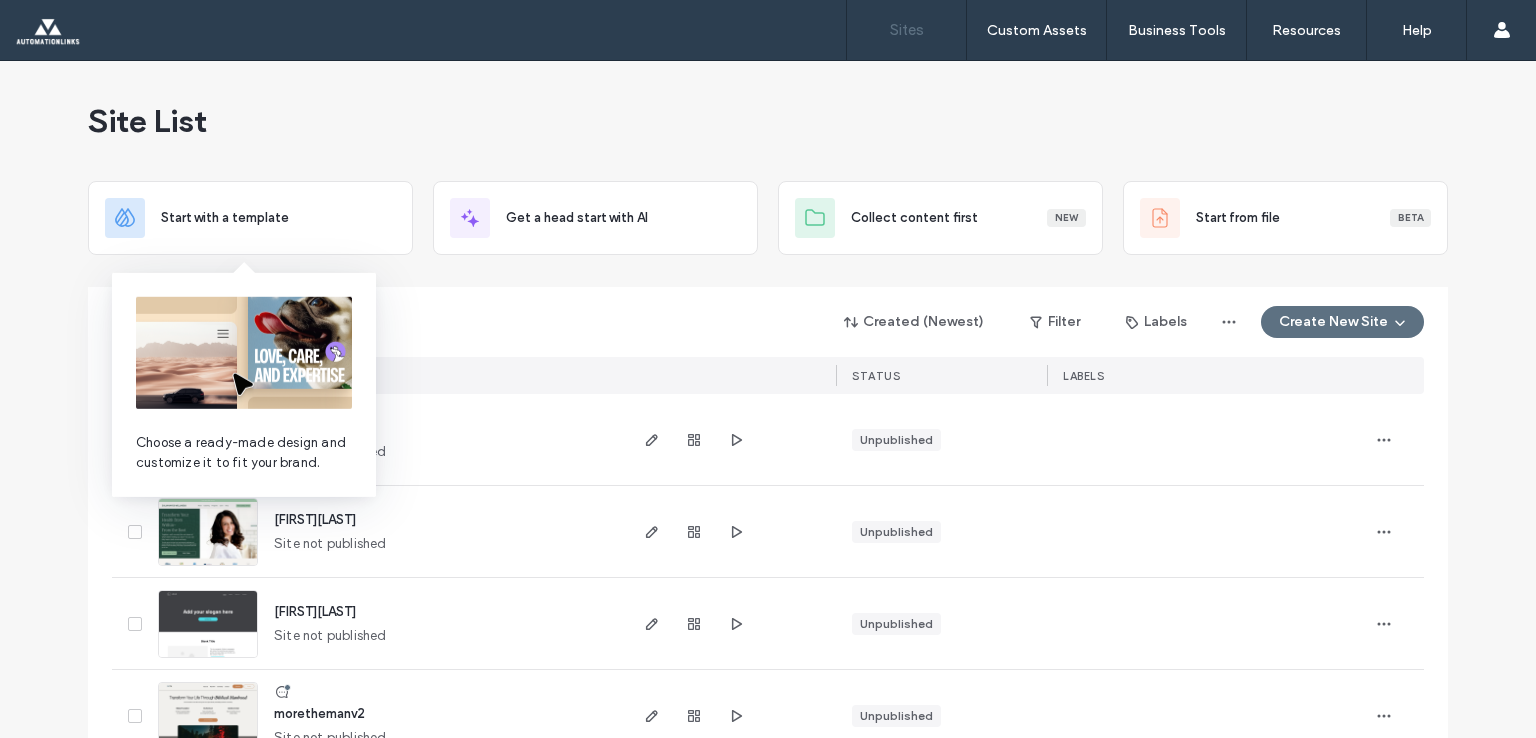 scroll, scrollTop: 0, scrollLeft: 0, axis: both 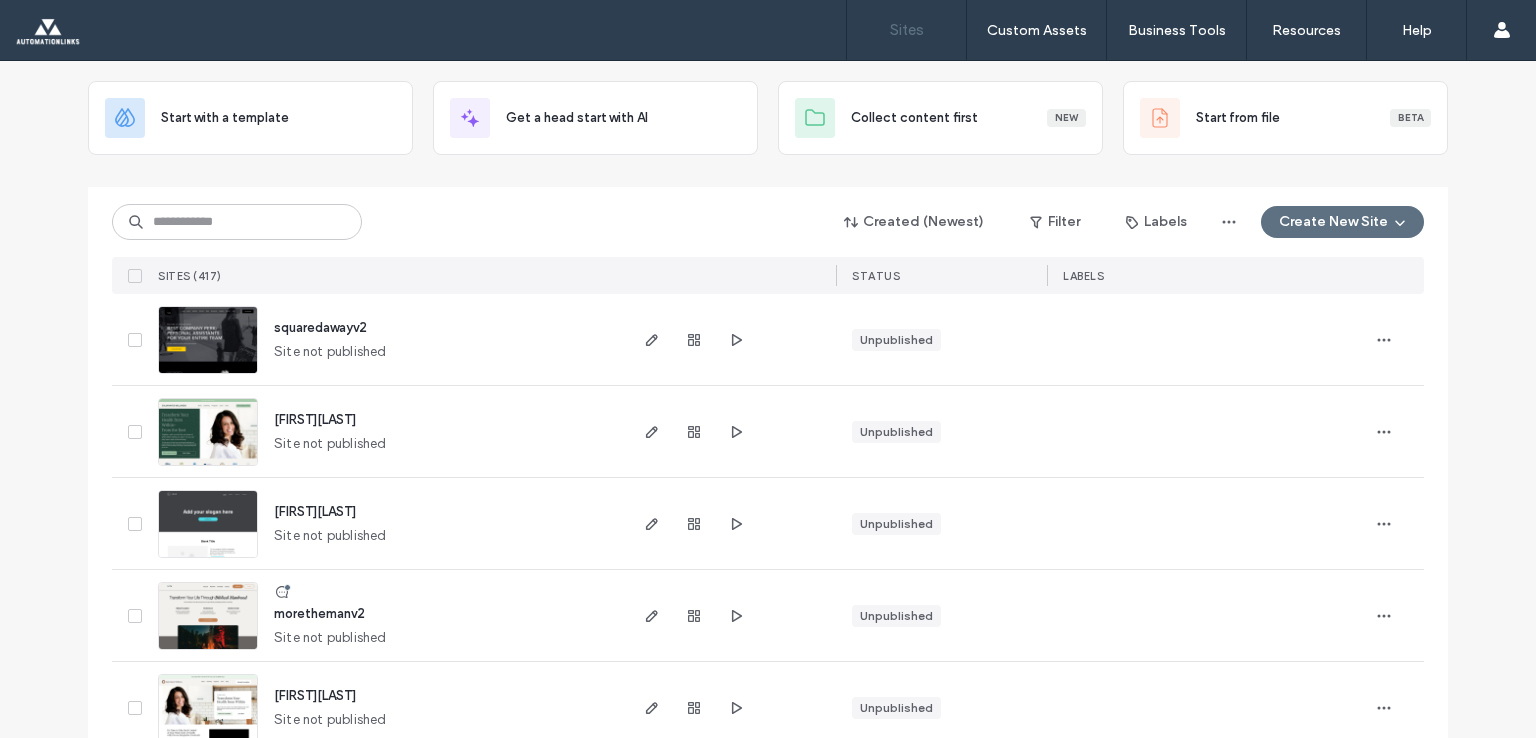 click on "squaredawayv2" at bounding box center [320, 327] 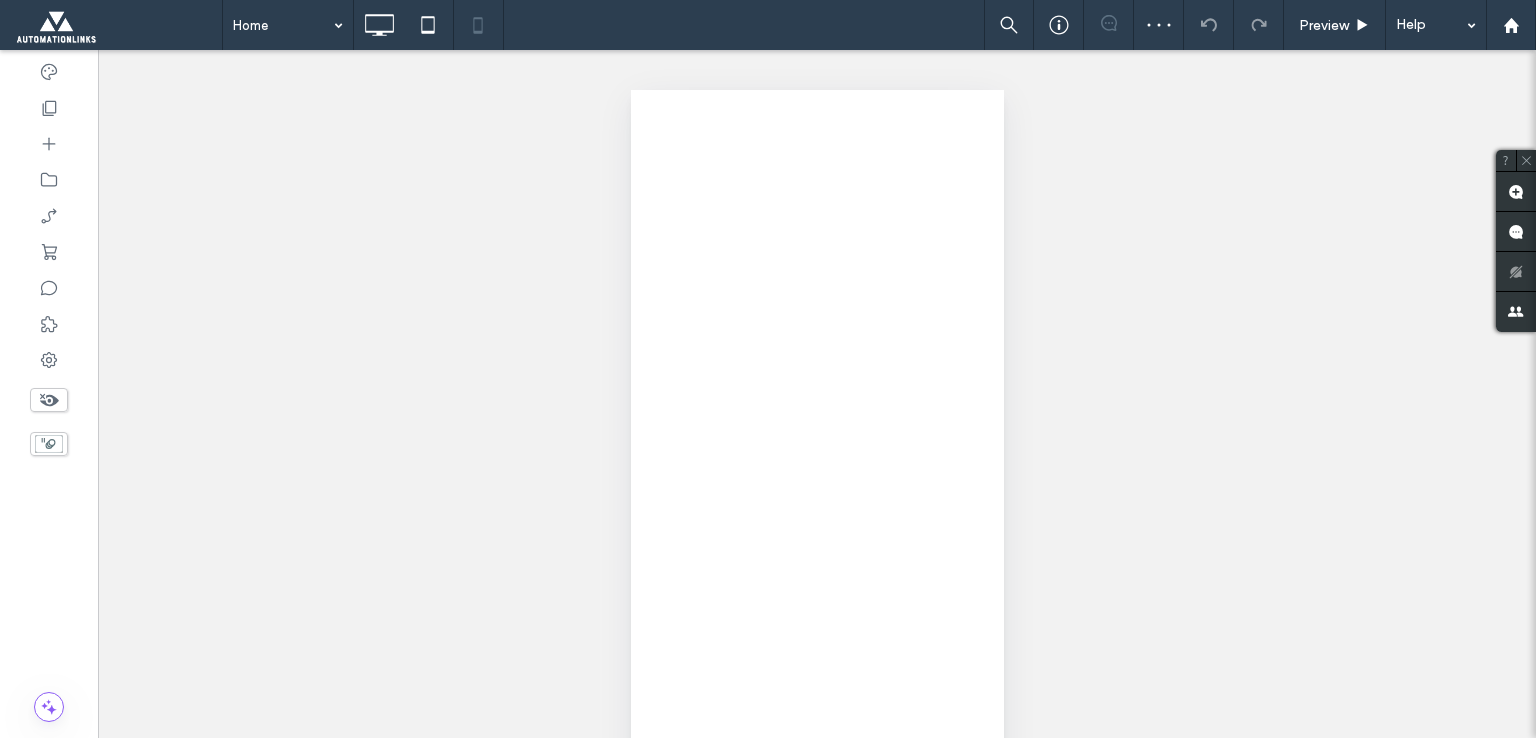 scroll, scrollTop: 0, scrollLeft: 0, axis: both 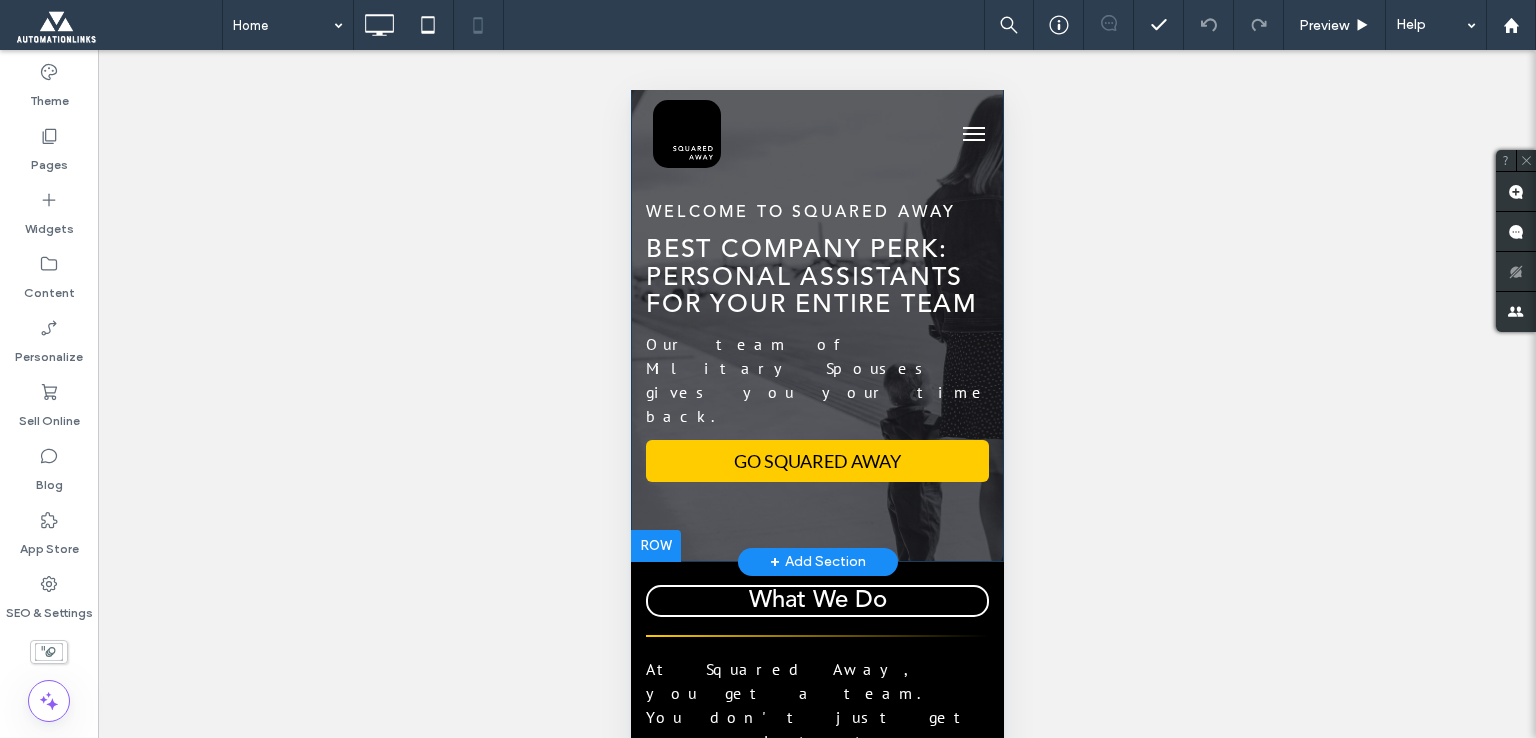 click at bounding box center [655, 546] 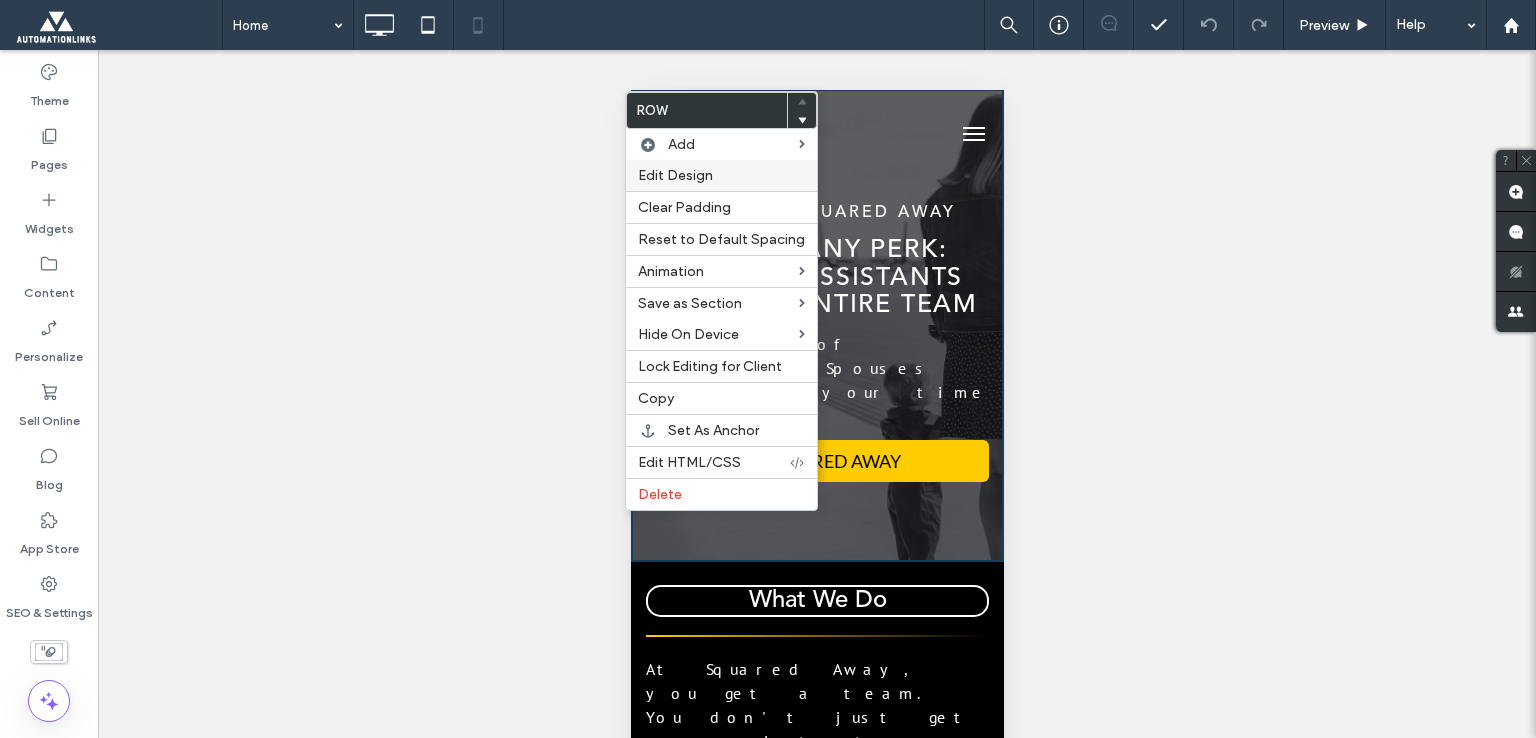 click on "Edit Design" at bounding box center (721, 175) 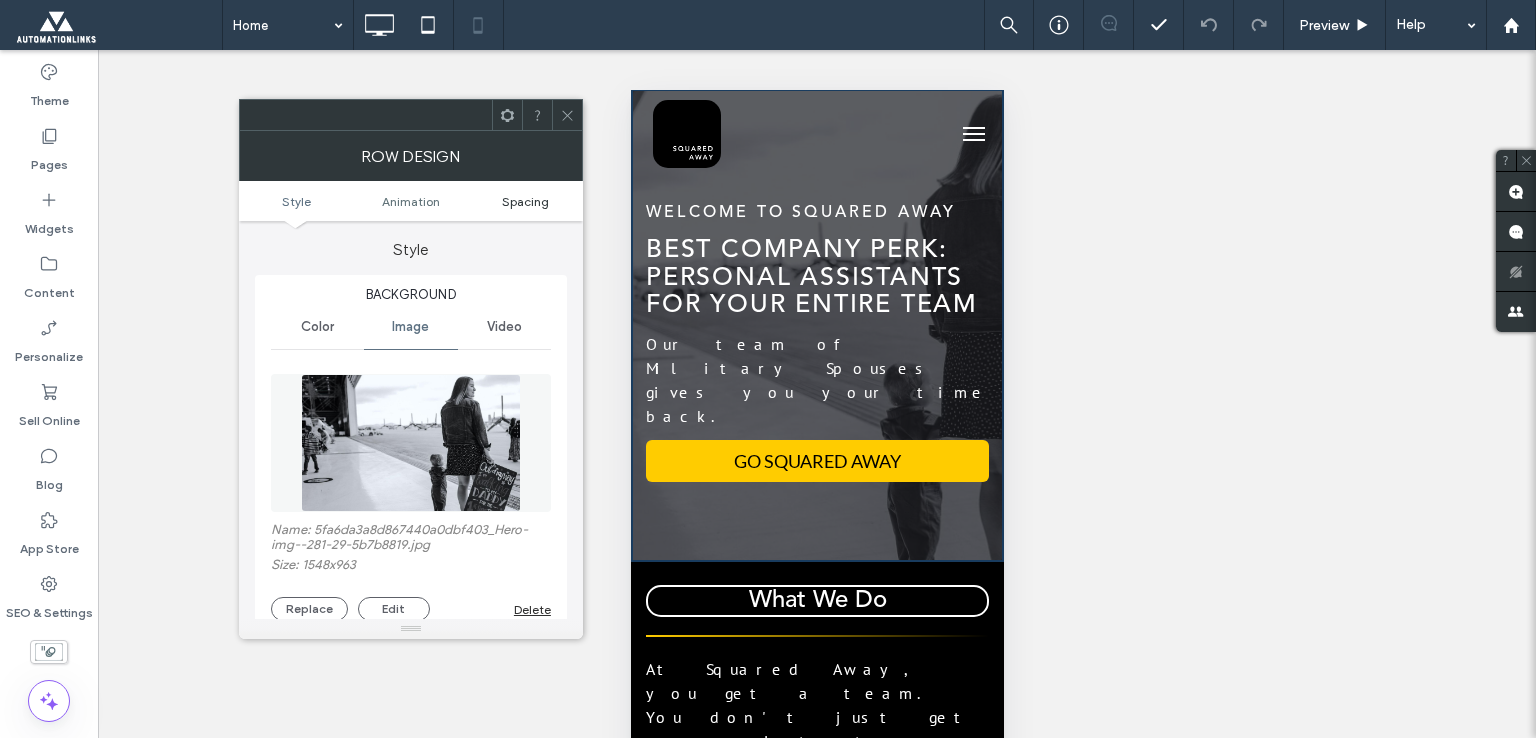 click on "Spacing" at bounding box center (525, 201) 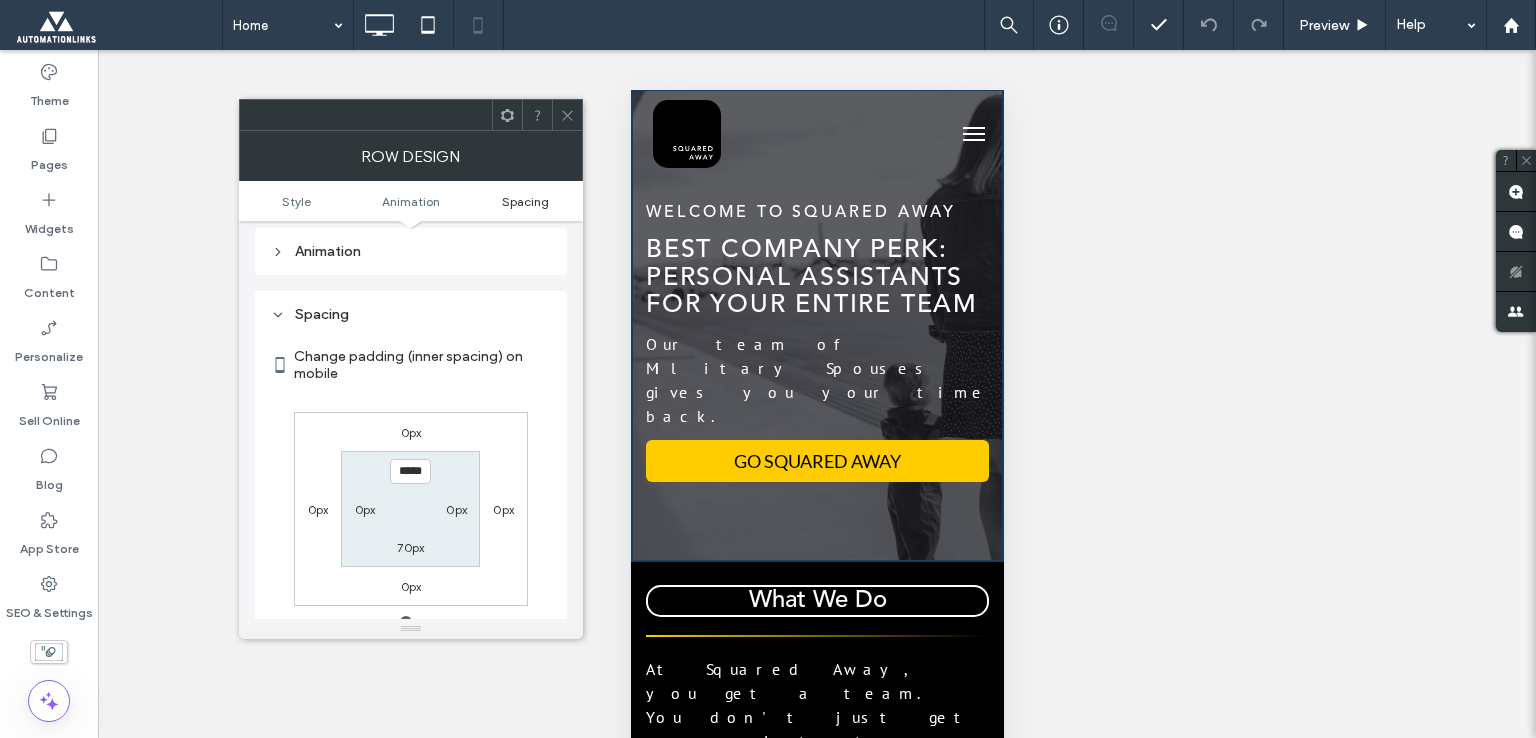 scroll, scrollTop: 1068, scrollLeft: 0, axis: vertical 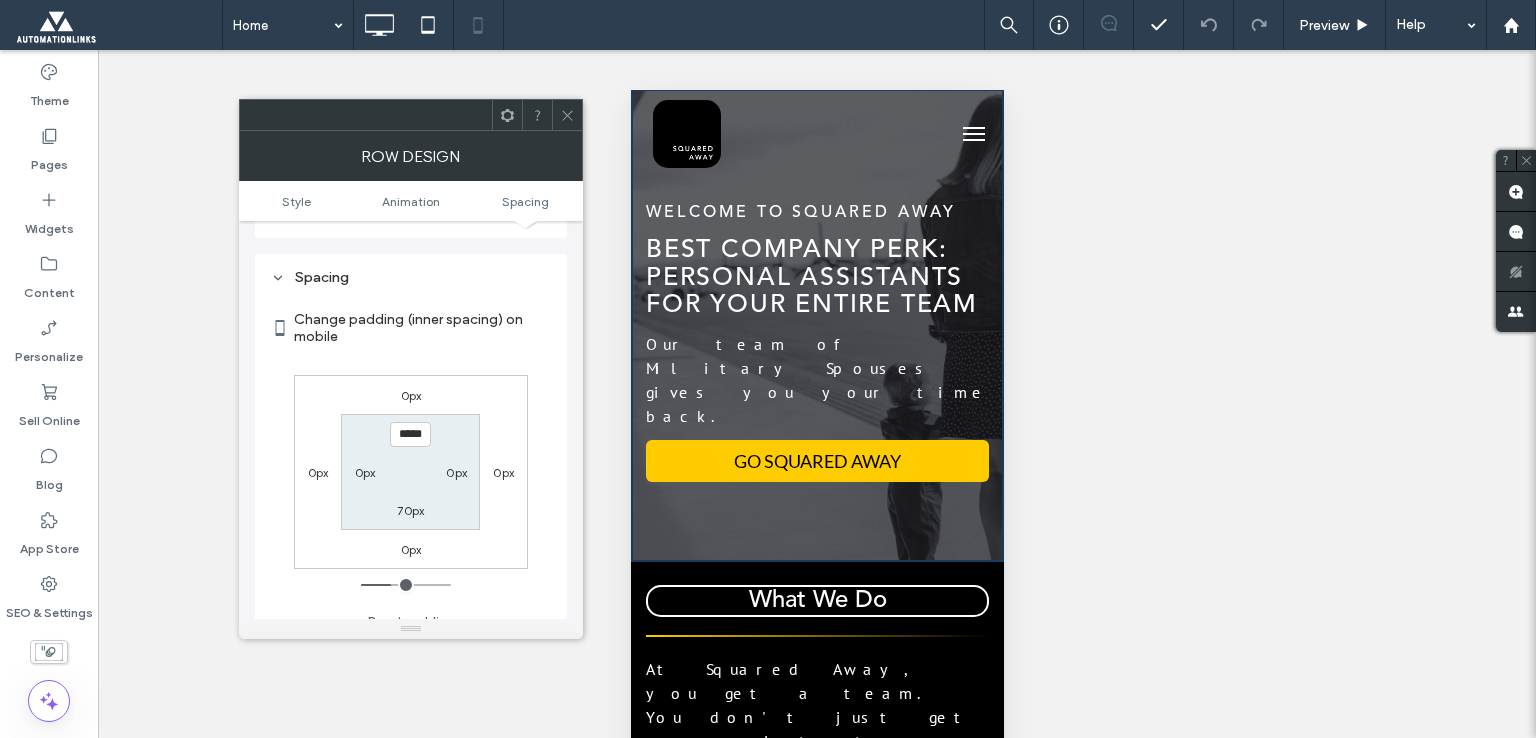 type on "*" 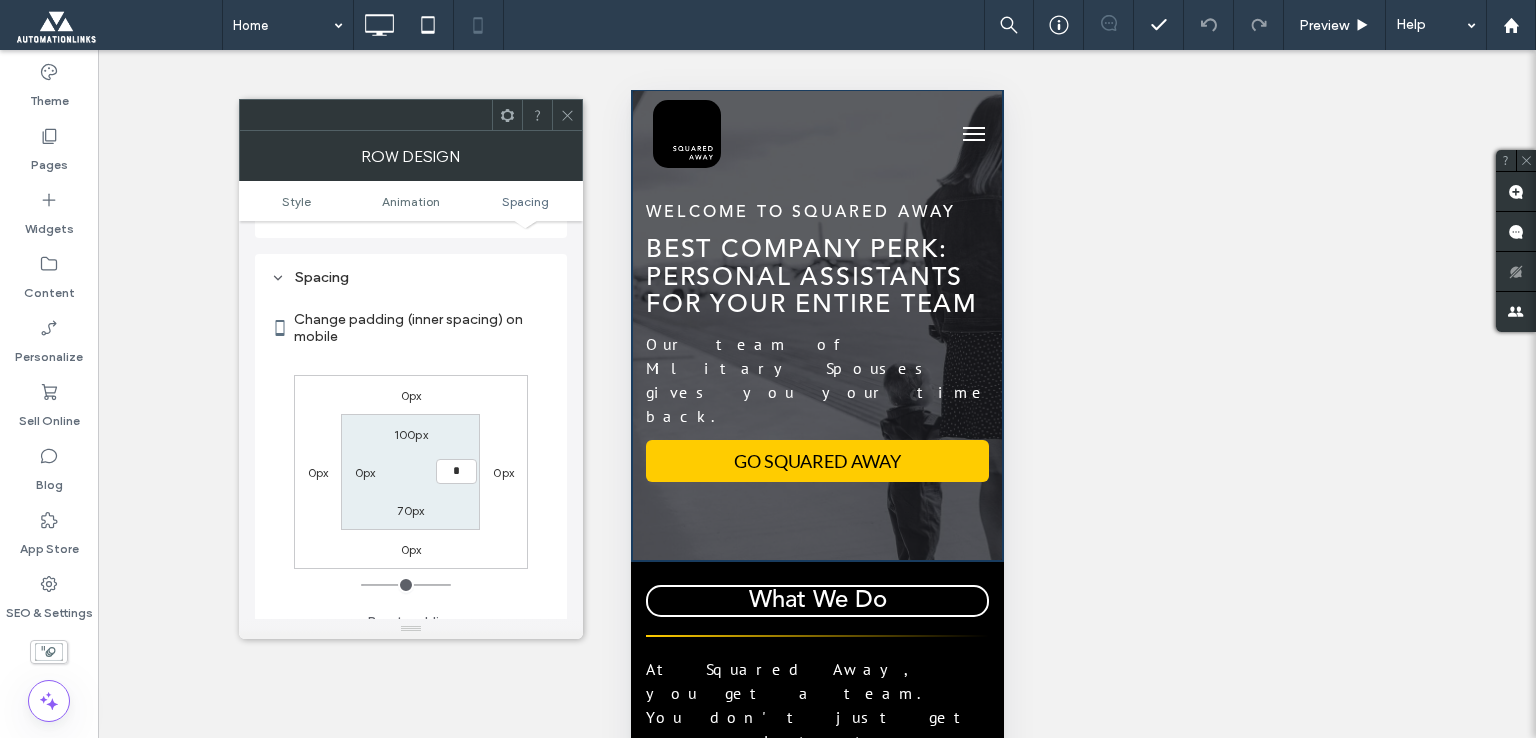type on "**" 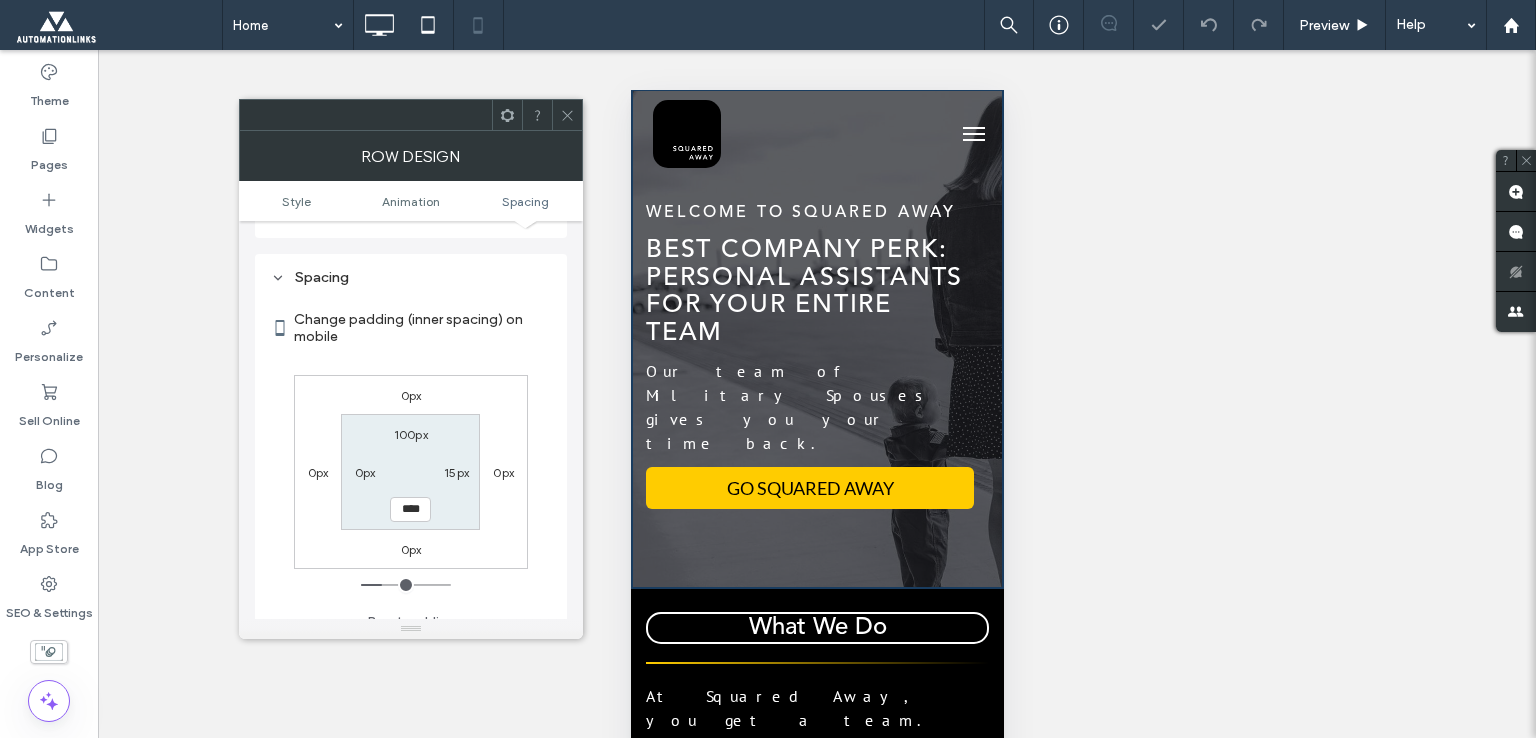 type on "*" 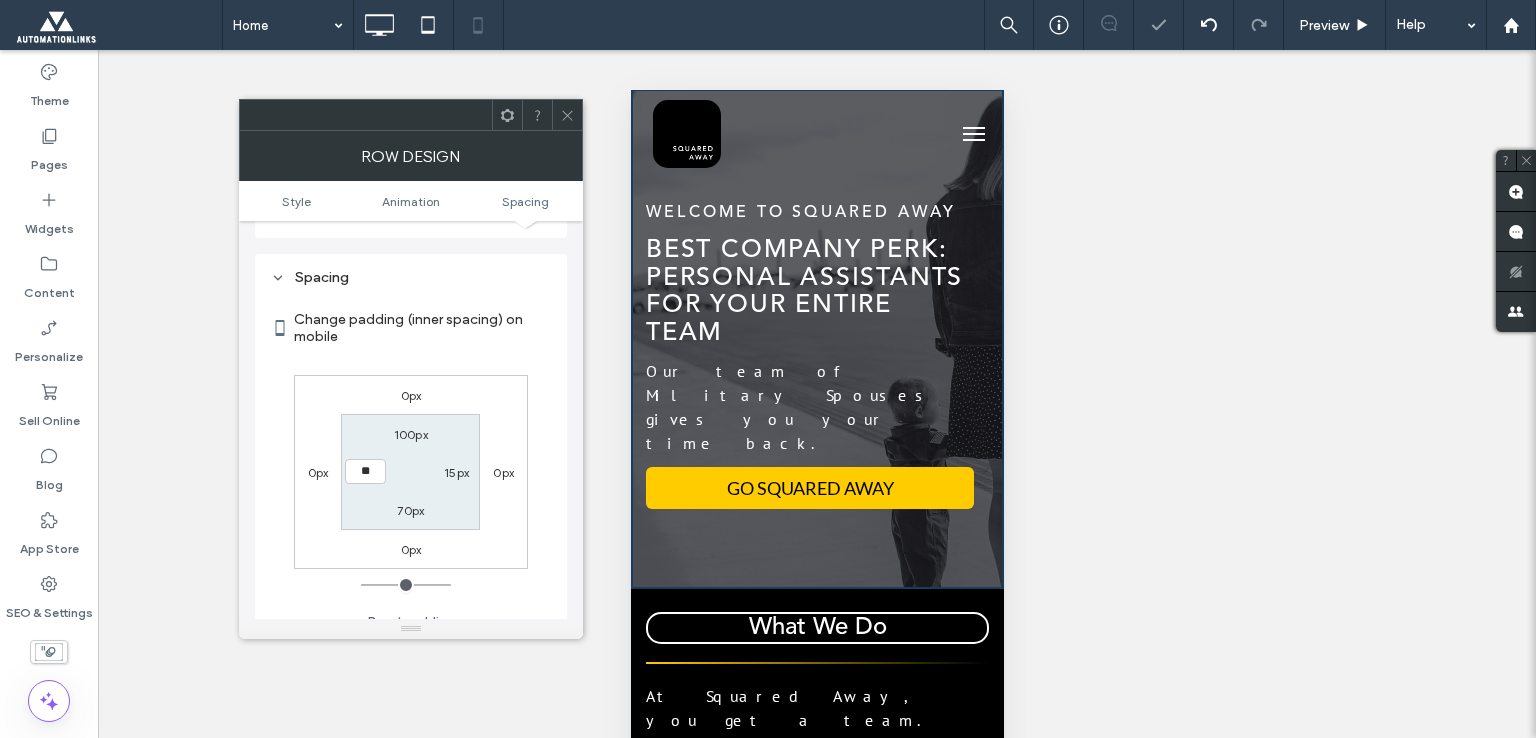 type on "**" 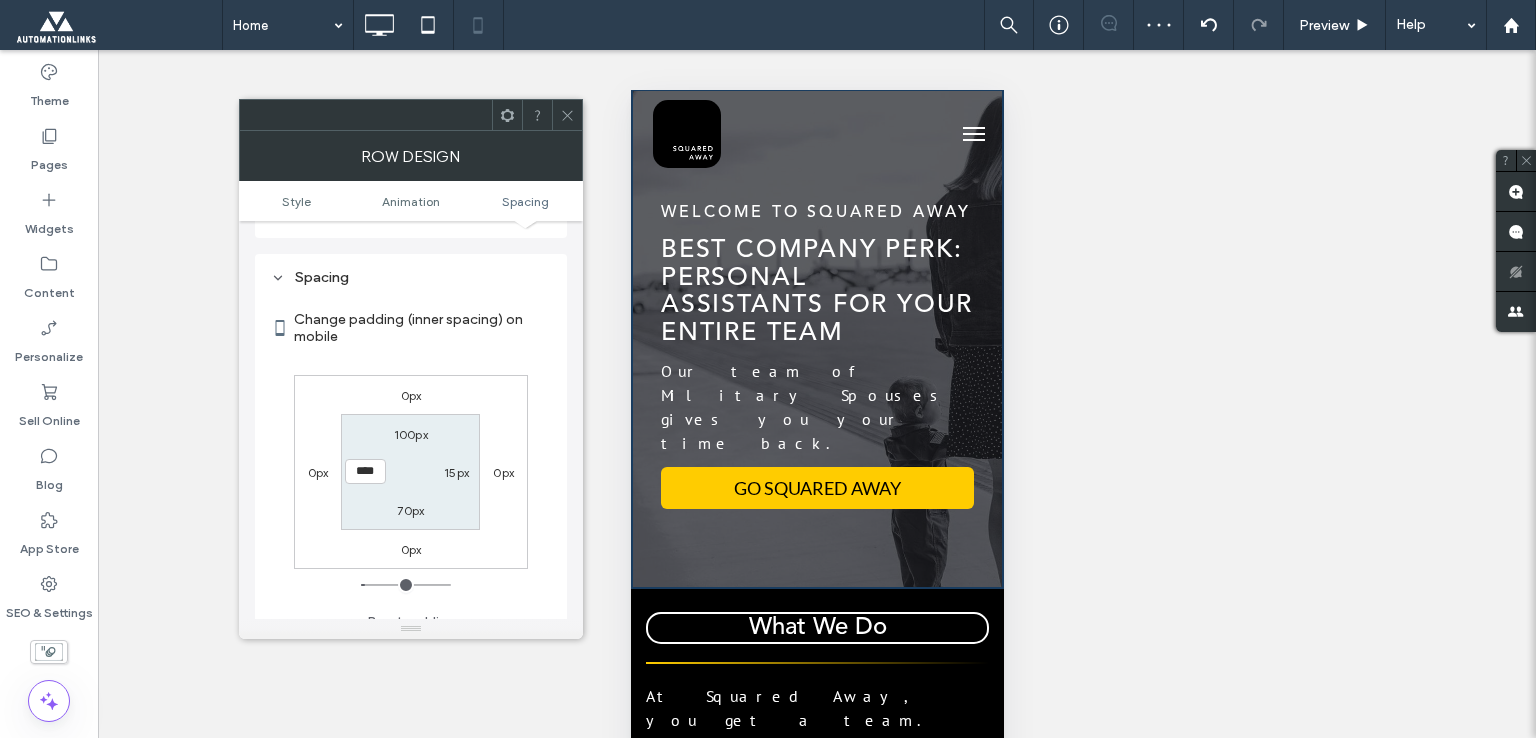 click at bounding box center (567, 115) 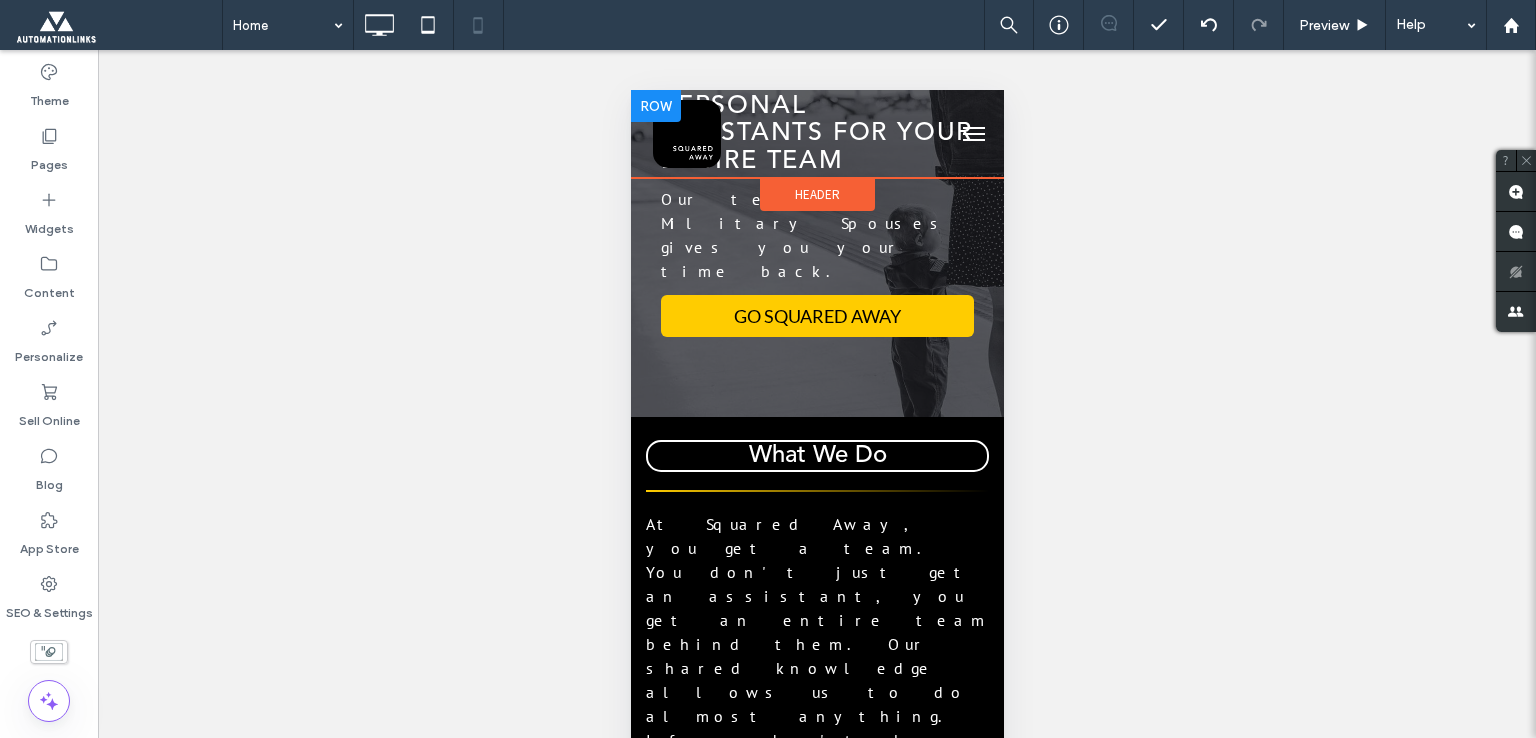 scroll, scrollTop: 400, scrollLeft: 0, axis: vertical 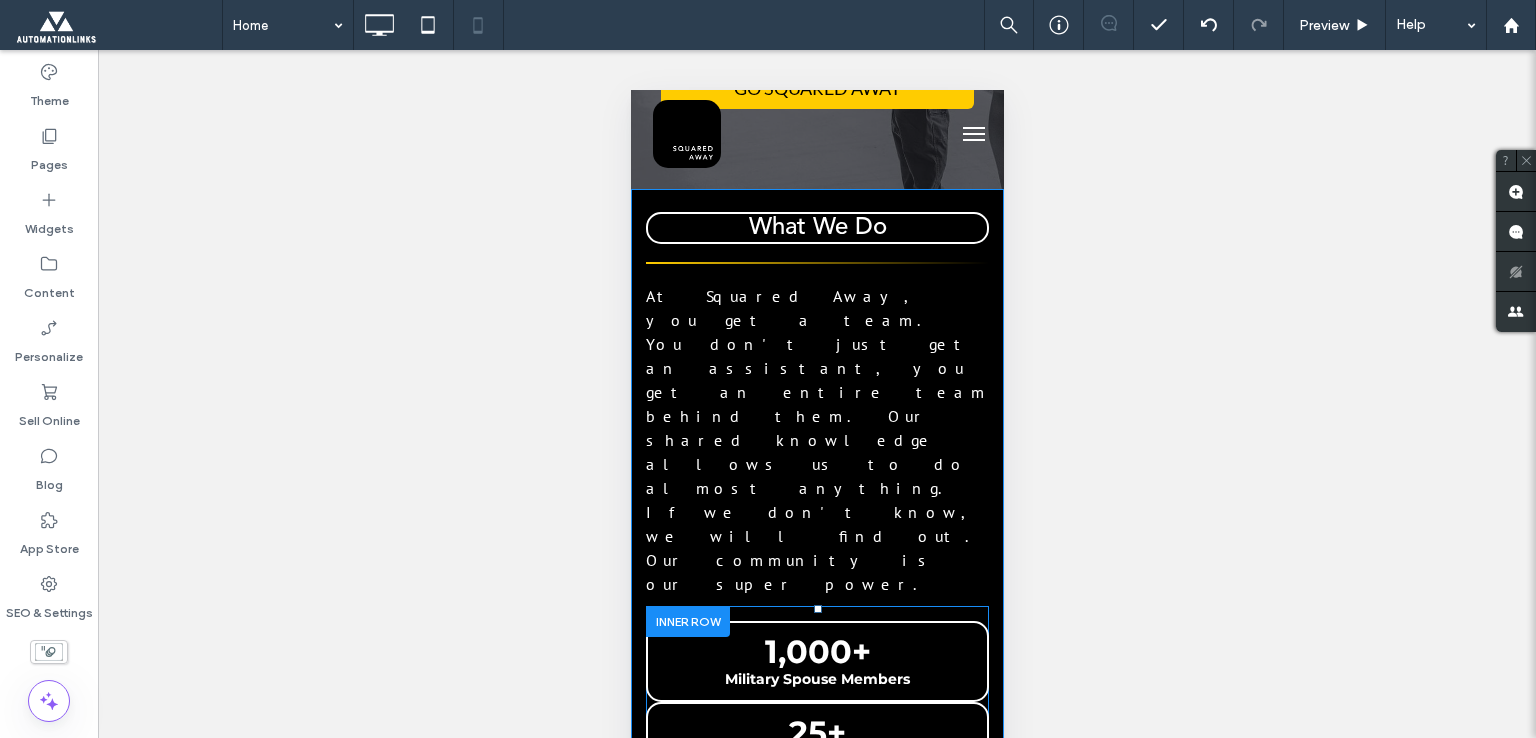 click on "1,000 + Military Spouse Members
Click To Paste" at bounding box center (816, 661) 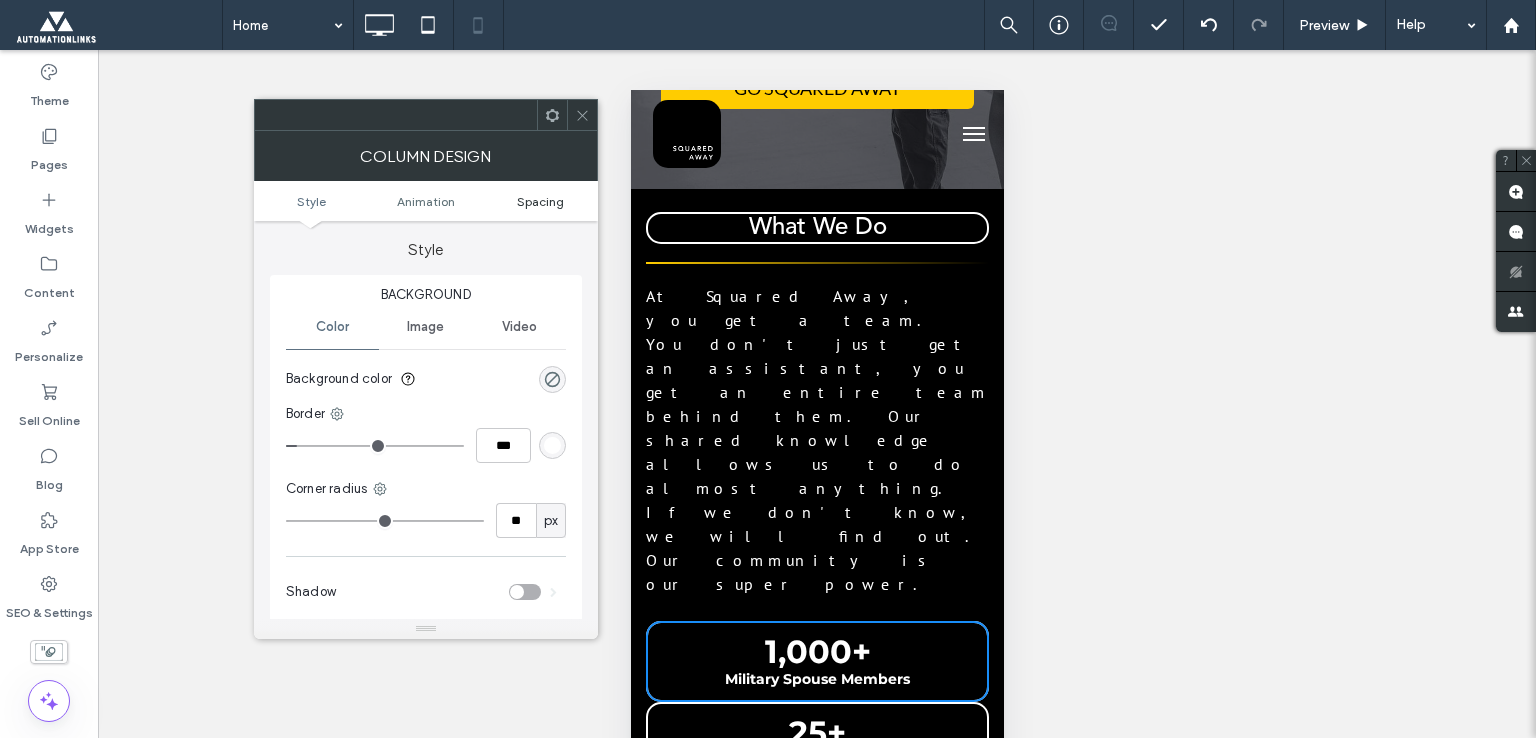 click on "Spacing" at bounding box center (540, 201) 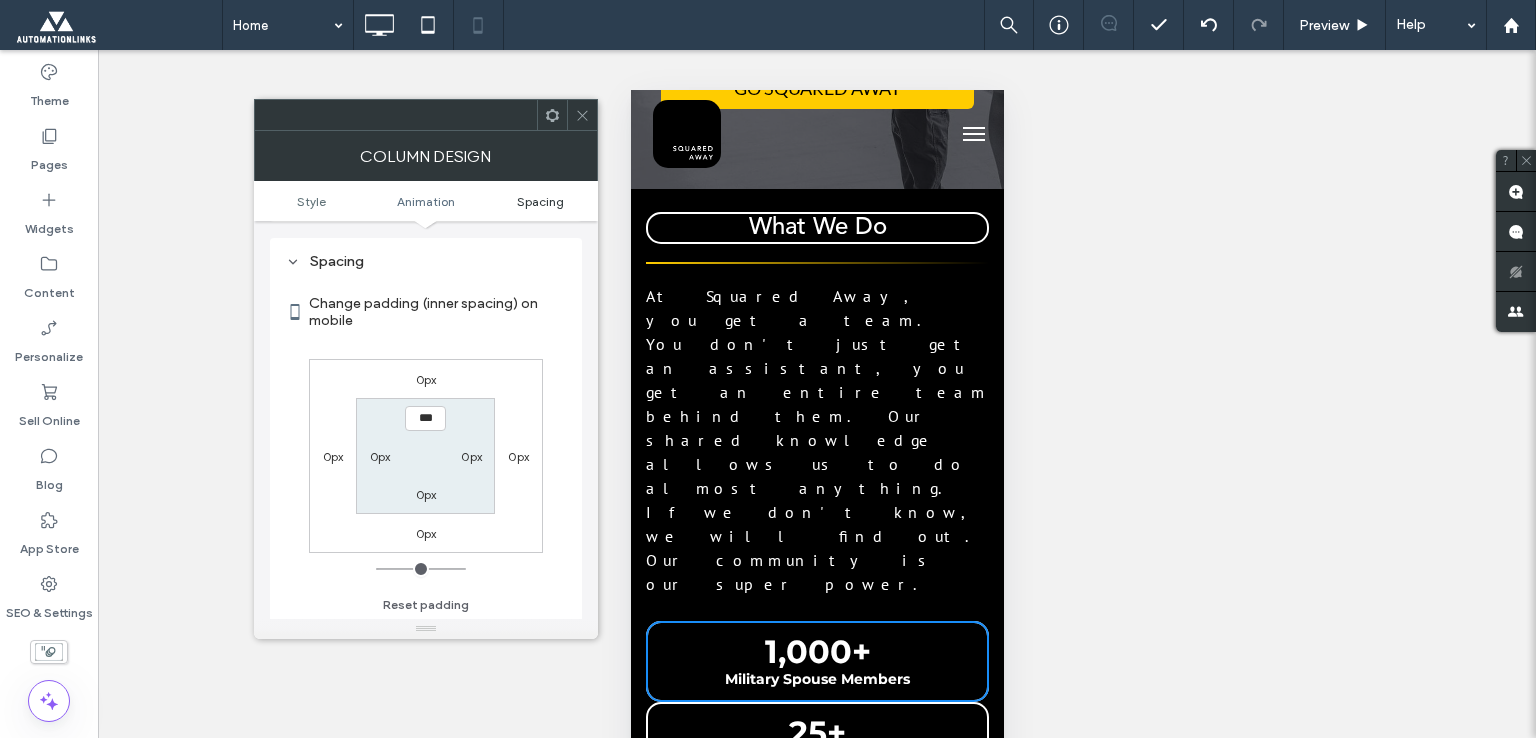 scroll, scrollTop: 468, scrollLeft: 0, axis: vertical 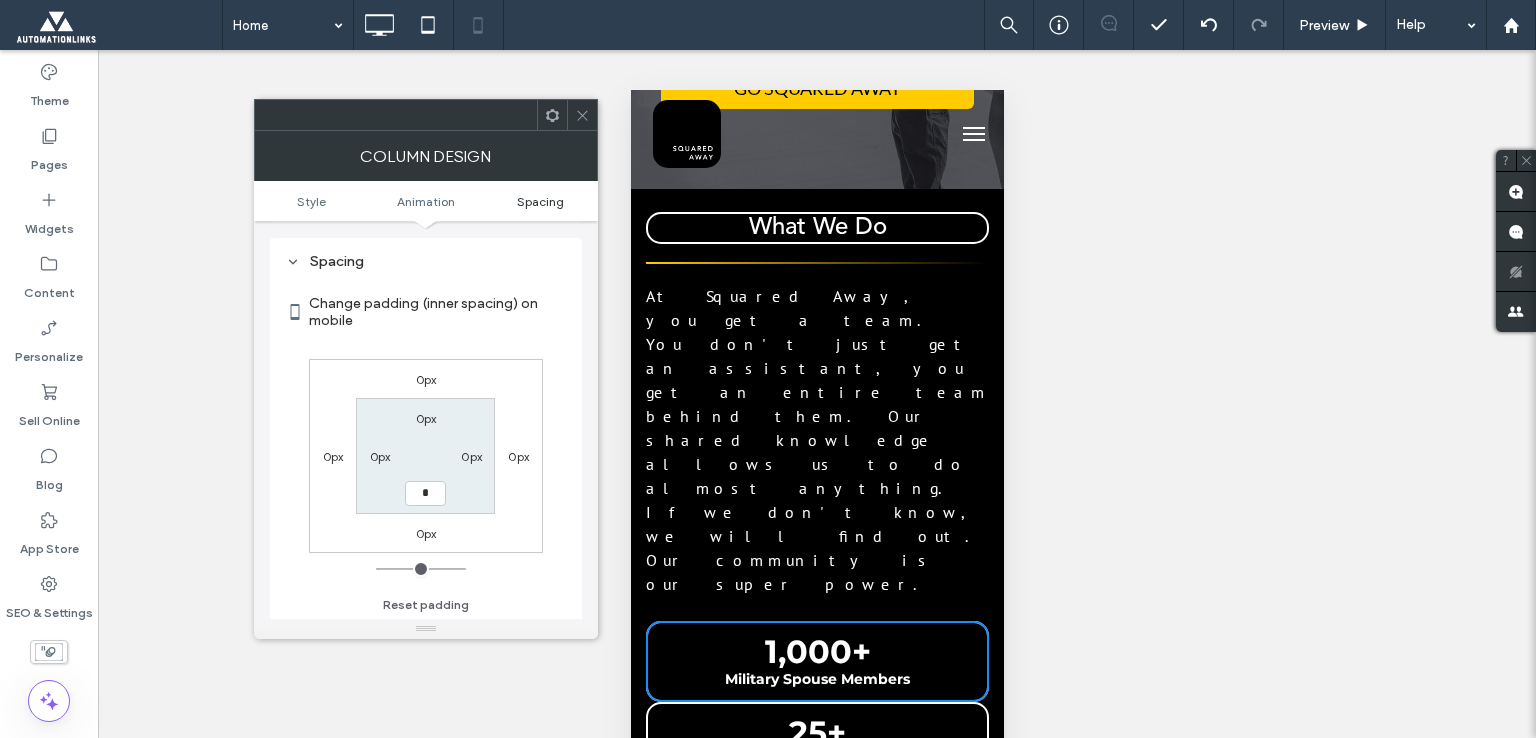 type on "**" 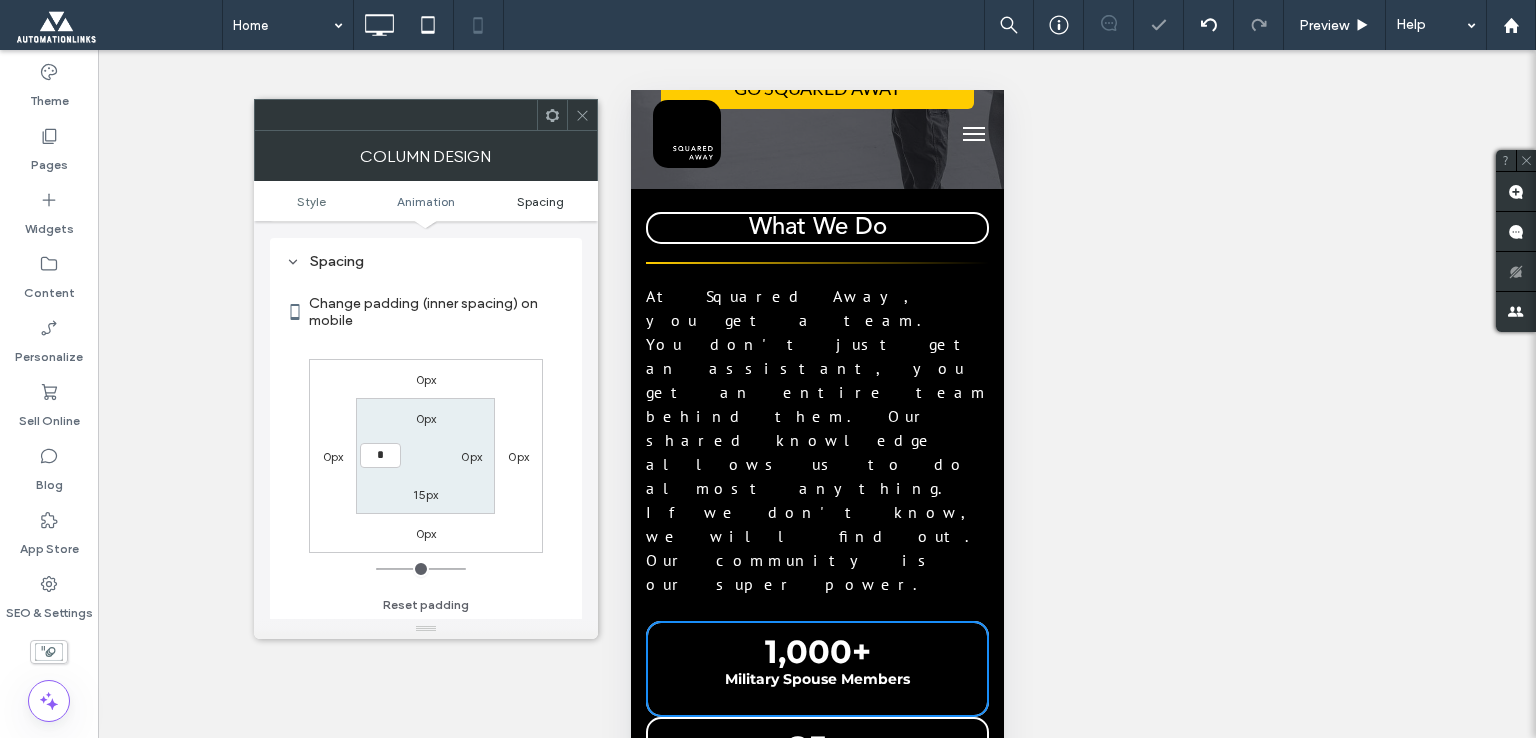 type on "**" 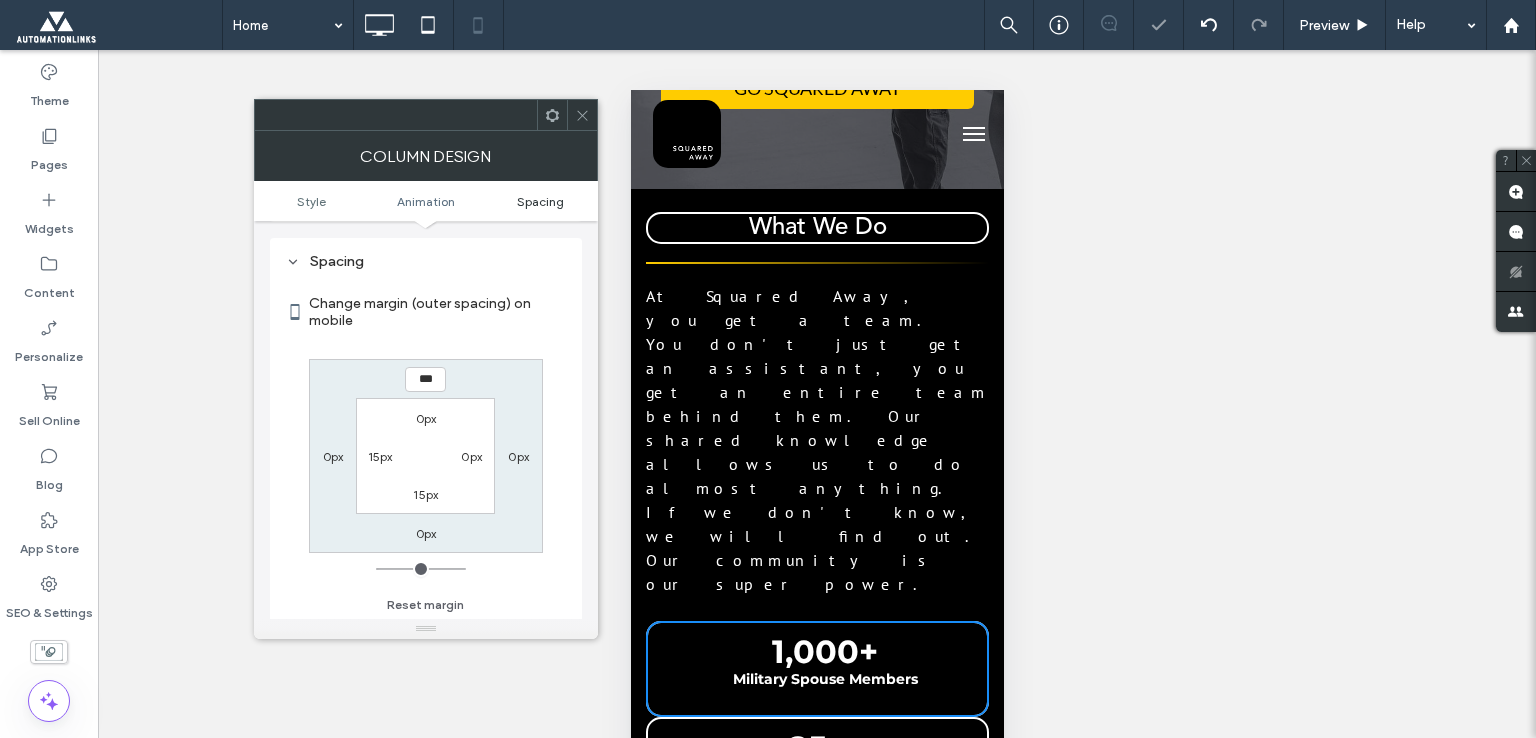 type on "*" 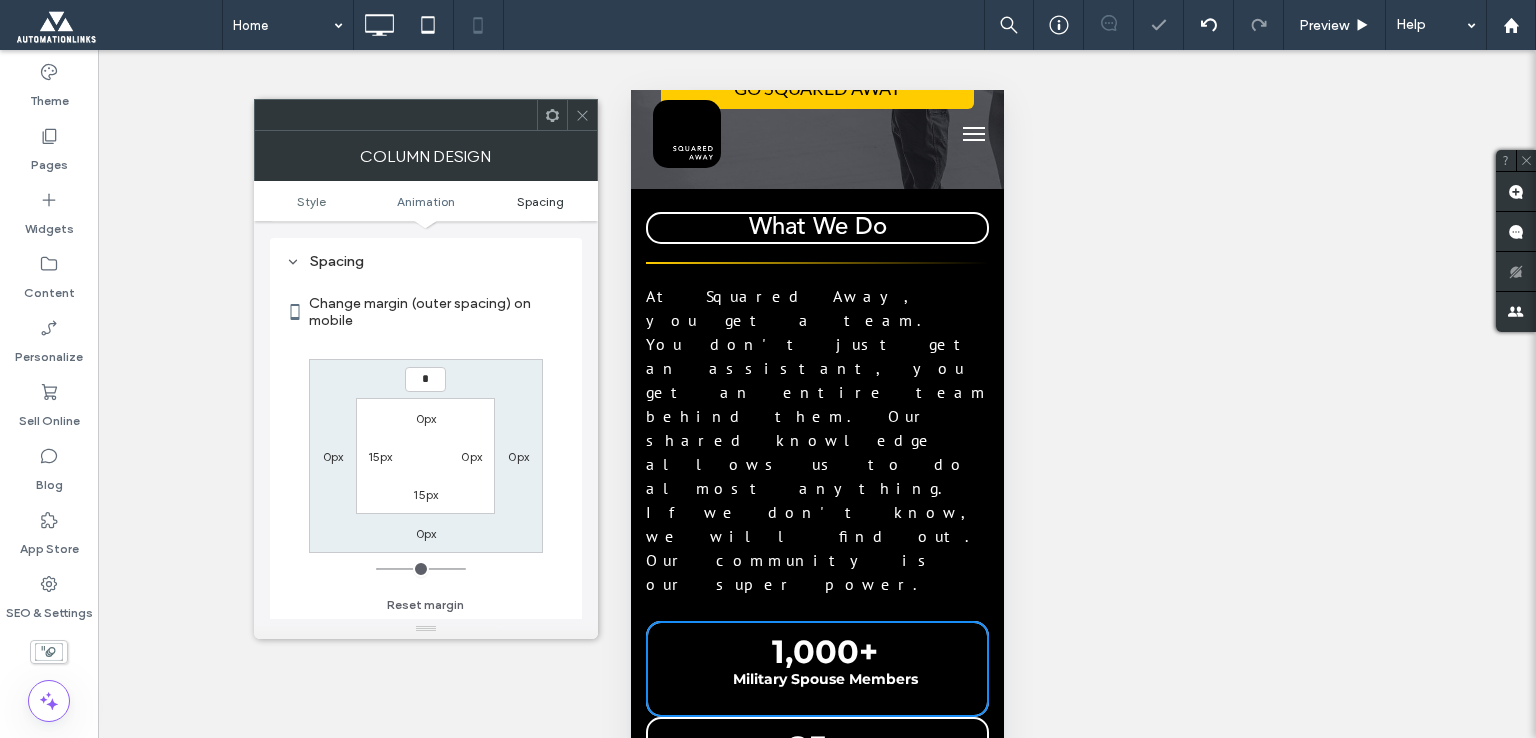 type 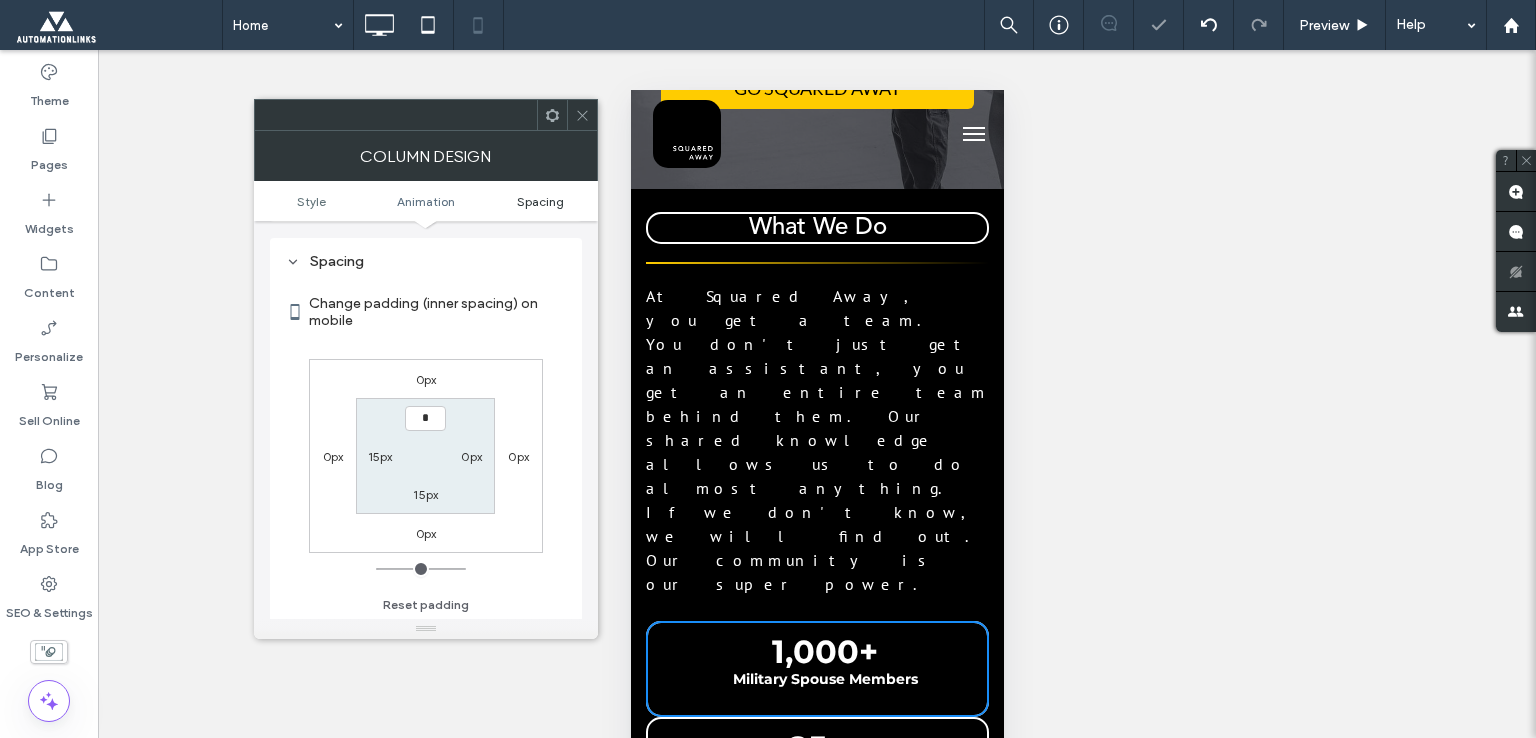 type on "**" 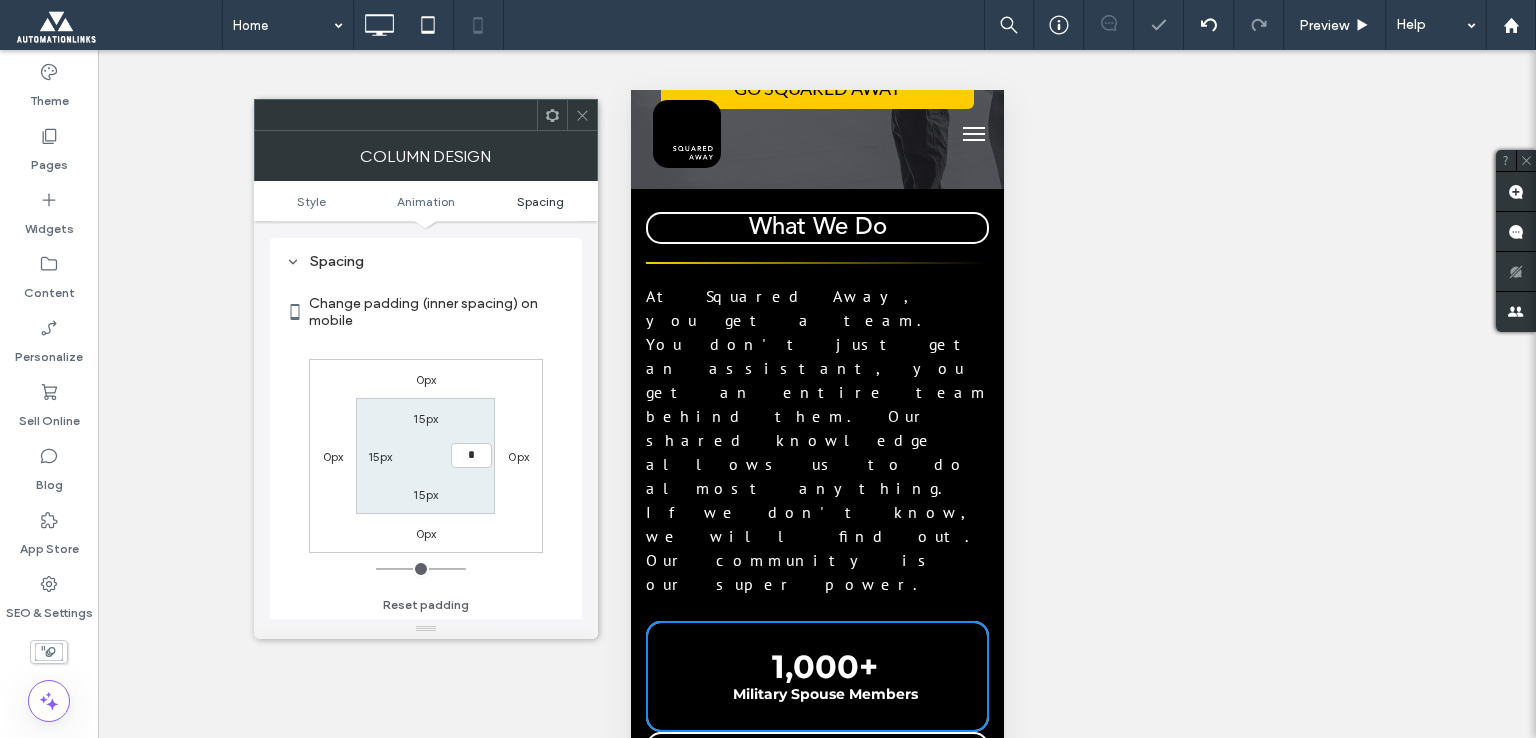 type on "**" 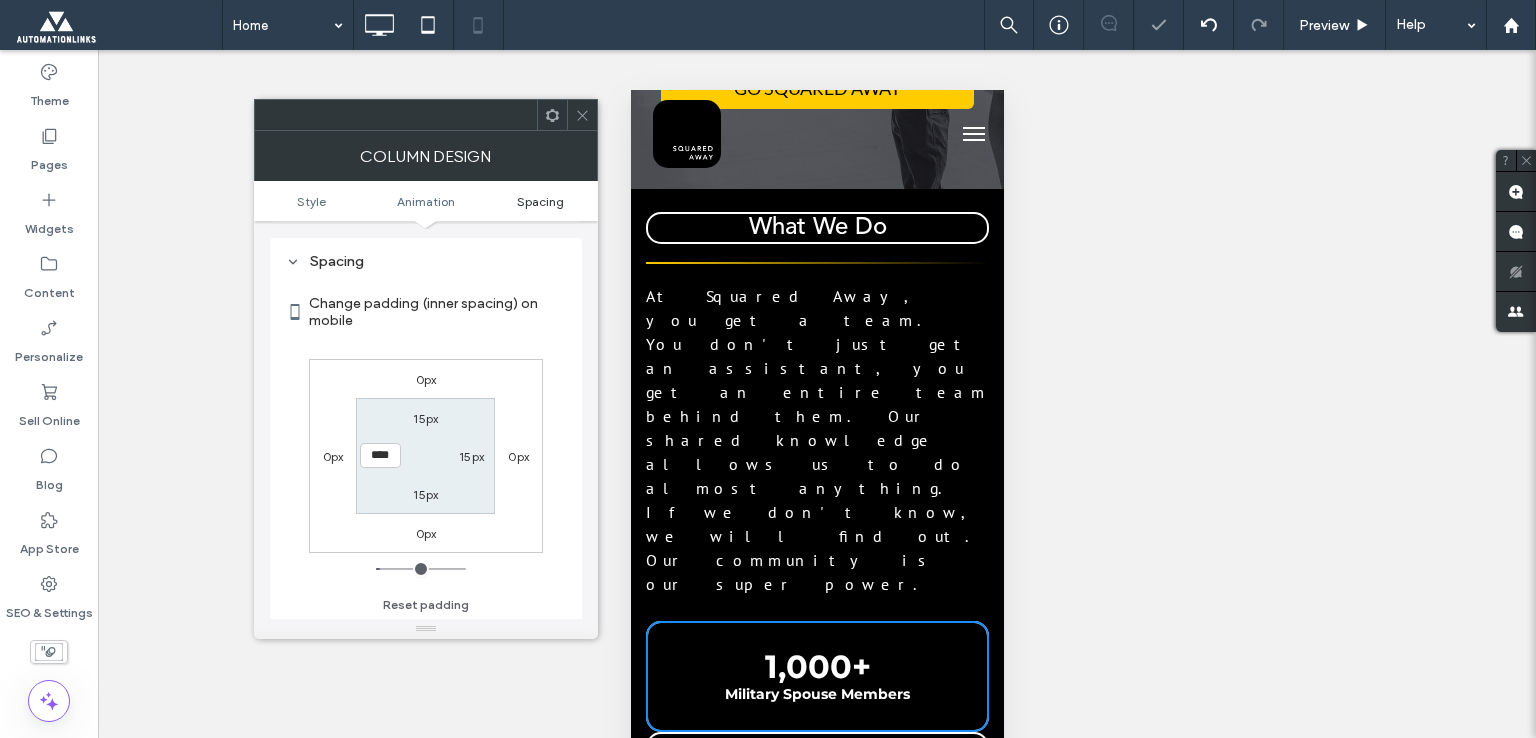 type on "*" 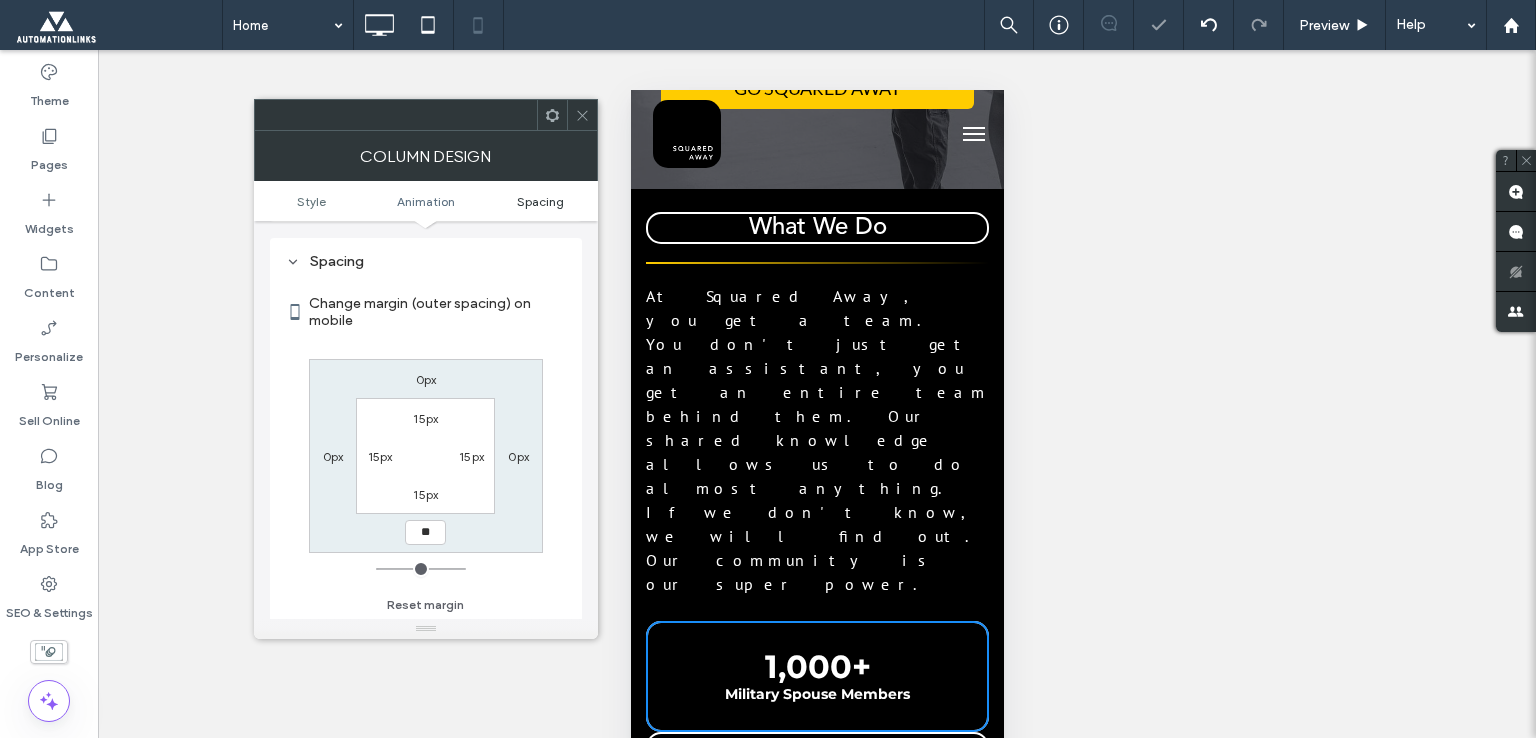 type on "**" 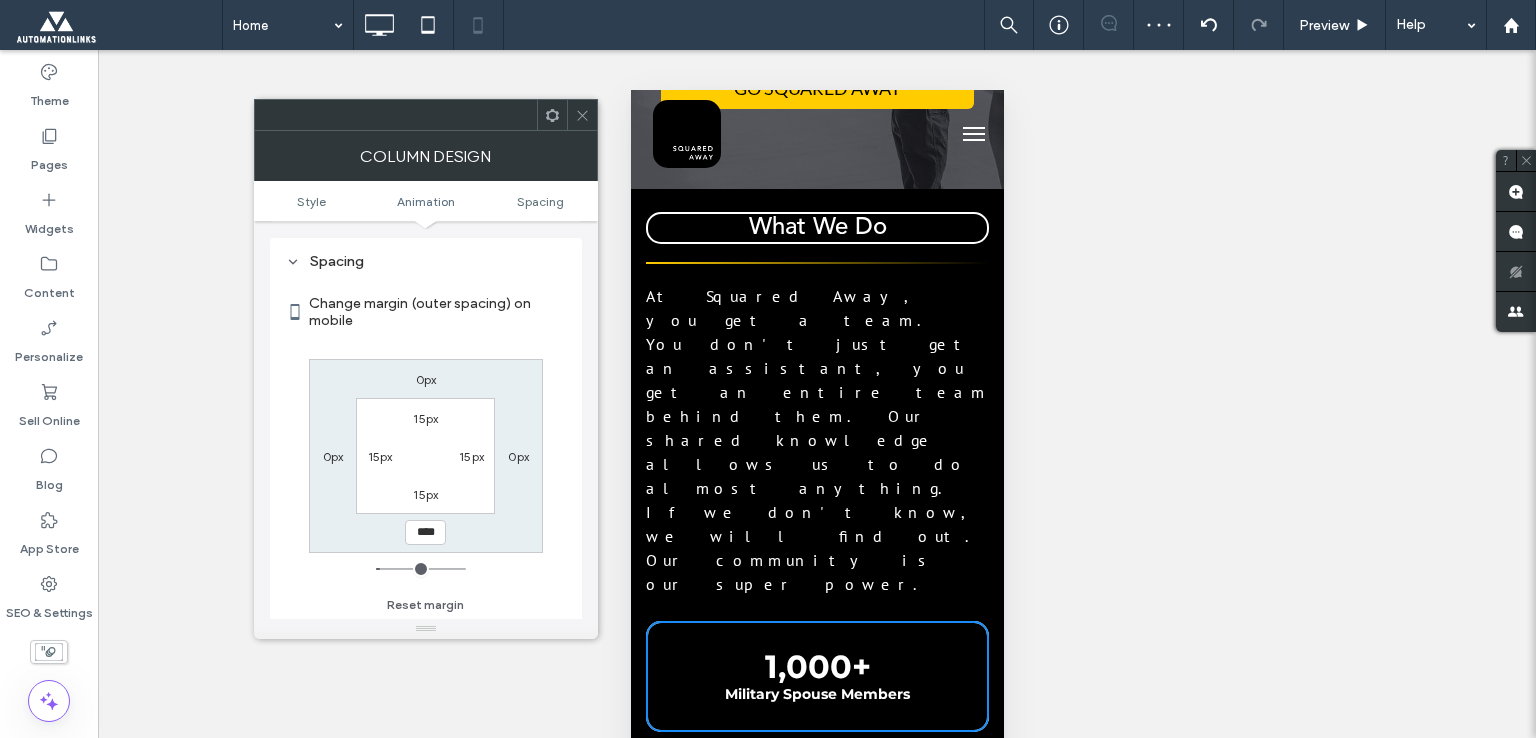 click at bounding box center [582, 115] 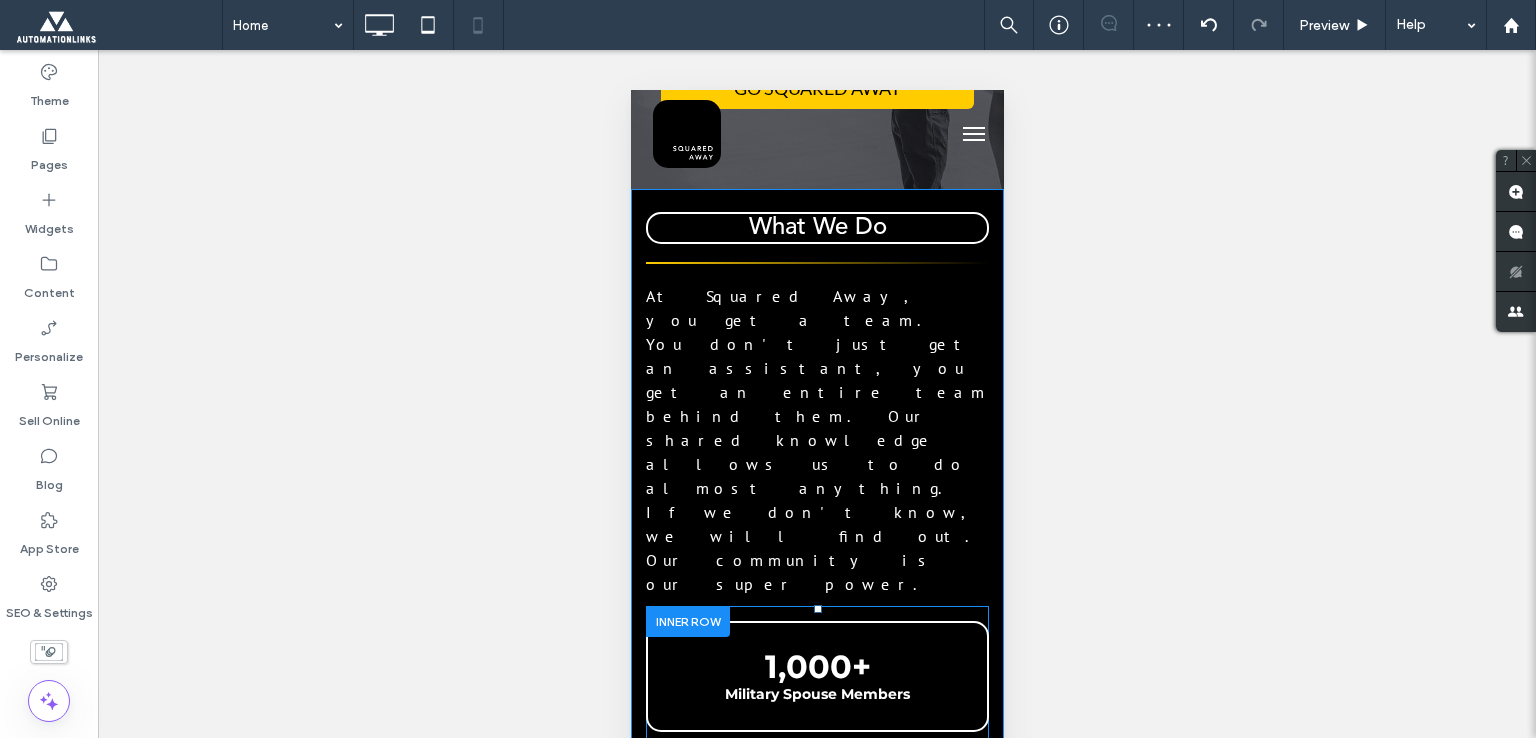 click on "25 + Monthly Resources
Click To Paste" at bounding box center (816, 787) 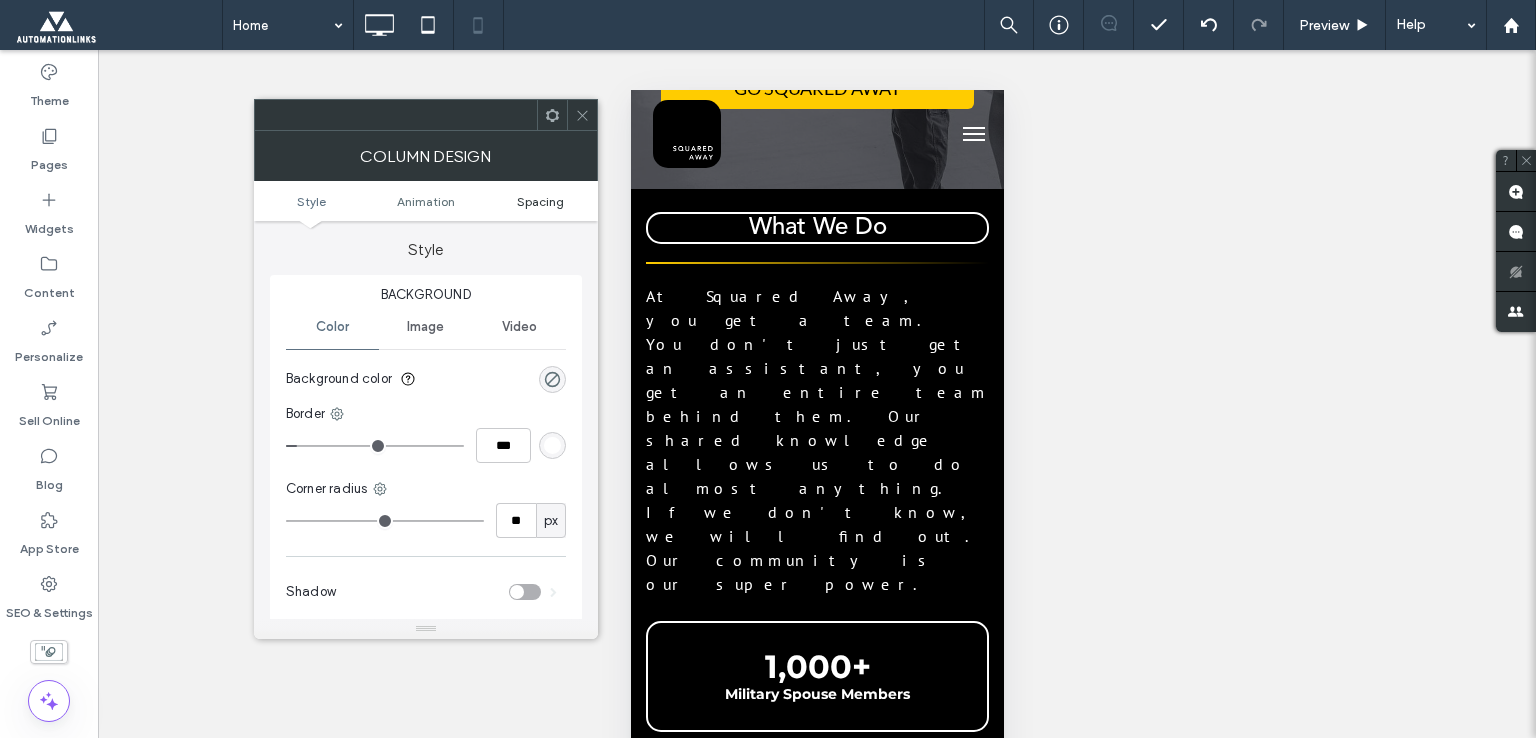 click on "Spacing" at bounding box center [540, 201] 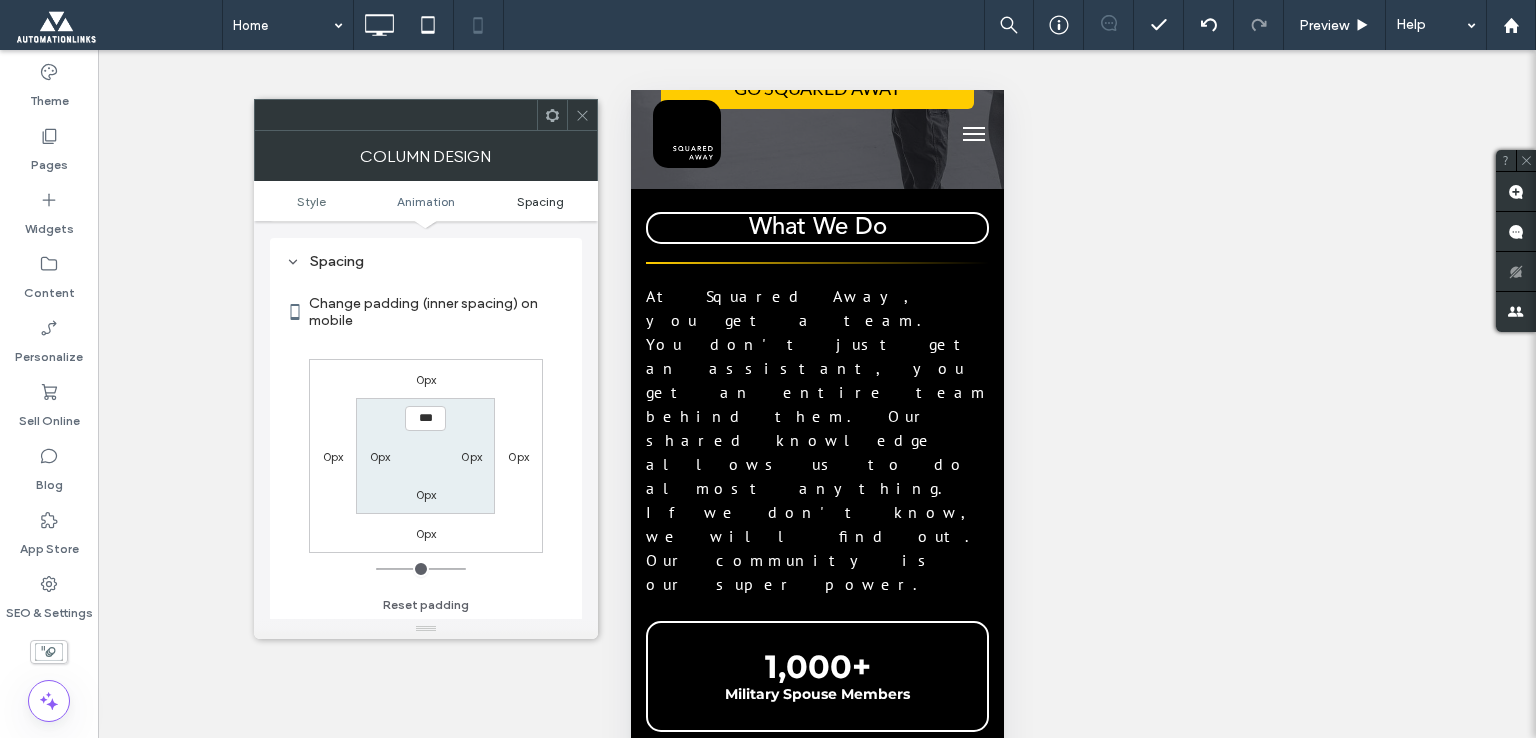 scroll, scrollTop: 468, scrollLeft: 0, axis: vertical 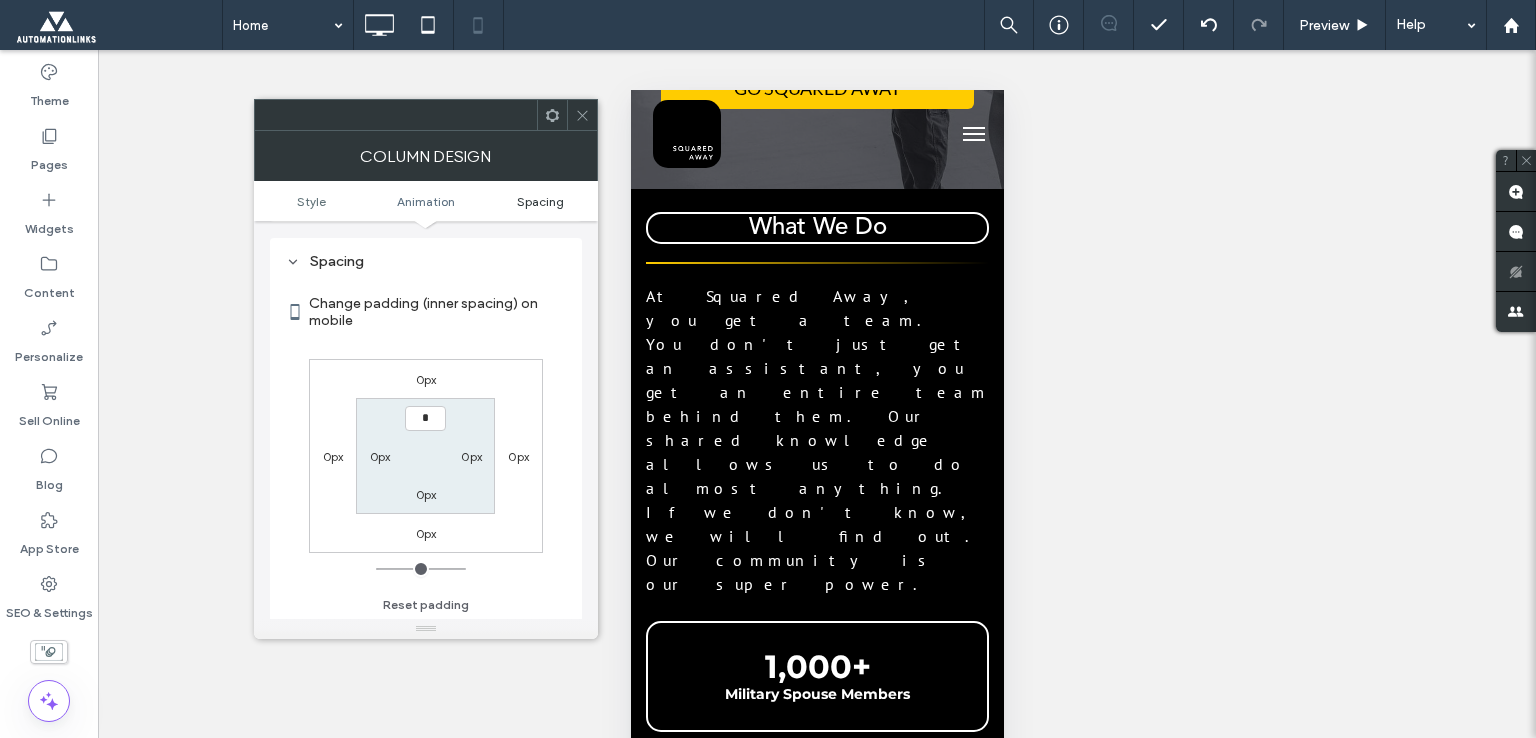 type on "**" 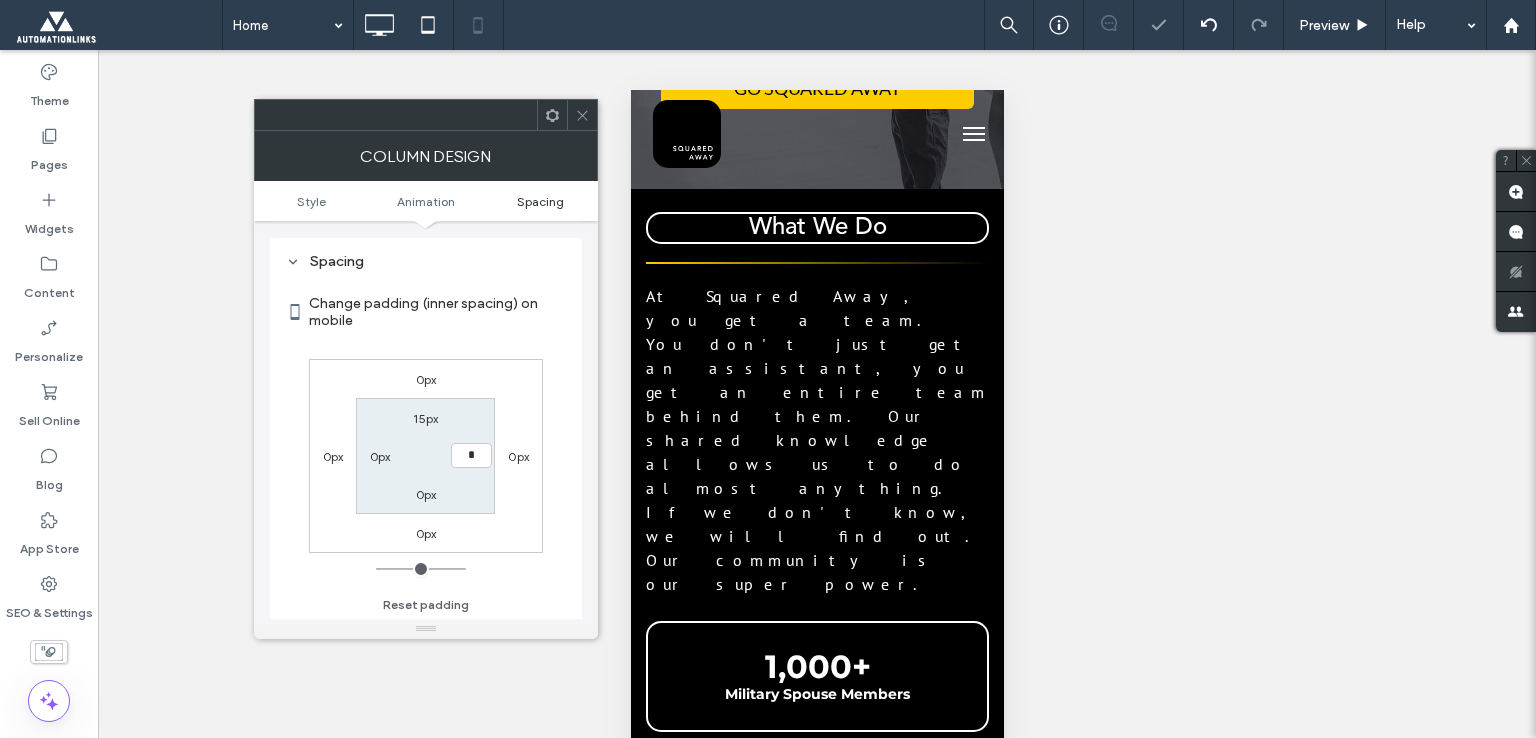 type on "**" 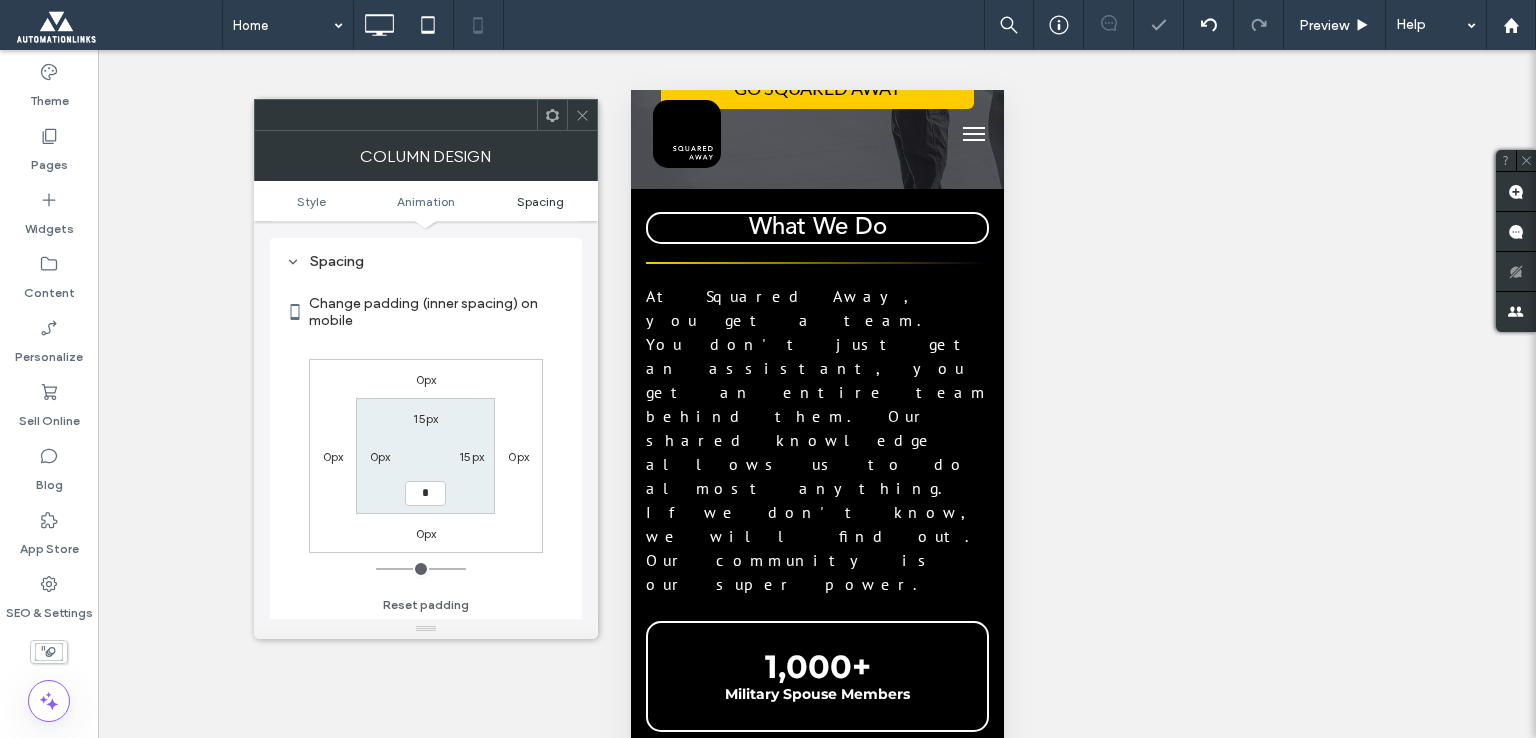 type on "**" 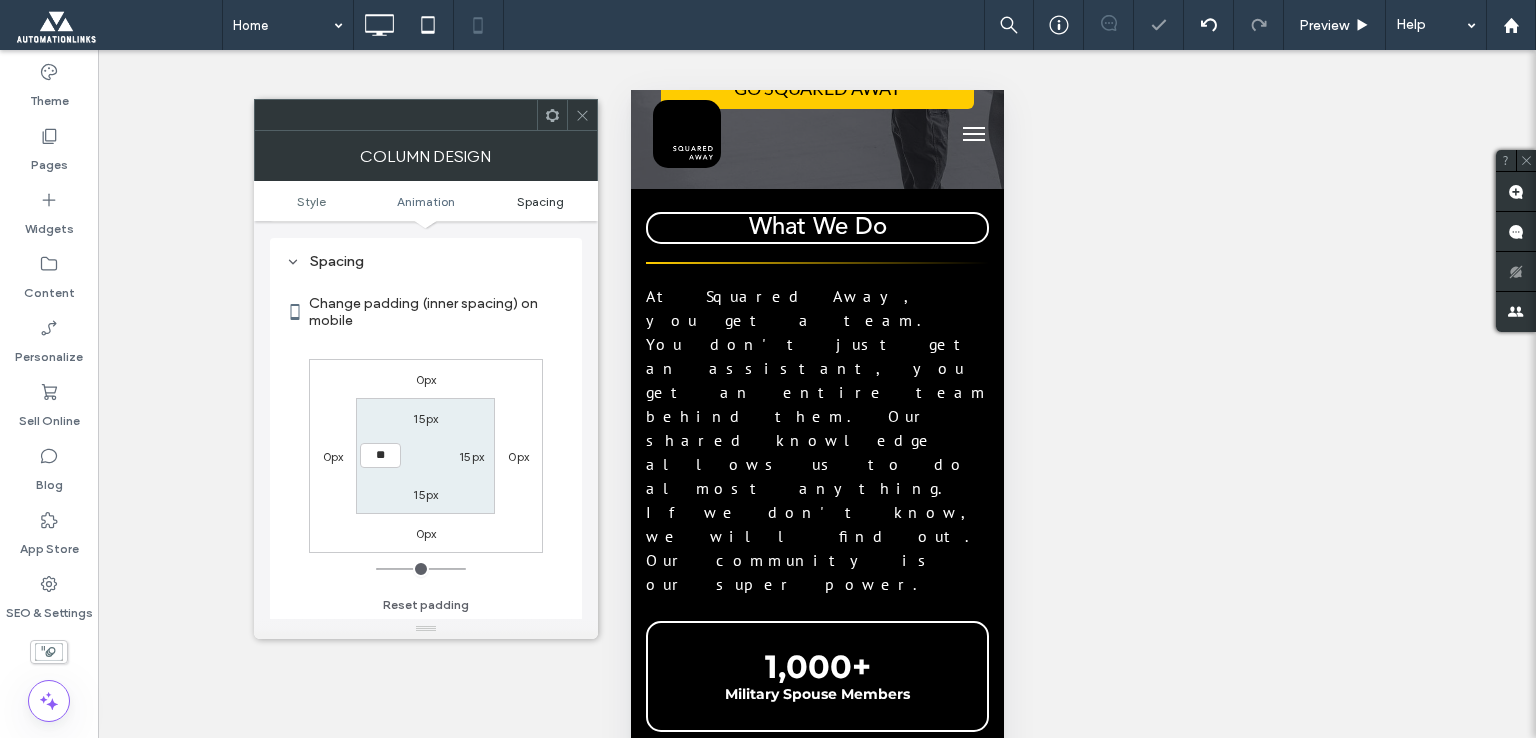 type on "**" 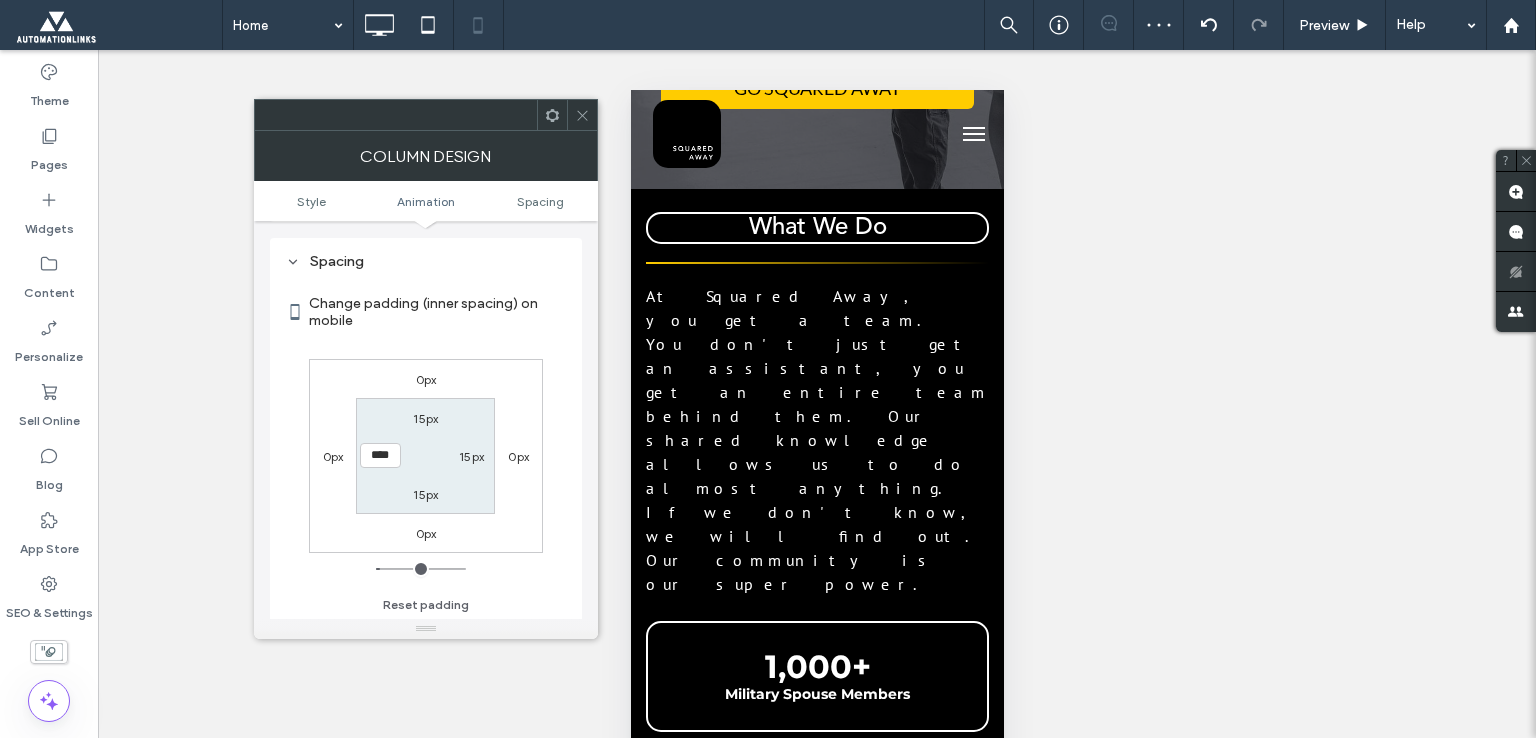 click on "0px" at bounding box center (426, 533) 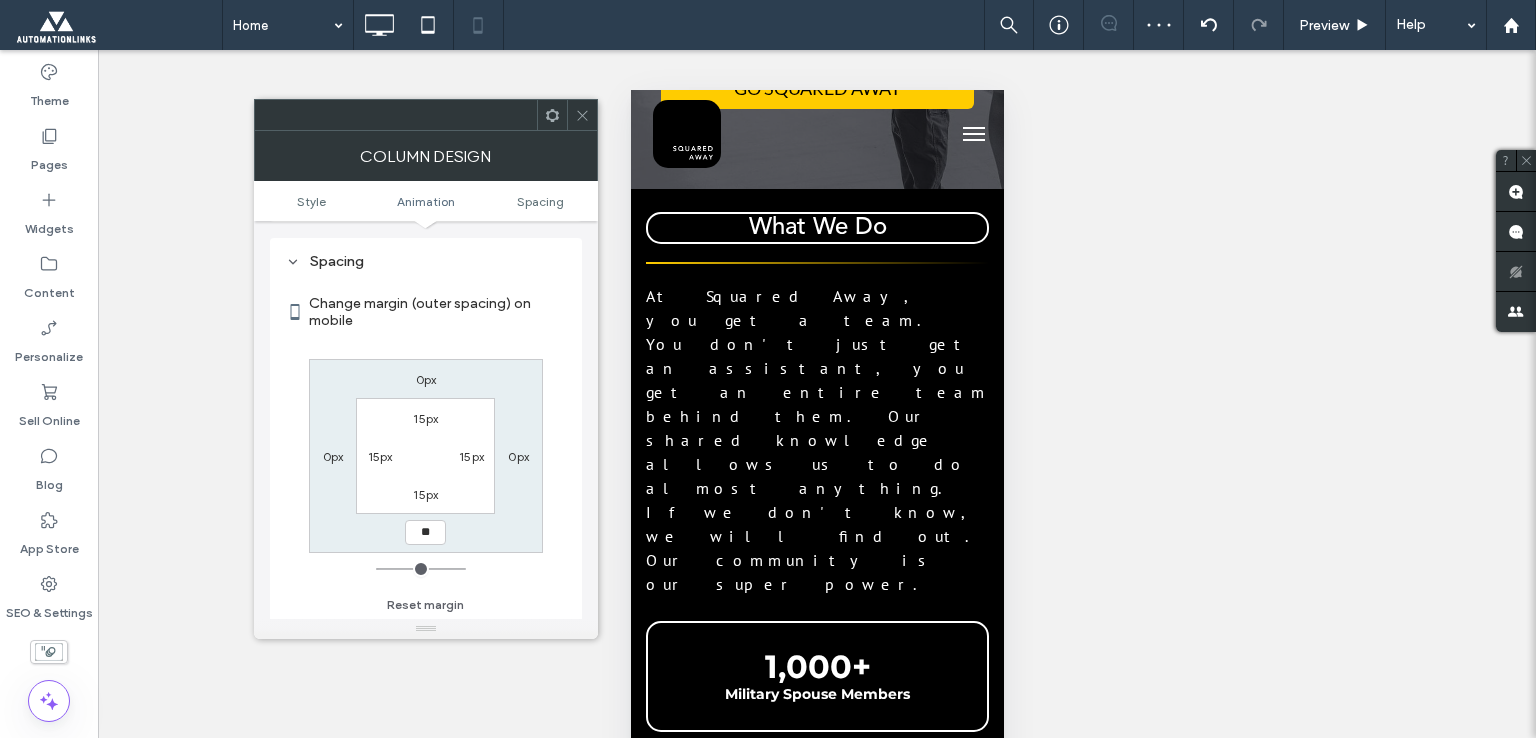 type on "**" 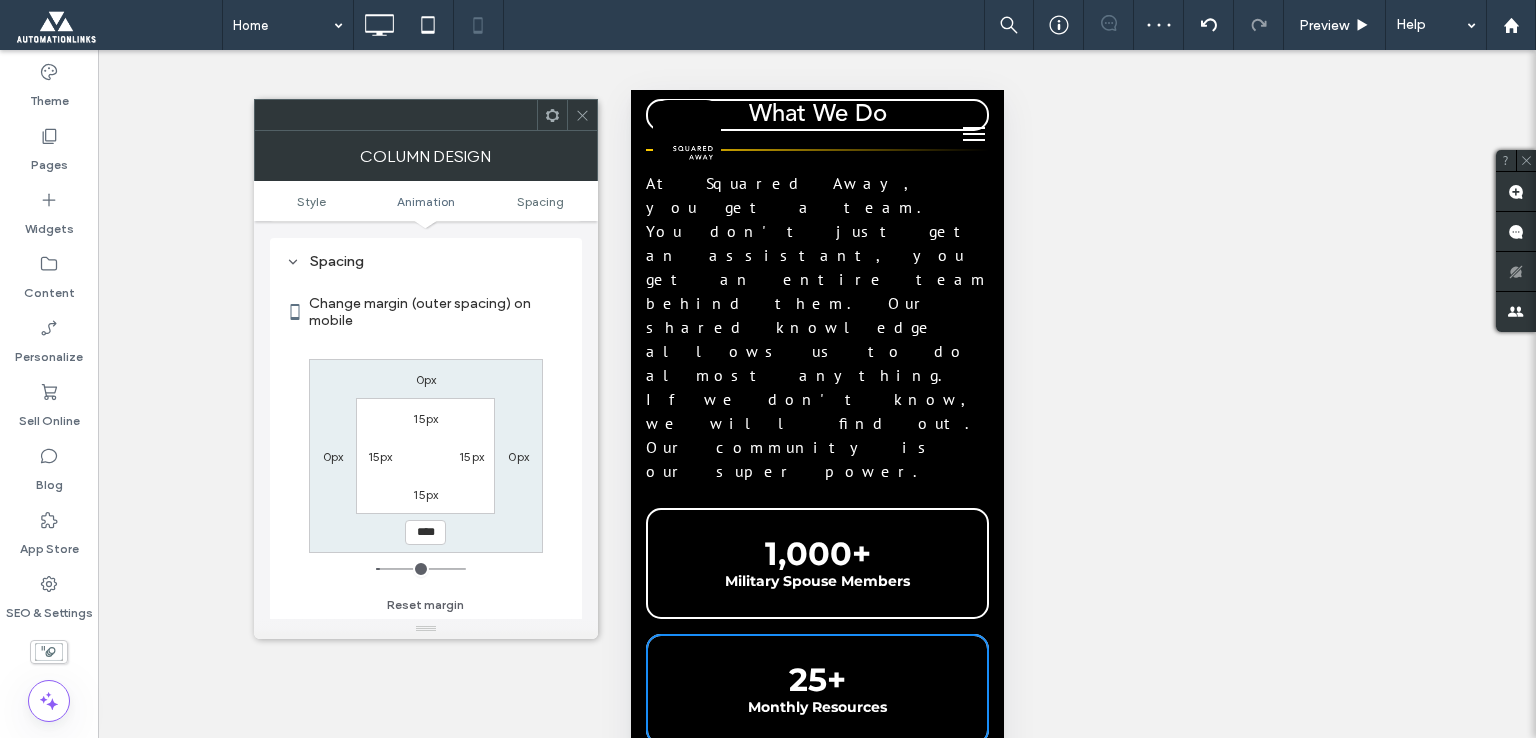 scroll, scrollTop: 600, scrollLeft: 0, axis: vertical 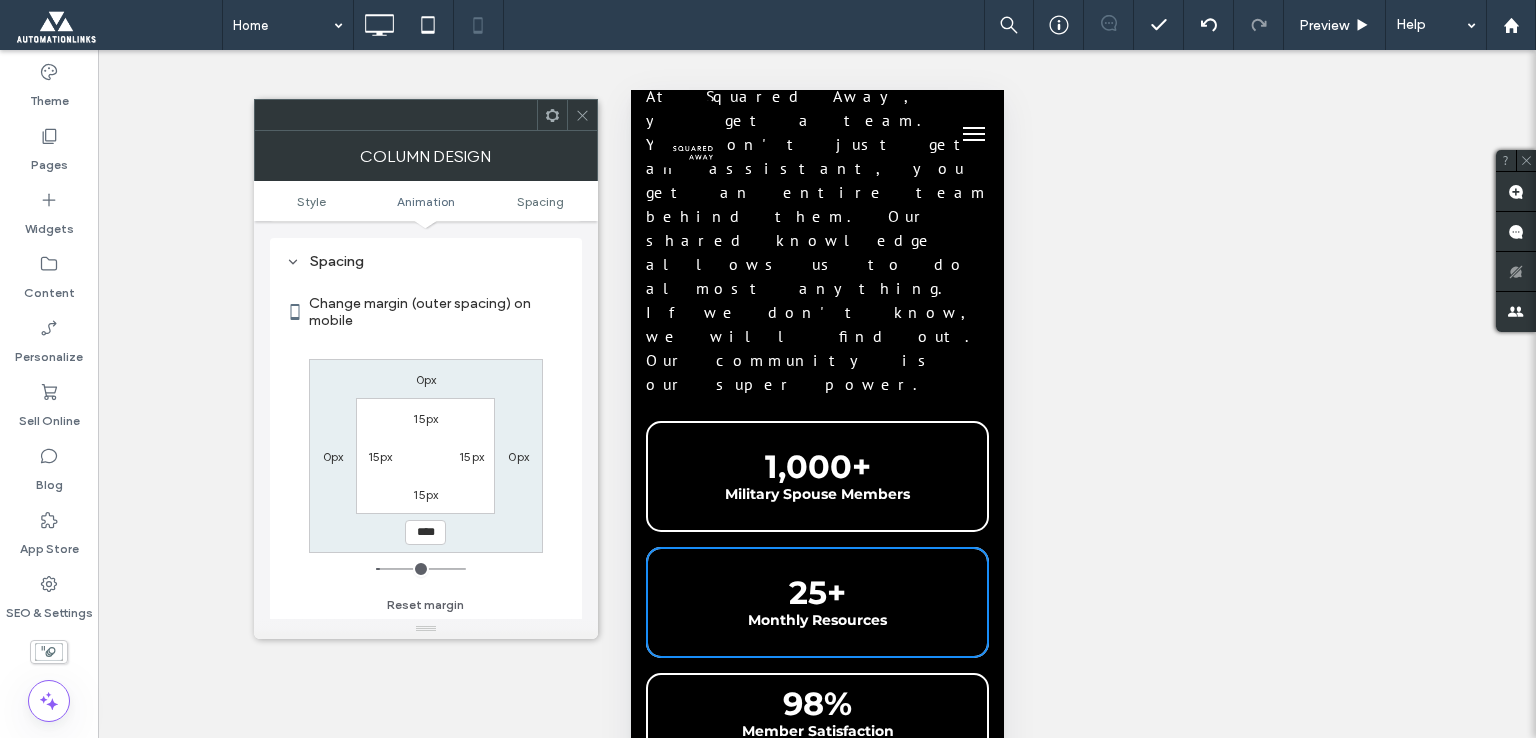 click at bounding box center [582, 115] 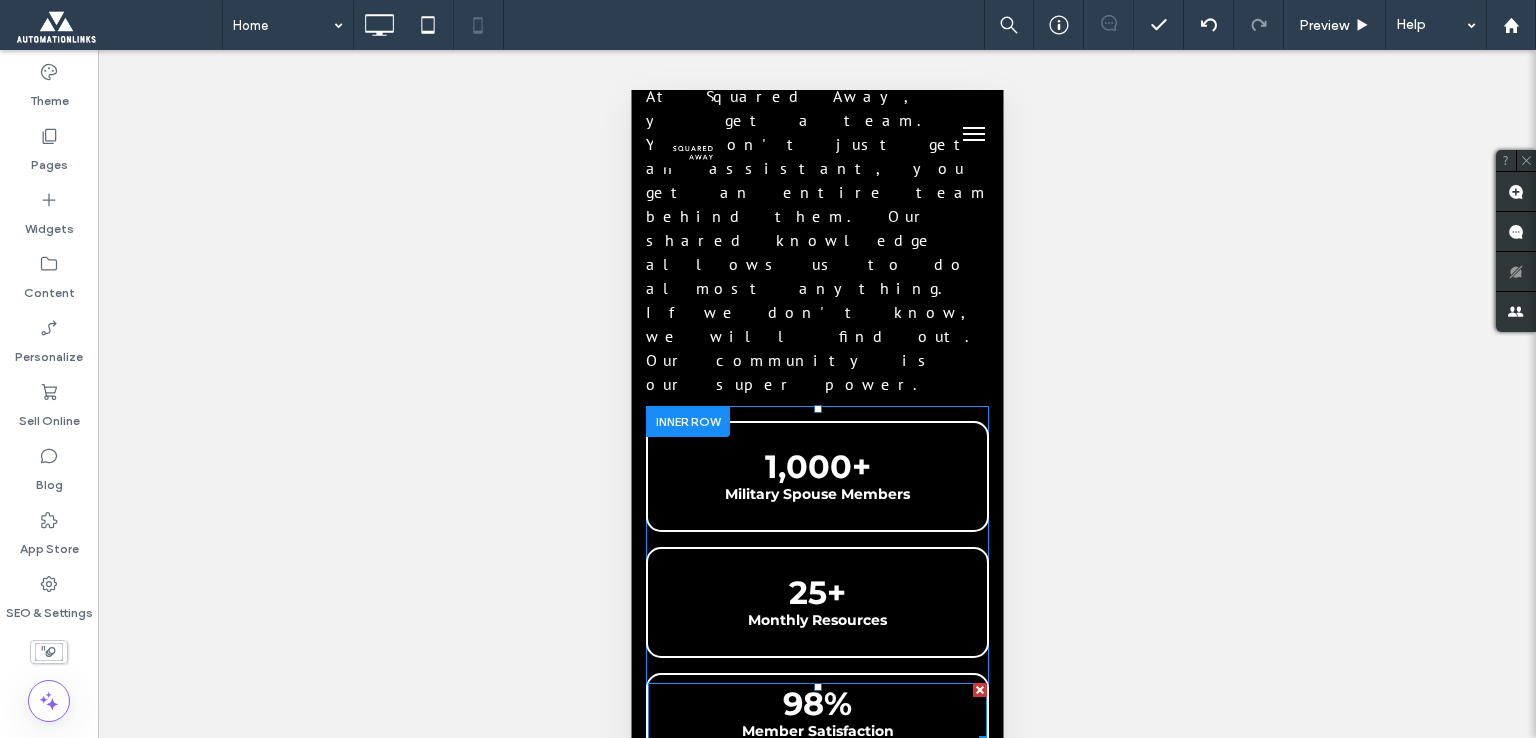 click on "98%" at bounding box center [816, 703] 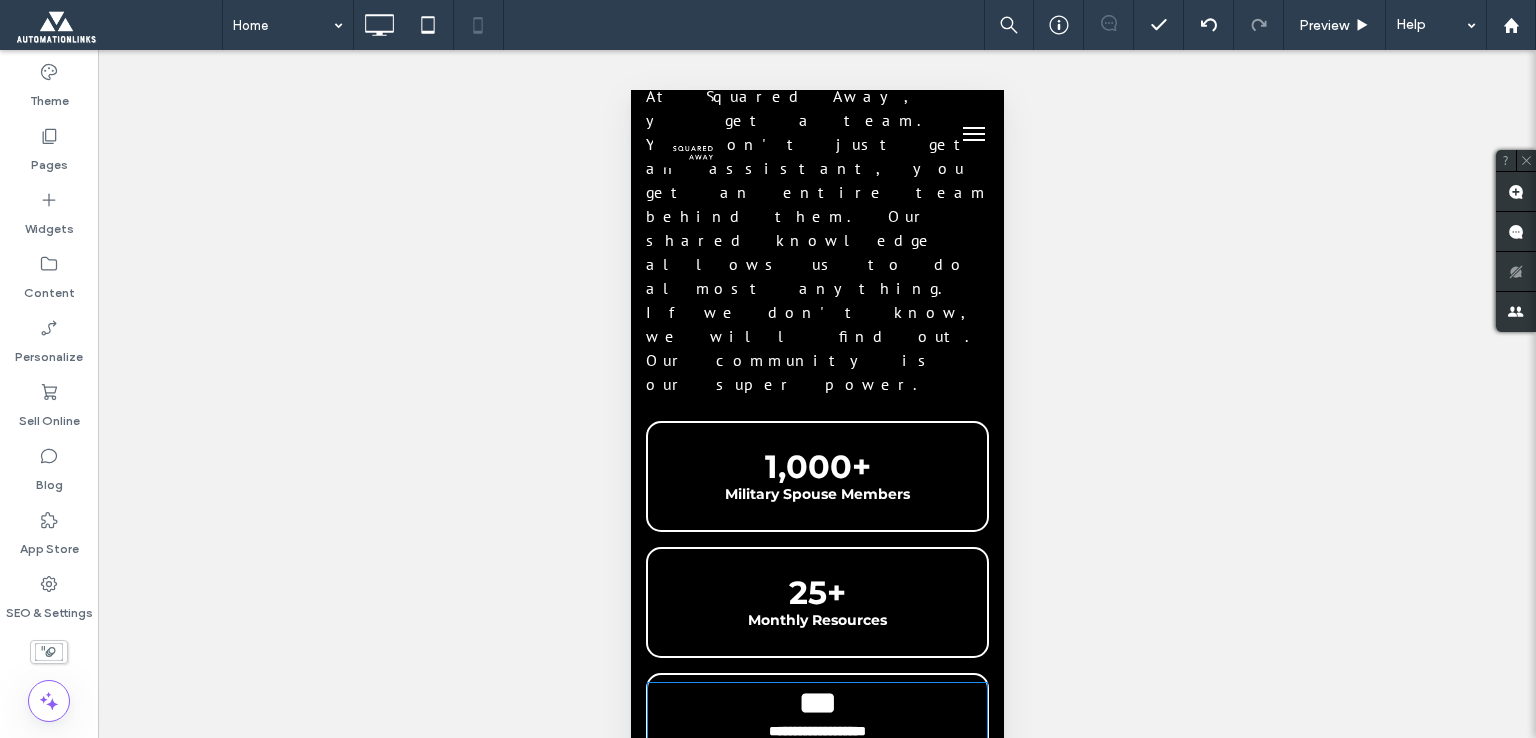 type on "**********" 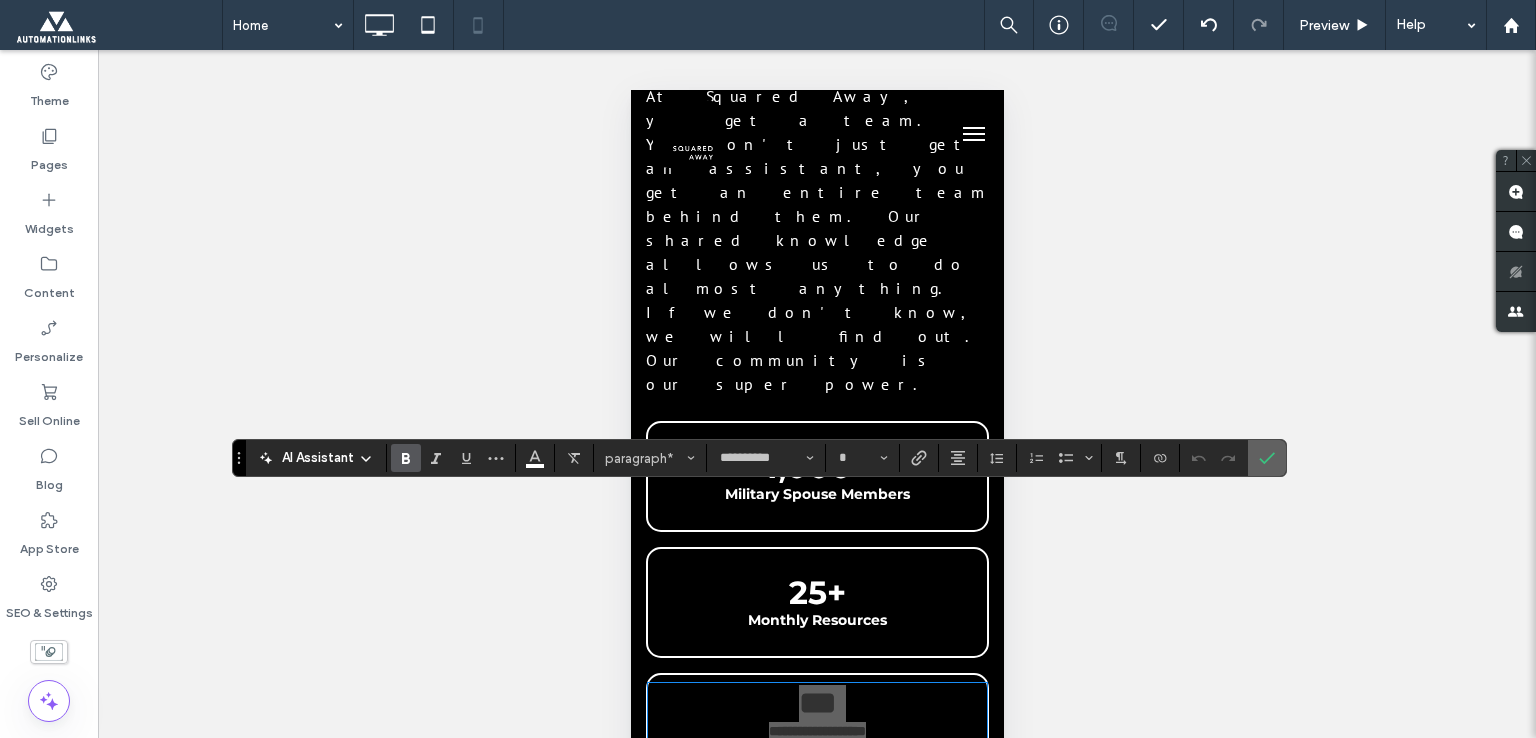click 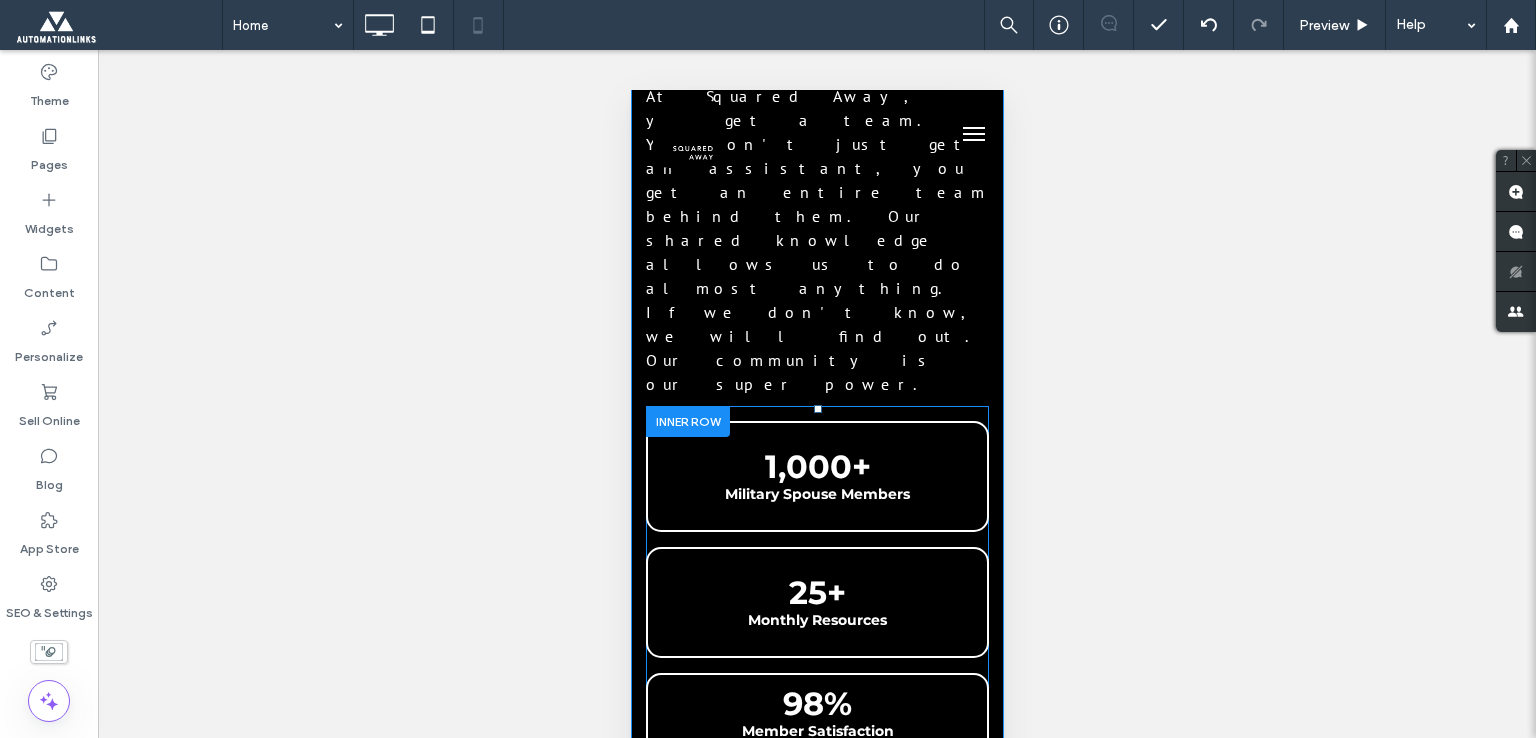 click on "98% Member Satisfaction
Click To Paste" at bounding box center (816, 713) 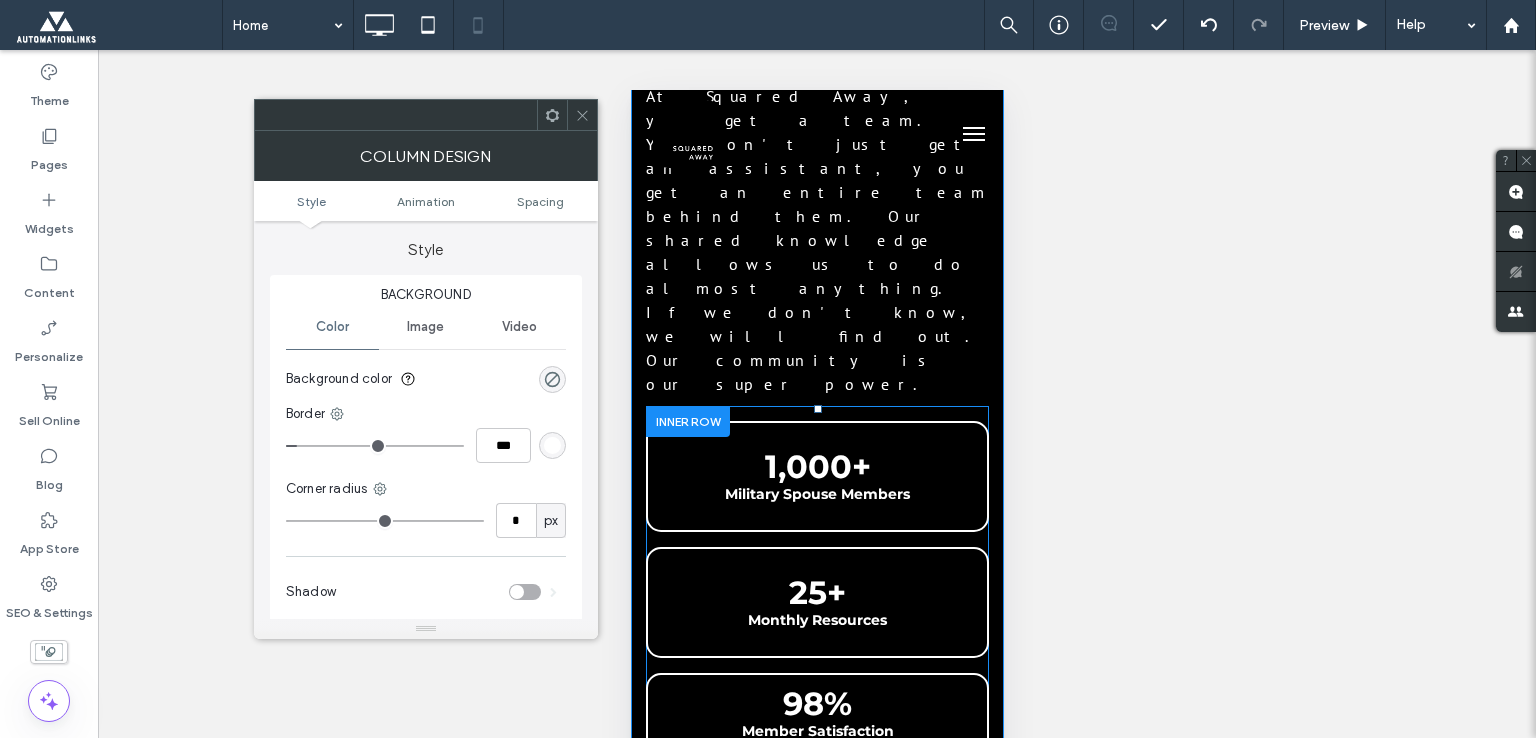 type on "**" 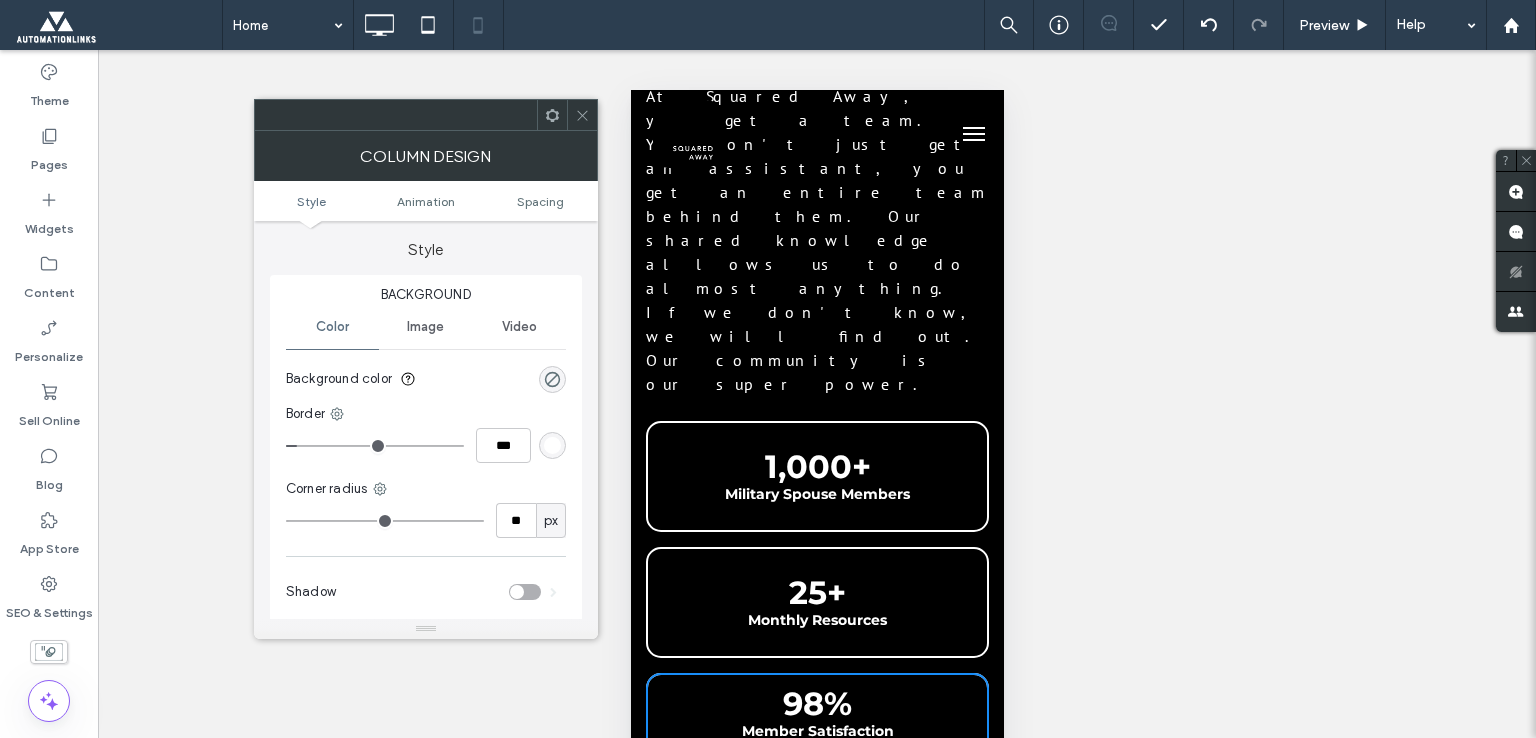 click on "Style Animation Spacing" at bounding box center (426, 201) 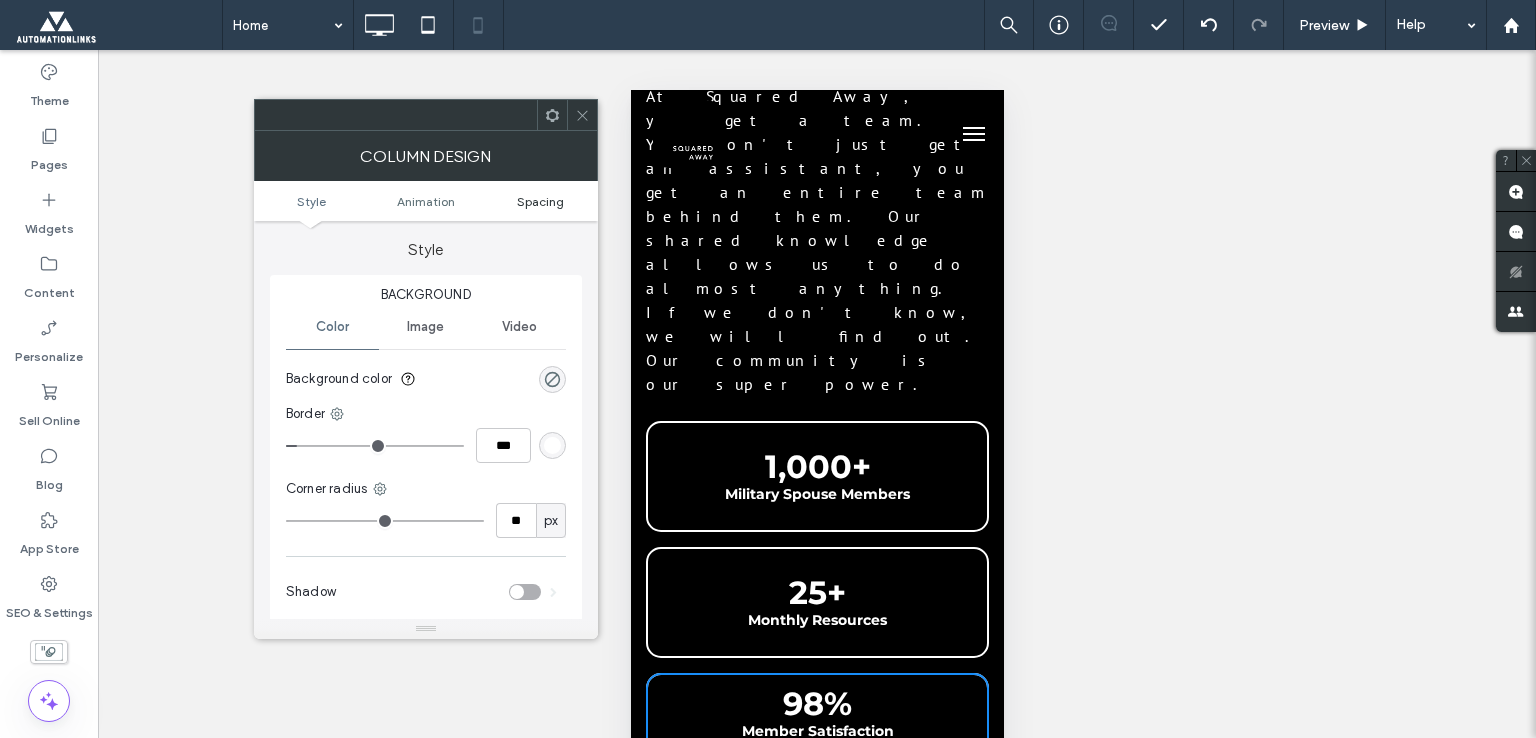 click on "Spacing" at bounding box center (540, 201) 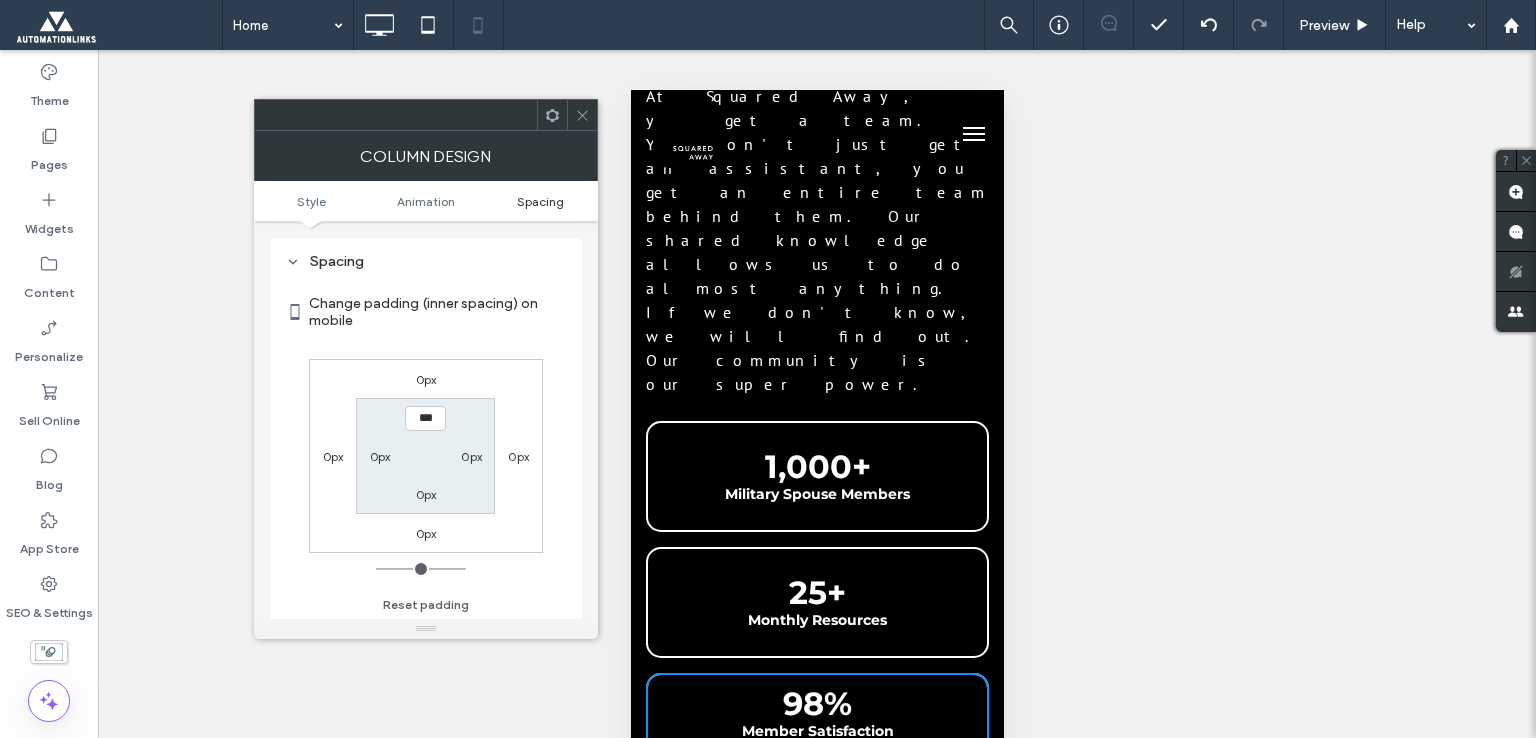 scroll, scrollTop: 468, scrollLeft: 0, axis: vertical 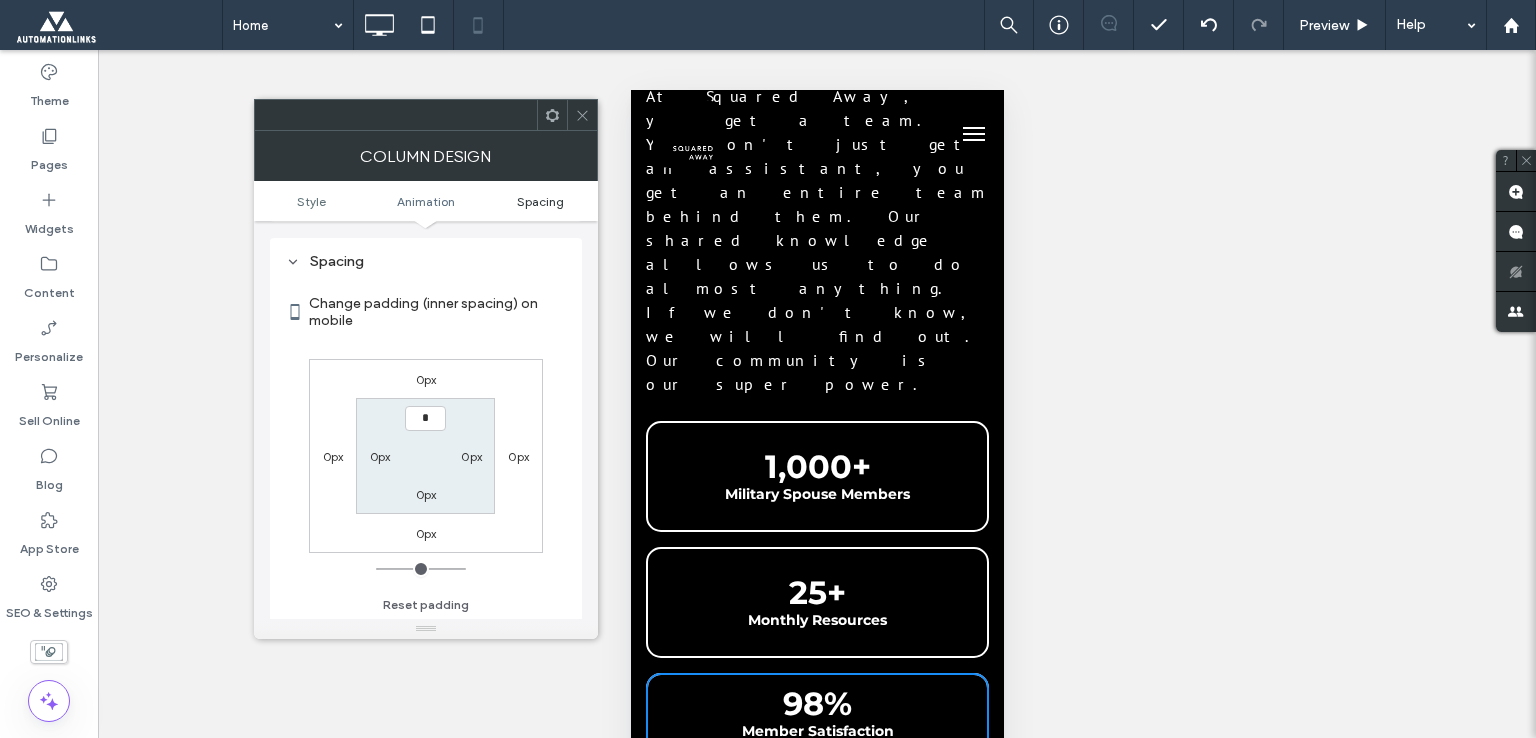 type on "**" 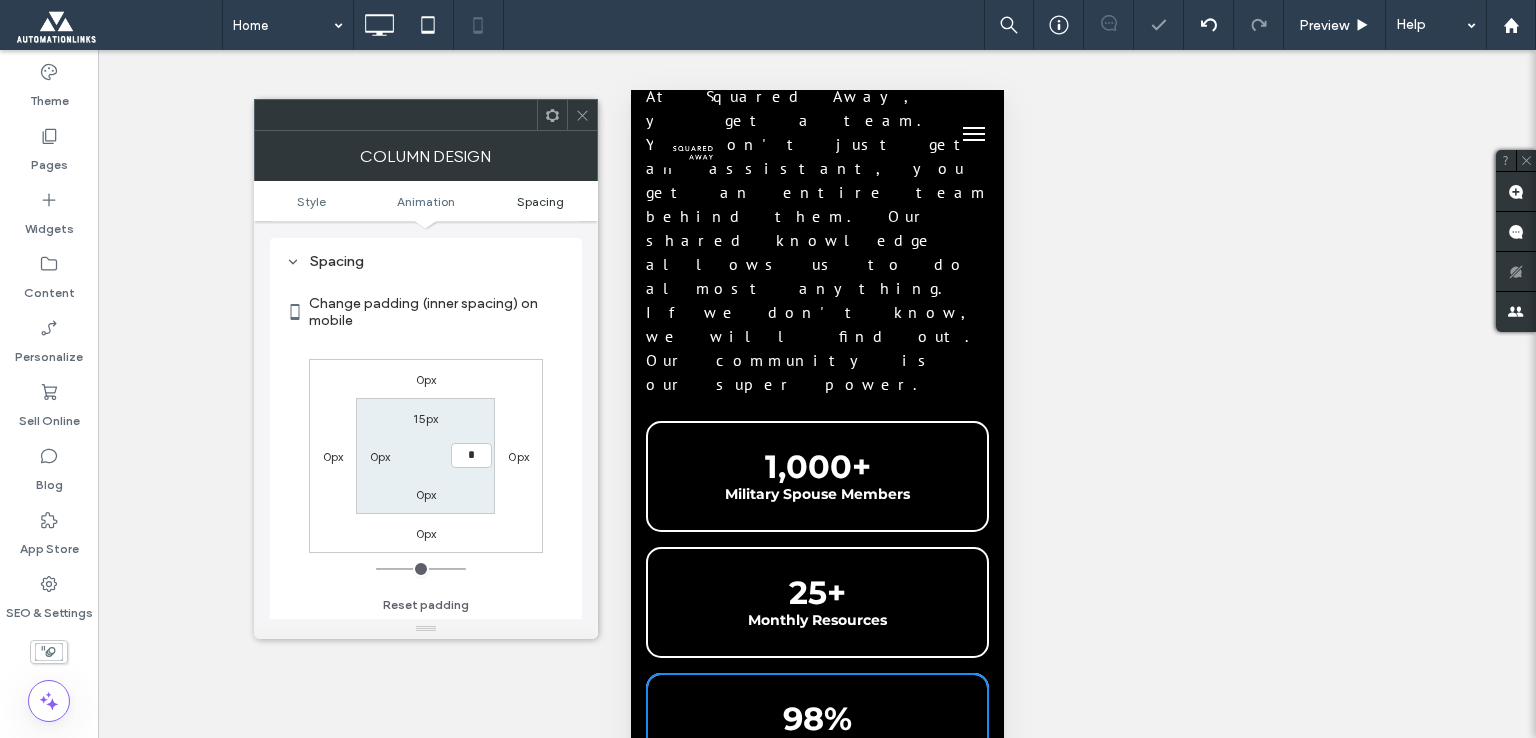 type on "**" 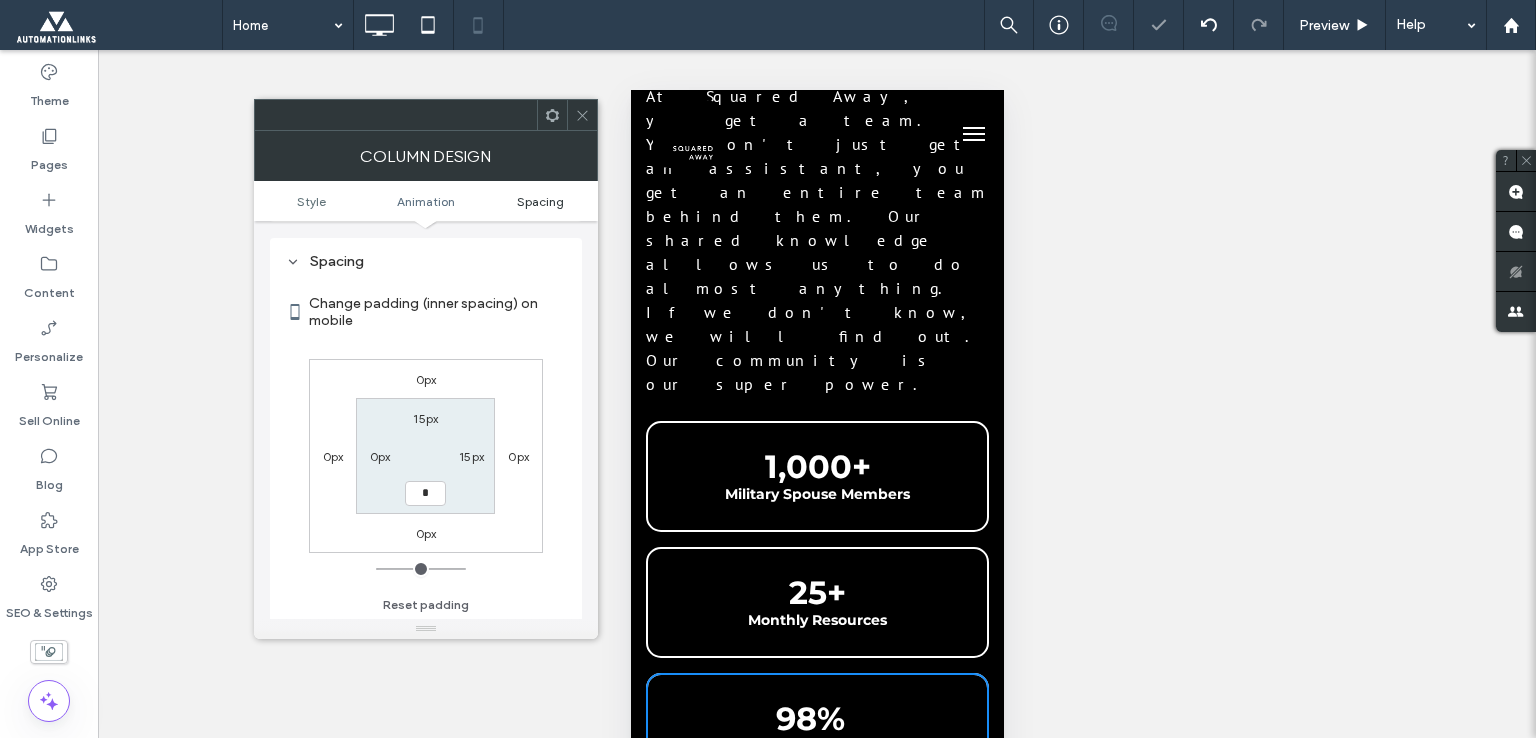 type on "**" 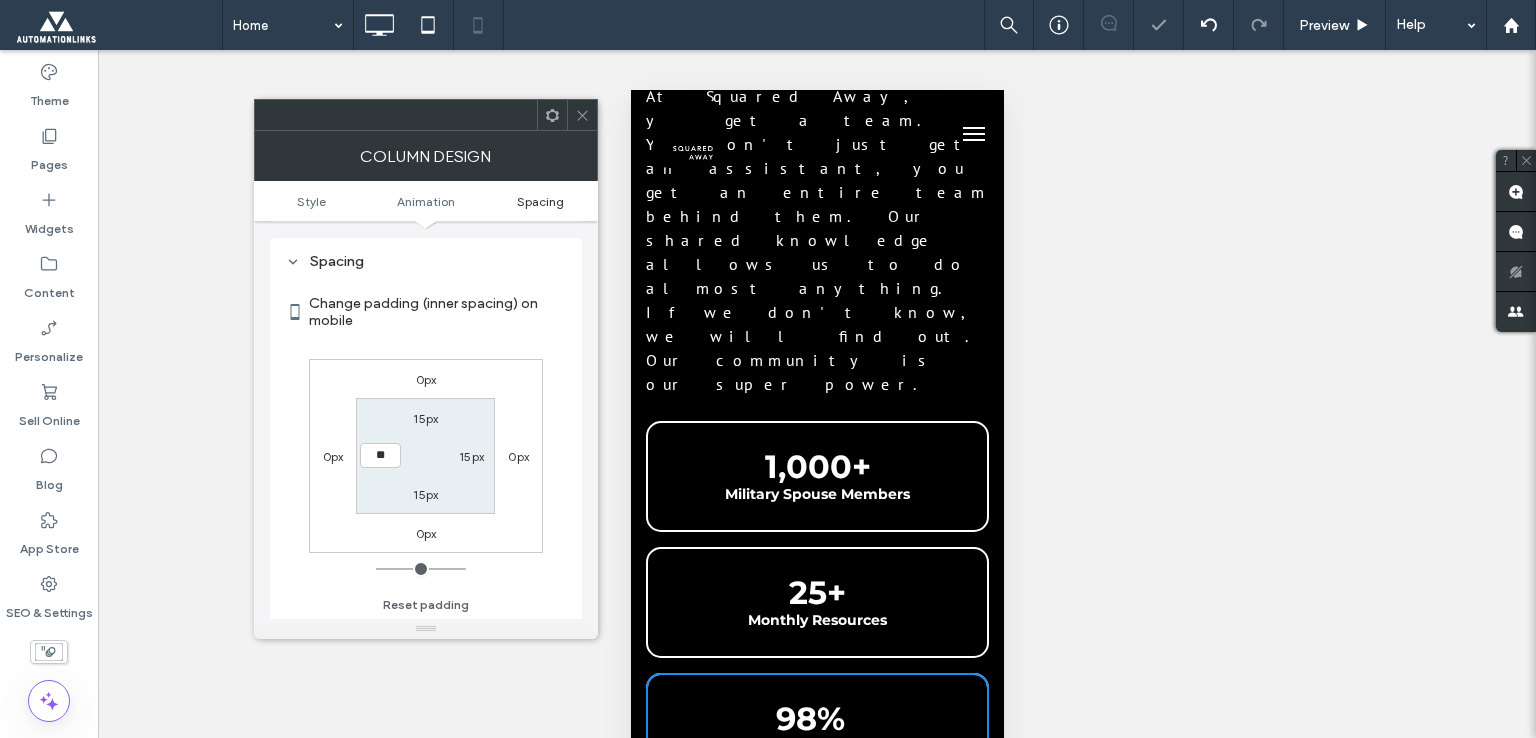 type on "**" 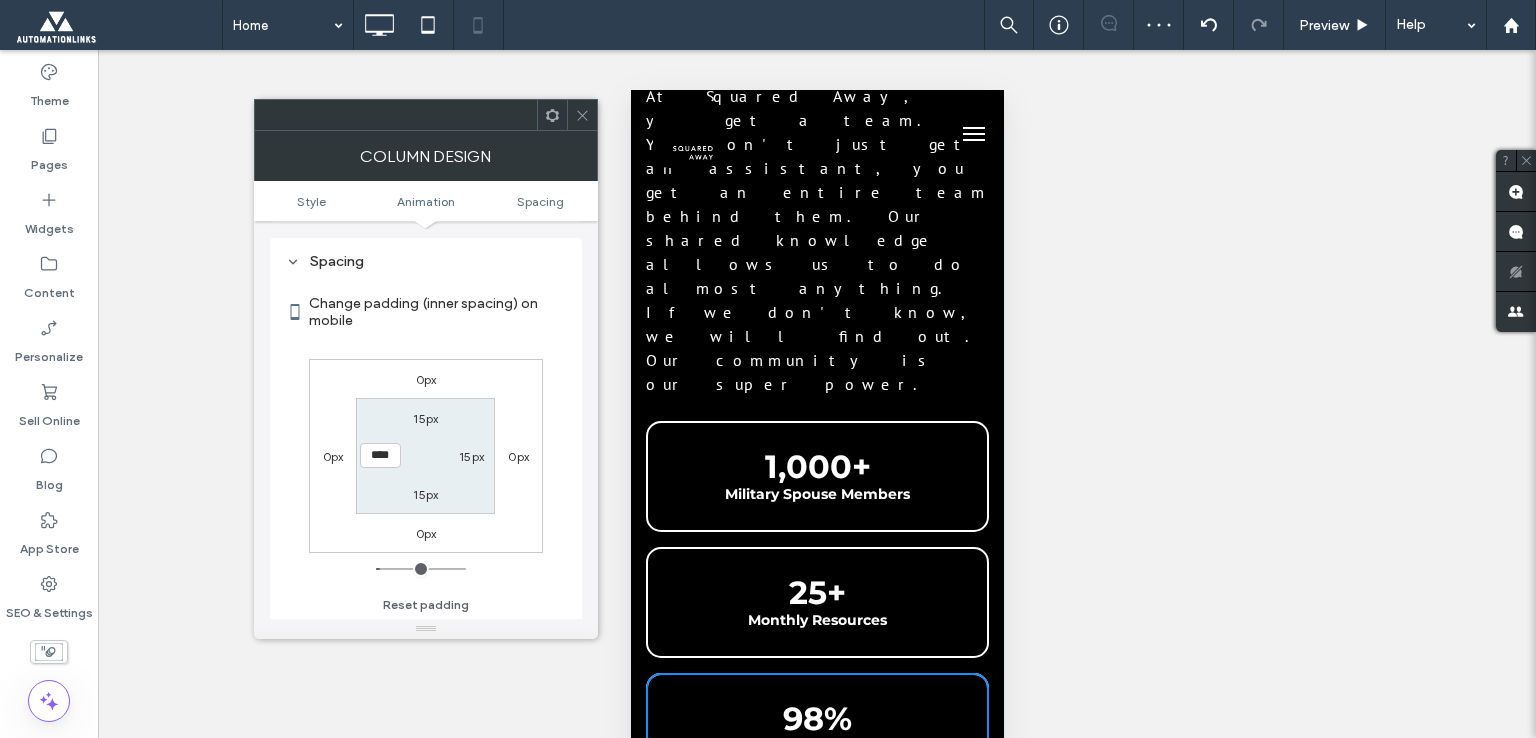 click at bounding box center [582, 115] 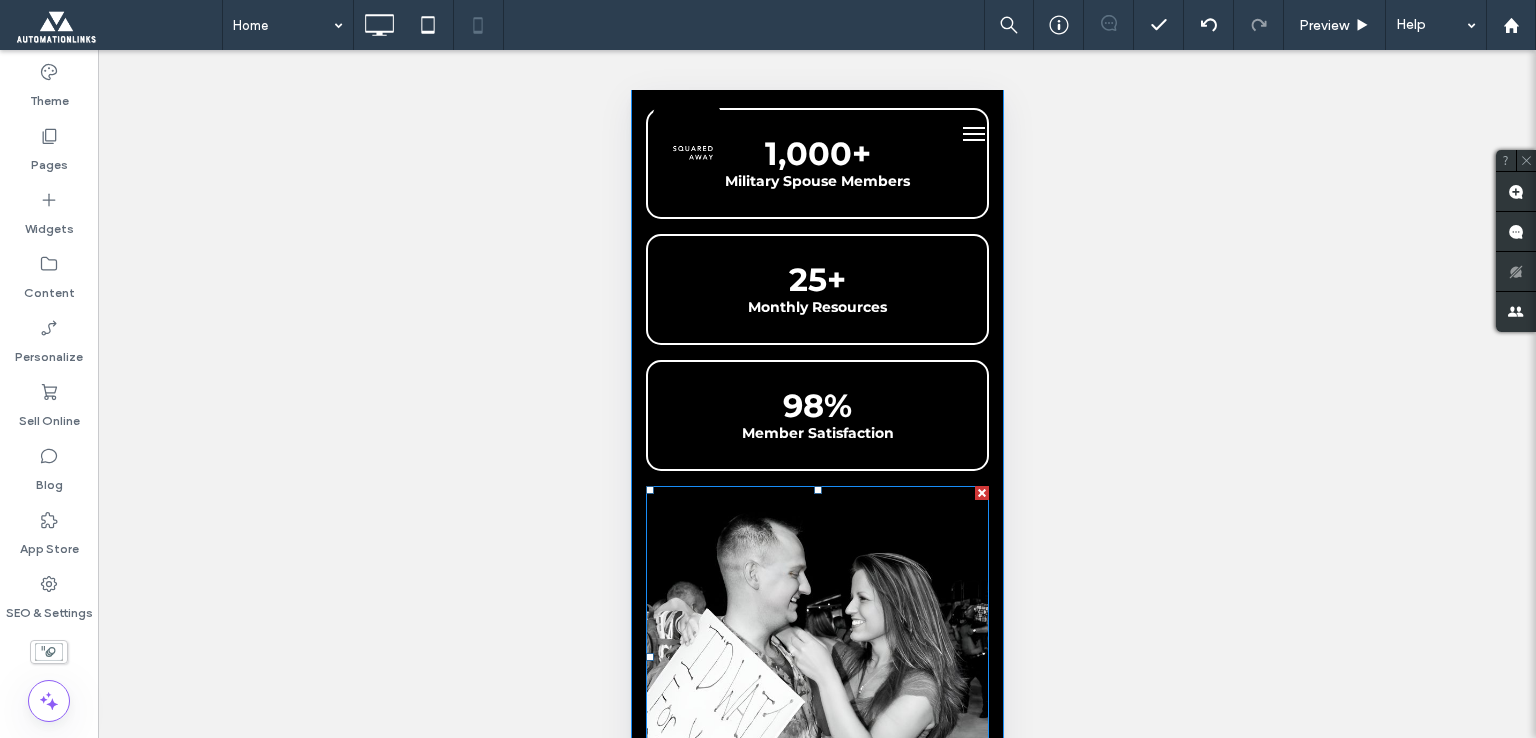 scroll, scrollTop: 1000, scrollLeft: 0, axis: vertical 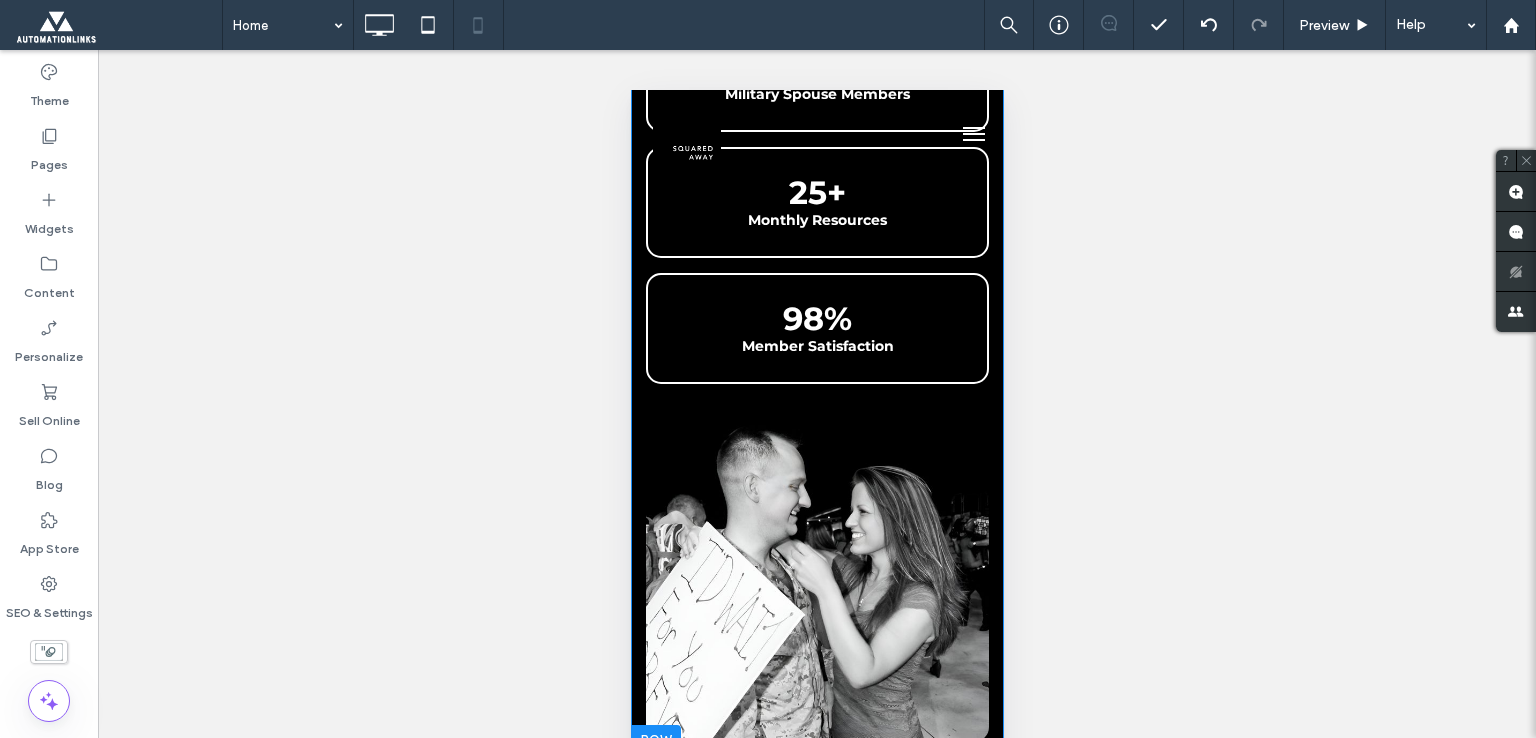click on "Click To Paste" at bounding box center (816, 570) 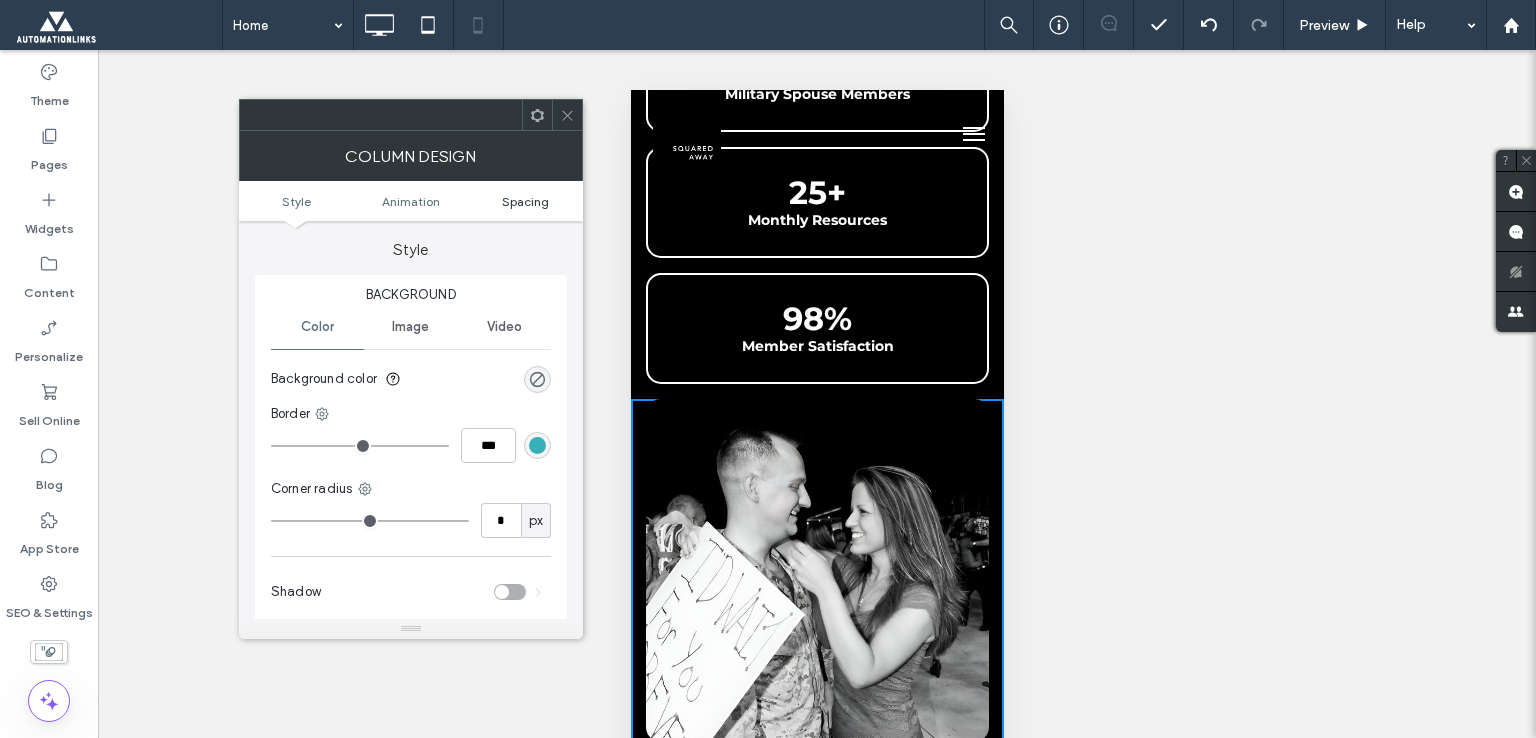 click on "Spacing" at bounding box center (525, 201) 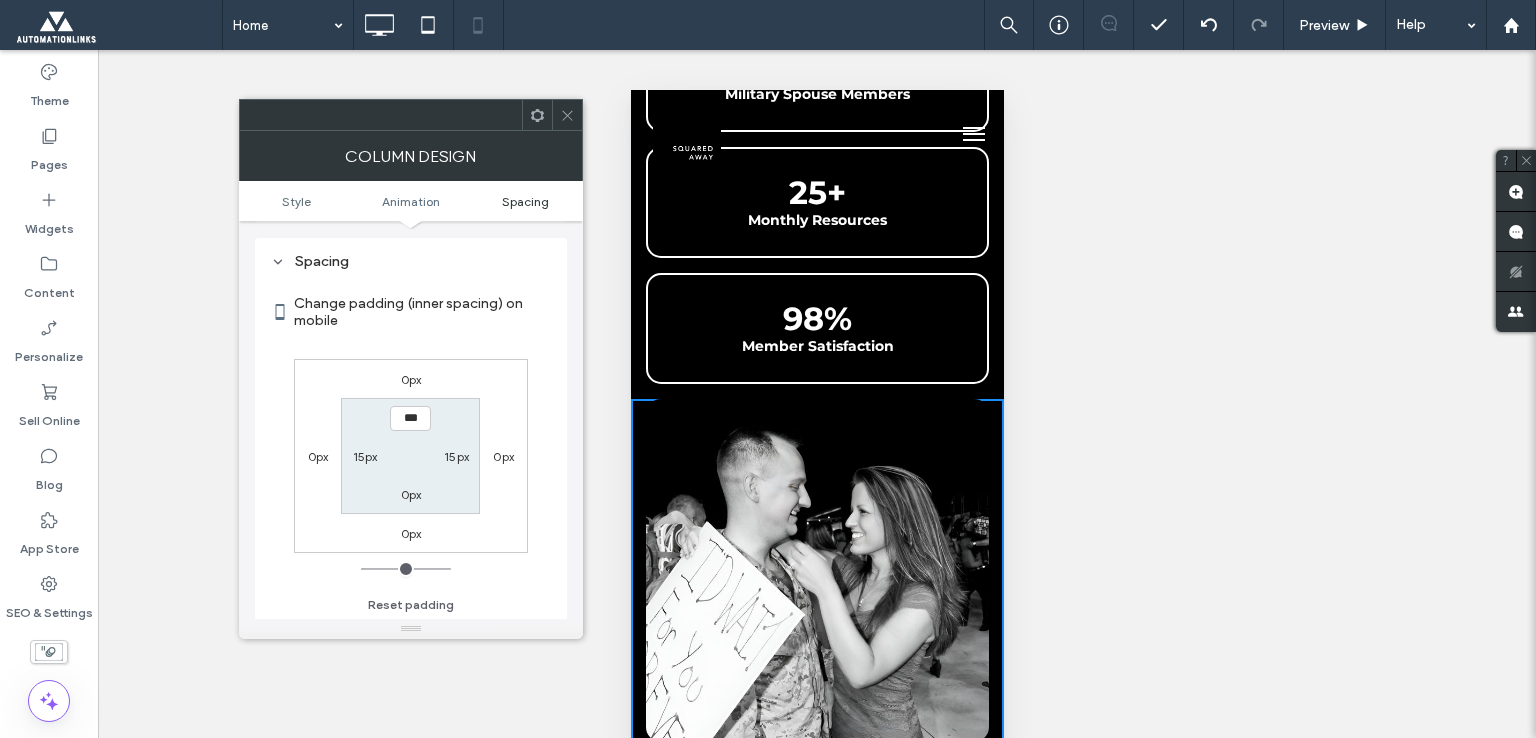 scroll, scrollTop: 468, scrollLeft: 0, axis: vertical 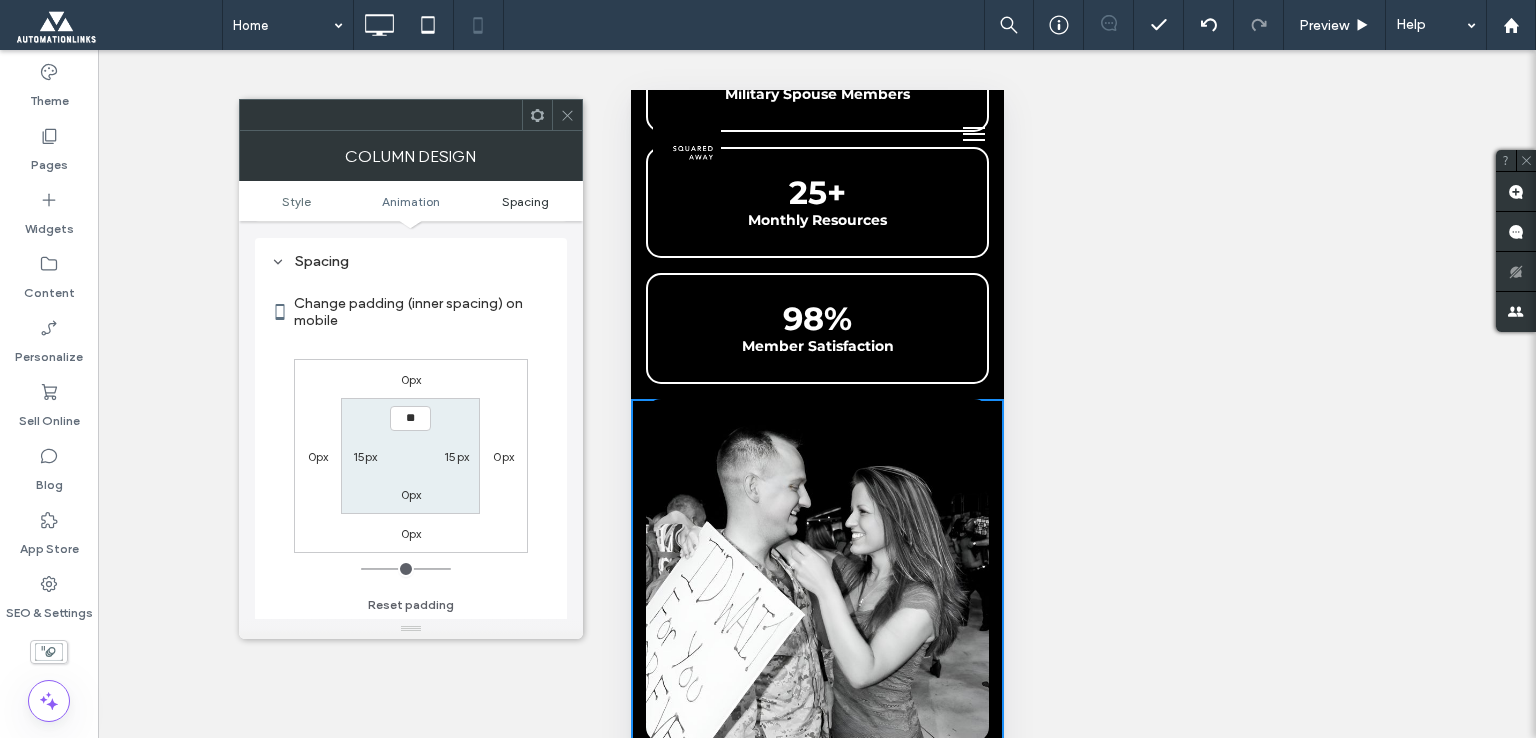 type on "****" 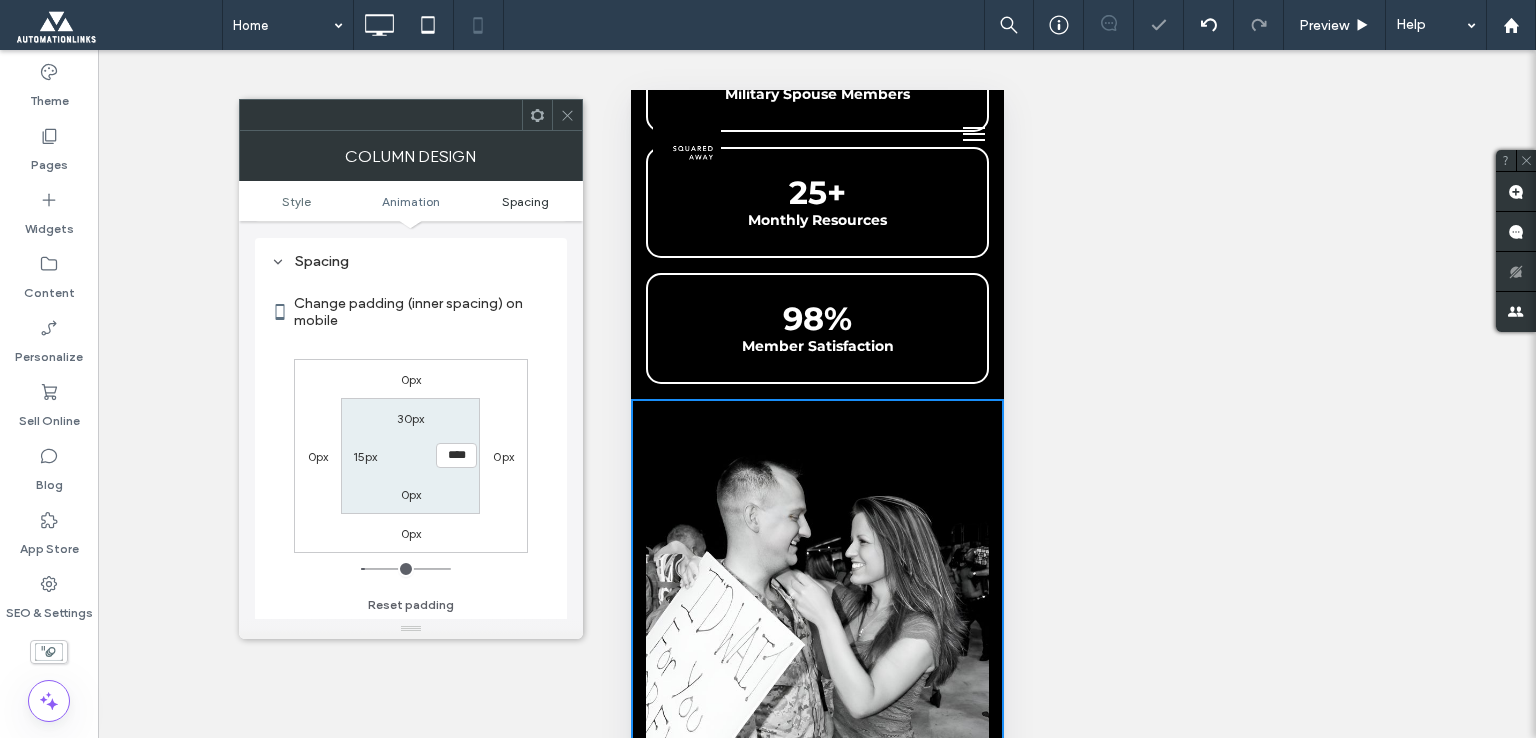 type on "*" 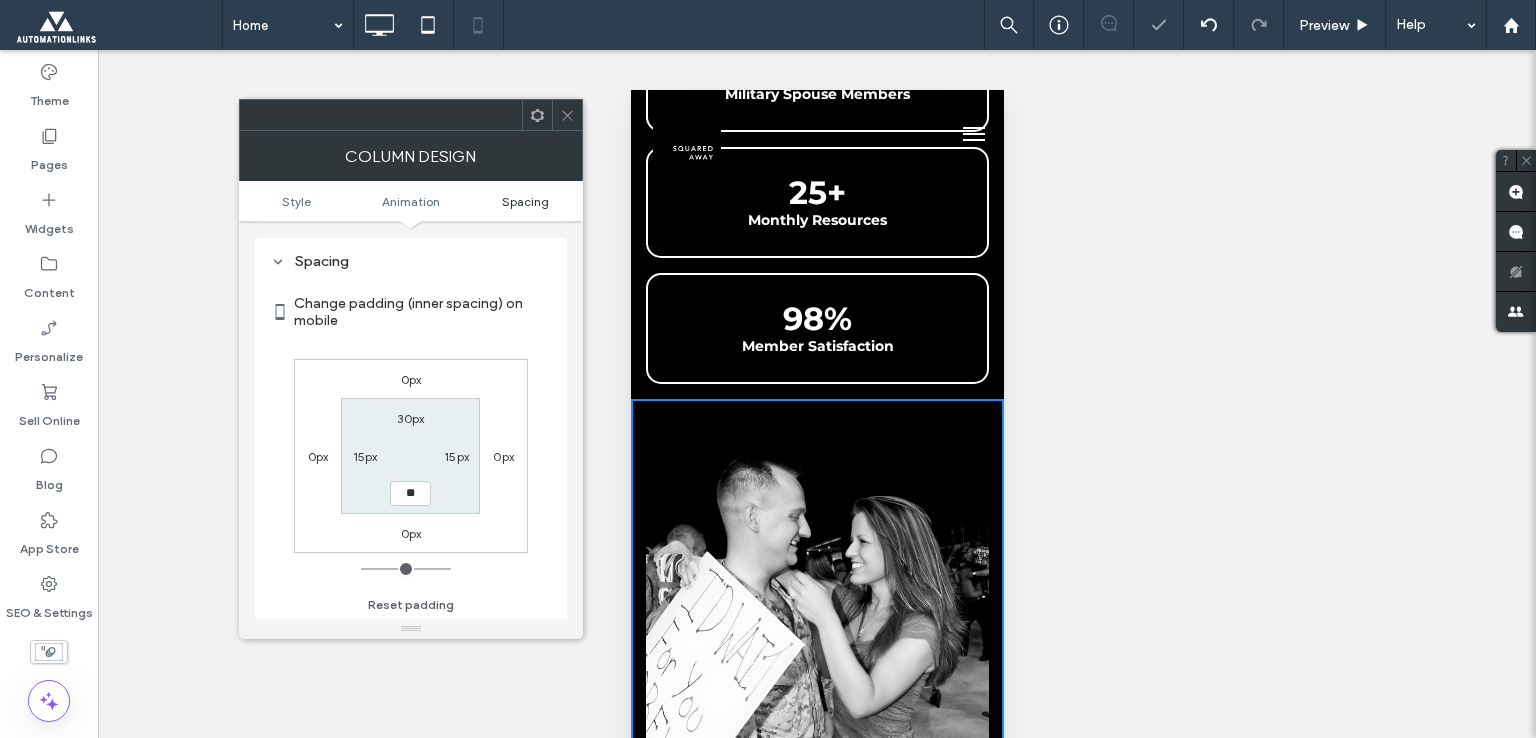 type on "**" 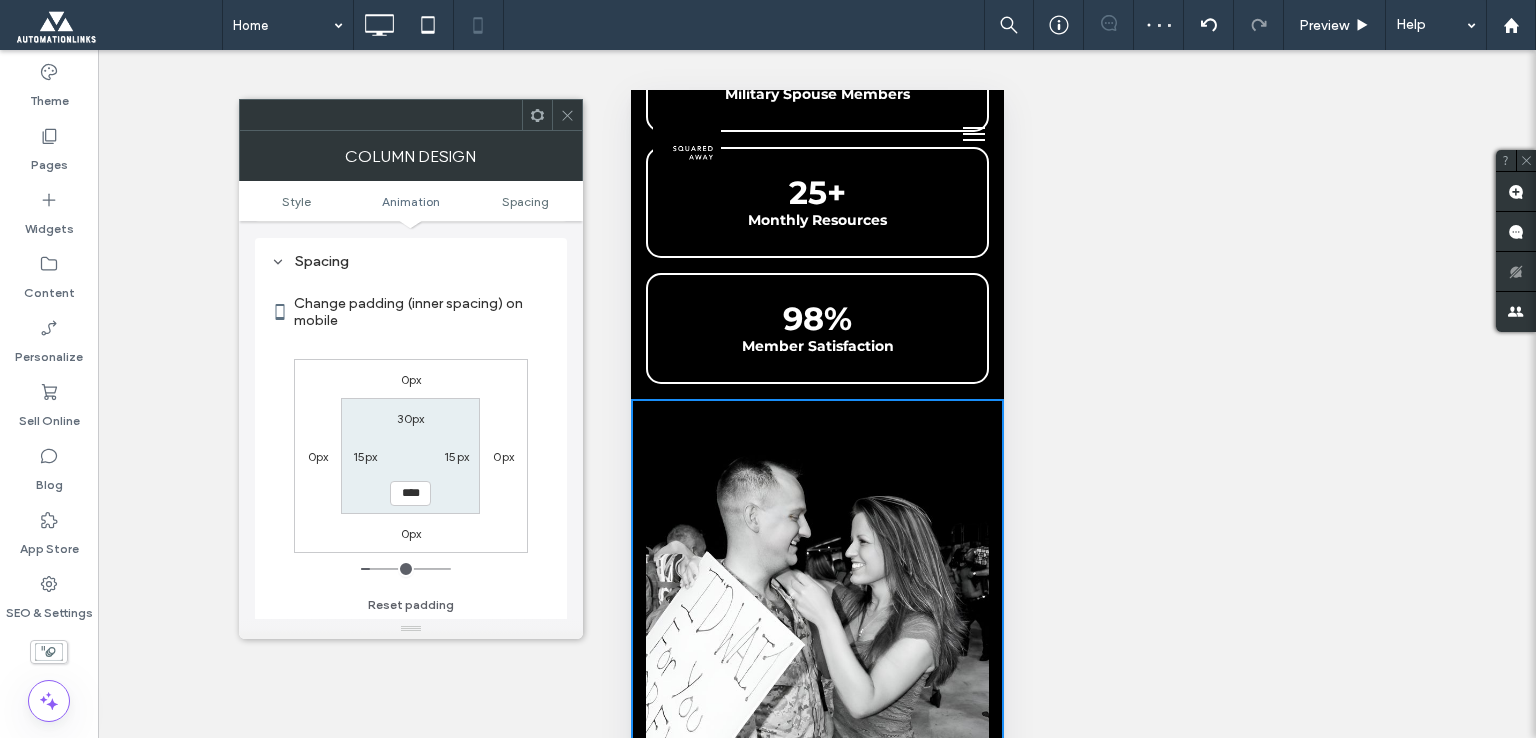 click 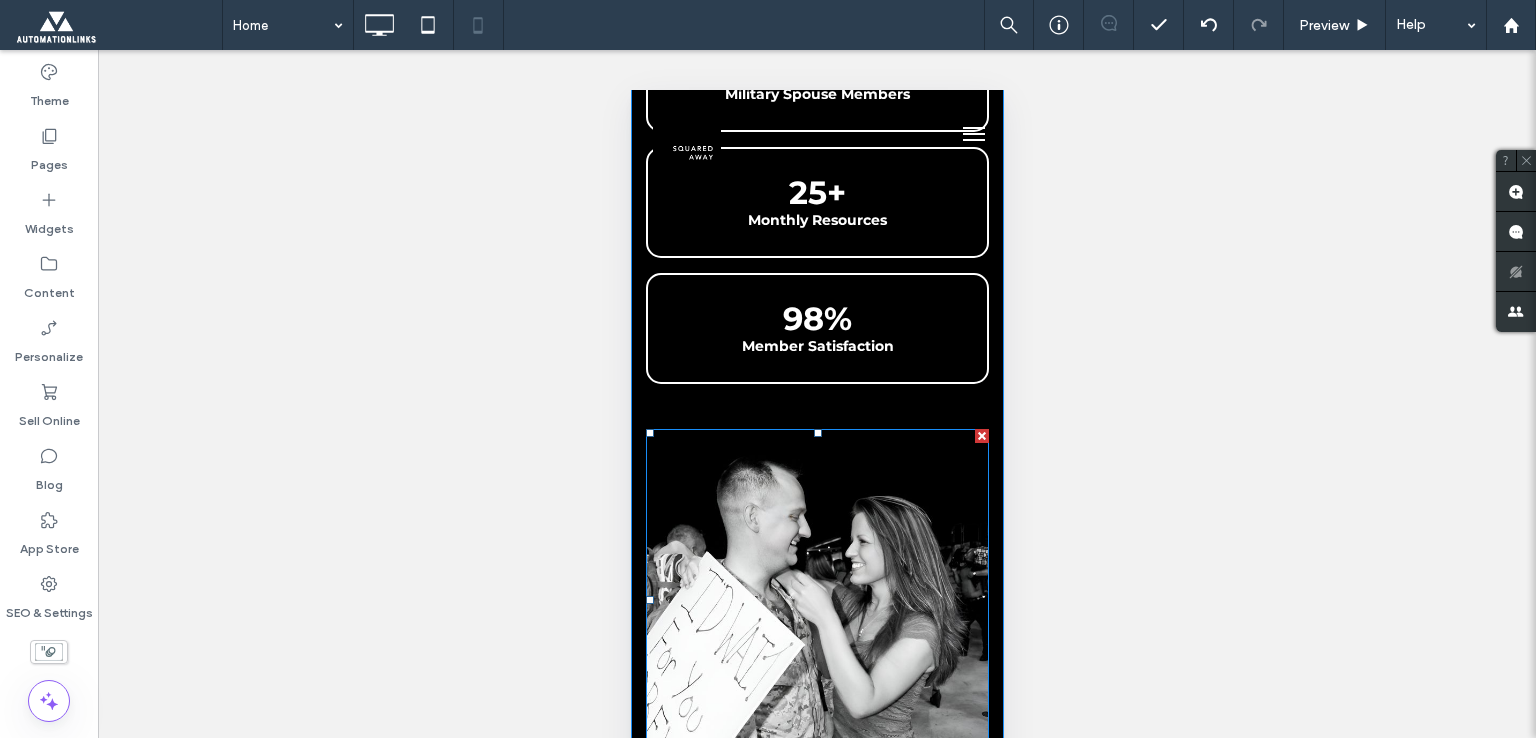 click at bounding box center [816, 600] 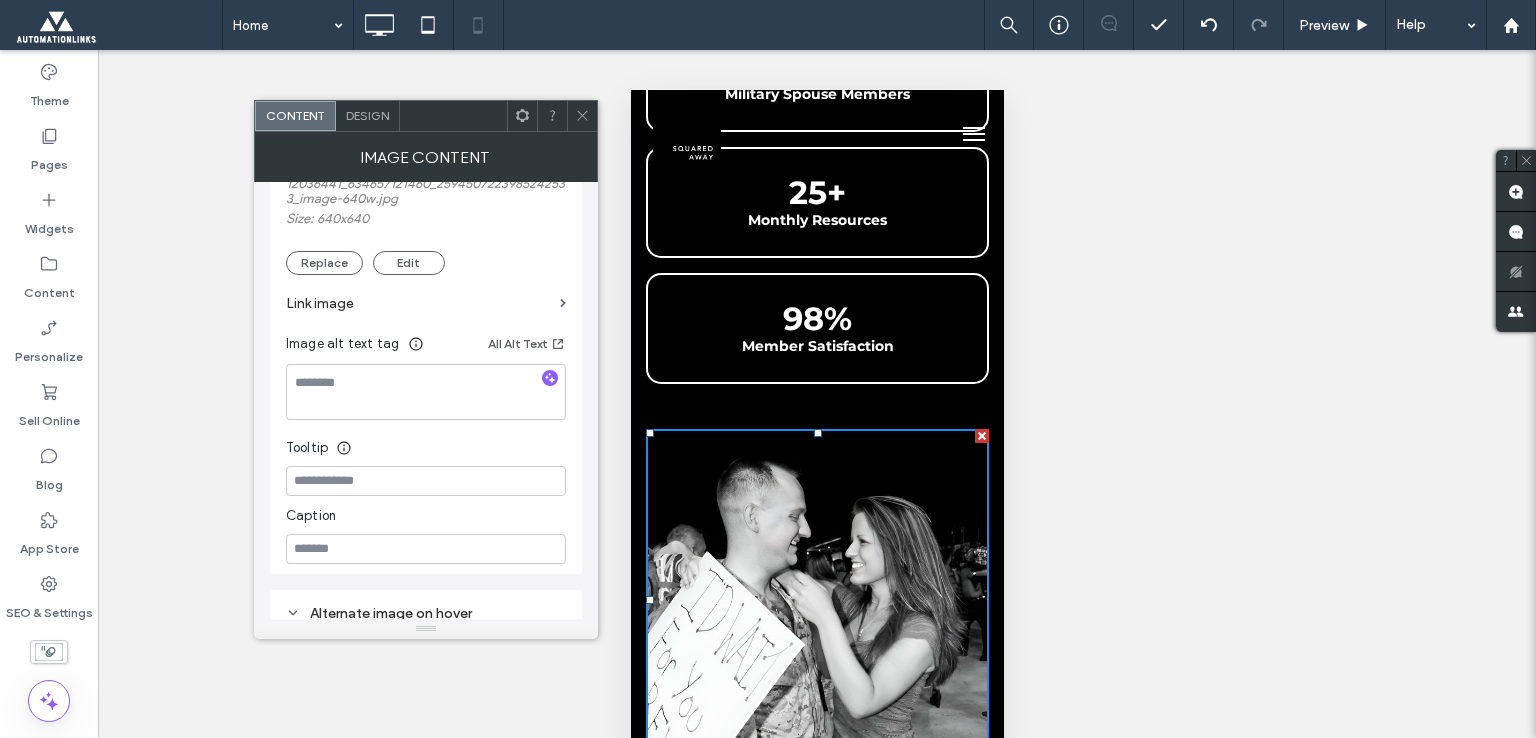 scroll, scrollTop: 585, scrollLeft: 0, axis: vertical 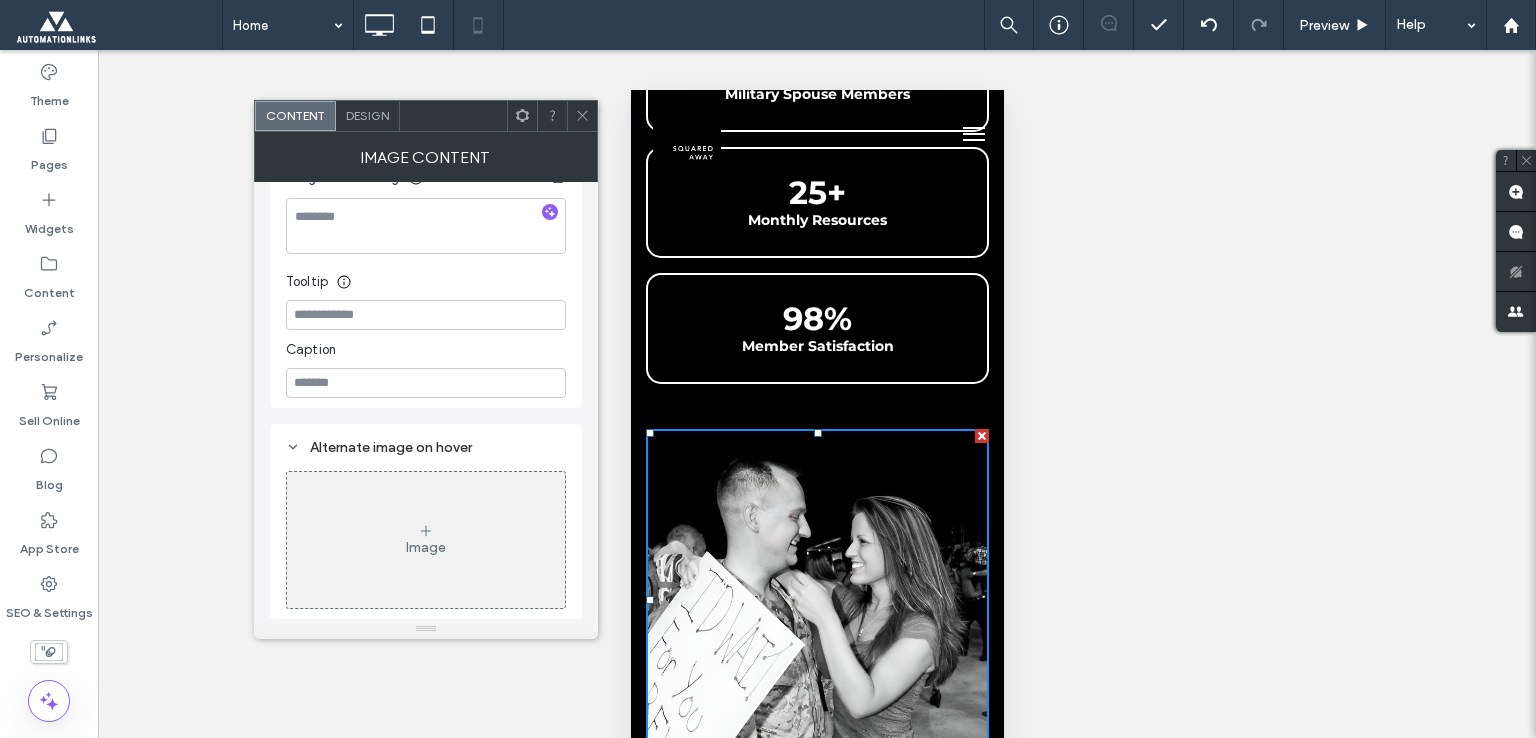 click on "Image Content" at bounding box center (426, 157) 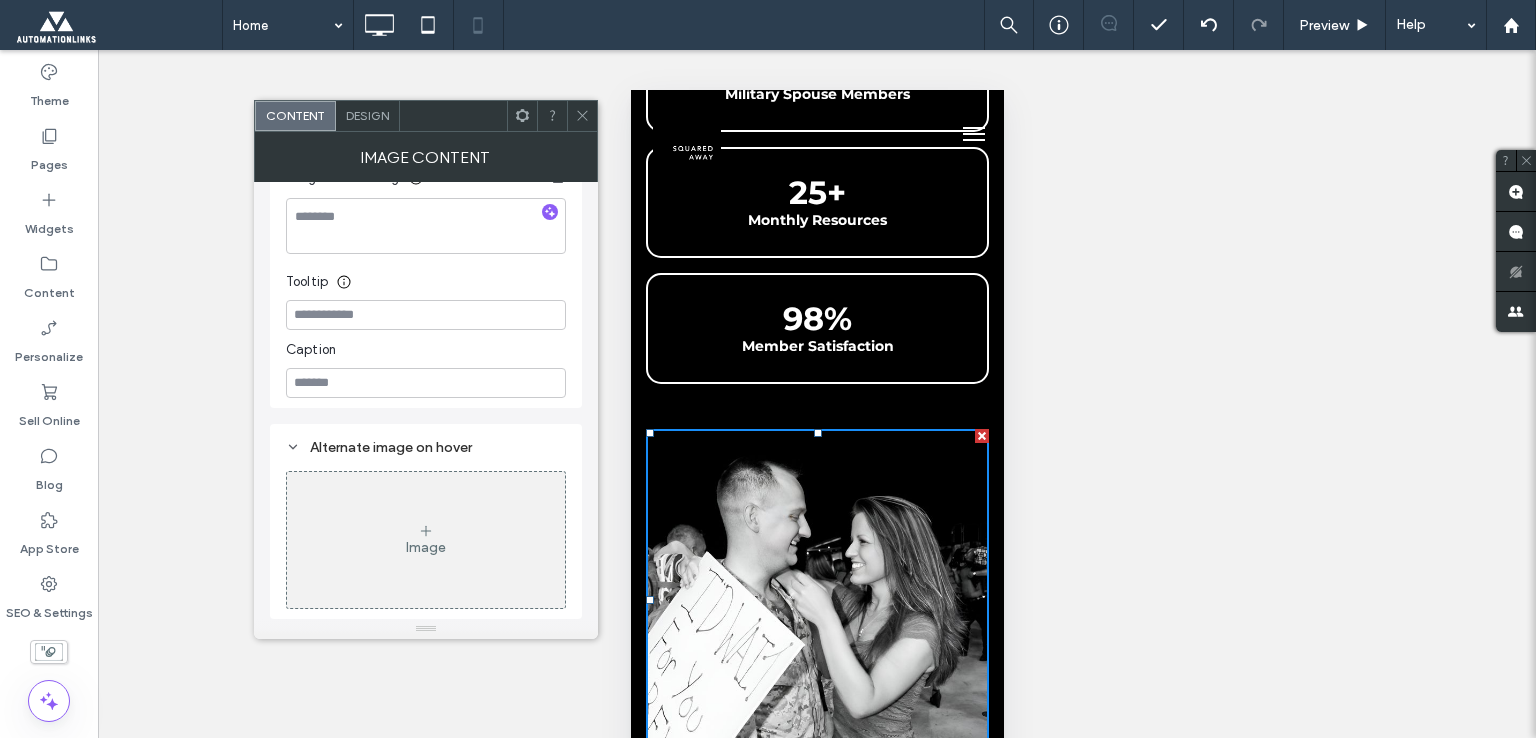 click on "Design" at bounding box center (367, 115) 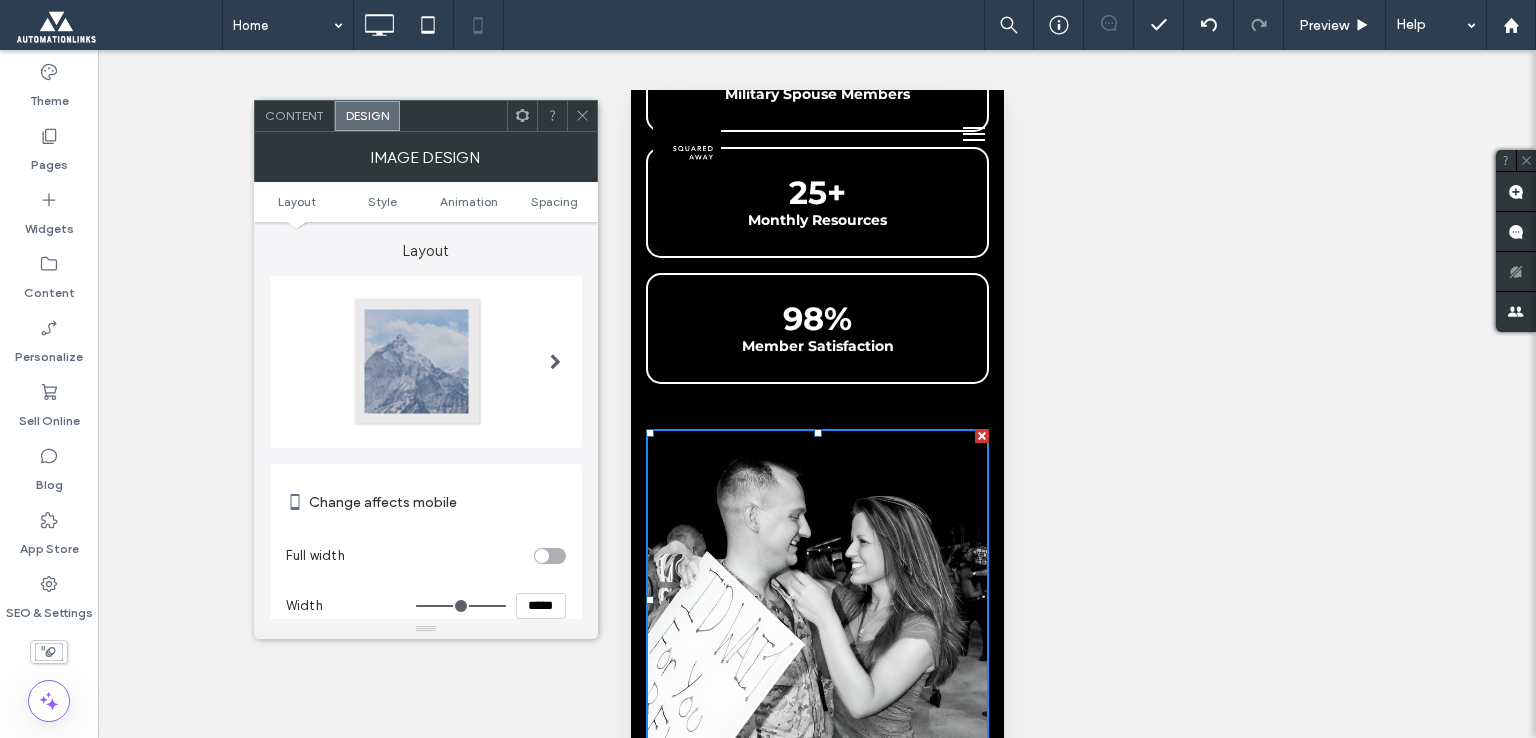 click 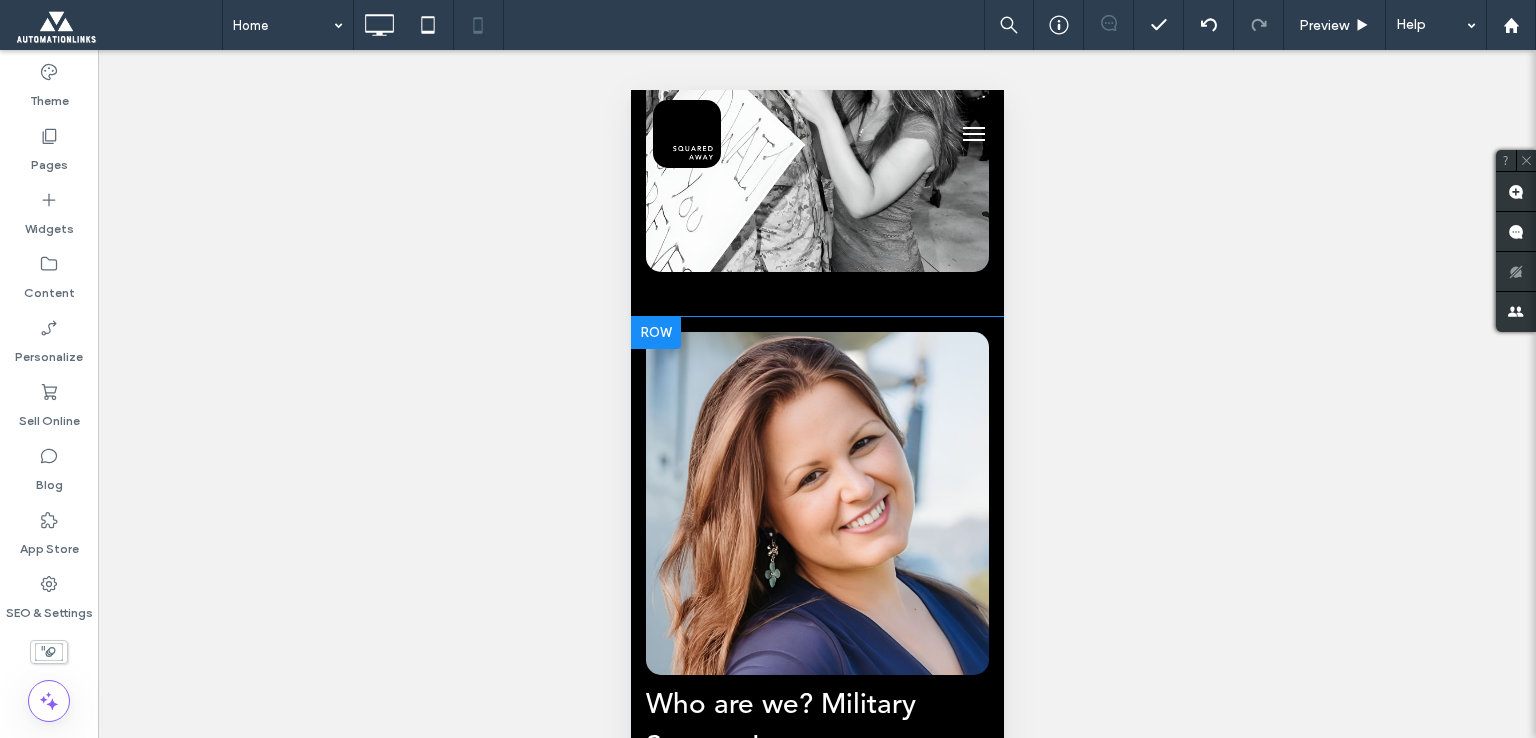 scroll, scrollTop: 1400, scrollLeft: 0, axis: vertical 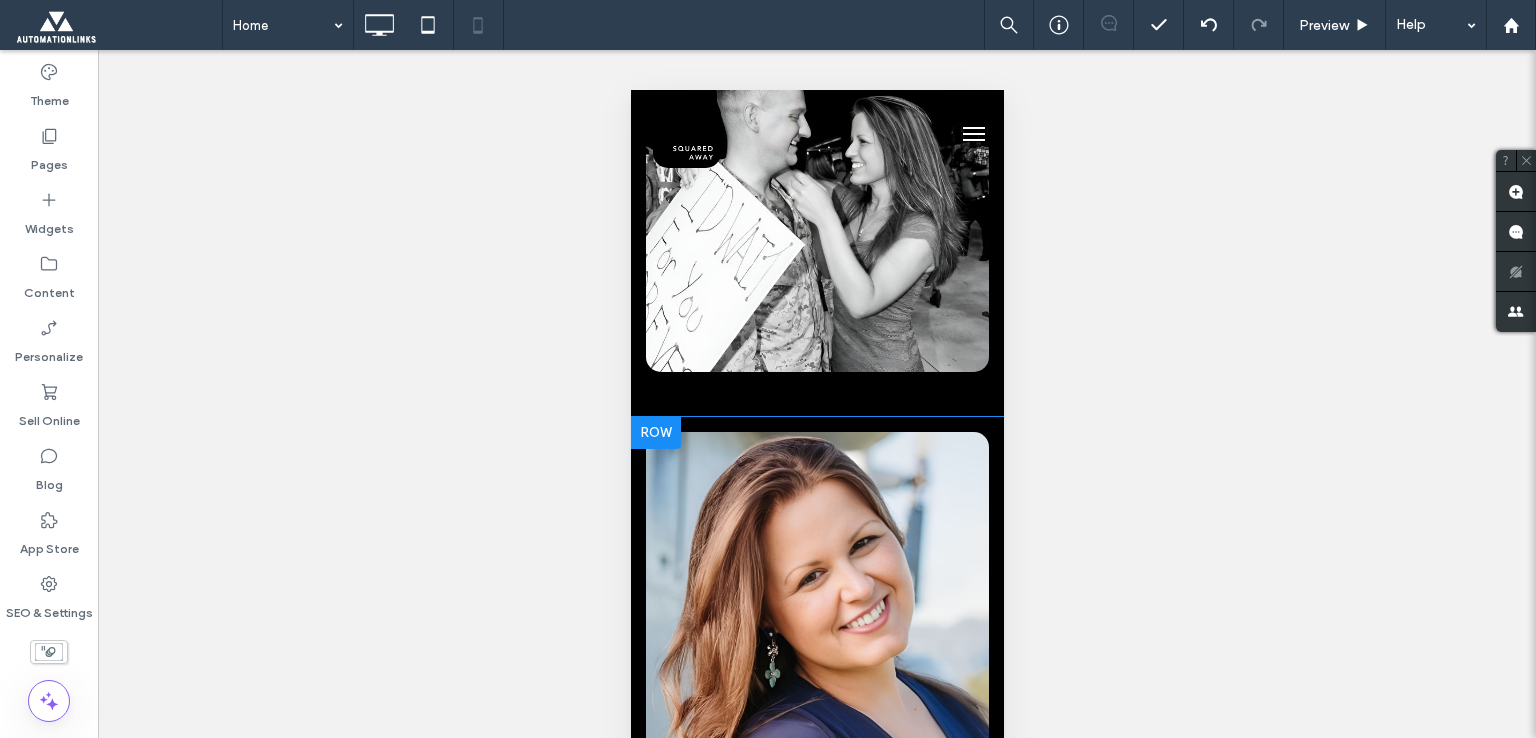 click at bounding box center [655, 433] 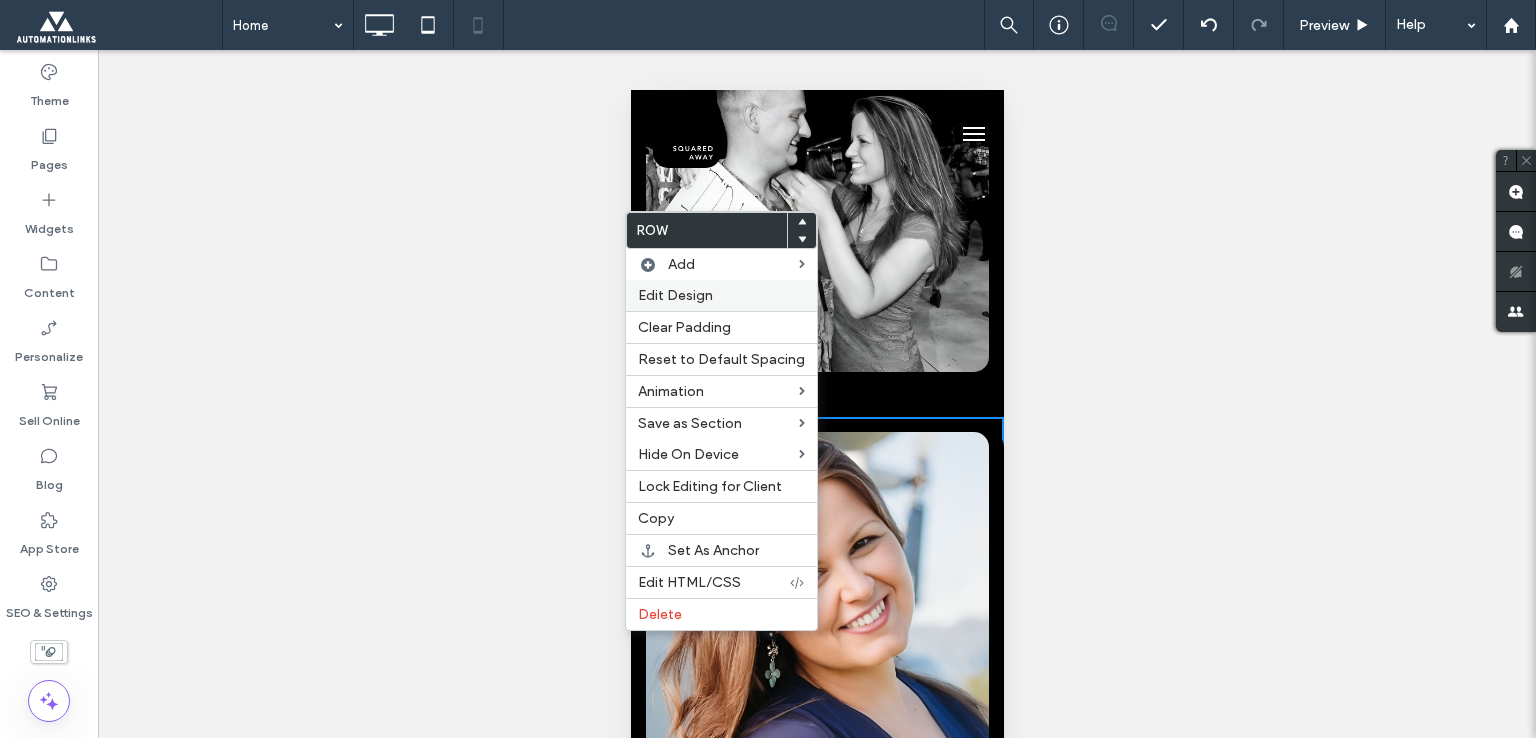 click on "Edit Design" at bounding box center [675, 295] 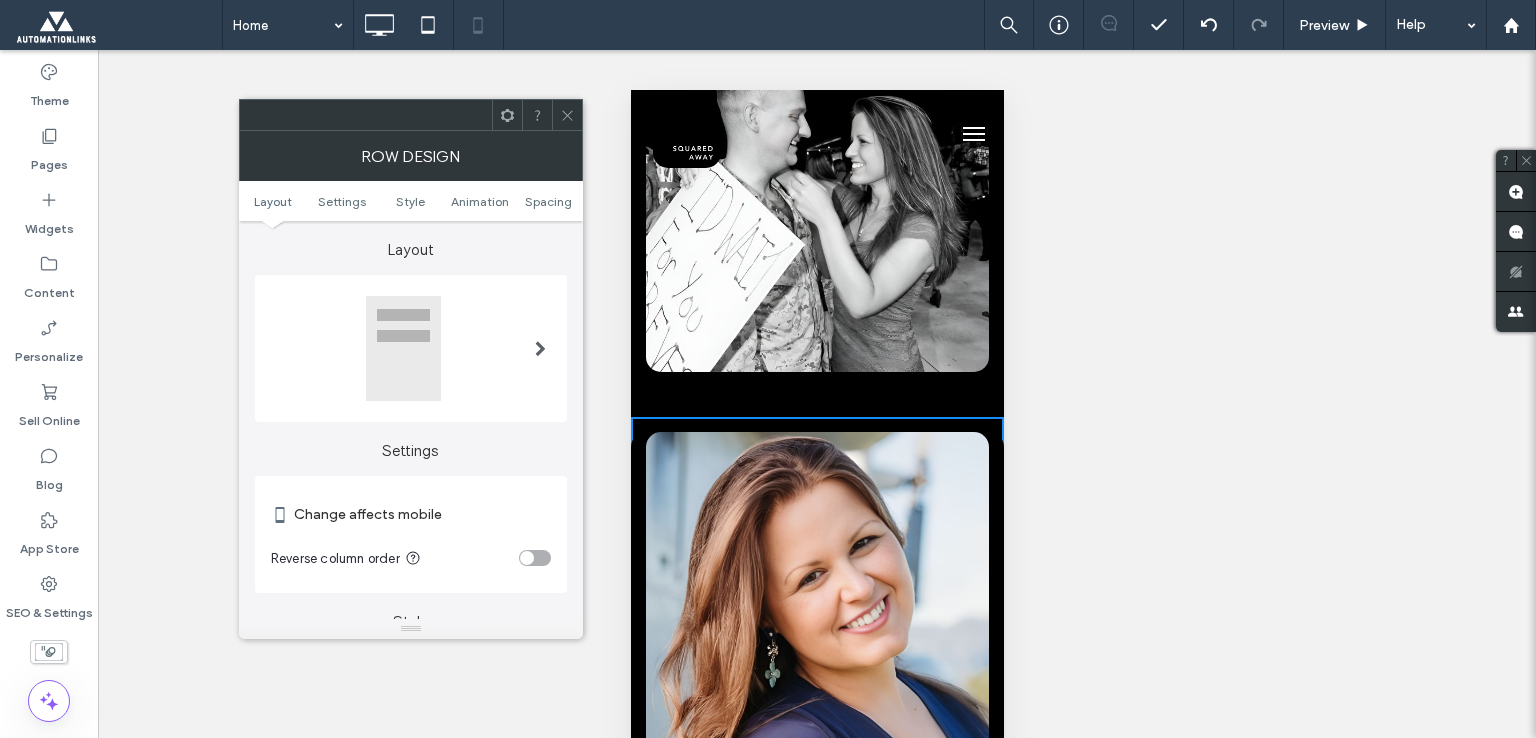 click at bounding box center (527, 558) 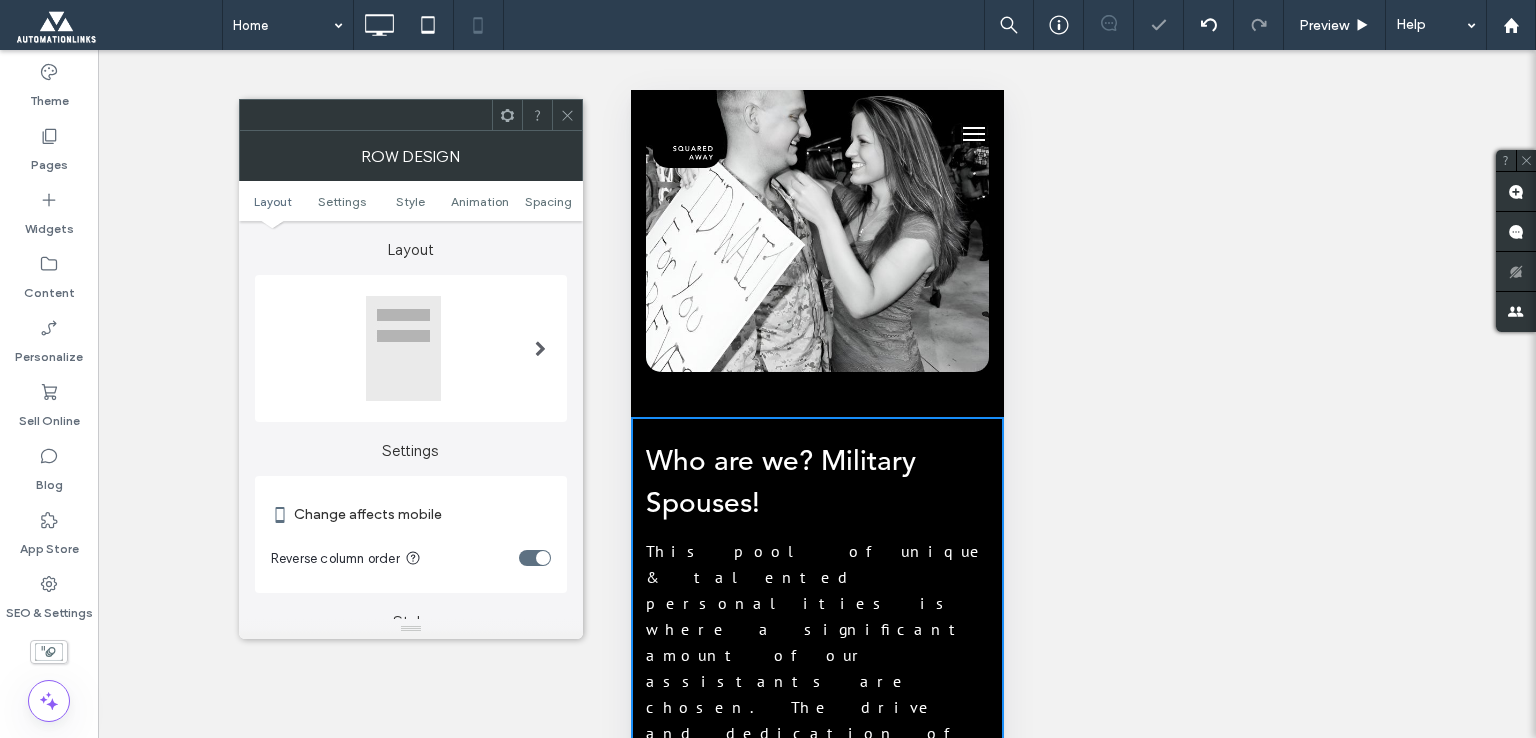click at bounding box center [535, 558] 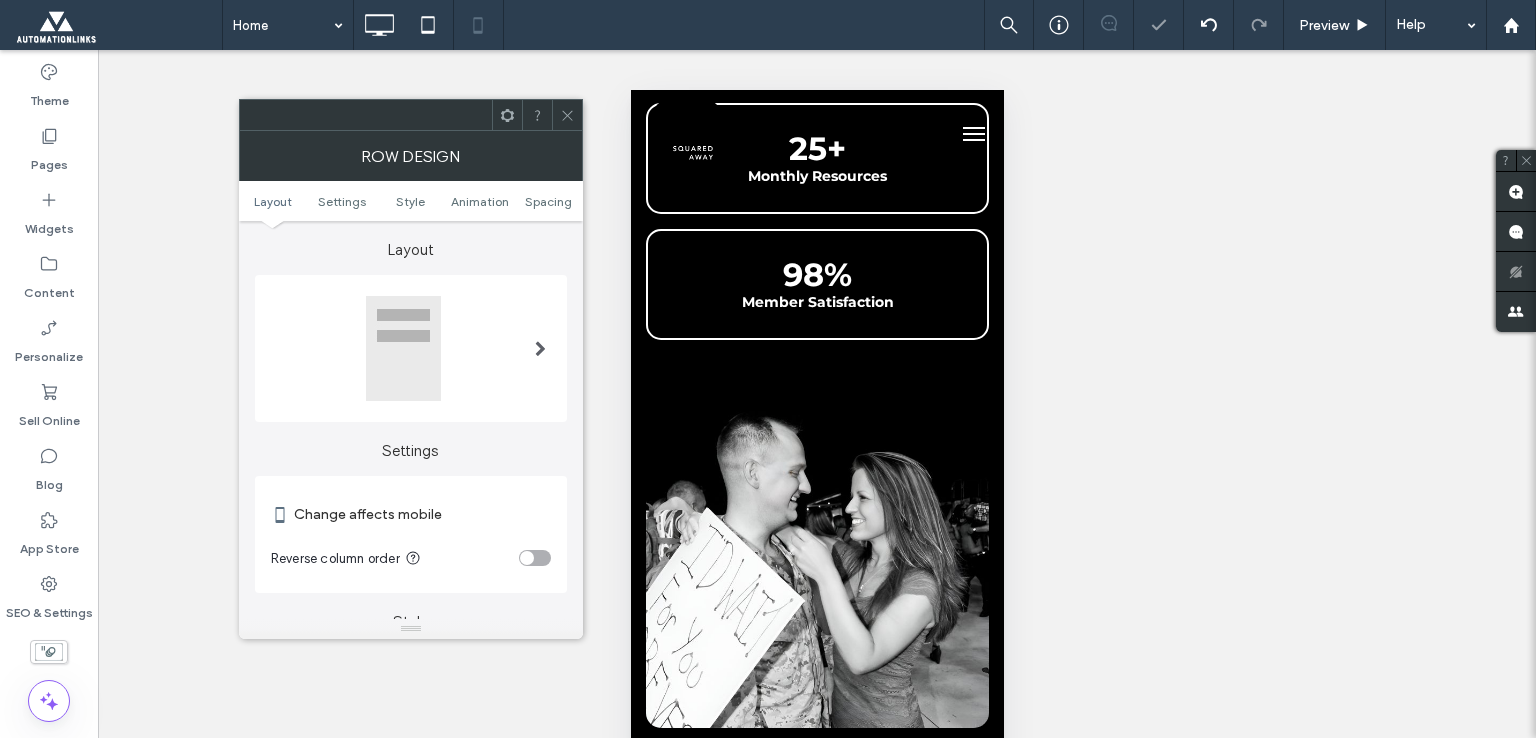 scroll, scrollTop: 800, scrollLeft: 0, axis: vertical 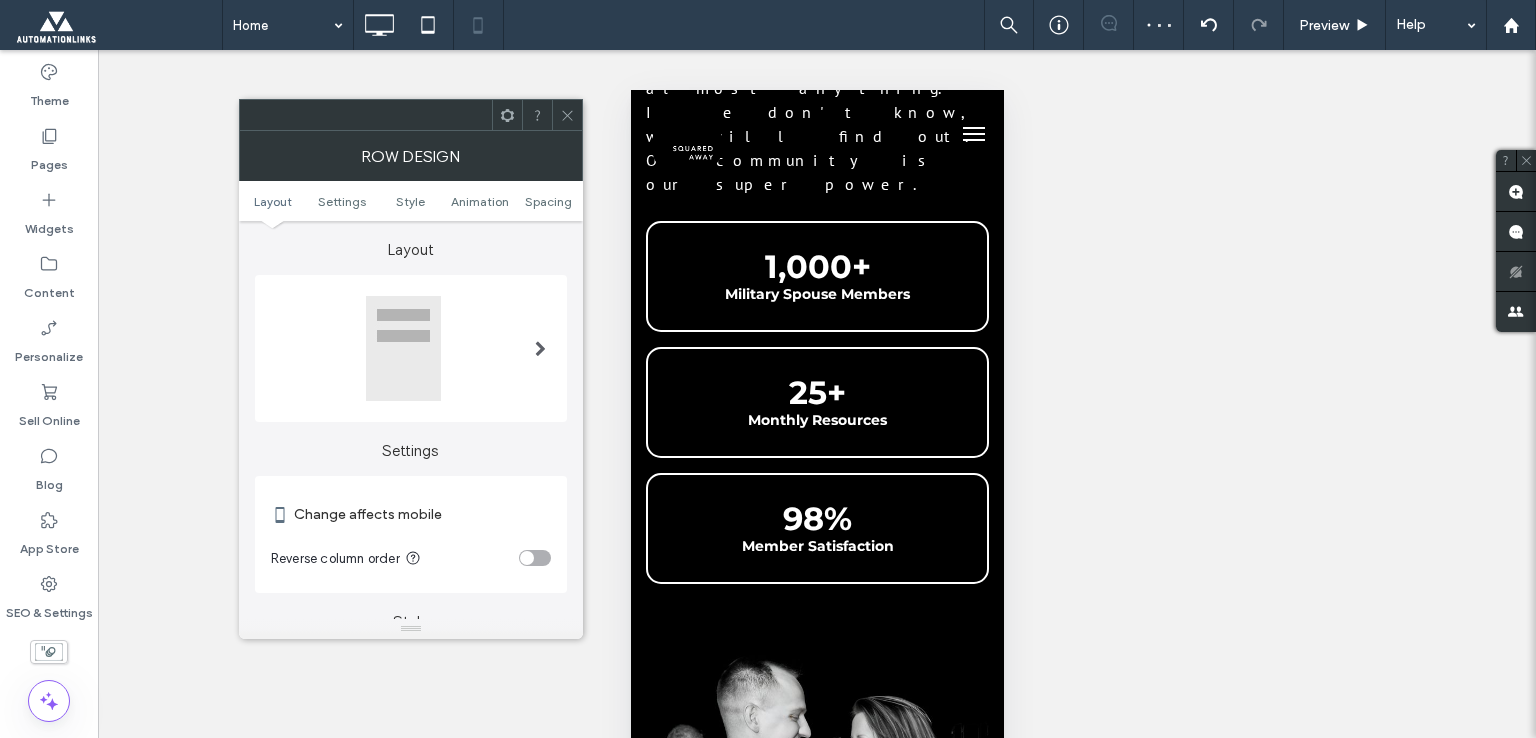 click 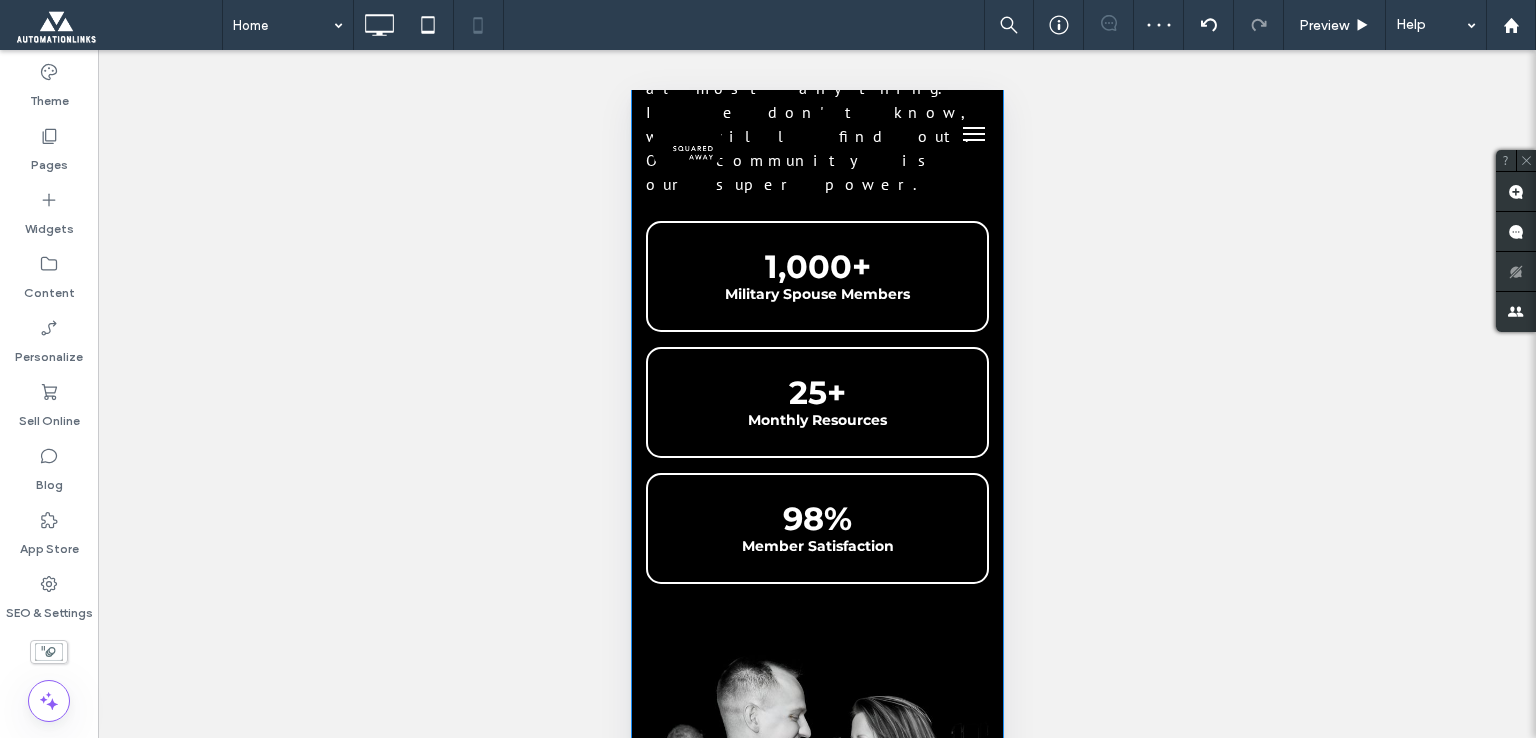 scroll, scrollTop: 200, scrollLeft: 0, axis: vertical 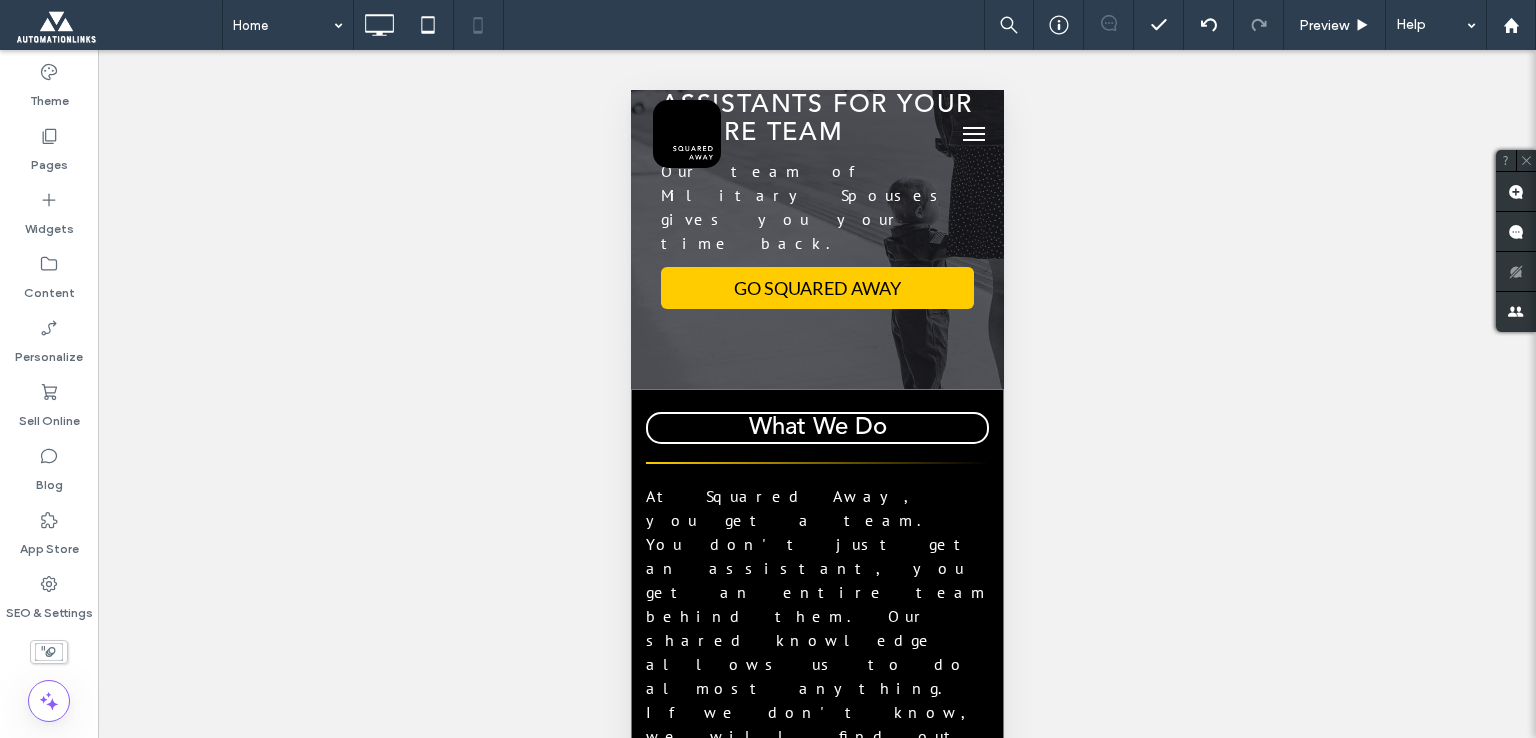 click on "What We Do
At Squared Away, you get a team. You don't just get an assistant, you get an entire team behind them. Our shared knowledge allows us to do almost anything. If we don't know, we will find out. Our community is our super power.
1,000 + Military Spouse Members
Click To Paste
25 + Monthly Resources
Click To Paste
98% Member Satisfaction
Click To Paste
Click To Paste" at bounding box center (816, 801) 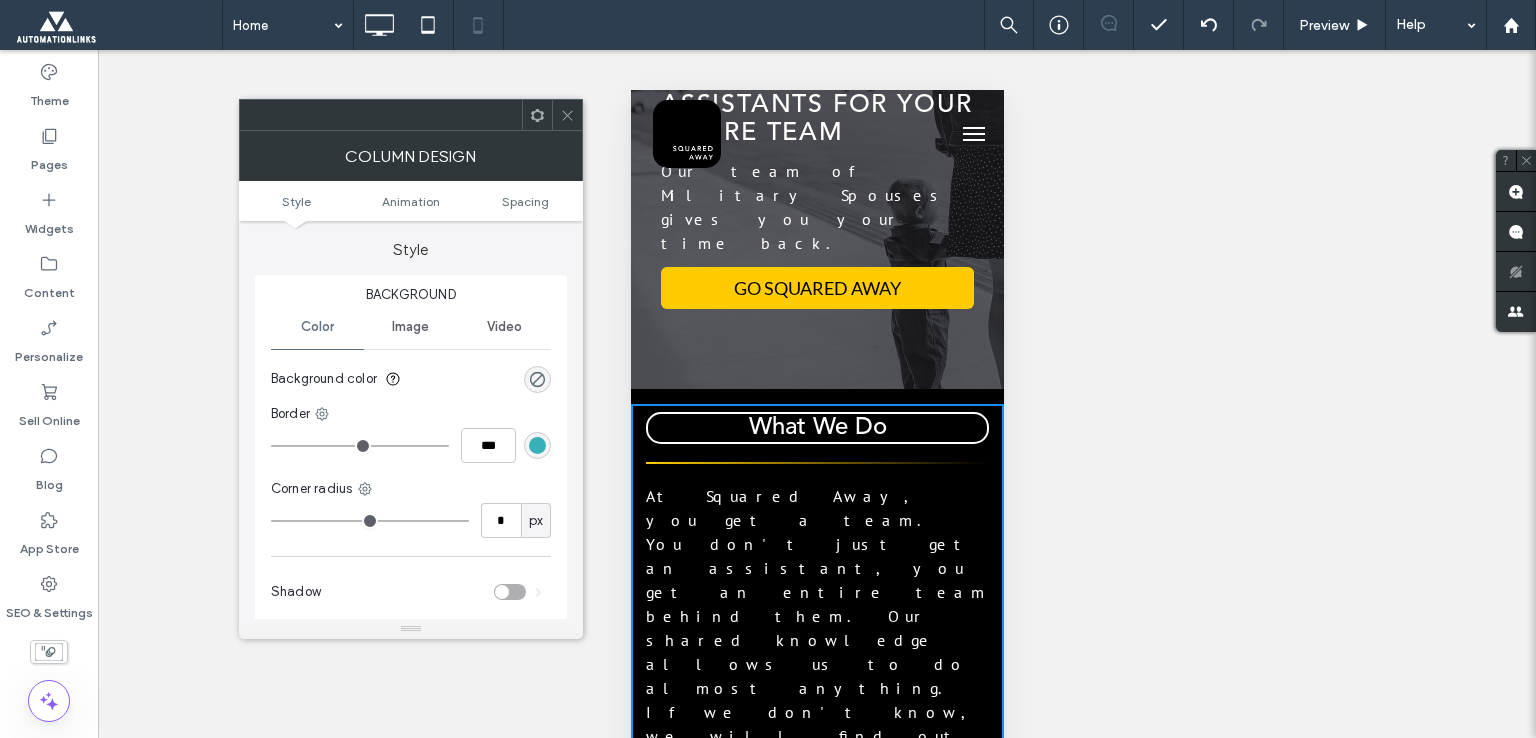click on "Unhide?
Yes" at bounding box center [817, 419] 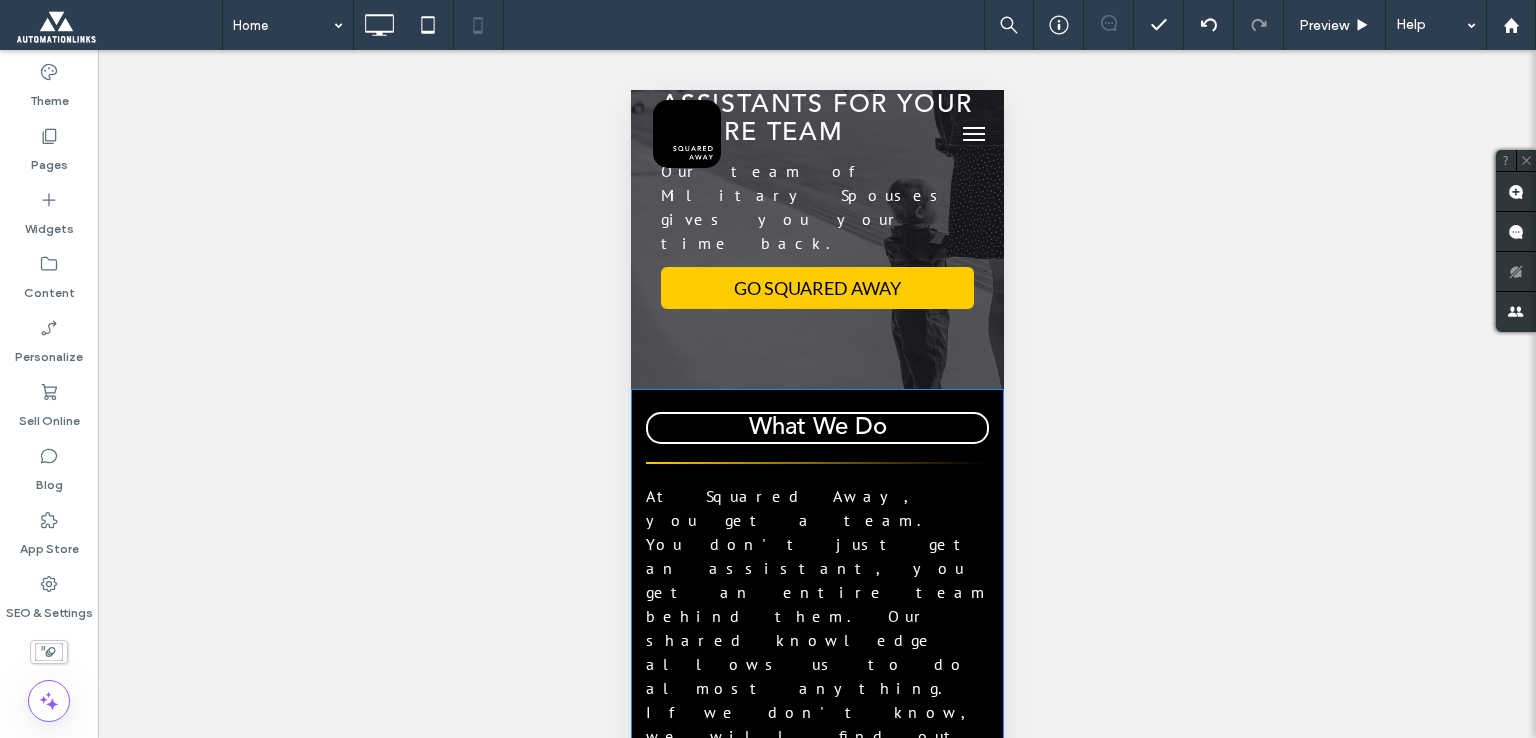click on "What We Do
At Squared Away, you get a team. You don't just get an assistant, you get an entire team behind them. Our shared knowledge allows us to do almost anything. If we don't know, we will find out. Our community is our super power.
1,000 + Military Spouse Members
Click To Paste
25 + Monthly Resources
Click To Paste
98% Member Satisfaction
Click To Paste
Click To Paste
Click To Paste
Row + Add Section" at bounding box center (816, 1003) 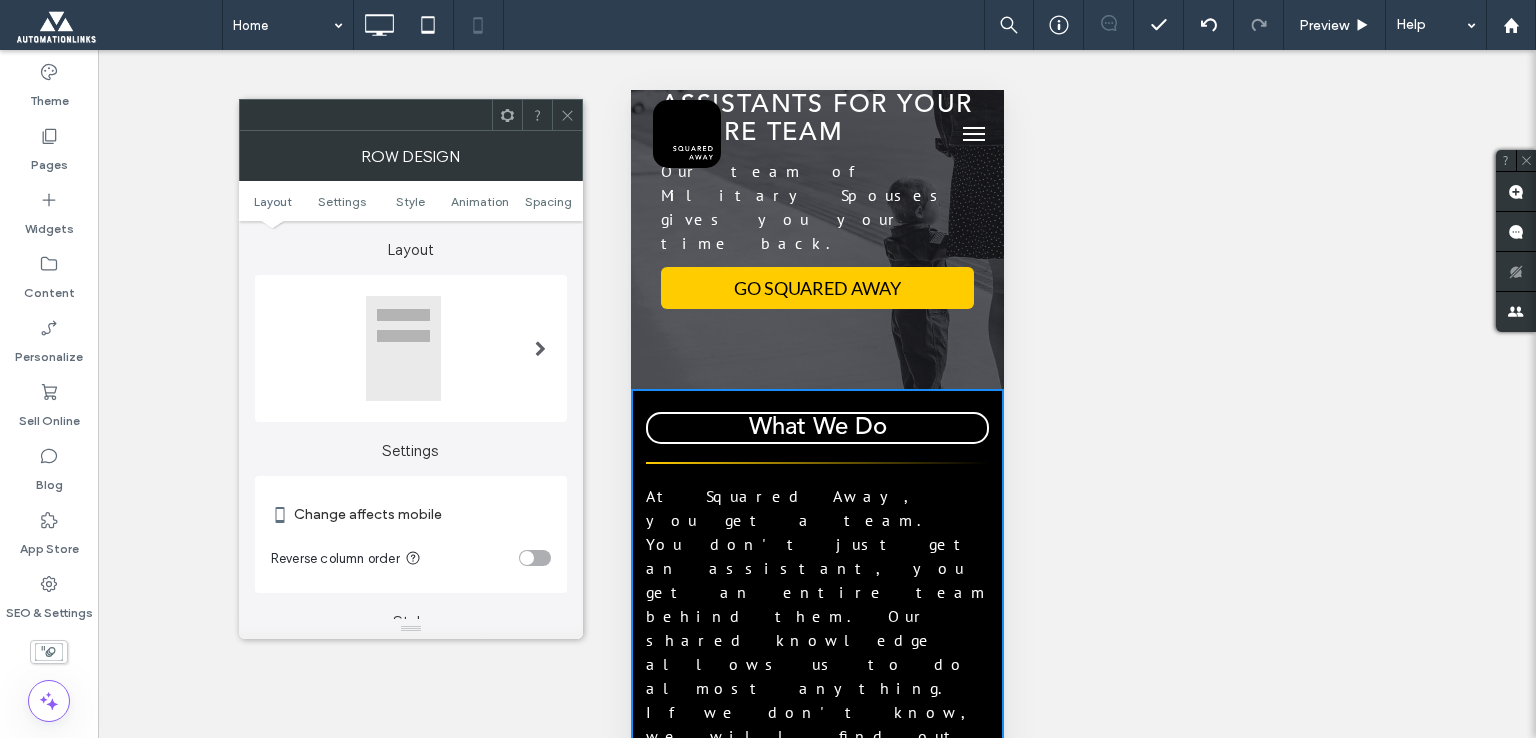click at bounding box center (535, 558) 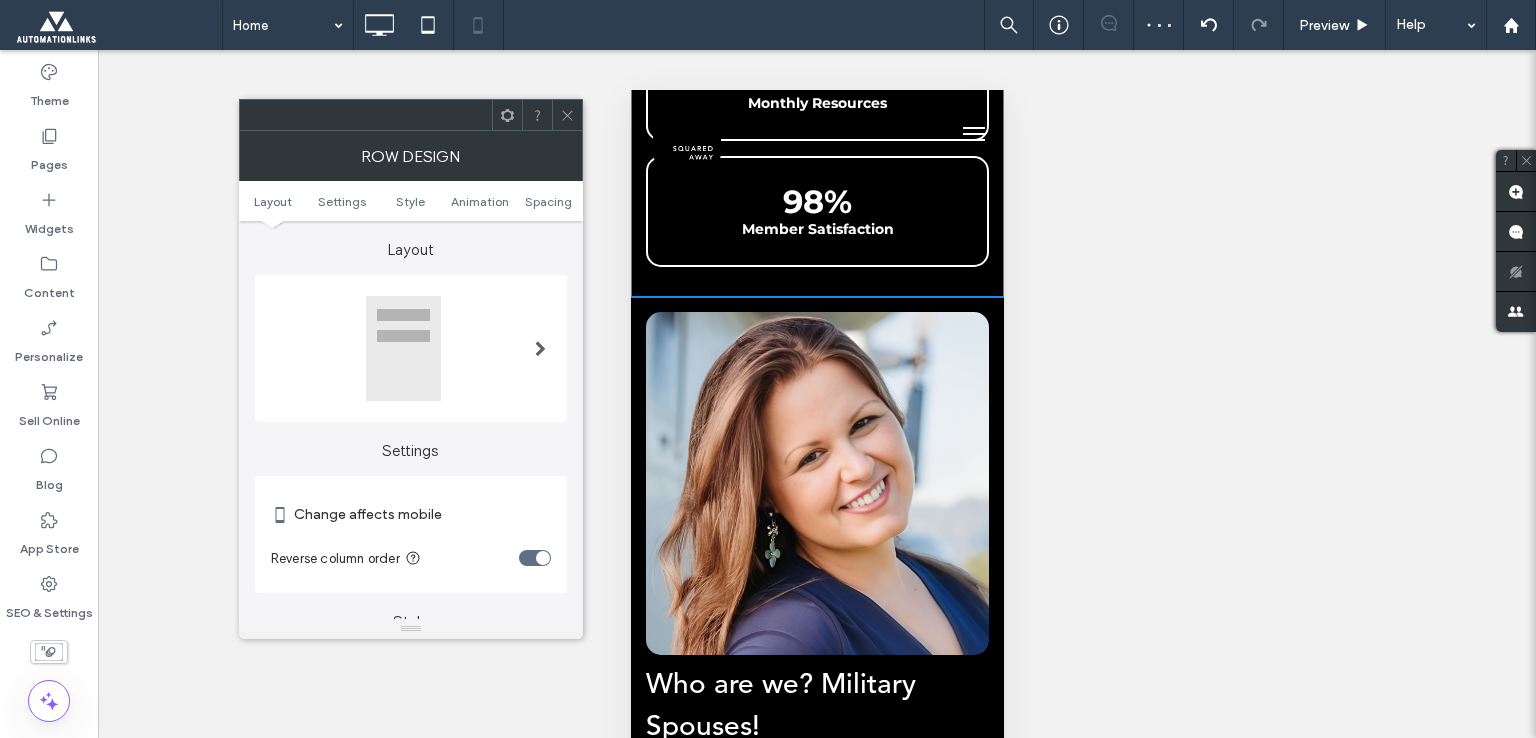 scroll, scrollTop: 1700, scrollLeft: 0, axis: vertical 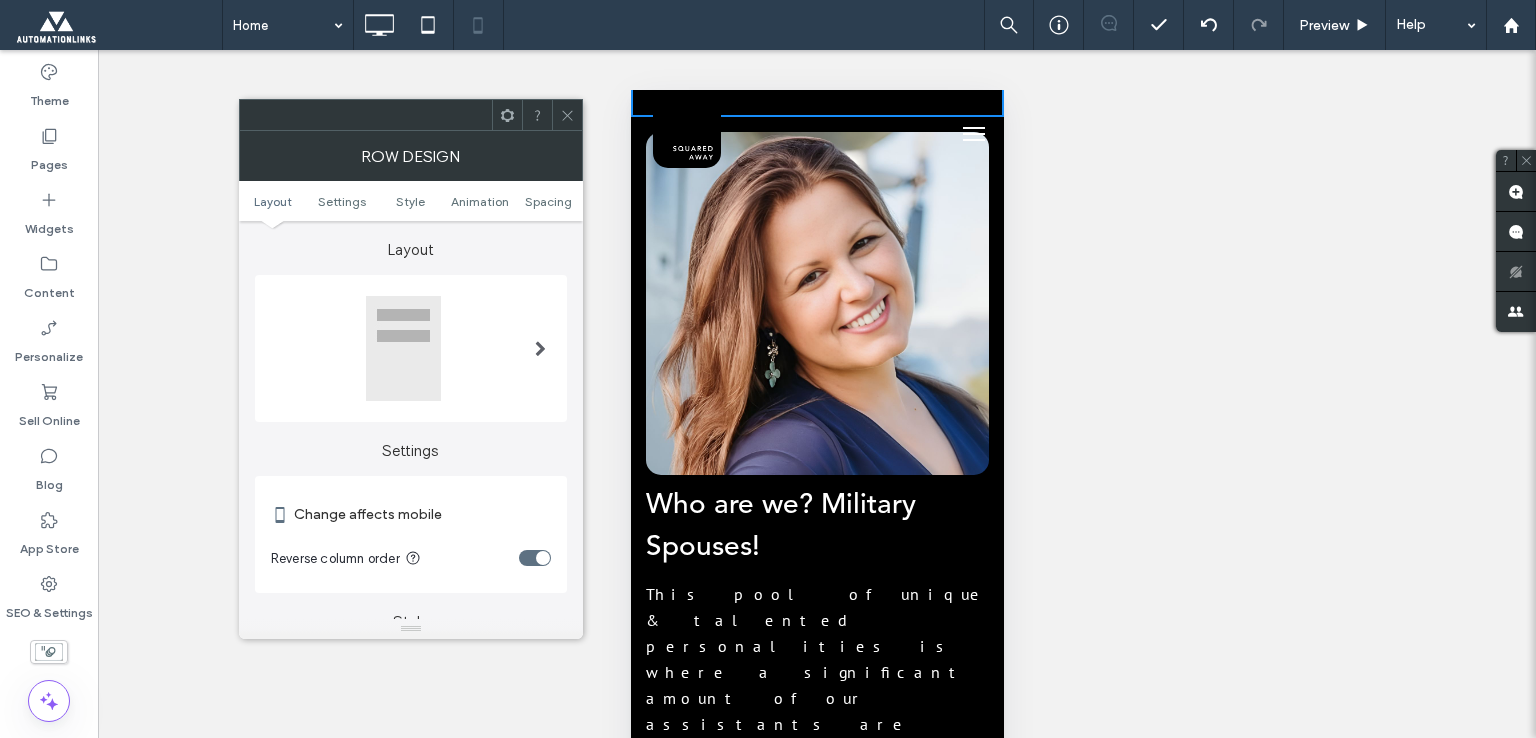 click 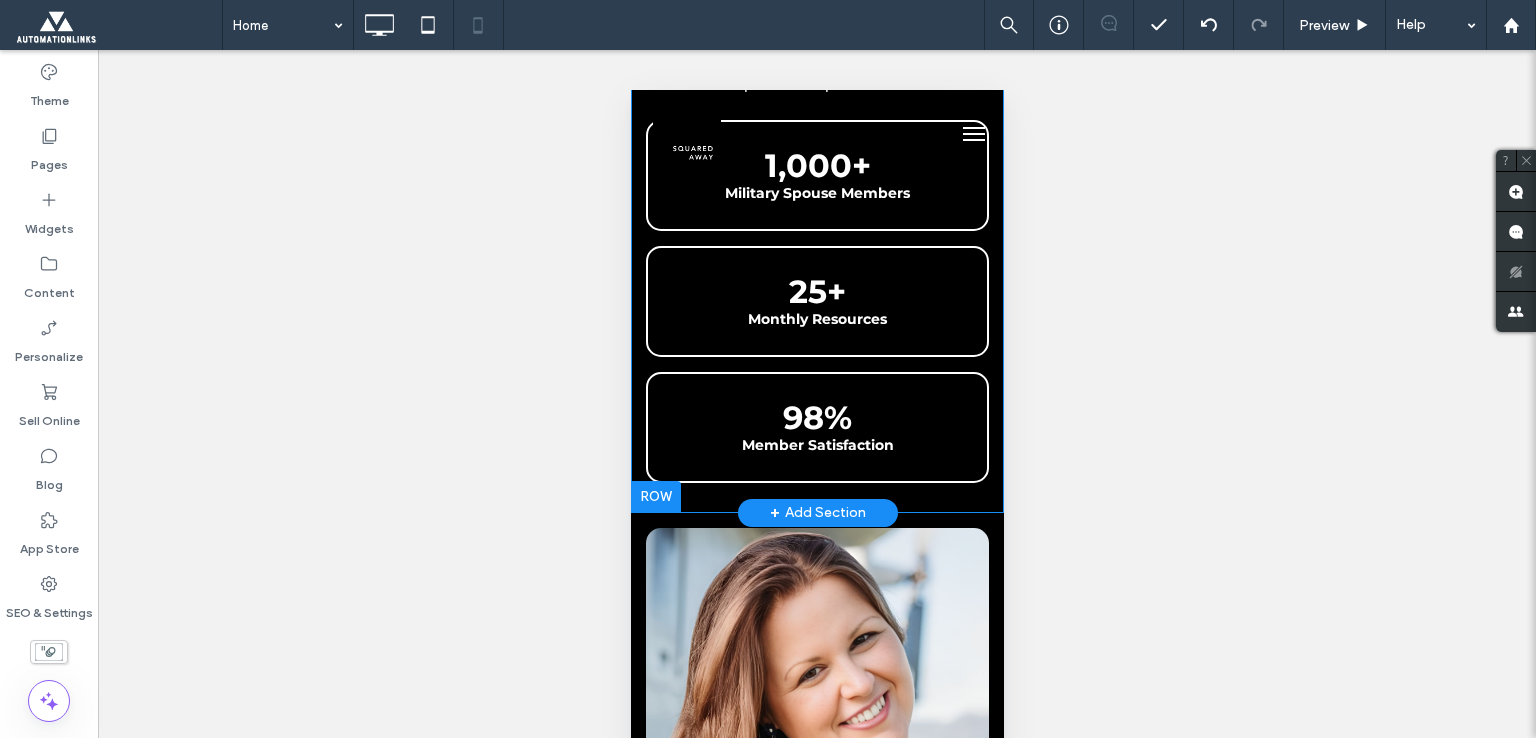 scroll, scrollTop: 1300, scrollLeft: 0, axis: vertical 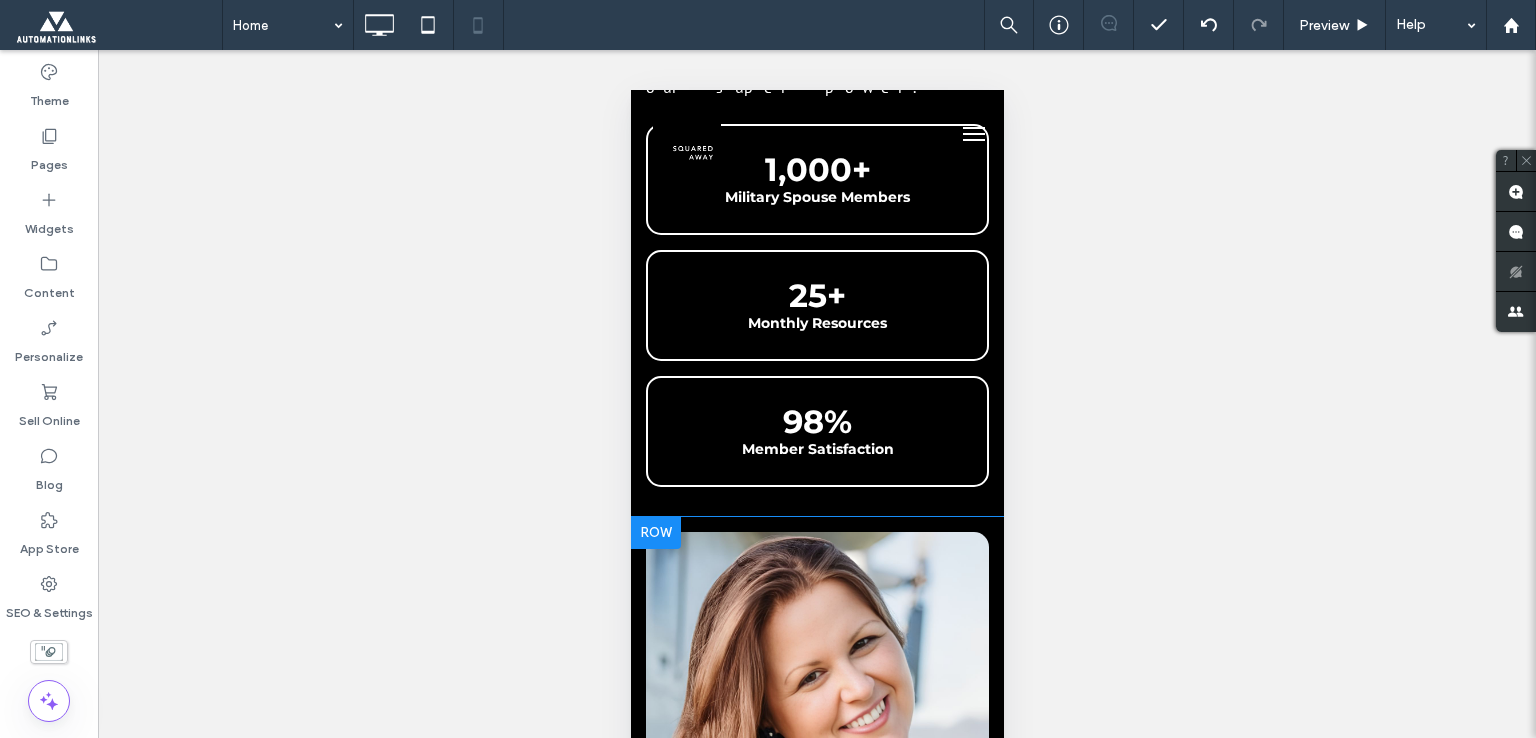click at bounding box center [655, 533] 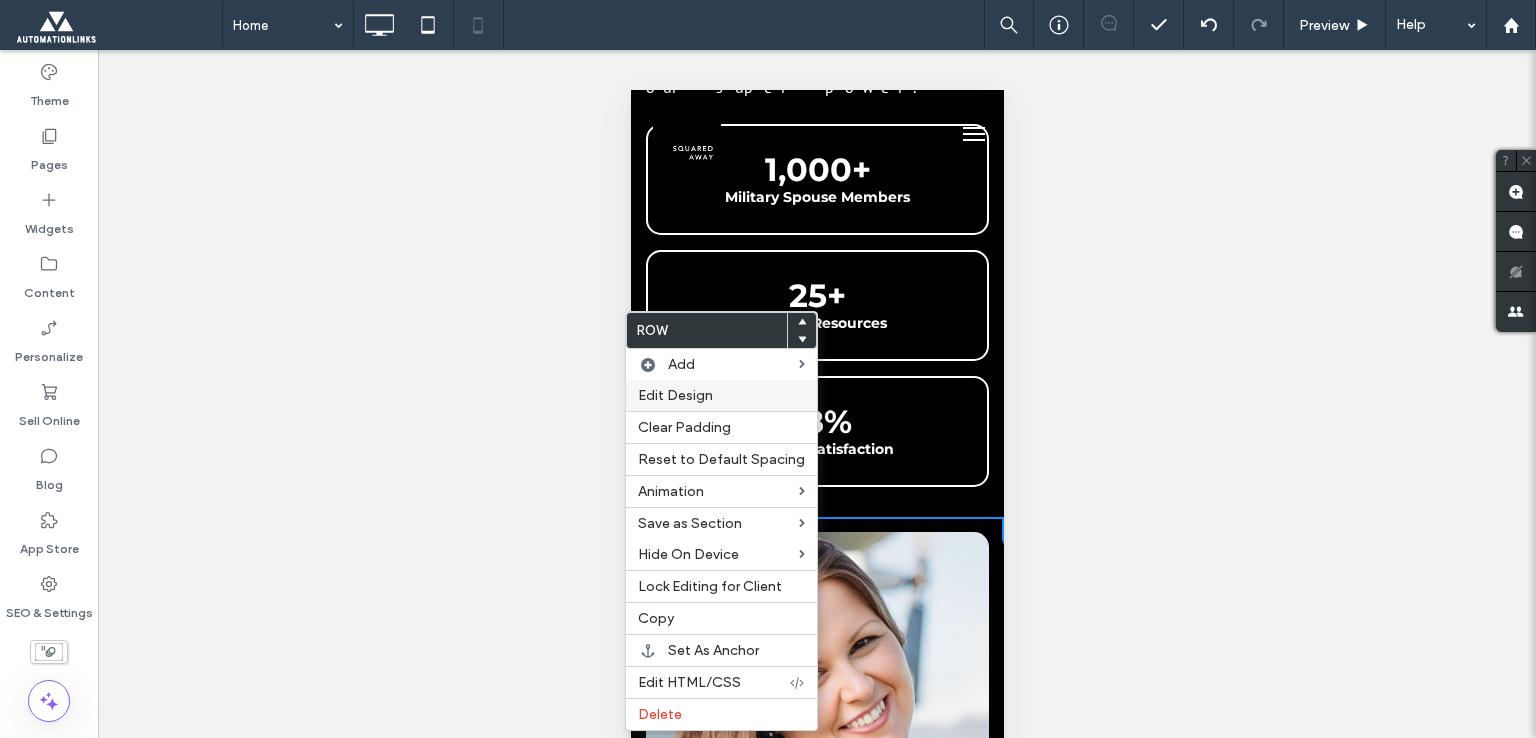 click on "Edit Design" at bounding box center [675, 395] 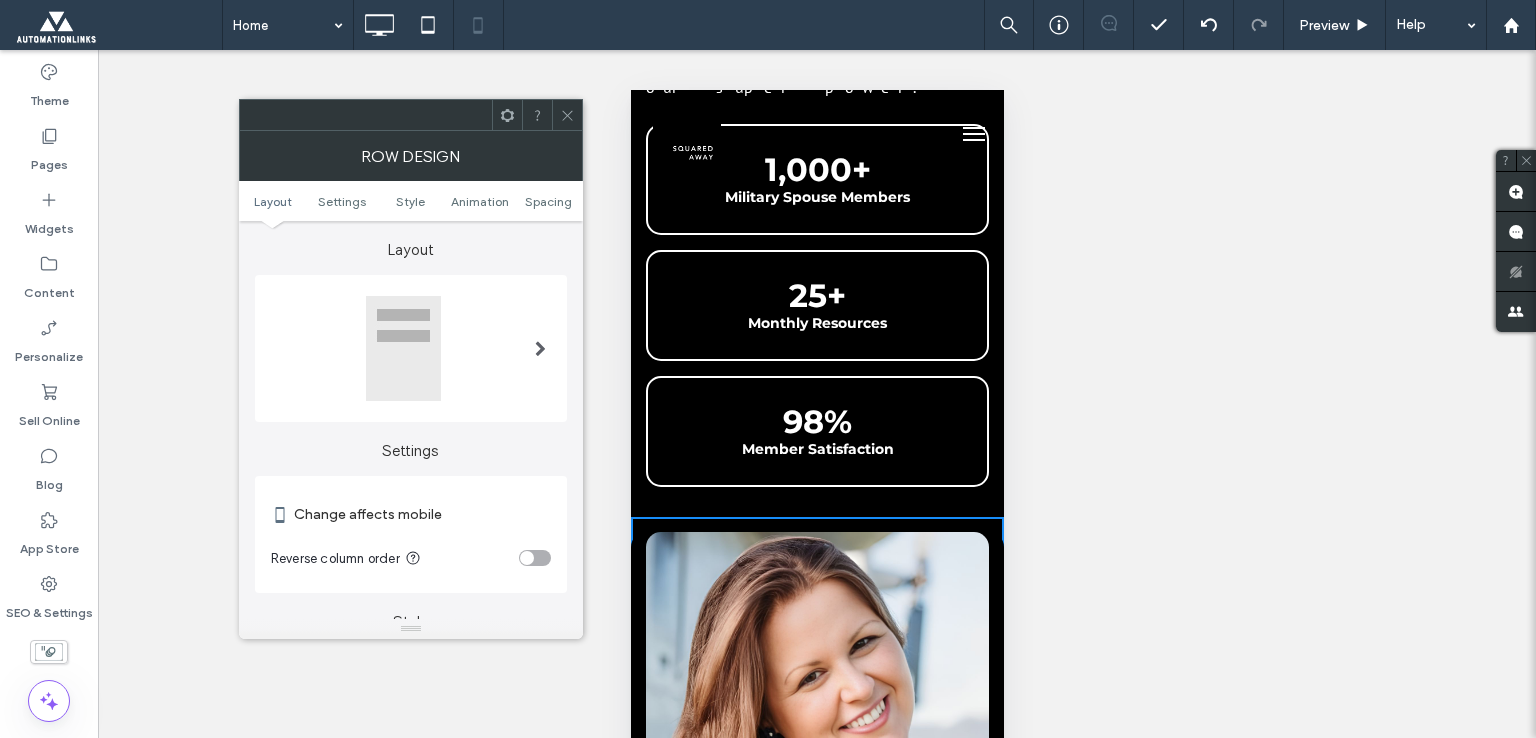click on "Layout Settings Style Animation Spacing" at bounding box center [411, 201] 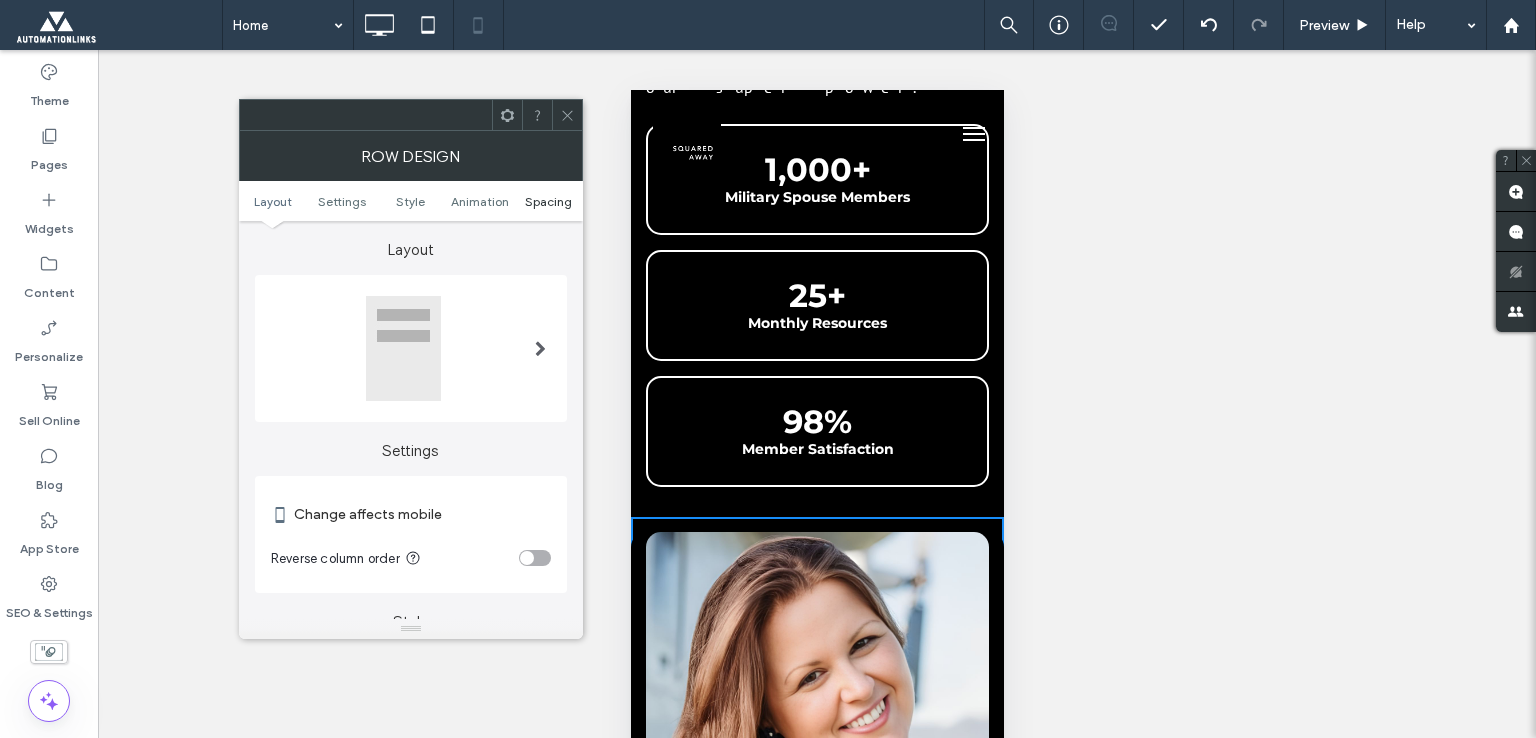 click on "Spacing" at bounding box center (548, 201) 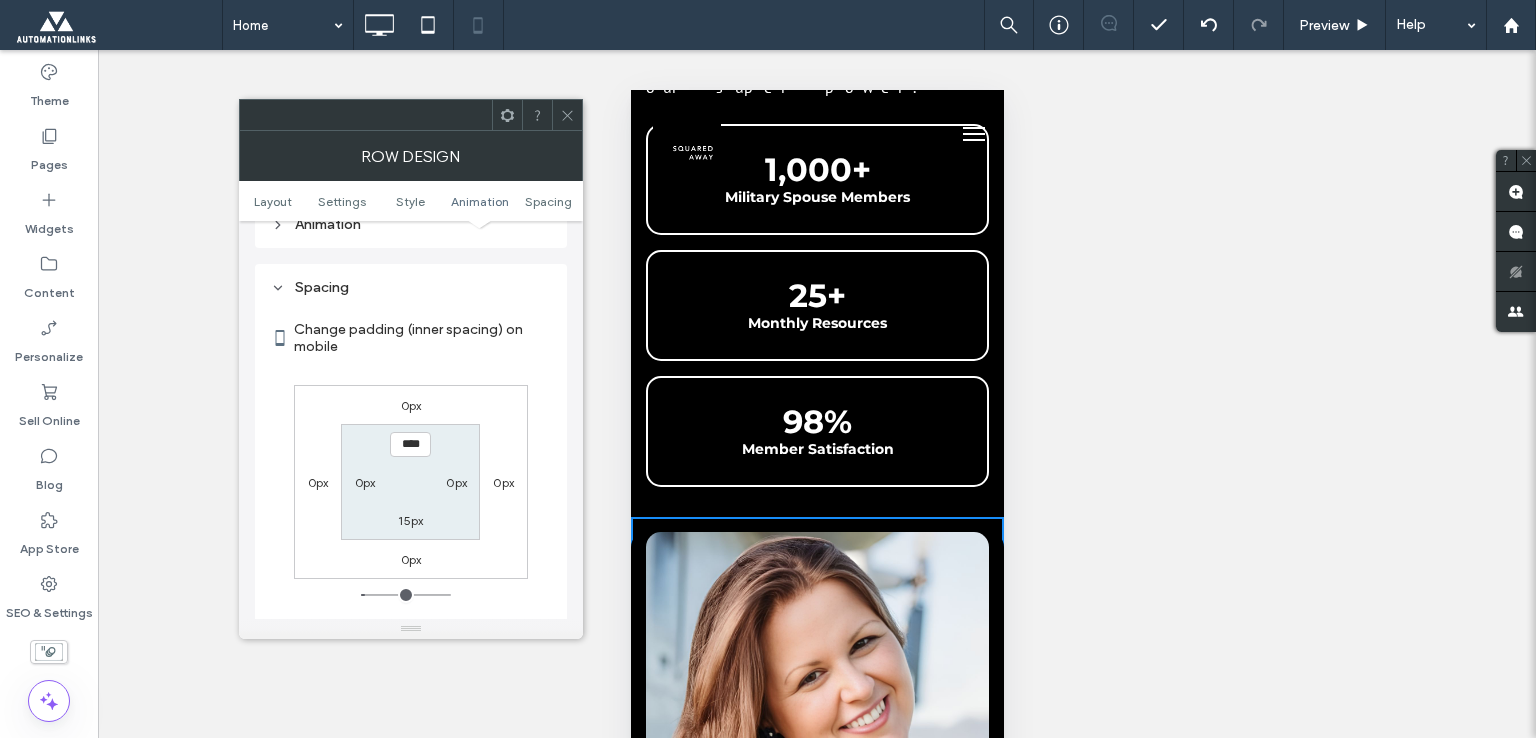 scroll, scrollTop: 766, scrollLeft: 0, axis: vertical 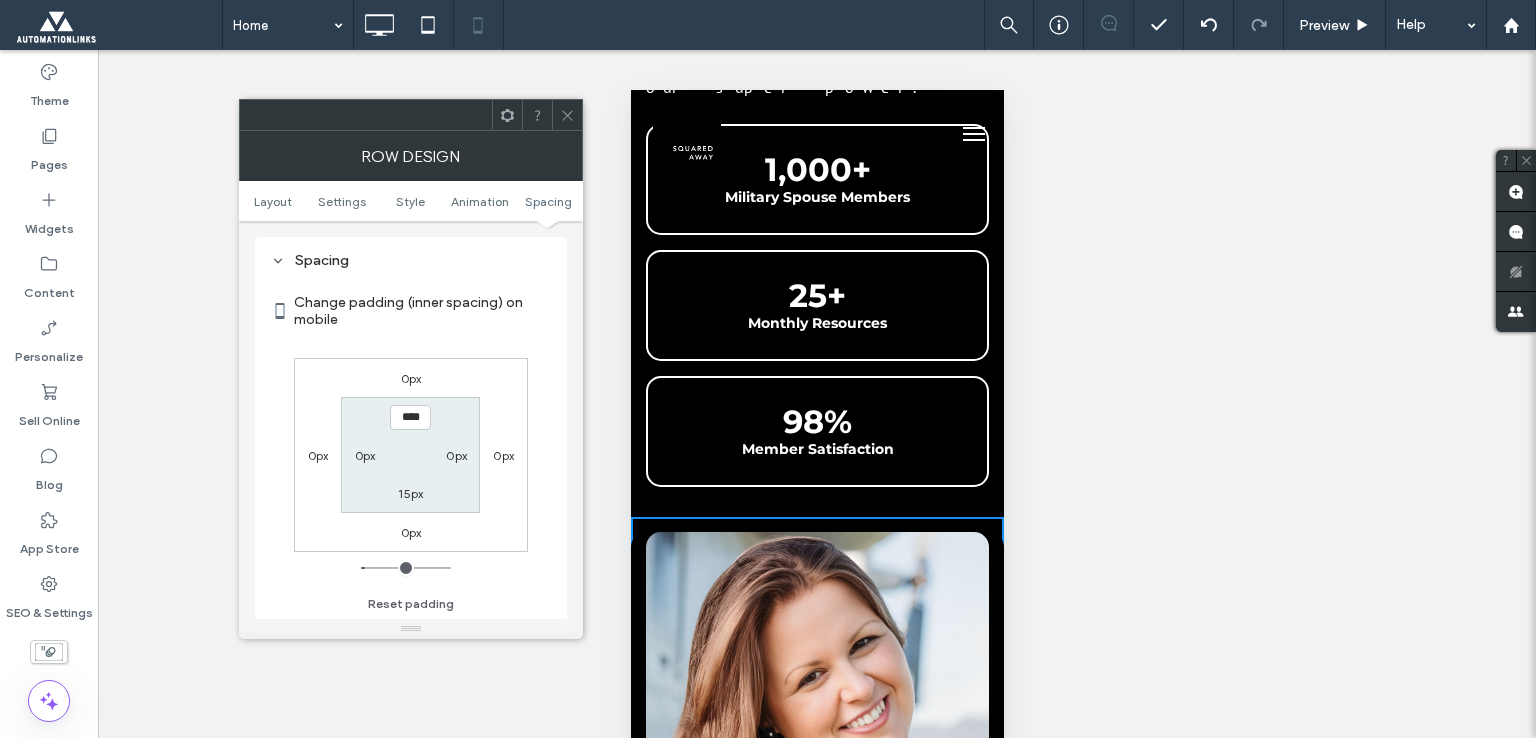 type on "*" 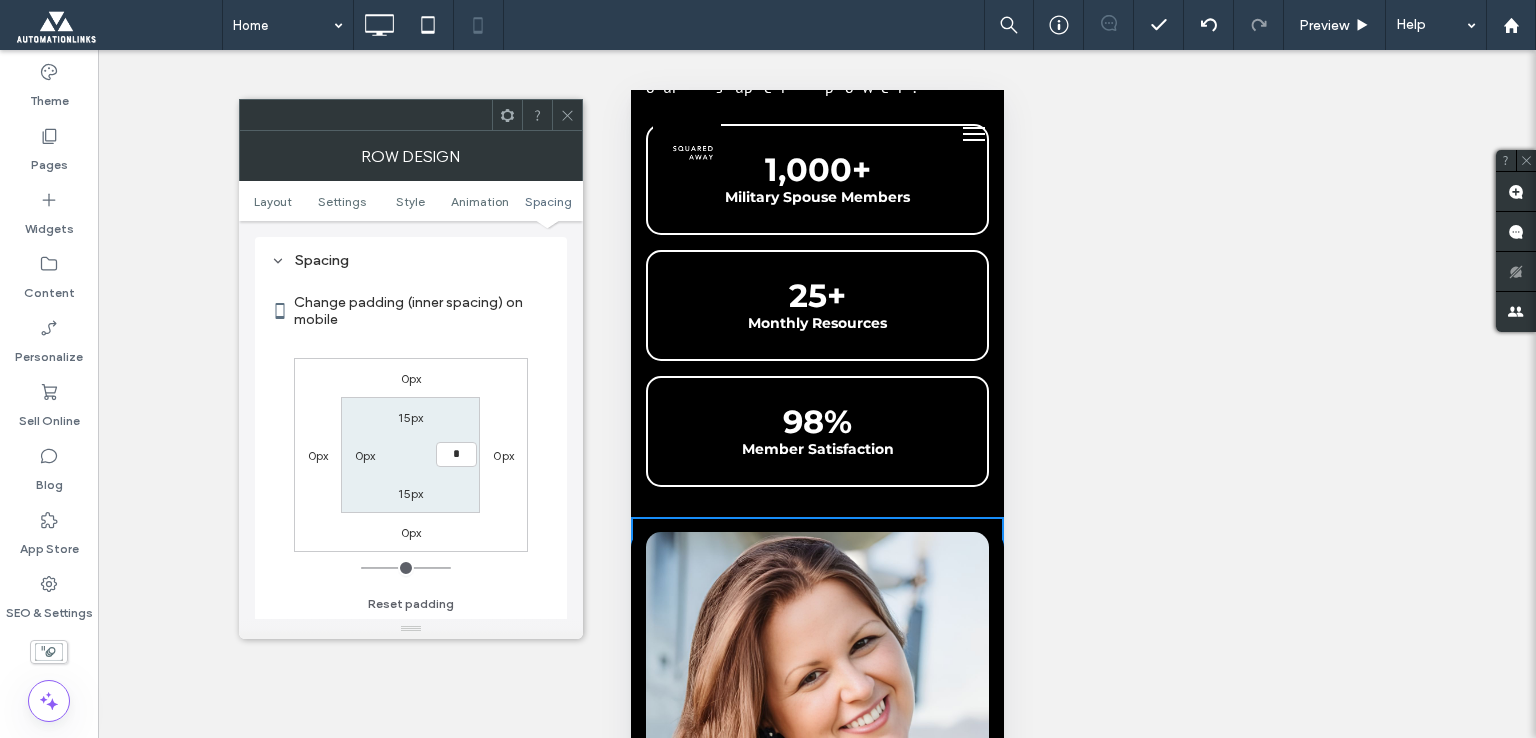 type on "**" 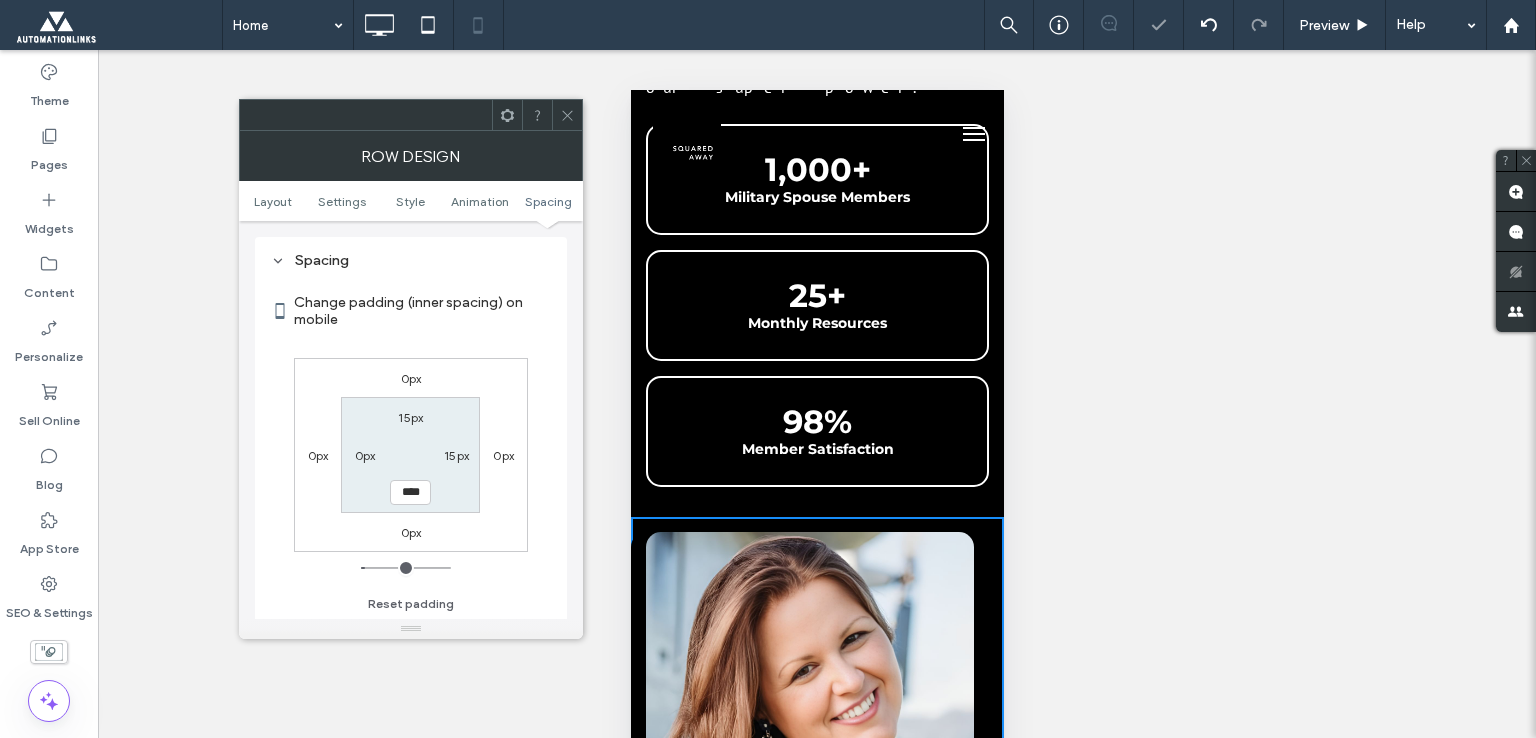 type on "*" 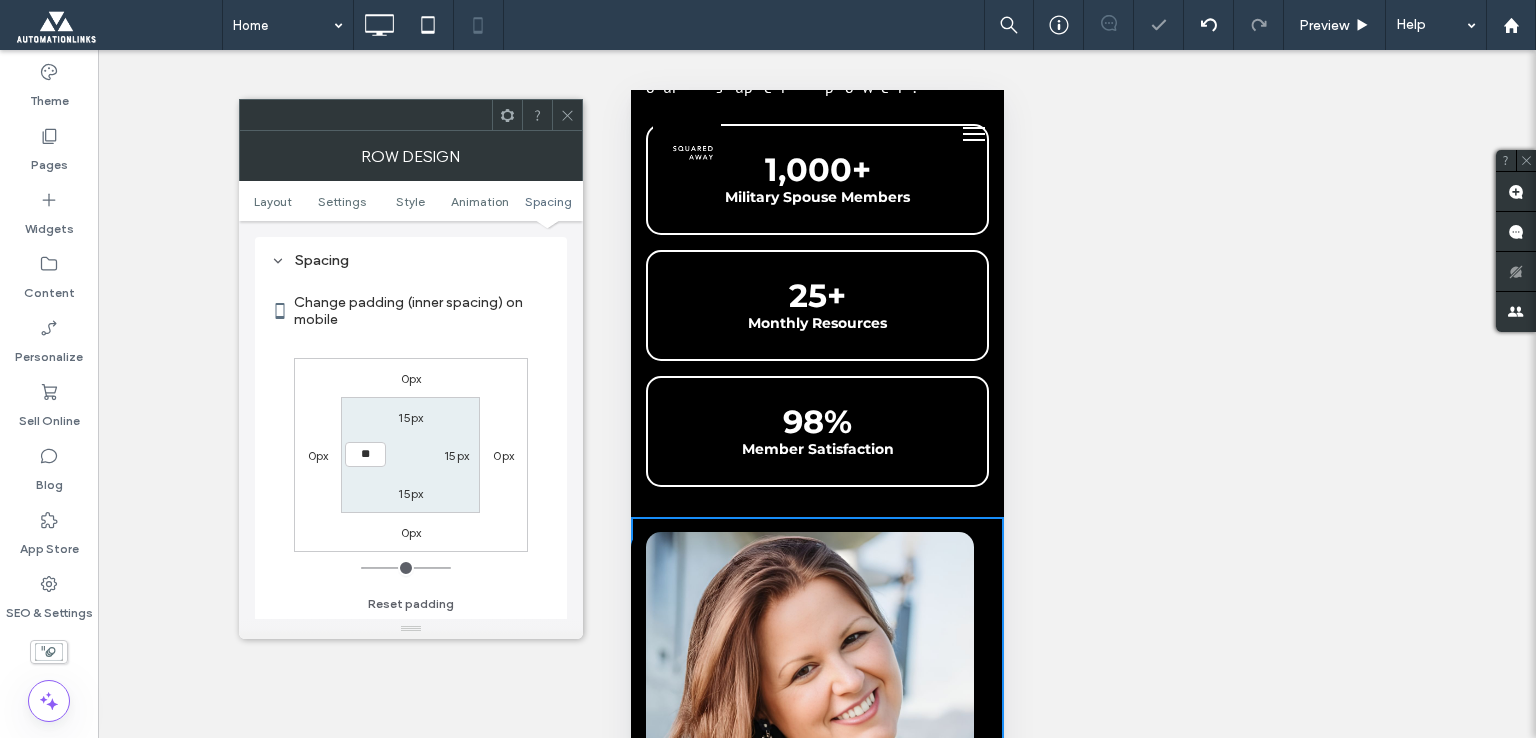 type on "**" 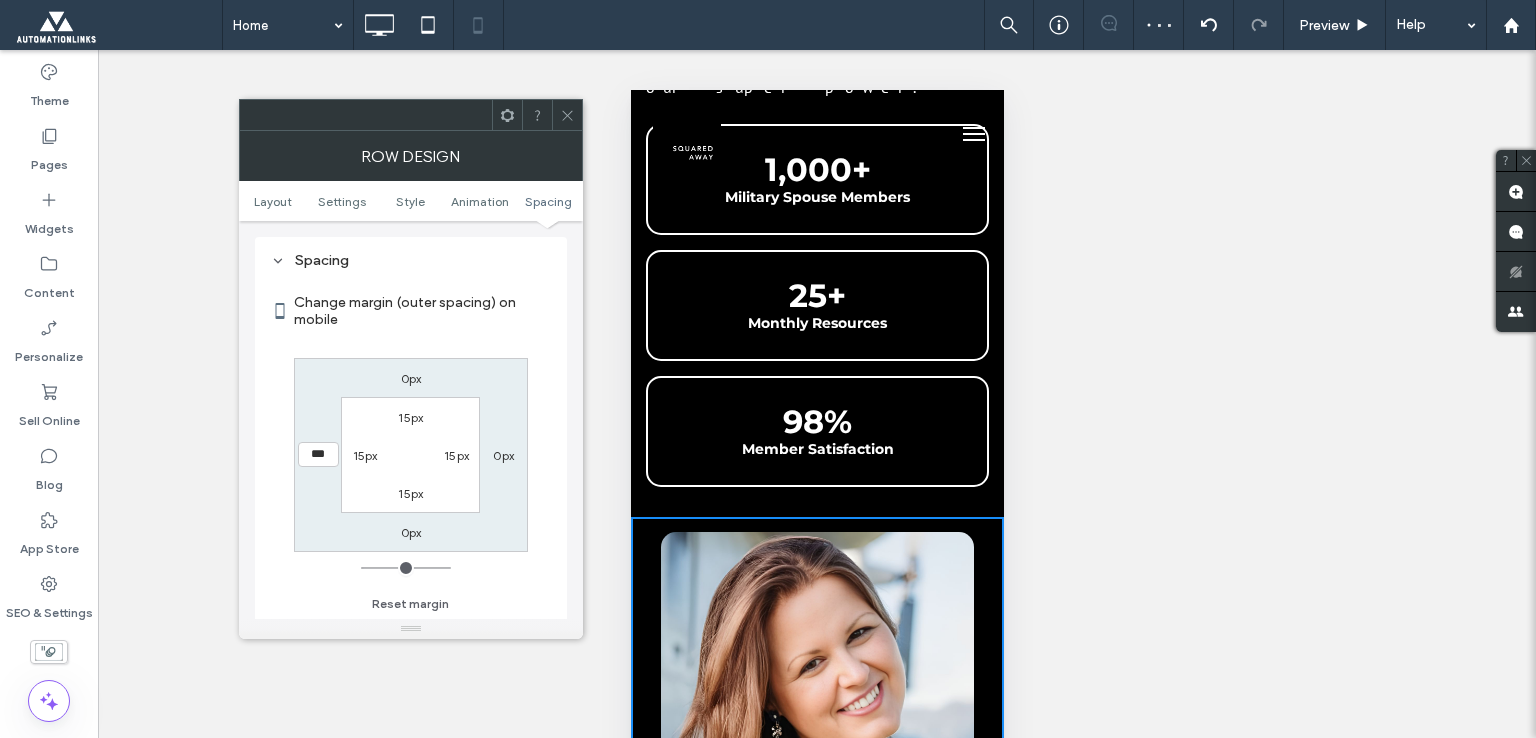 type on "**" 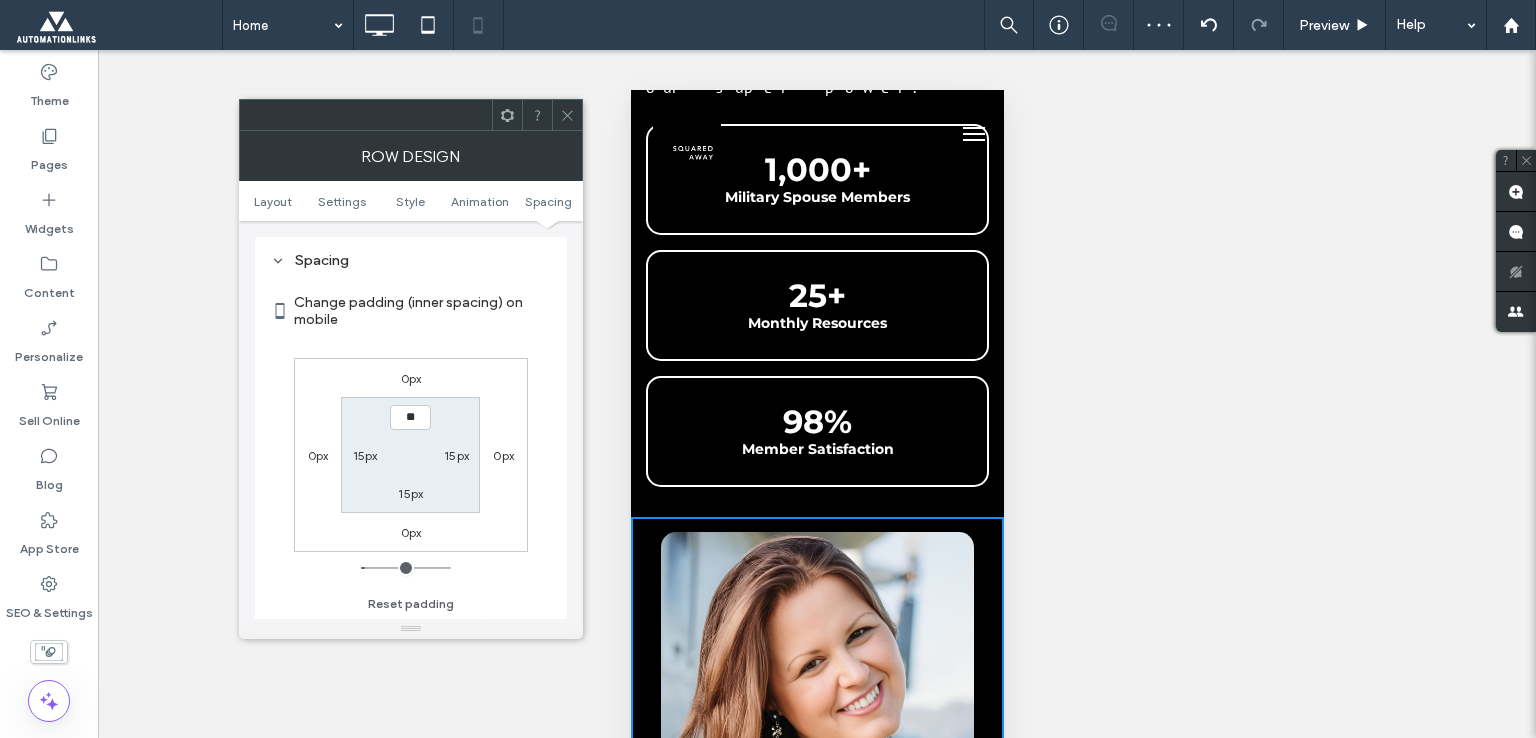 type on "**" 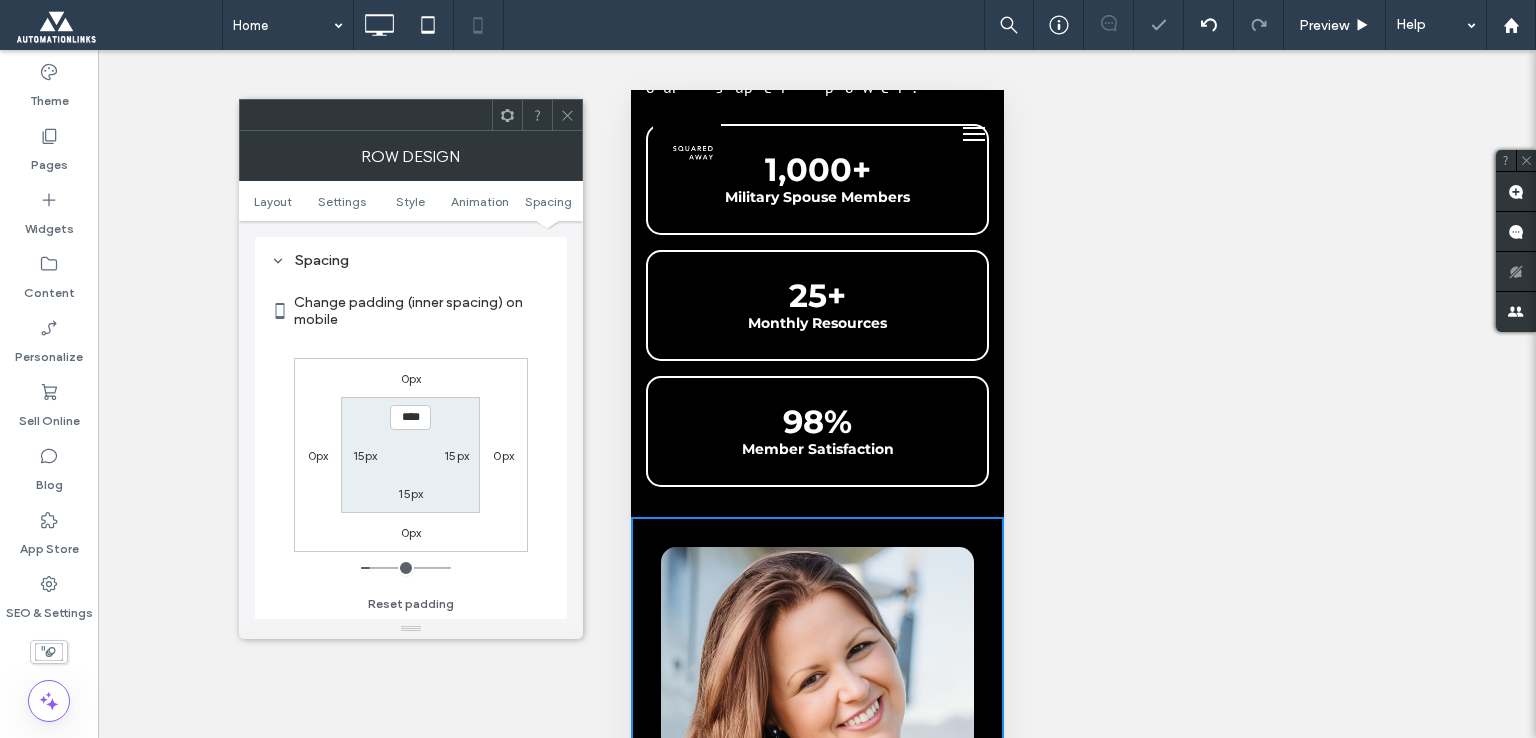 type on "**" 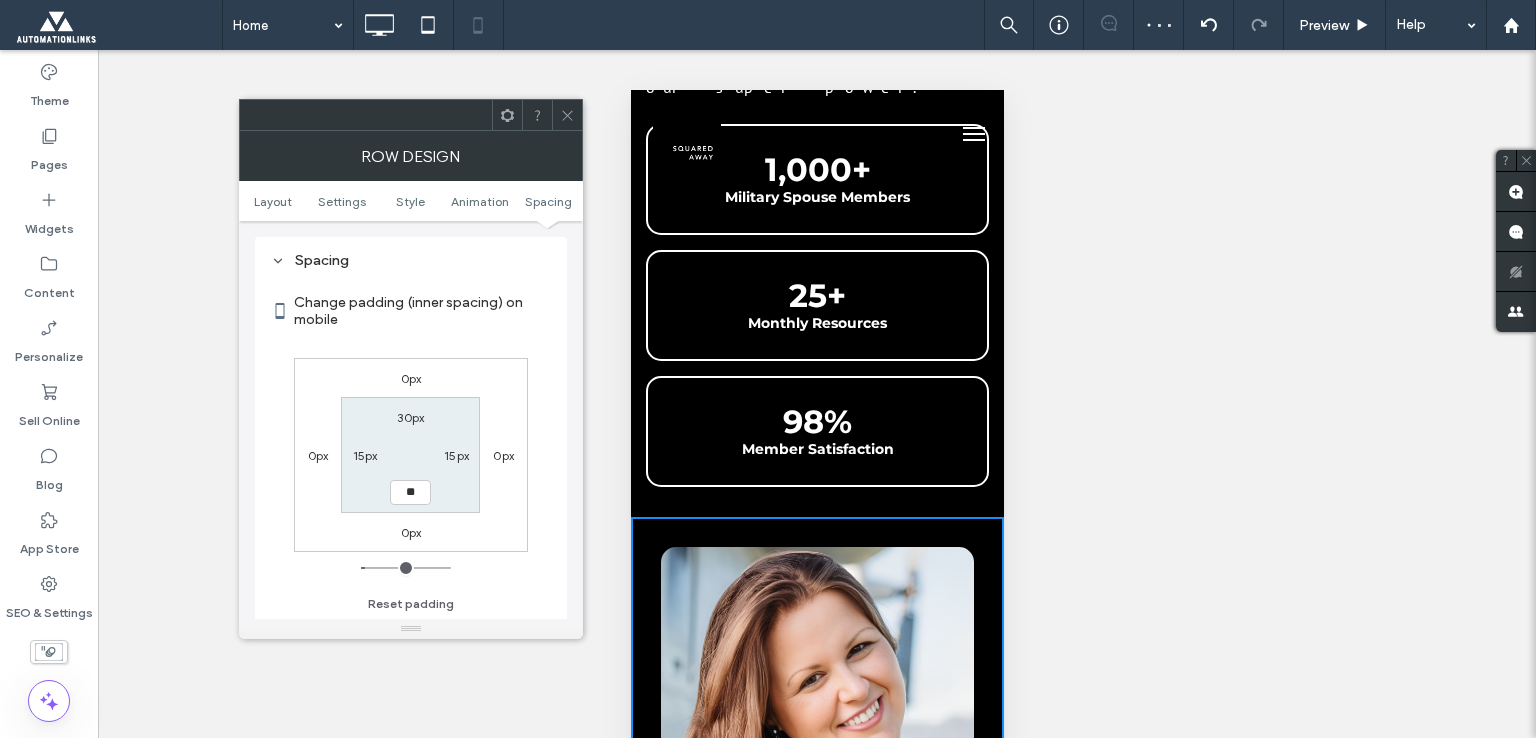 type on "**" 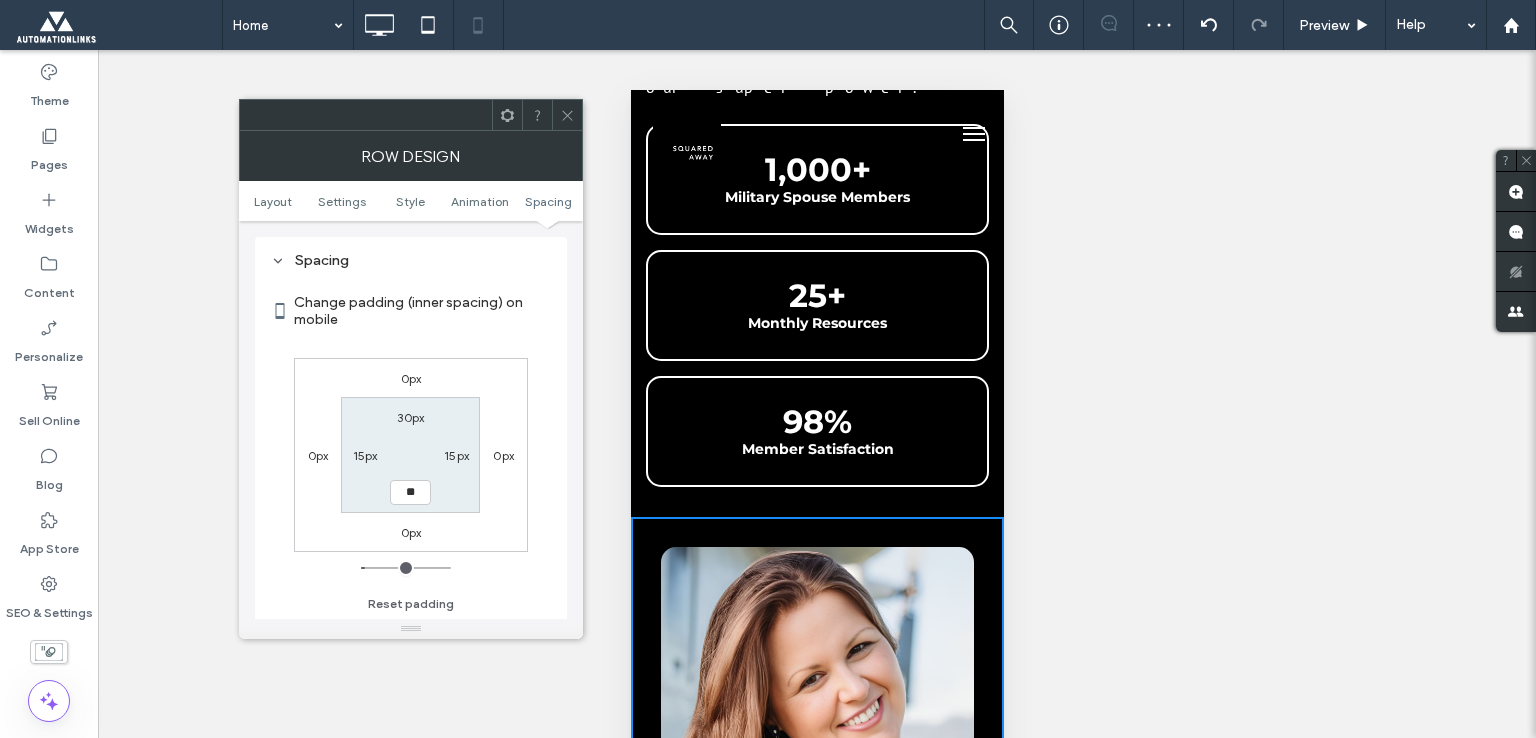 type on "**" 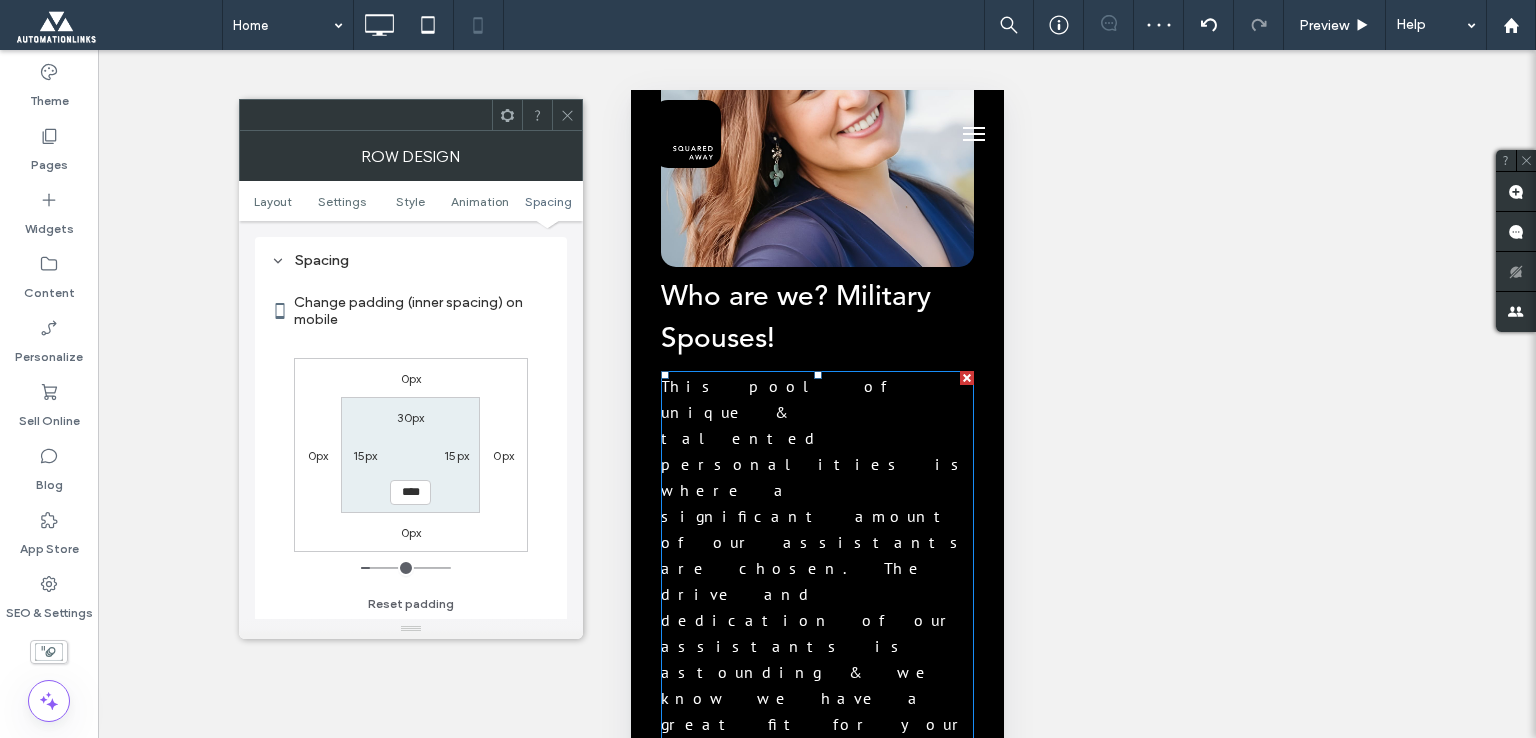 scroll, scrollTop: 2000, scrollLeft: 0, axis: vertical 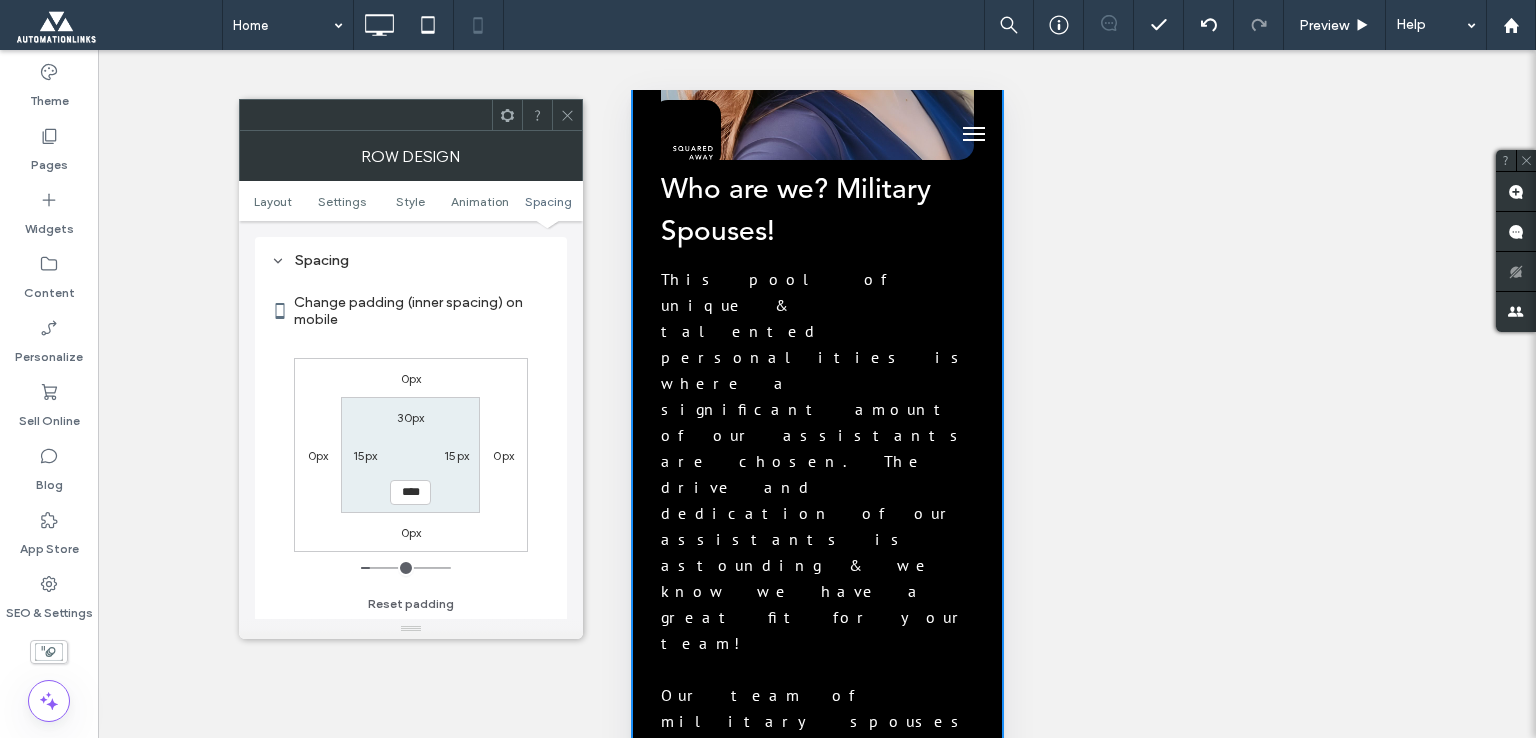 click 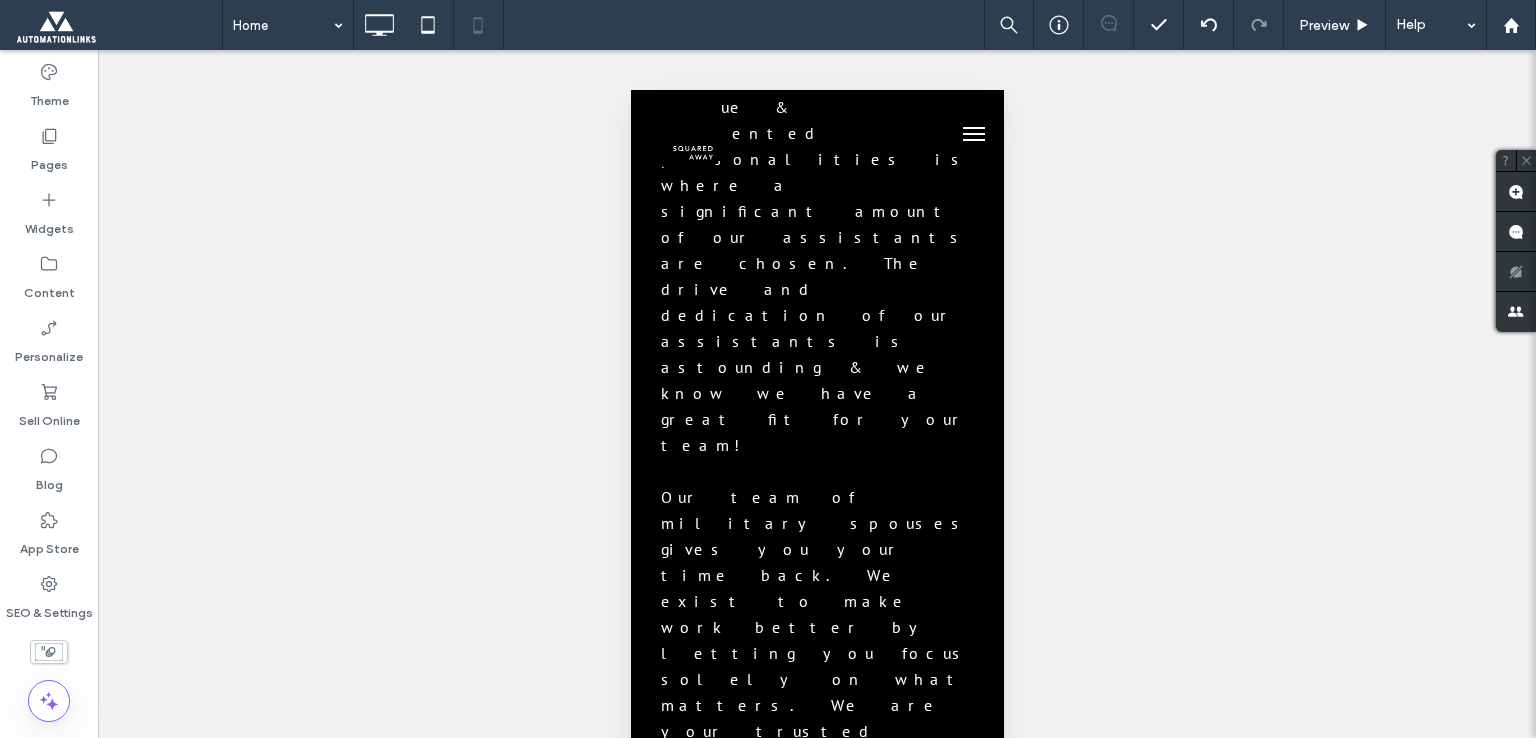 scroll, scrollTop: 2200, scrollLeft: 0, axis: vertical 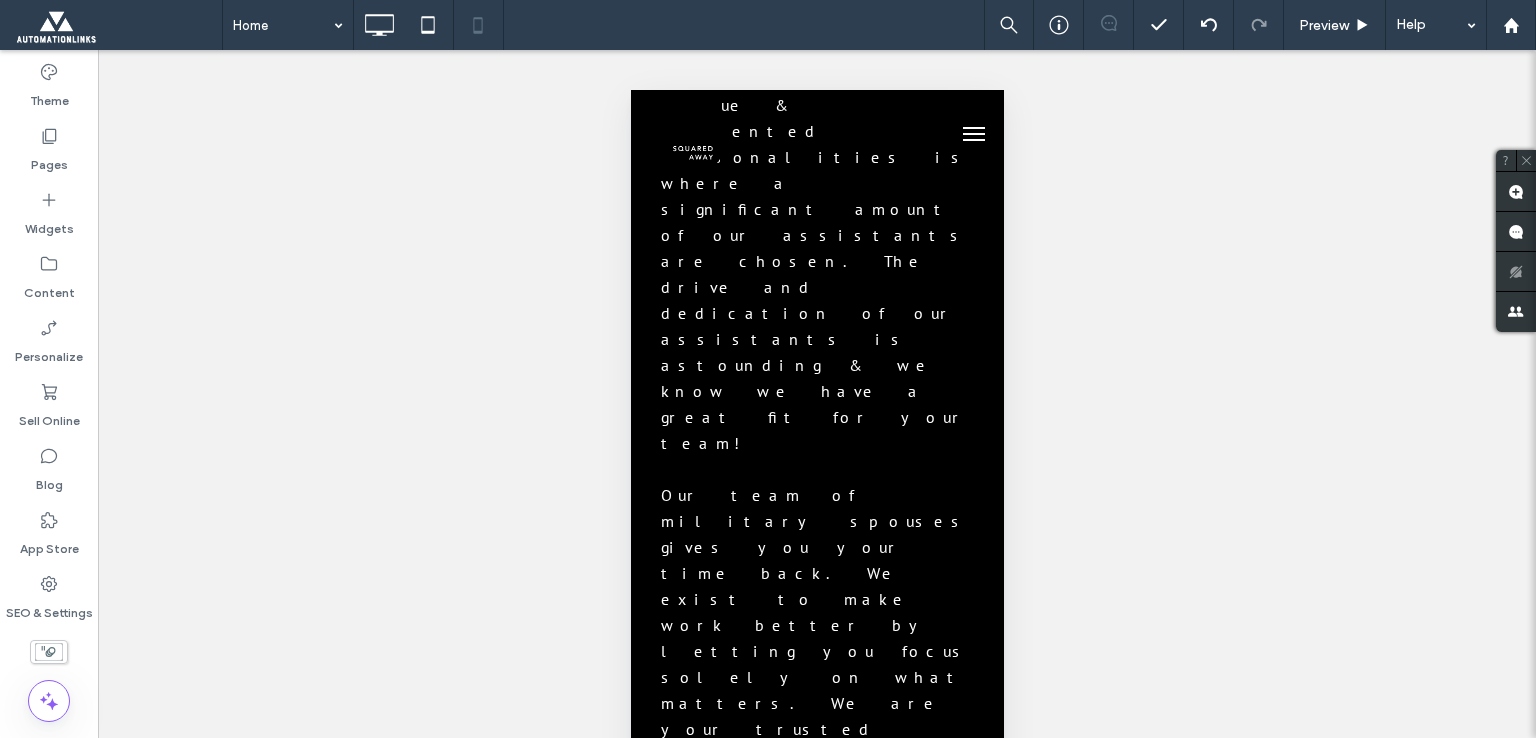 click at bounding box center [711, 1408] 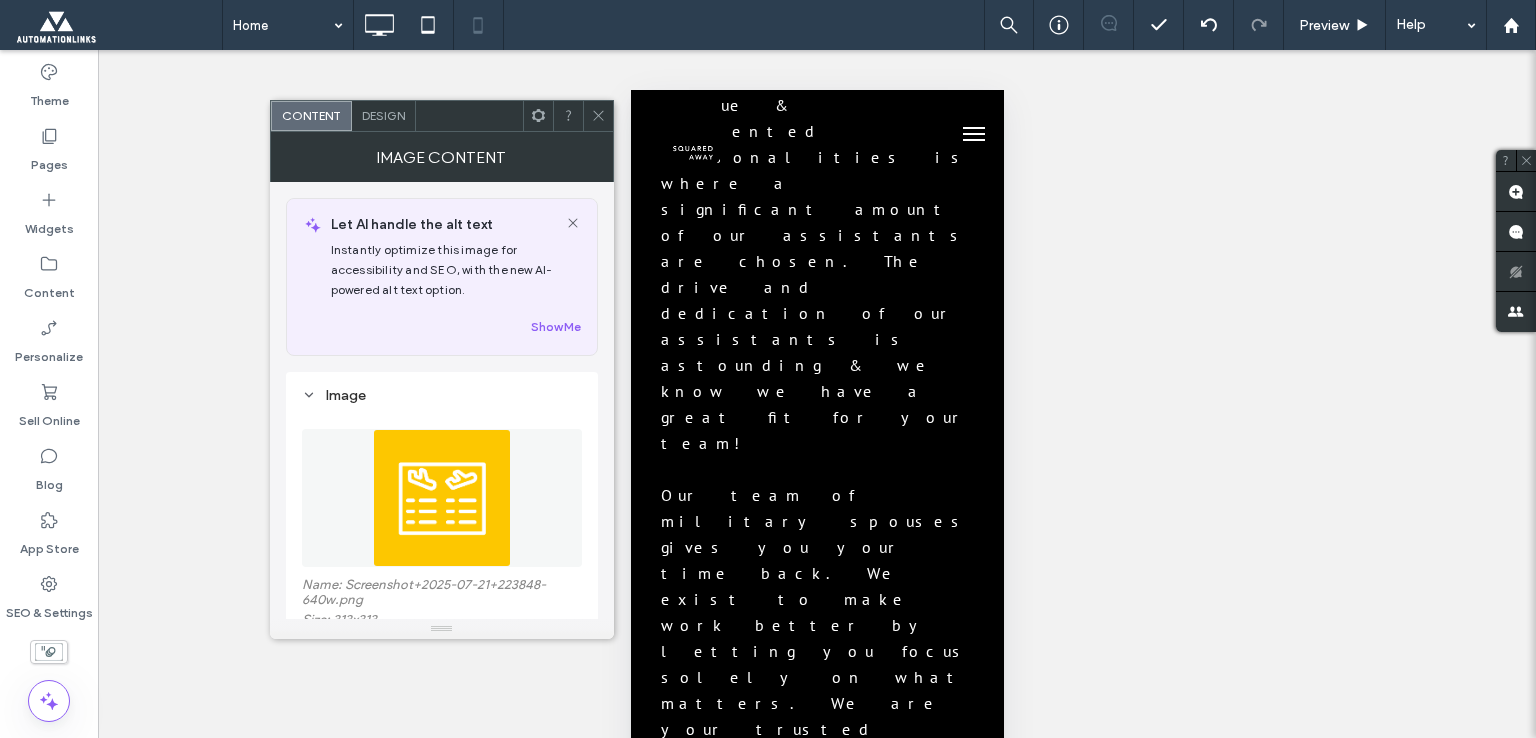 click on "Design" at bounding box center (383, 115) 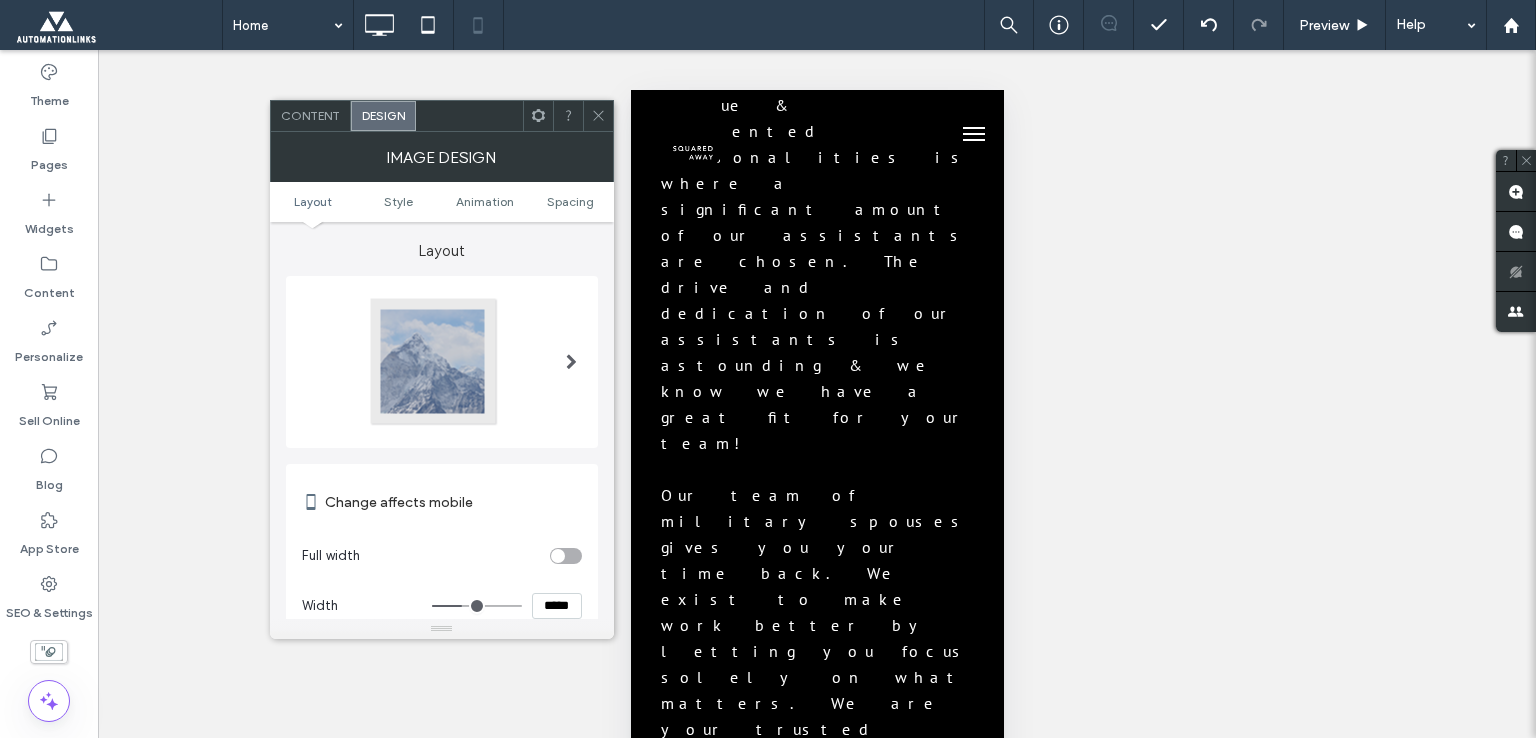 click on "*****" at bounding box center [557, 606] 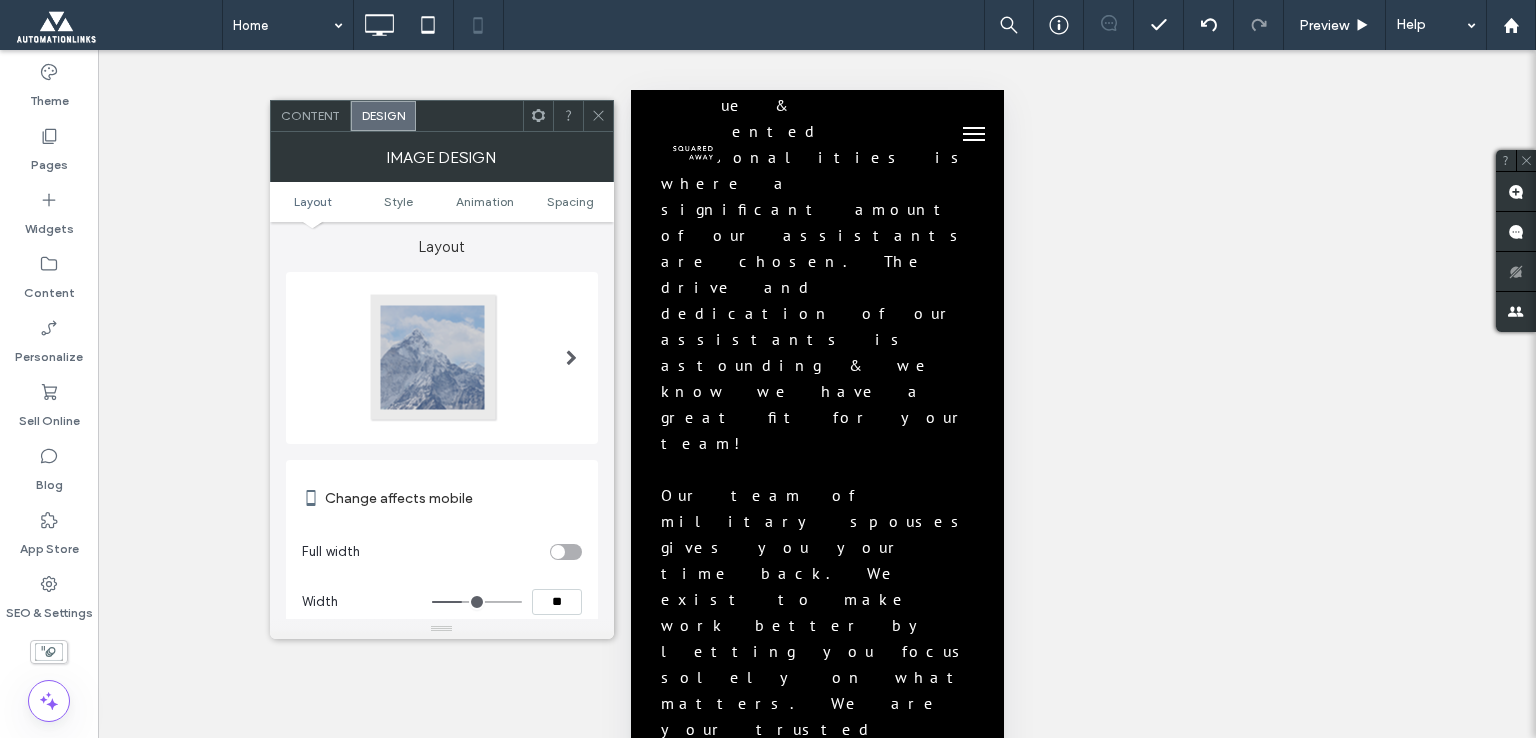 type on "****" 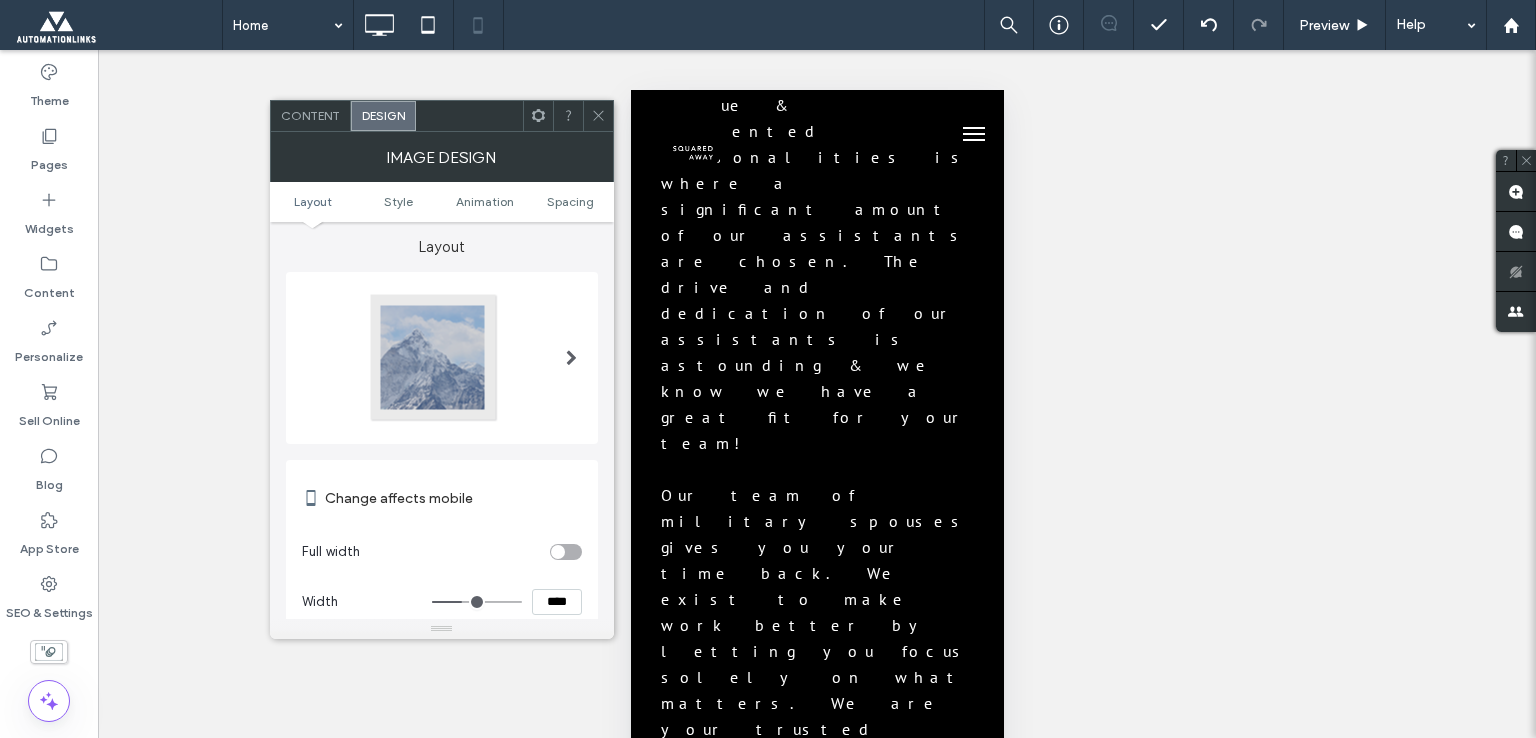 type on "**" 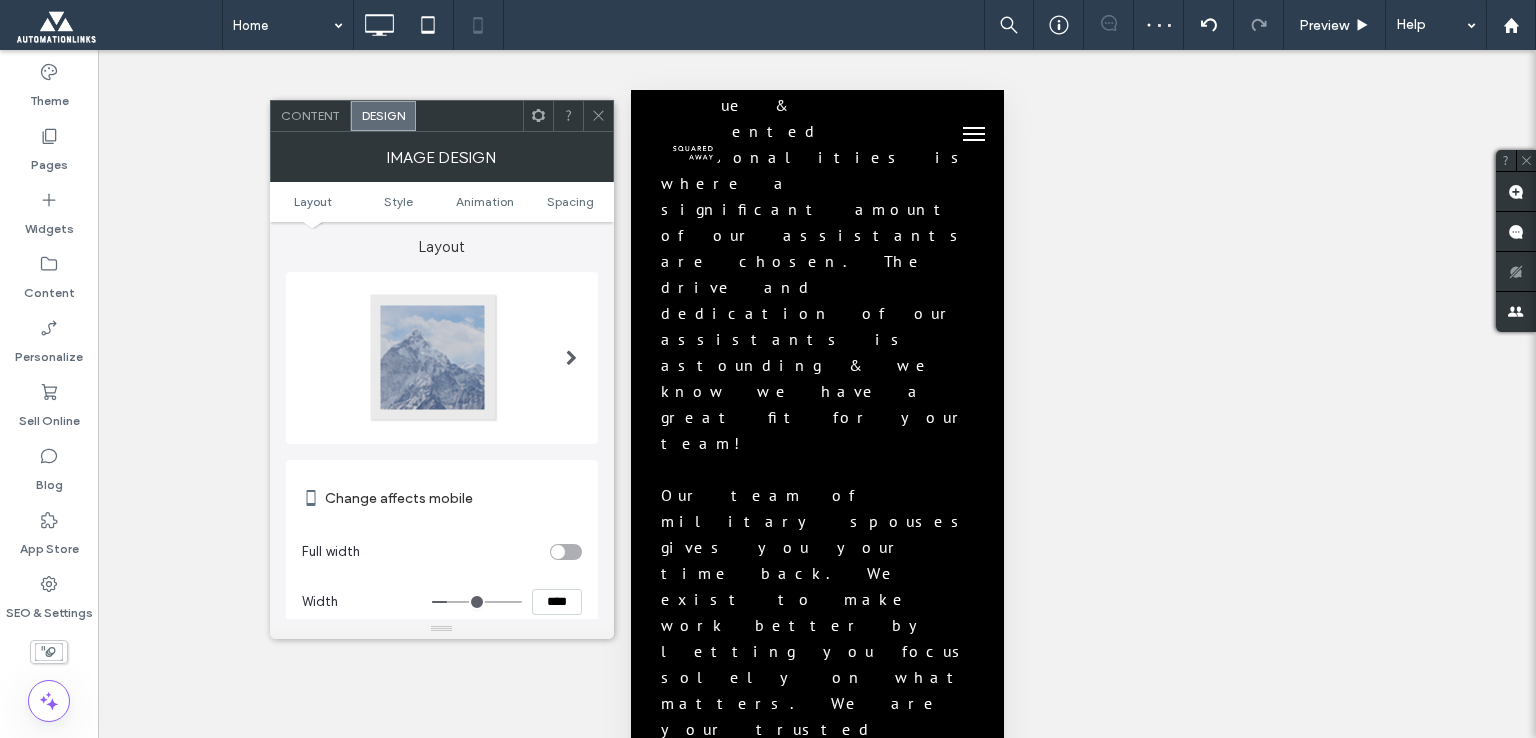 click 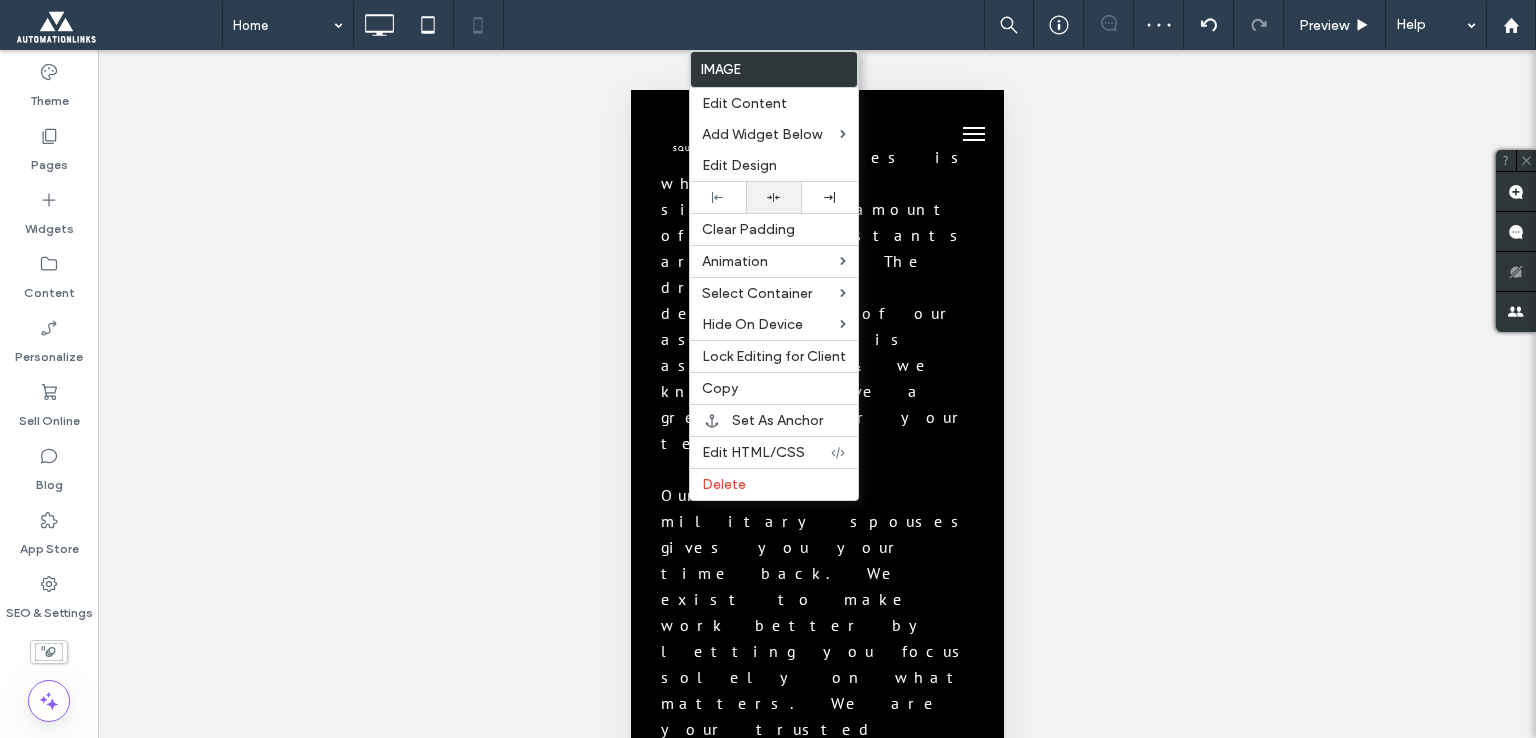 click 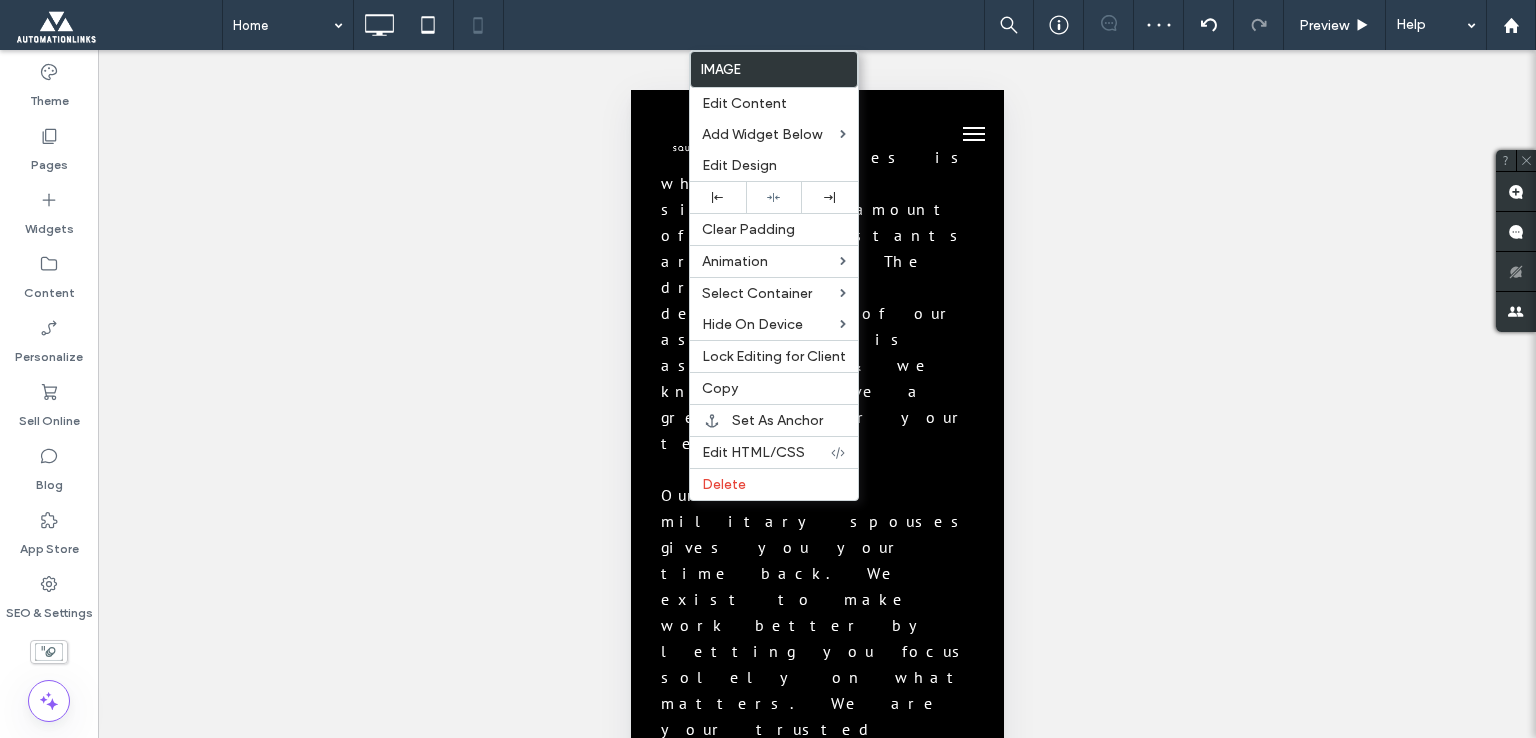 click on "Calendaring, Service Arrangements, Appointments, Flights, Accommodations, and Restaurant Reservations, Event/Party Planning" at bounding box center (790, 1578) 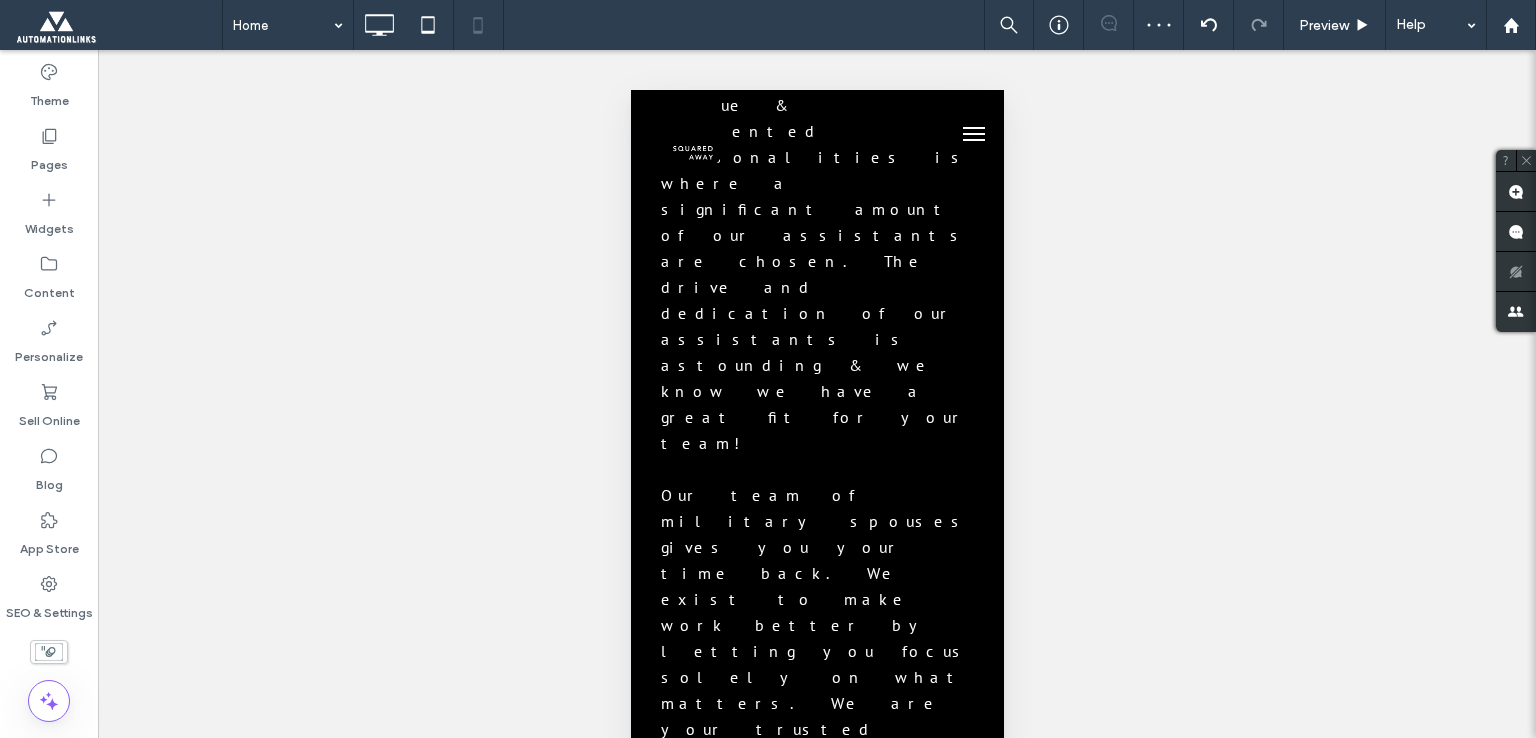 click on "Scheduling and Travel Planning" at bounding box center (798, 1431) 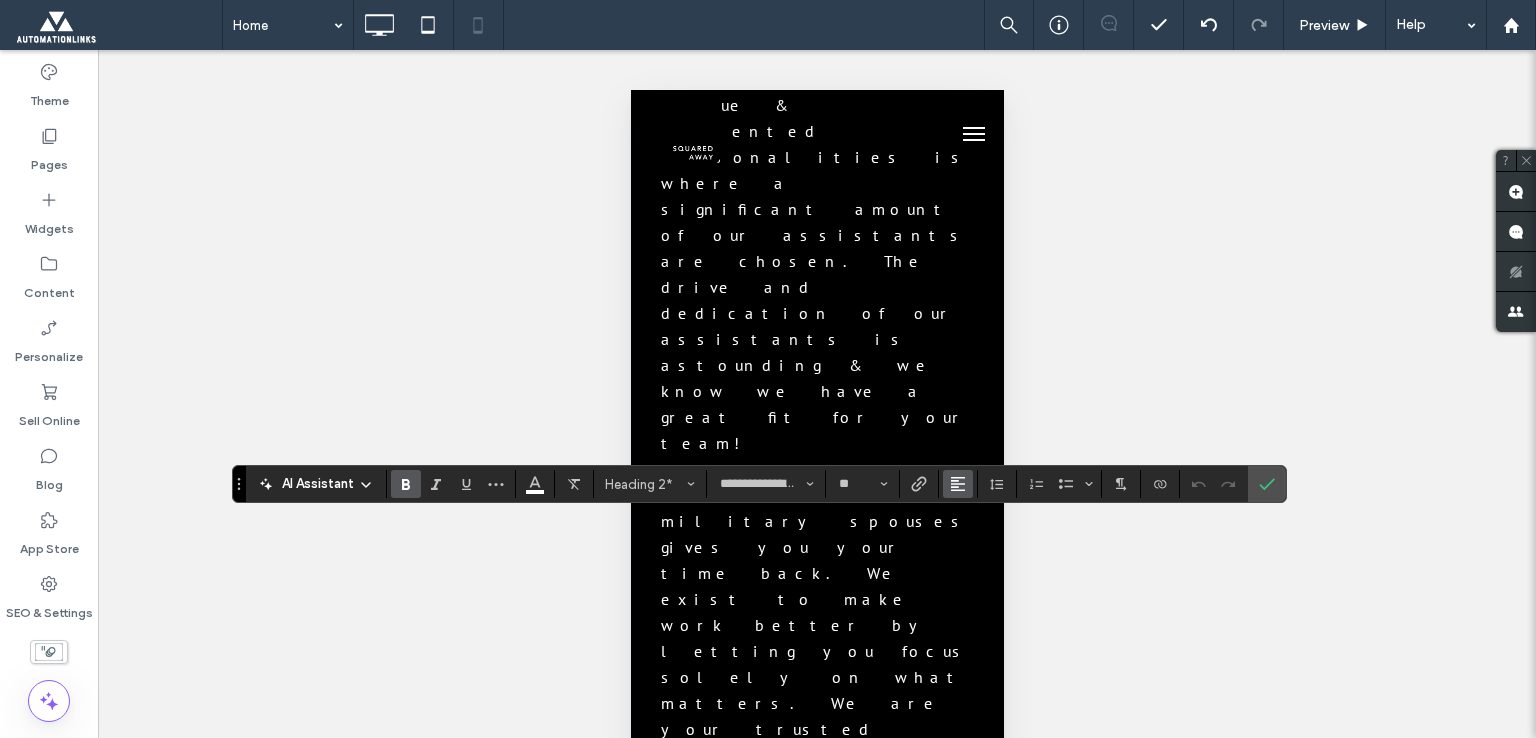 click 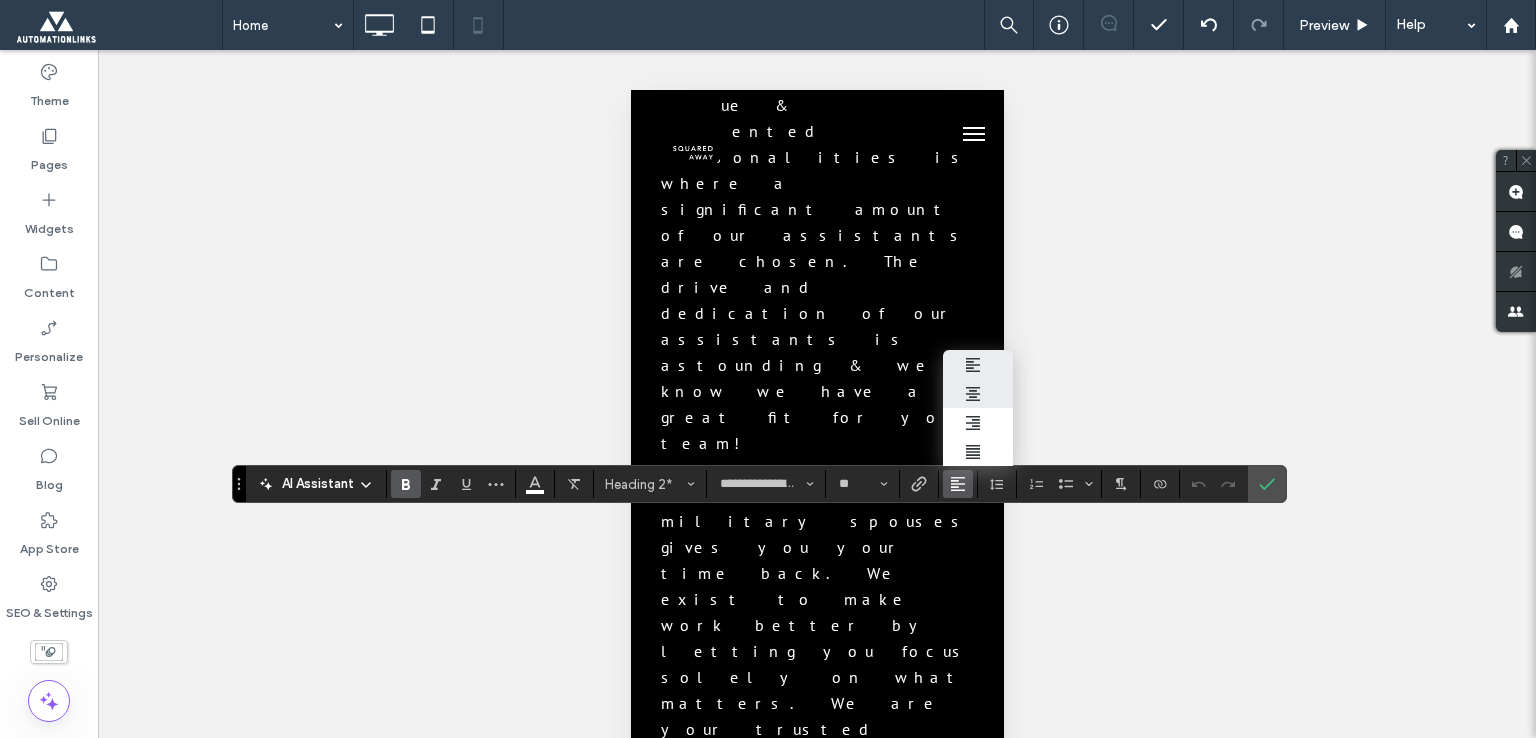 drag, startPoint x: 969, startPoint y: 373, endPoint x: 345, endPoint y: 289, distance: 629.6285 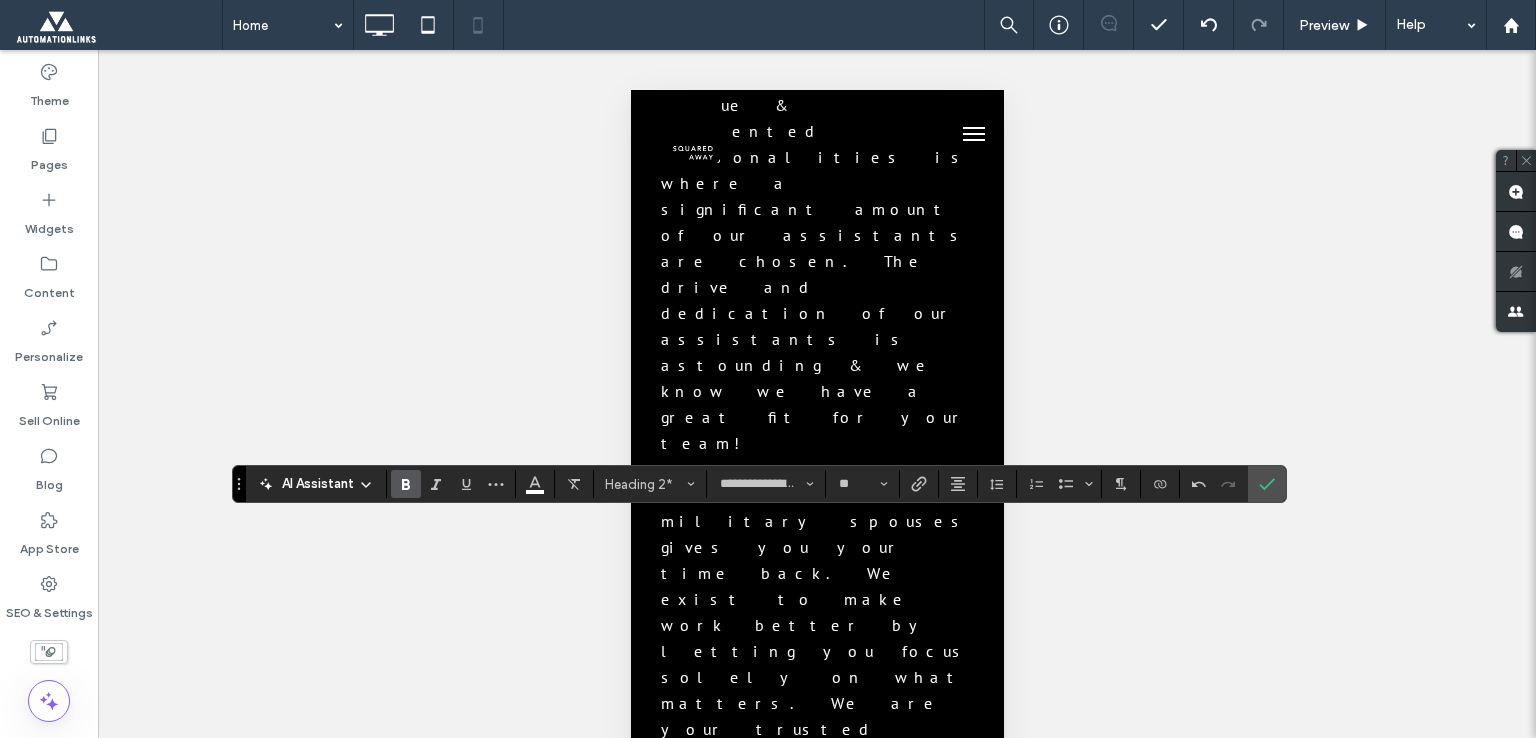 click on "Calendaring, Service Arrangements, Appointments, Flights, Accommodations, and Restaurant Reservations, Event/Party Planning" at bounding box center [790, 1578] 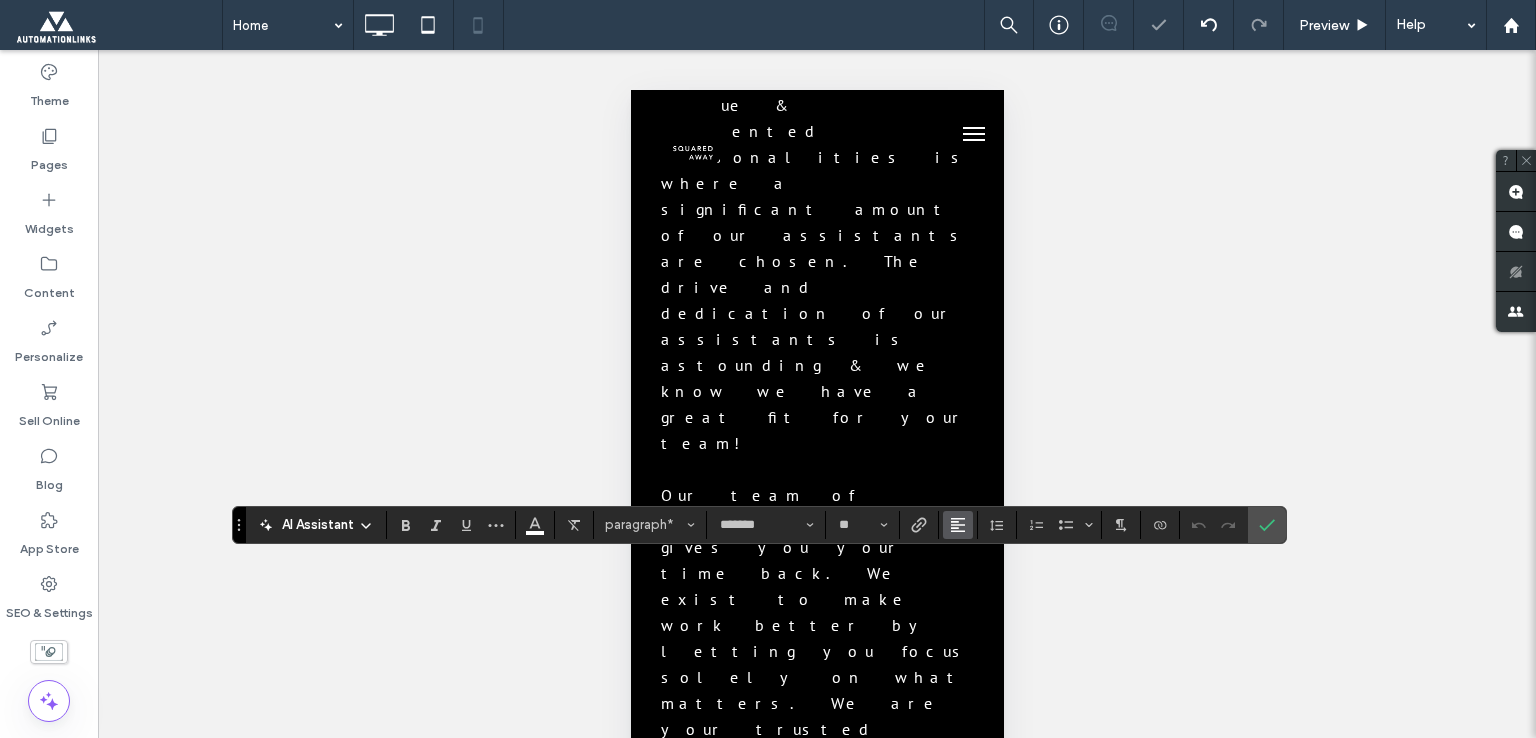 click 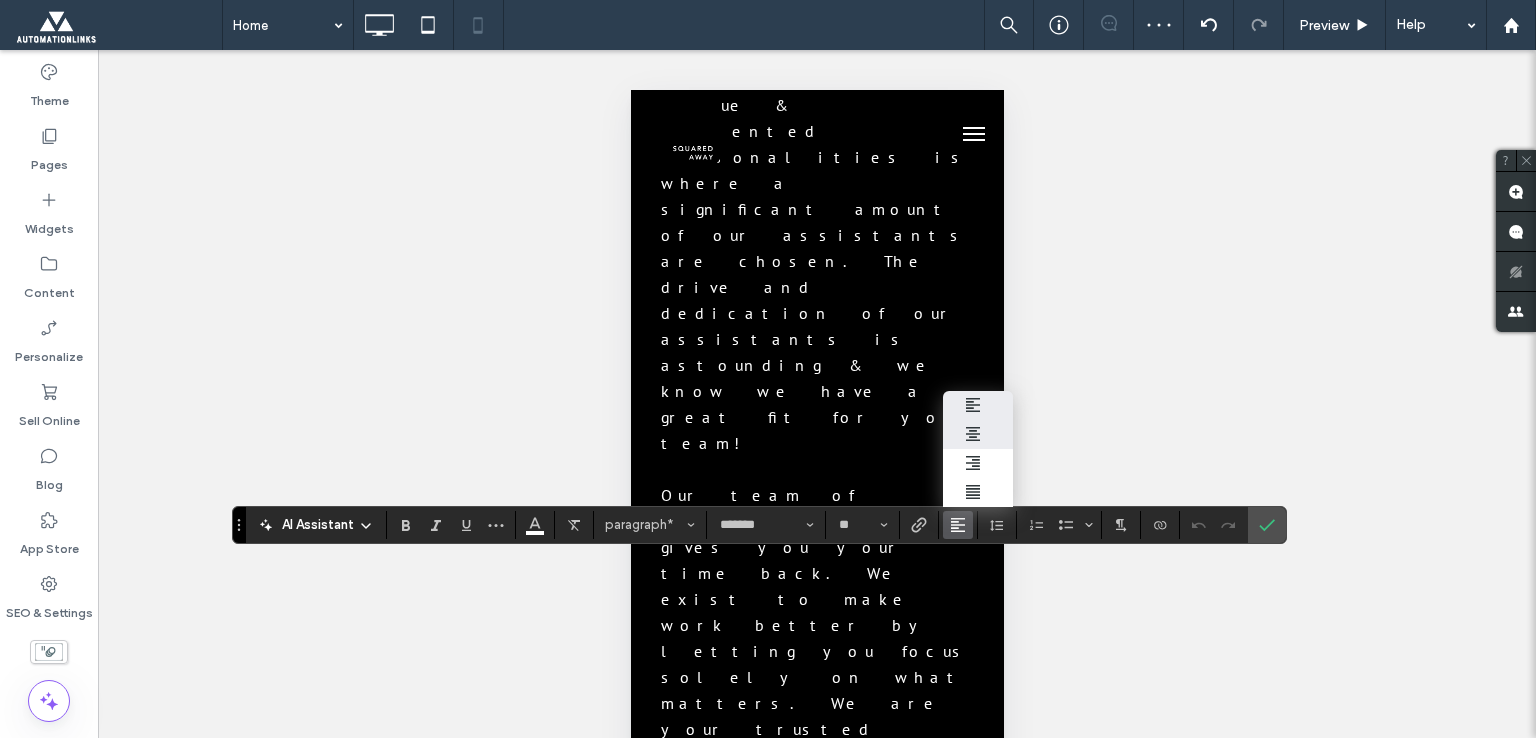 click 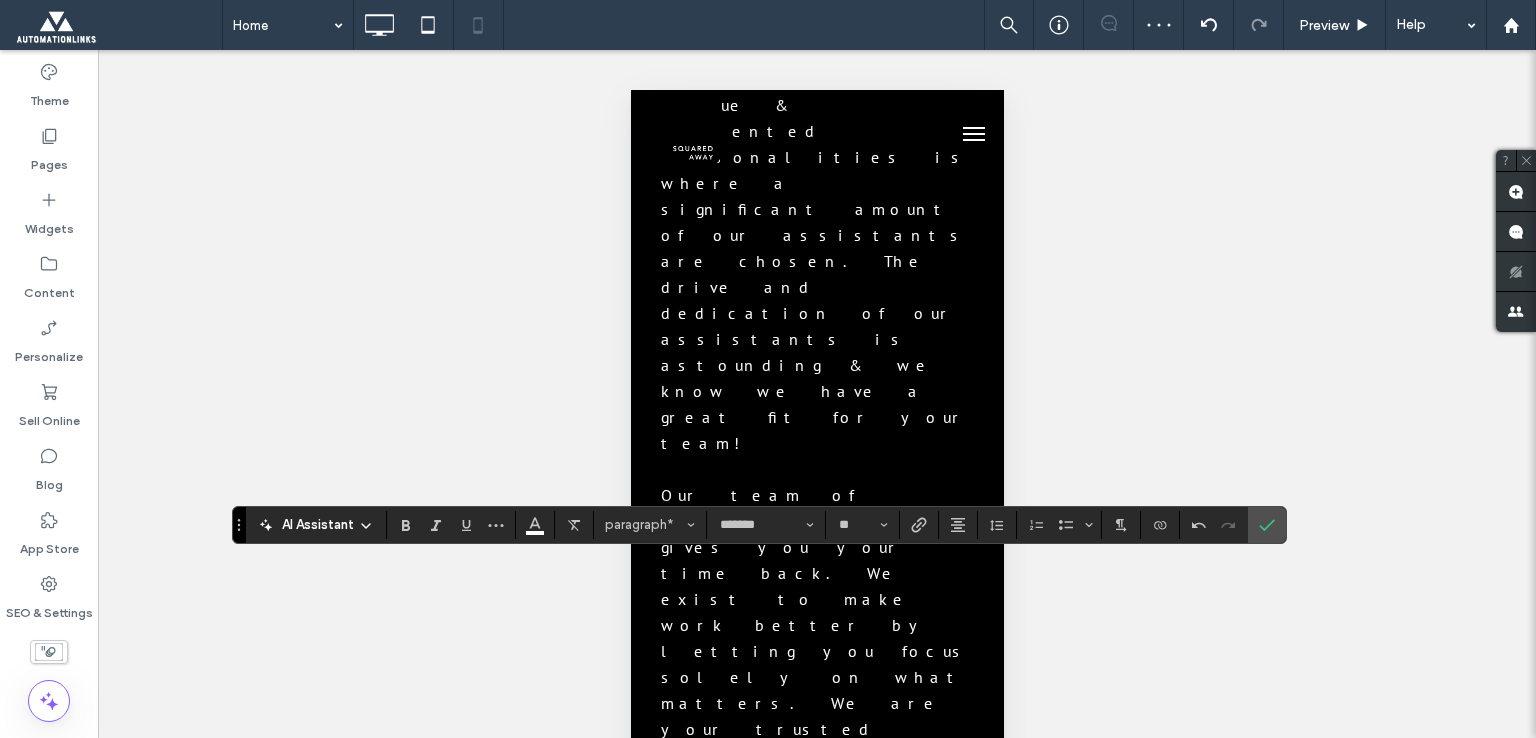 click on "Our Services
Click To Paste
Row + Add Section" at bounding box center (816, 1273) 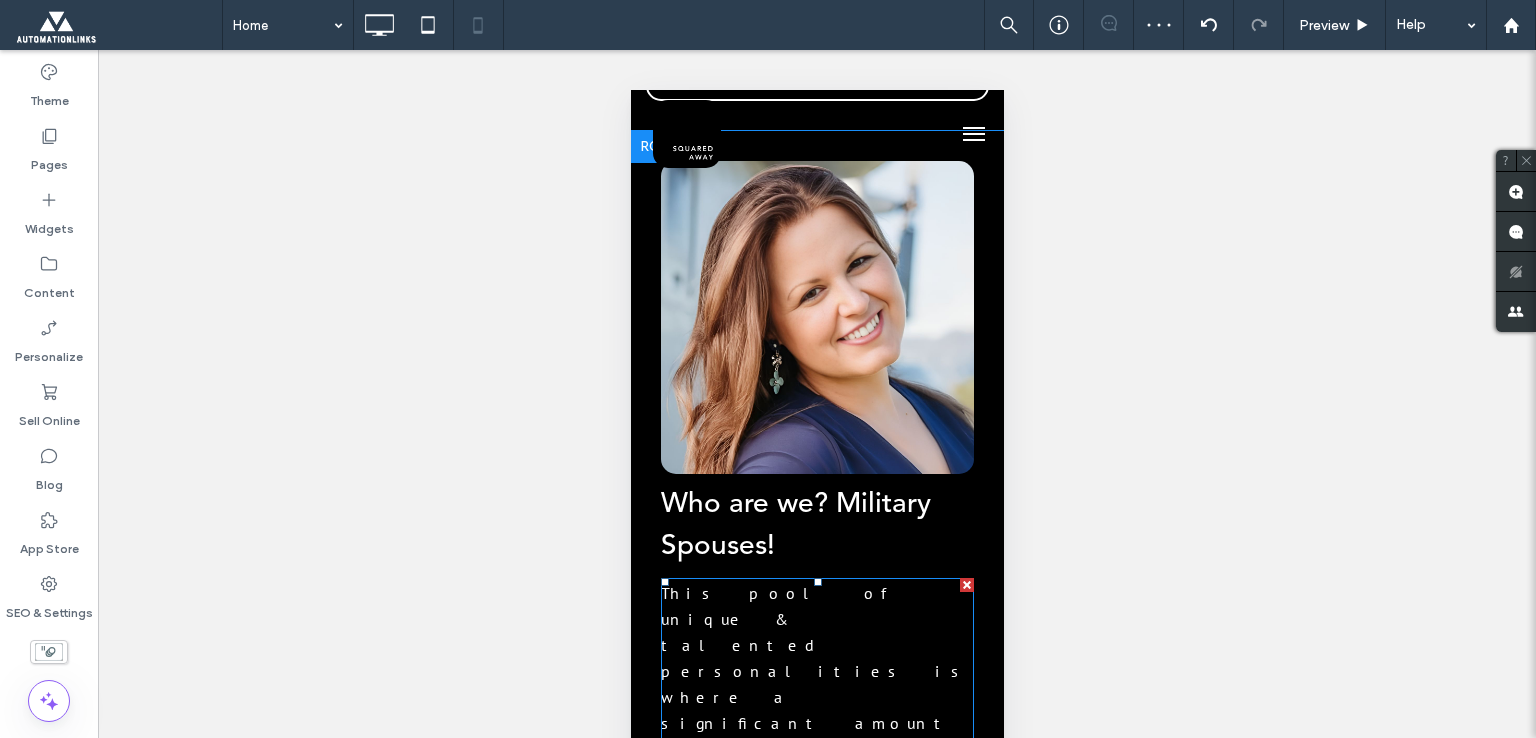 scroll, scrollTop: 1600, scrollLeft: 0, axis: vertical 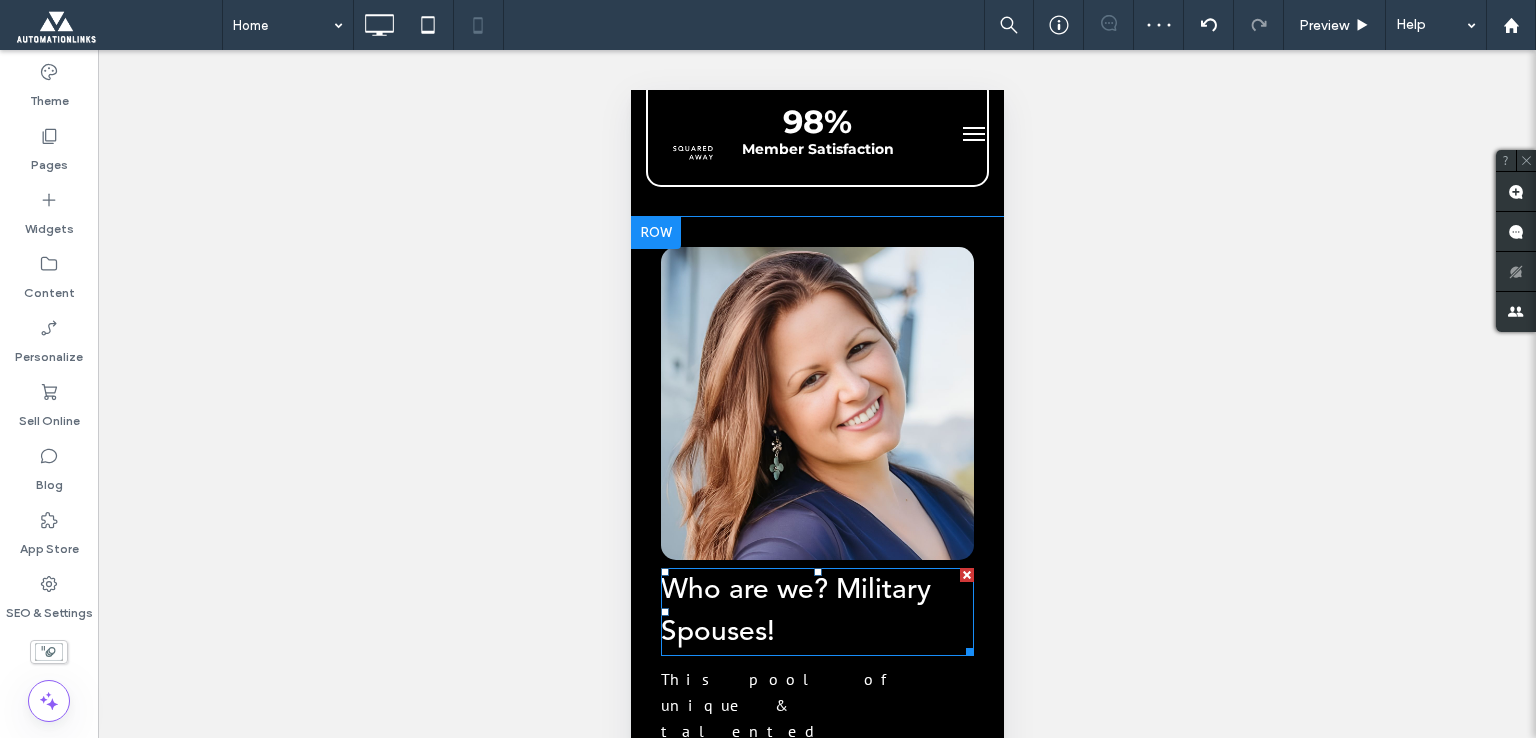 click on "Who are we? Military Spouses!" at bounding box center [816, 612] 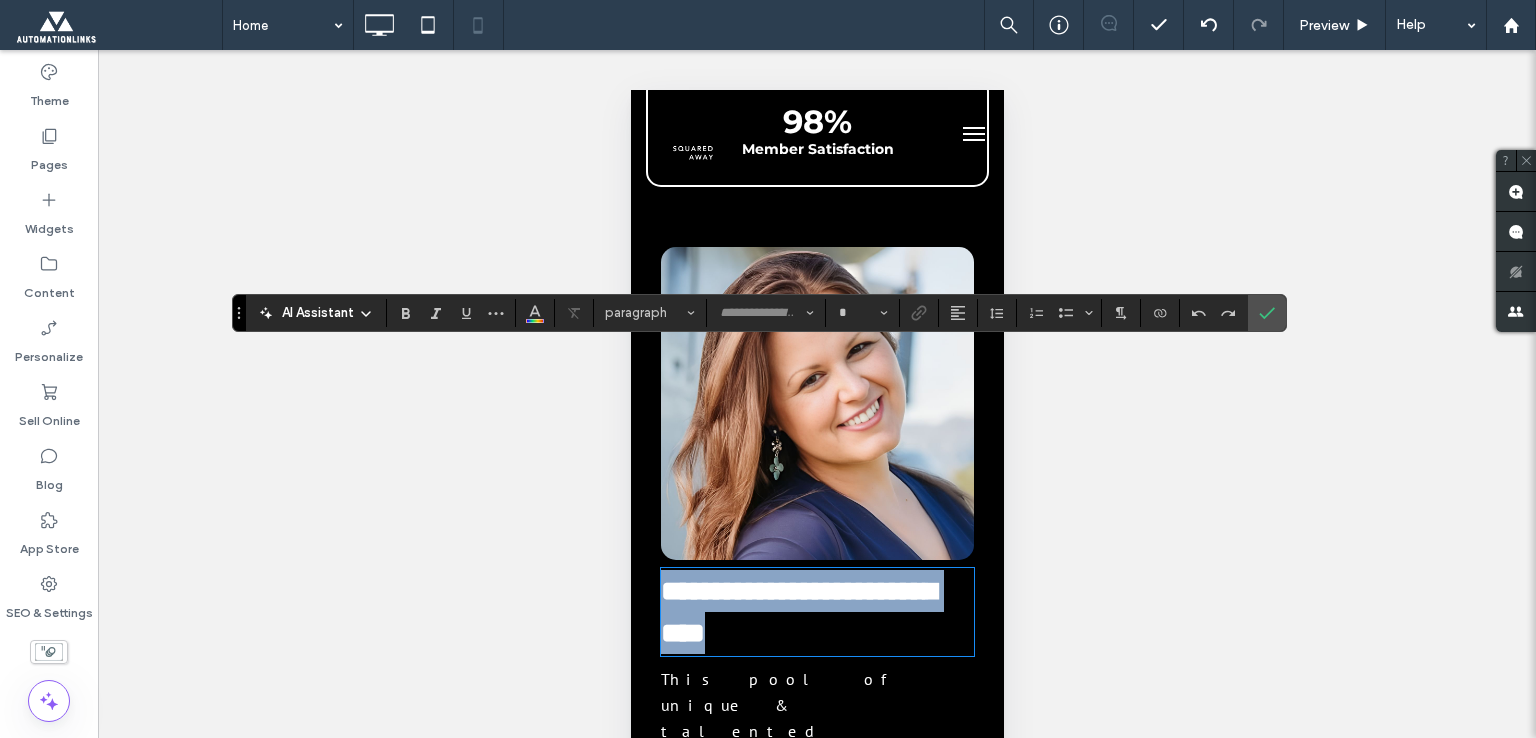 type on "**********" 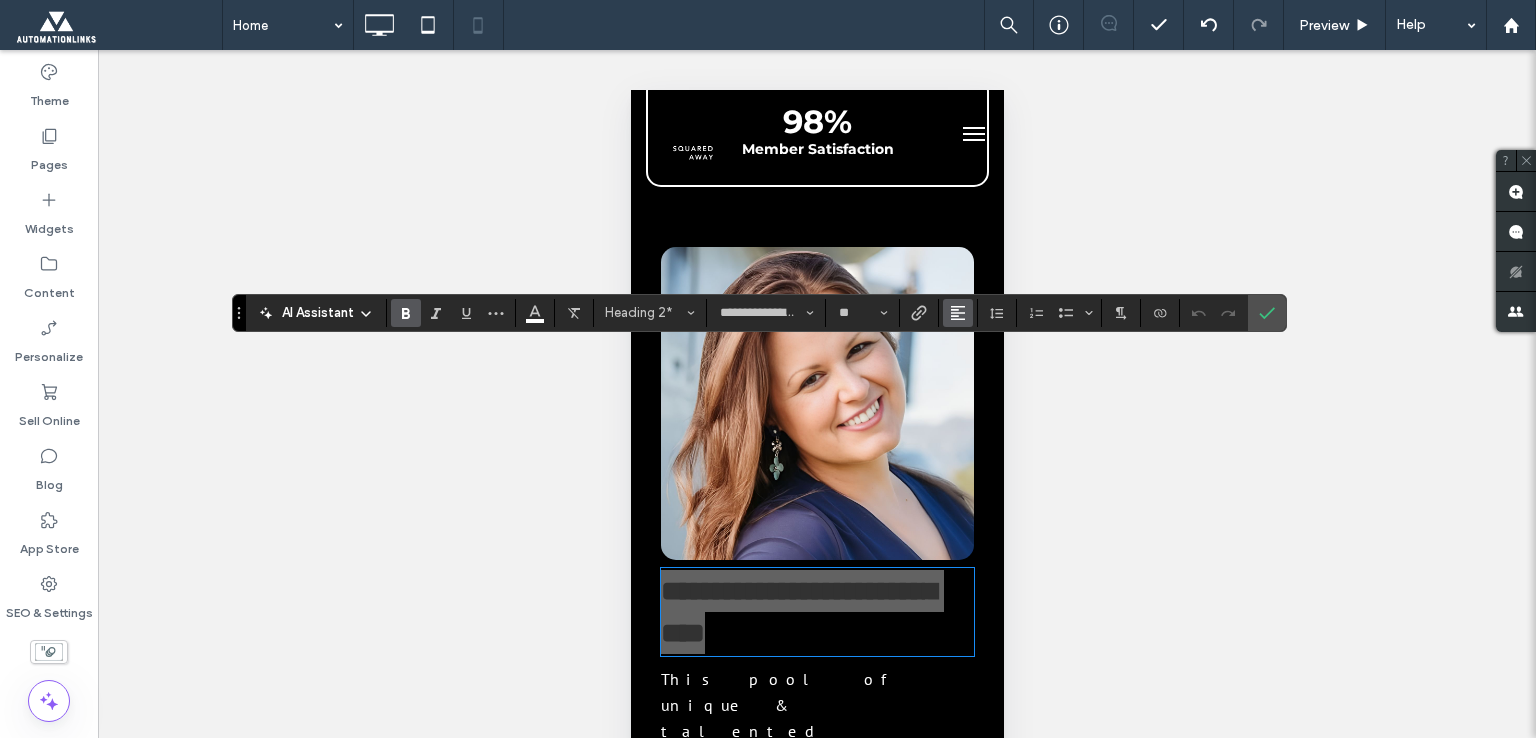 click 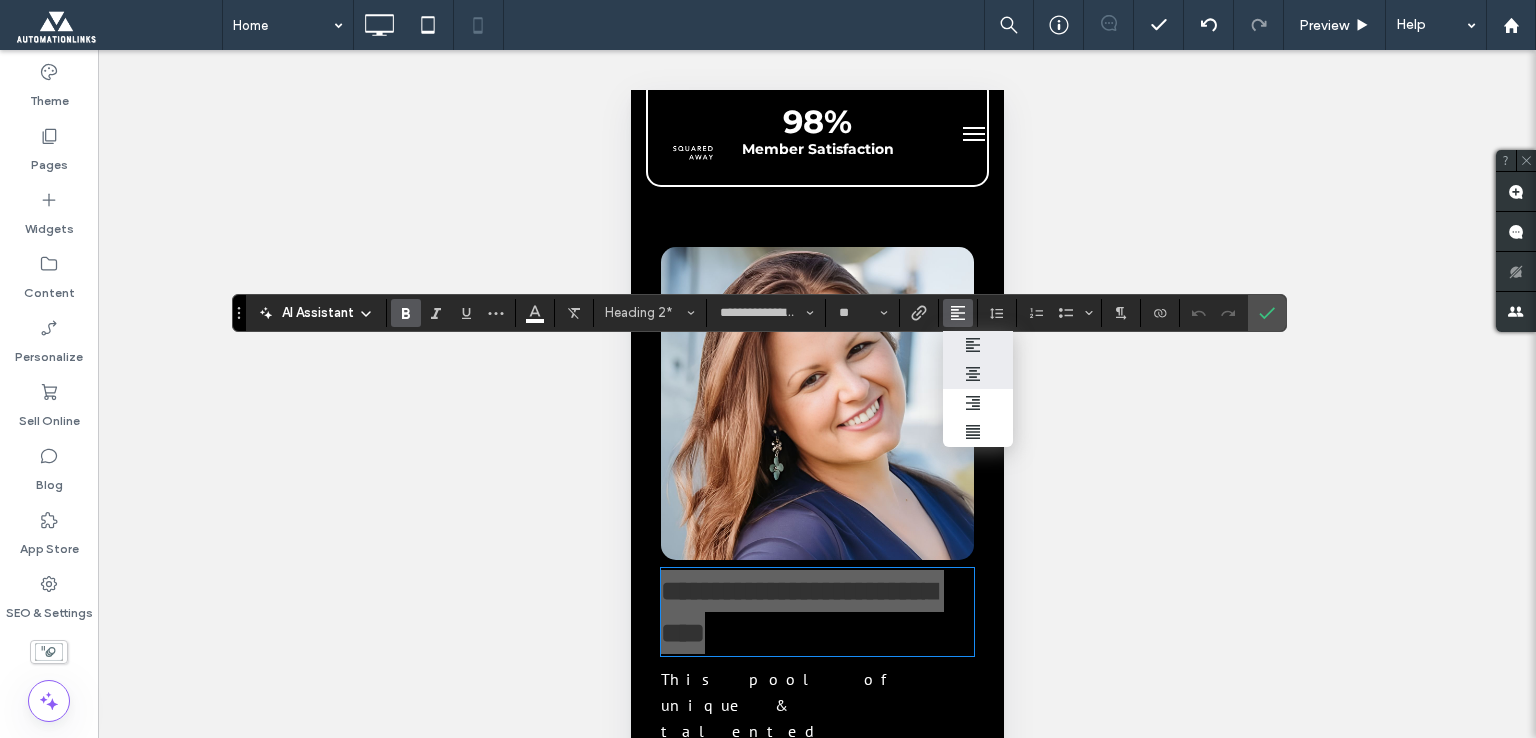 click 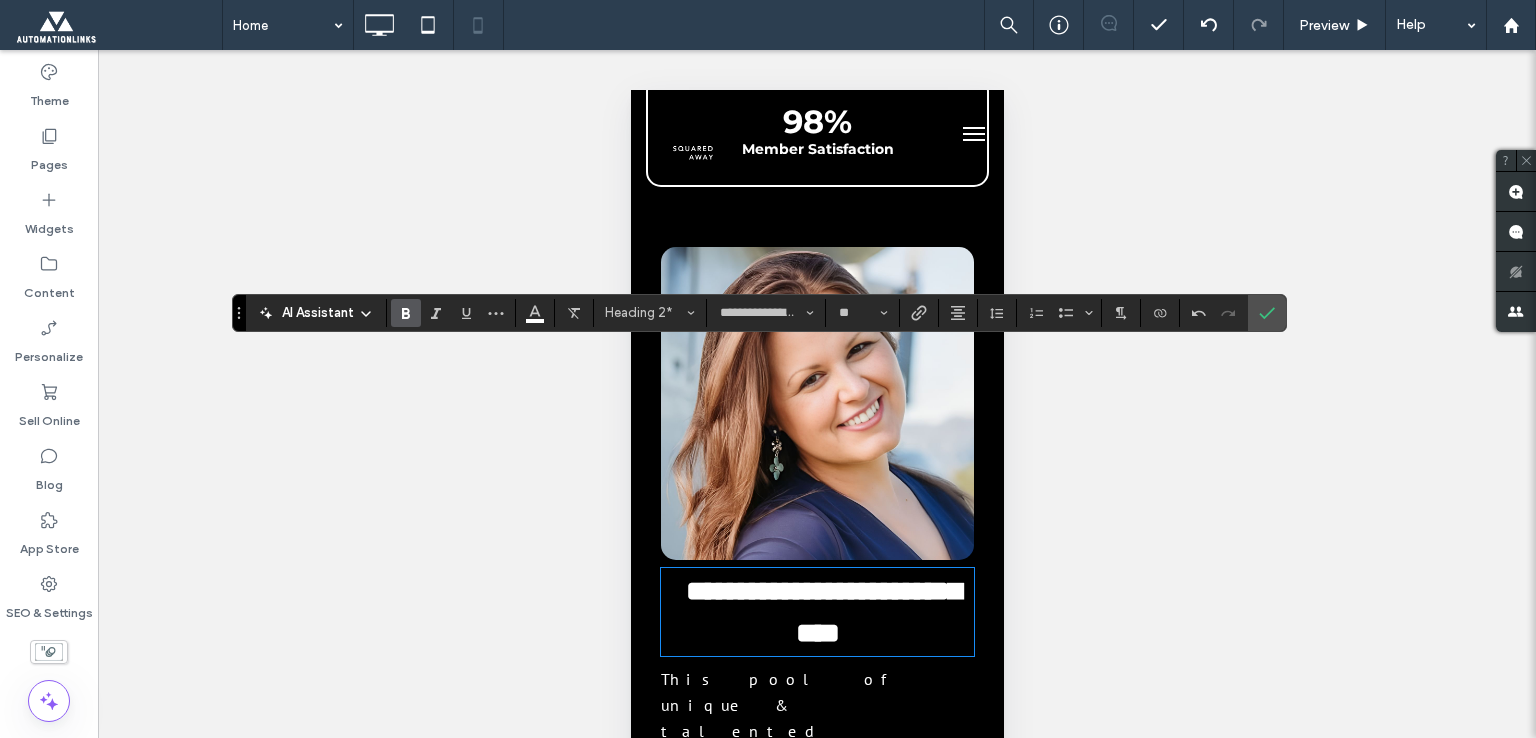 click on "This pool of unique & talented personalities is where a significant amount of our assistants are chosen. The drive and dedication of our assistants is astounding & we know we have a great fit for your team!" at bounding box center (814, 861) 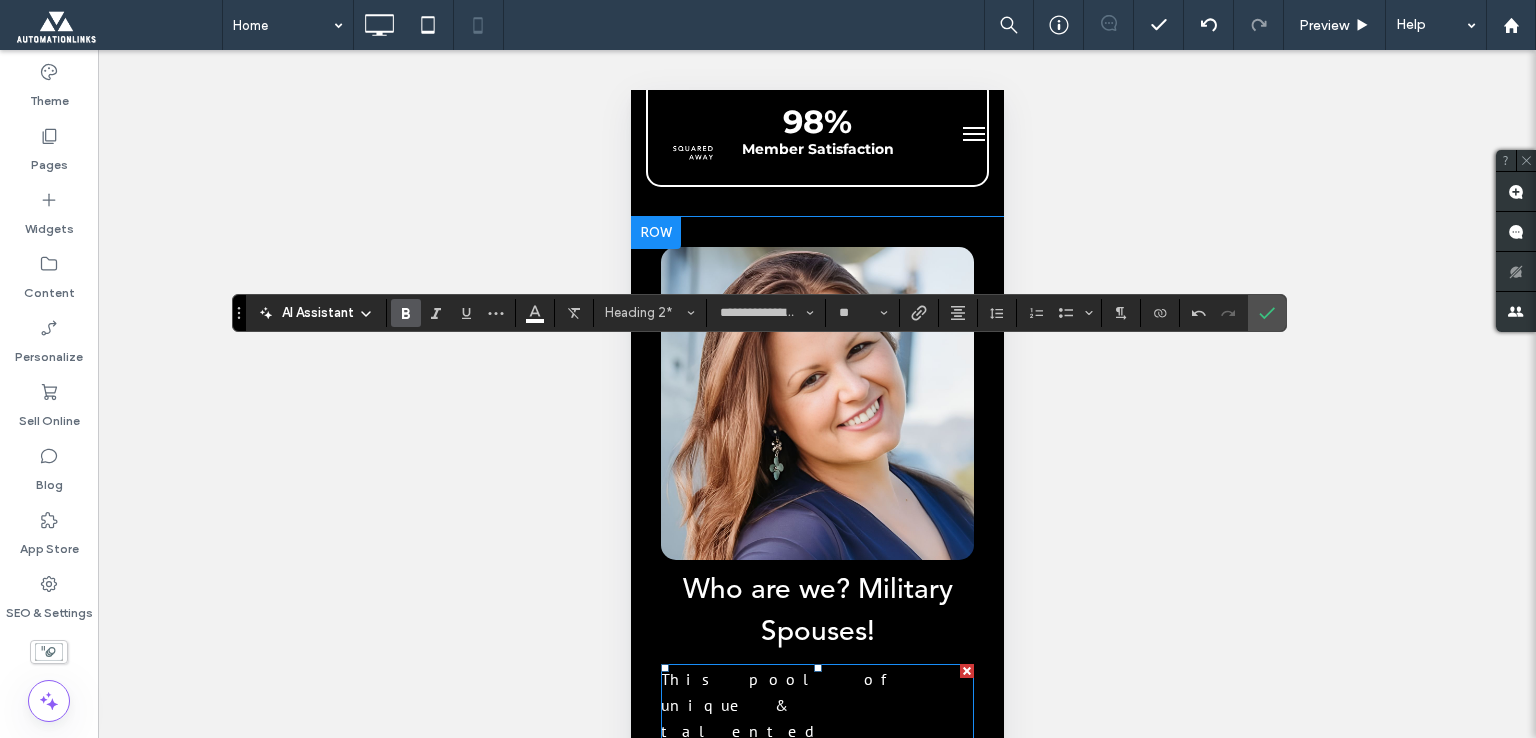click on "This pool of unique & talented personalities is where a significant amount of our assistants are chosen. The drive and dedication of our assistants is astounding & we know we have a great fit for your team!" at bounding box center [814, 861] 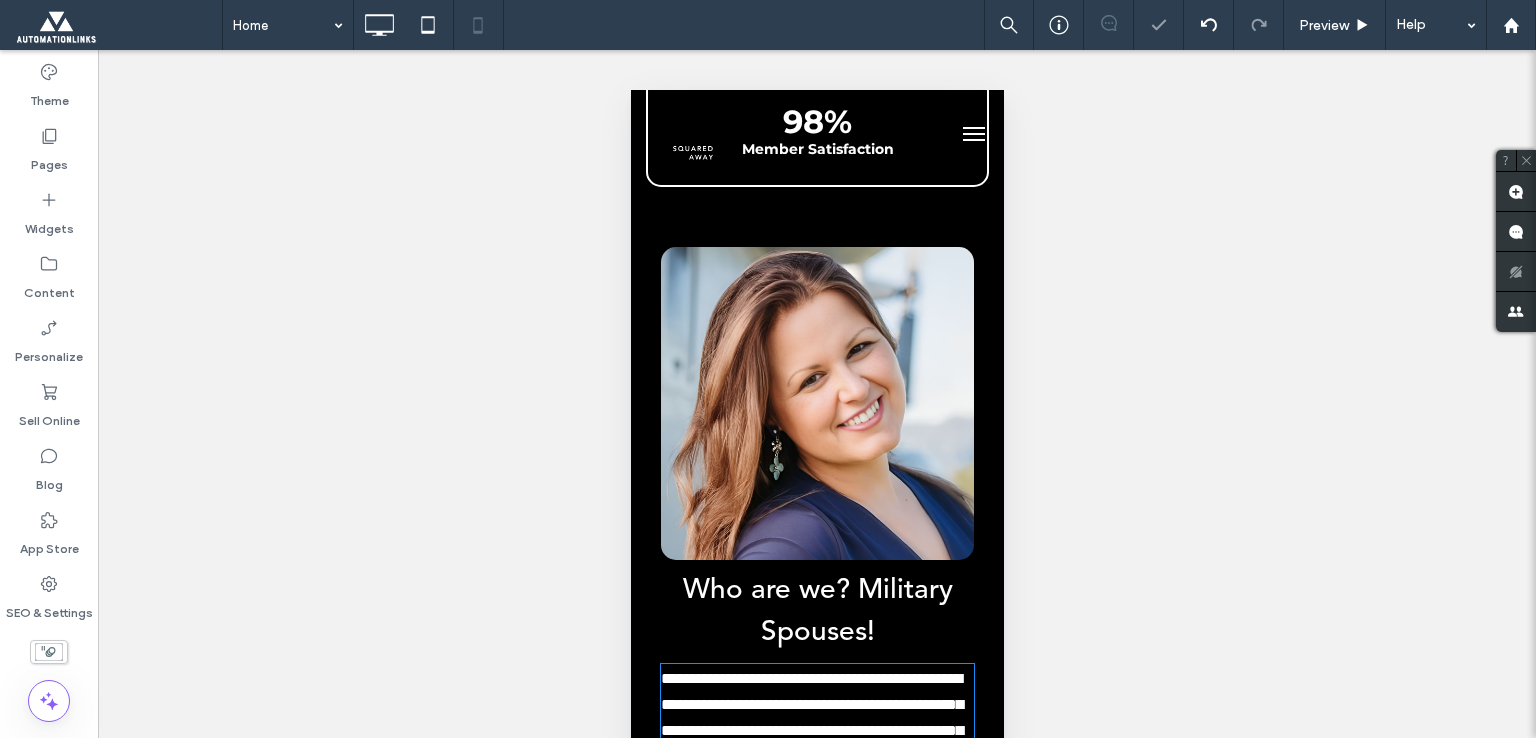 type on "*******" 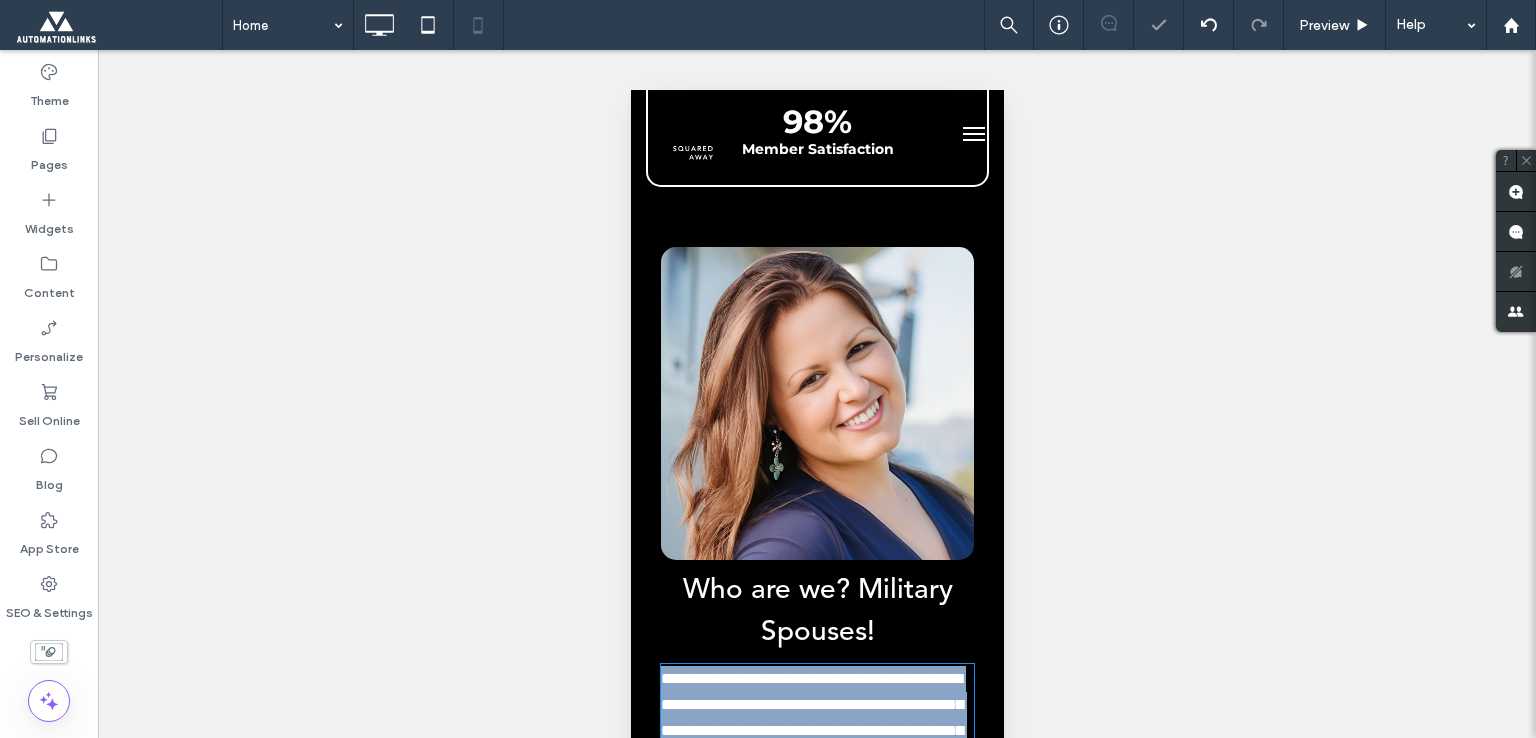 scroll, scrollTop: 1794, scrollLeft: 0, axis: vertical 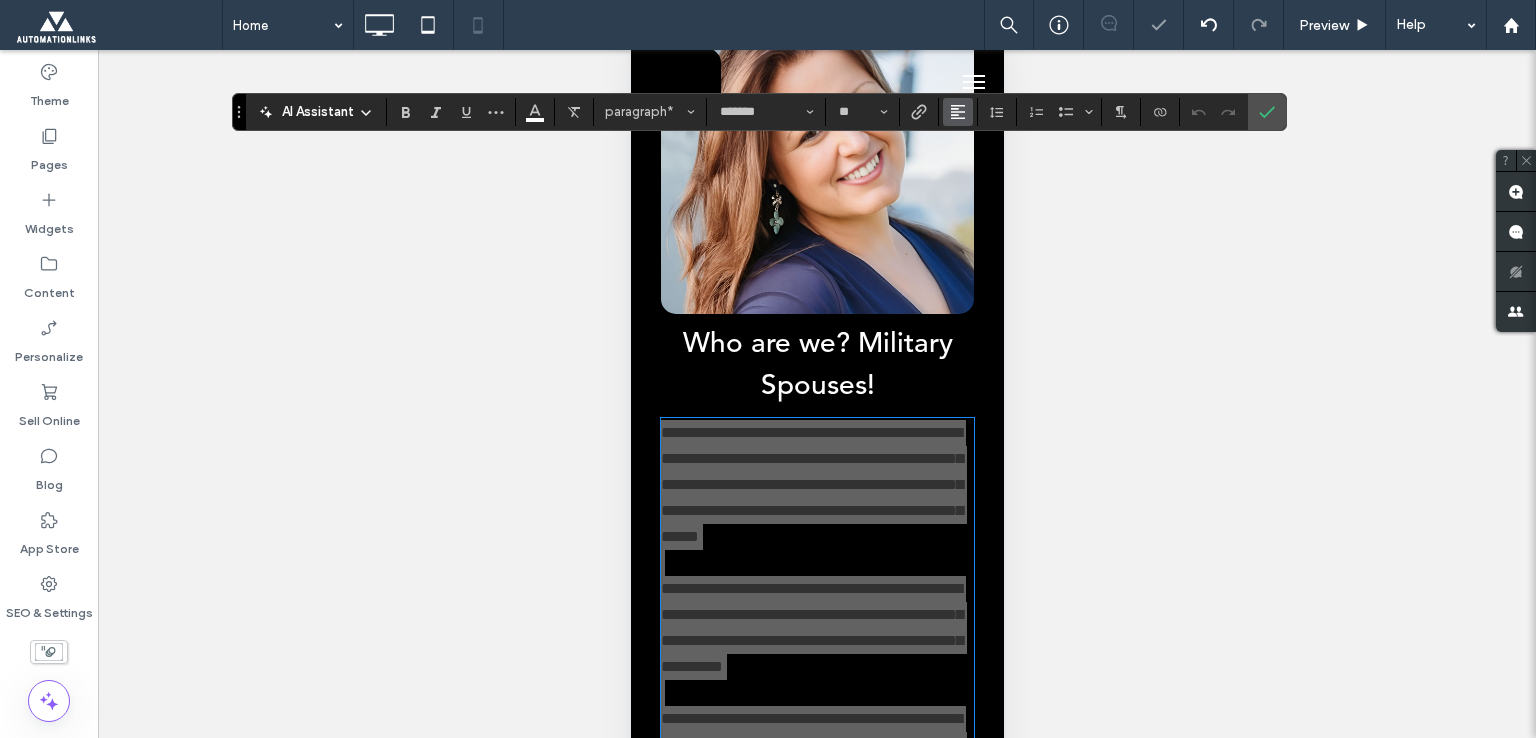 click 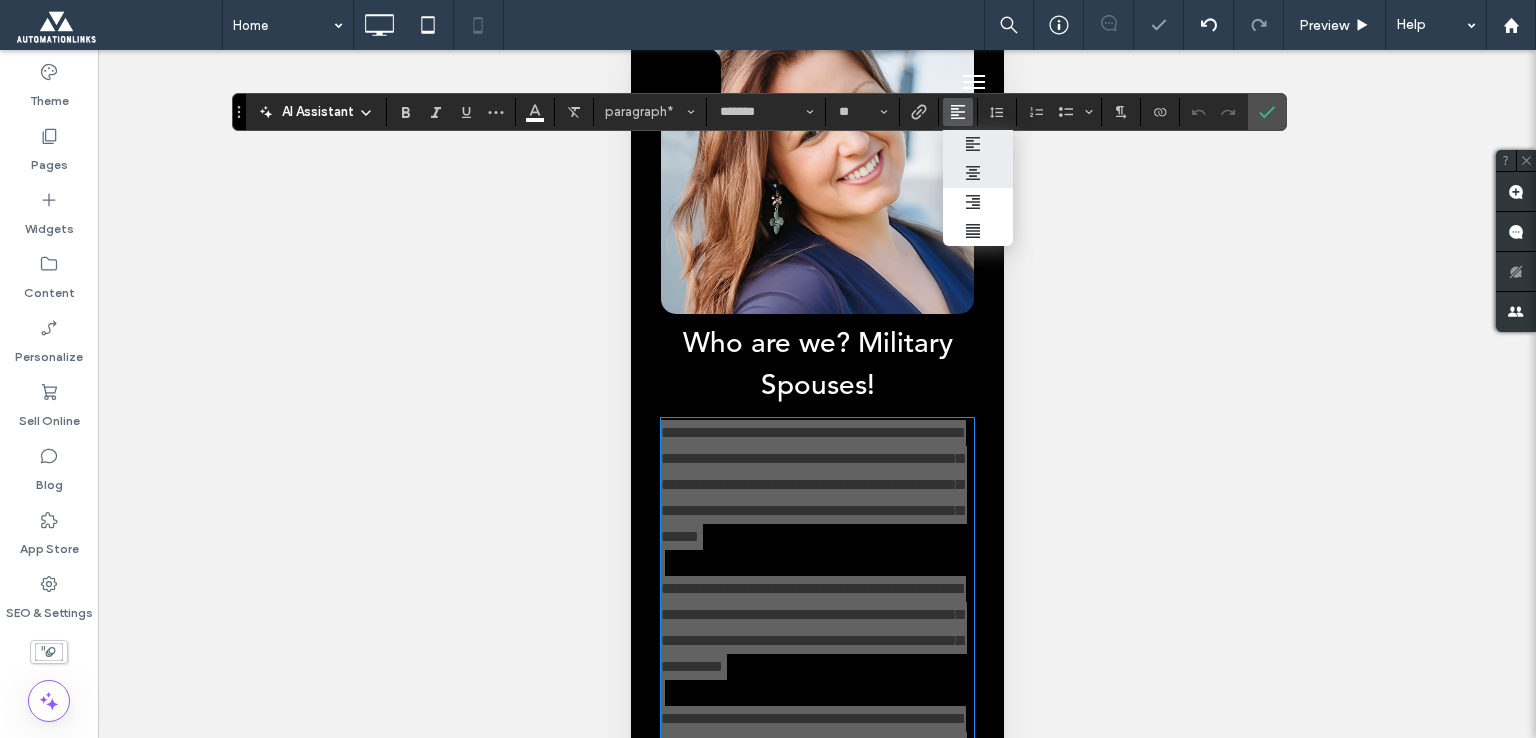click 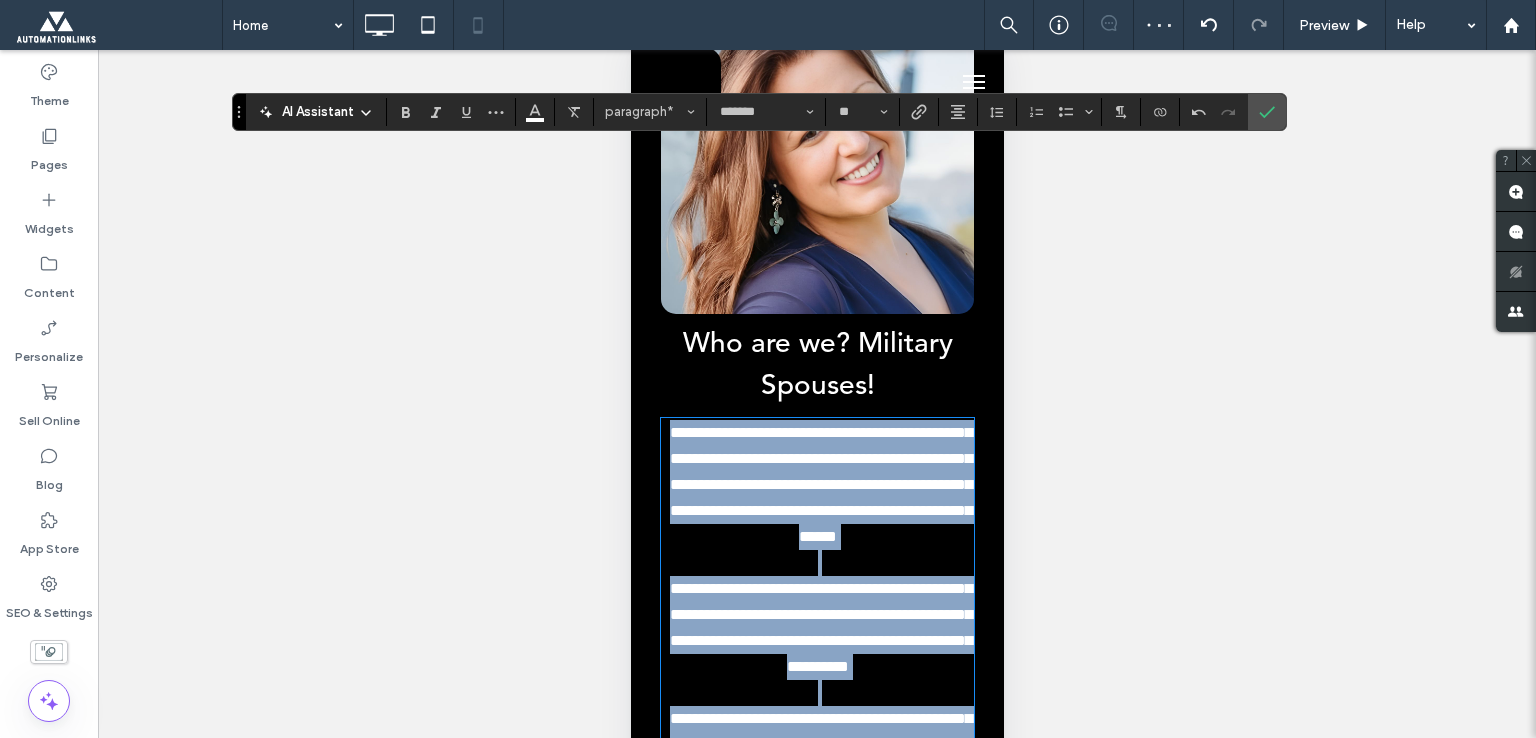 click on "**********" at bounding box center [820, 484] 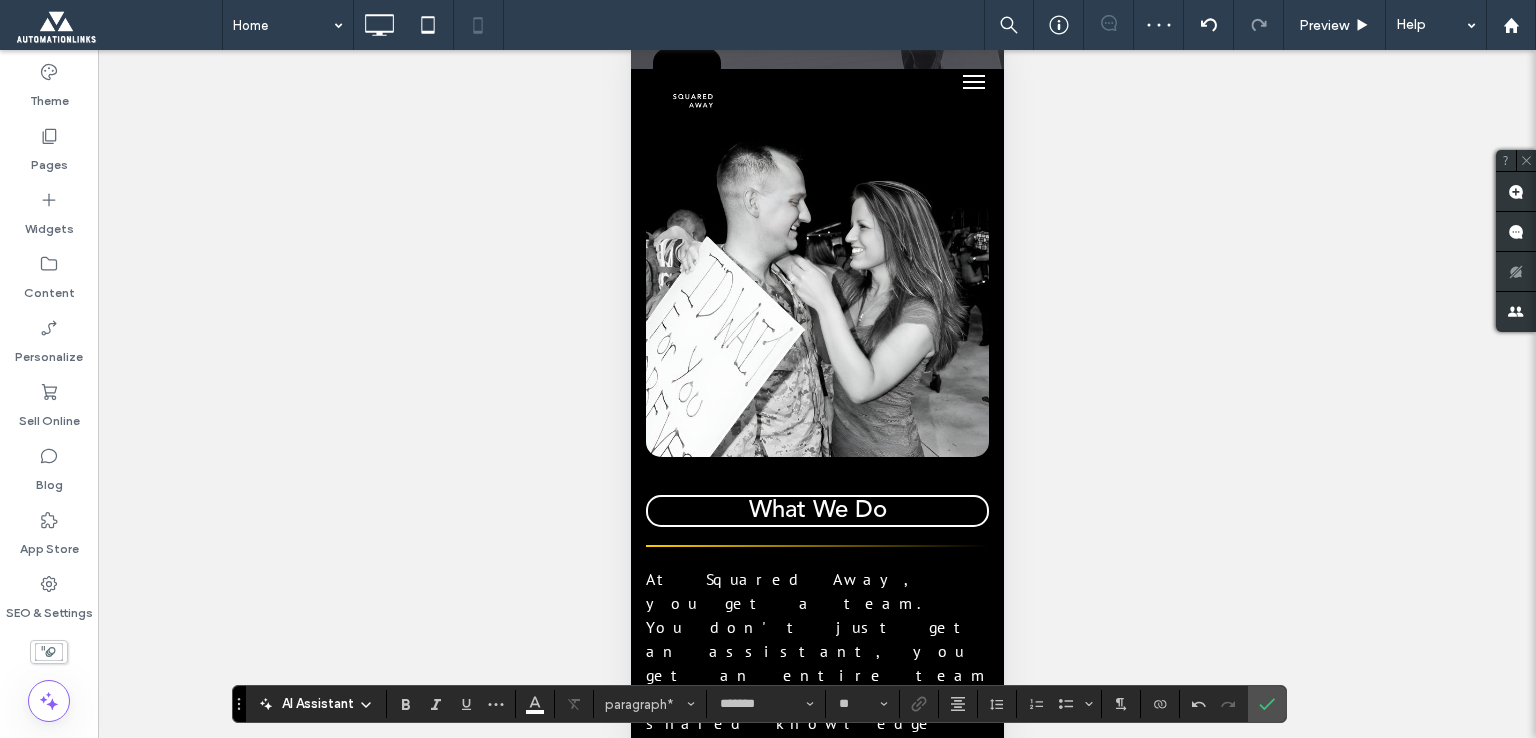 scroll, scrollTop: 594, scrollLeft: 0, axis: vertical 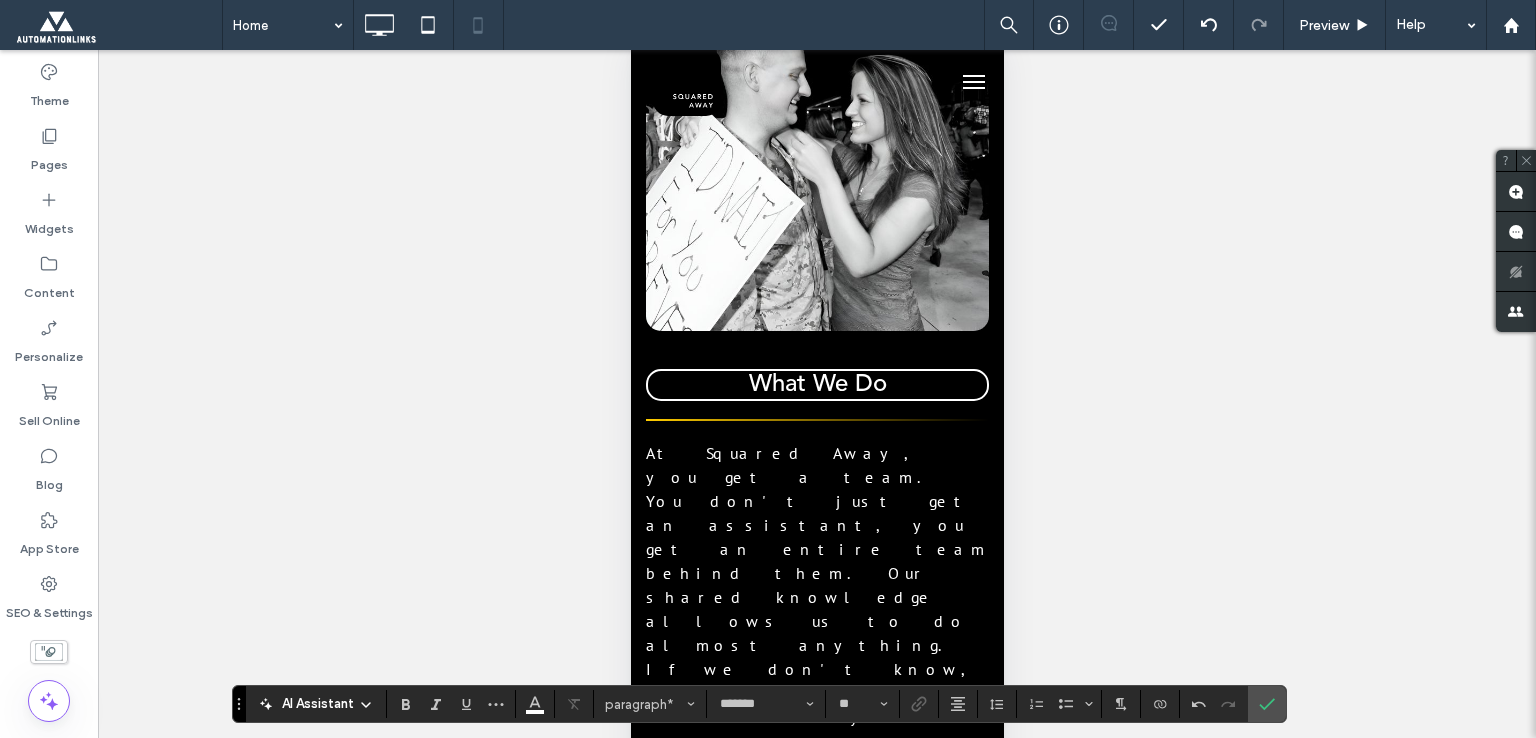 click on "At Squared Away, you get a team. You don't just get an assistant, you get an entire team behind them. Our shared knowledge allows us to do almost anything. If we don't know, we will find out. Our community is our super power." at bounding box center (816, 597) 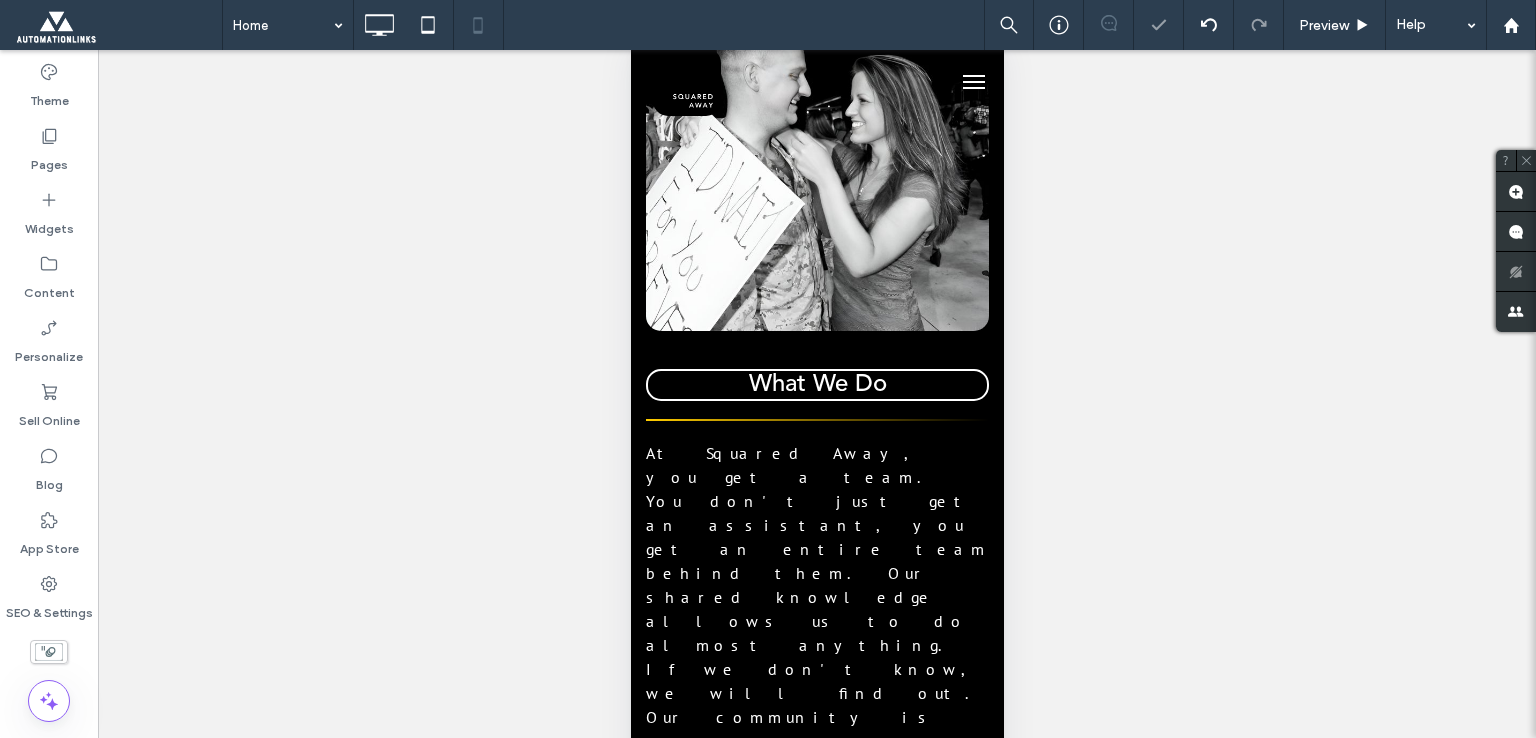 click on "At Squared Away, you get a team. You don't just get an assistant, you get an entire team behind them. Our shared knowledge allows us to do almost anything. If we don't know, we will find out. Our community is our super power." at bounding box center [816, 597] 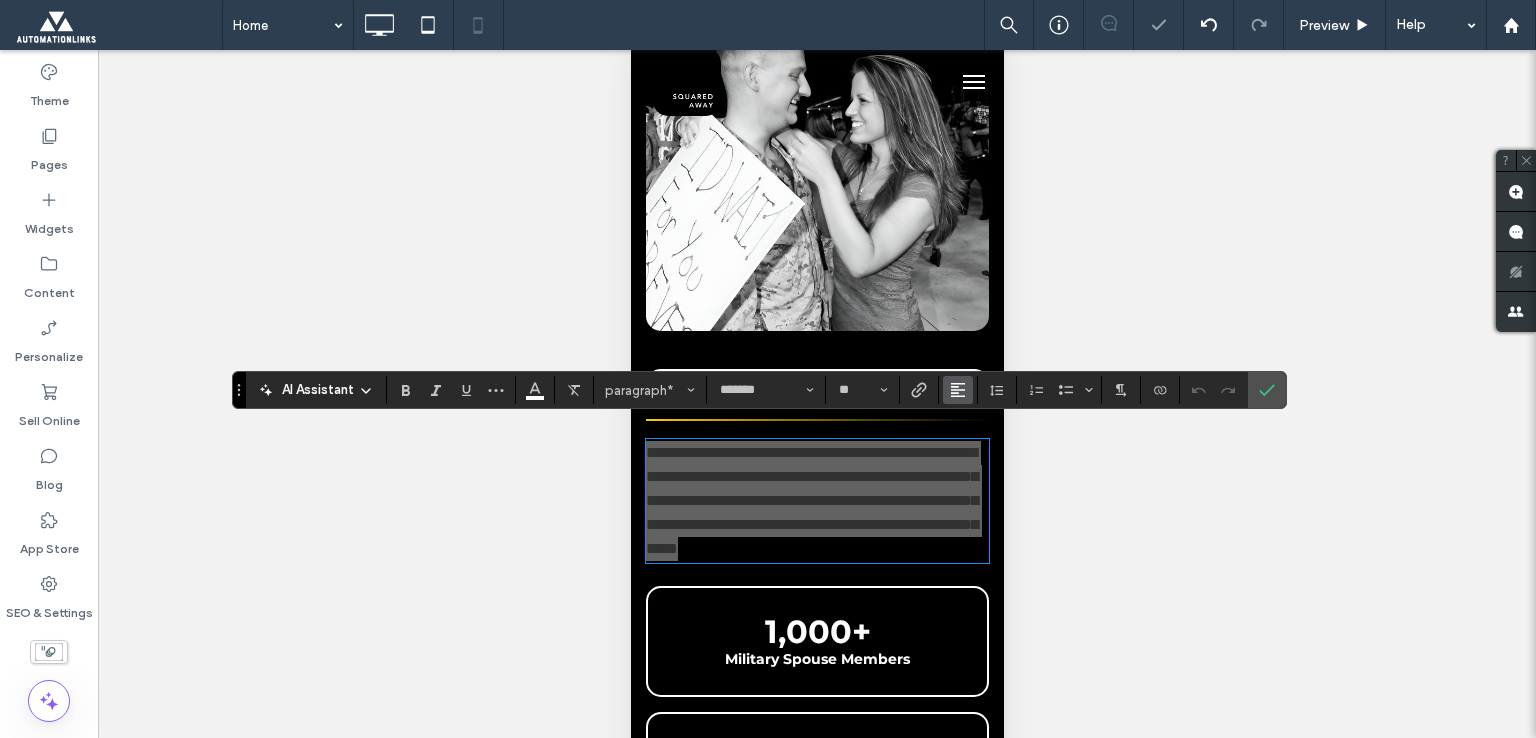 click 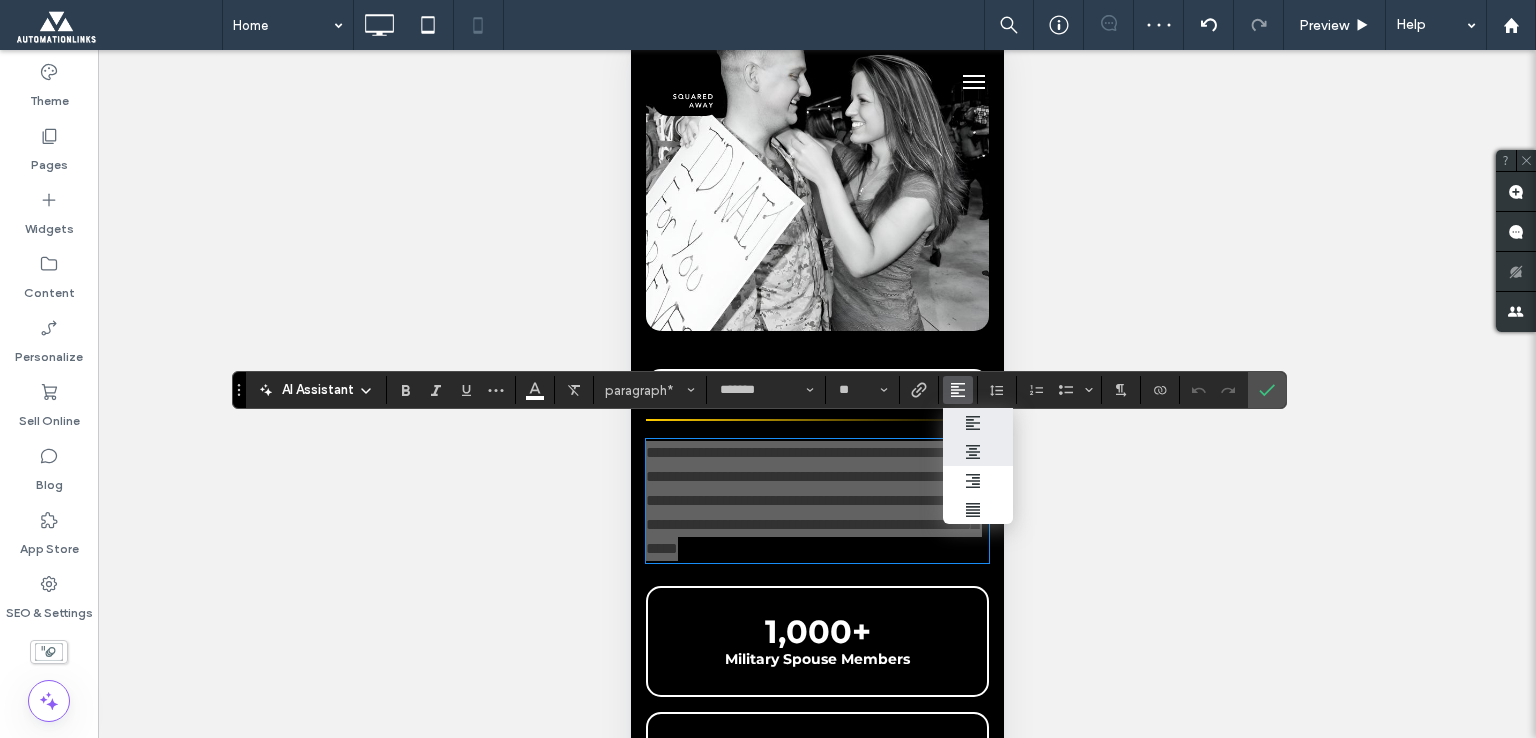 click at bounding box center [978, 451] 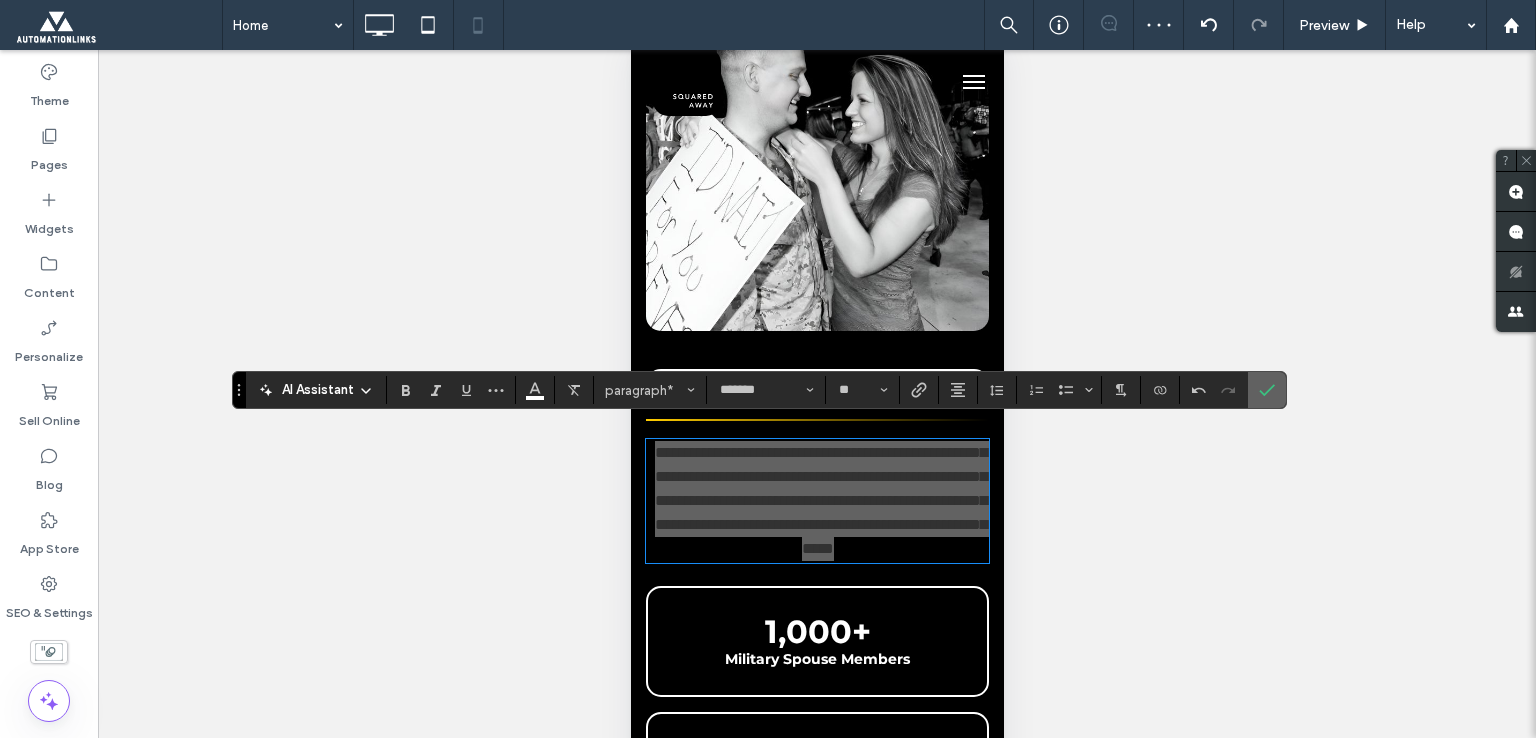 click at bounding box center (1267, 390) 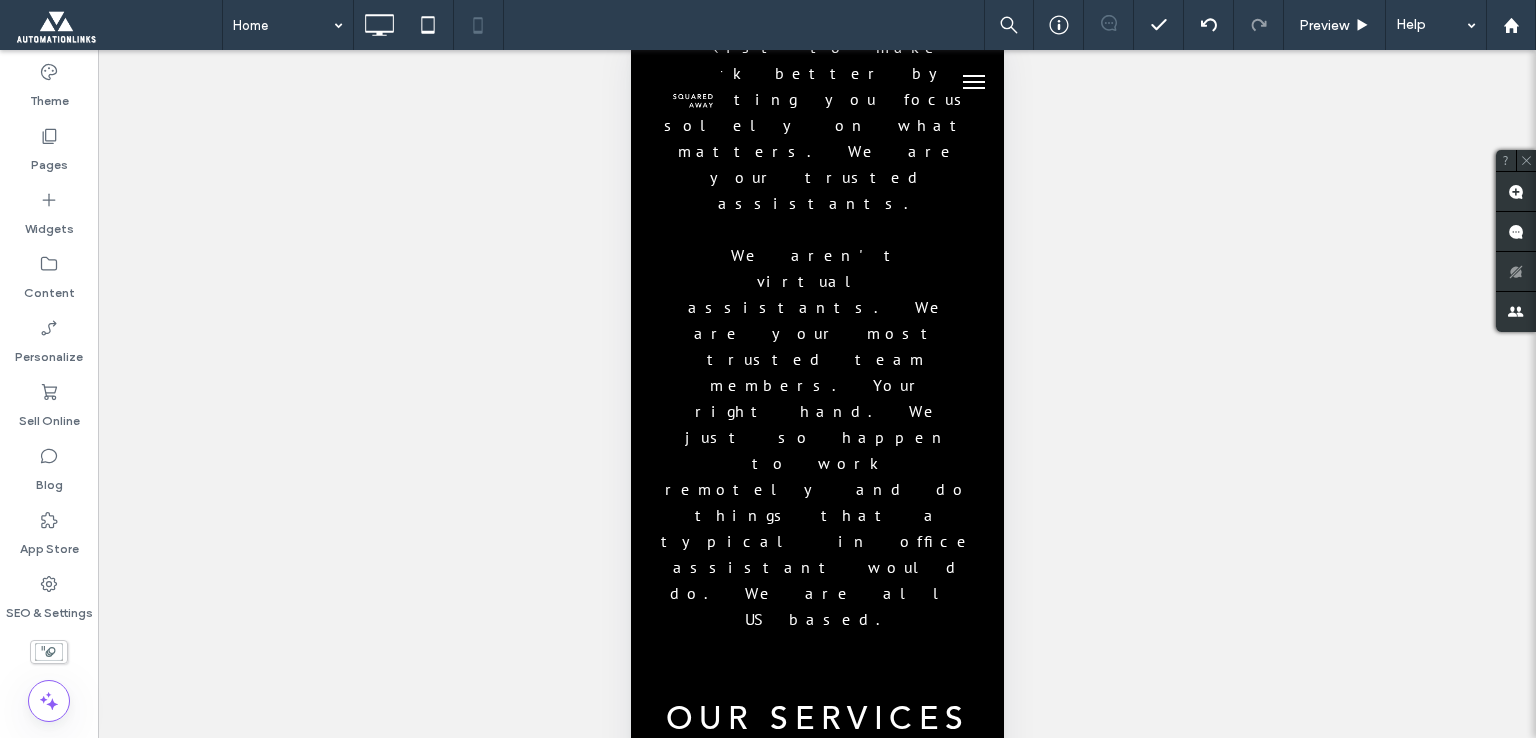 scroll, scrollTop: 2400, scrollLeft: 0, axis: vertical 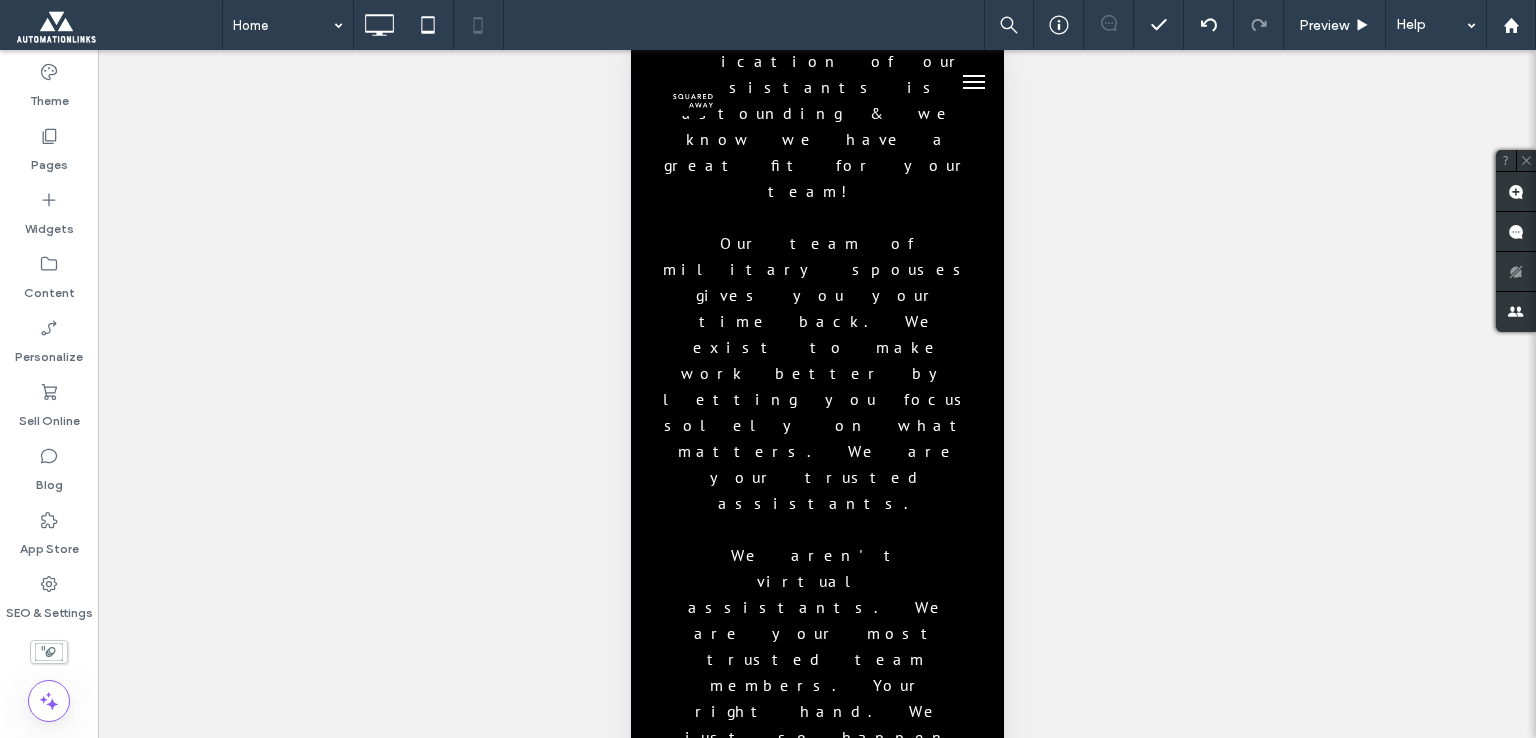 click at bounding box center (711, 1568) 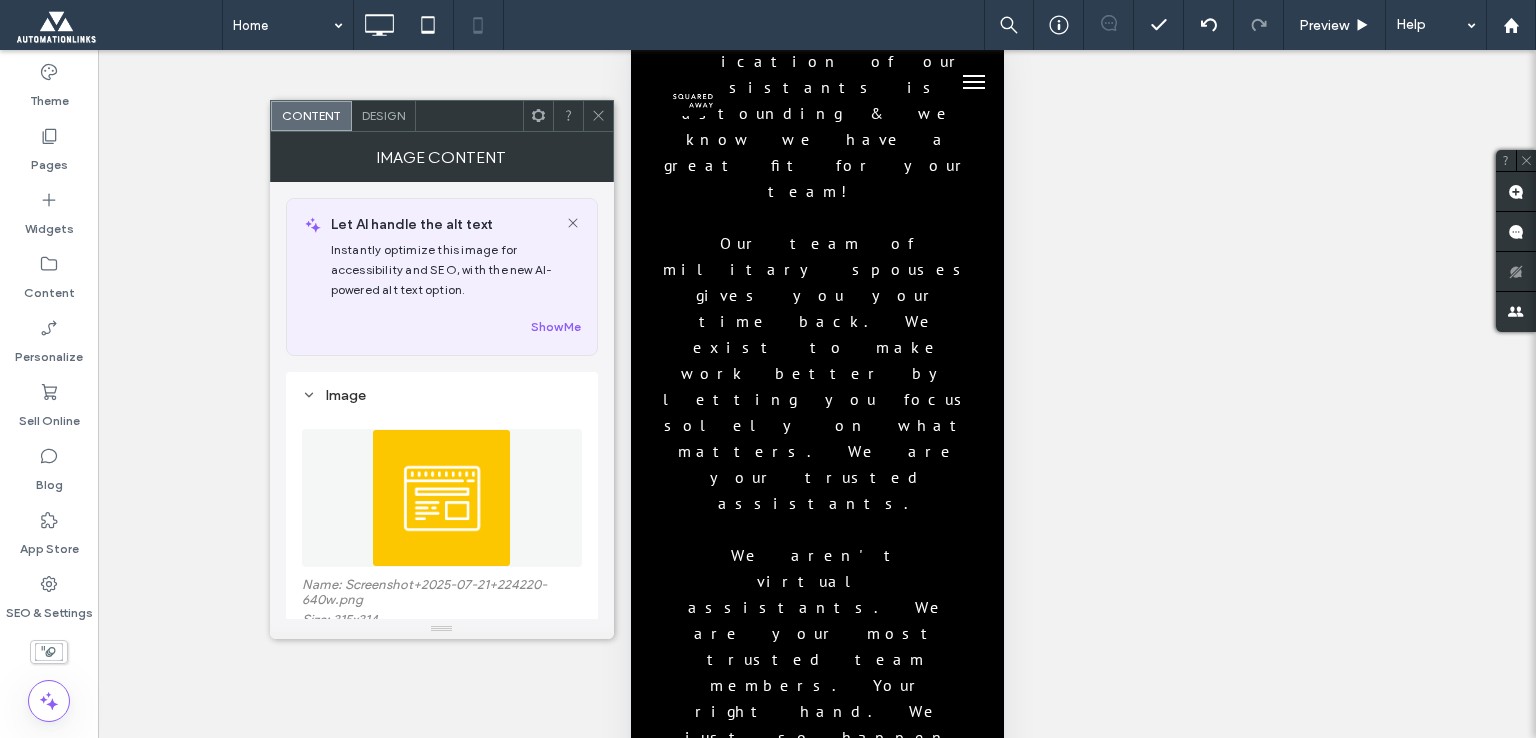 click on "Design" at bounding box center (384, 116) 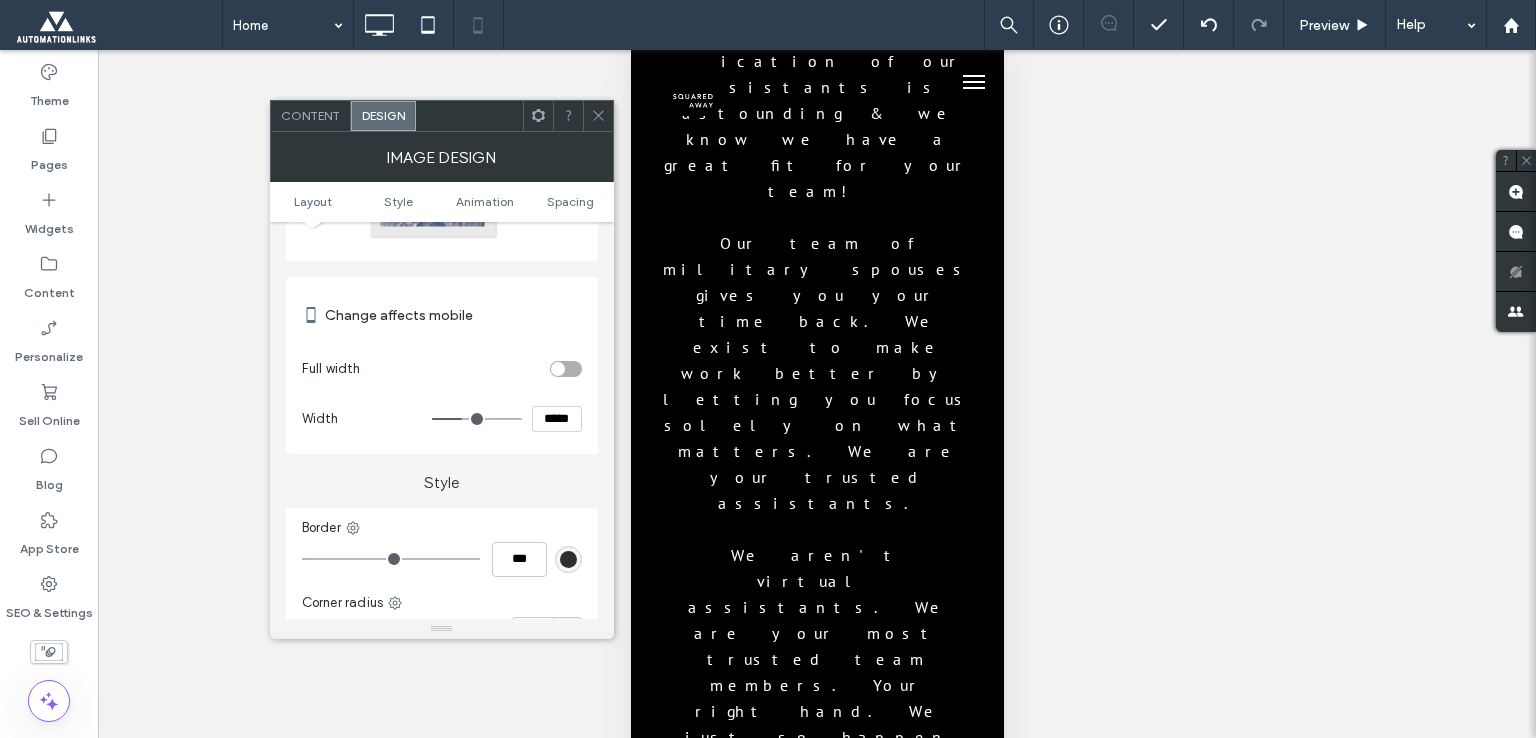 scroll, scrollTop: 200, scrollLeft: 0, axis: vertical 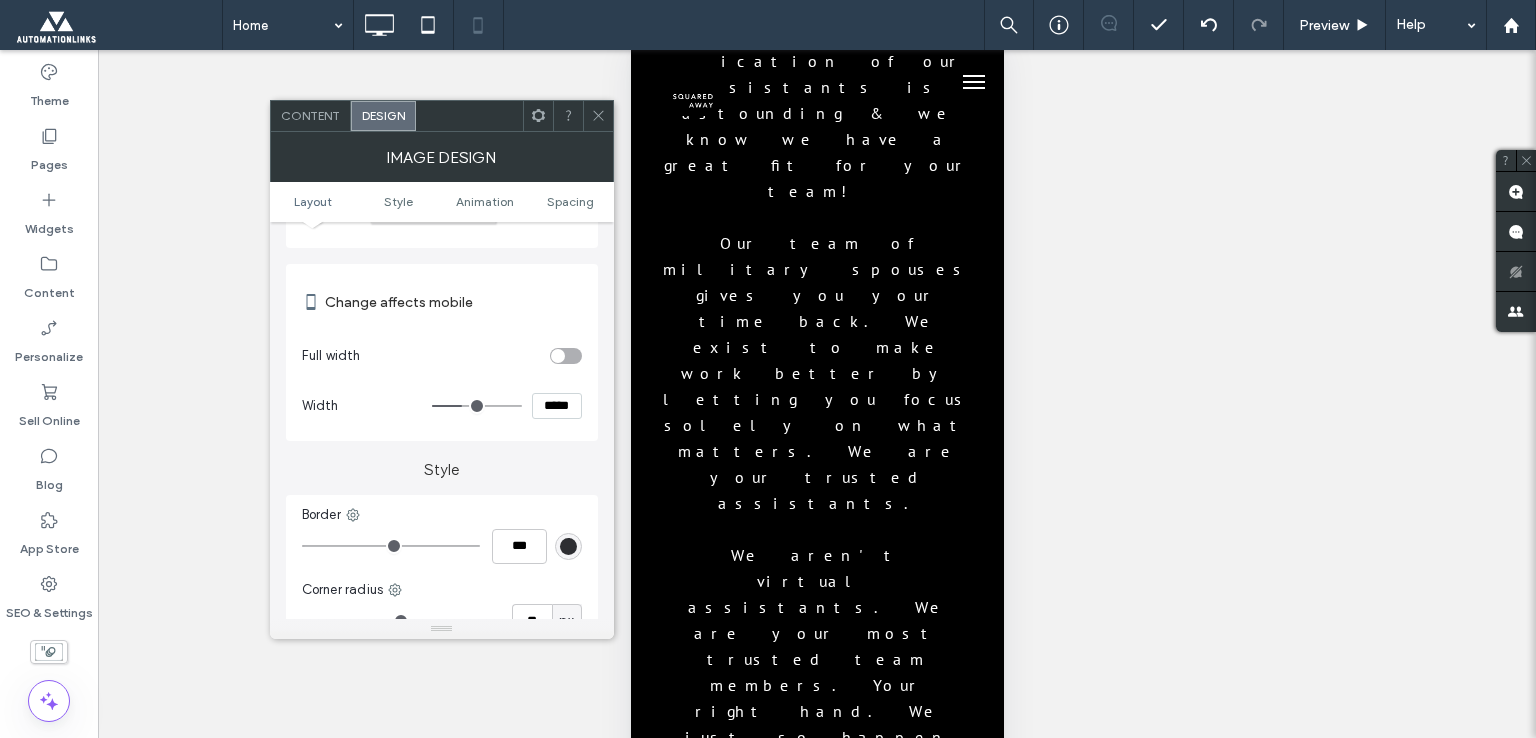 click on "*****" at bounding box center (557, 406) 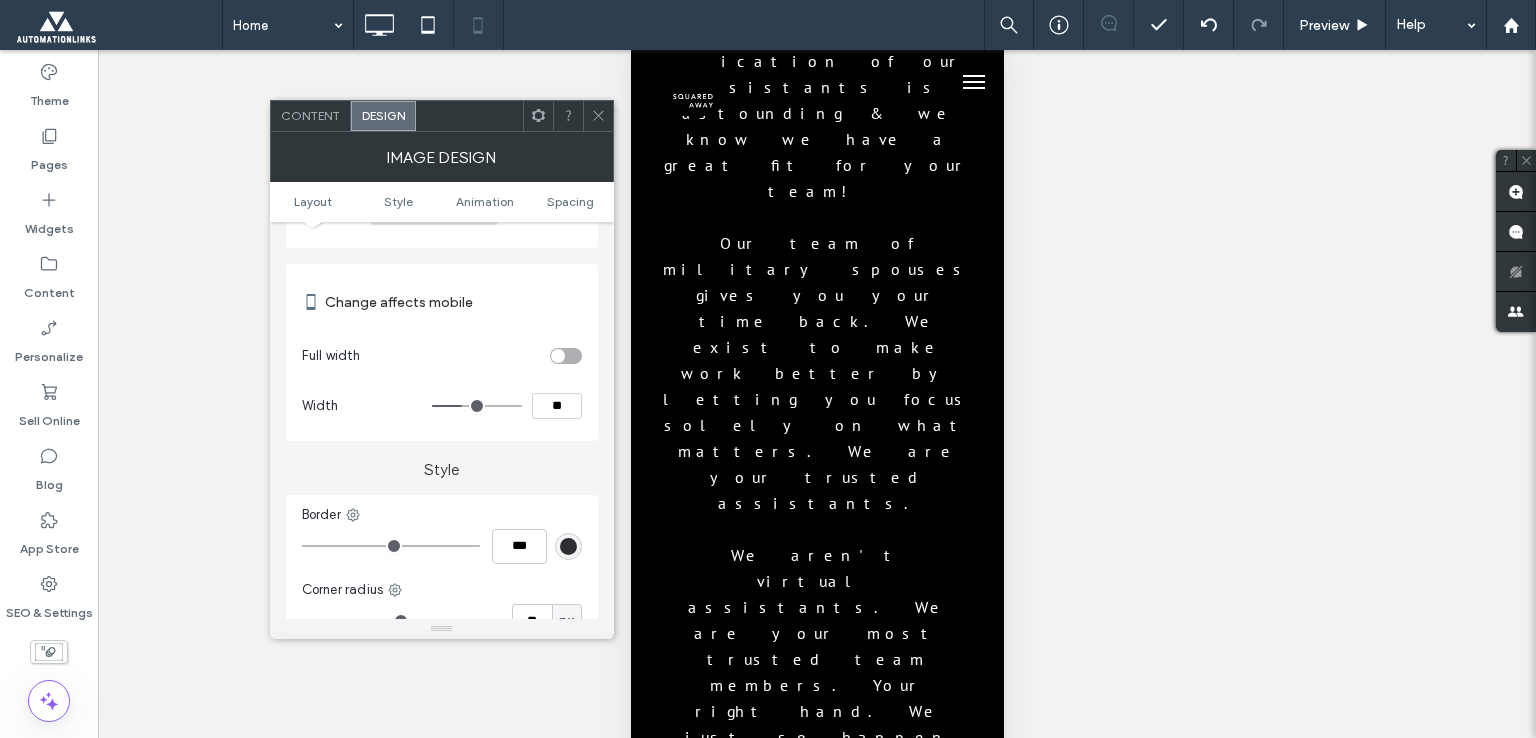 type on "****" 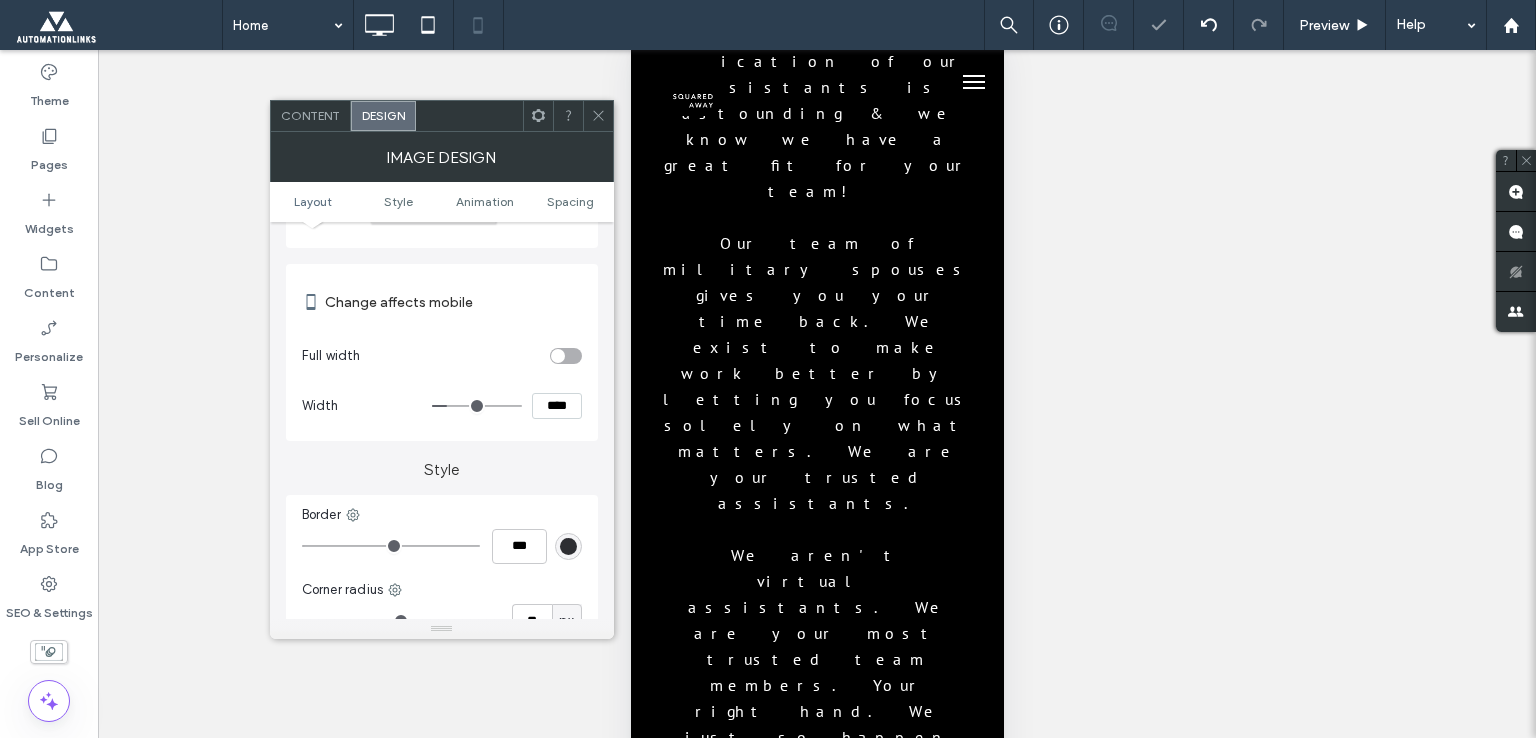 type on "**" 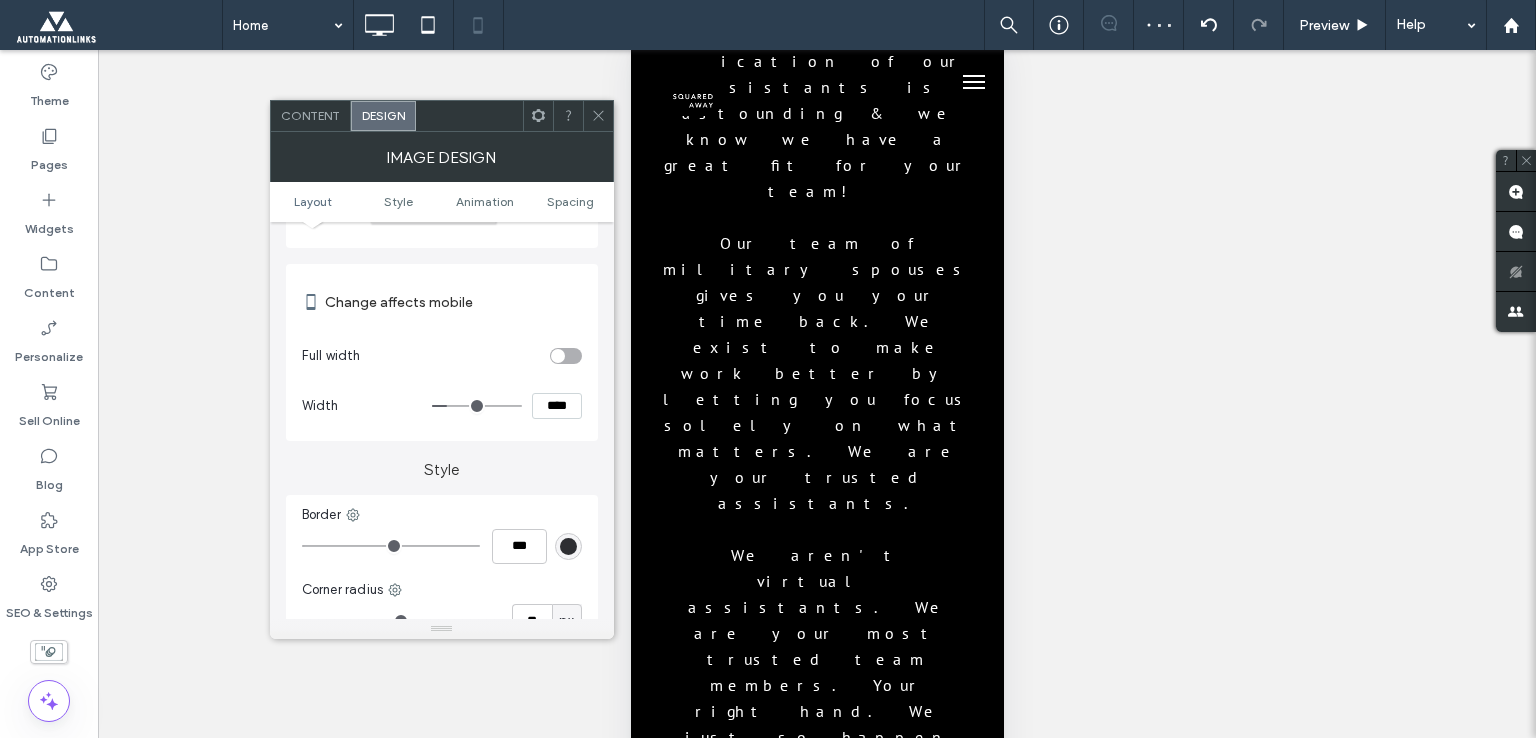 click at bounding box center (598, 116) 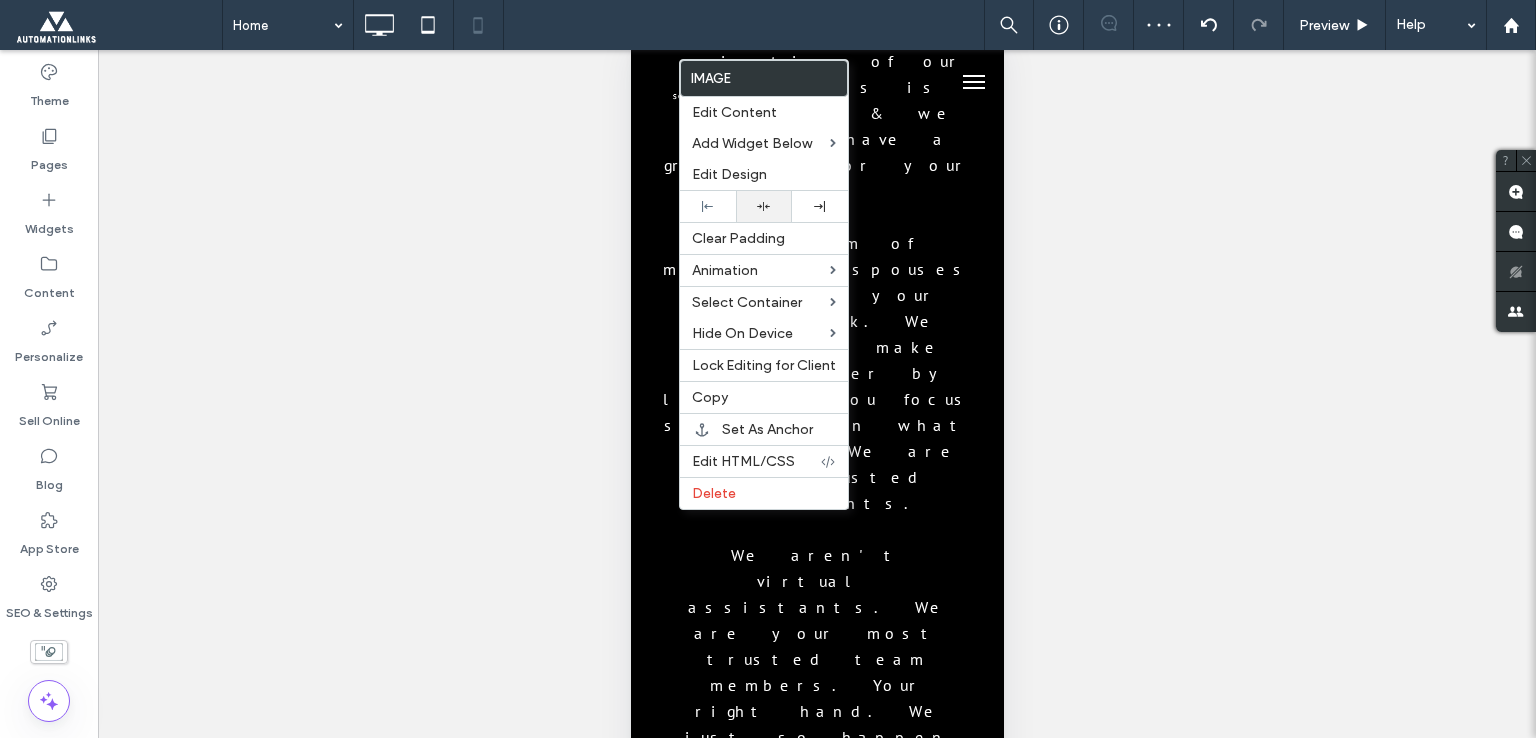 click 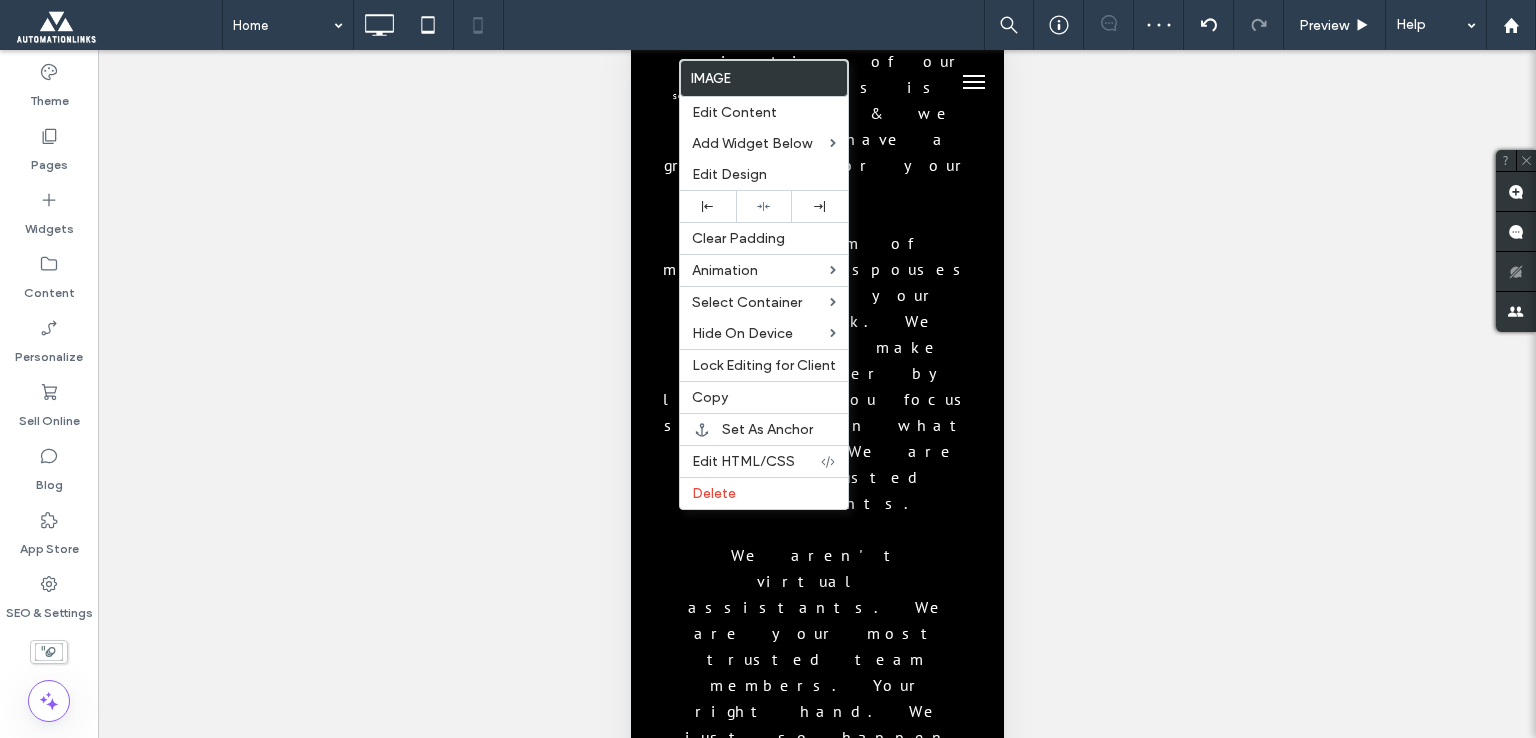 click on "Scheduling and Travel Planning
Calendaring, Service Arrangements, Appointments, Flights, Accommodations, and Restaurant Reservations, Event/Party Planning
Click To Paste
Marketing and Social Media Management
Social Media Research (Unlimited!), Content Creation, Hootsuite Pro, Outreach & Full Service Management
Click To Paste
Startup & VC Support
CEO Fundraising - Checklist & Guide, Partner & Portfolio Scheduling, Deal Tracking, Due Diligence
Click To Paste
Row + Add Section" at bounding box center [816, 1663] 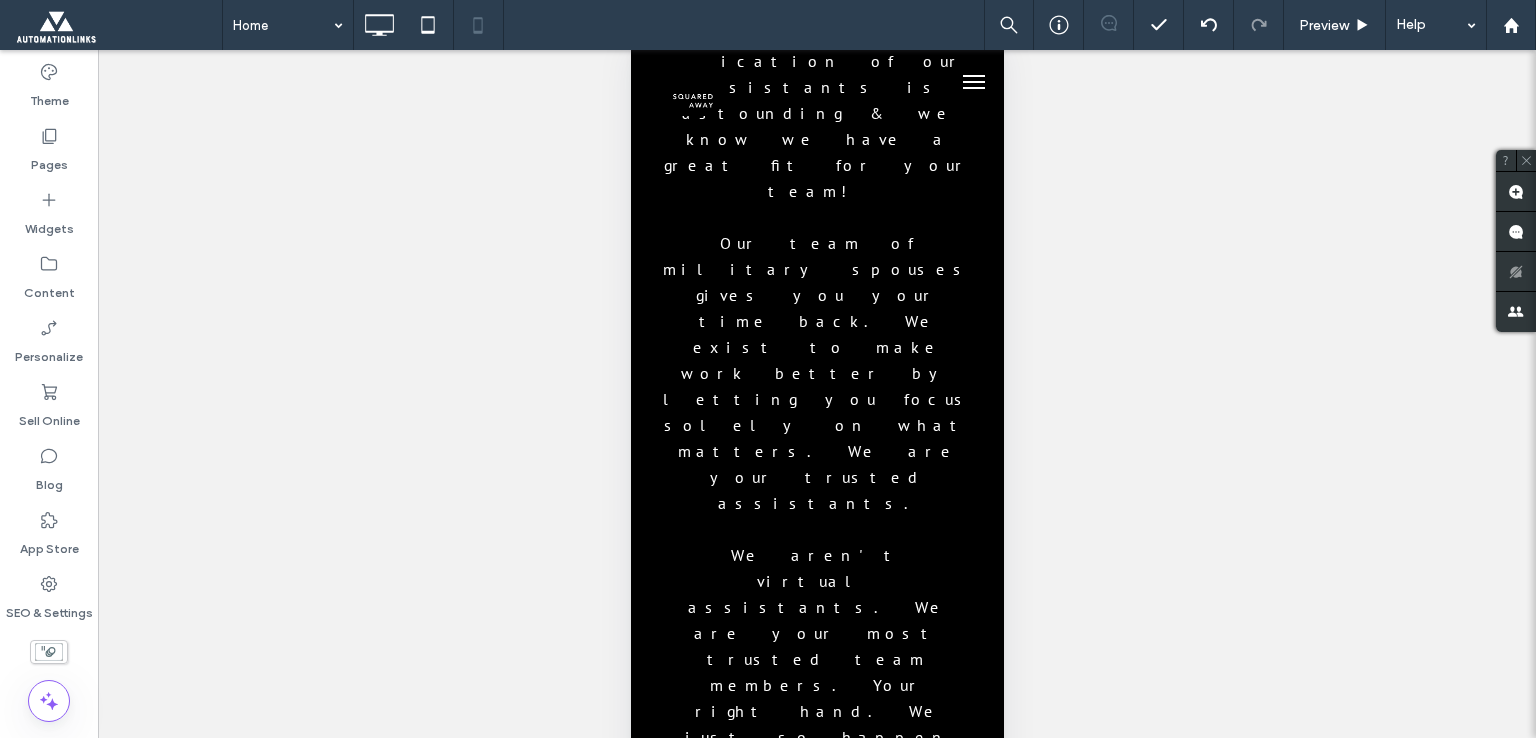 click on "Marketing and Social Media Management" at bounding box center (783, 1606) 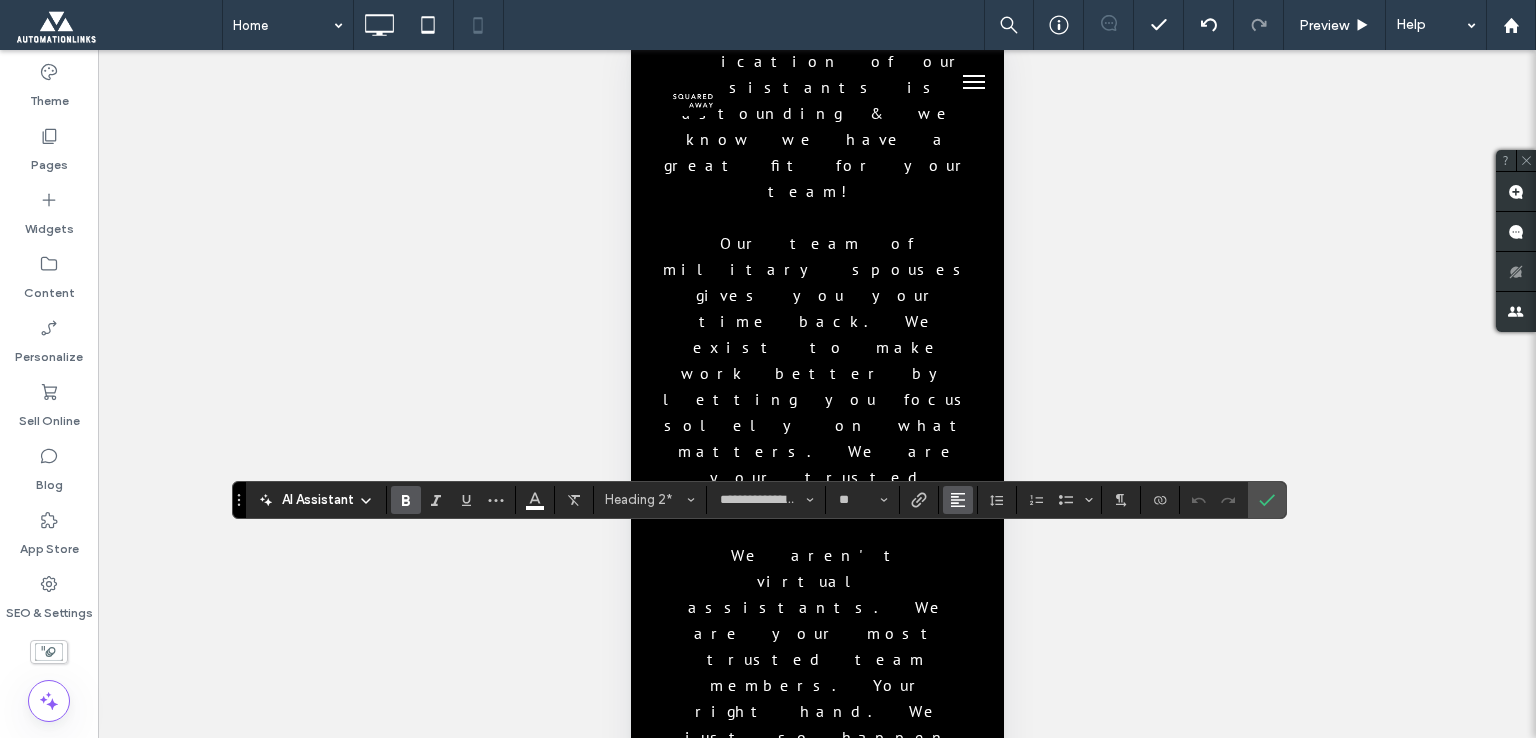 click 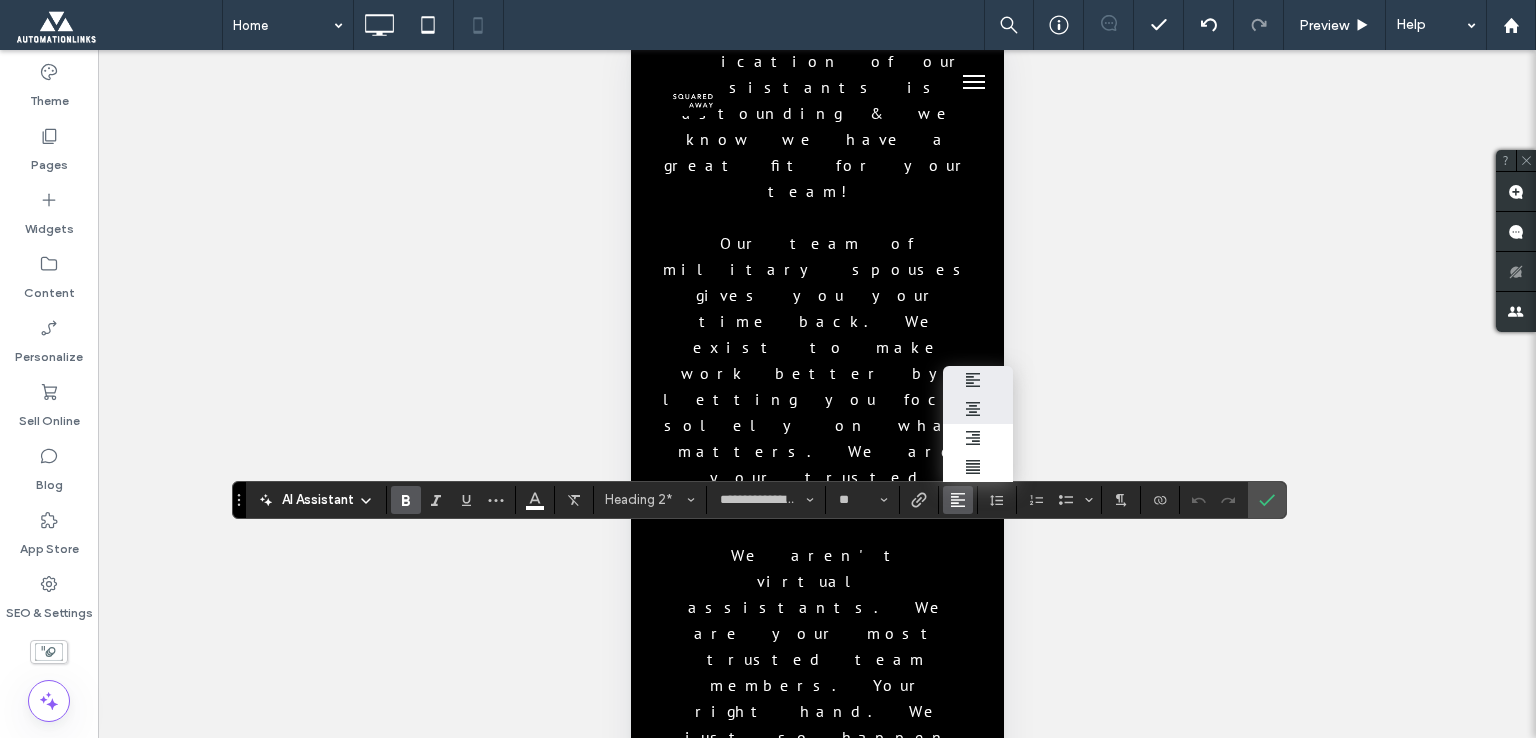 click at bounding box center [978, 409] 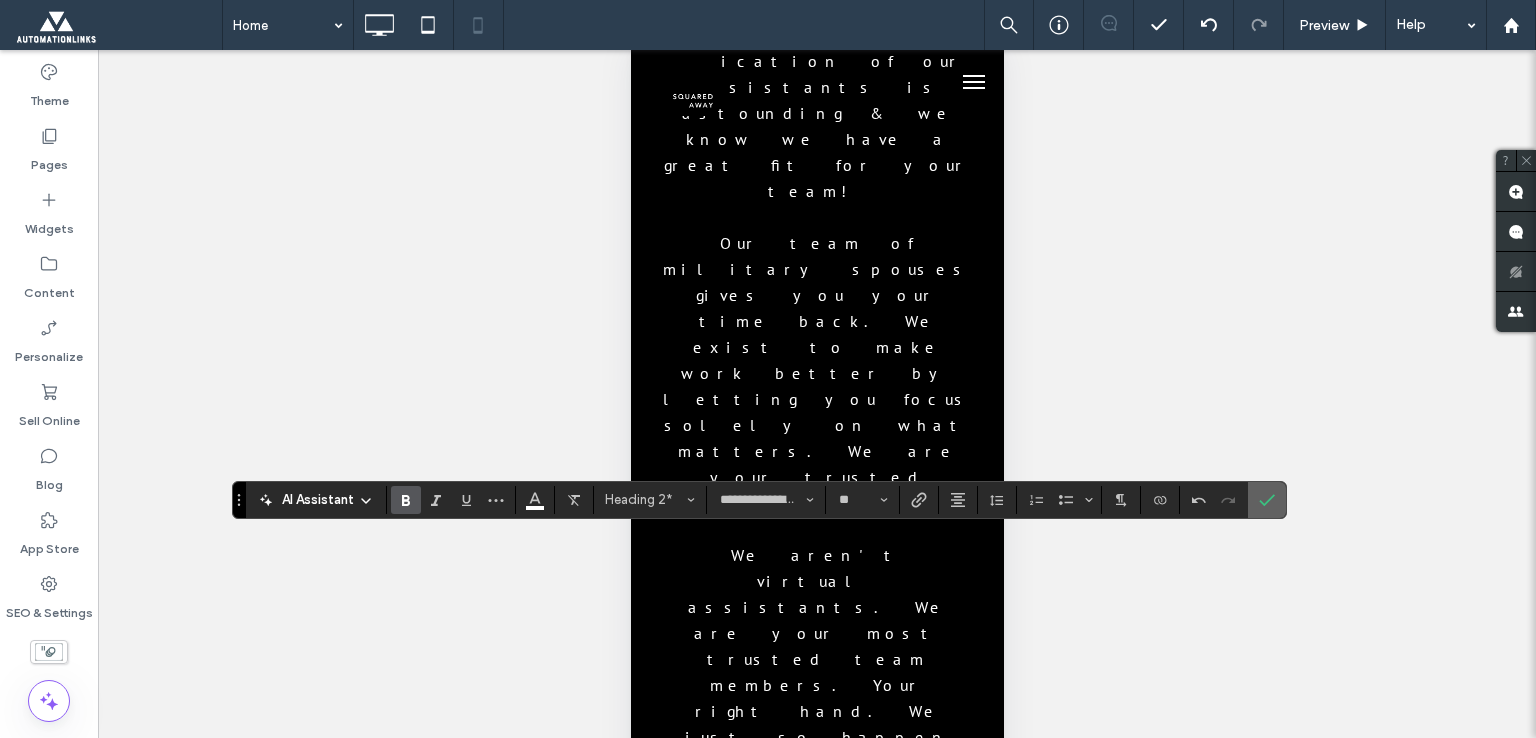 click 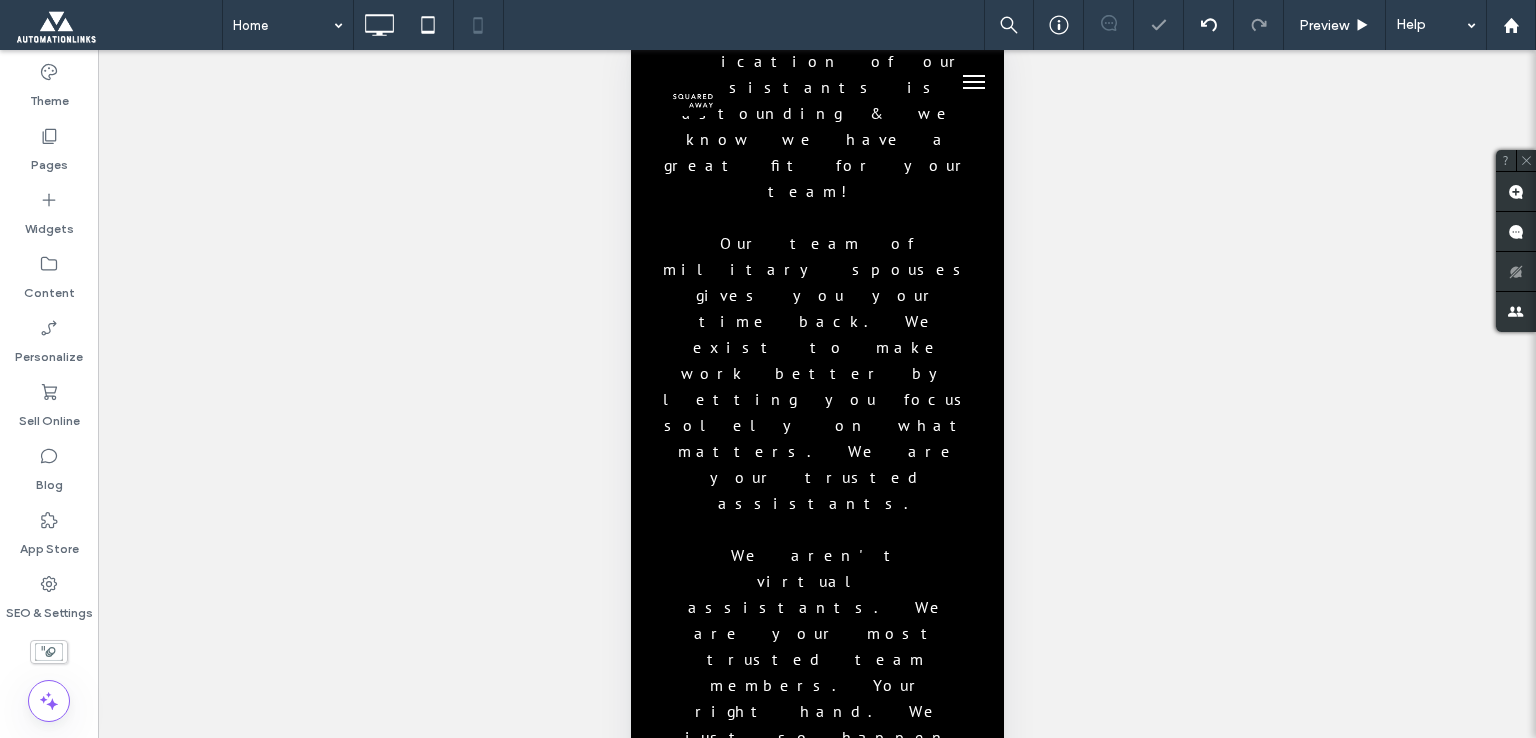 click on "Social Media Research (Unlimited!), Content Creation, Hootsuite Pro, Outreach & Full Service Management" at bounding box center (813, 1731) 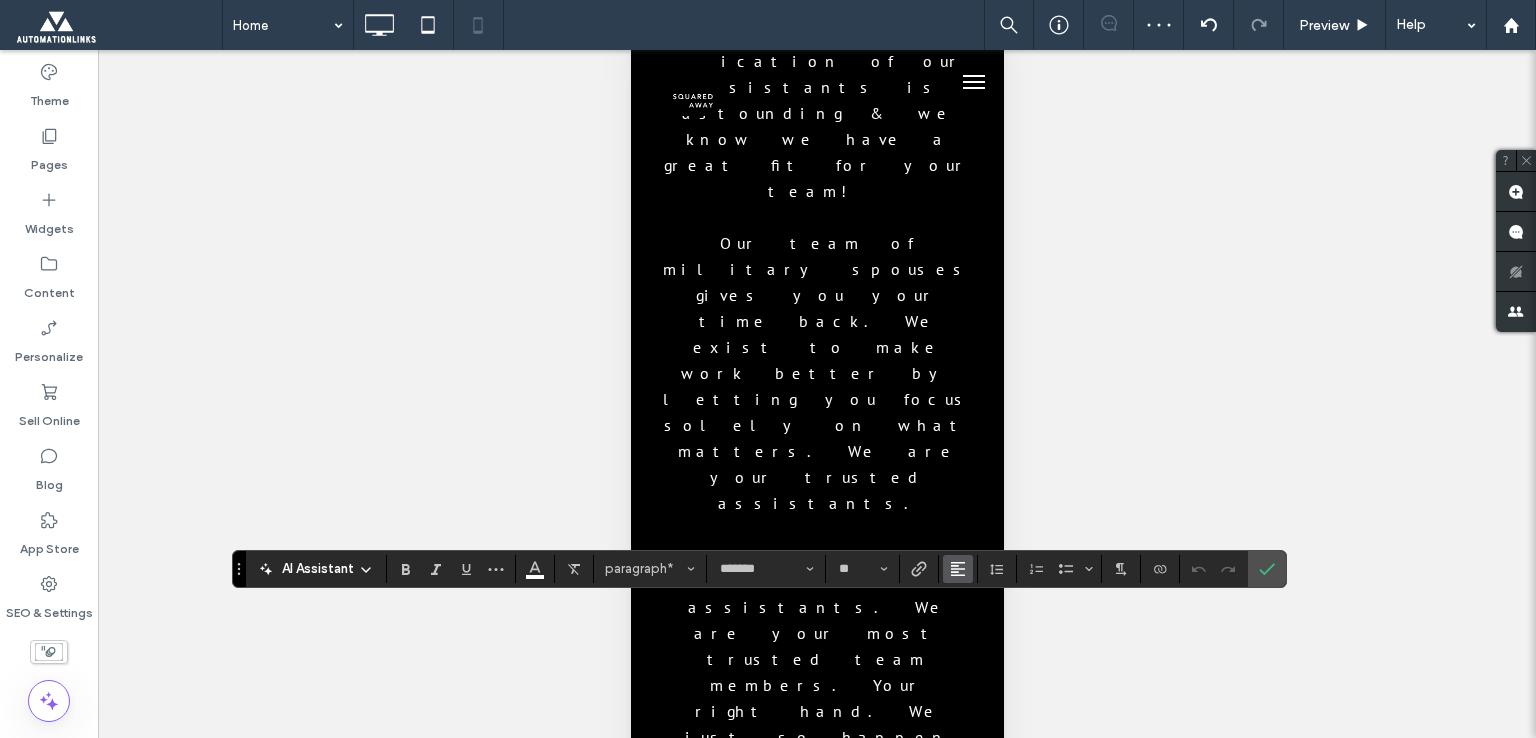 click 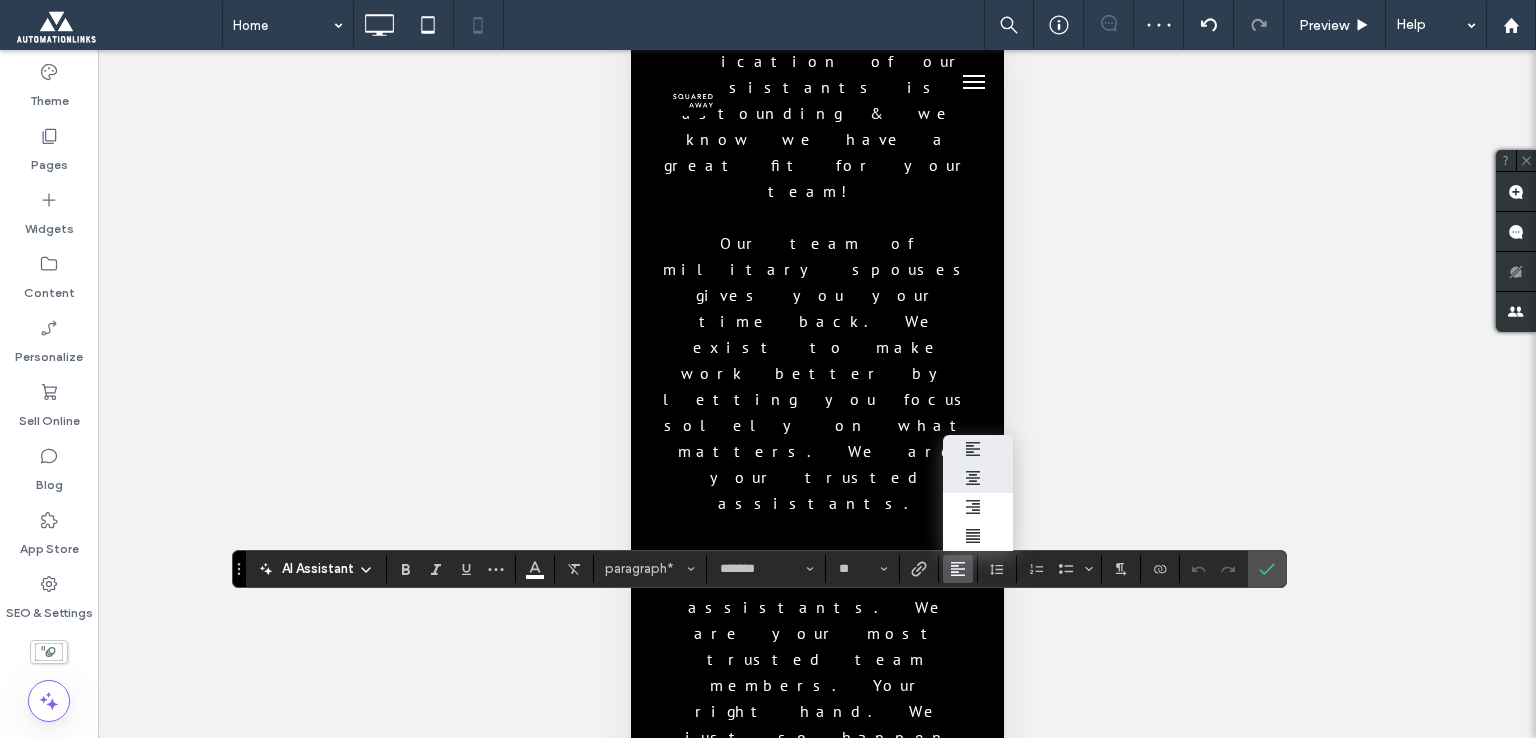 click 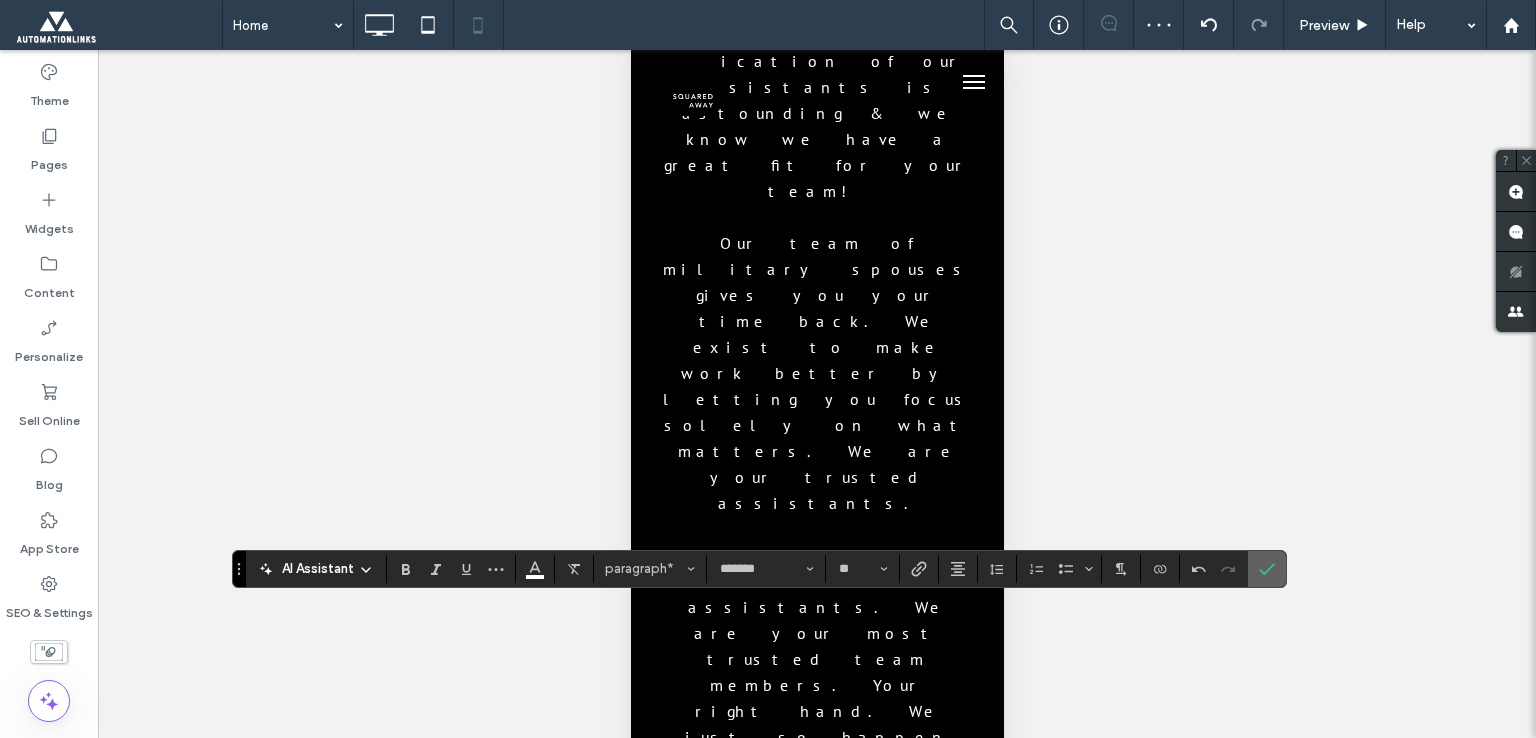 click 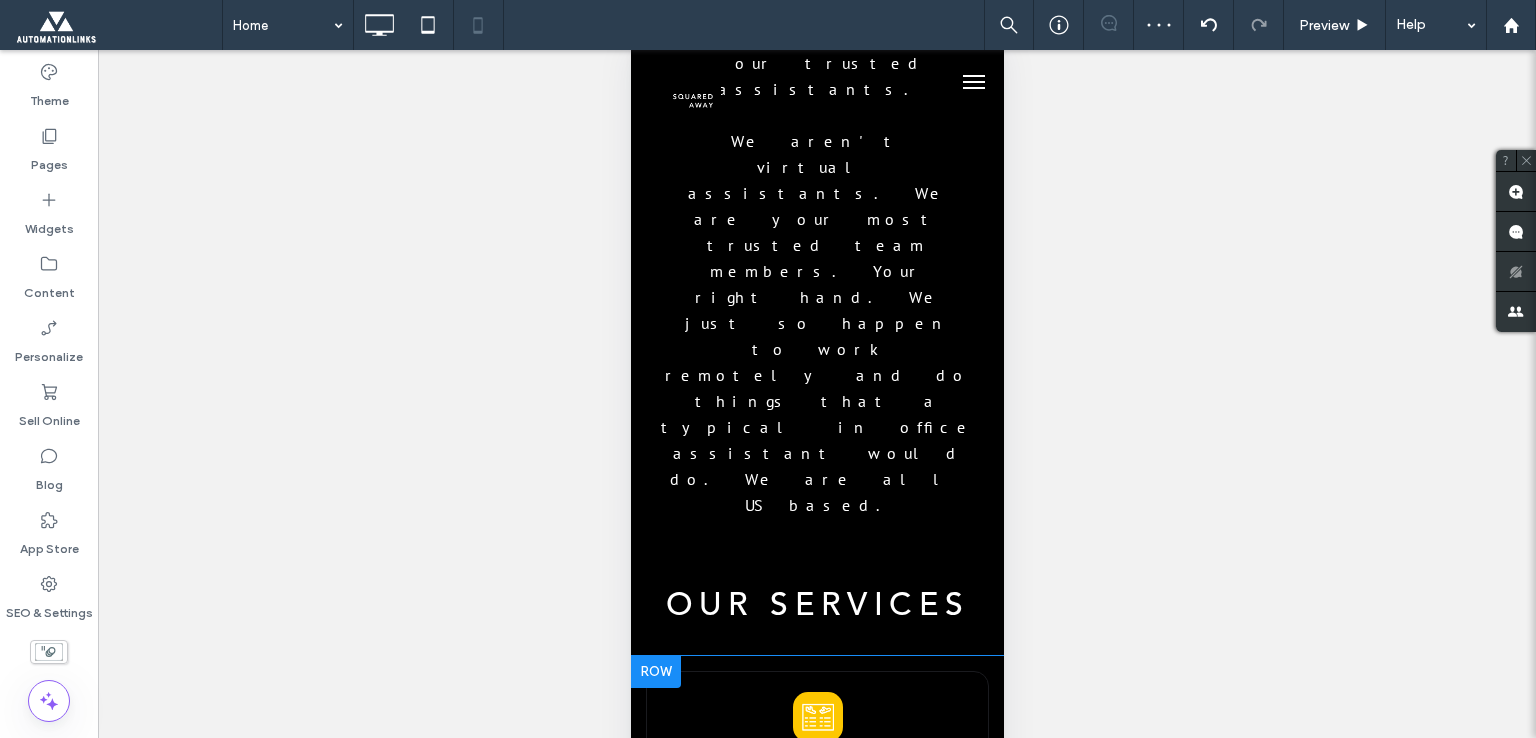 scroll, scrollTop: 2900, scrollLeft: 0, axis: vertical 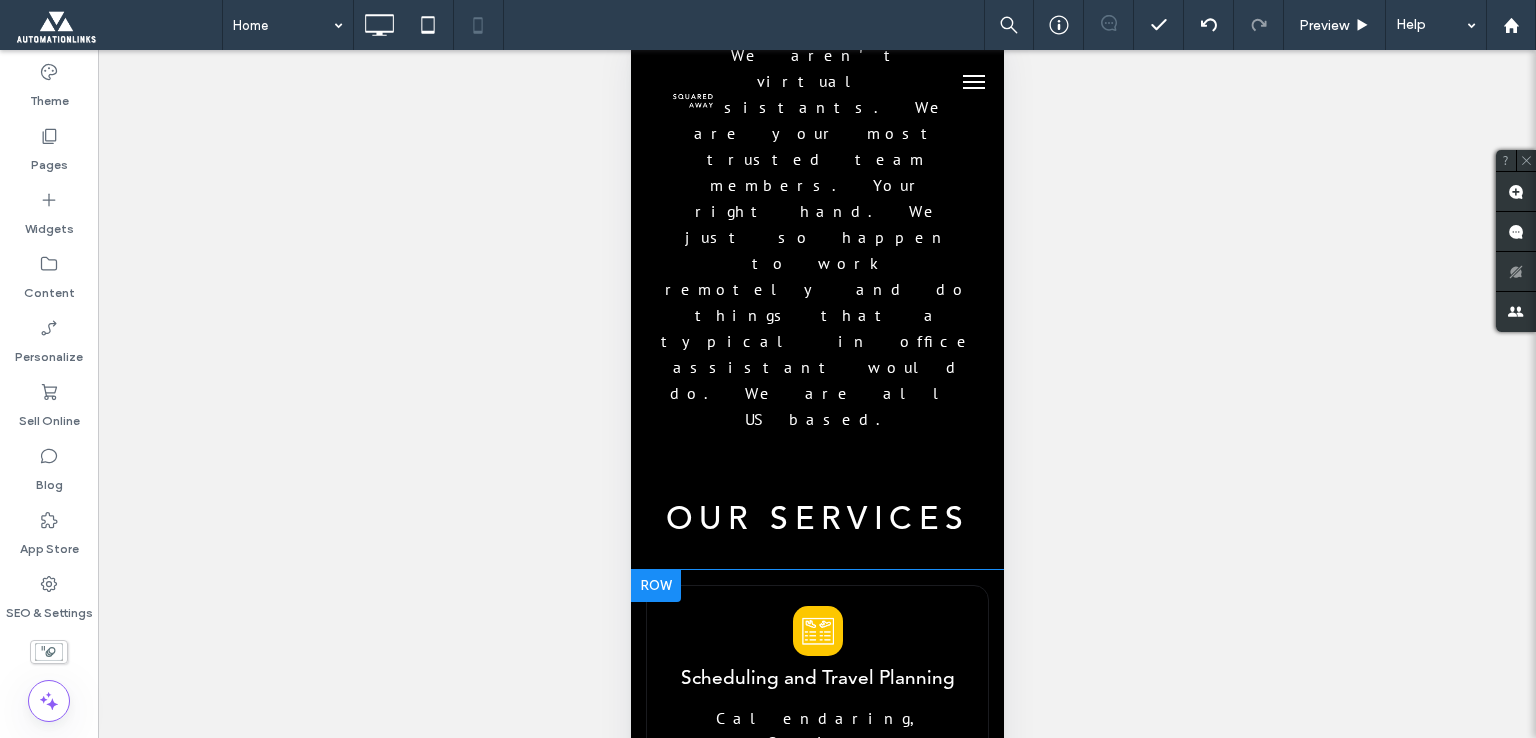 click at bounding box center [711, 1436] 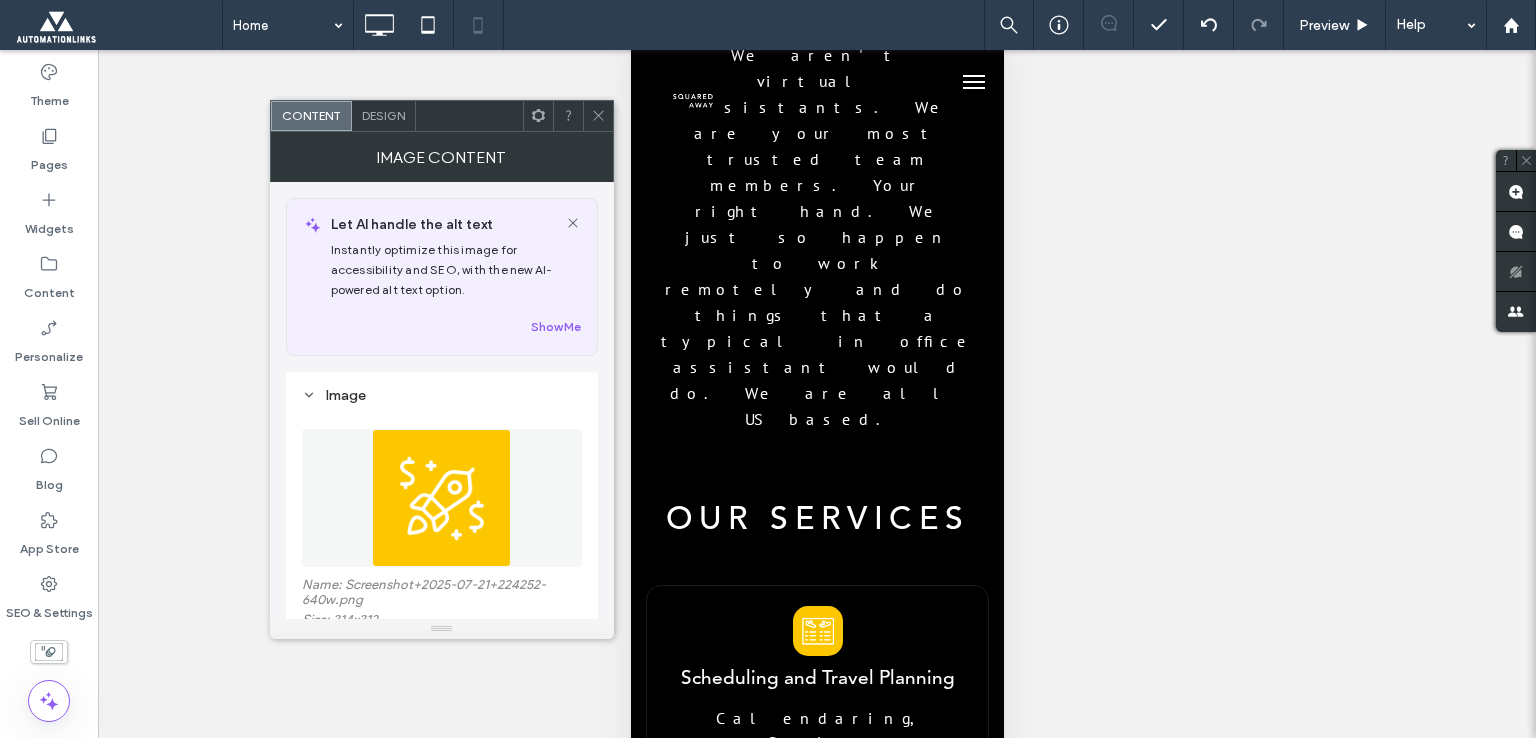 click on "Design" at bounding box center (384, 116) 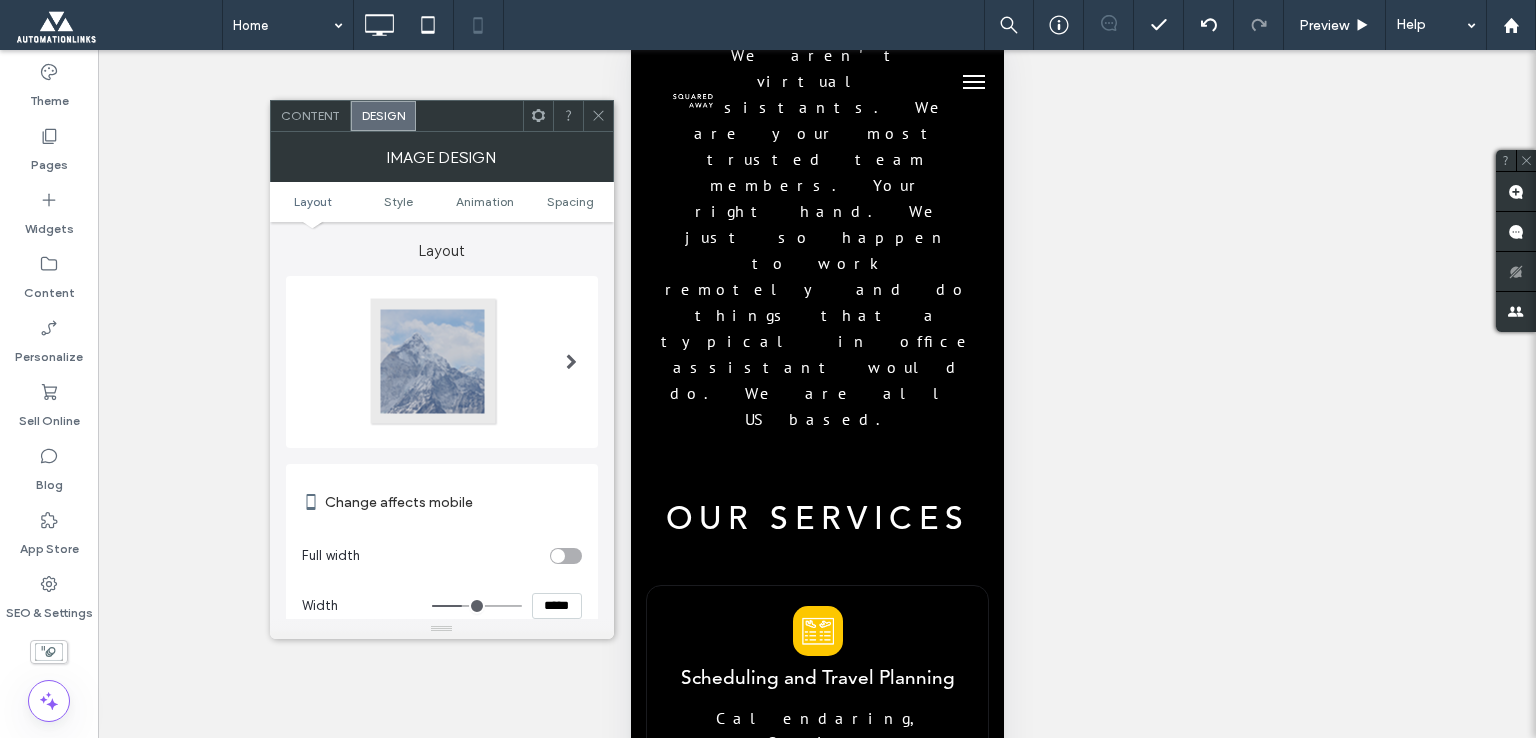 click on "*****" at bounding box center (557, 606) 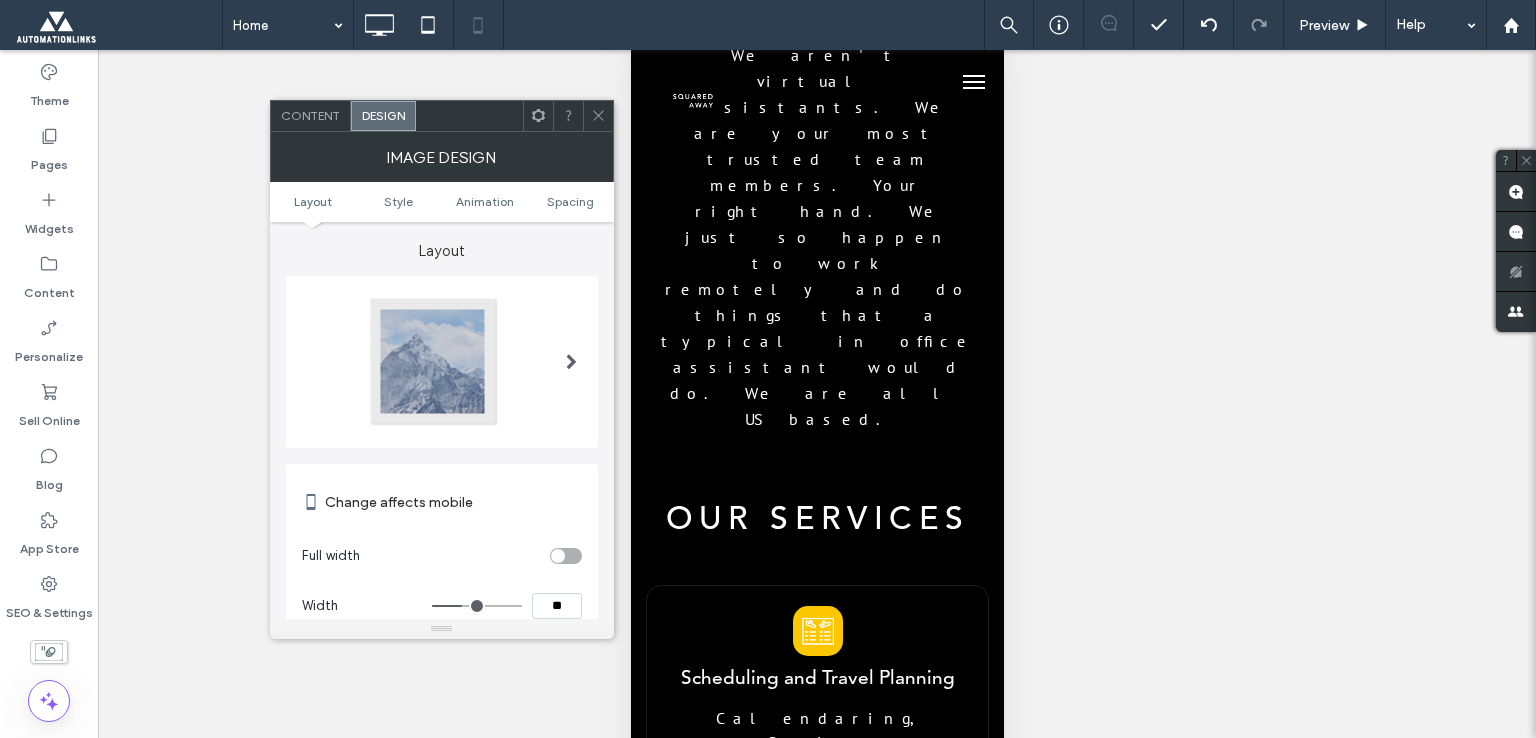 type on "****" 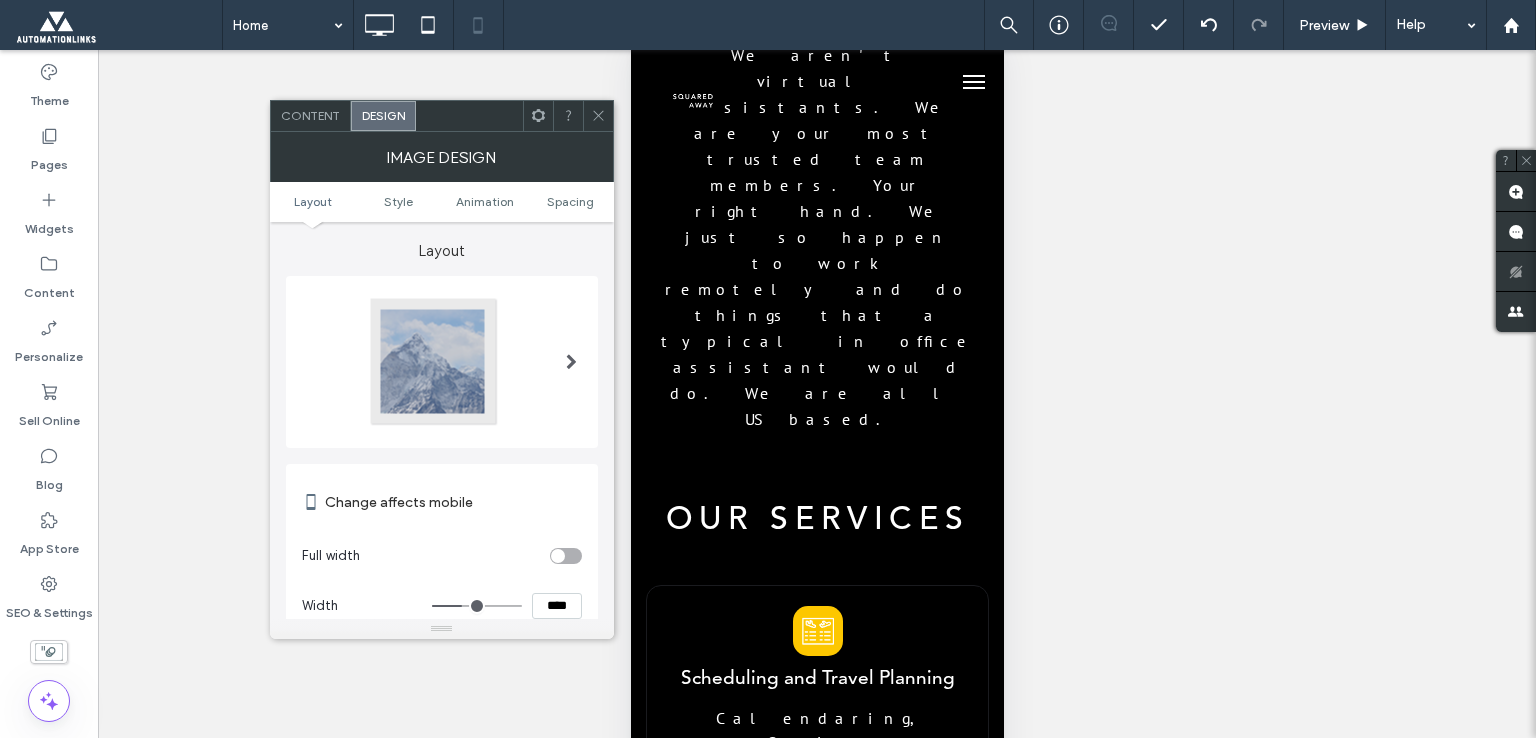 type on "**" 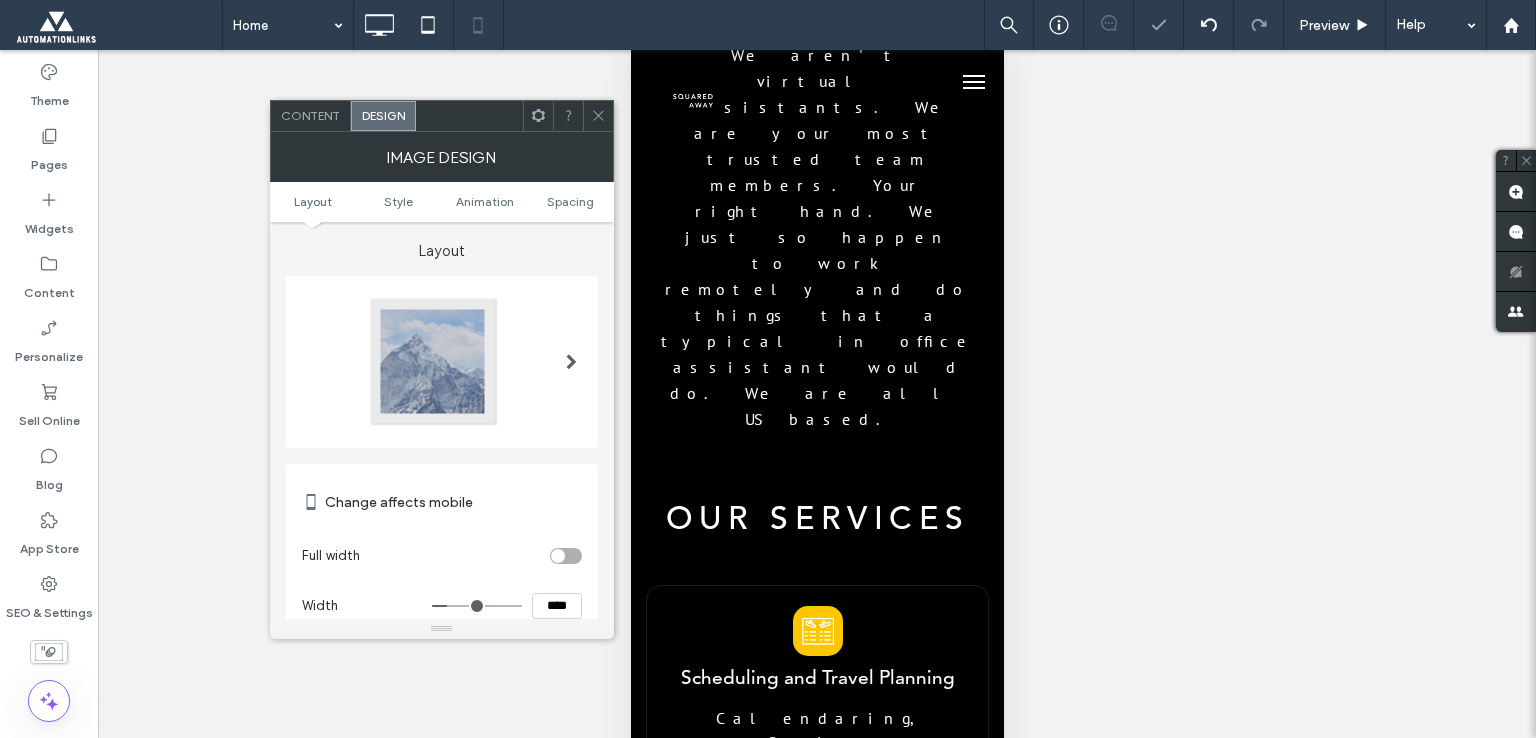 click at bounding box center (598, 116) 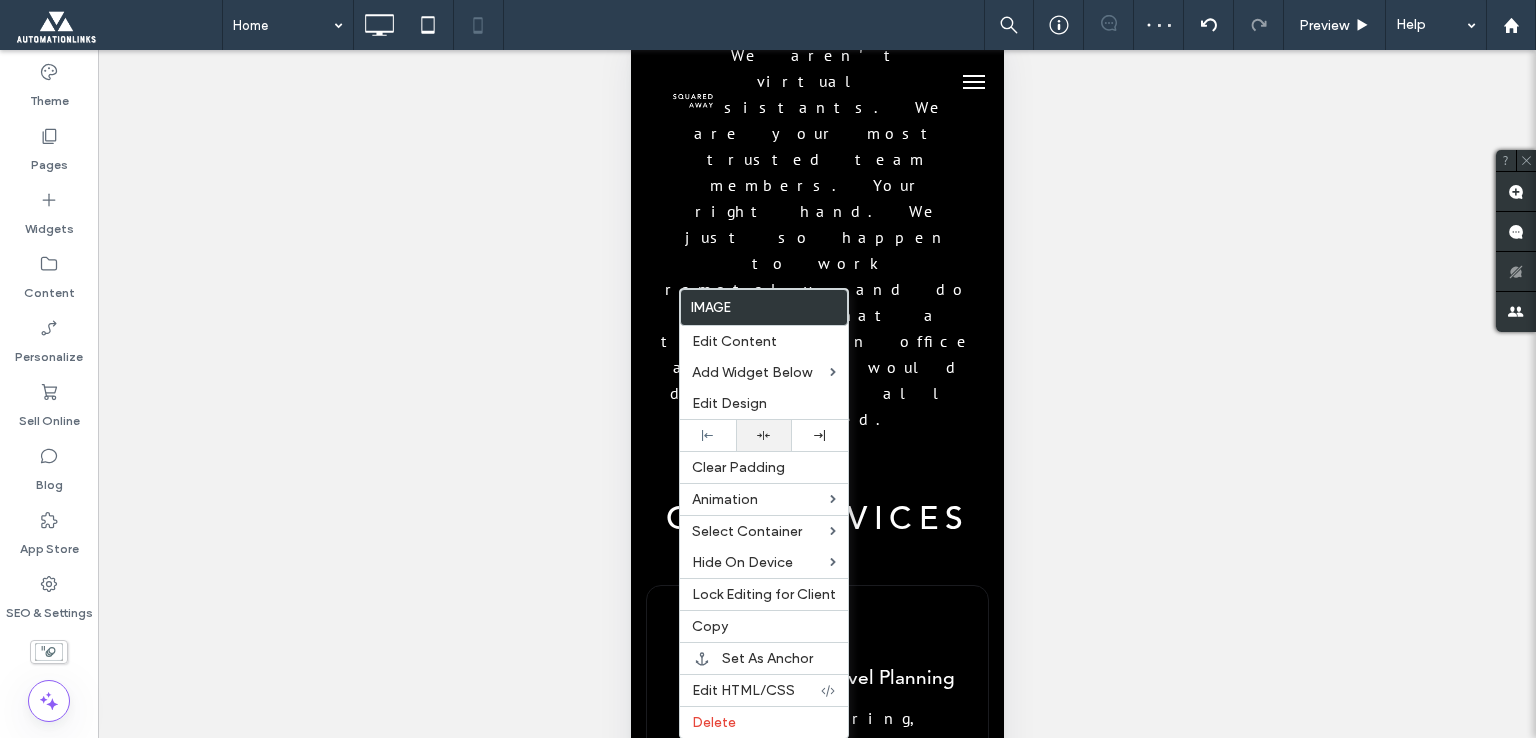 click 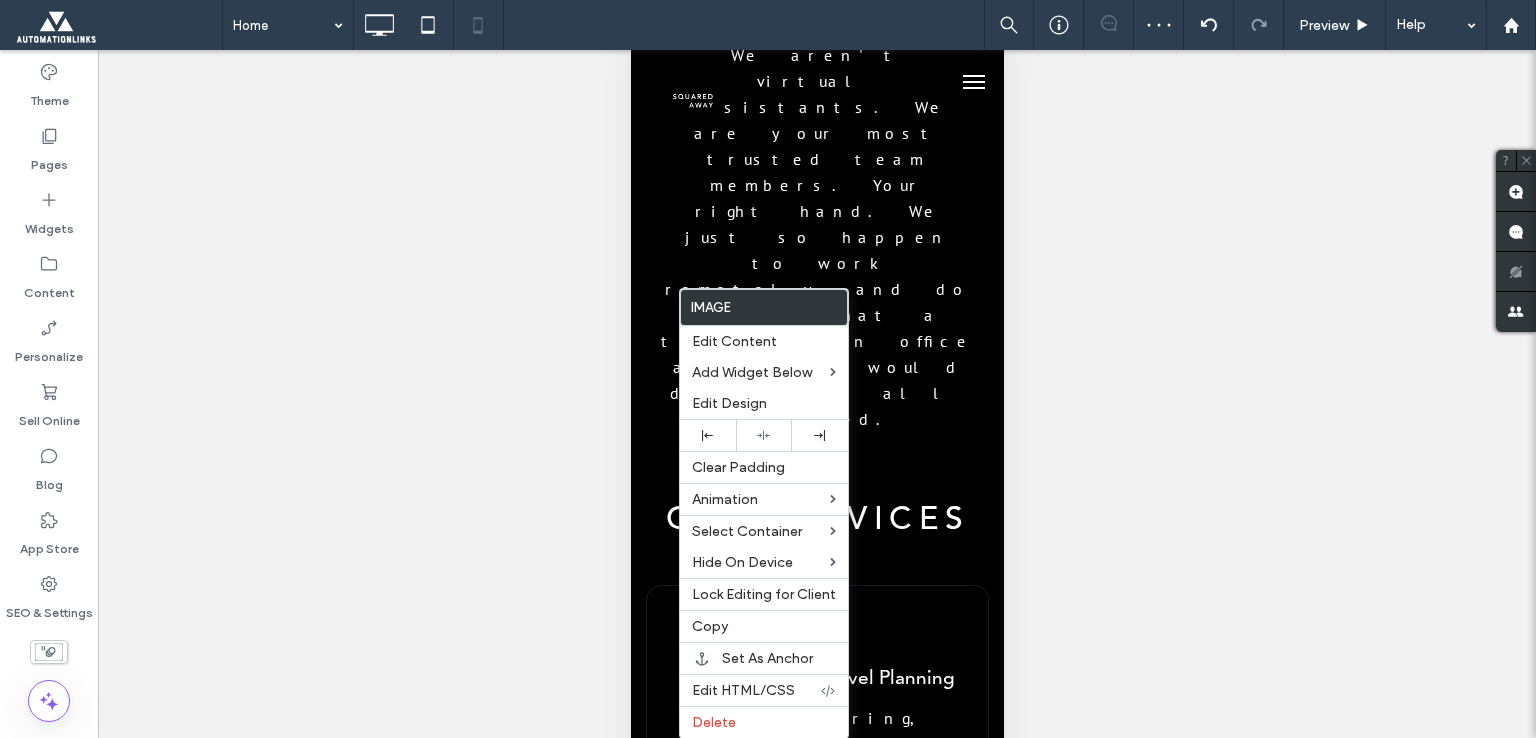 click on "Marketing and Social Media Management
Social Media Research (Unlimited!), Content Creation, Hootsuite Pro, Outreach & Full Service Management
Click To Paste" at bounding box center (816, 1171) 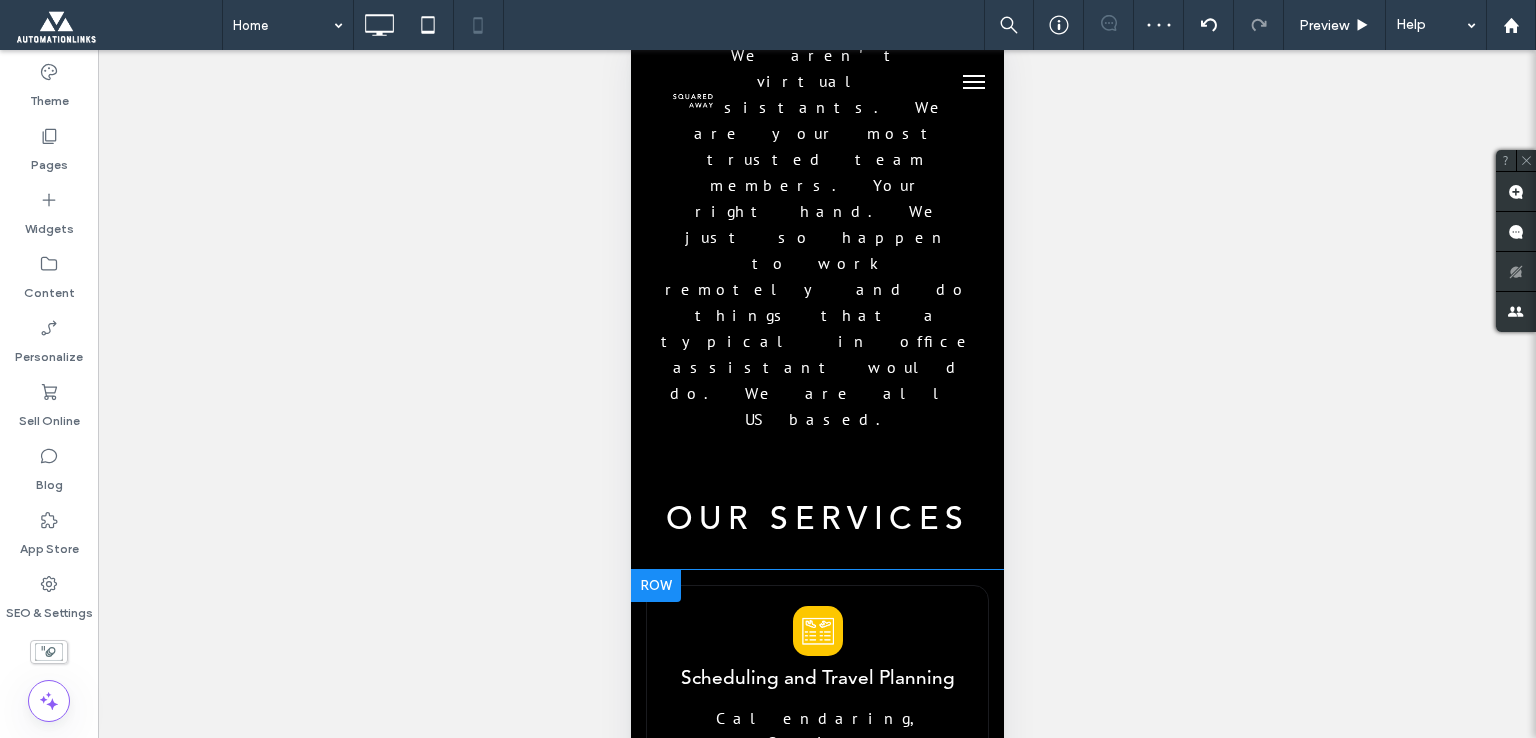 click on "Startup & VC Support" at bounding box center (756, 1460) 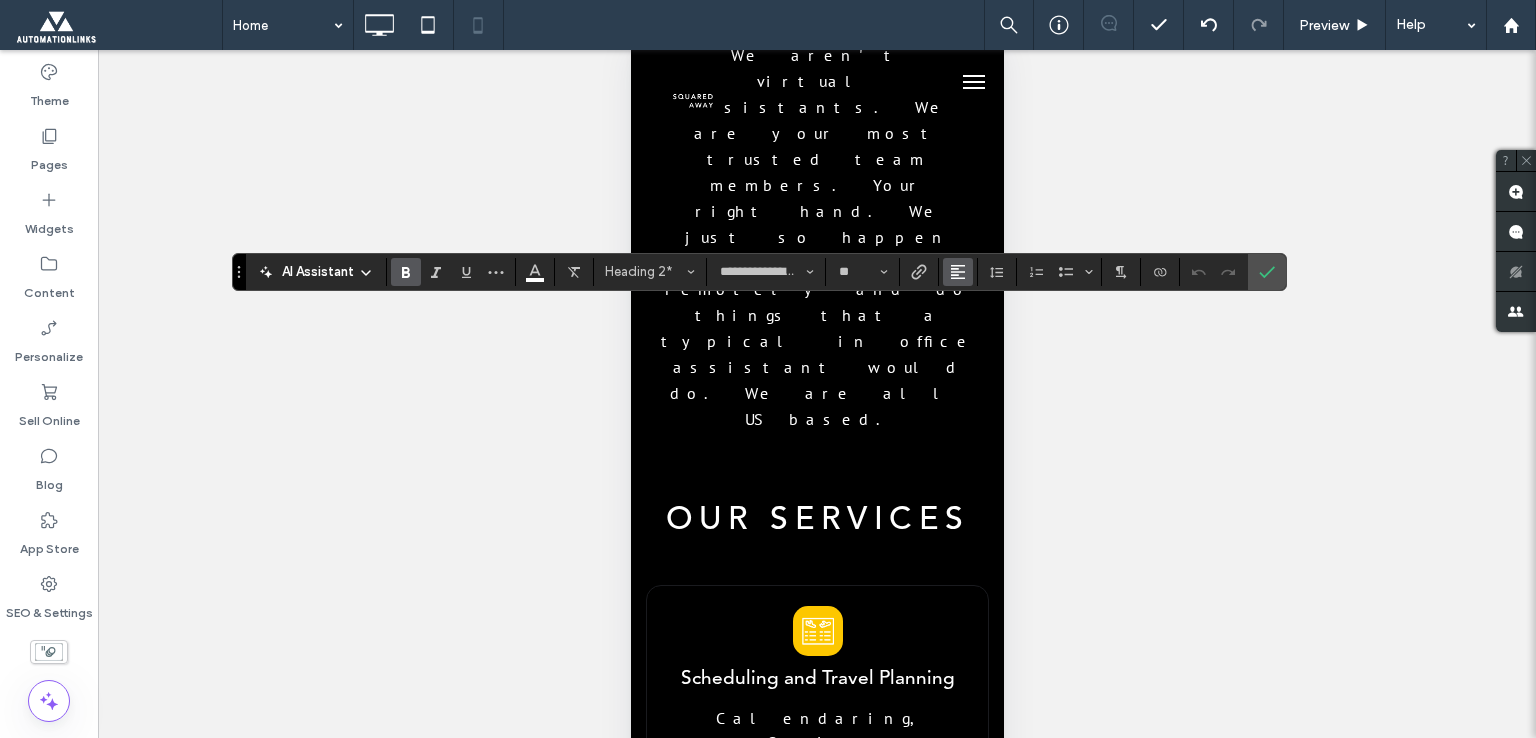 click at bounding box center (958, 272) 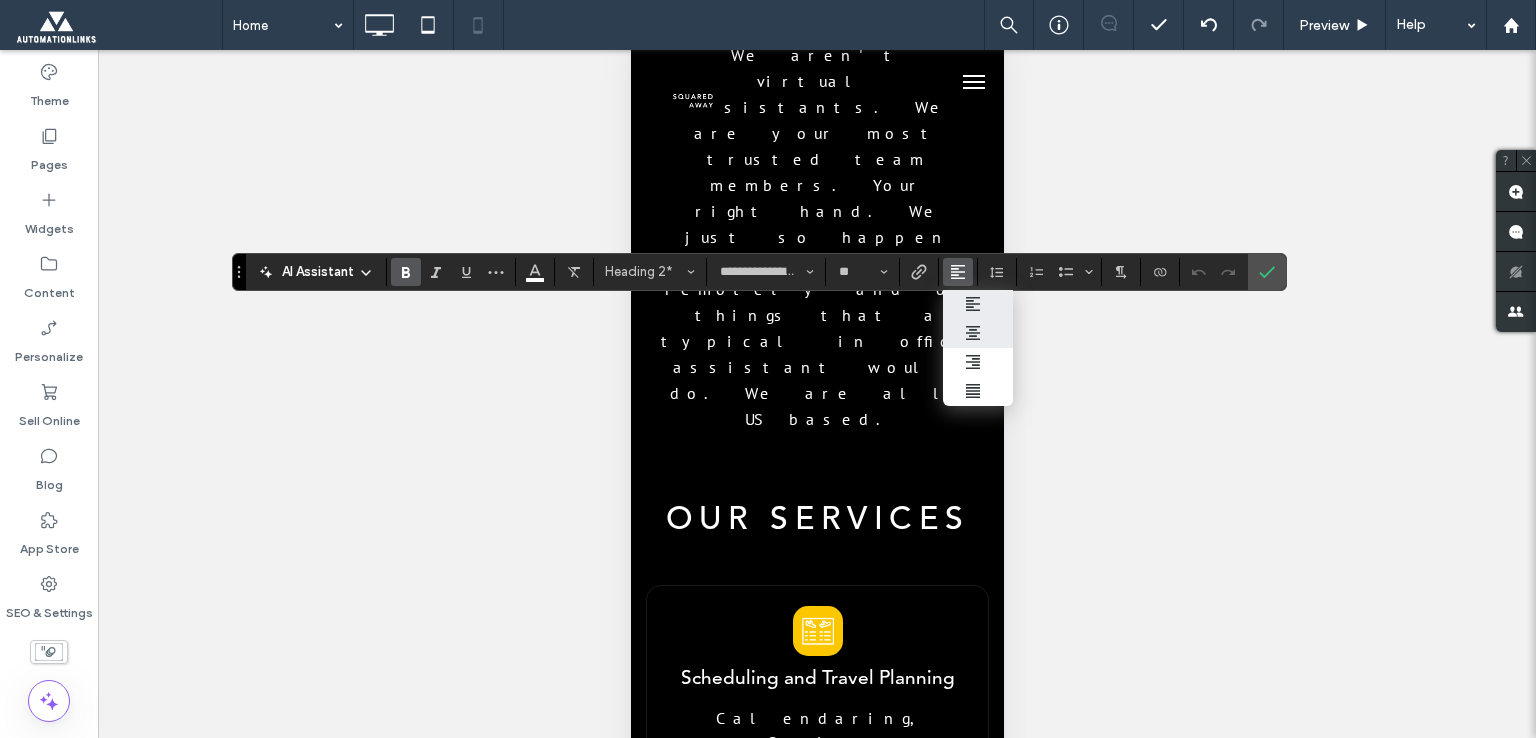 drag, startPoint x: 990, startPoint y: 334, endPoint x: 202, endPoint y: 331, distance: 788.00574 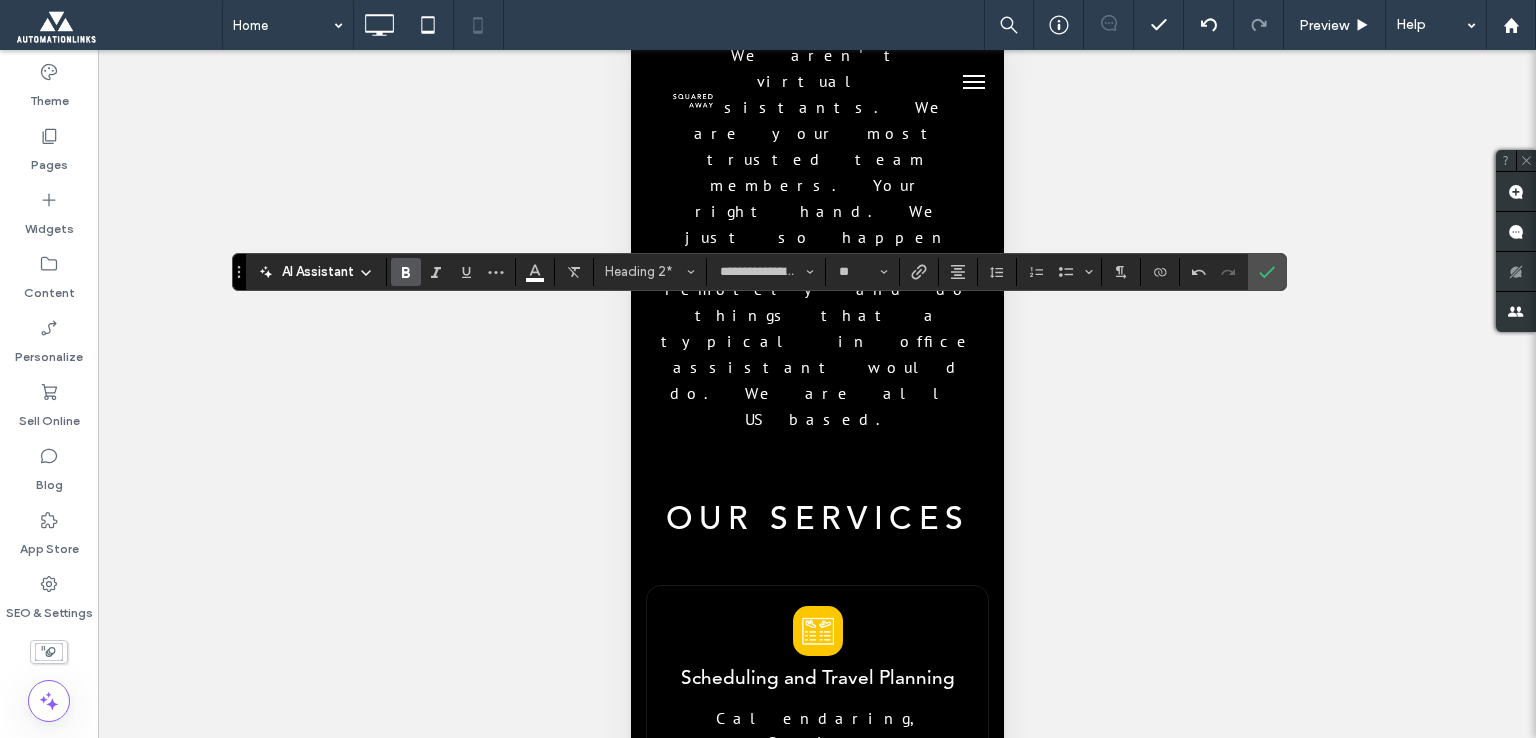 click on "CEO Fundraising - Checklist & Guide, Partner & Portfolio Scheduling, Deal Tracking, Due Diligence" at bounding box center (809, 1571) 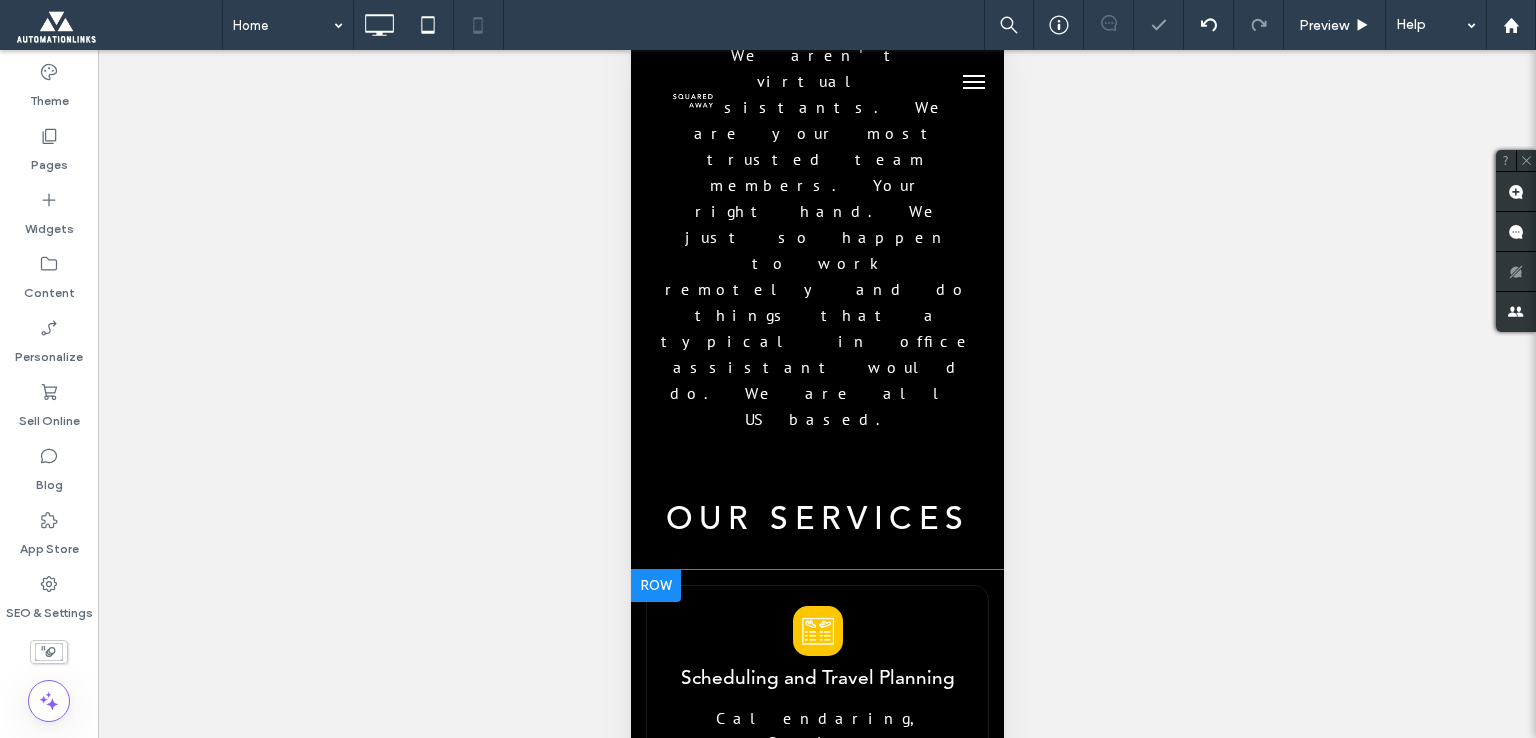 click on "CEO Fundraising - Checklist & Guide, Partner & Portfolio Scheduling, Deal Tracking, Due Diligence" at bounding box center (809, 1571) 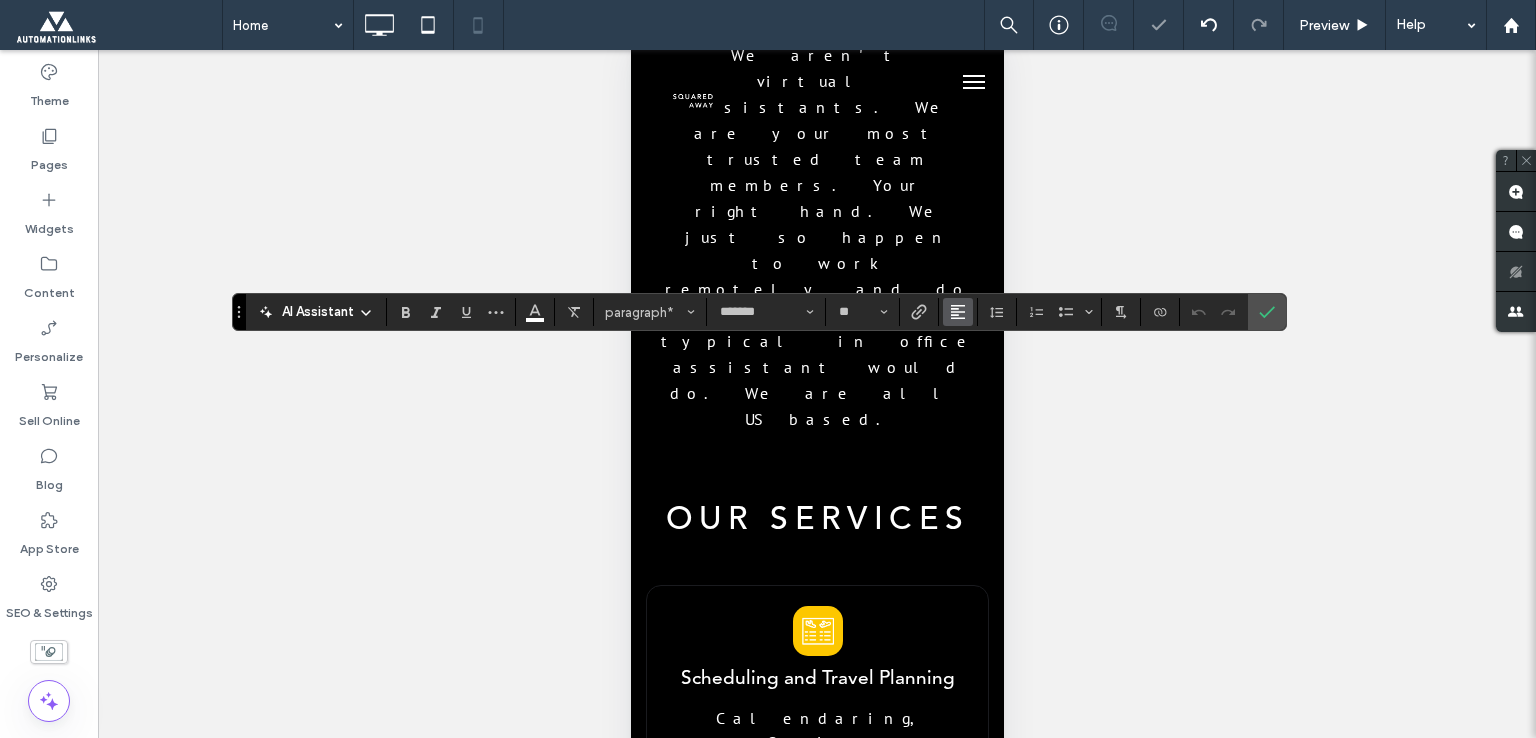 click 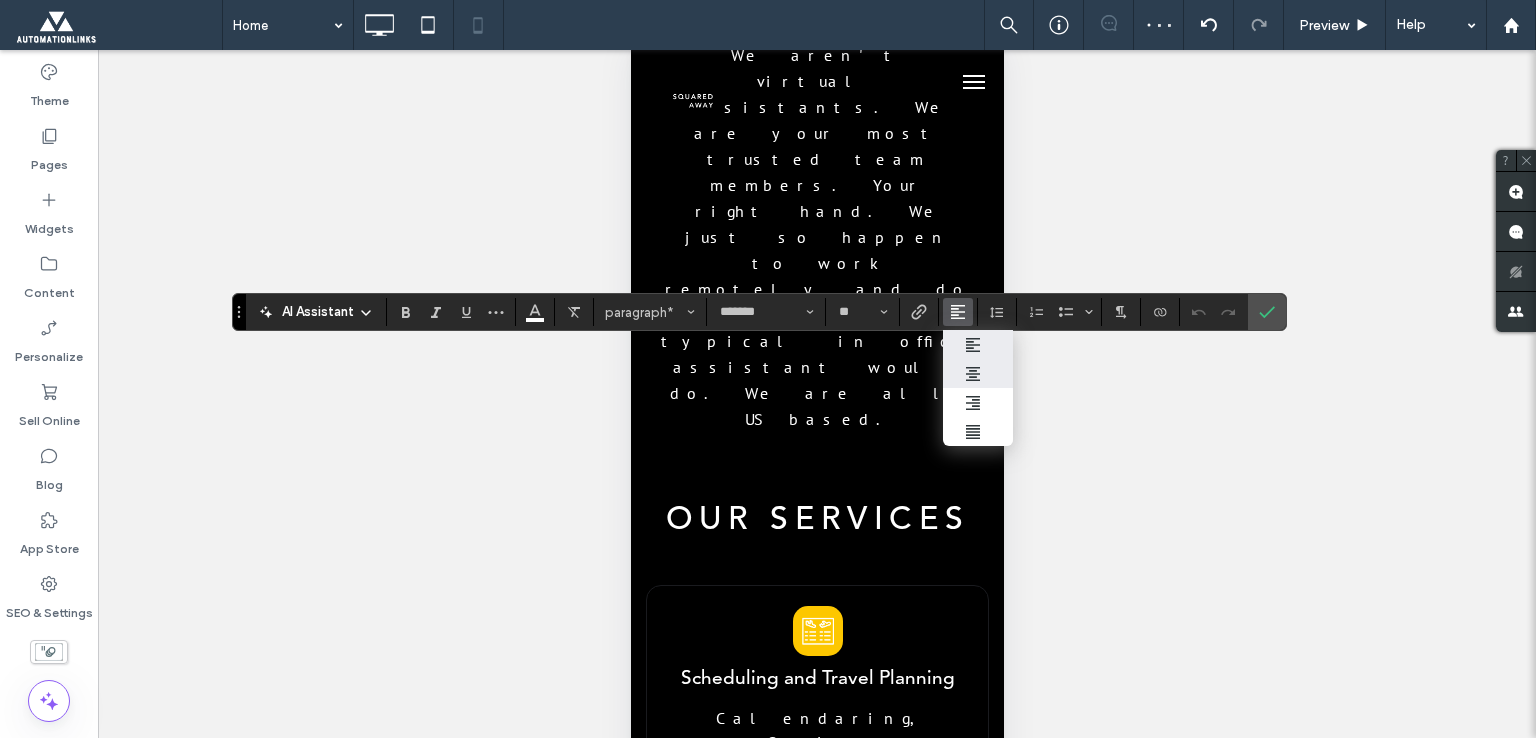 click 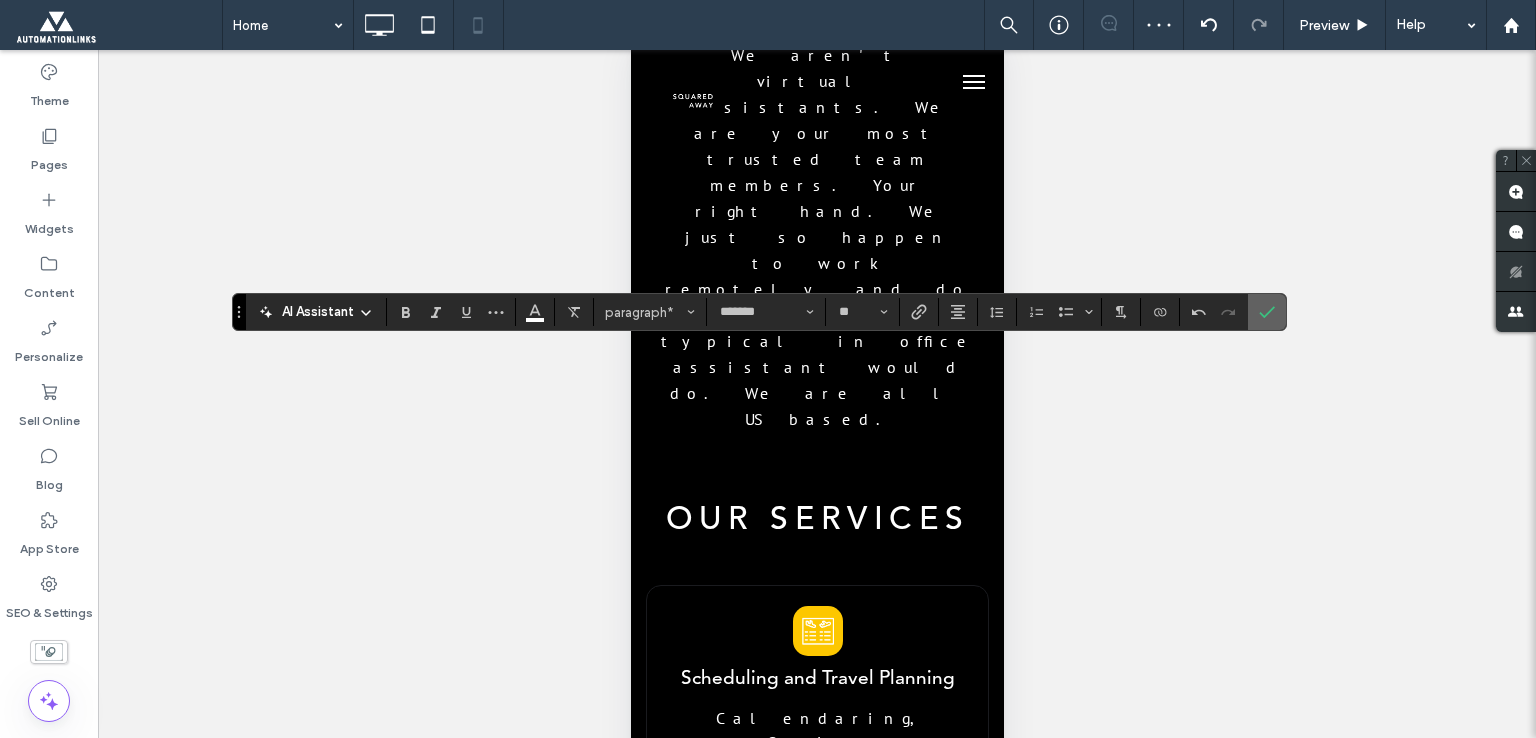 click 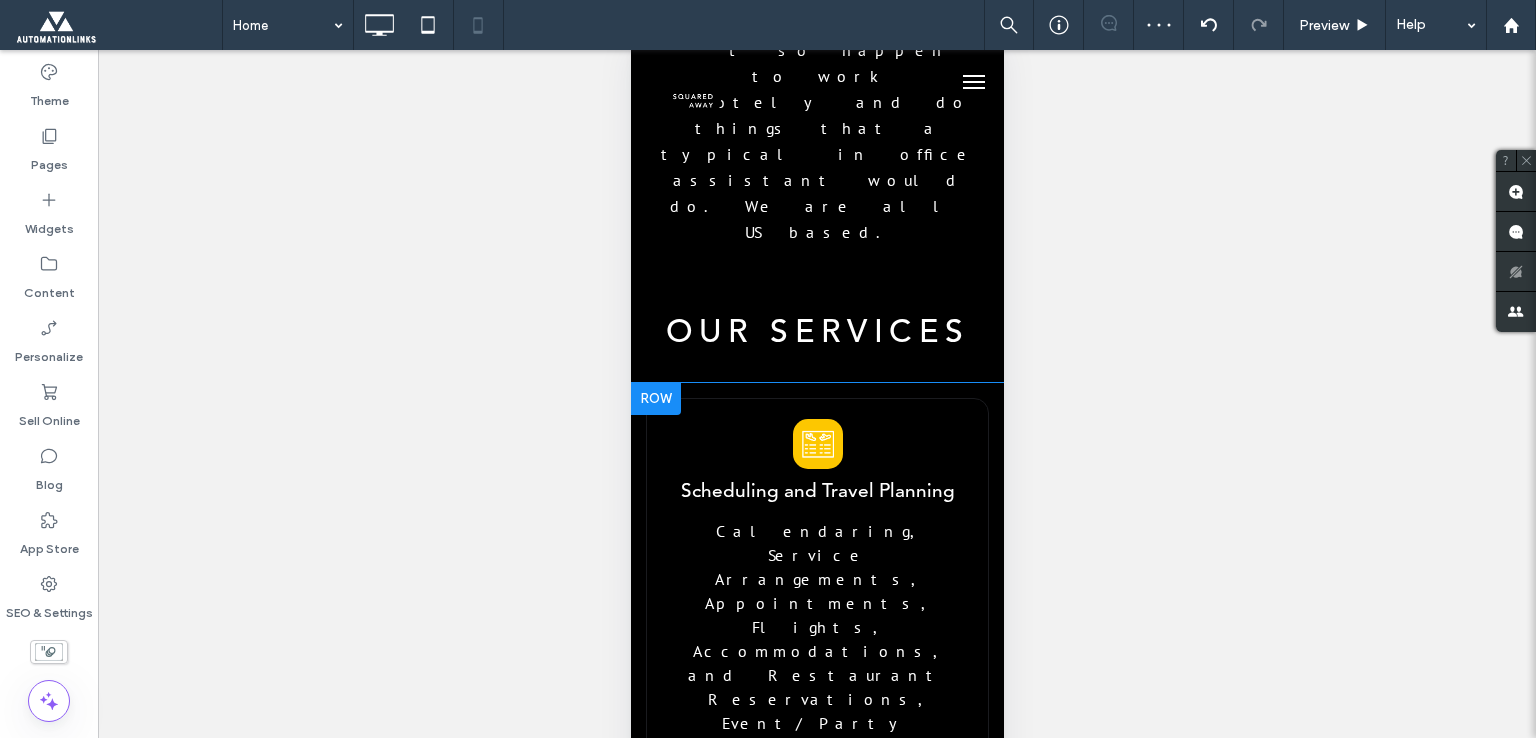 scroll, scrollTop: 3100, scrollLeft: 0, axis: vertical 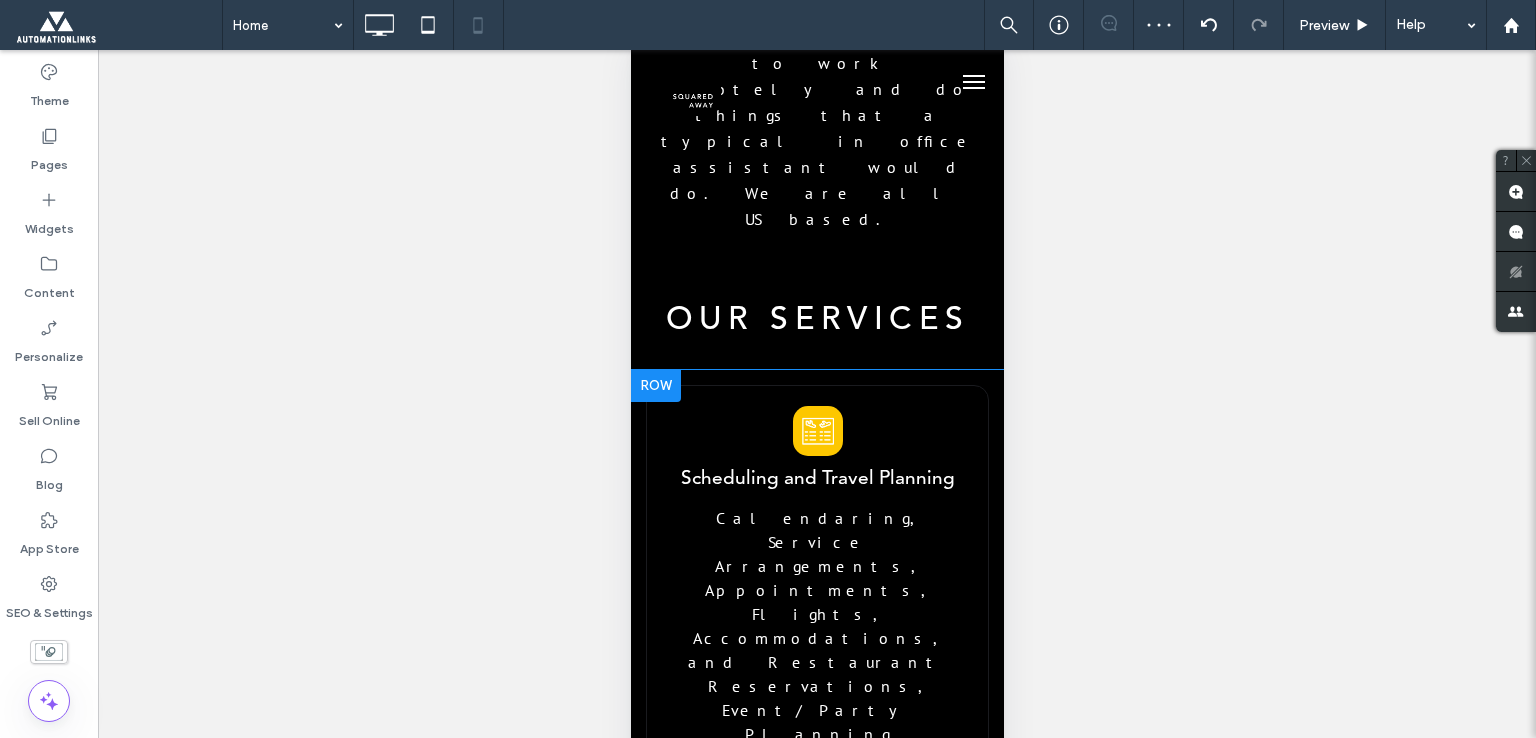 click at bounding box center (711, 1577) 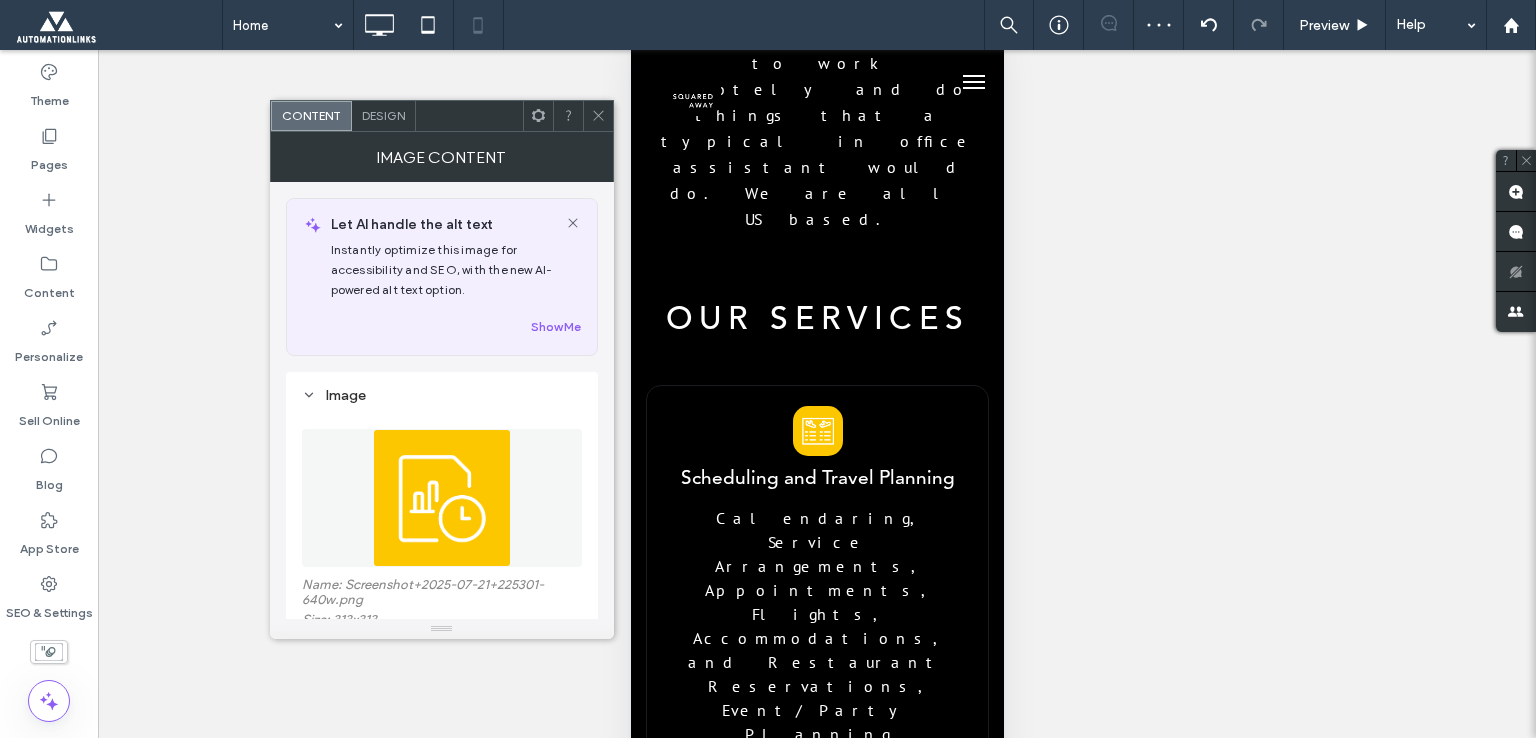 click on "Design" at bounding box center (383, 115) 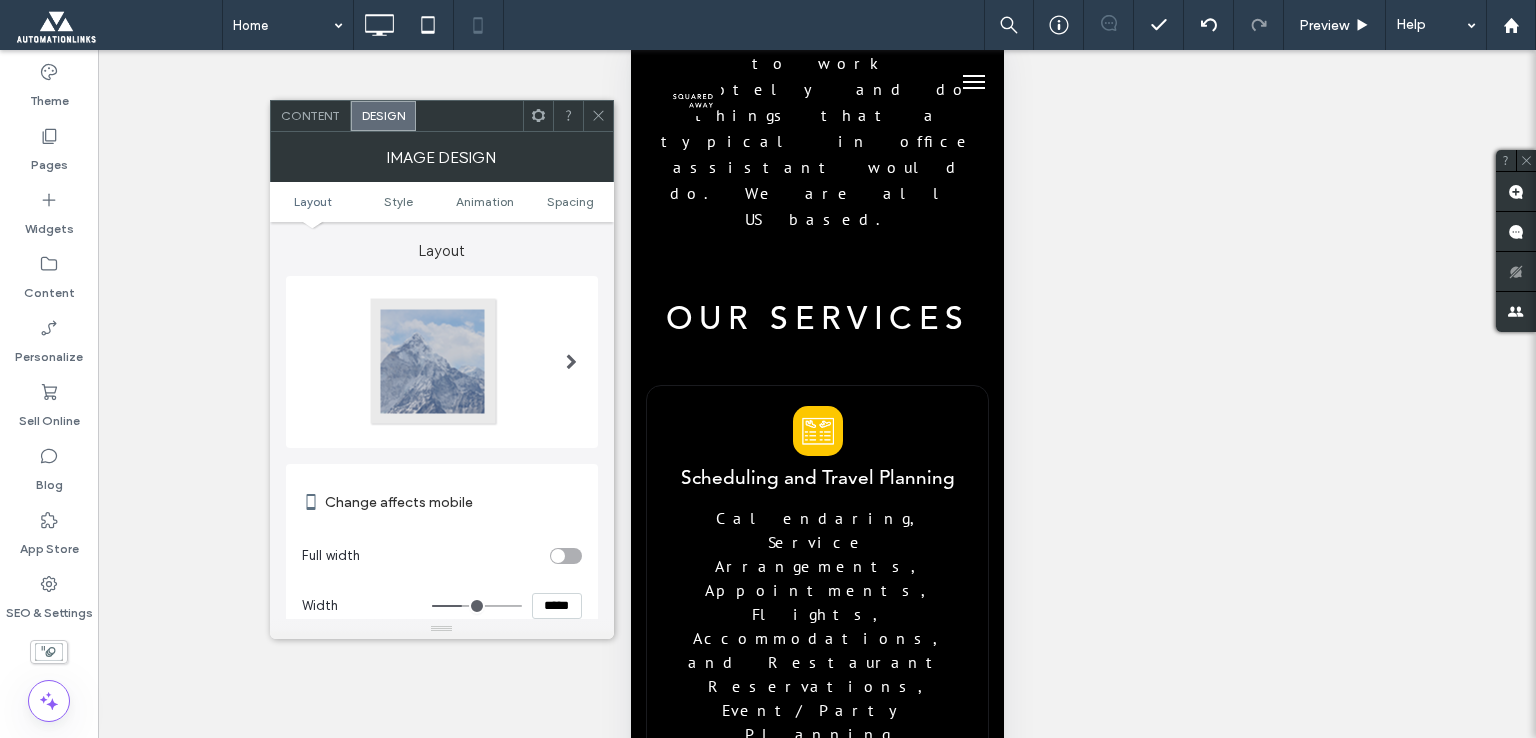 click on "*****" at bounding box center [557, 606] 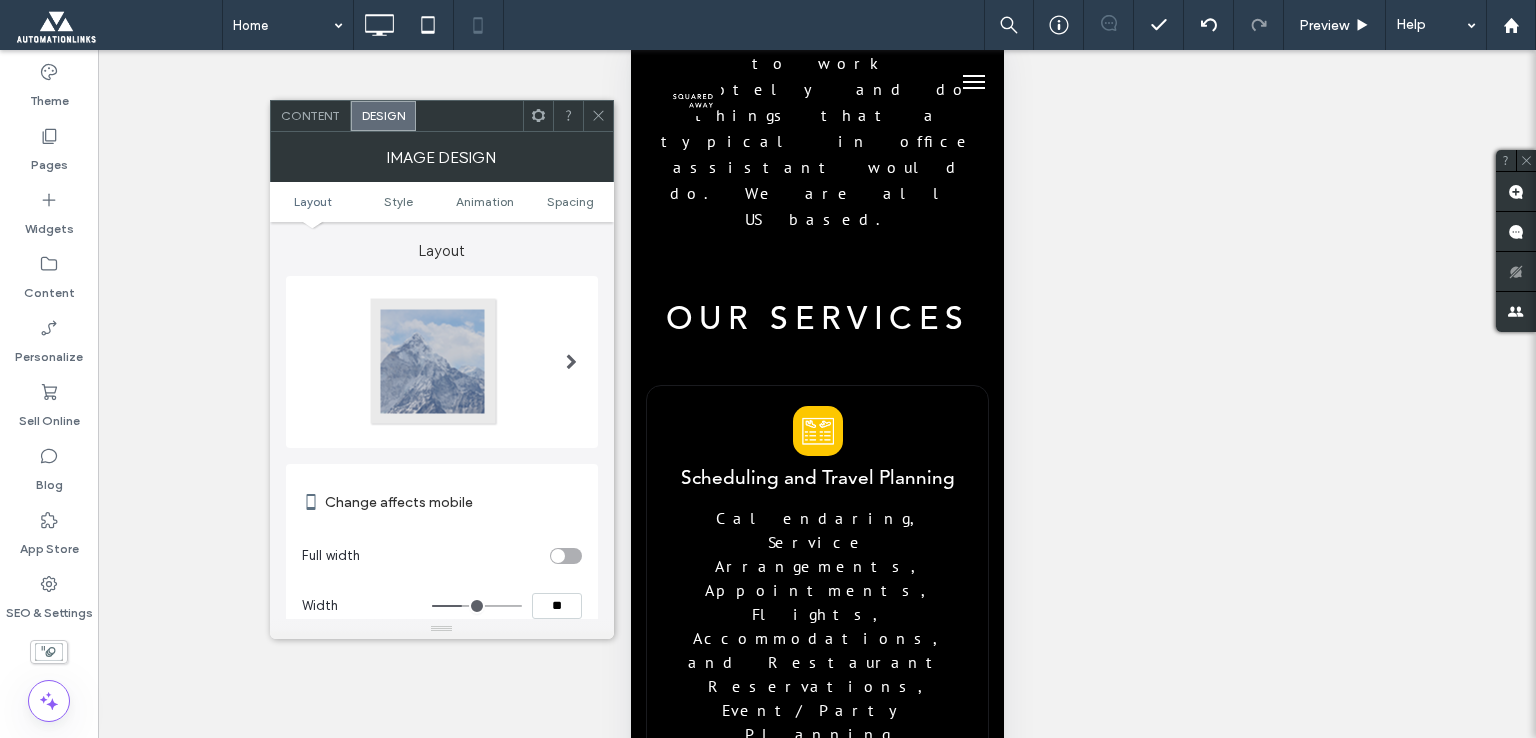 type on "****" 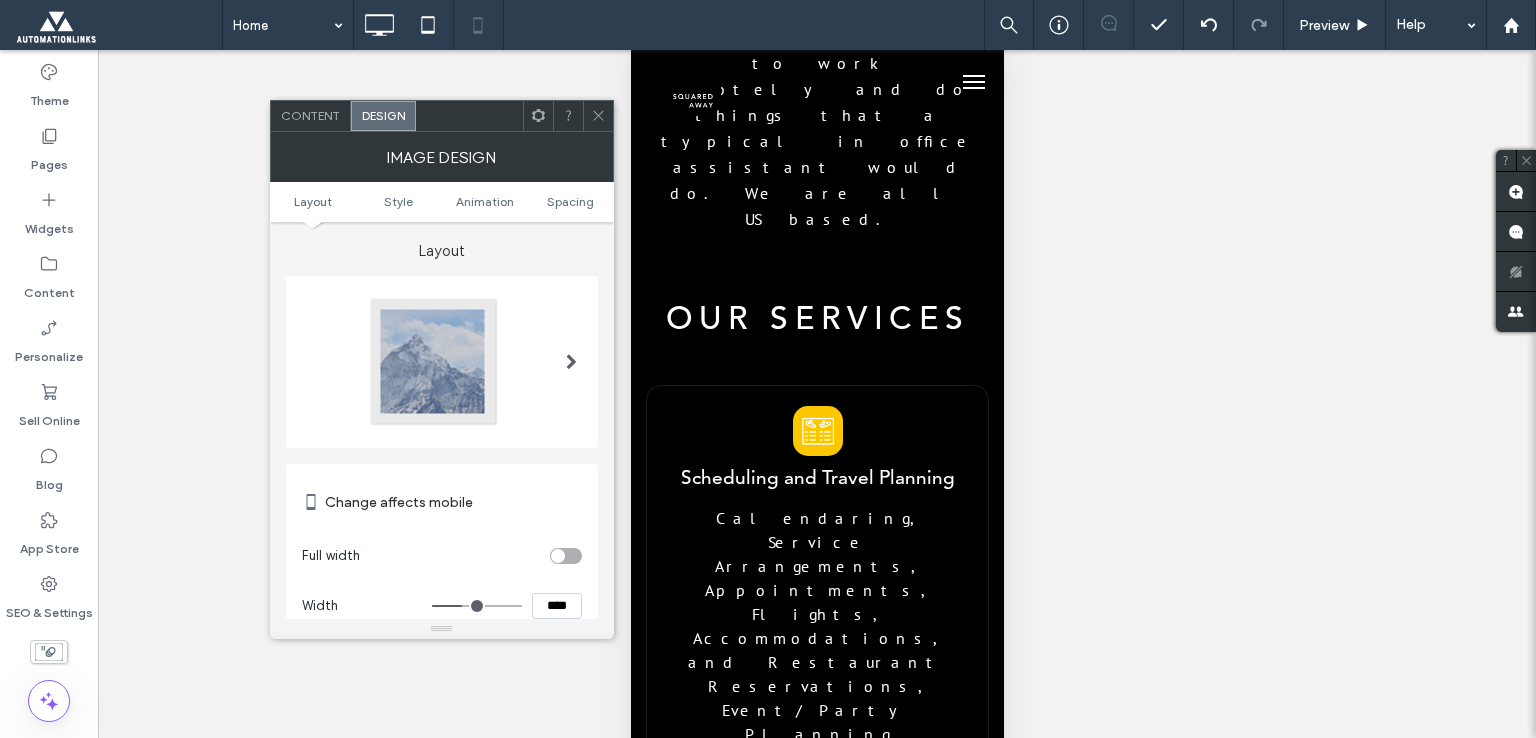 type on "**" 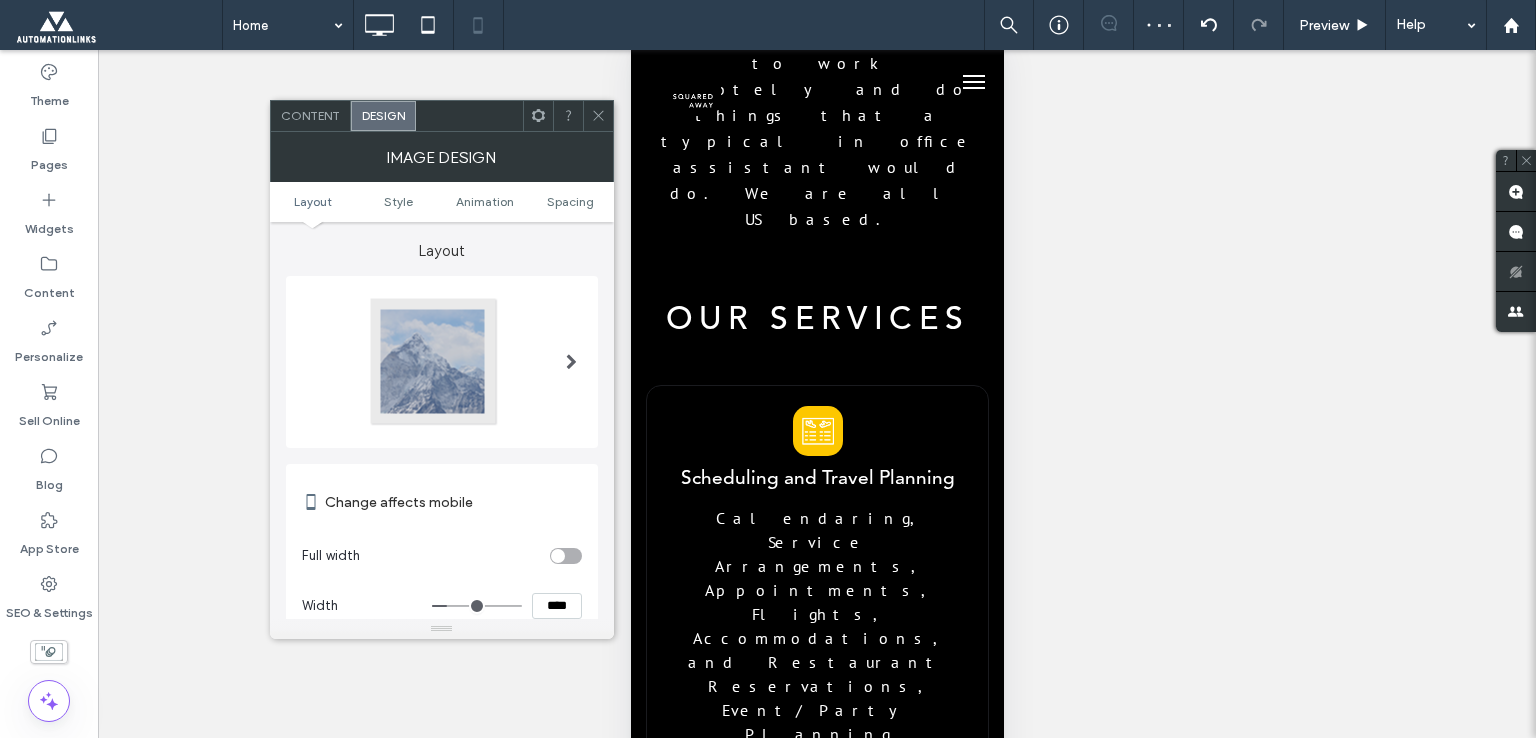 click 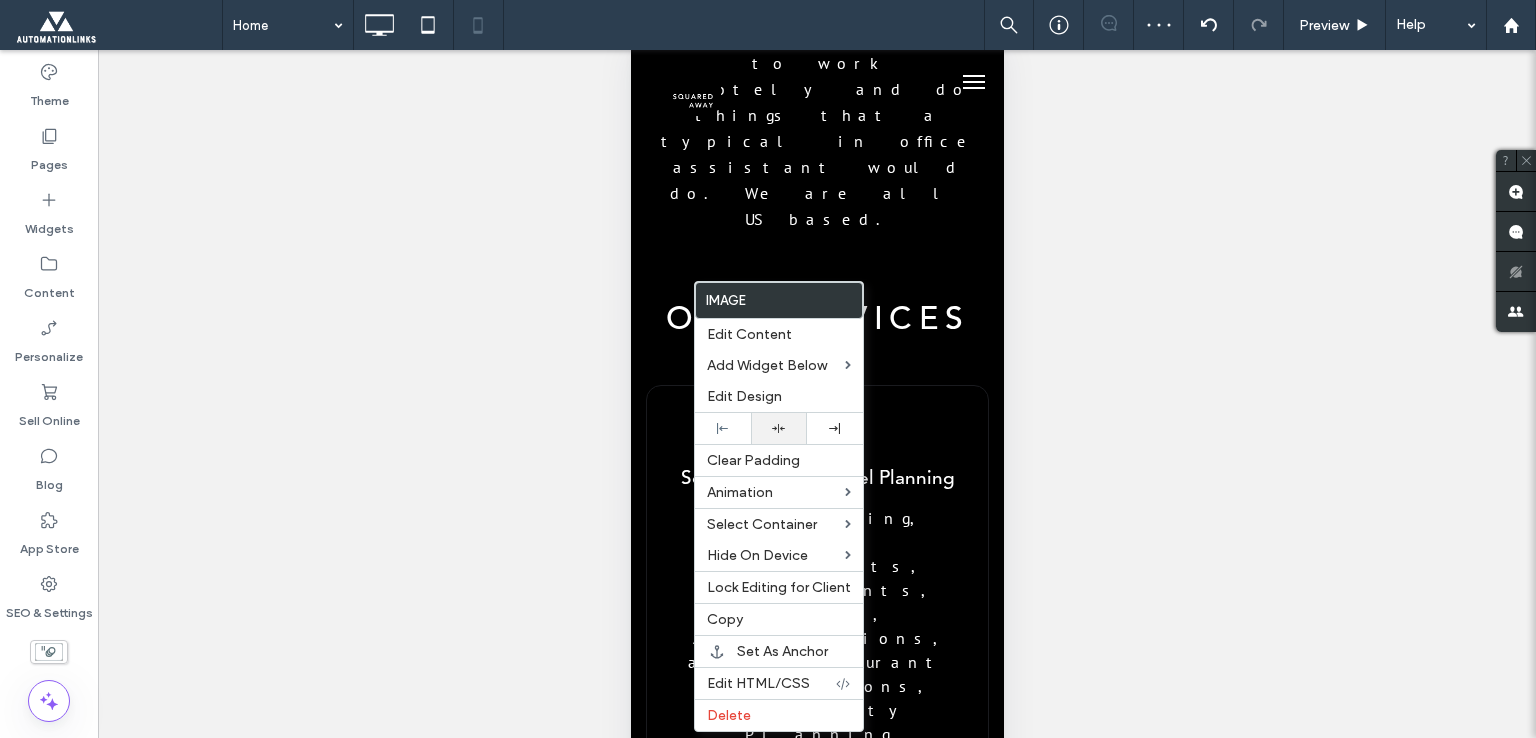 click at bounding box center [779, 428] 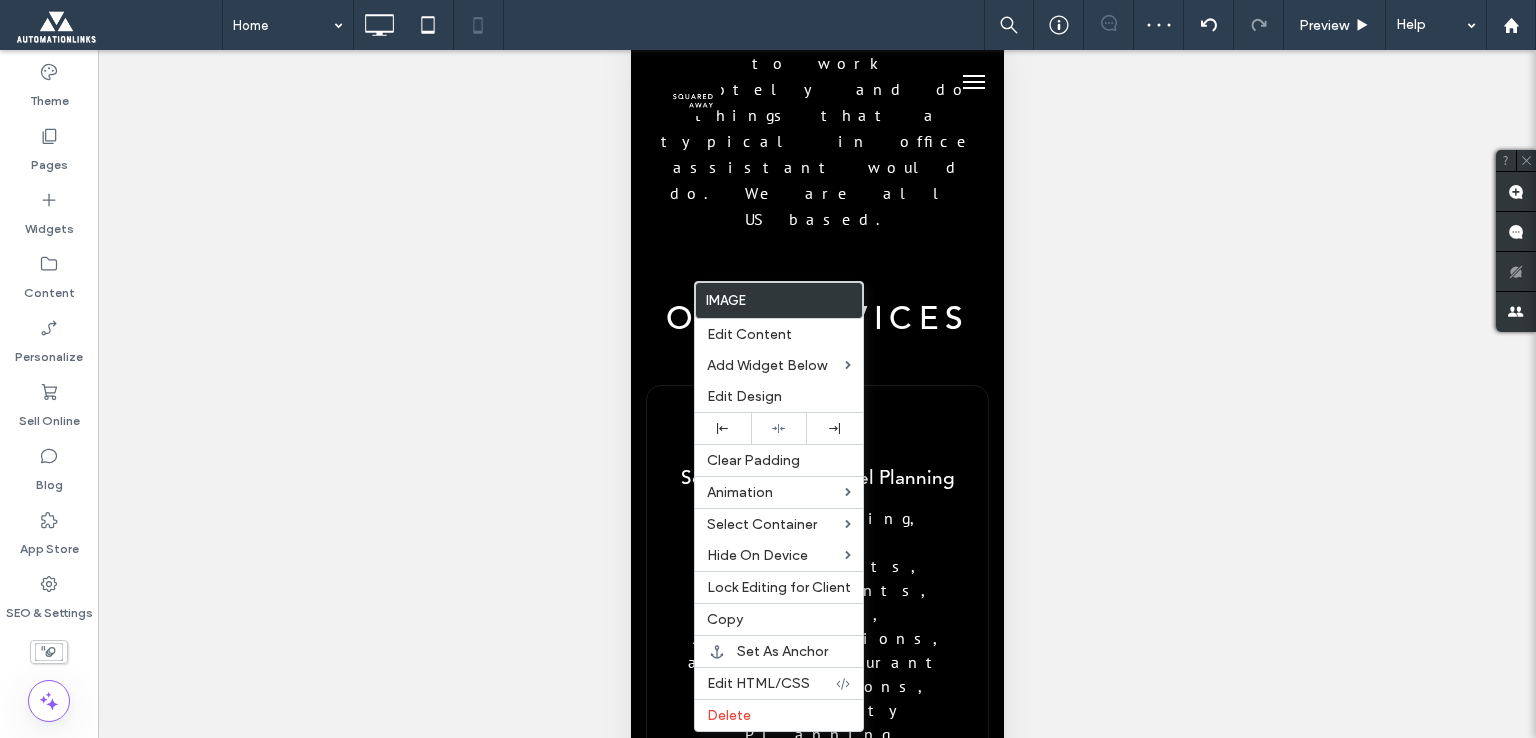 click on "Inbox Management, Contact Tracking & CRM, We Take Care of Your To-Do List" at bounding box center [805, 1688] 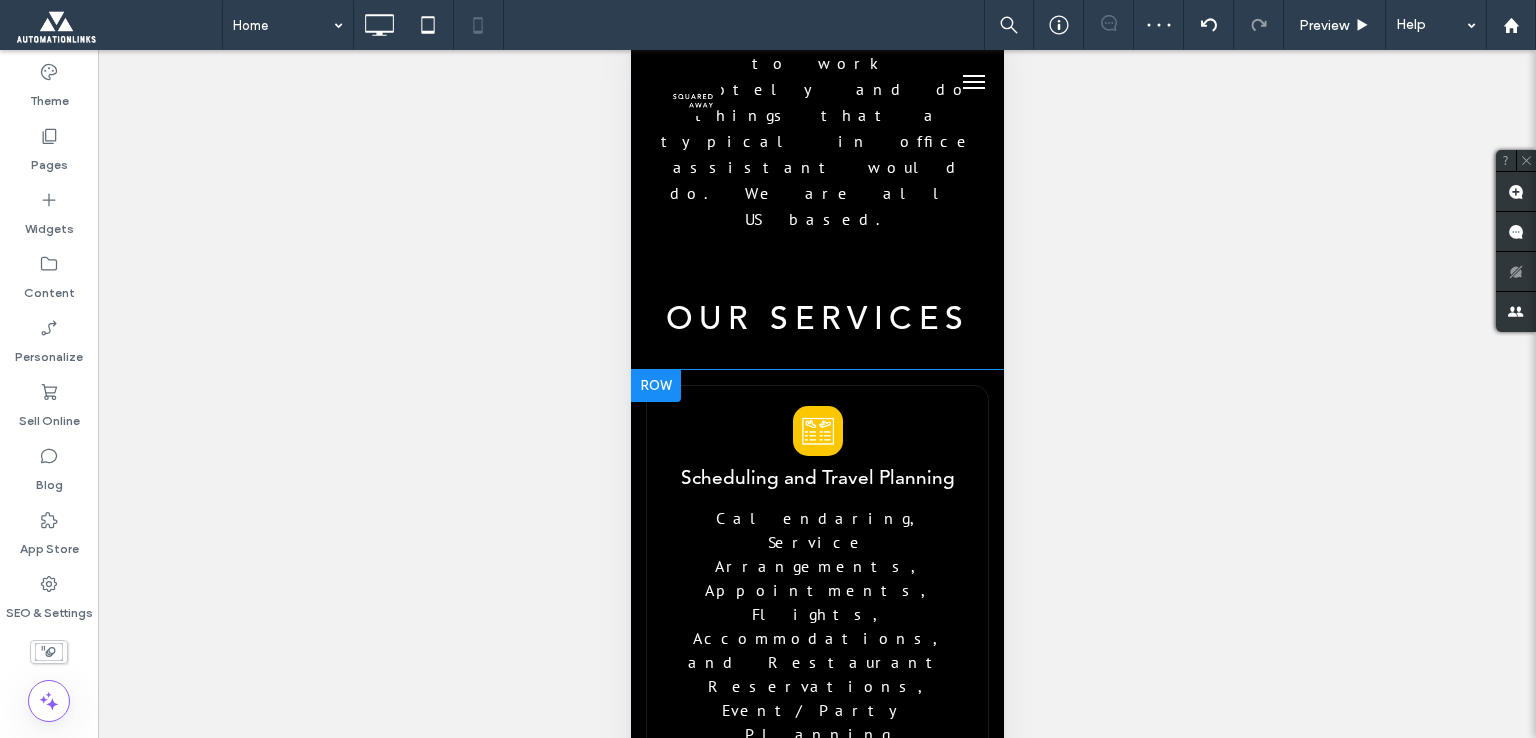 click on "Time Optimization" at bounding box center (742, 1600) 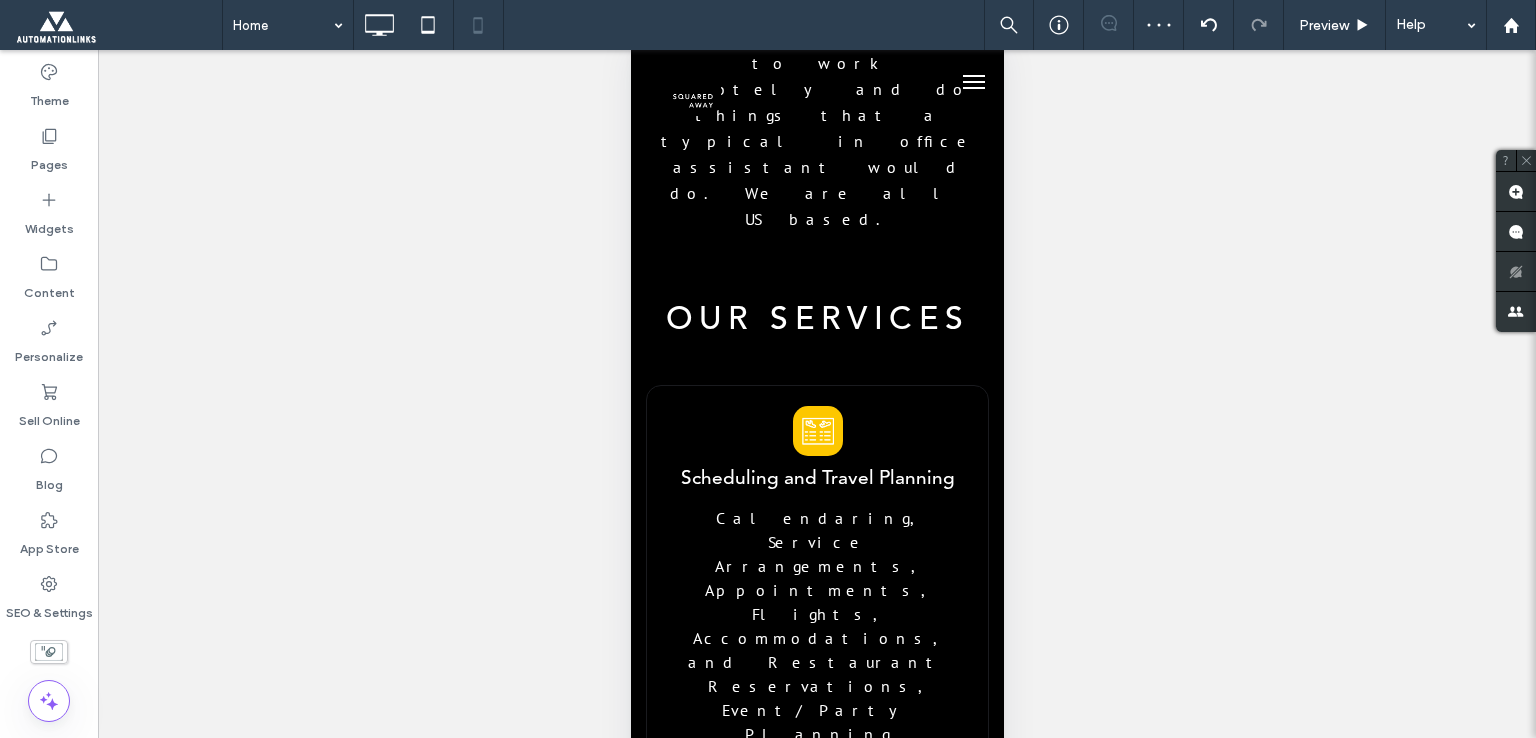 type on "**********" 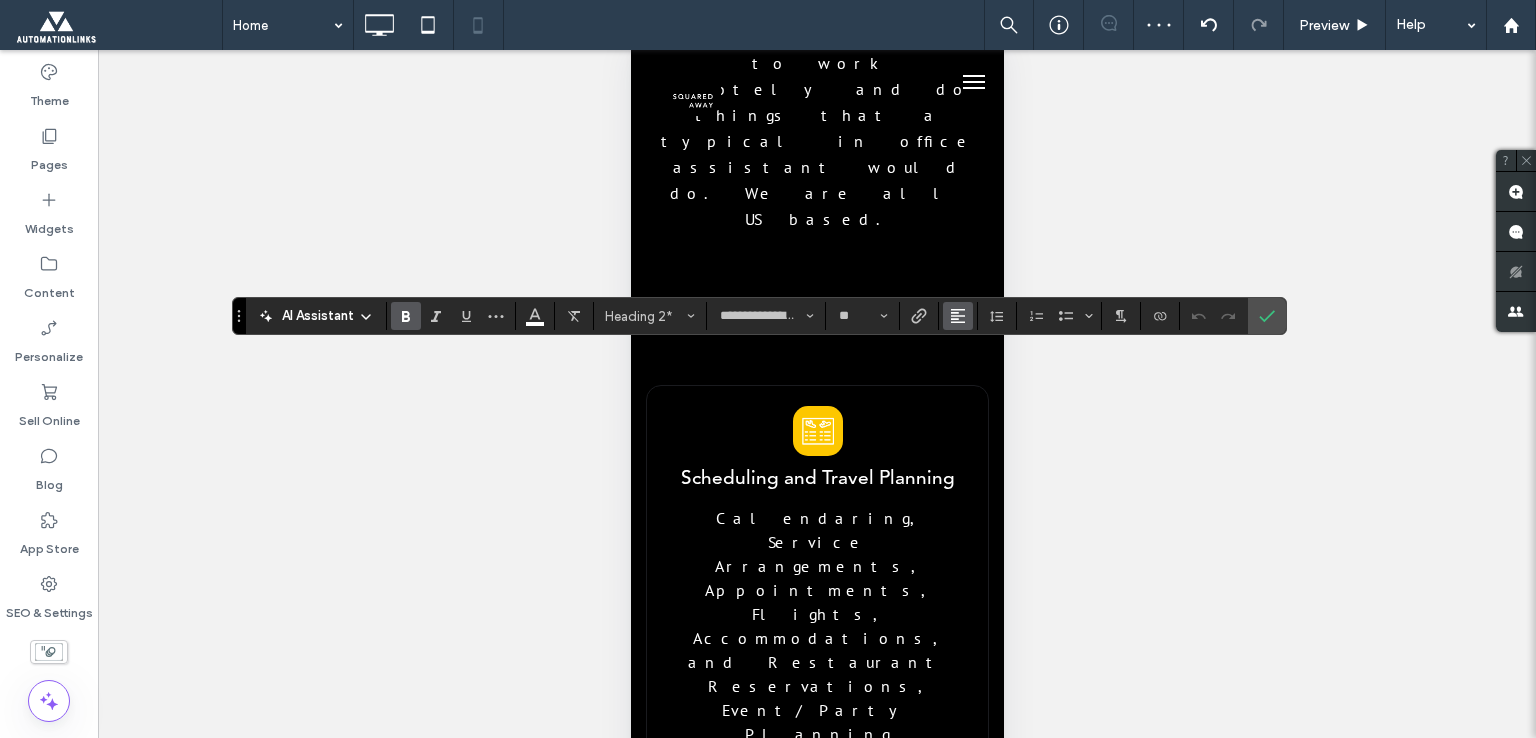 click 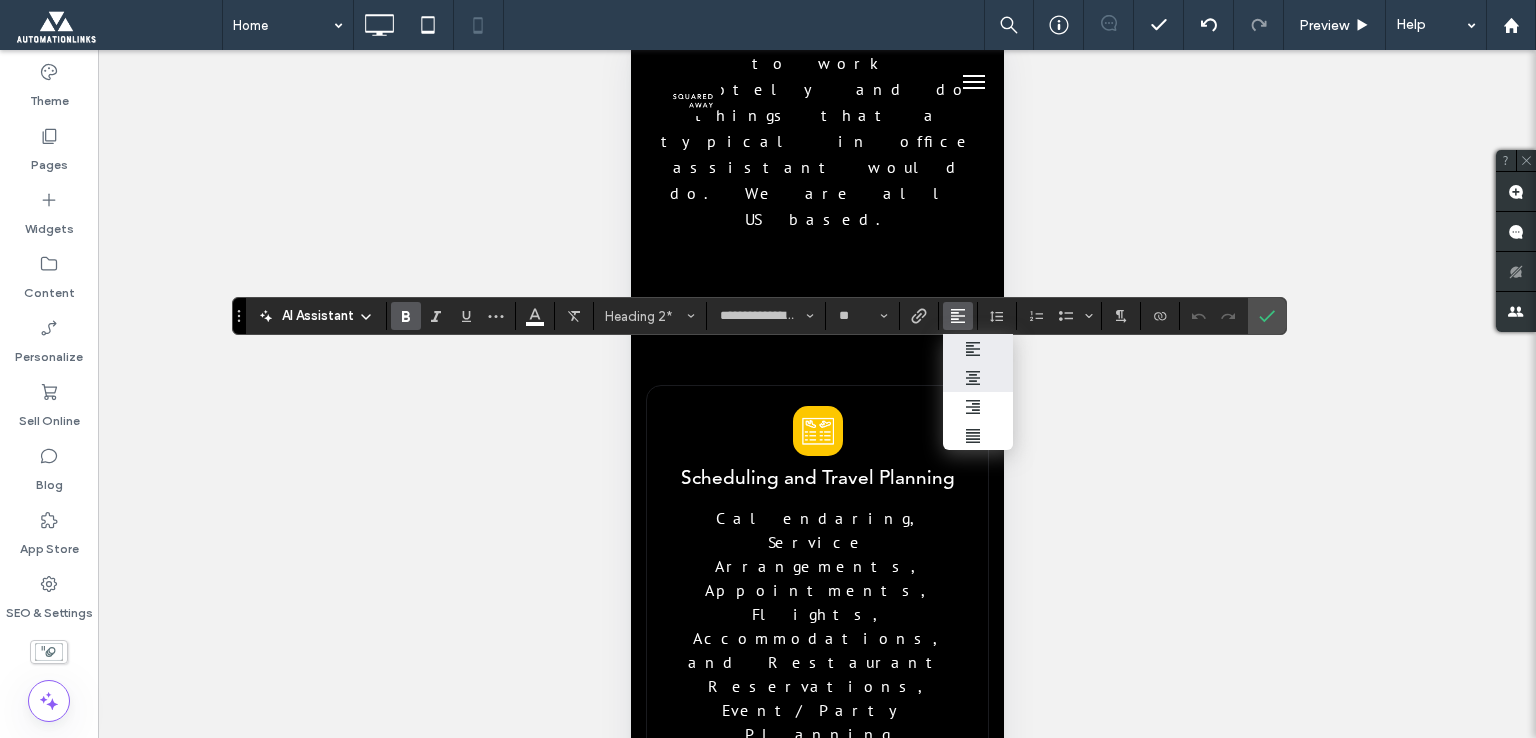drag, startPoint x: 986, startPoint y: 375, endPoint x: 328, endPoint y: 338, distance: 659.0394 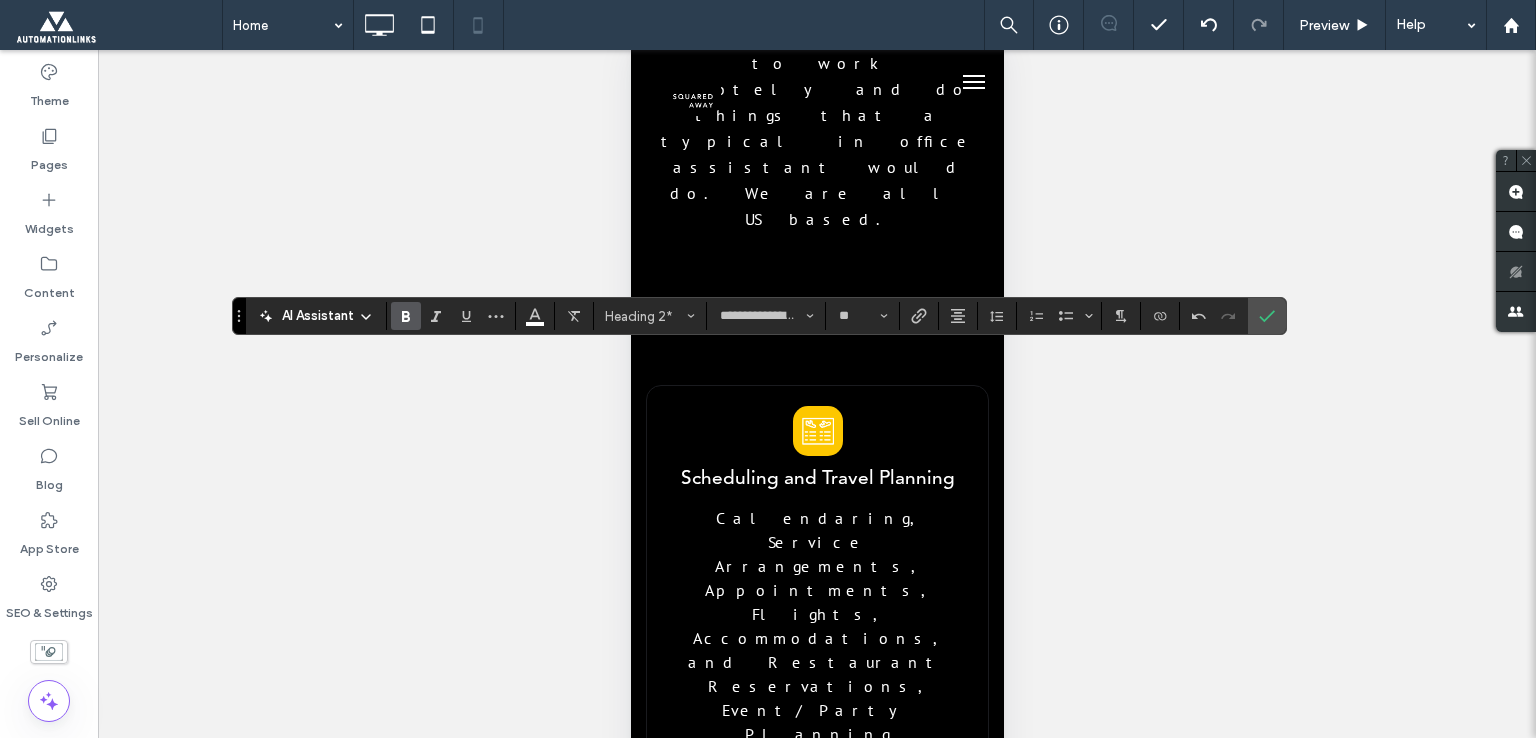 click on "Inbox Management, Contact Tracking & CRM, We Take Care of Your To-Do List" at bounding box center (805, 1688) 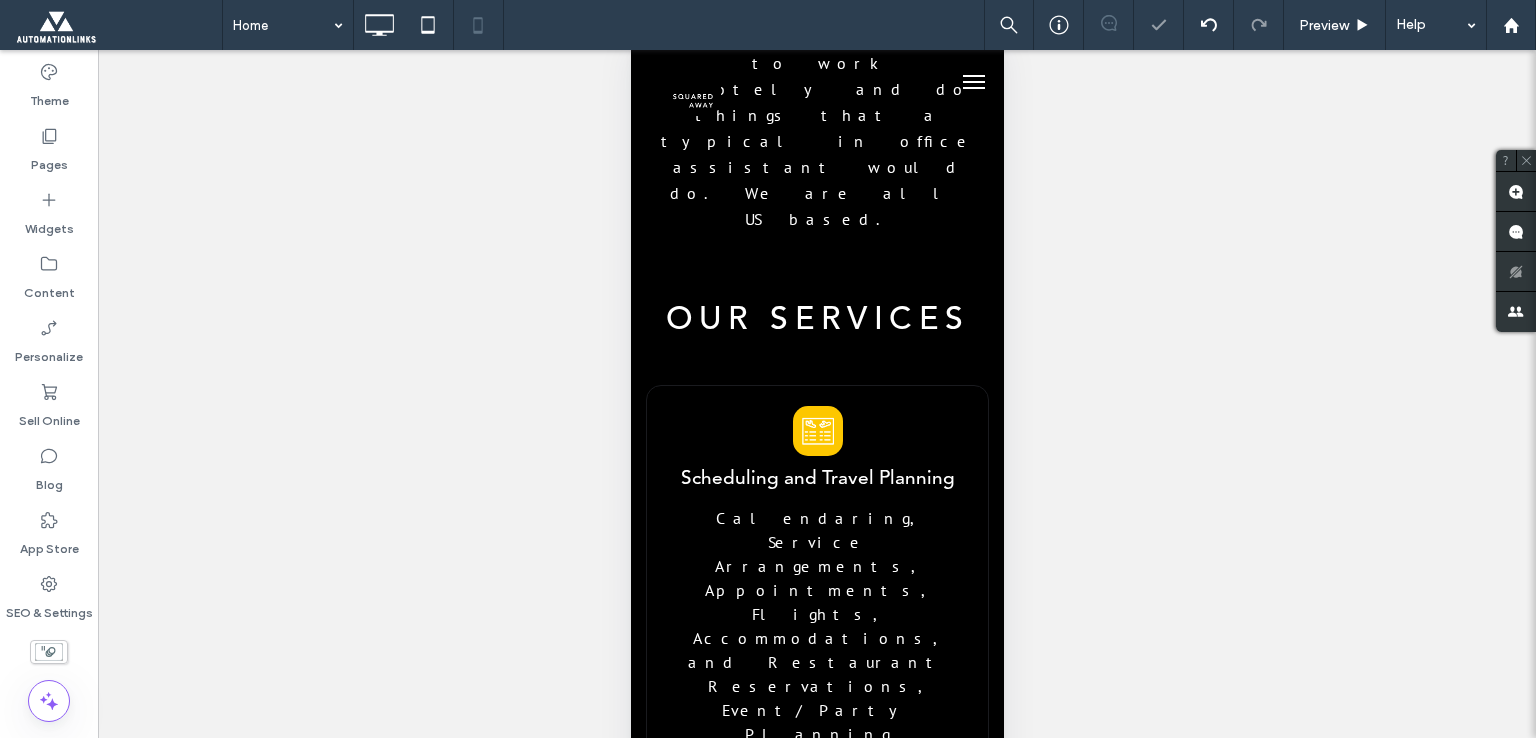 click on "Inbox Management, Contact Tracking & CRM, We Take Care of Your To-Do List" at bounding box center (805, 1688) 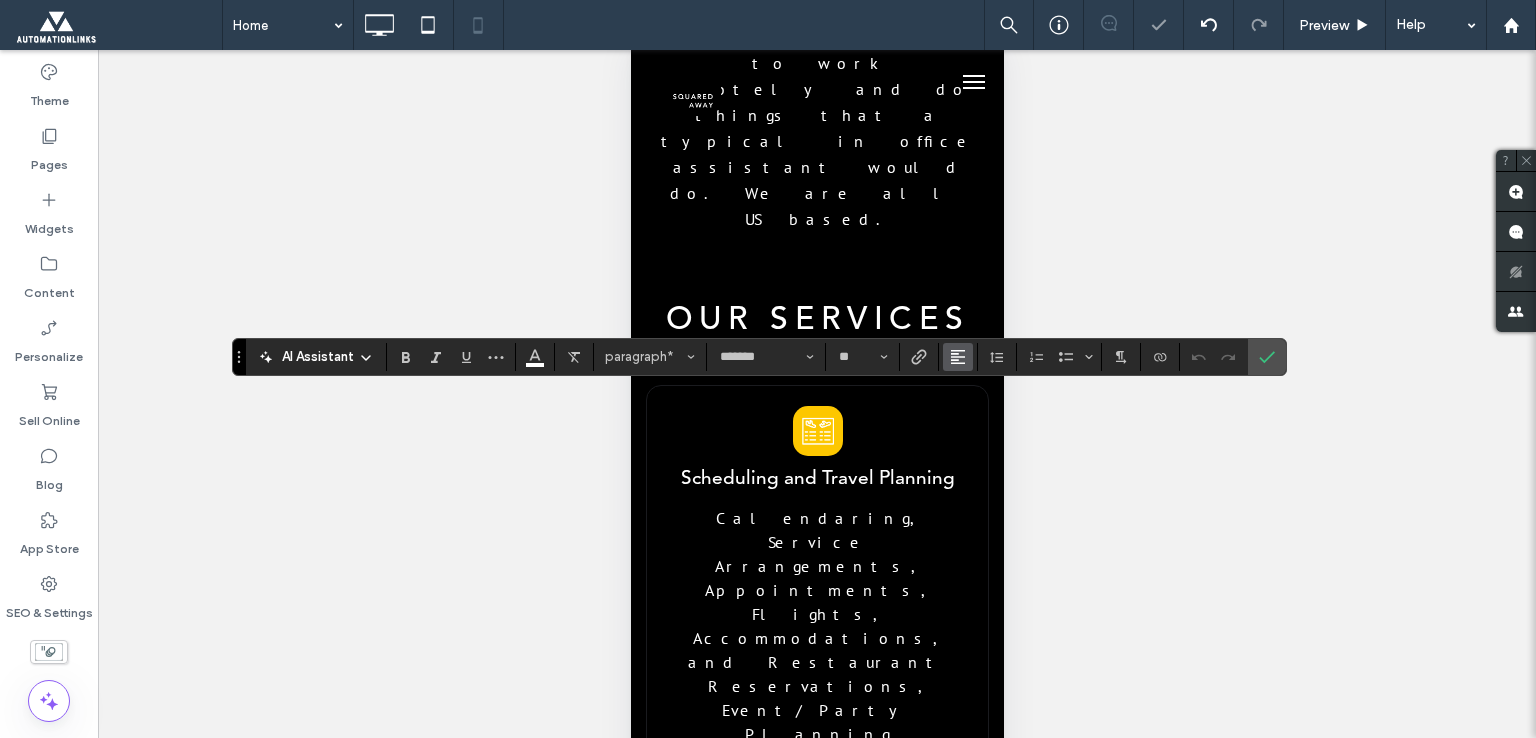 click at bounding box center [958, 357] 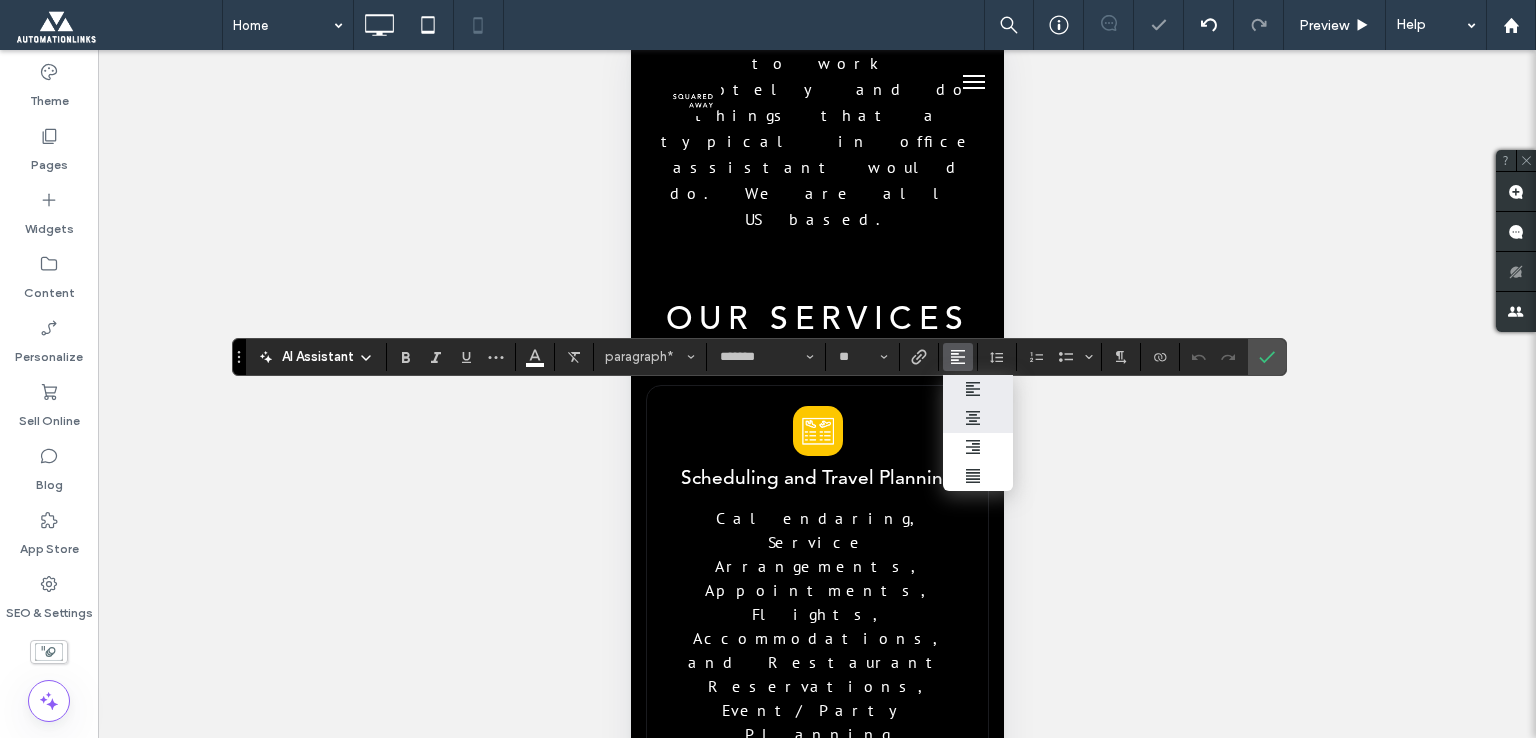 click 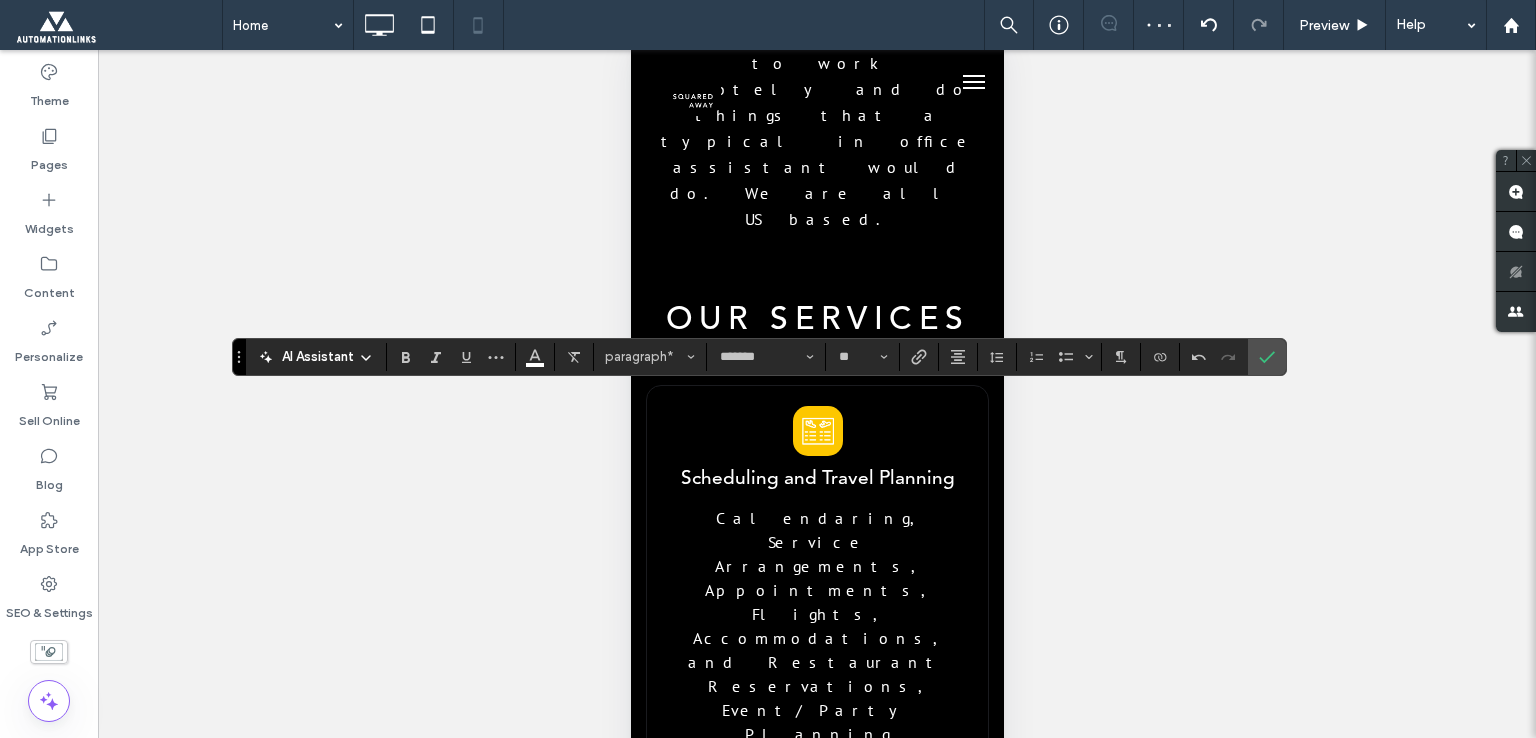 click on "**********" at bounding box center [816, 1606] 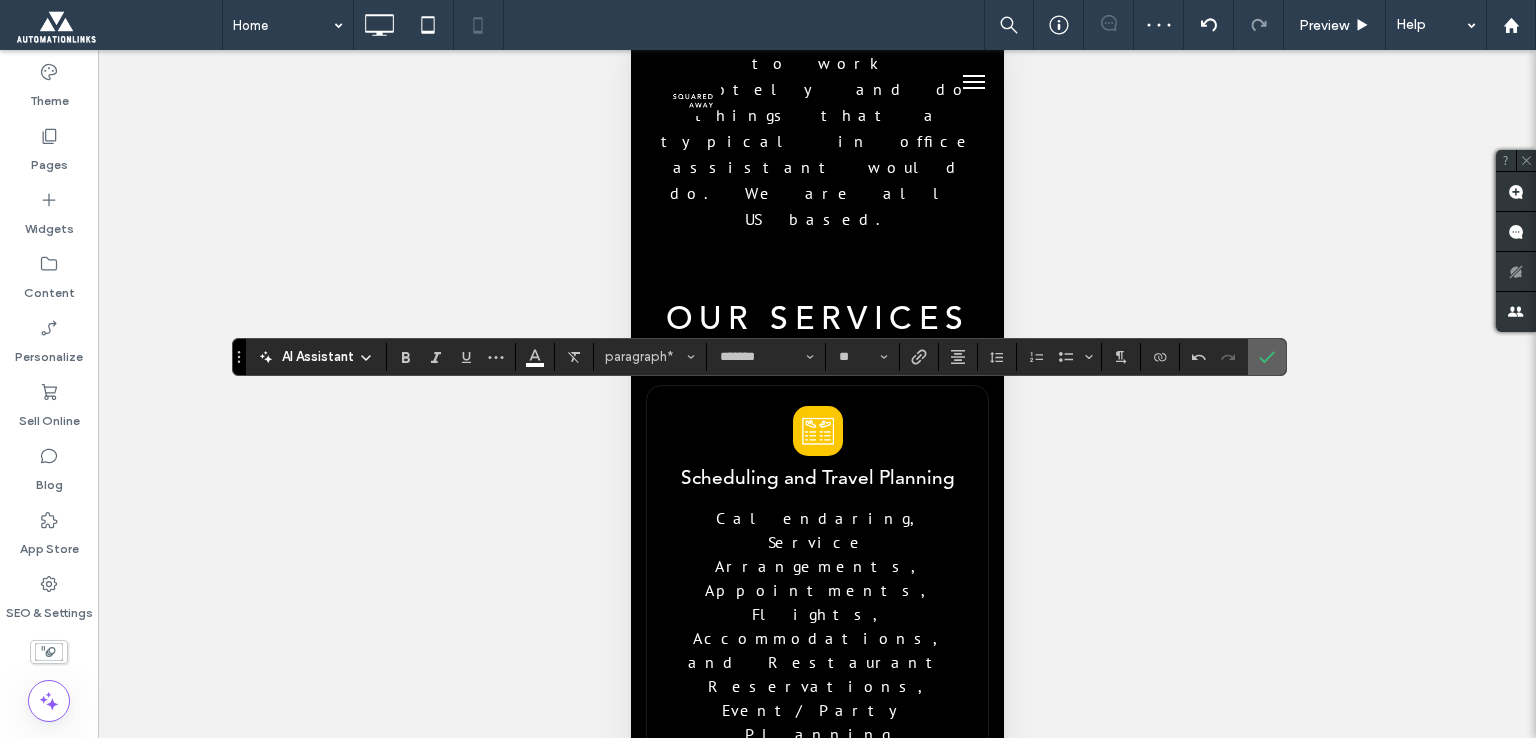 click at bounding box center (1267, 357) 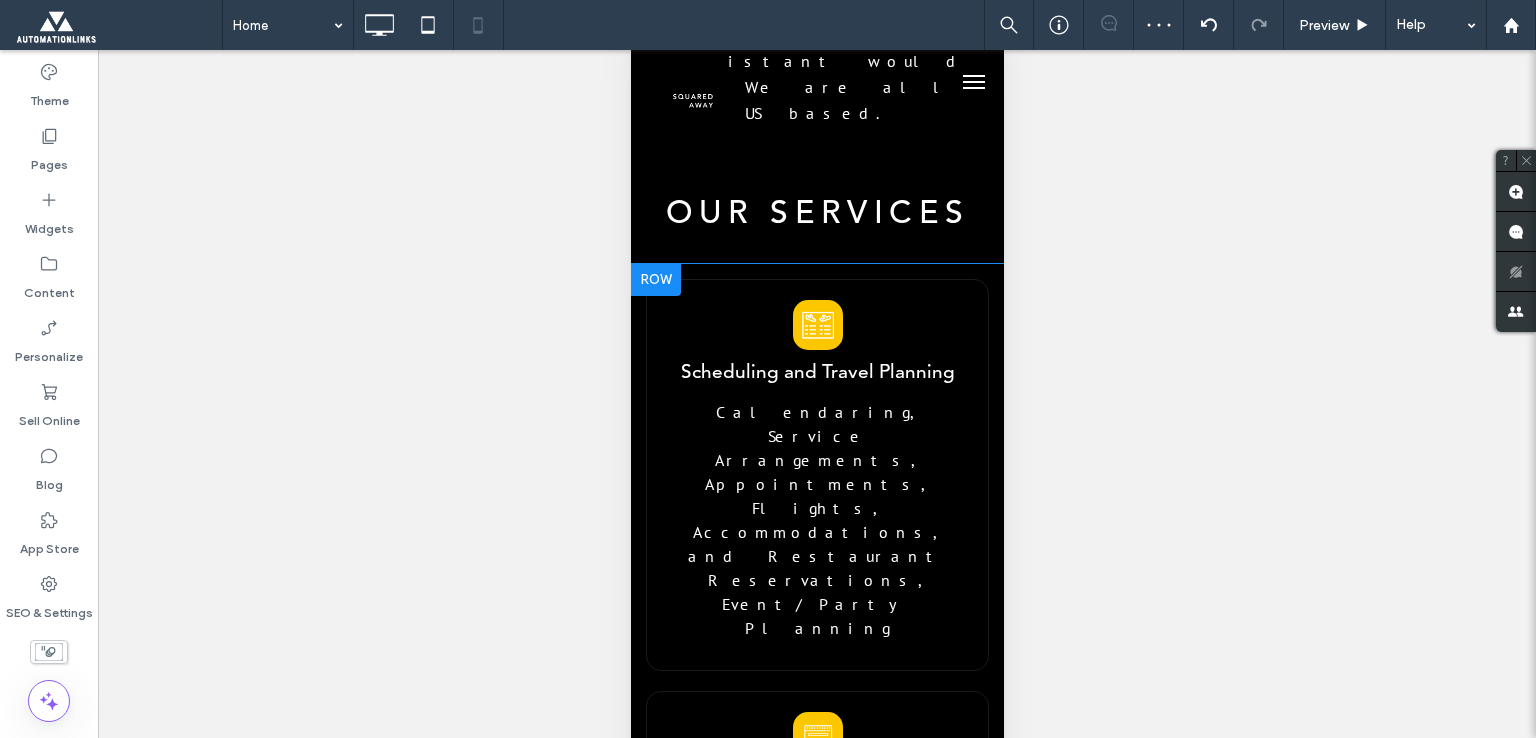 scroll, scrollTop: 3400, scrollLeft: 0, axis: vertical 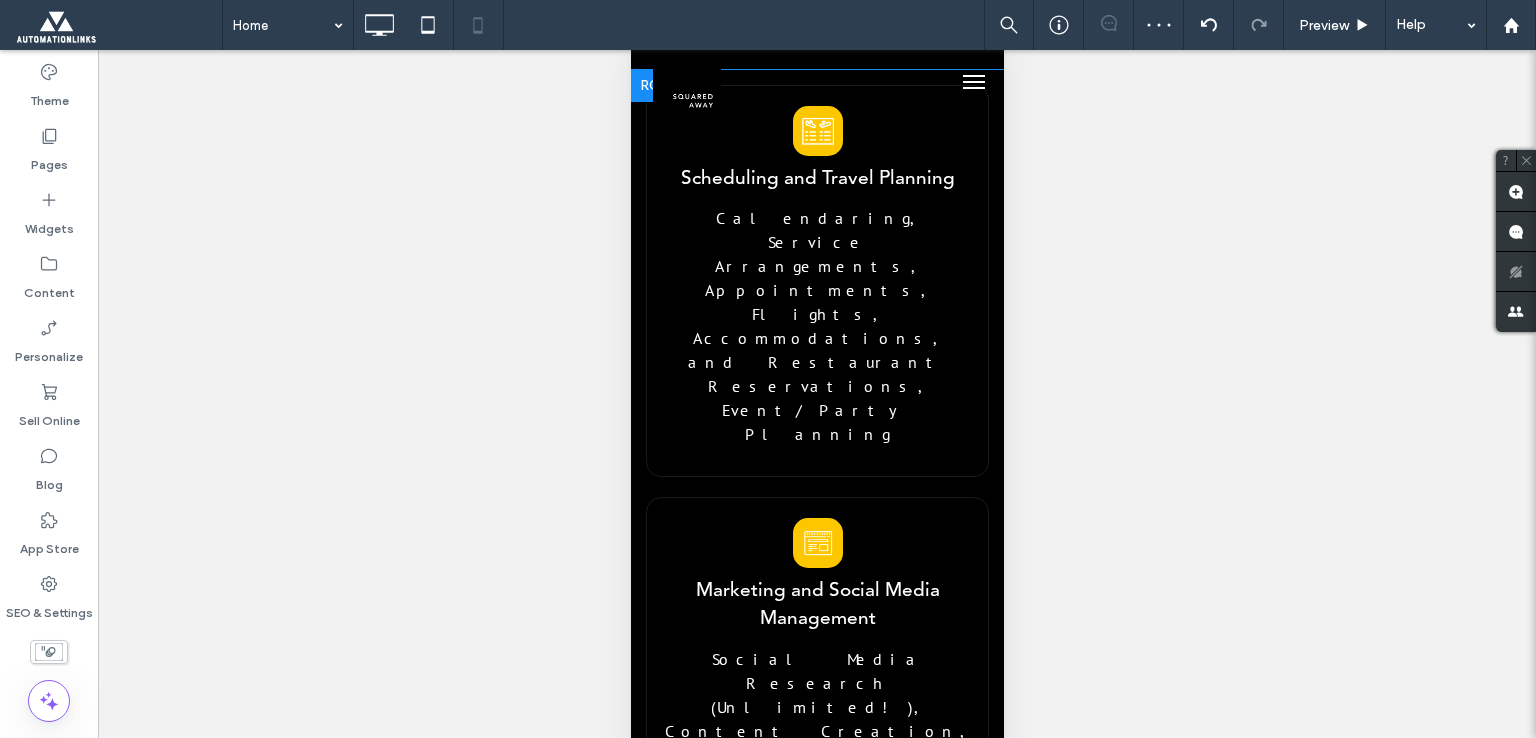 click at bounding box center (711, 1570) 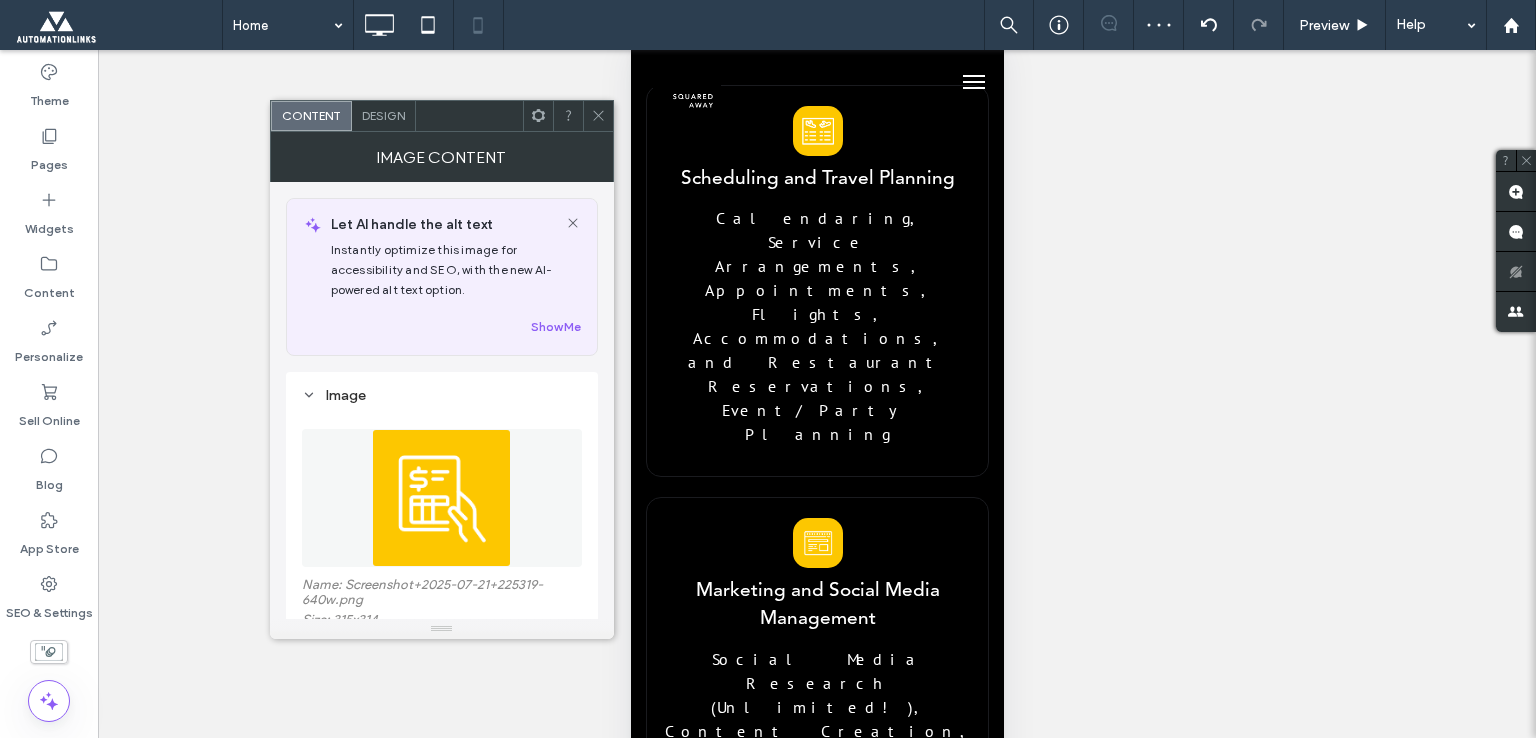 click on "Design" at bounding box center [384, 116] 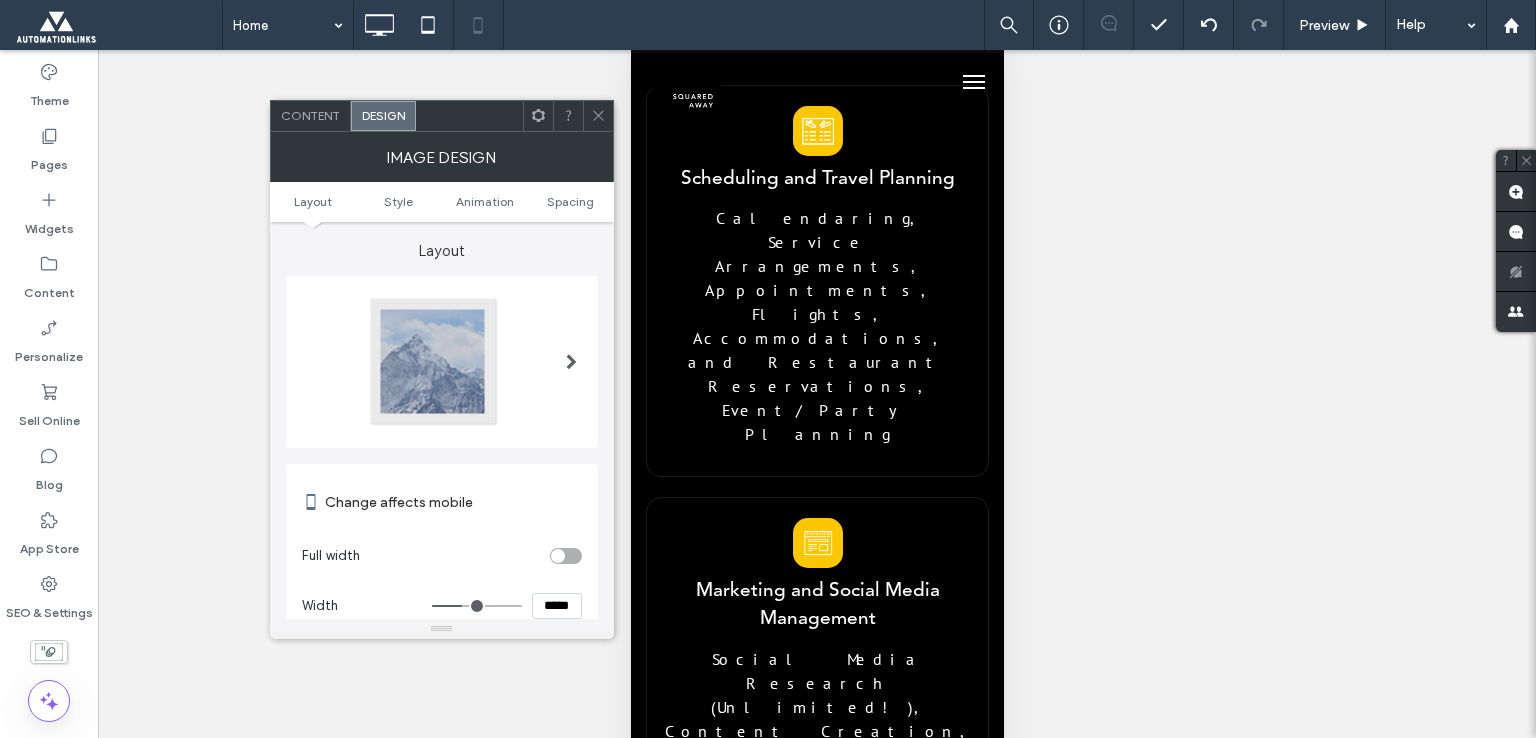 click on "*****" at bounding box center [557, 606] 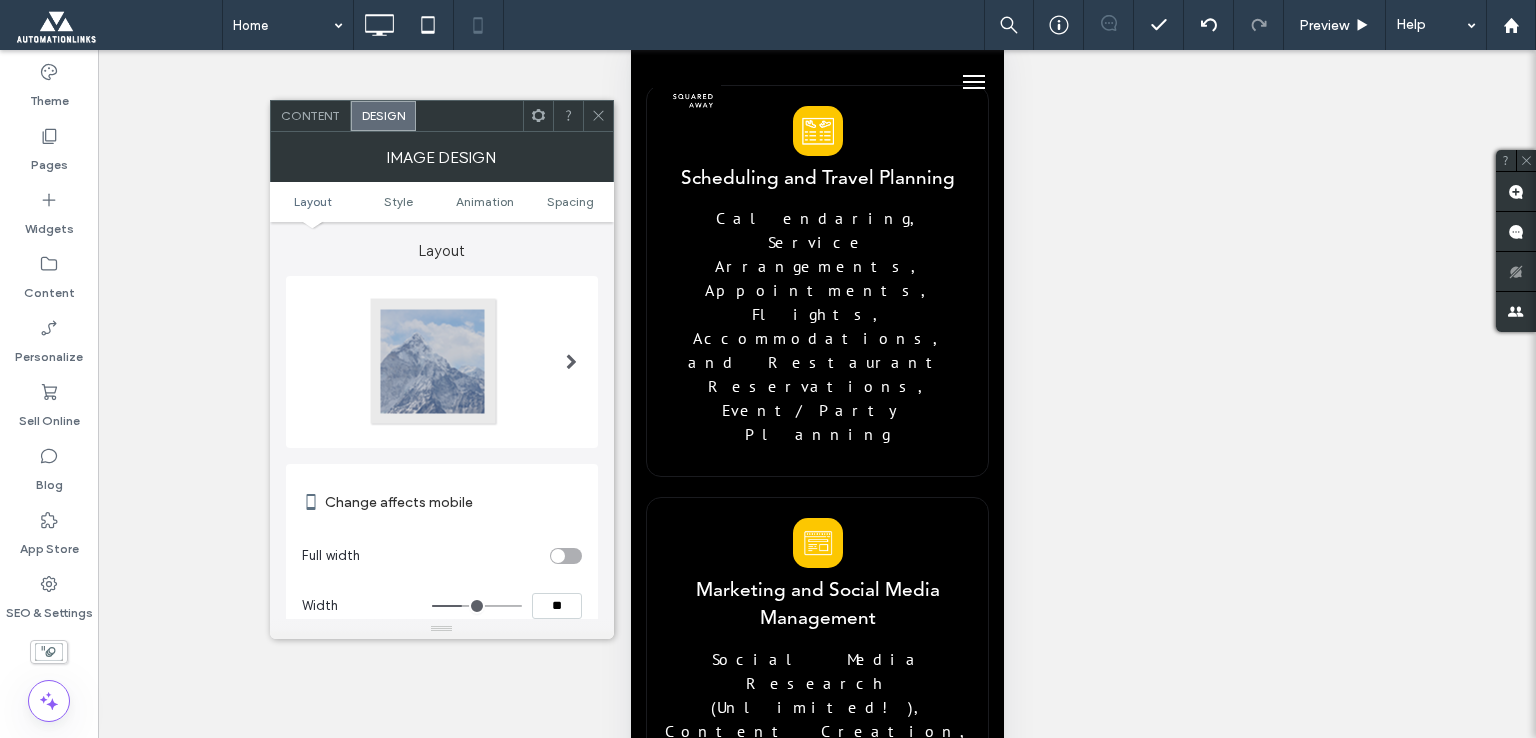 type on "****" 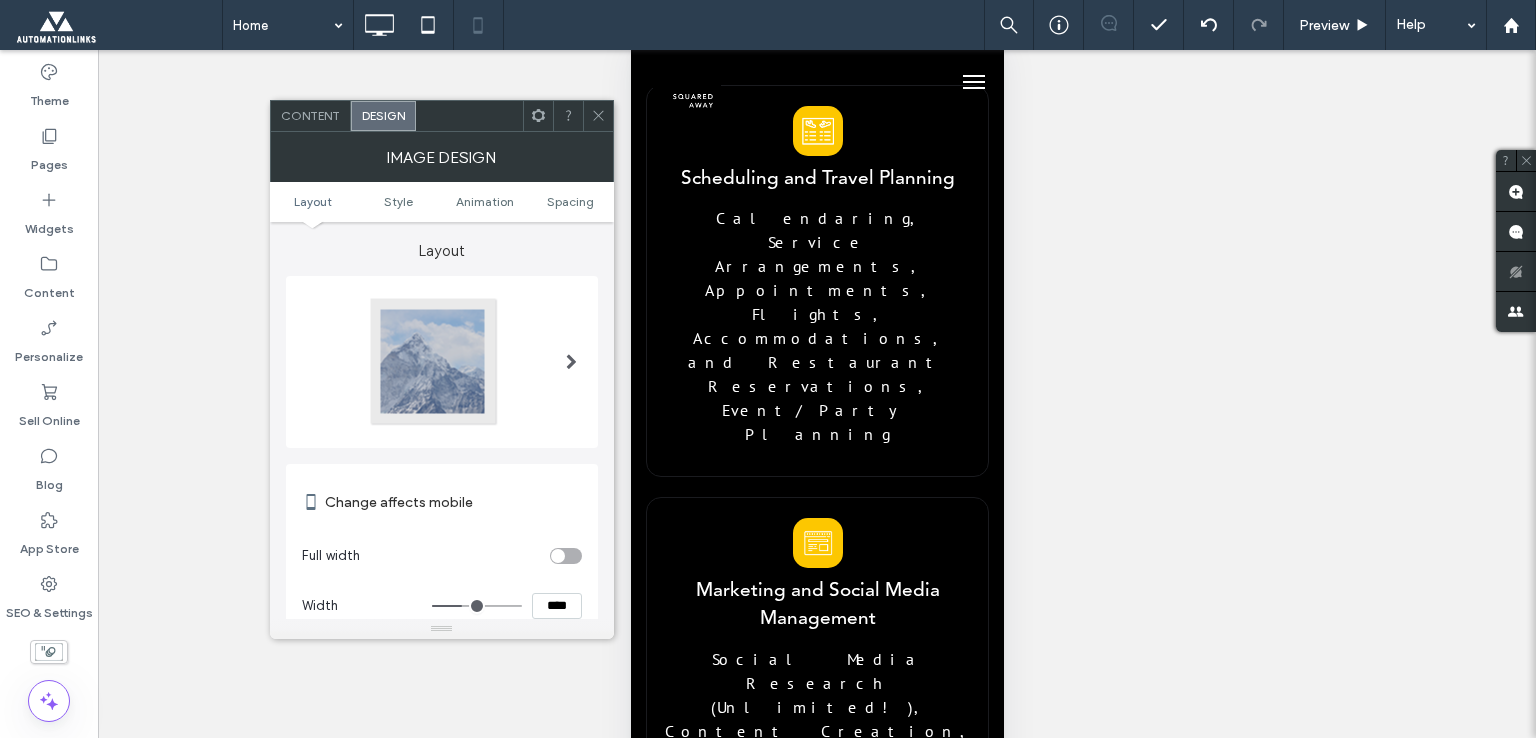 type on "**" 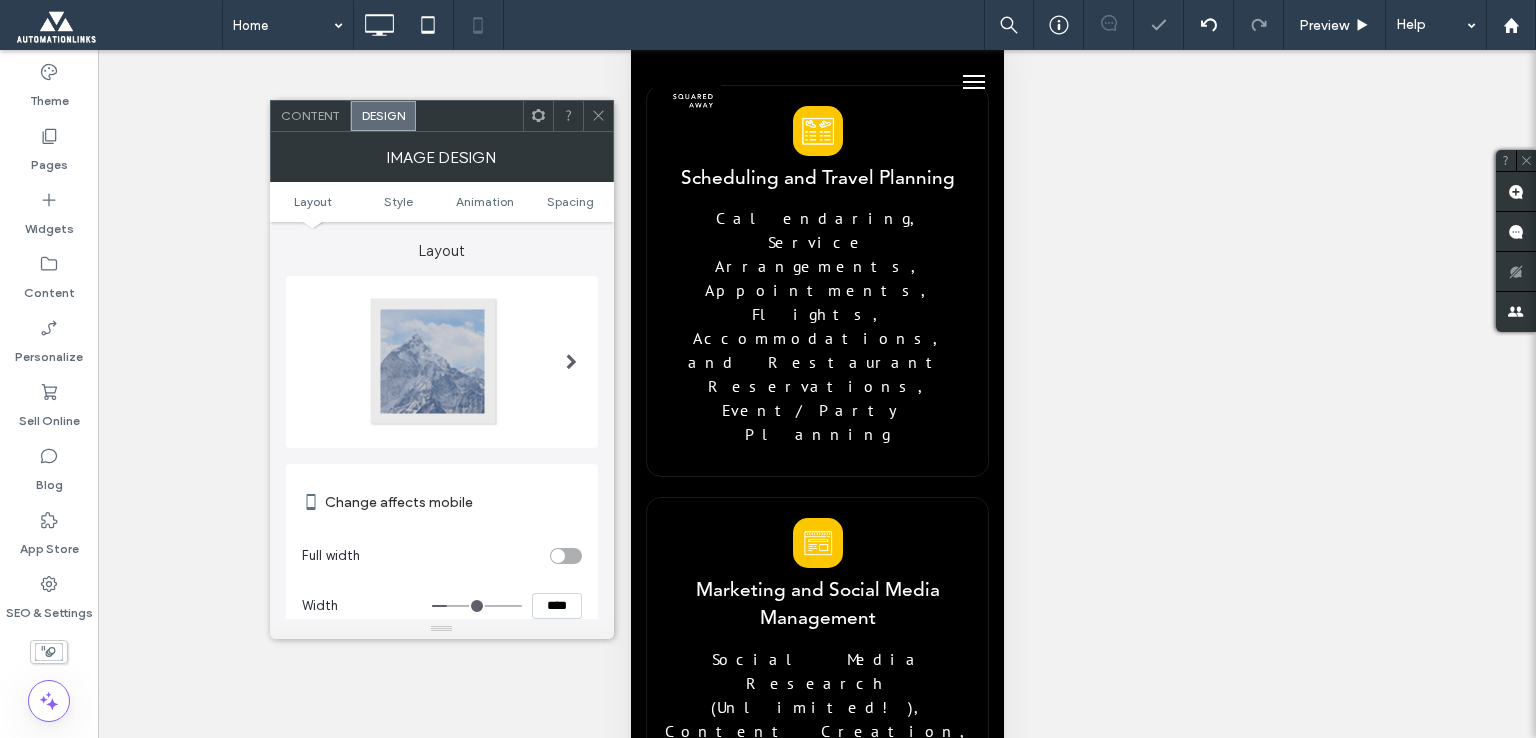 click 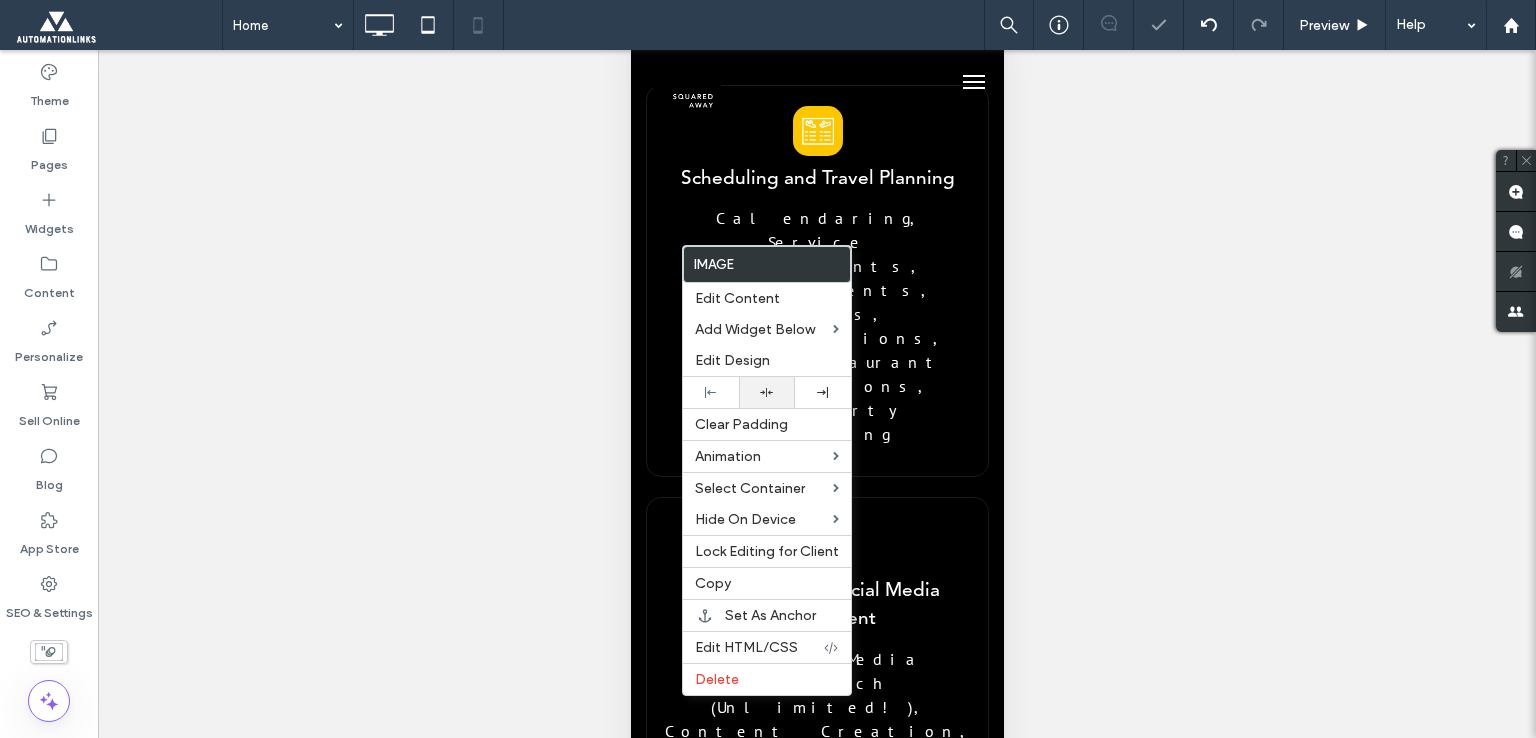 click at bounding box center [767, 392] 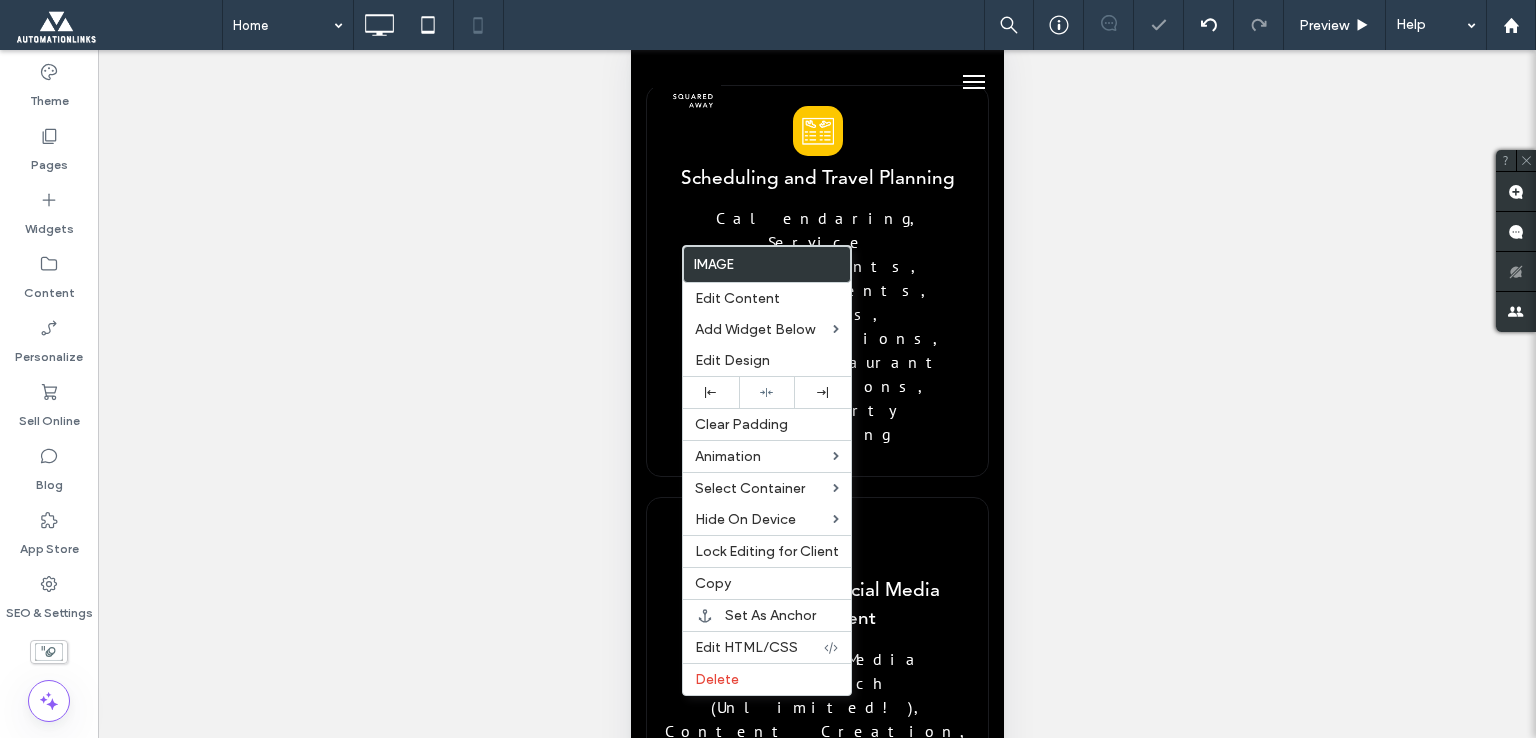 click on "Finance Optimization" at bounding box center [754, 1592] 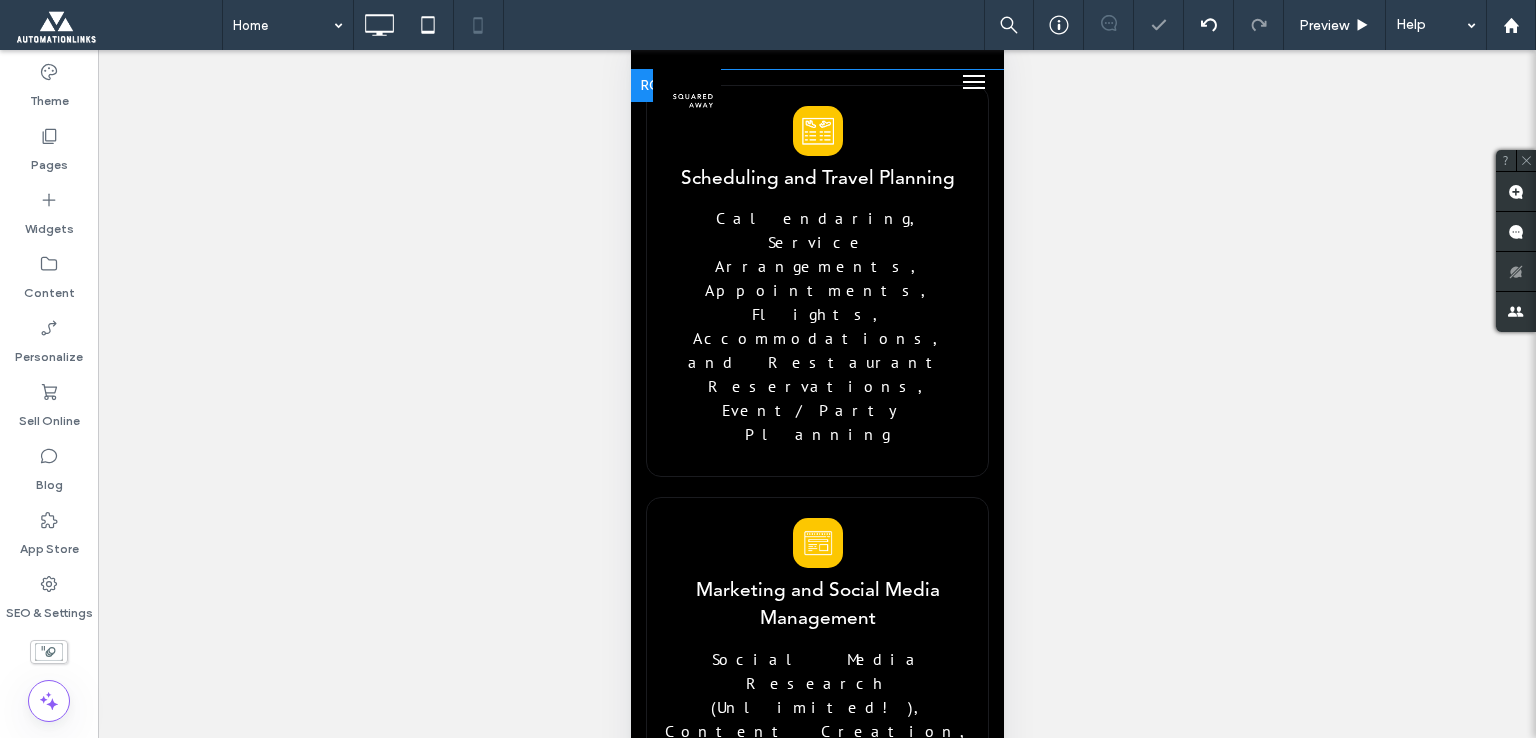 click on "Finance Optimization" at bounding box center (754, 1592) 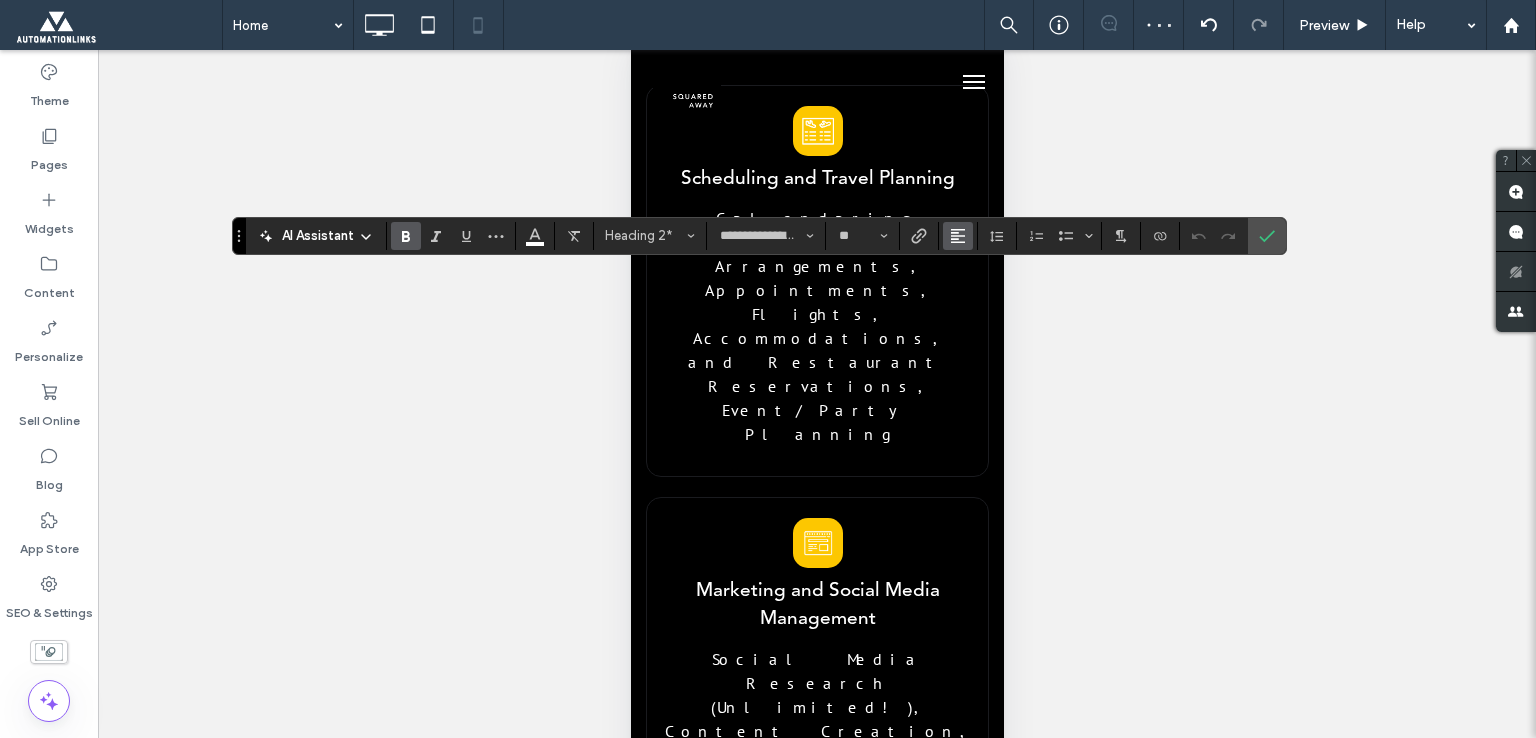 click at bounding box center (958, 236) 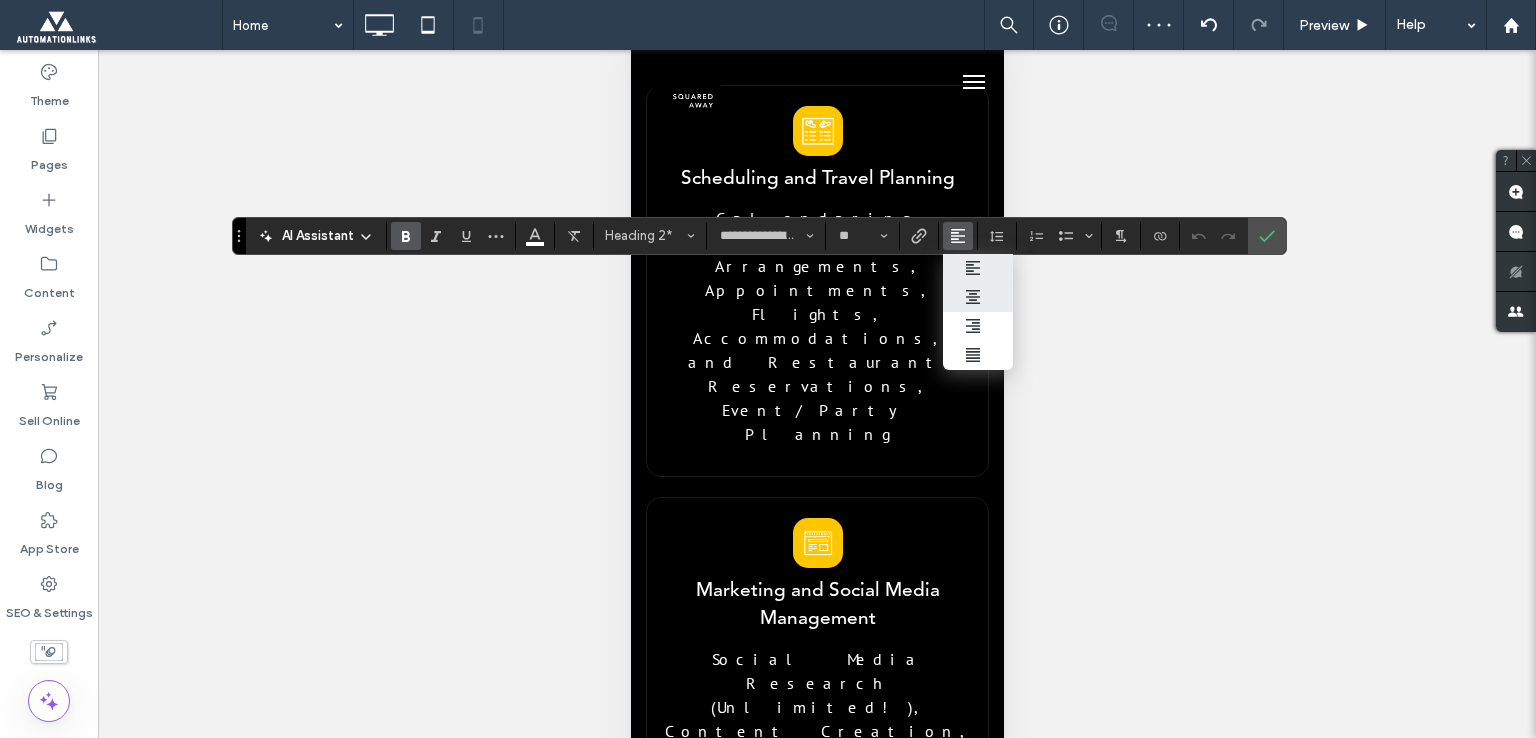 drag, startPoint x: 968, startPoint y: 289, endPoint x: 322, endPoint y: 257, distance: 646.7921 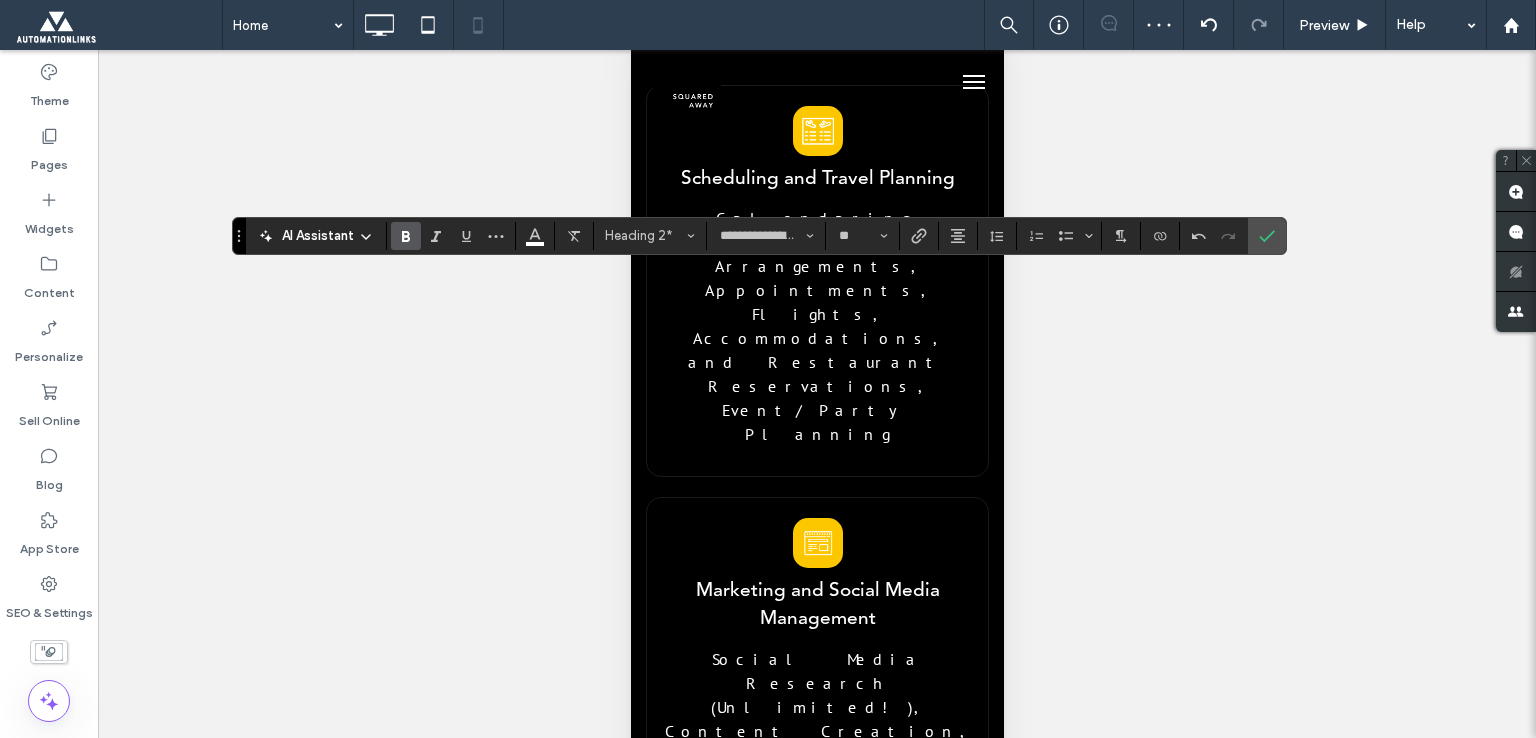 click on "Bookkeeping, Payroll Invoicing, Perks and Credit Management, Expense Reporting" at bounding box center [811, 1692] 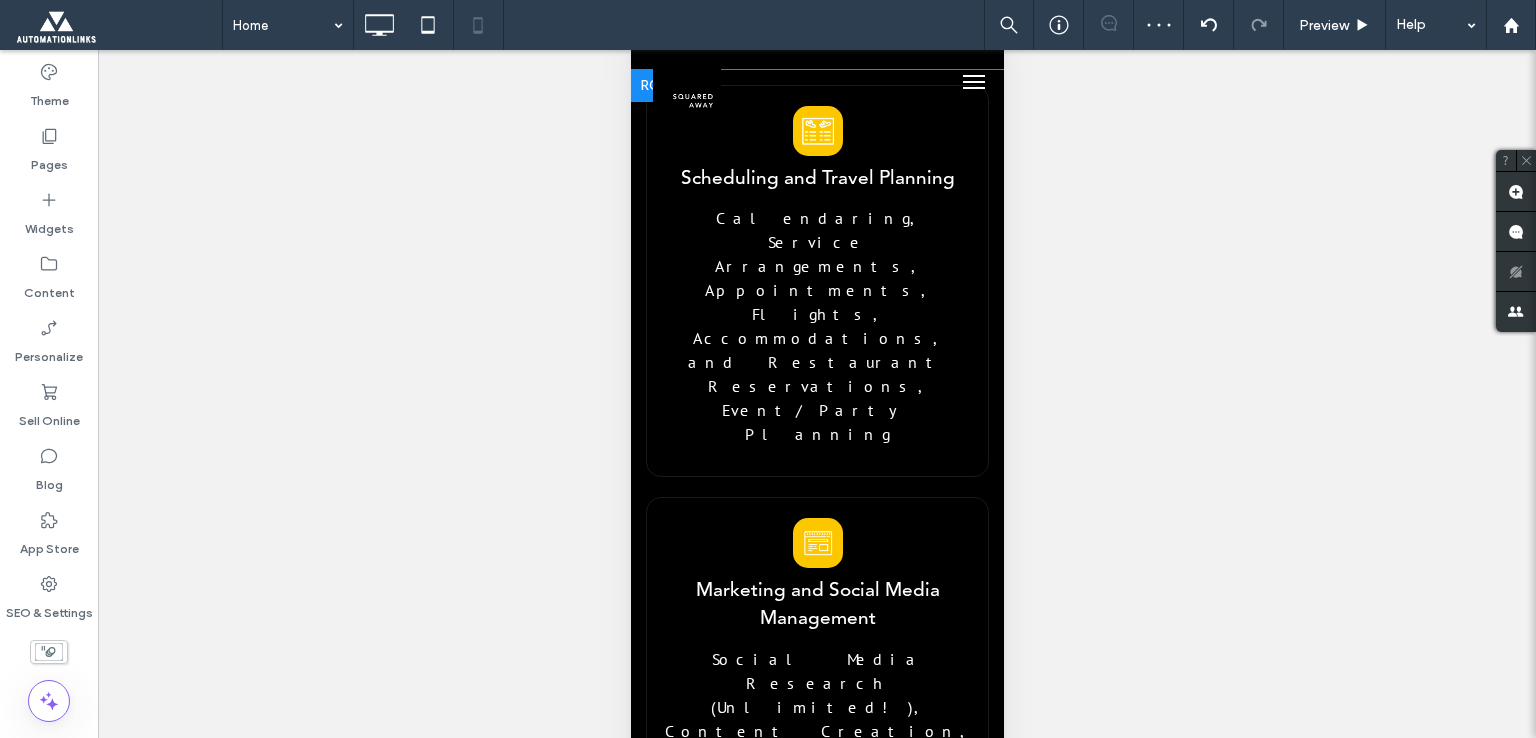 click on "Bookkeeping, Payroll Invoicing, Perks and Credit Management, Expense Reporting" at bounding box center [811, 1692] 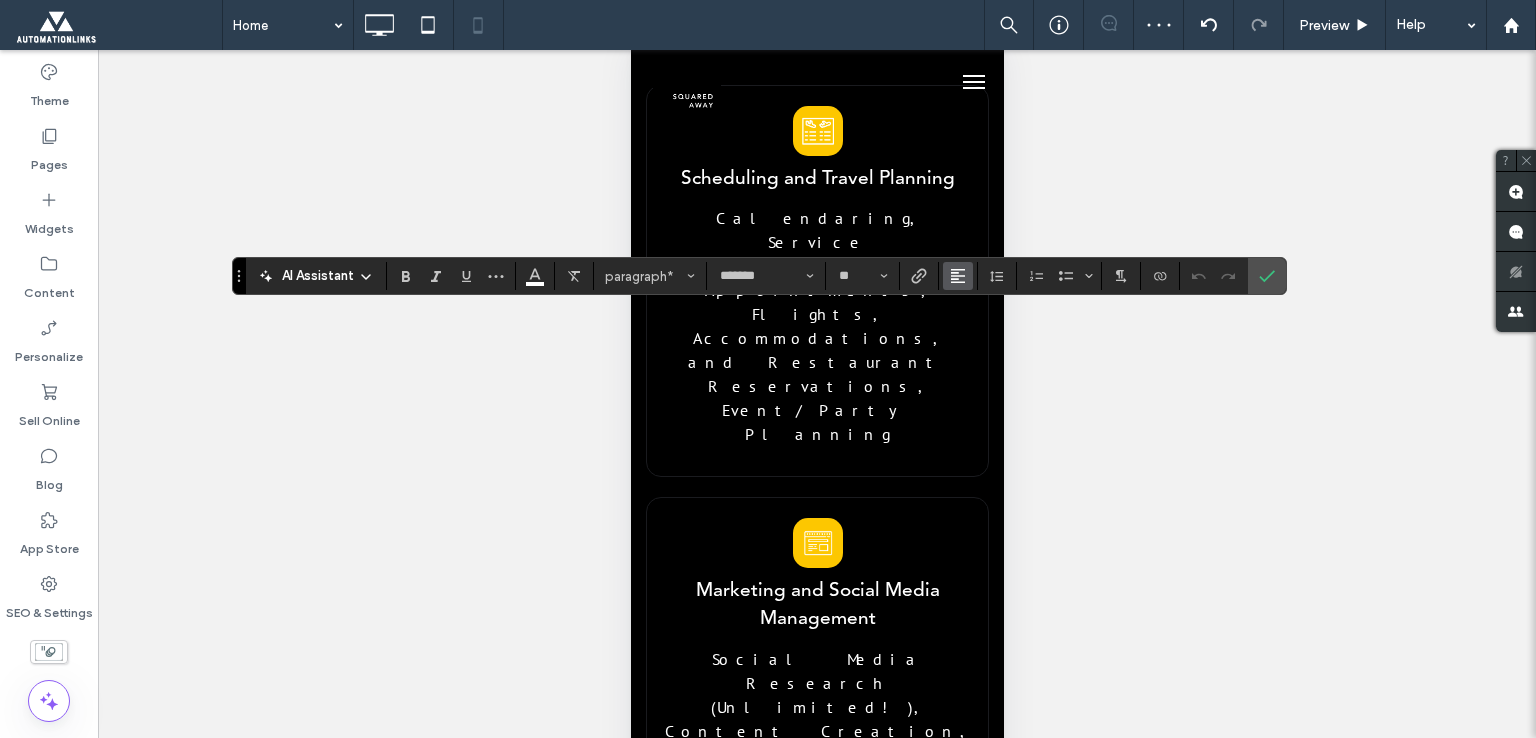 click 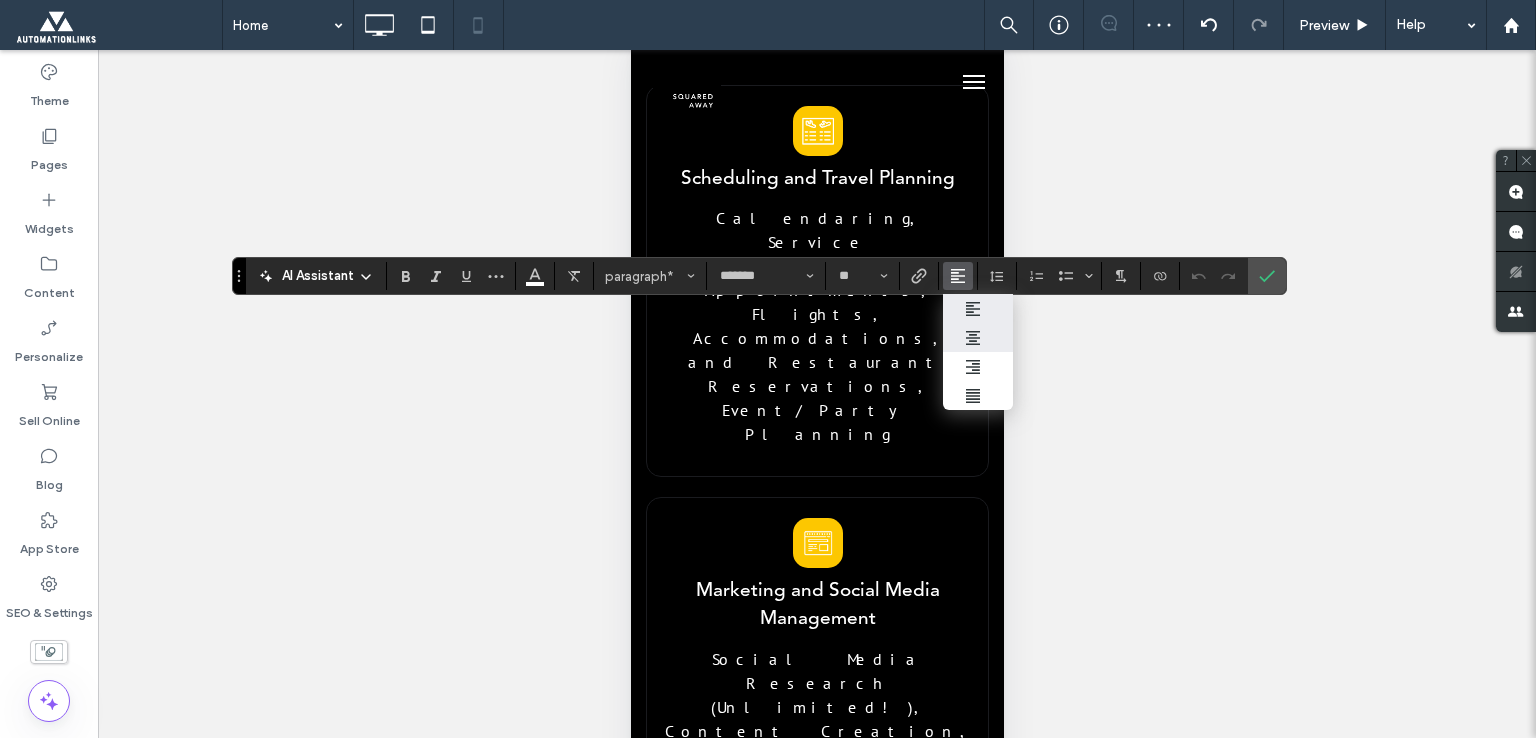 click 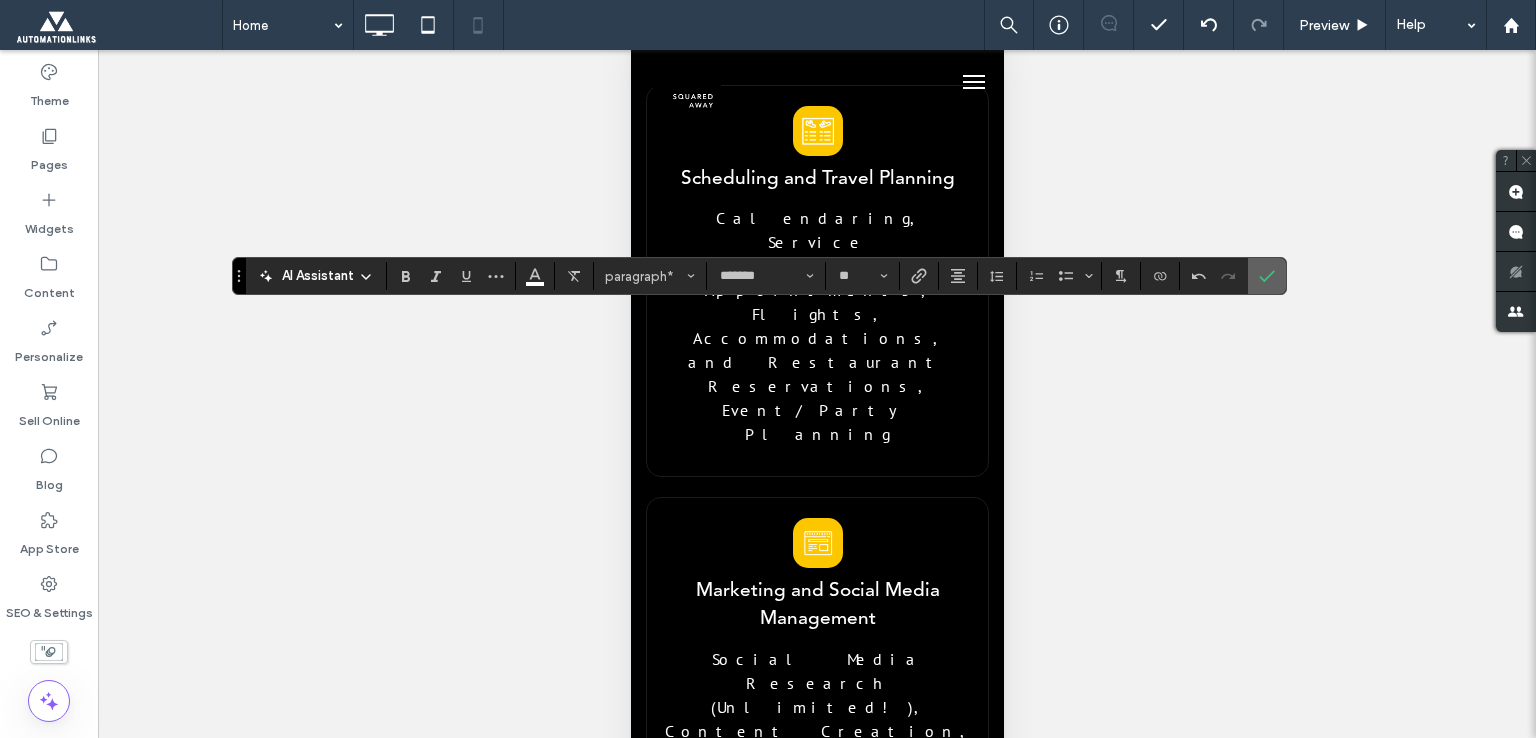 click 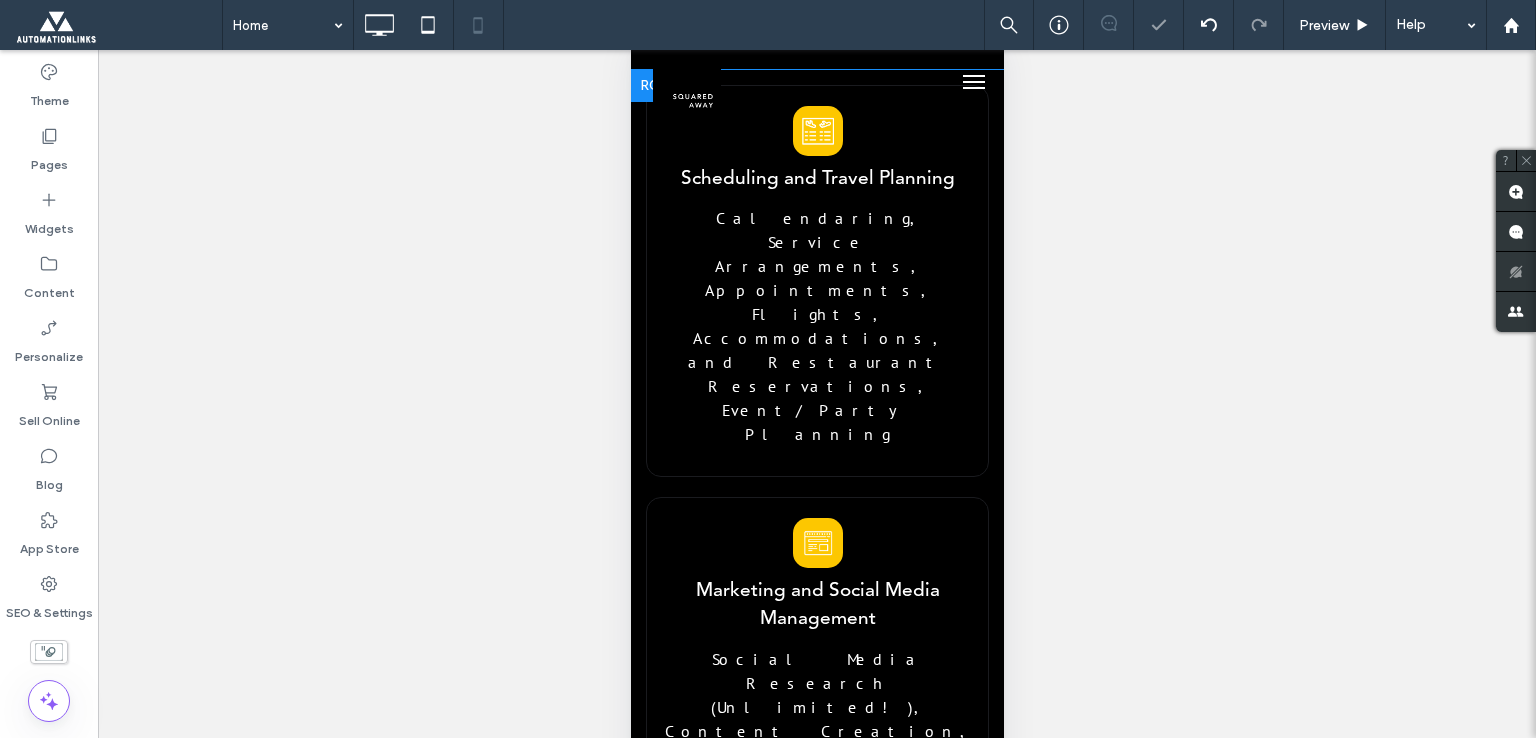 click at bounding box center (711, 1886) 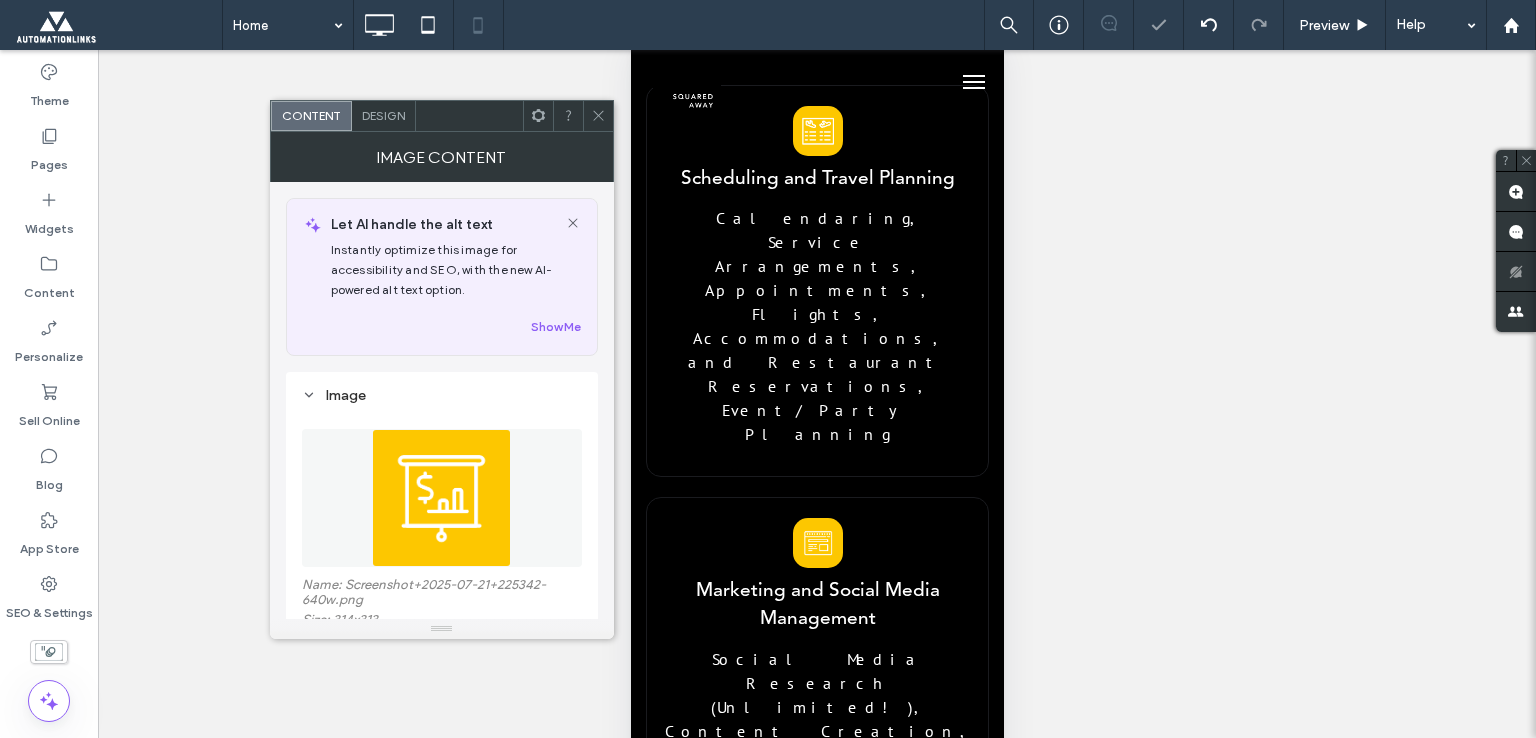 click on "Design" at bounding box center (384, 116) 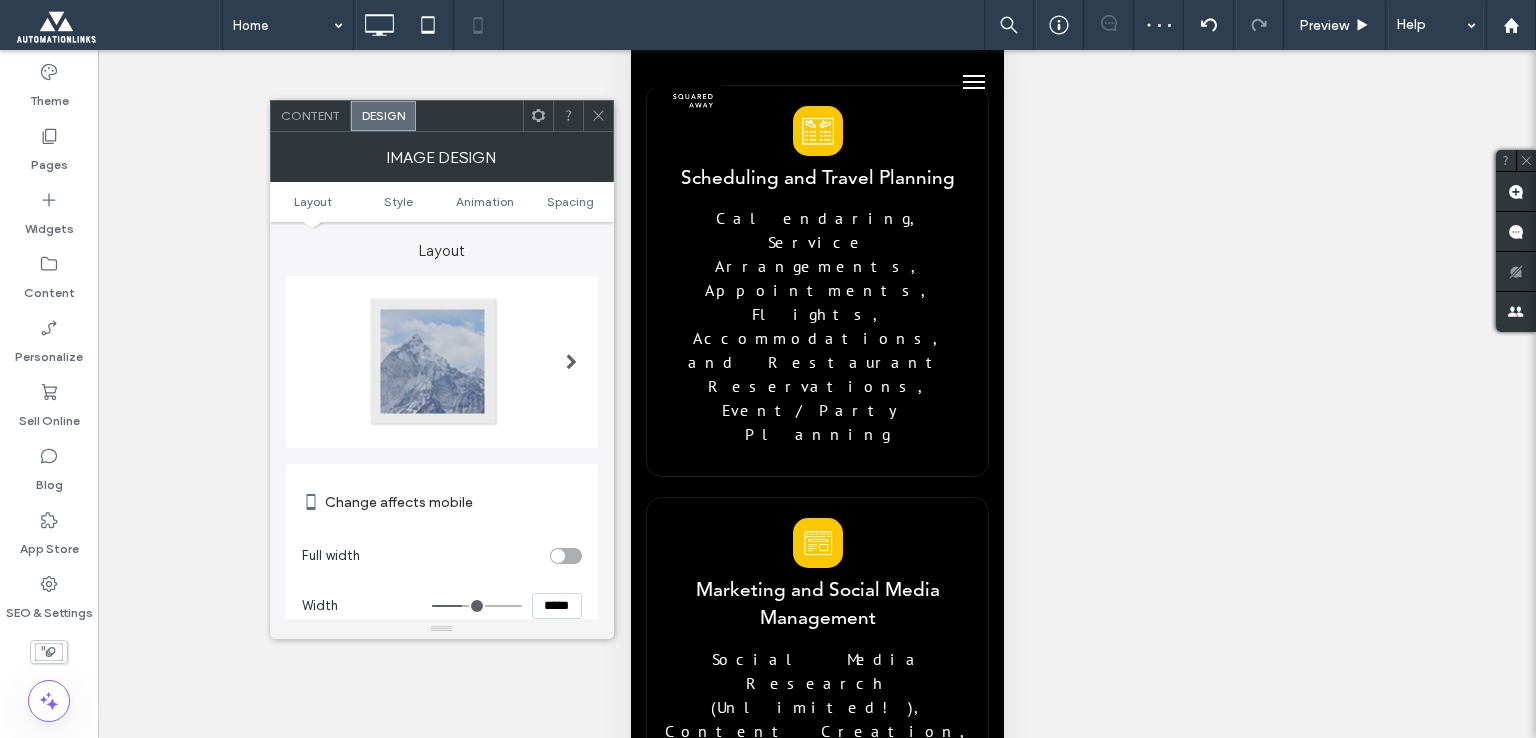 click on "*****" at bounding box center (557, 606) 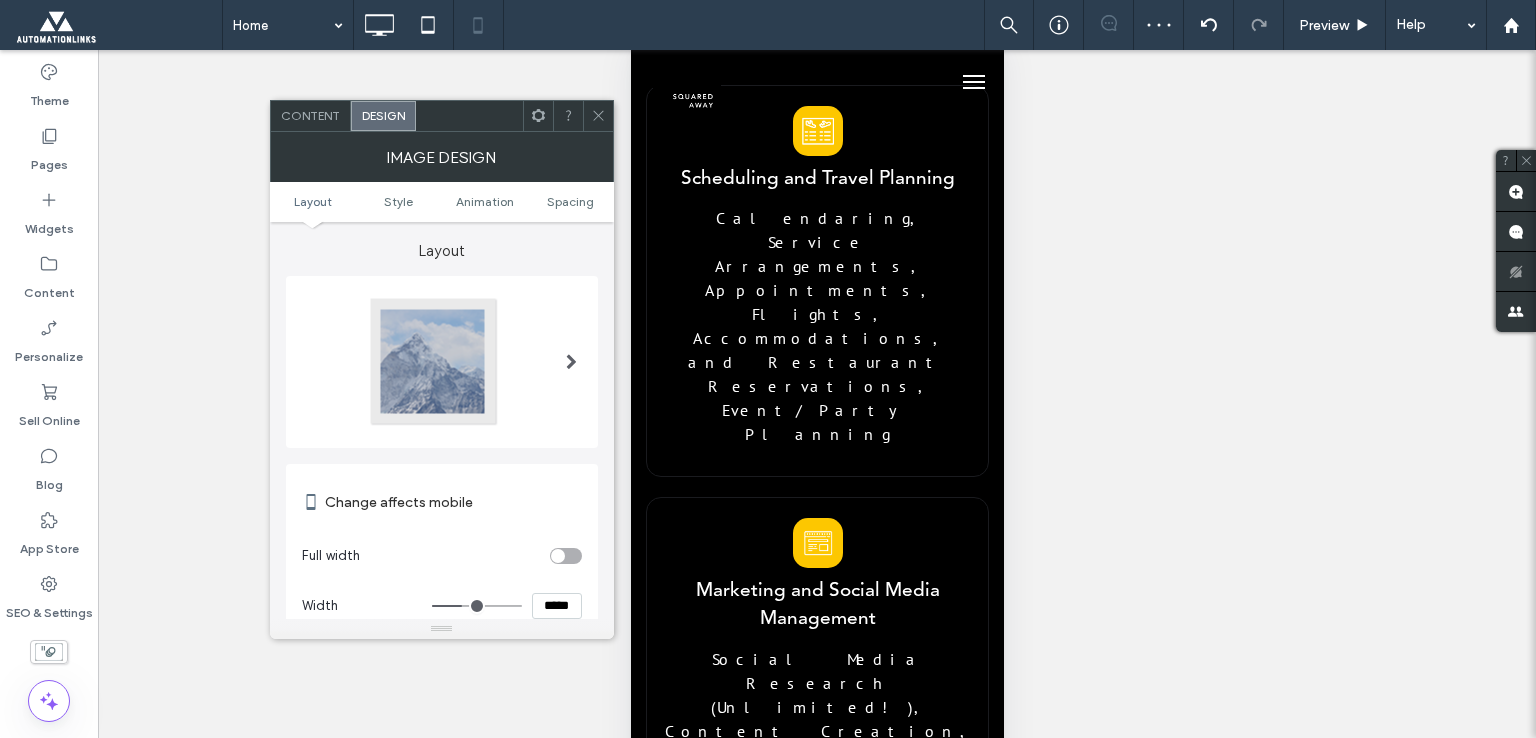click on "*****" at bounding box center [557, 606] 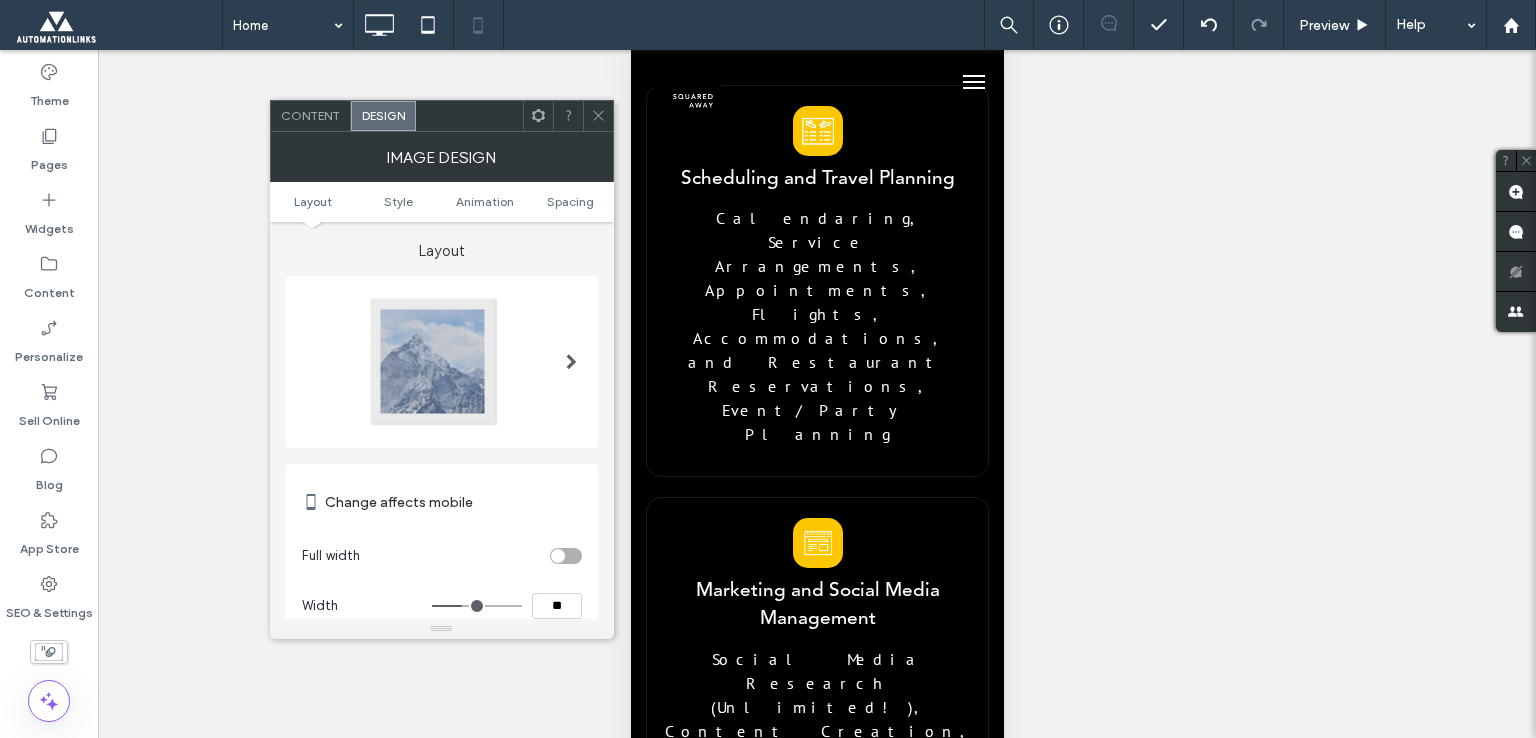 type on "****" 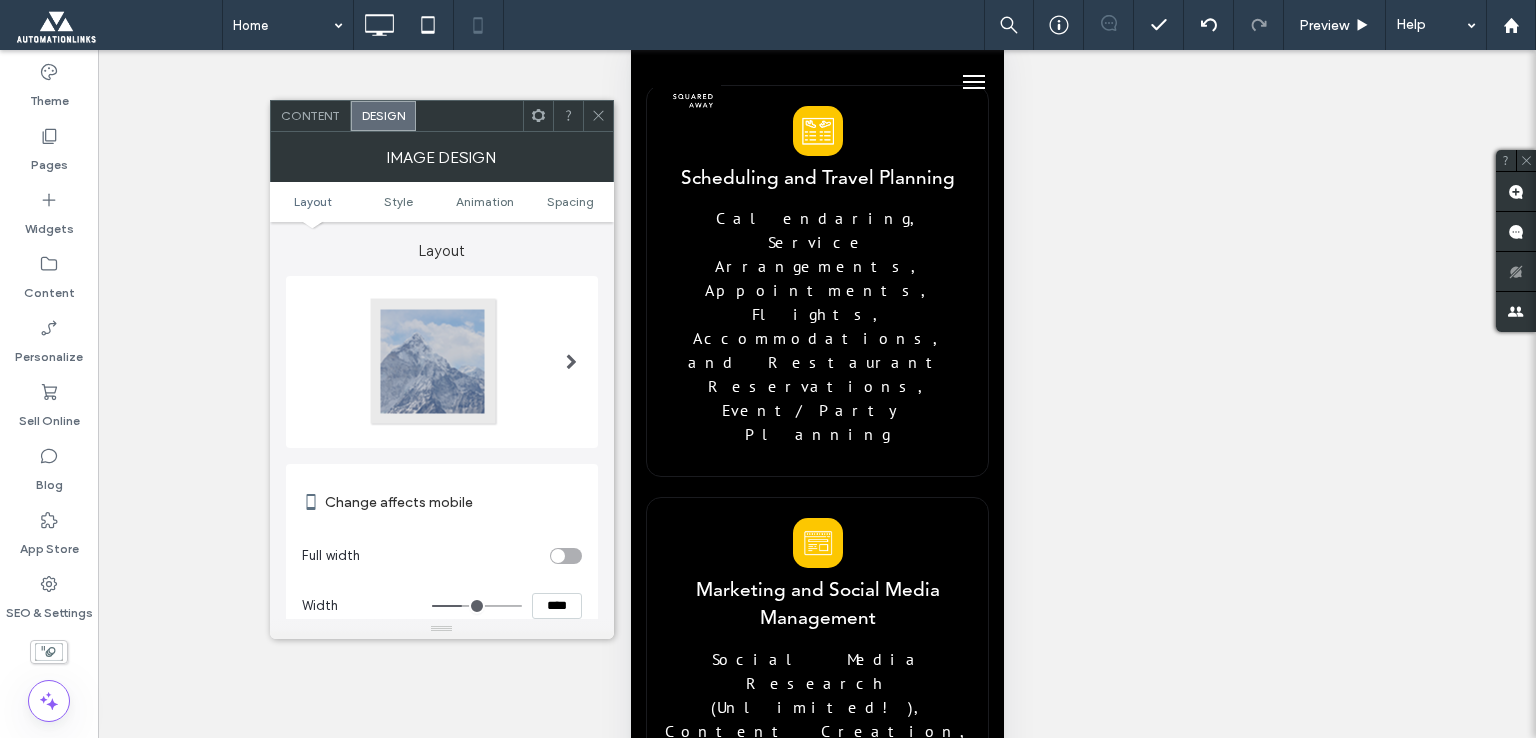 type on "**" 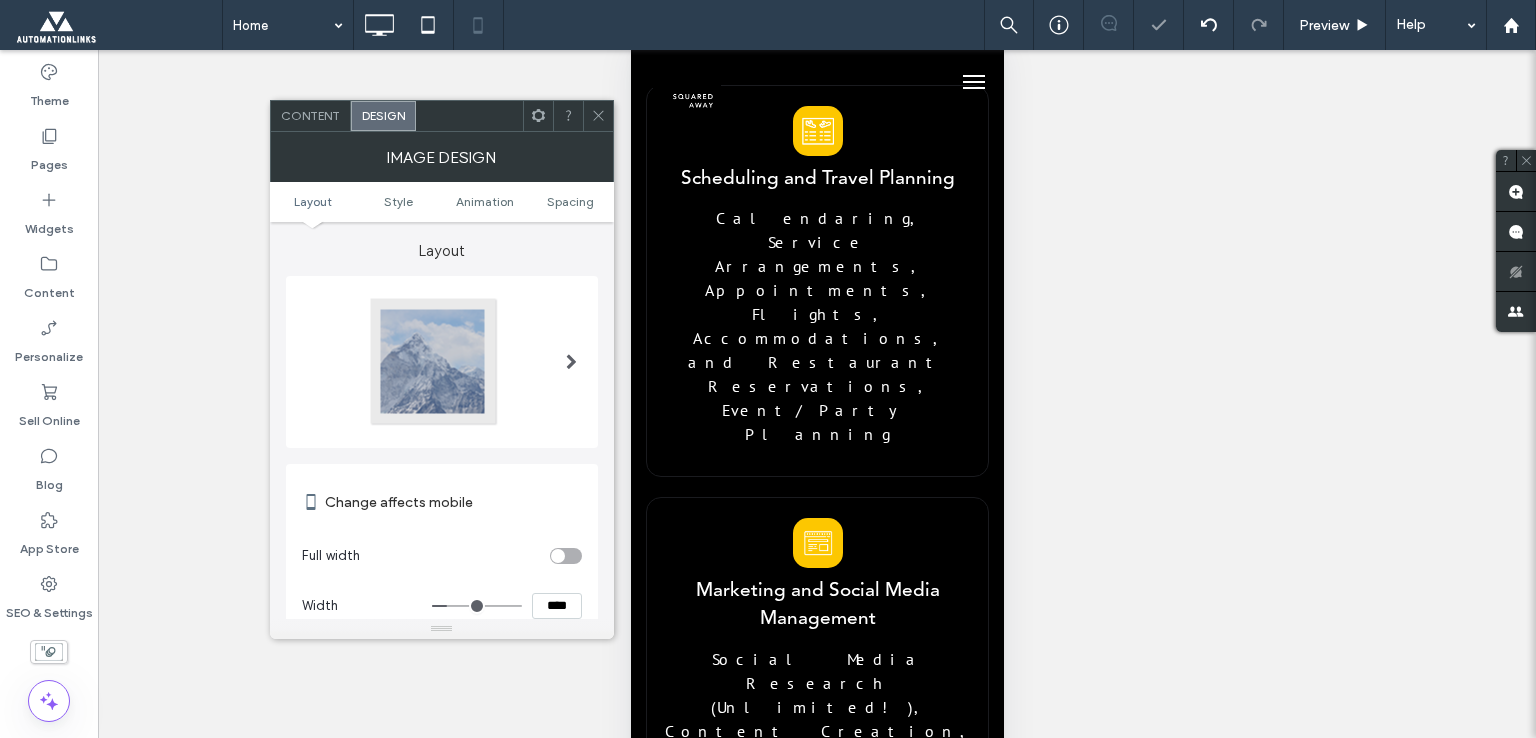 click 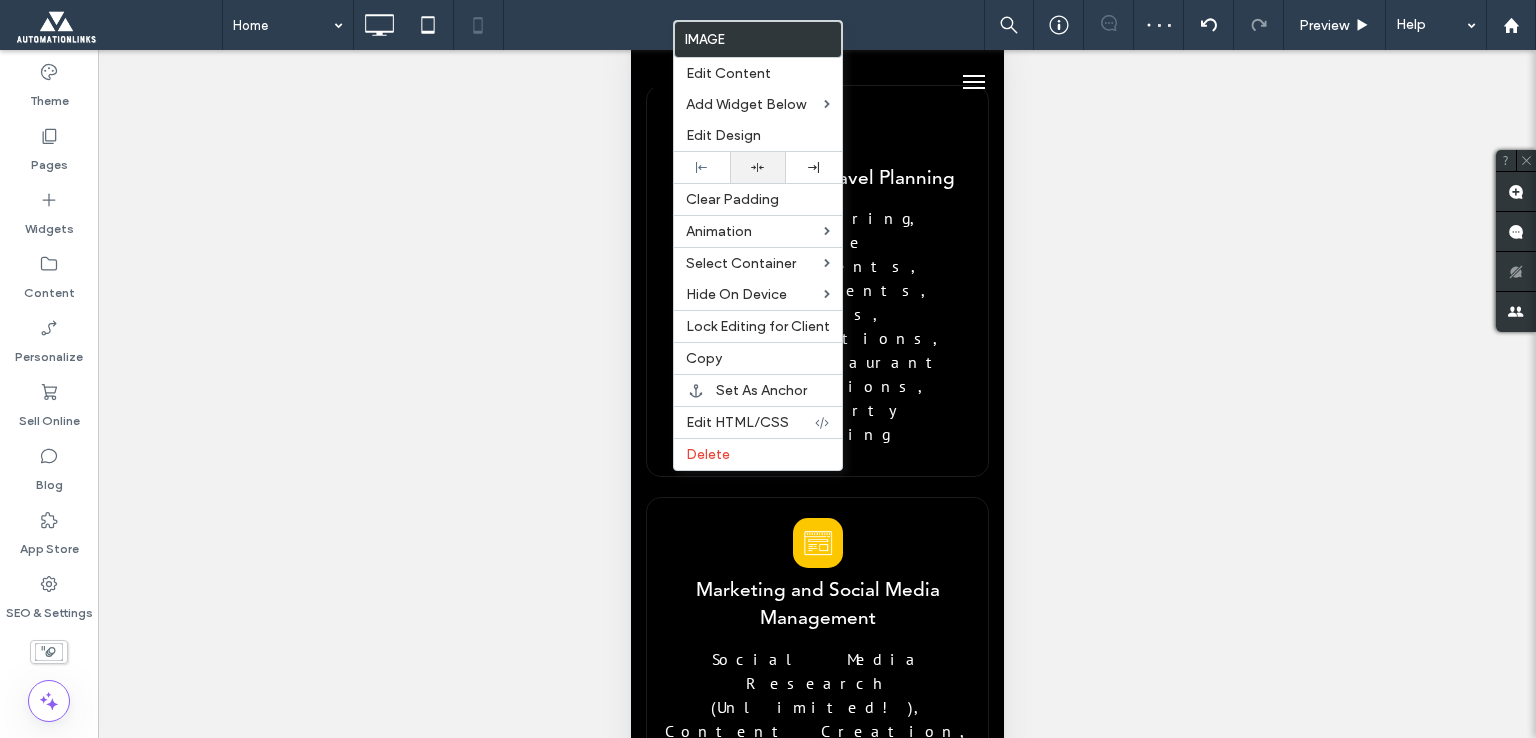 click 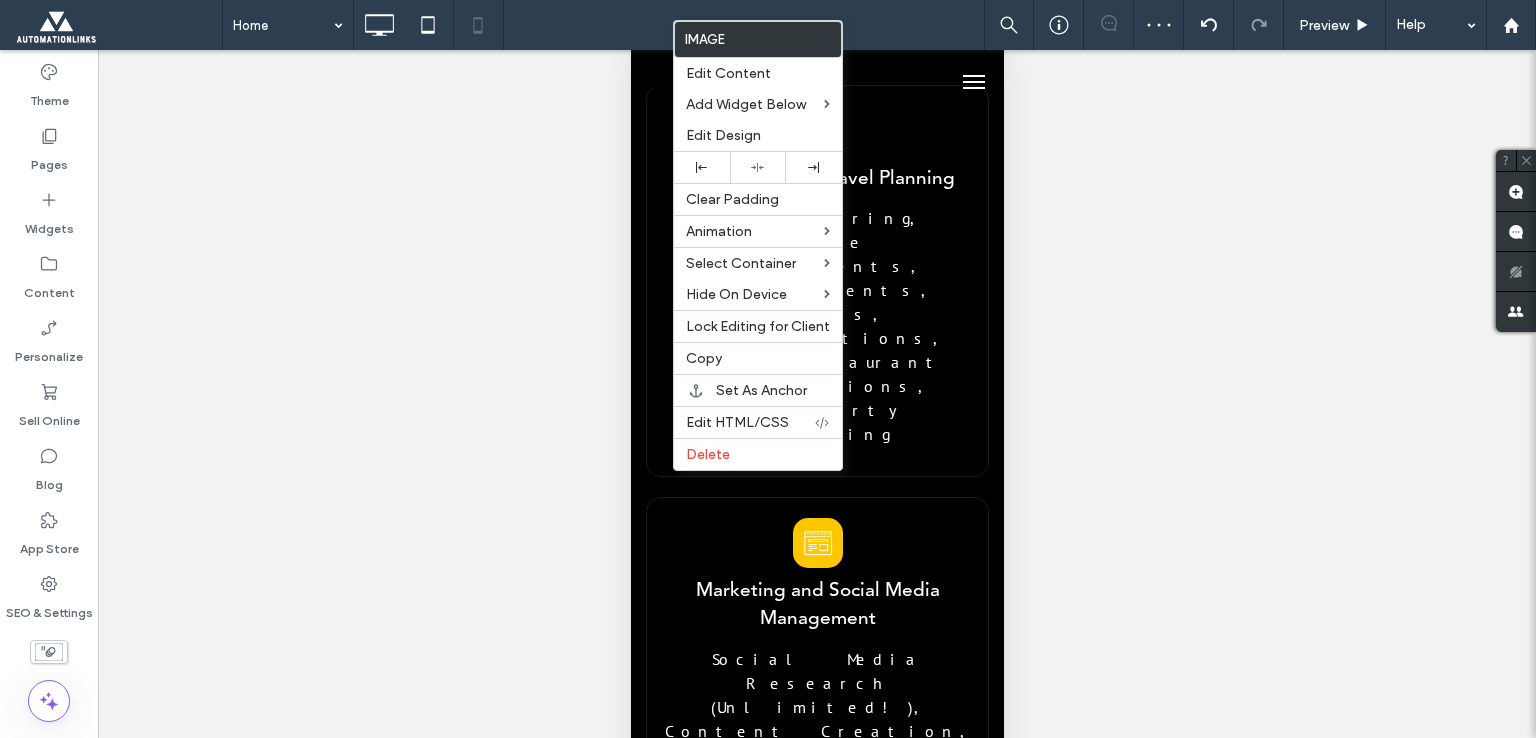click at bounding box center [768, 369] 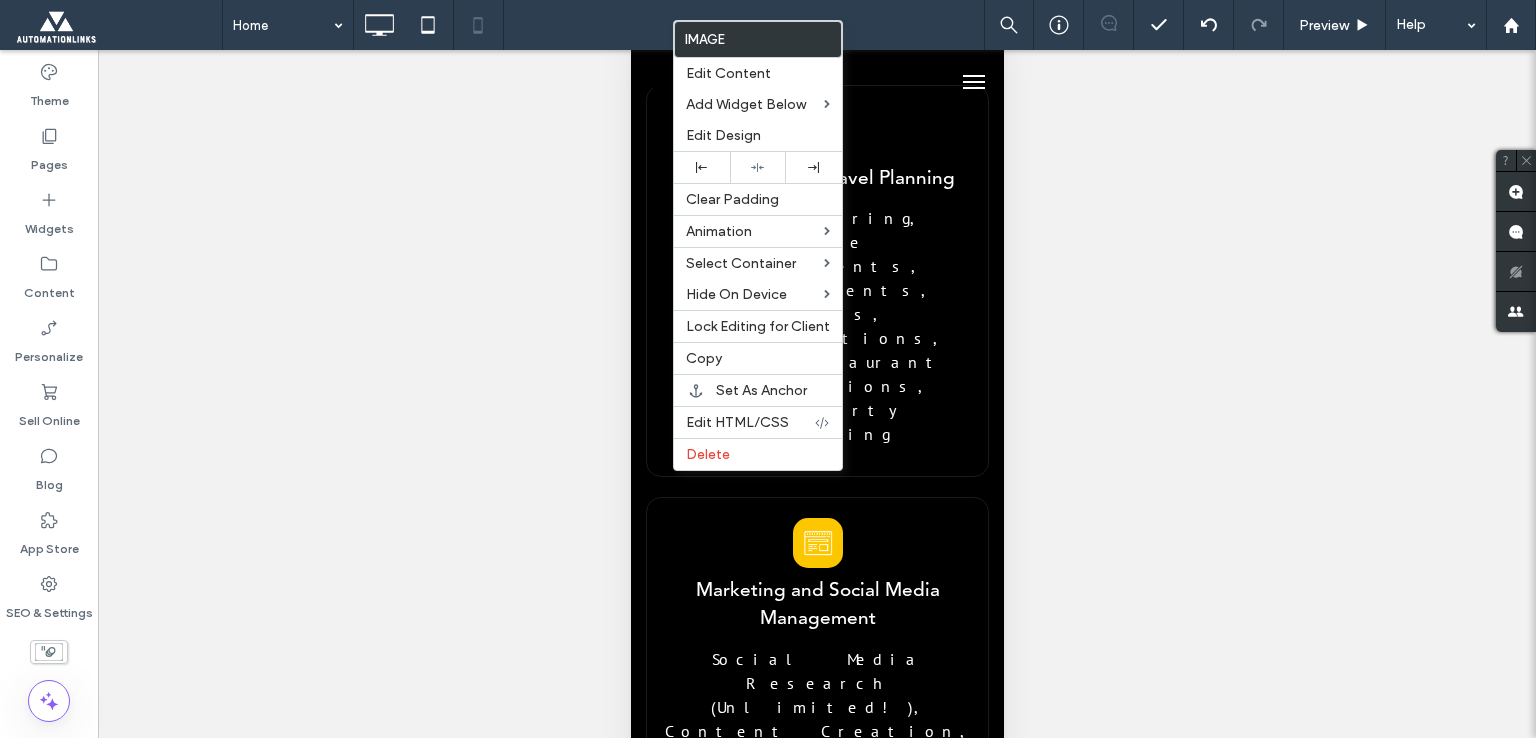 click on "General Admin" at bounding box center [727, 1909] 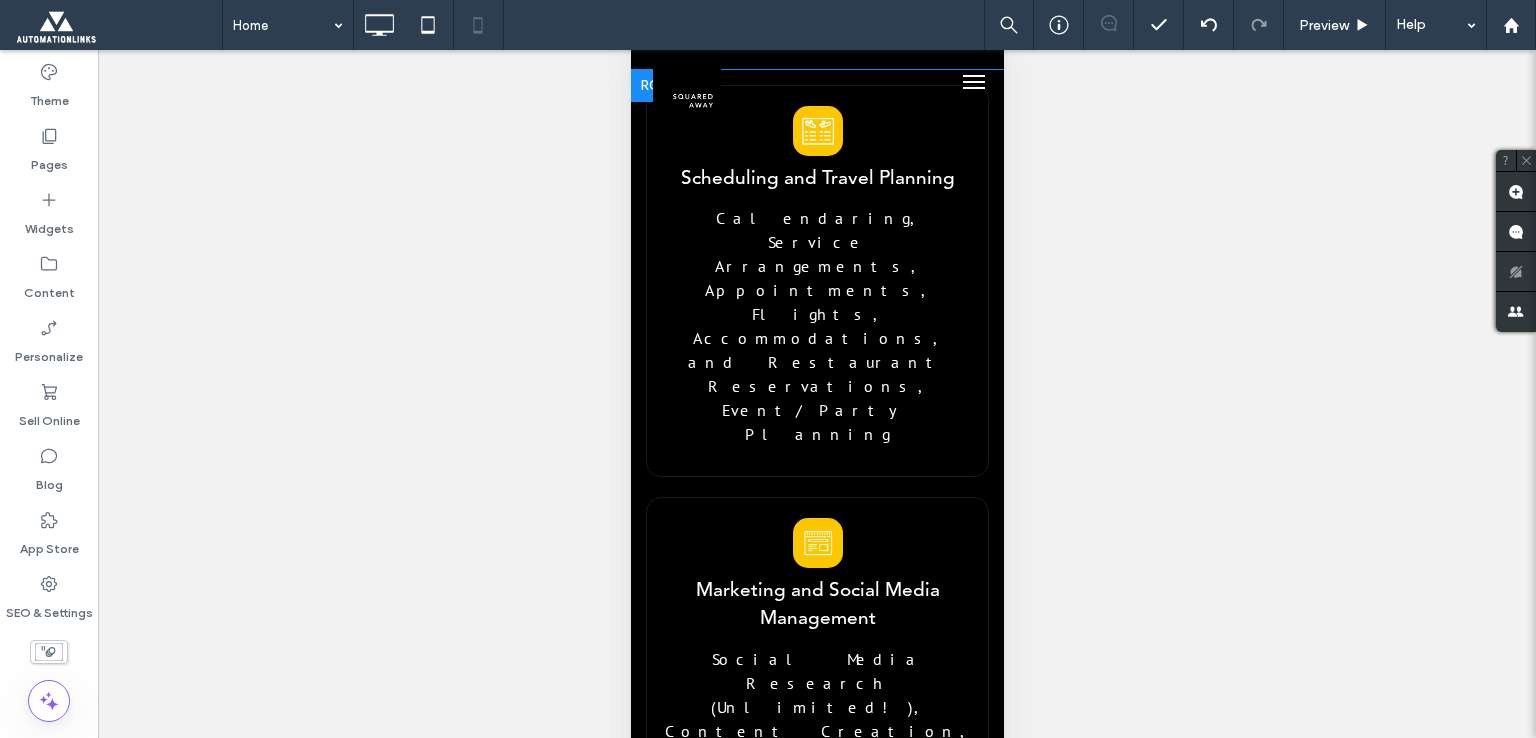 click on "General Admin" at bounding box center (727, 1909) 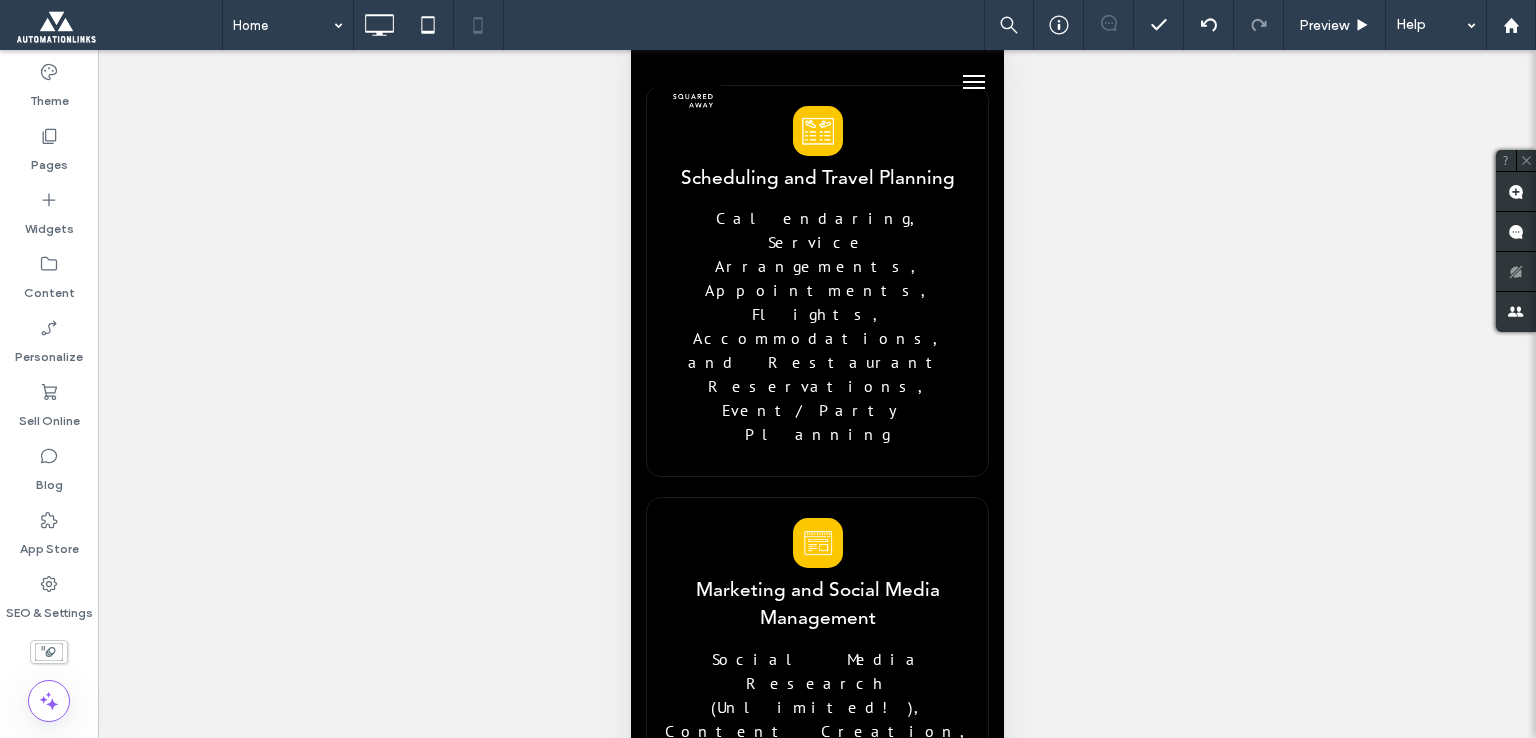 click on "**********" at bounding box center [816, 1910] 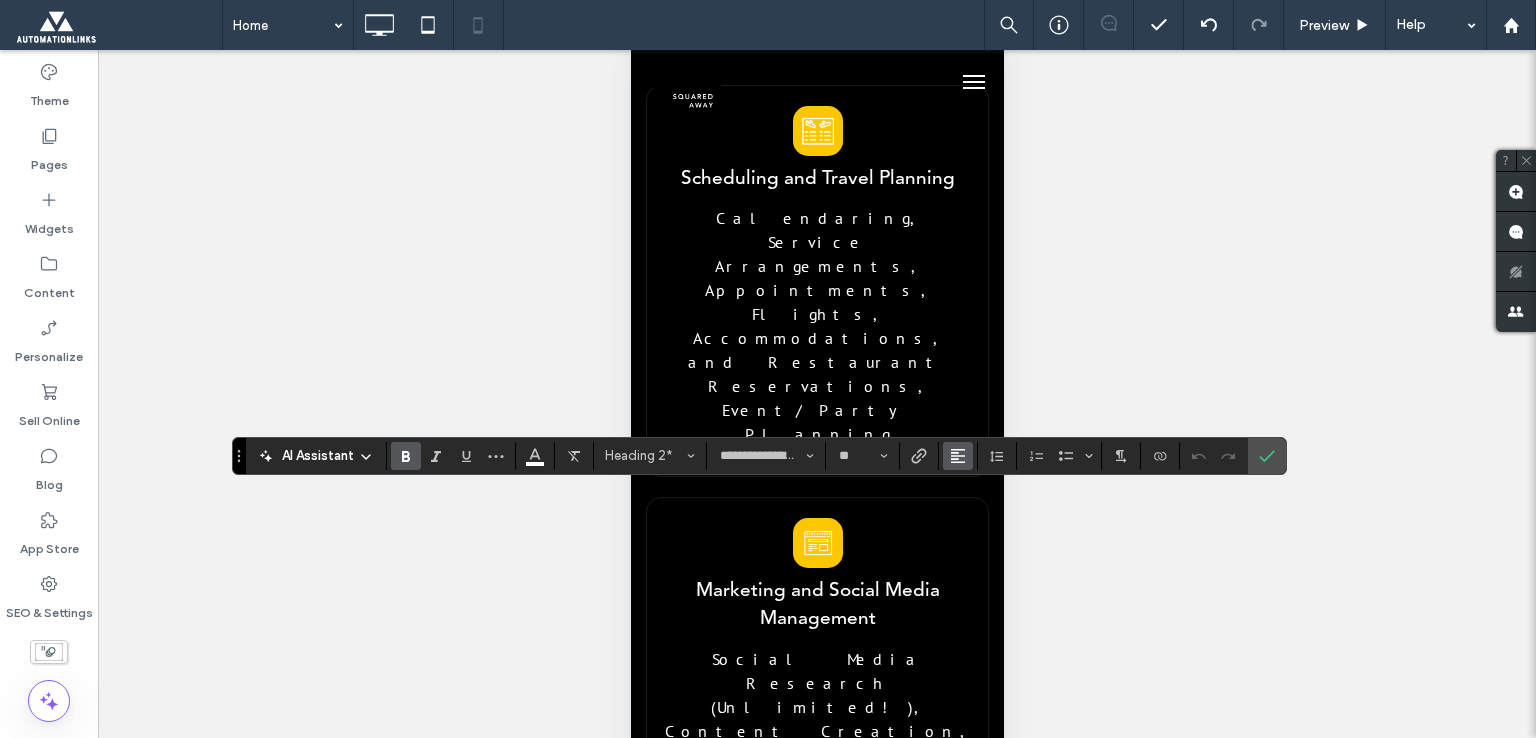 click 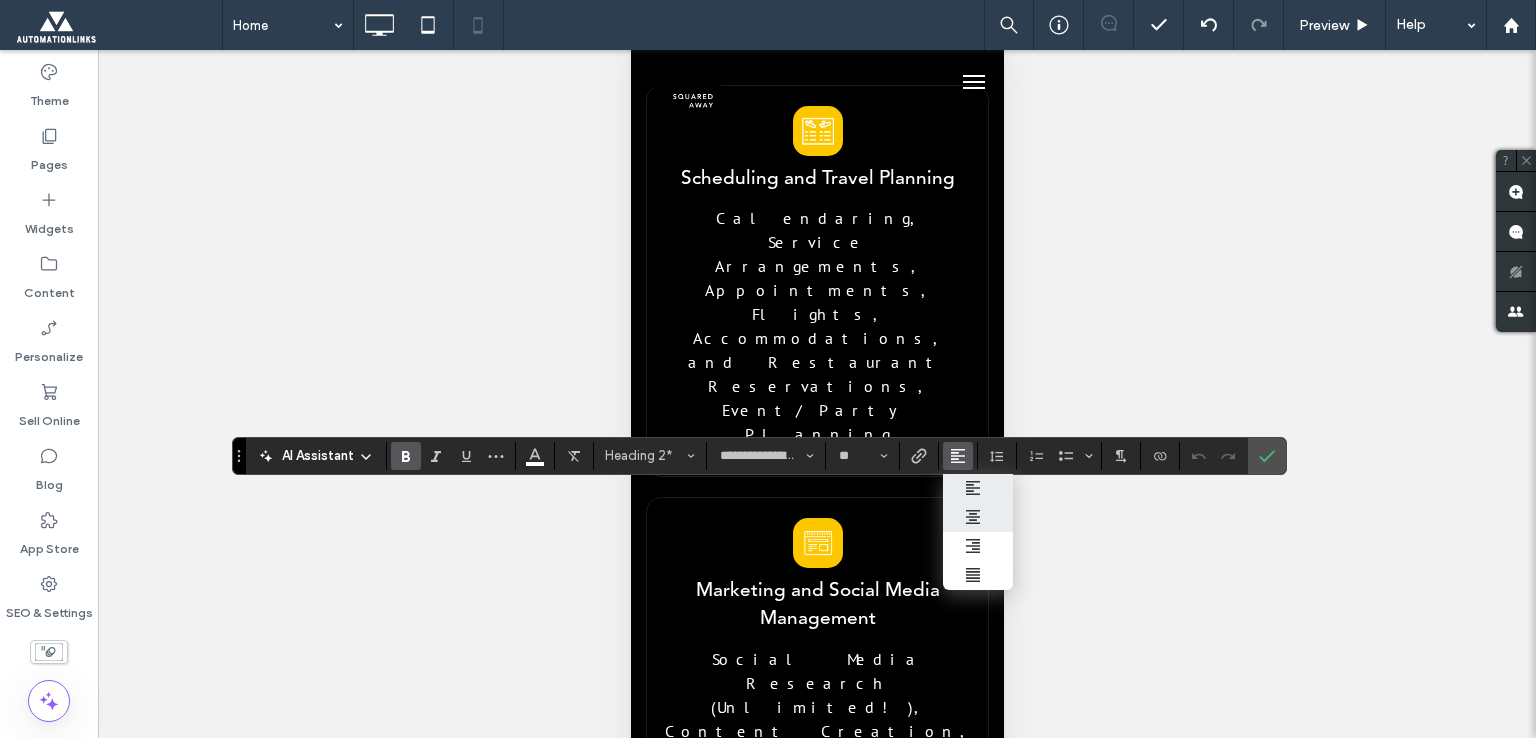 click at bounding box center (978, 517) 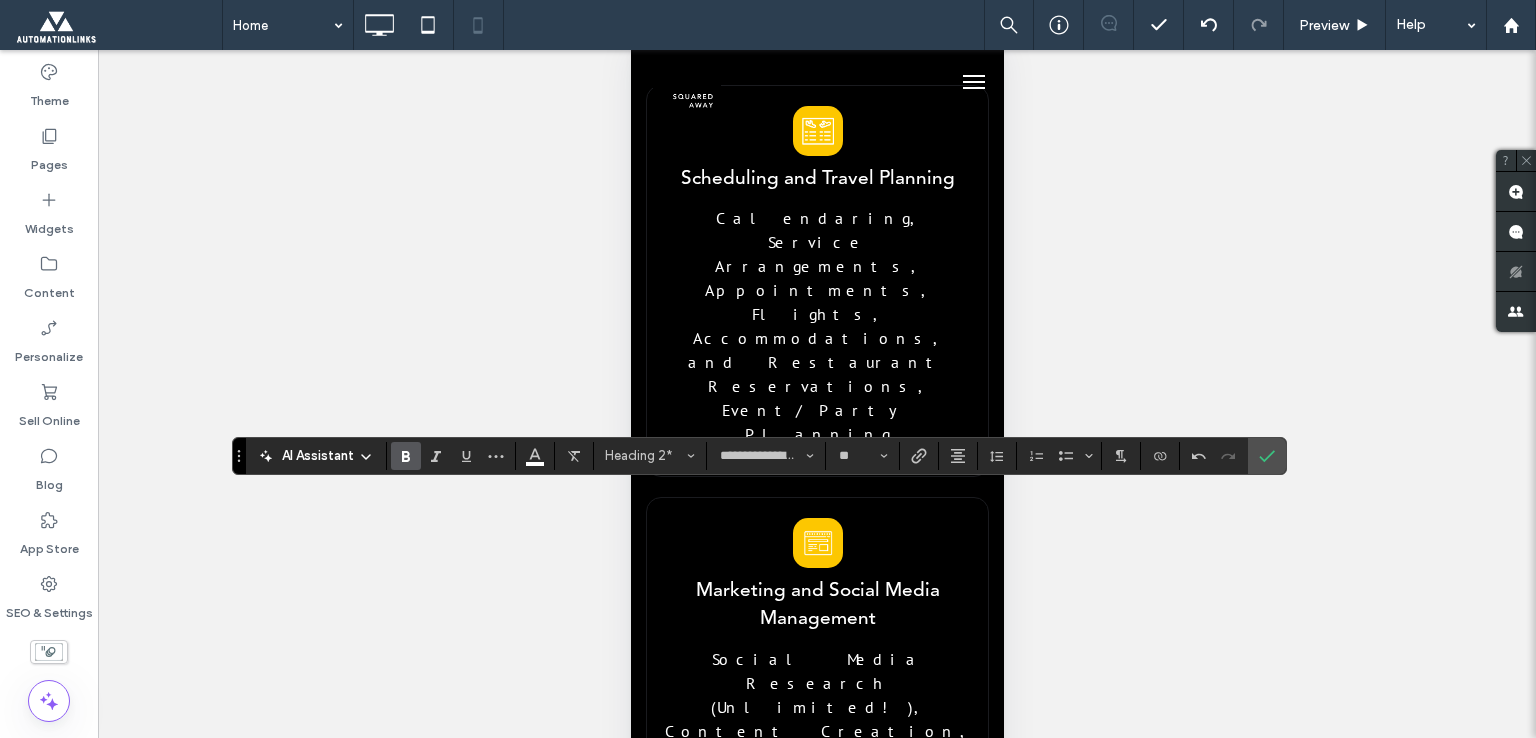click on "**********" at bounding box center [816, 1927] 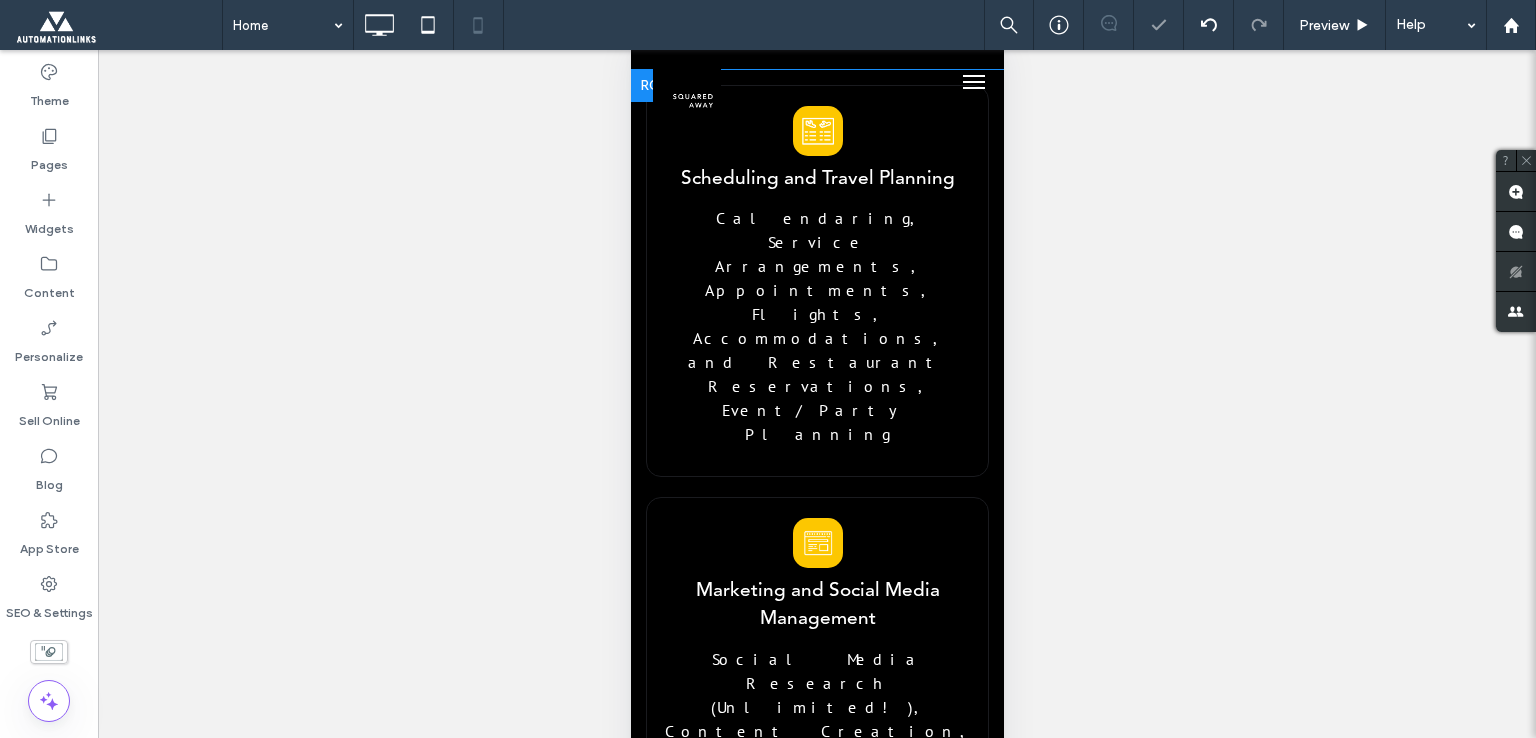 click on "Drafting Documents, Proofreading, Phone Support" at bounding box center (813, 1972) 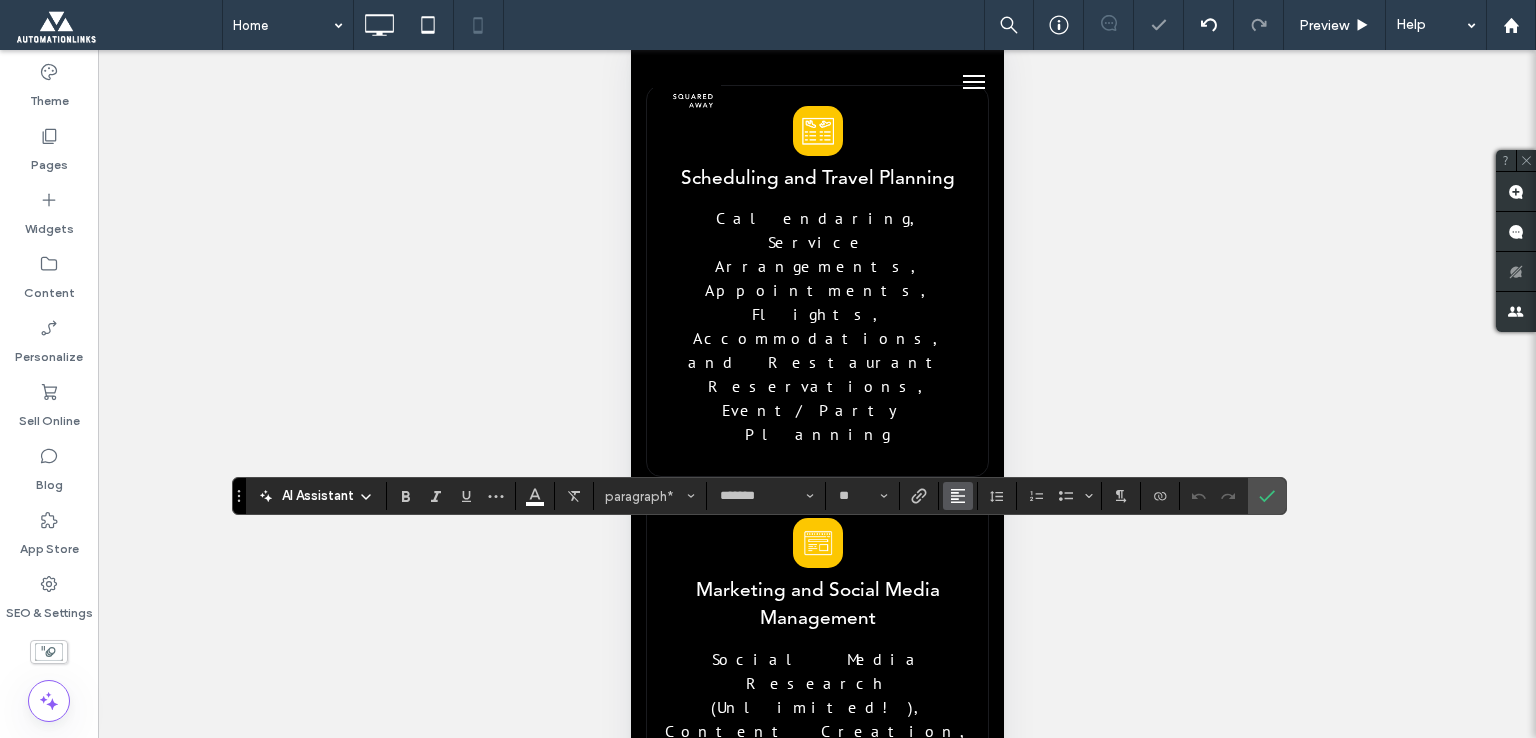 click at bounding box center [958, 496] 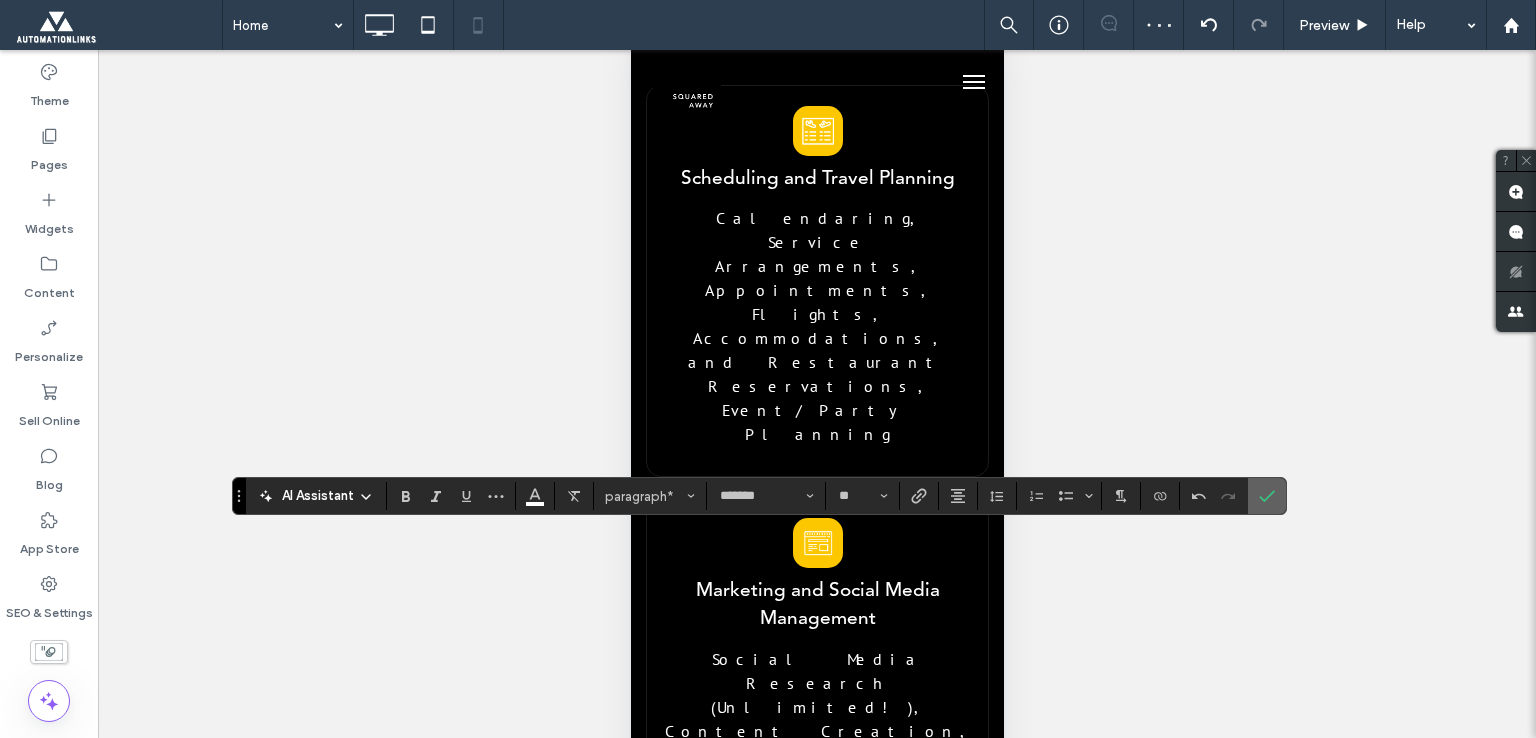 click 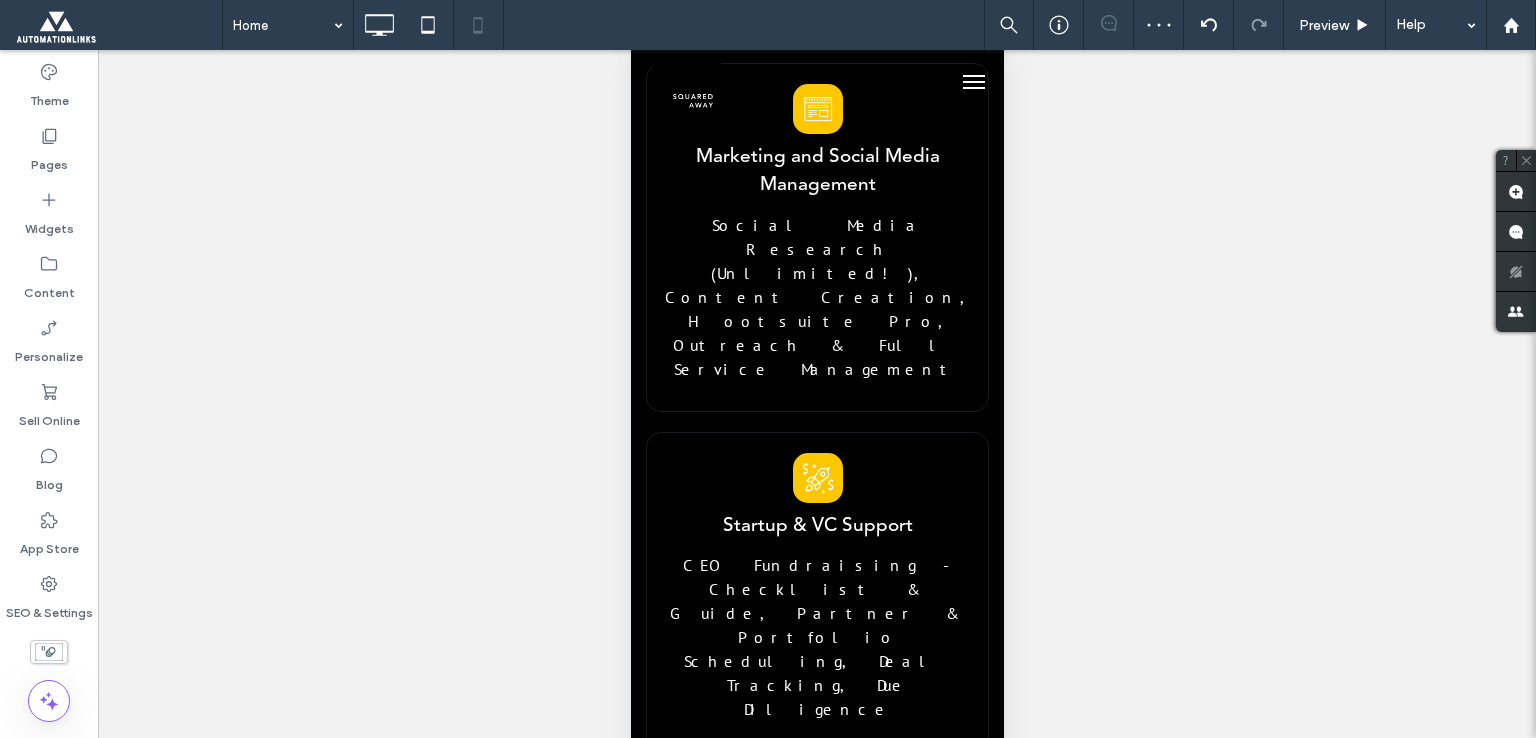 scroll, scrollTop: 3900, scrollLeft: 0, axis: vertical 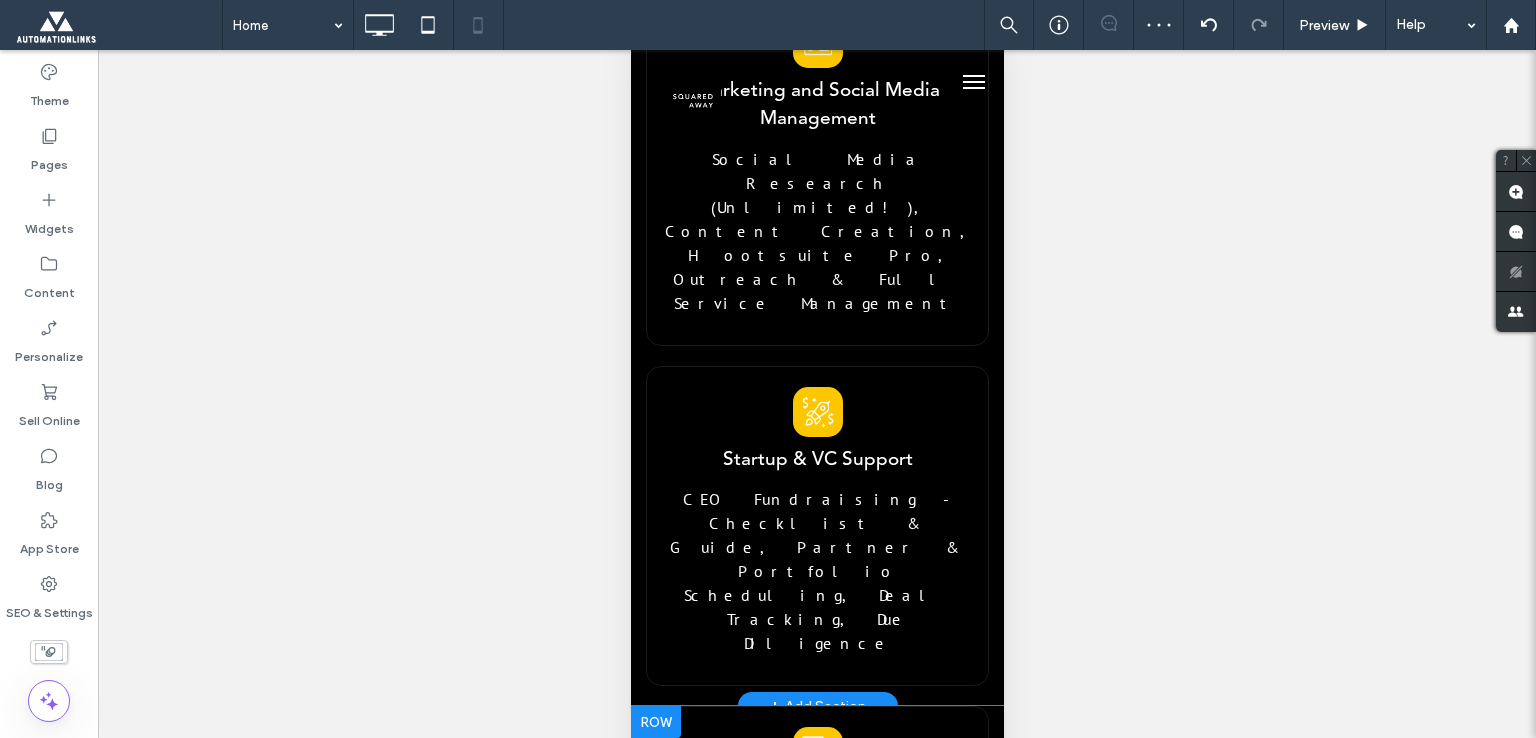 click on "Efficient process to connect" at bounding box center [816, 1779] 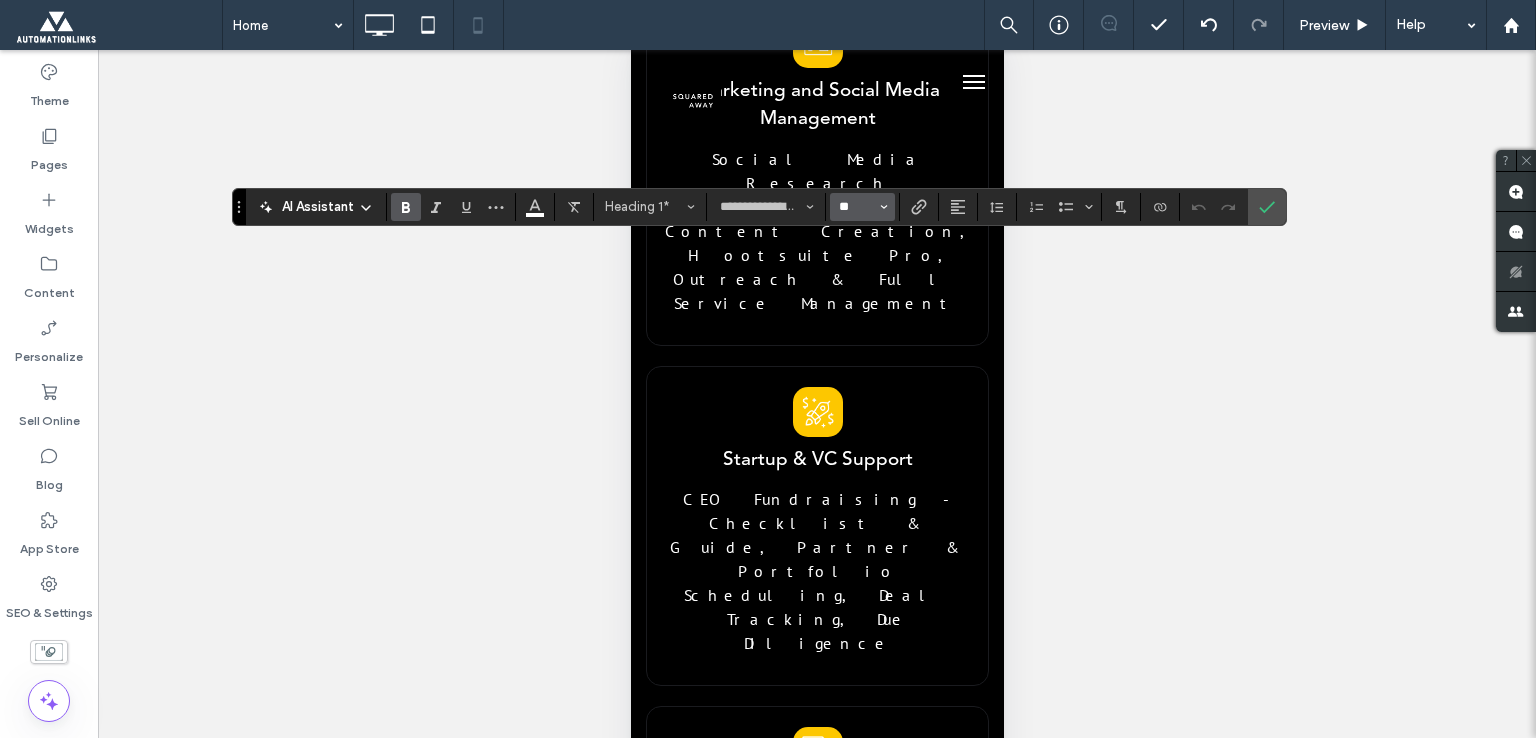 click on "**" at bounding box center [856, 207] 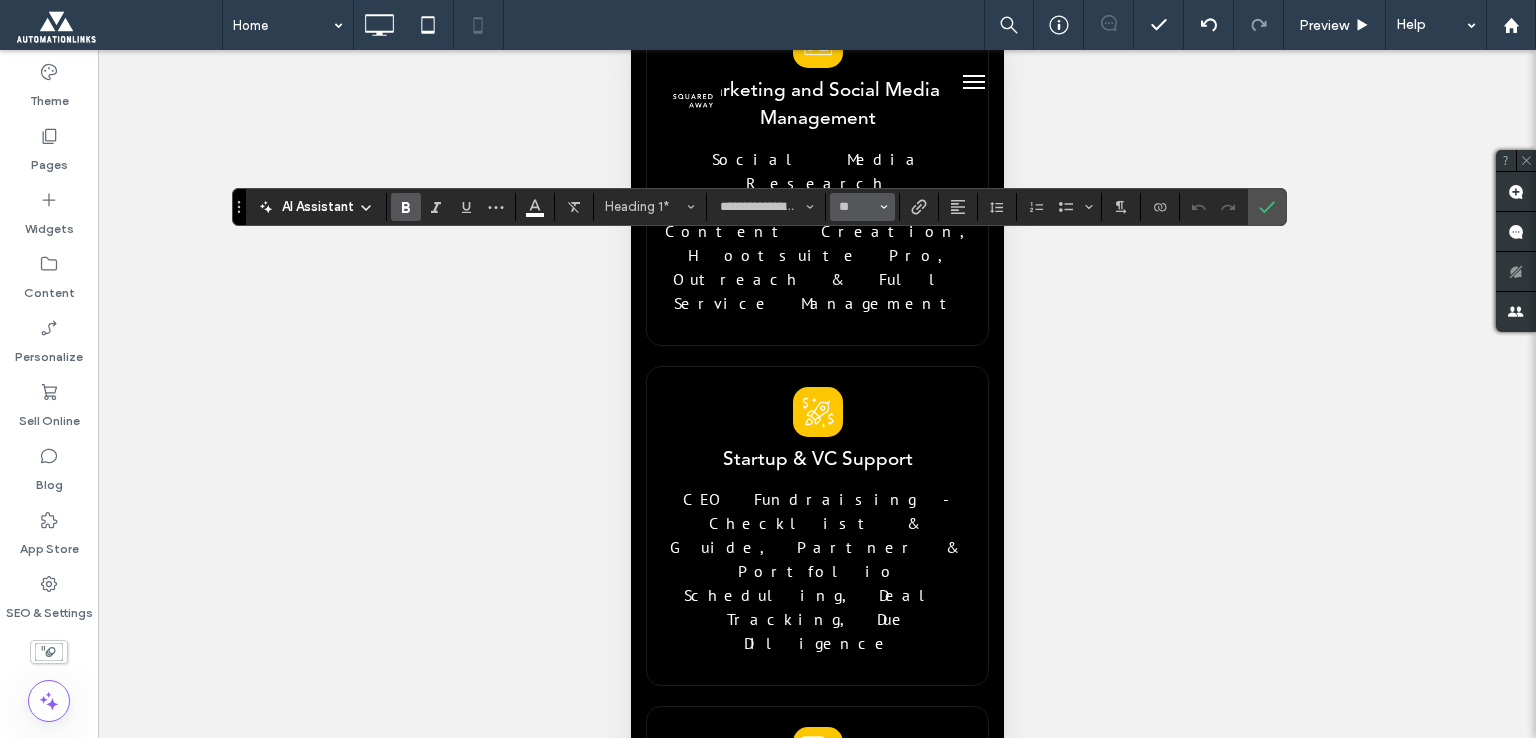 type on "**" 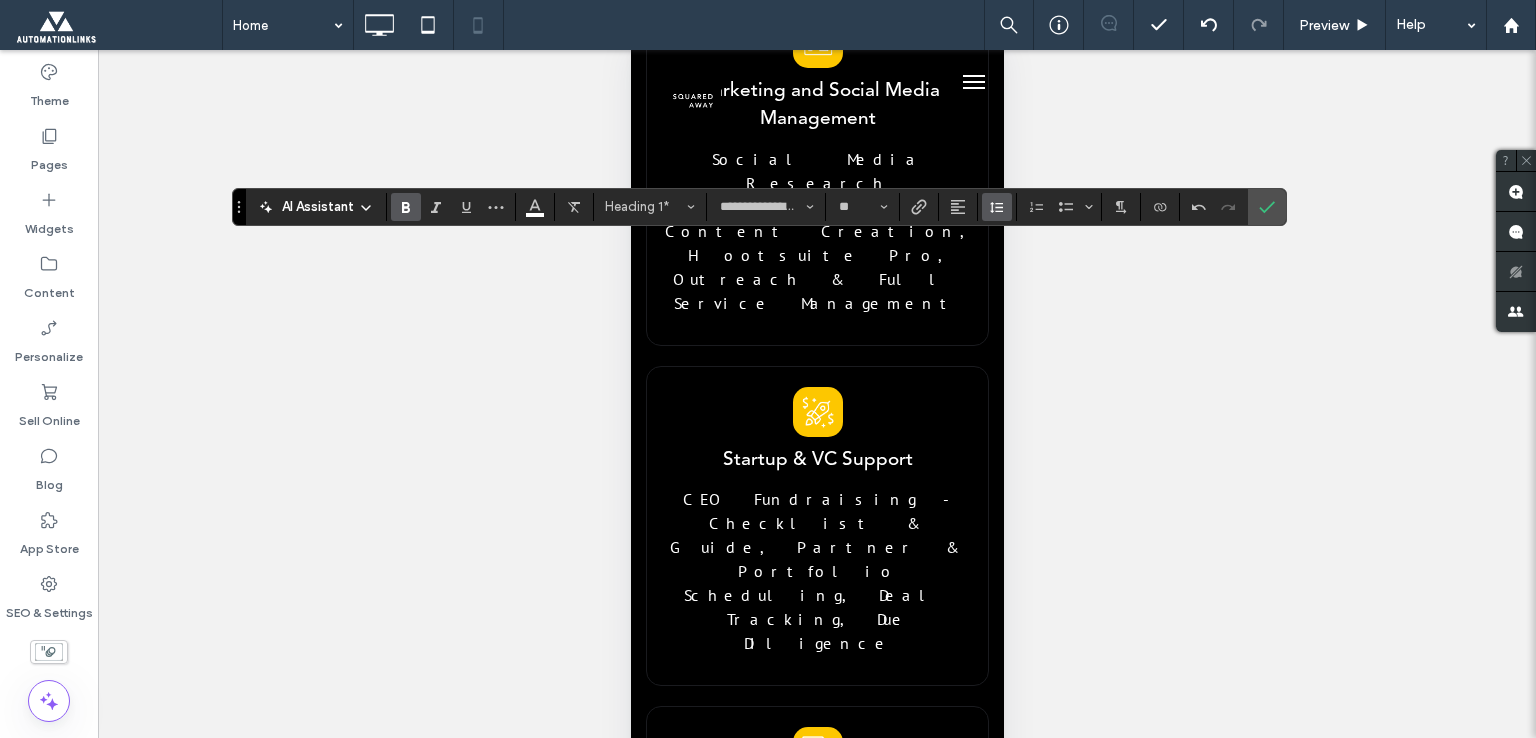 click at bounding box center (997, 207) 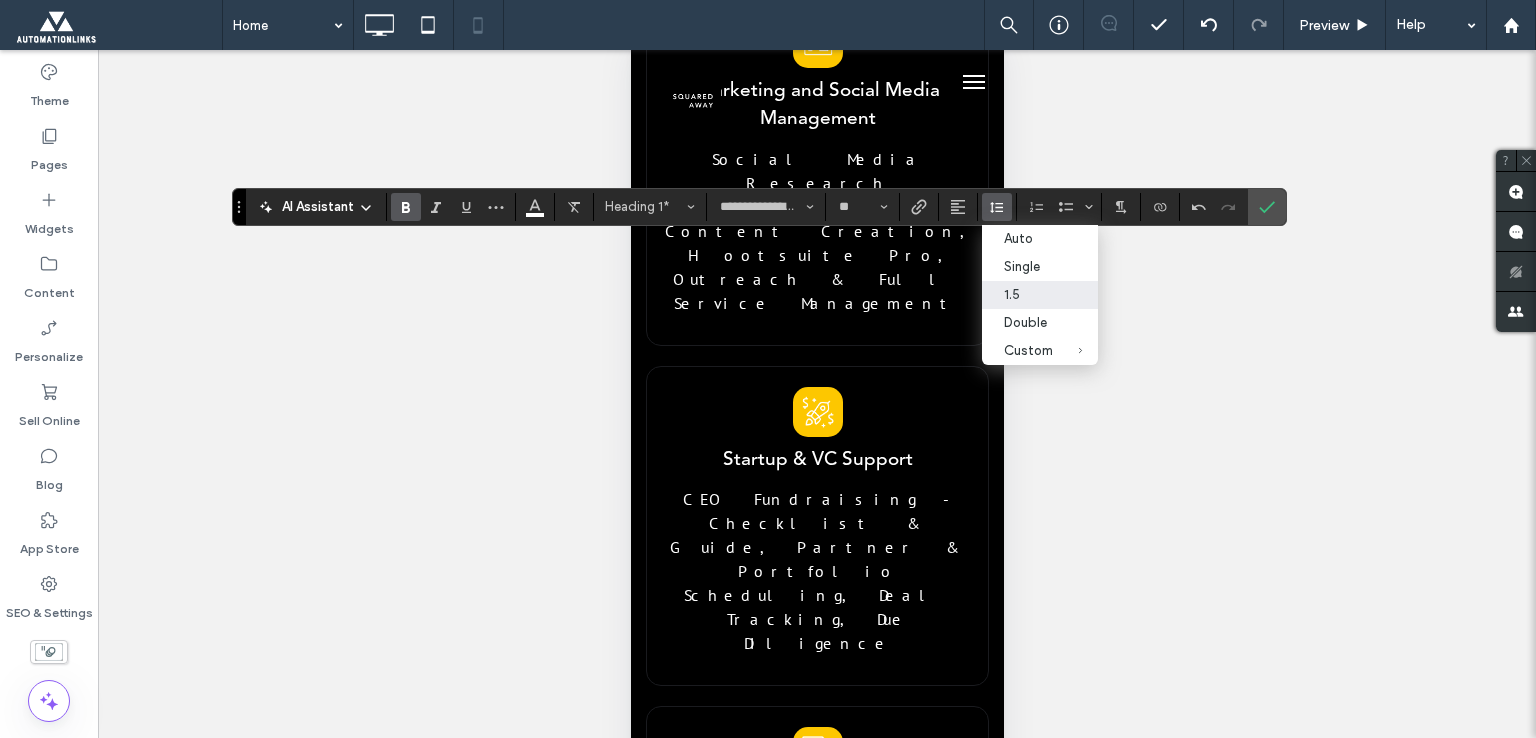 click on "Single" at bounding box center [1028, 266] 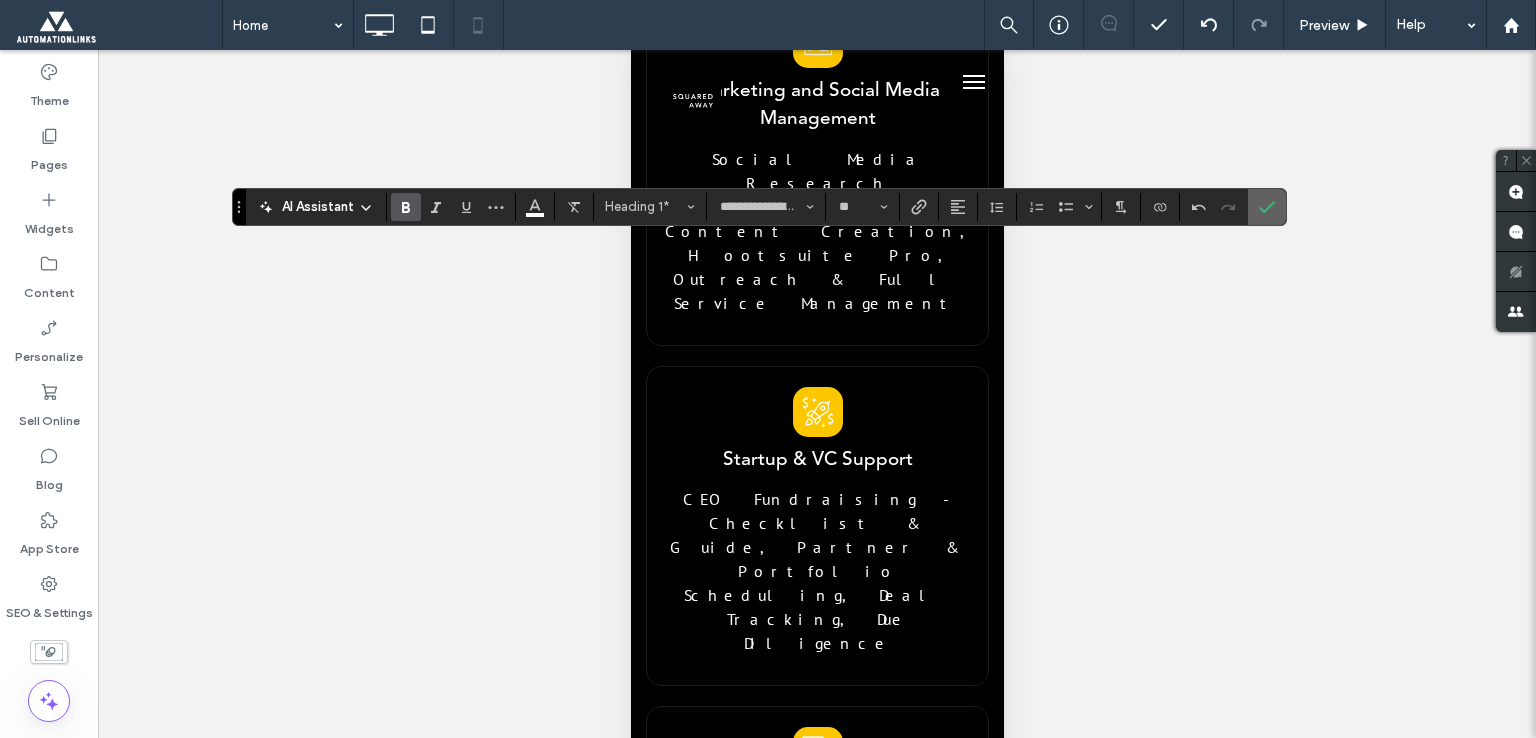 click 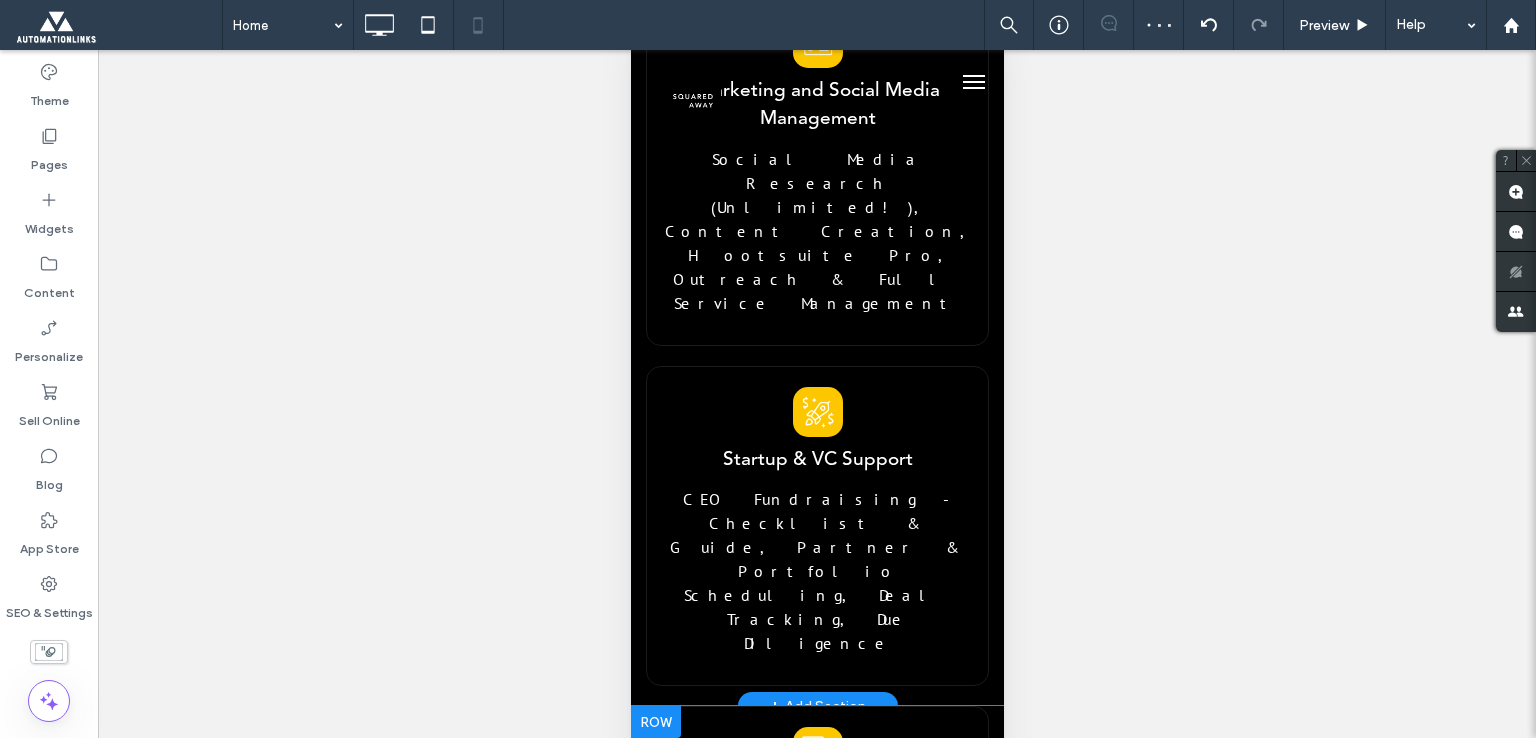 click on "We work closely with you to understand your unique needs, culture, and hiring goals. using this insight. we tailor a recruitrnent strateæ that targets the right candidates." at bounding box center (814, 1975) 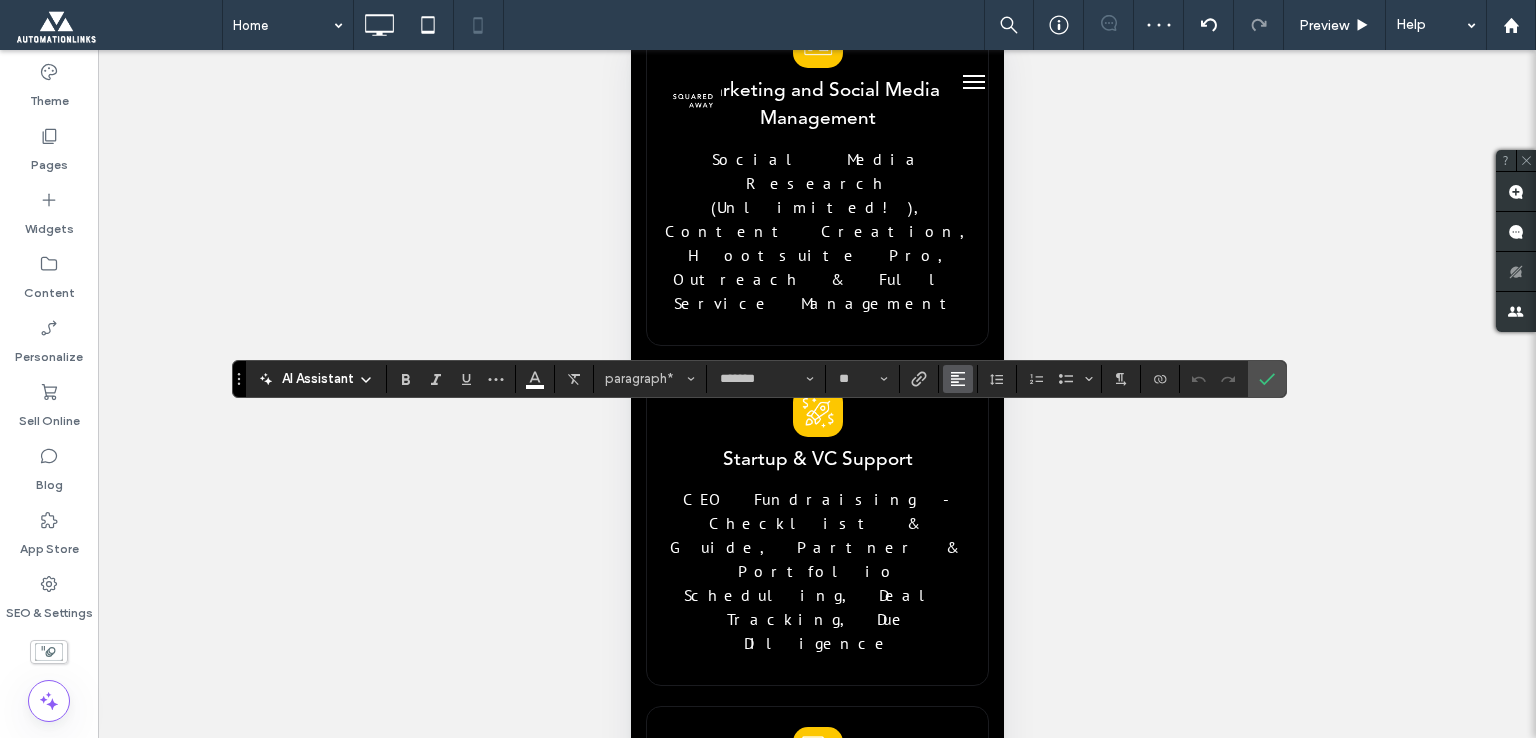 click 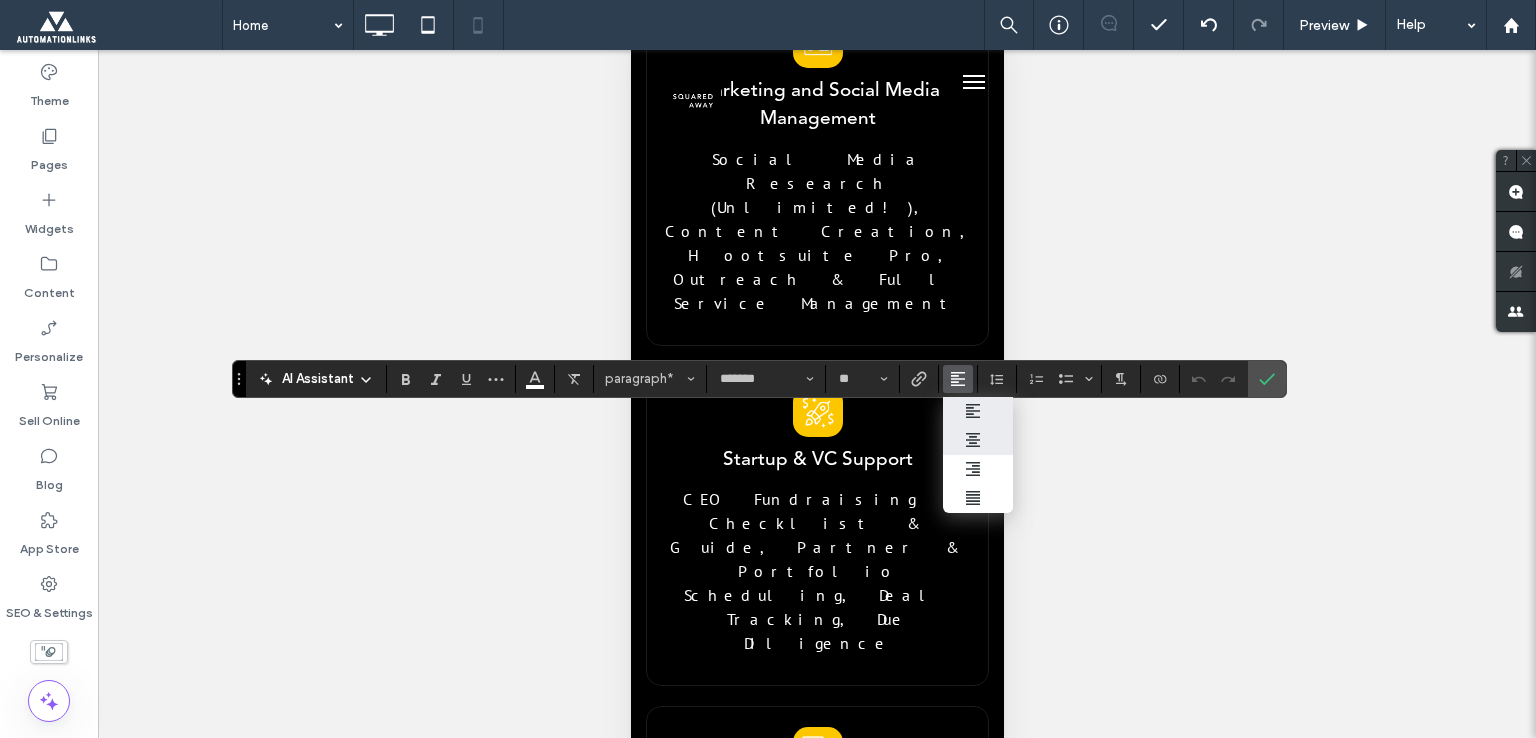 click 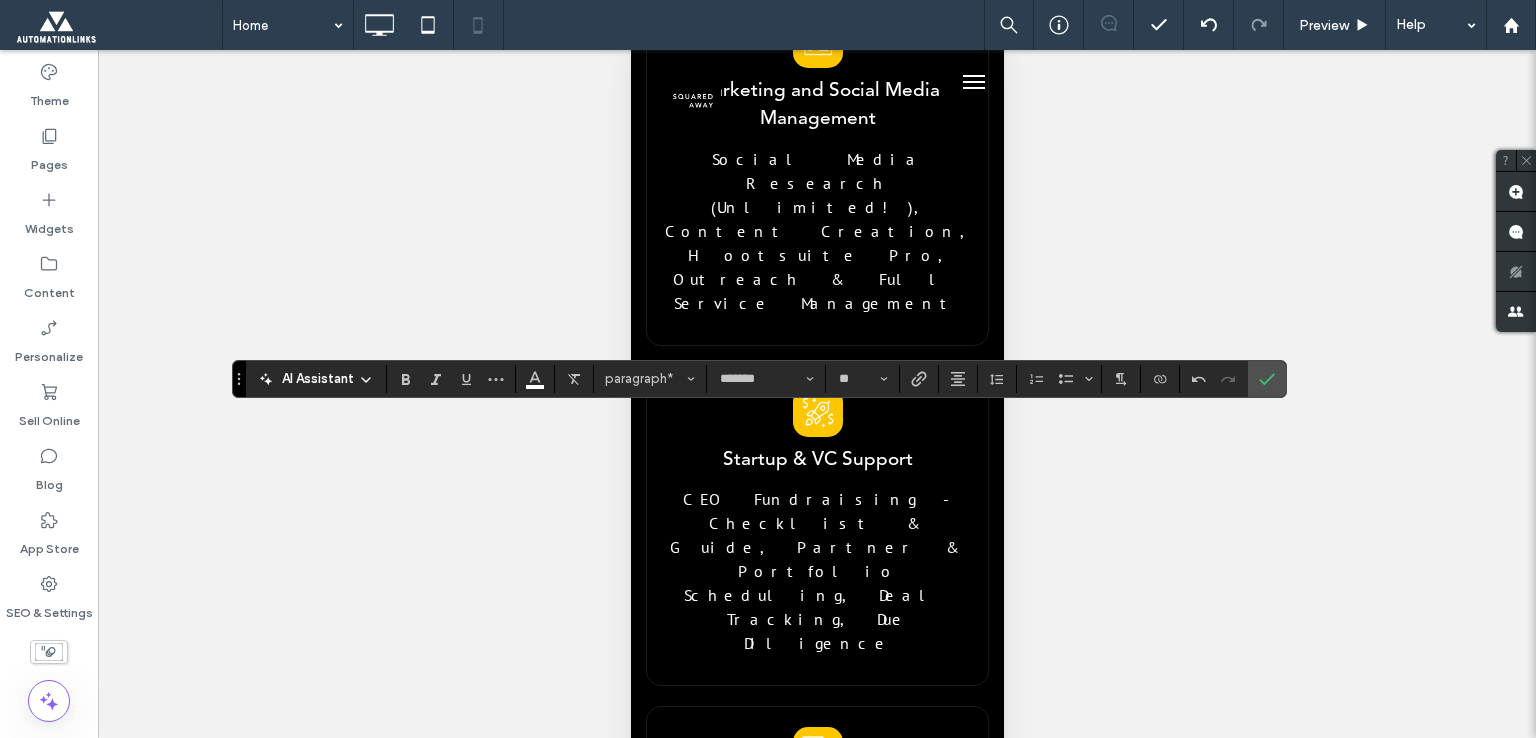 click on "businesses with the best talent." at bounding box center [786, 1791] 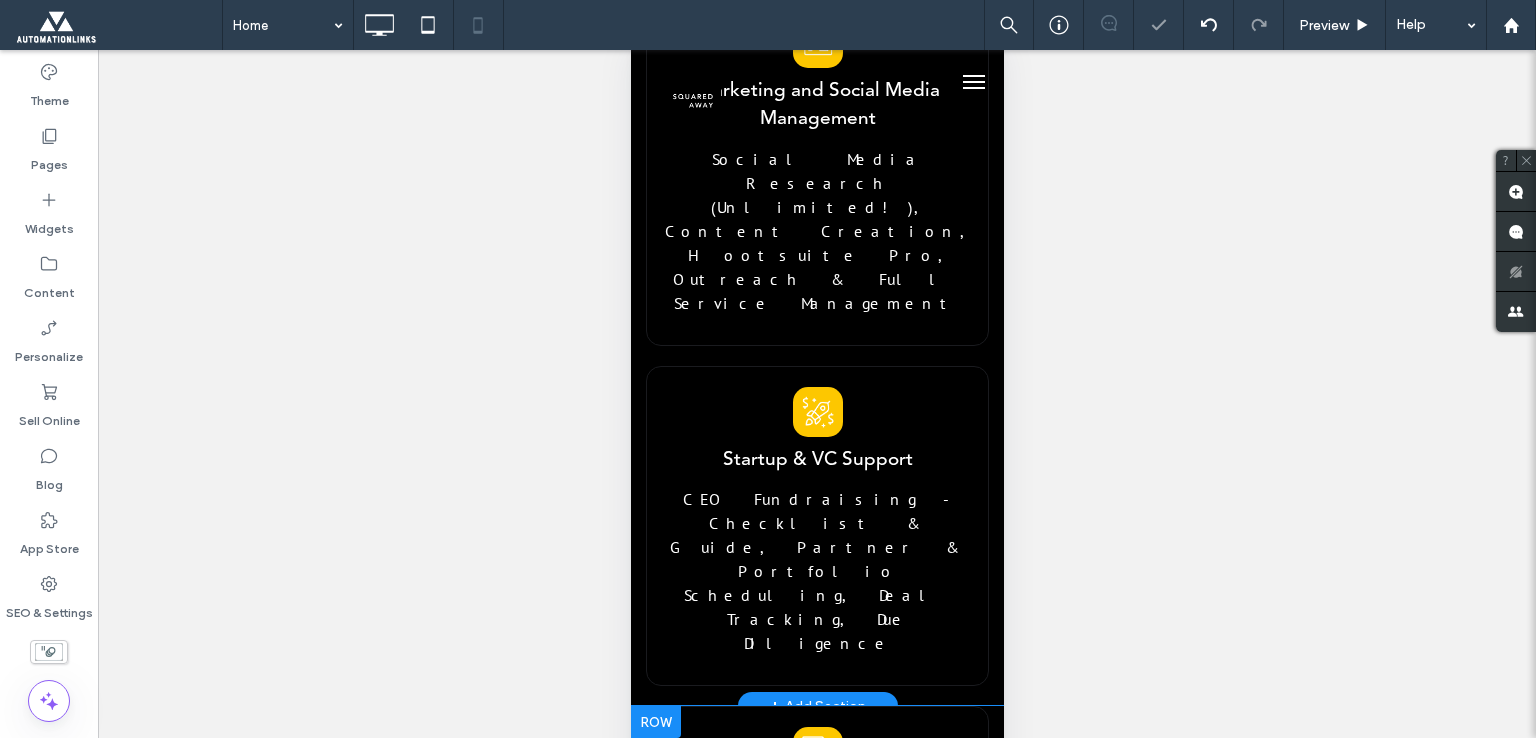 click on "businesses with the best talent." at bounding box center (786, 1791) 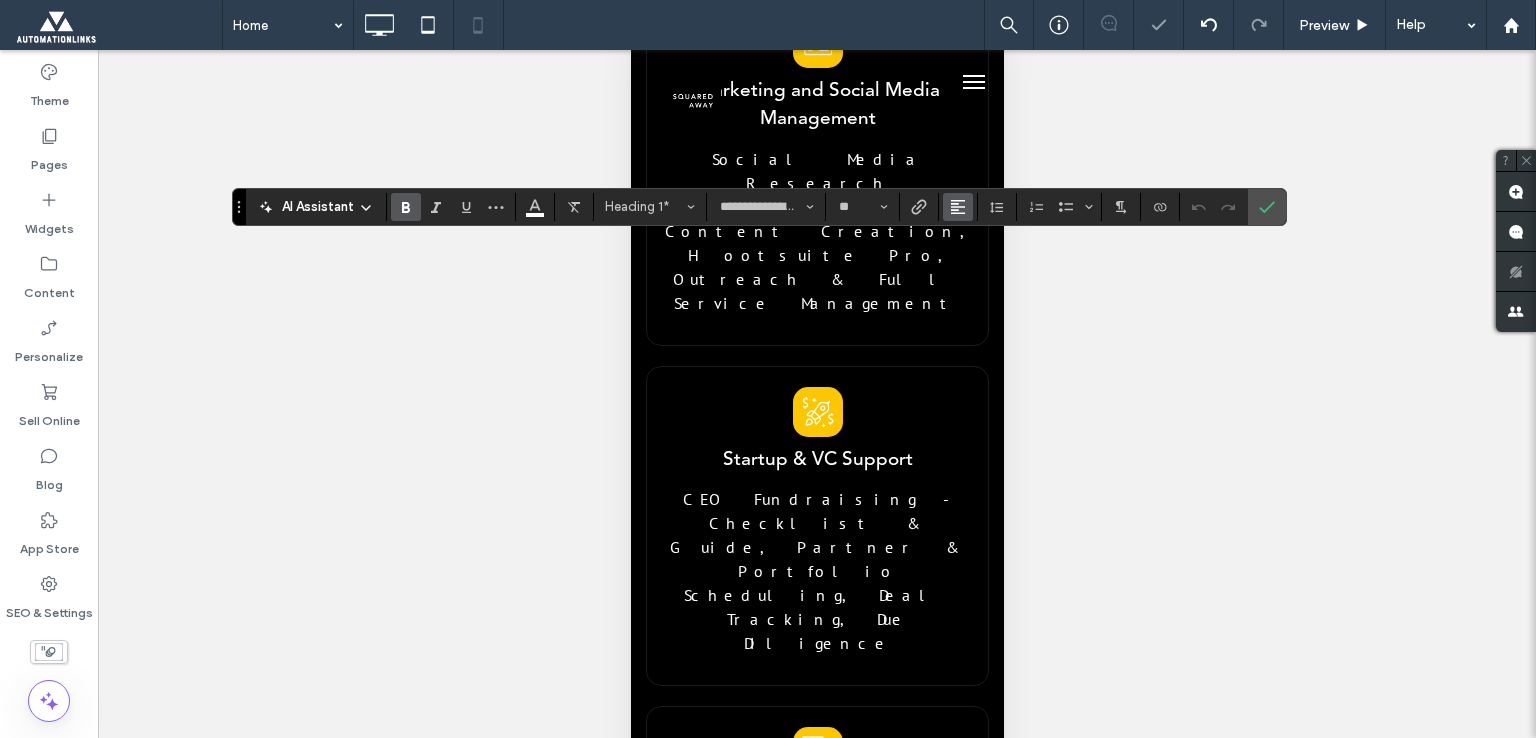 click at bounding box center [958, 207] 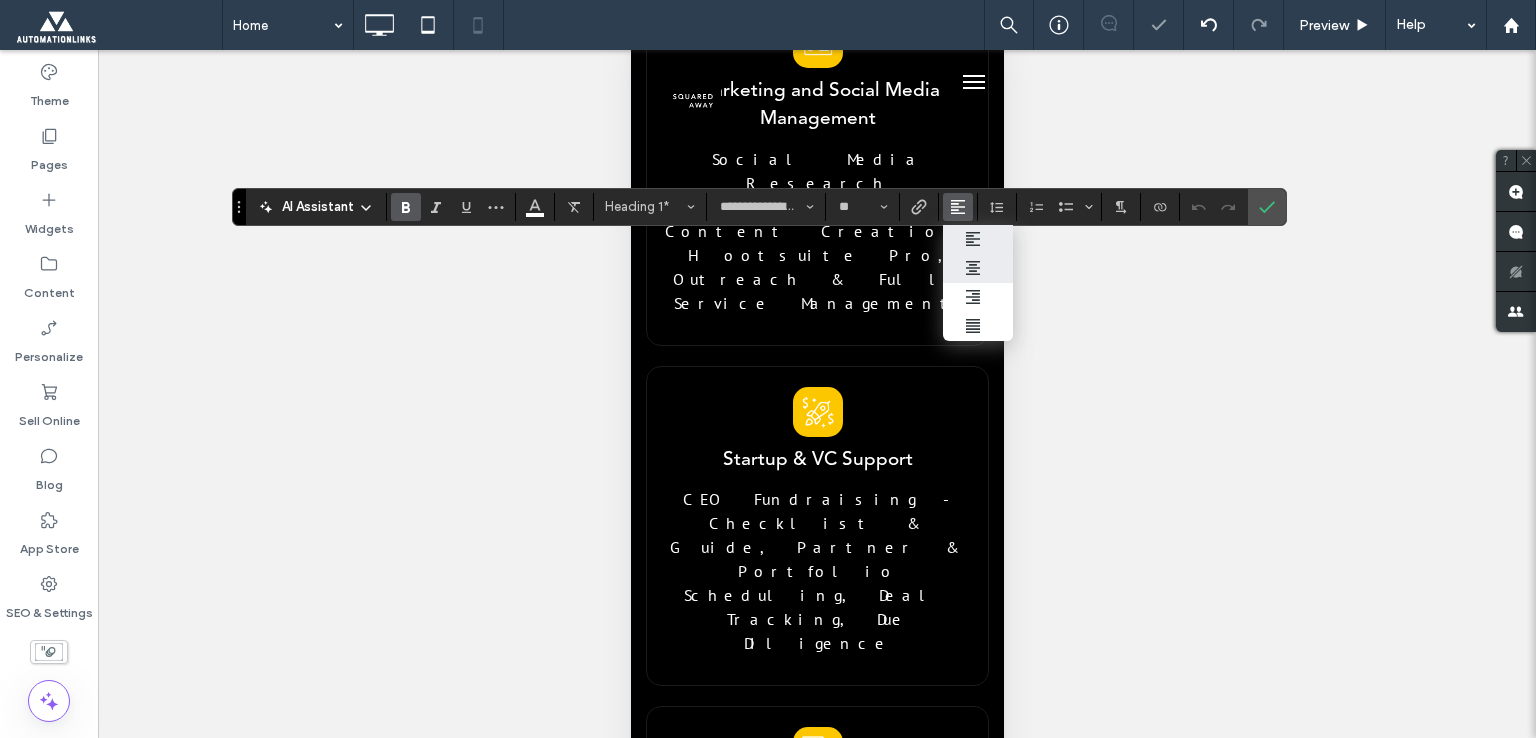 click 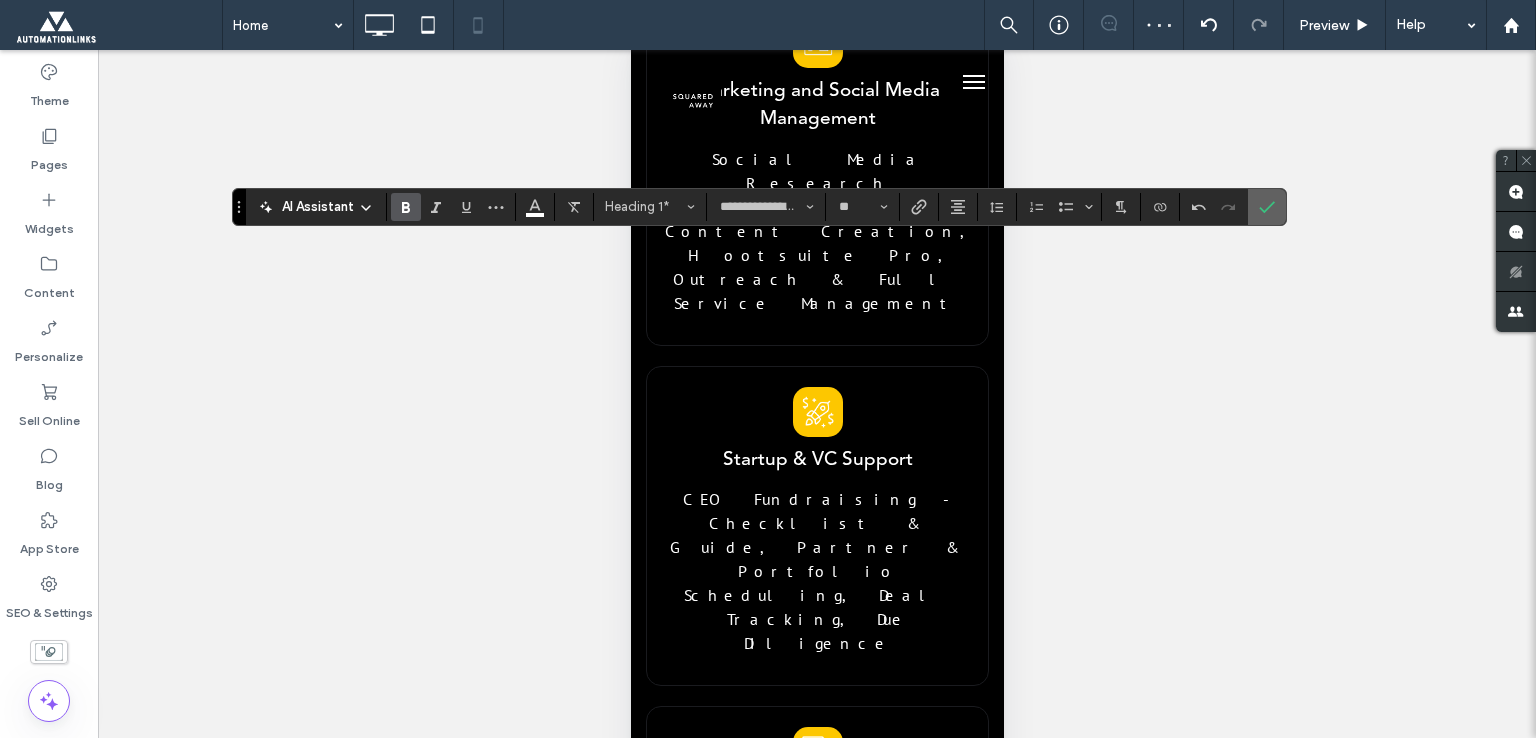 click 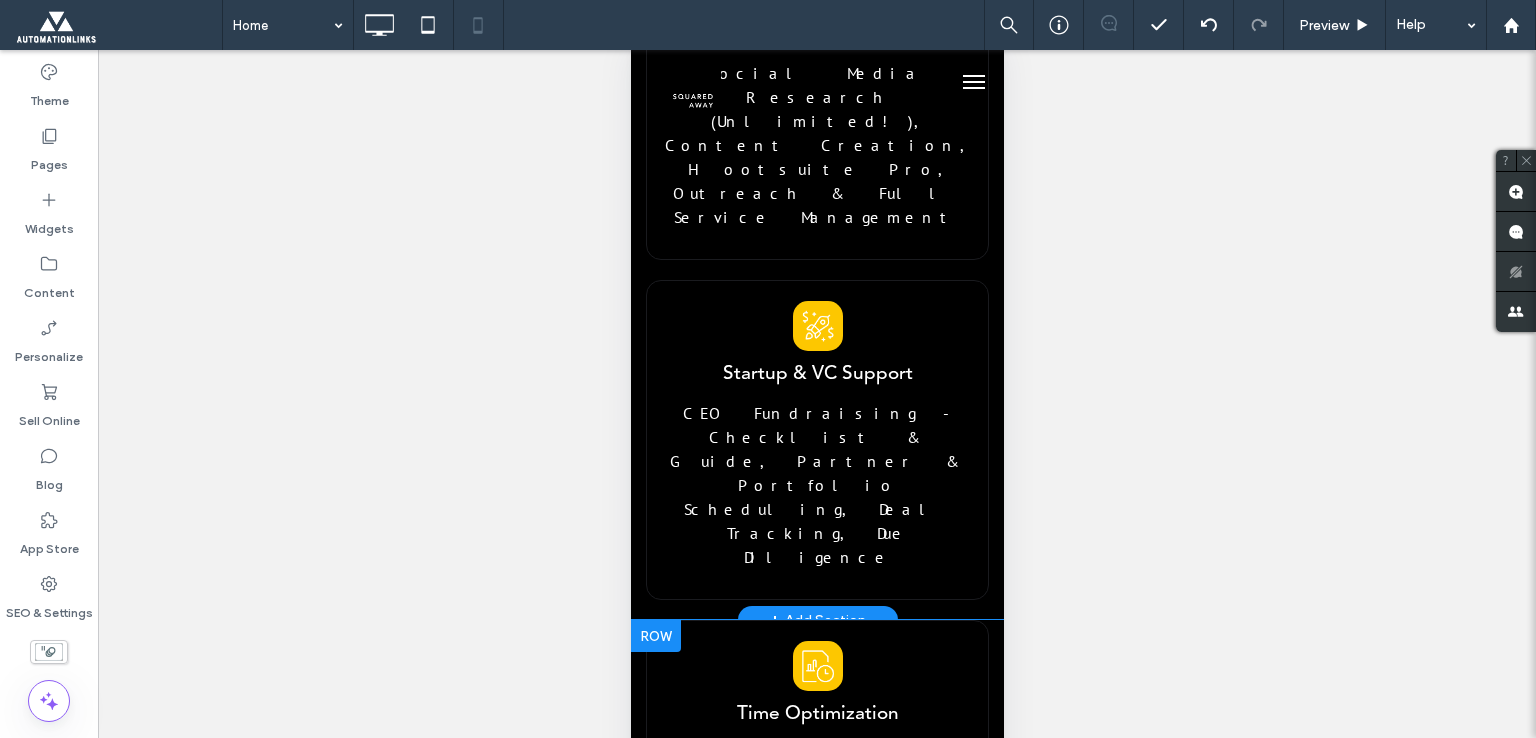 scroll, scrollTop: 3900, scrollLeft: 0, axis: vertical 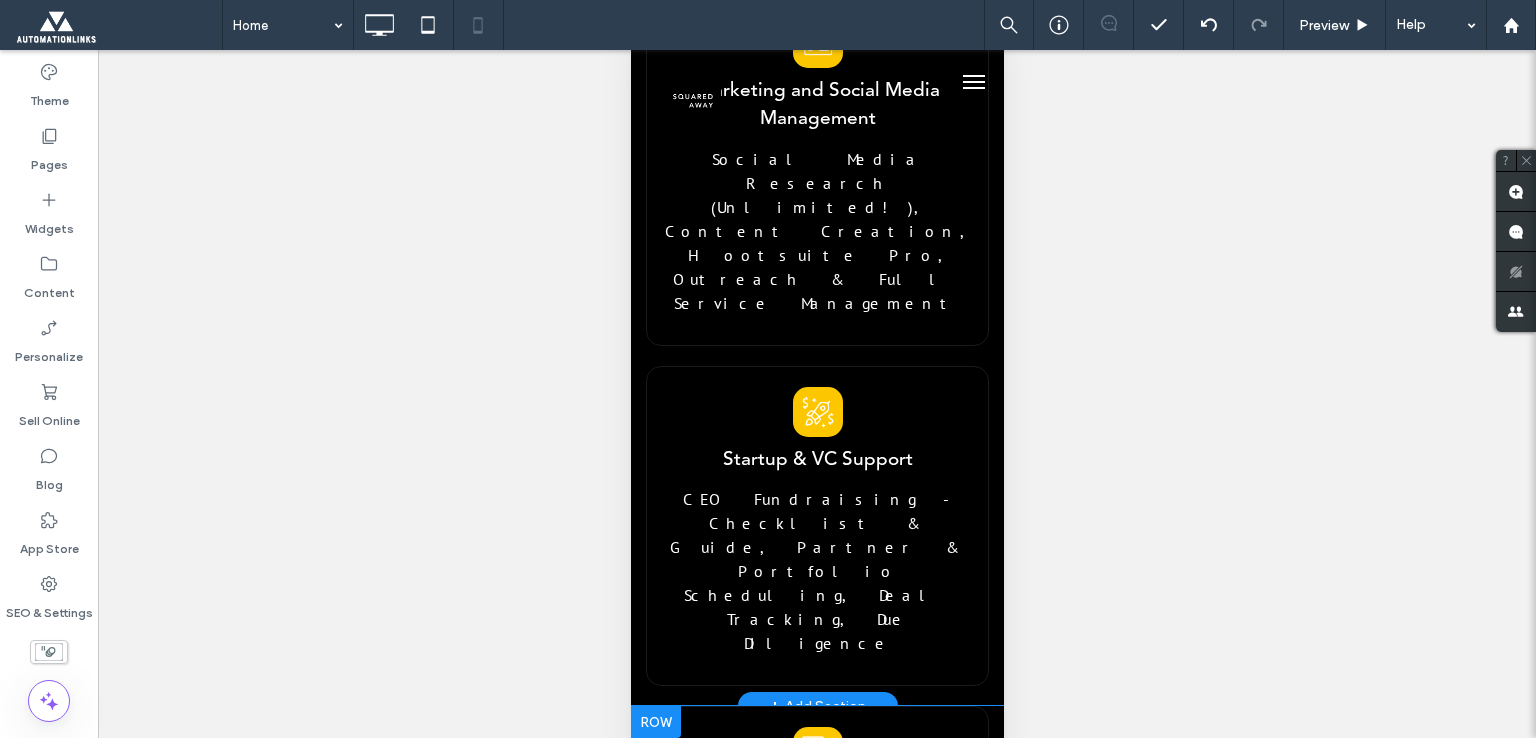 click on "1" at bounding box center [817, 2202] 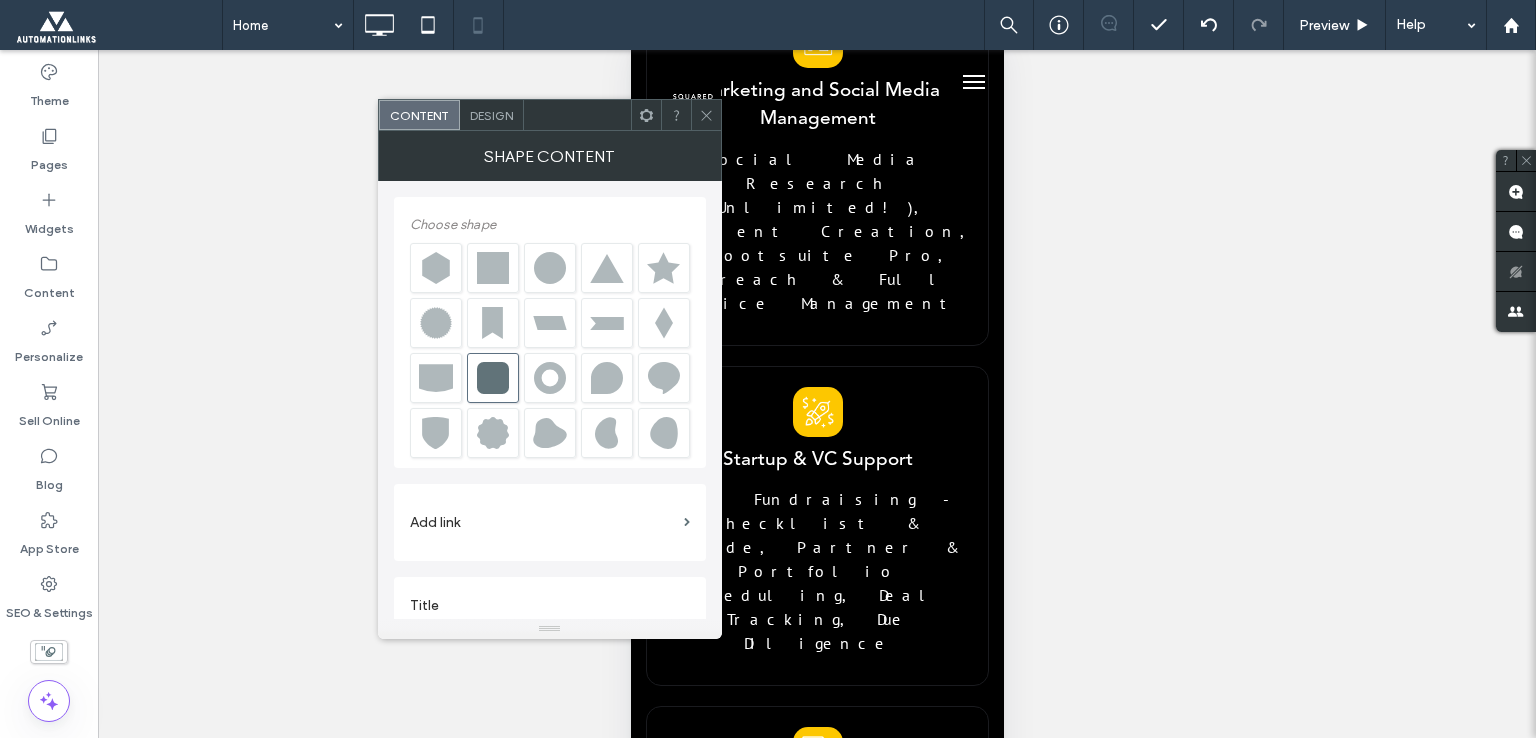 scroll, scrollTop: 21, scrollLeft: 0, axis: vertical 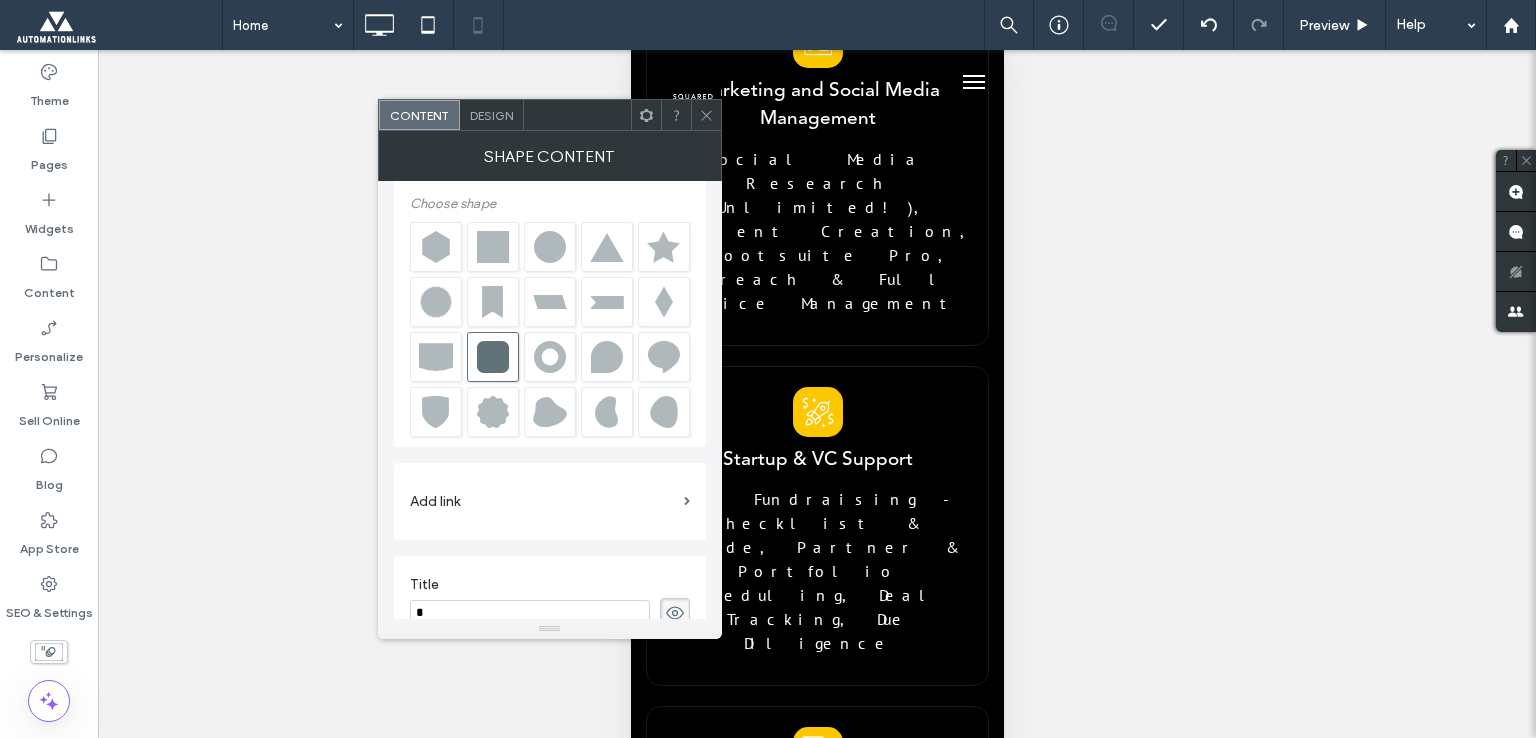 click on "Design" at bounding box center (491, 115) 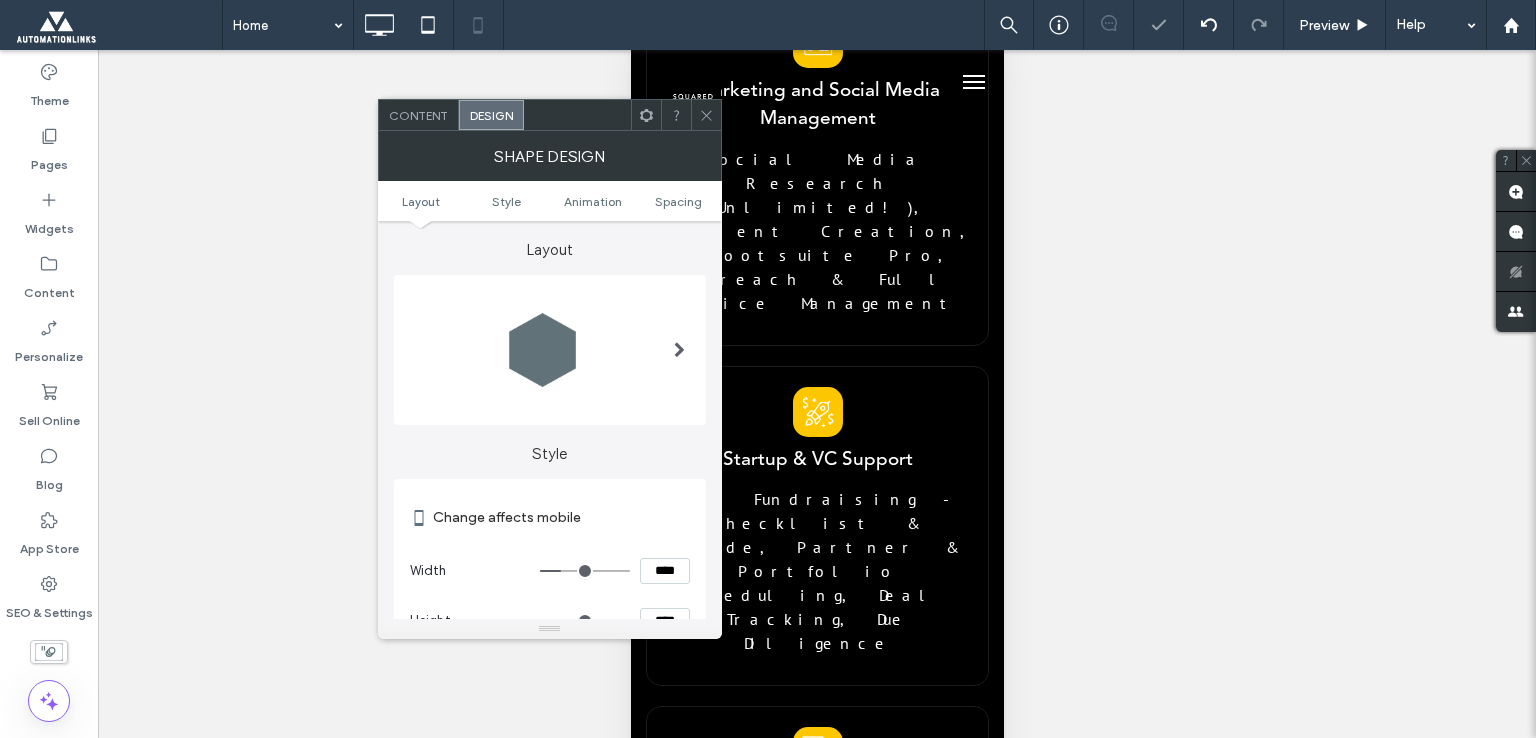 click on "****" at bounding box center [665, 571] 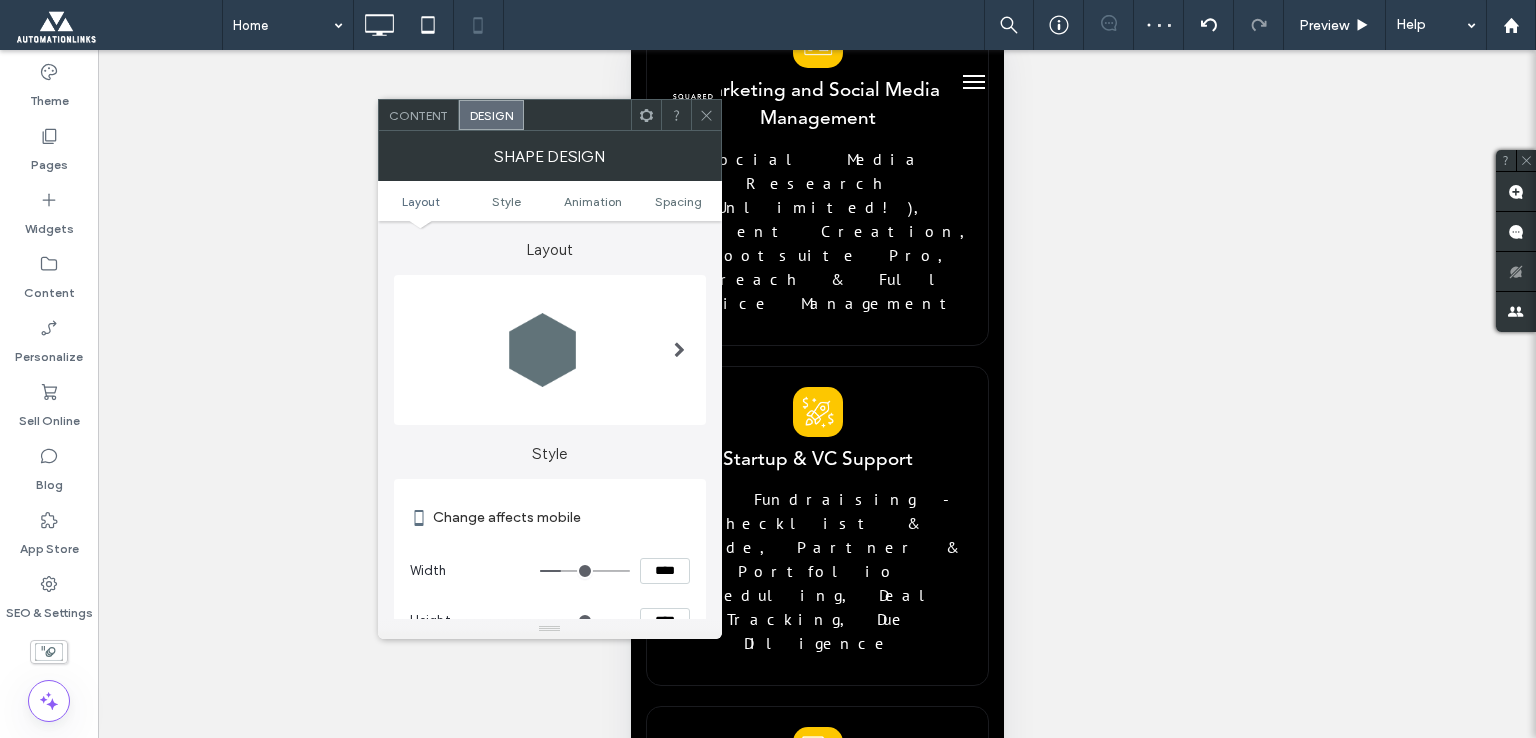 paste 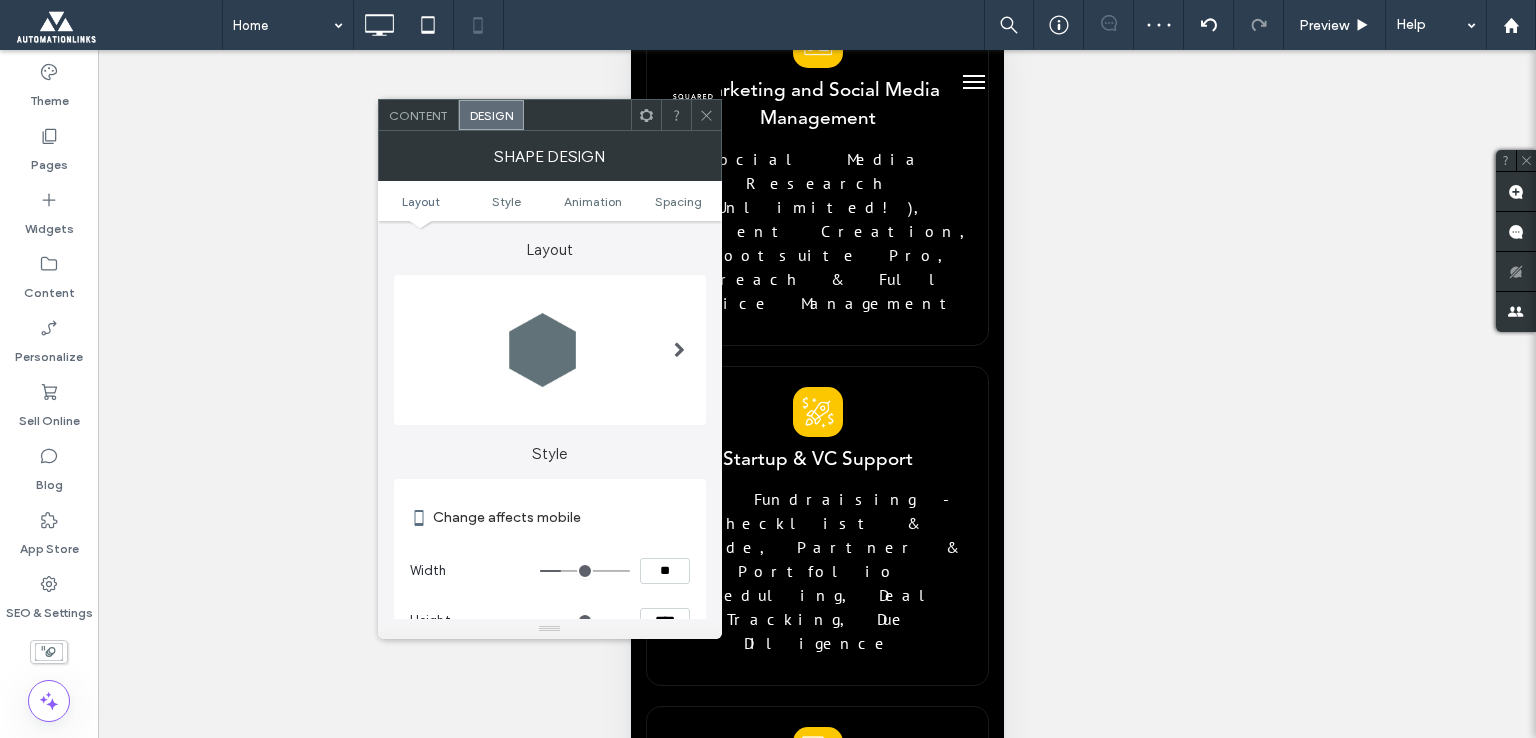 type on "****" 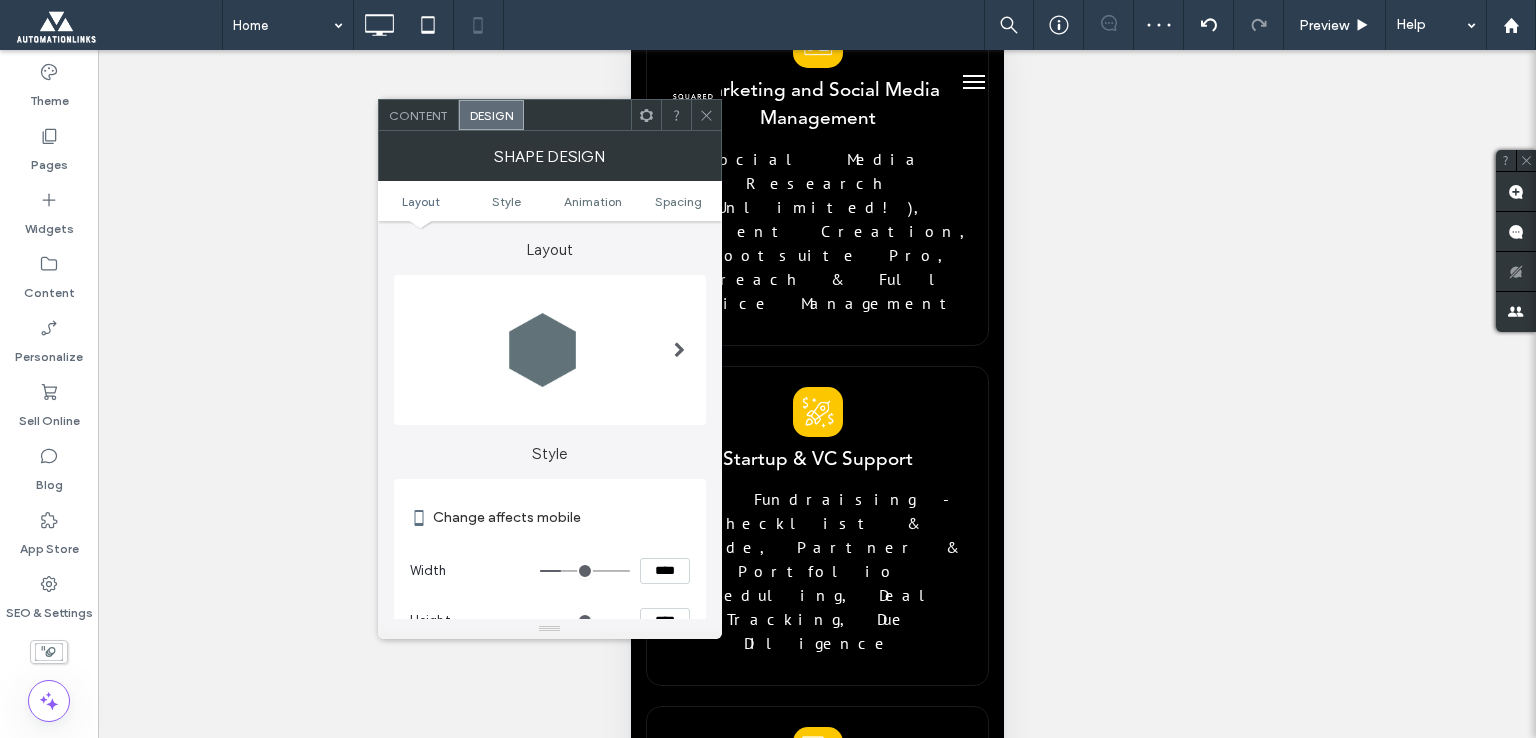 type on "**" 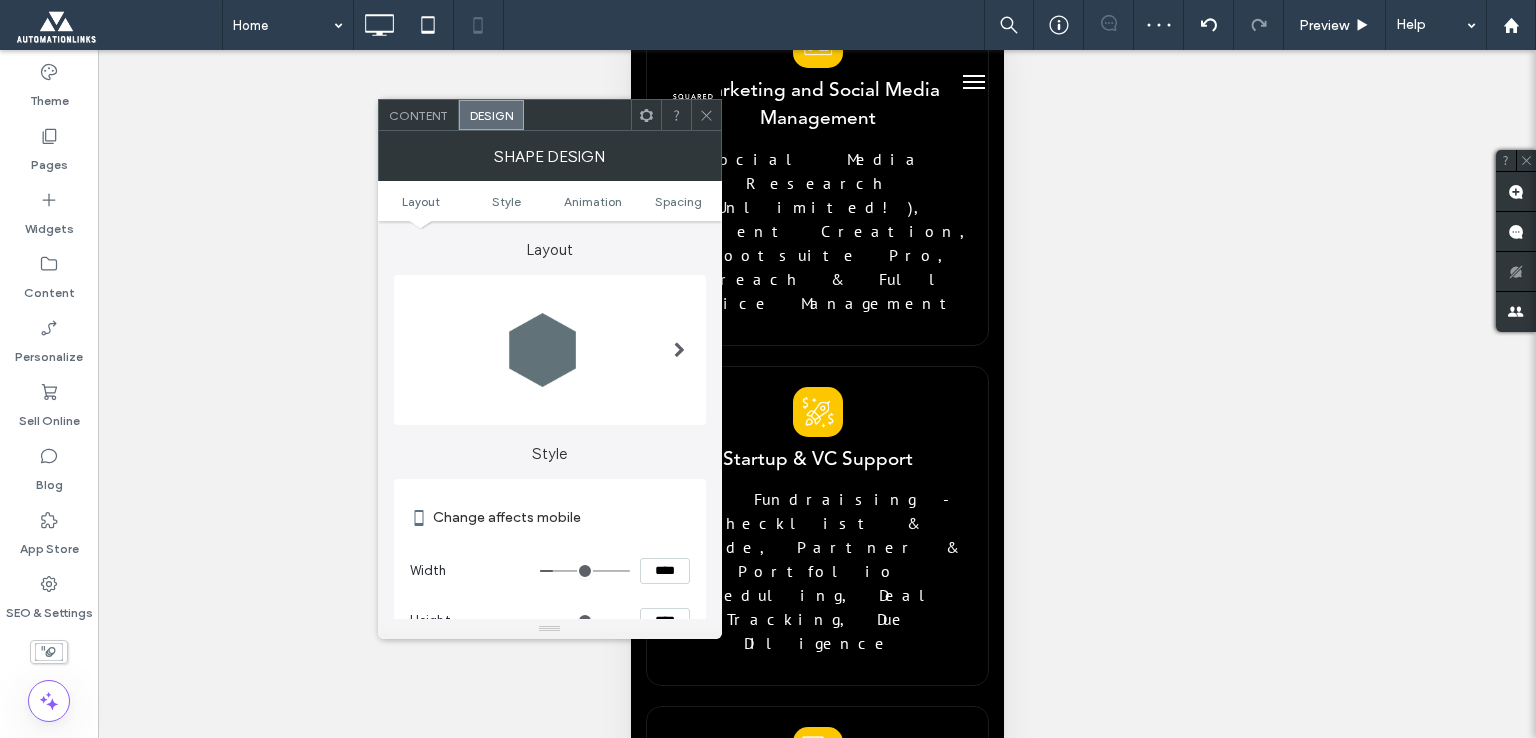 click at bounding box center (706, 115) 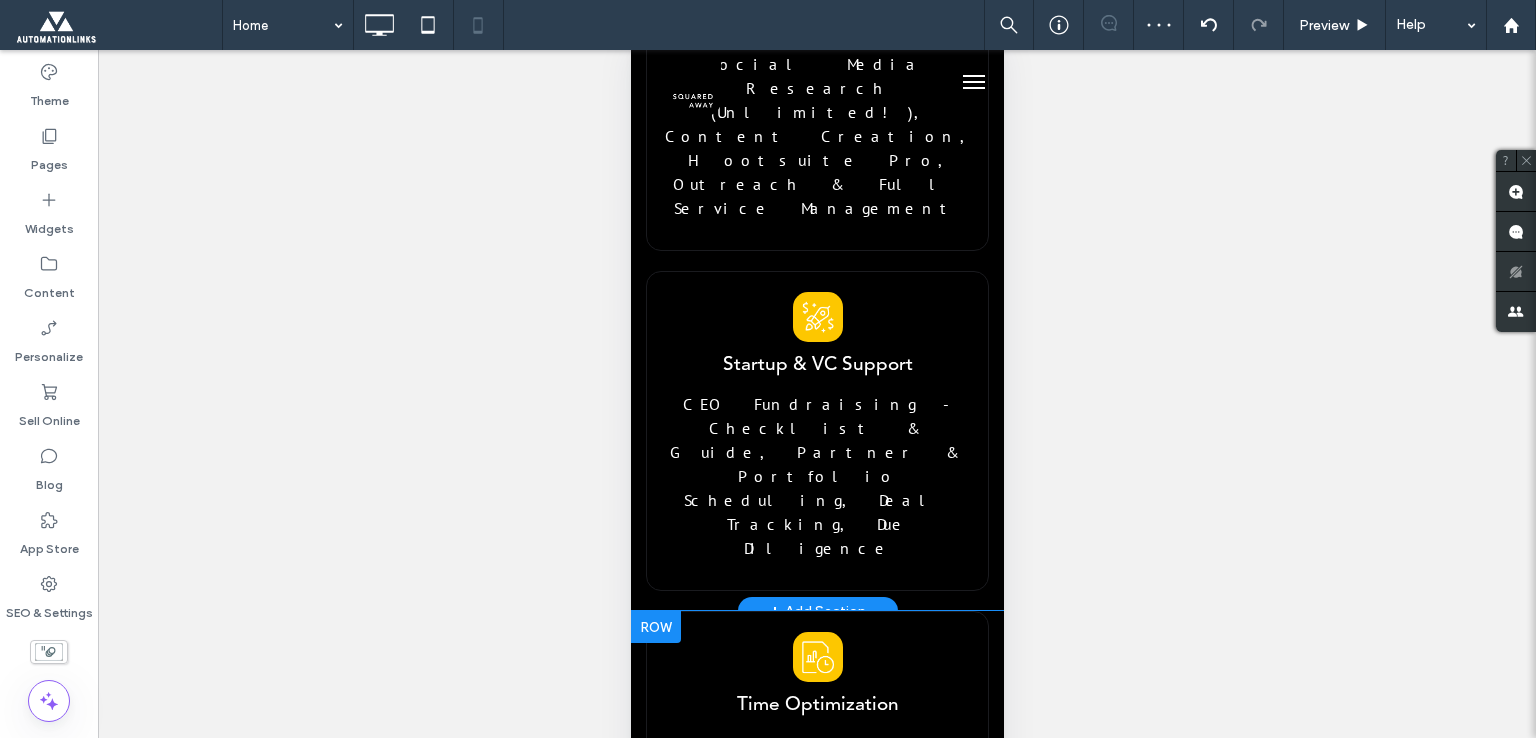 scroll, scrollTop: 4100, scrollLeft: 0, axis: vertical 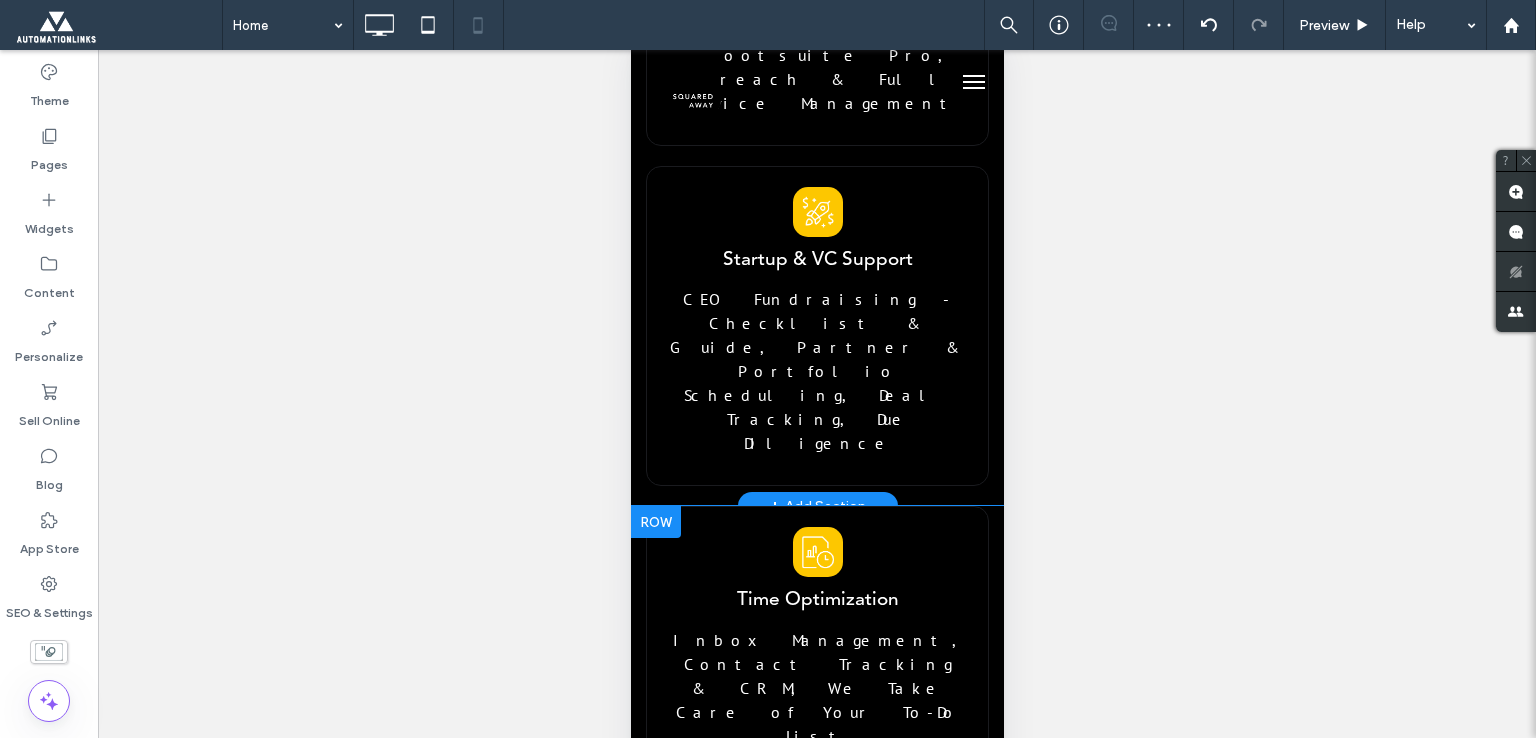 click on "Understand Your bleeds" at bounding box center (750, 2057) 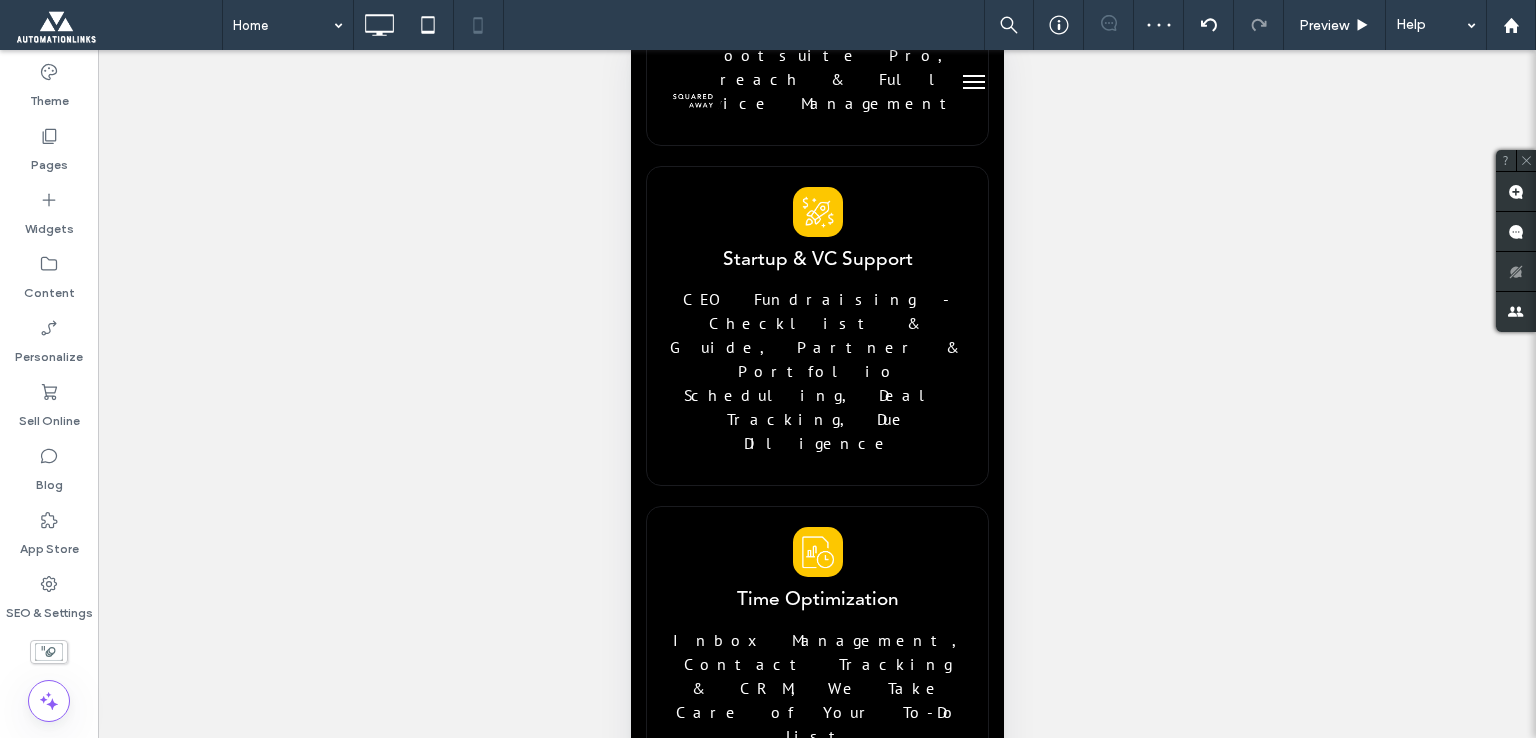 type on "**********" 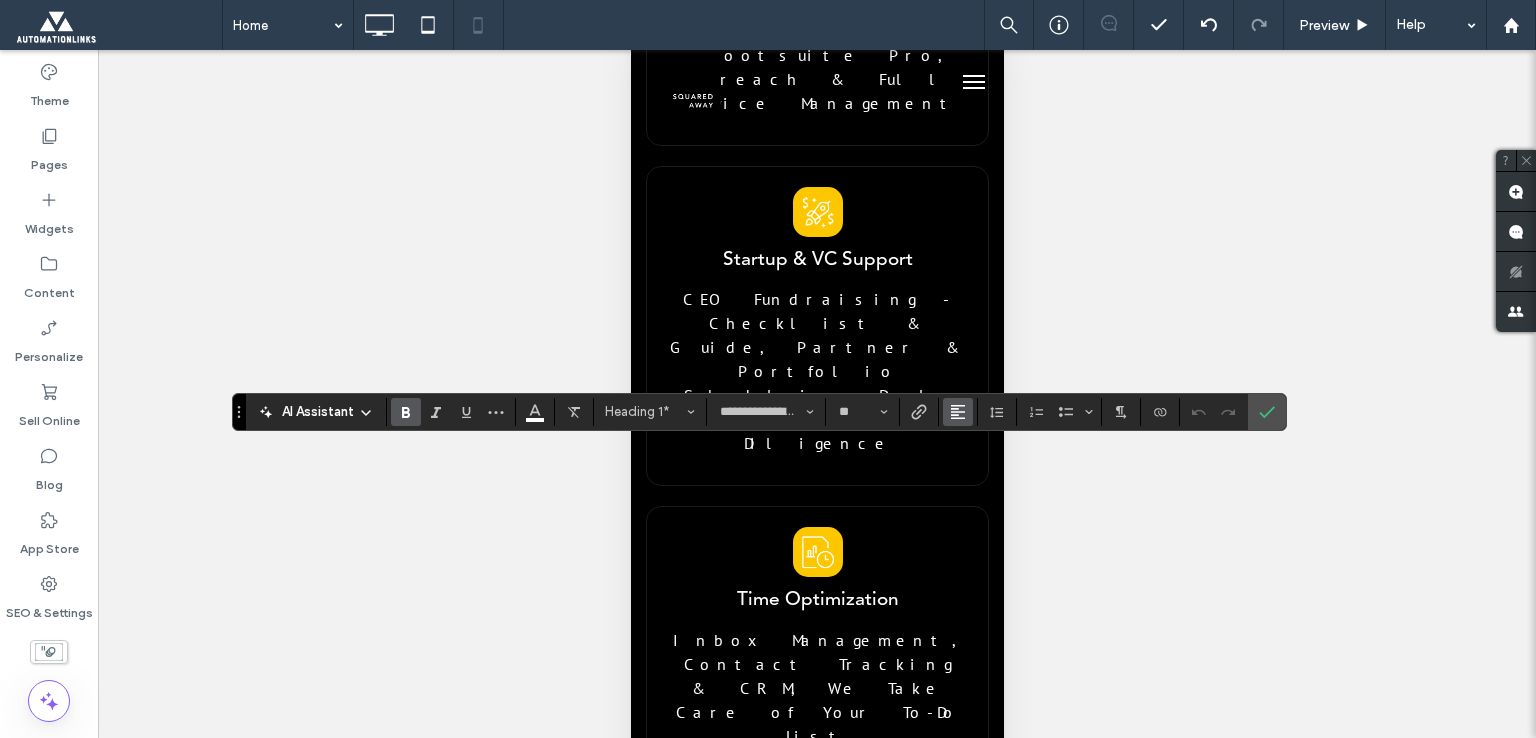 drag, startPoint x: 290, startPoint y: 352, endPoint x: 968, endPoint y: 412, distance: 680.6497 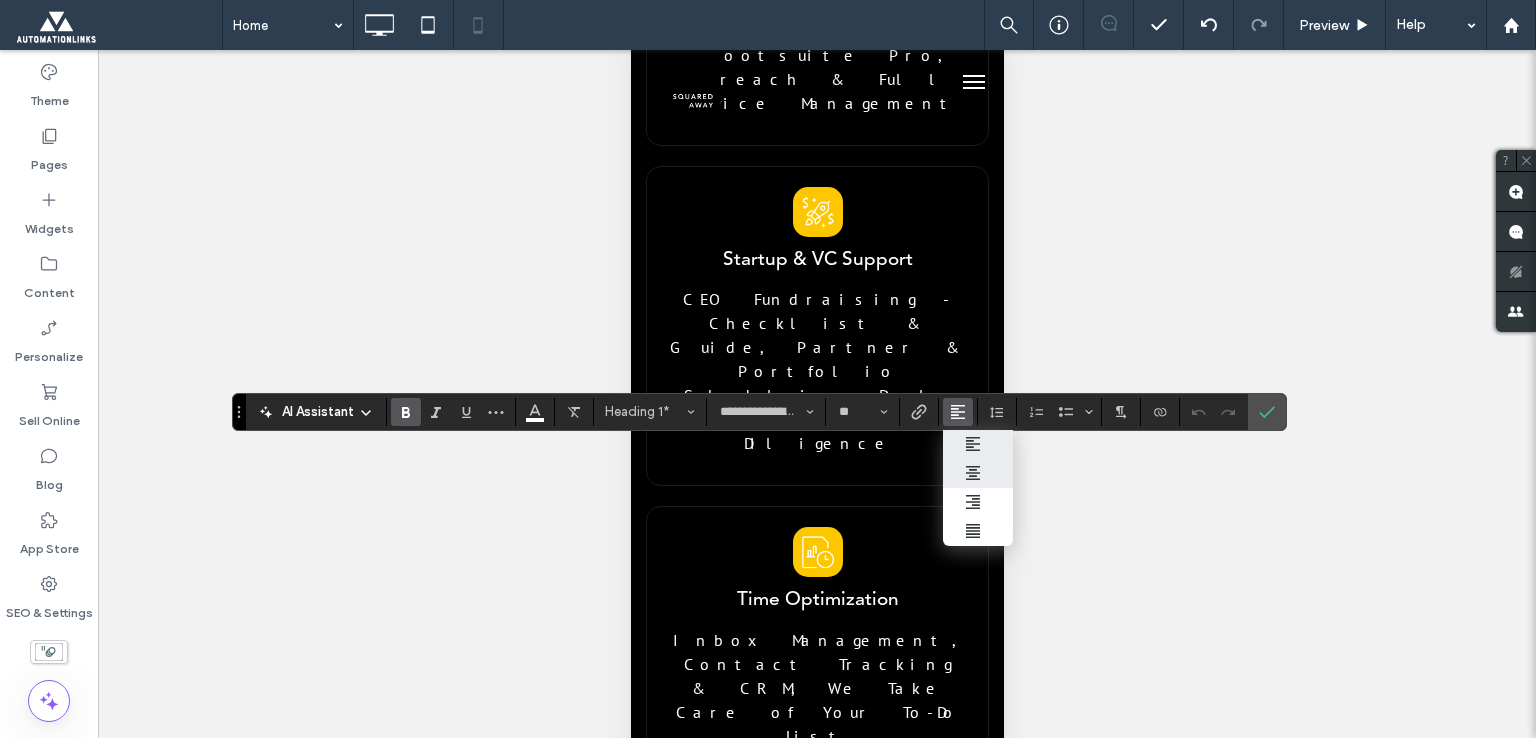 drag, startPoint x: 974, startPoint y: 474, endPoint x: 350, endPoint y: 438, distance: 625.0376 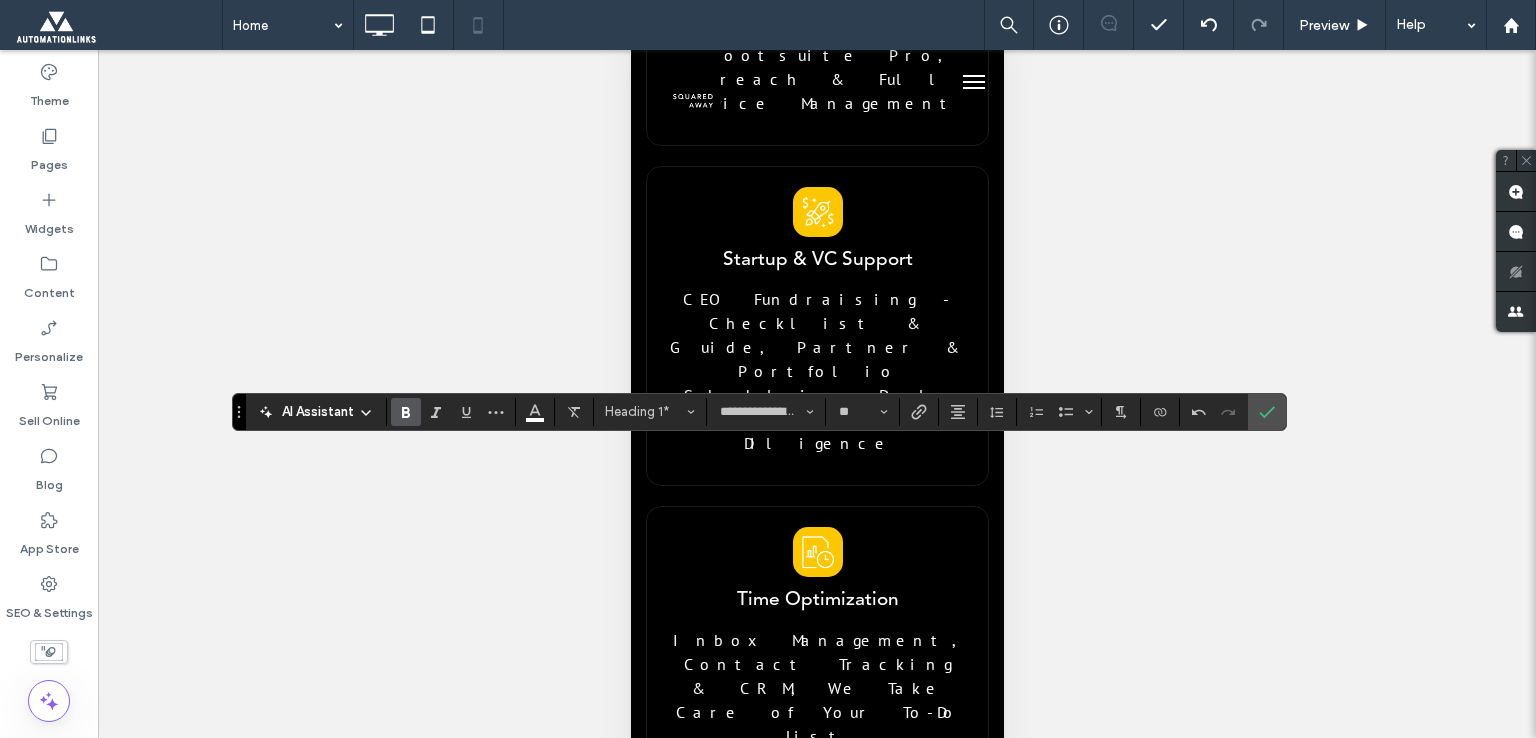 click on "We begin by working closely with you to understand your business, culture, and specific hiring requirements." at bounding box center [815, 2157] 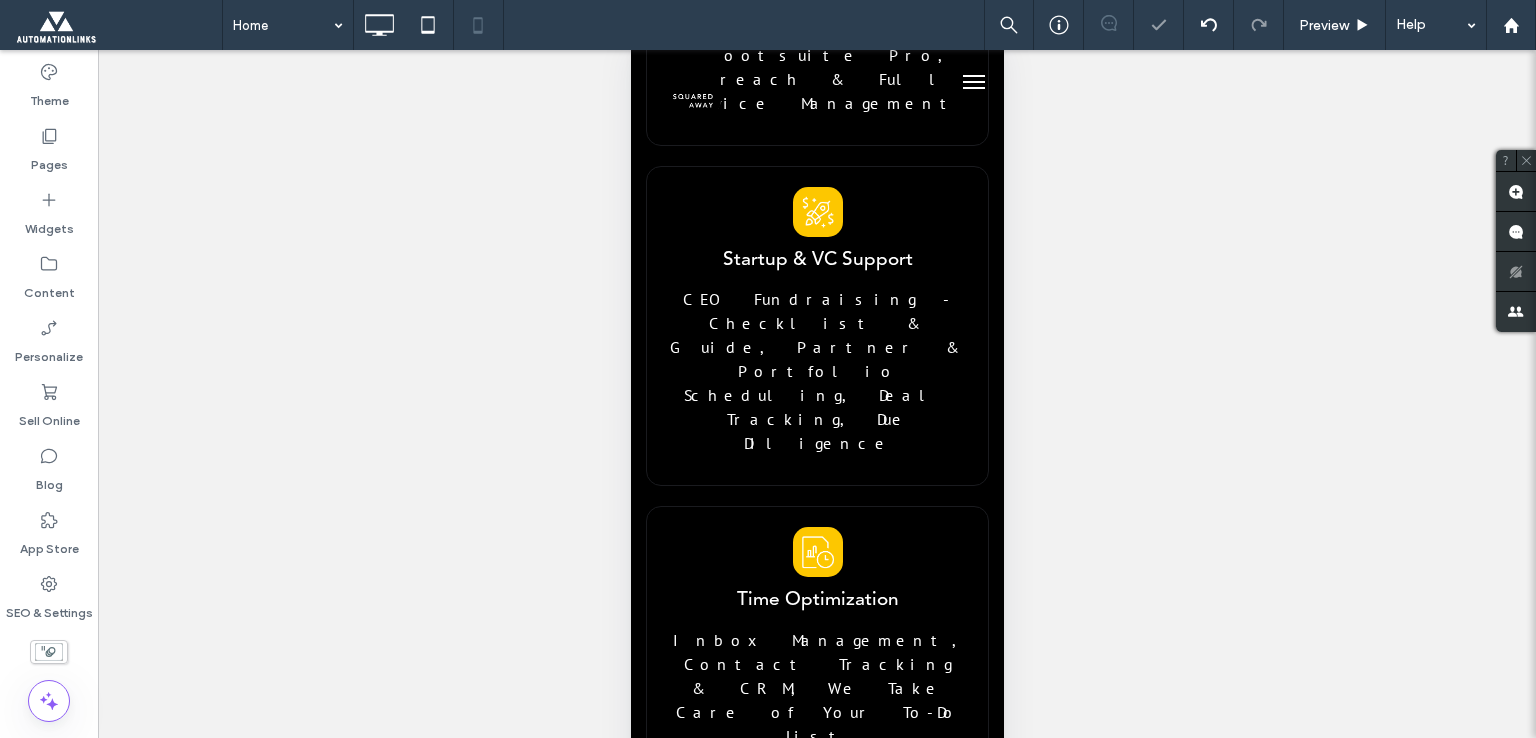 click on "We begin by working closely with you to understand your business, culture, and specific hiring requirements." at bounding box center (815, 2157) 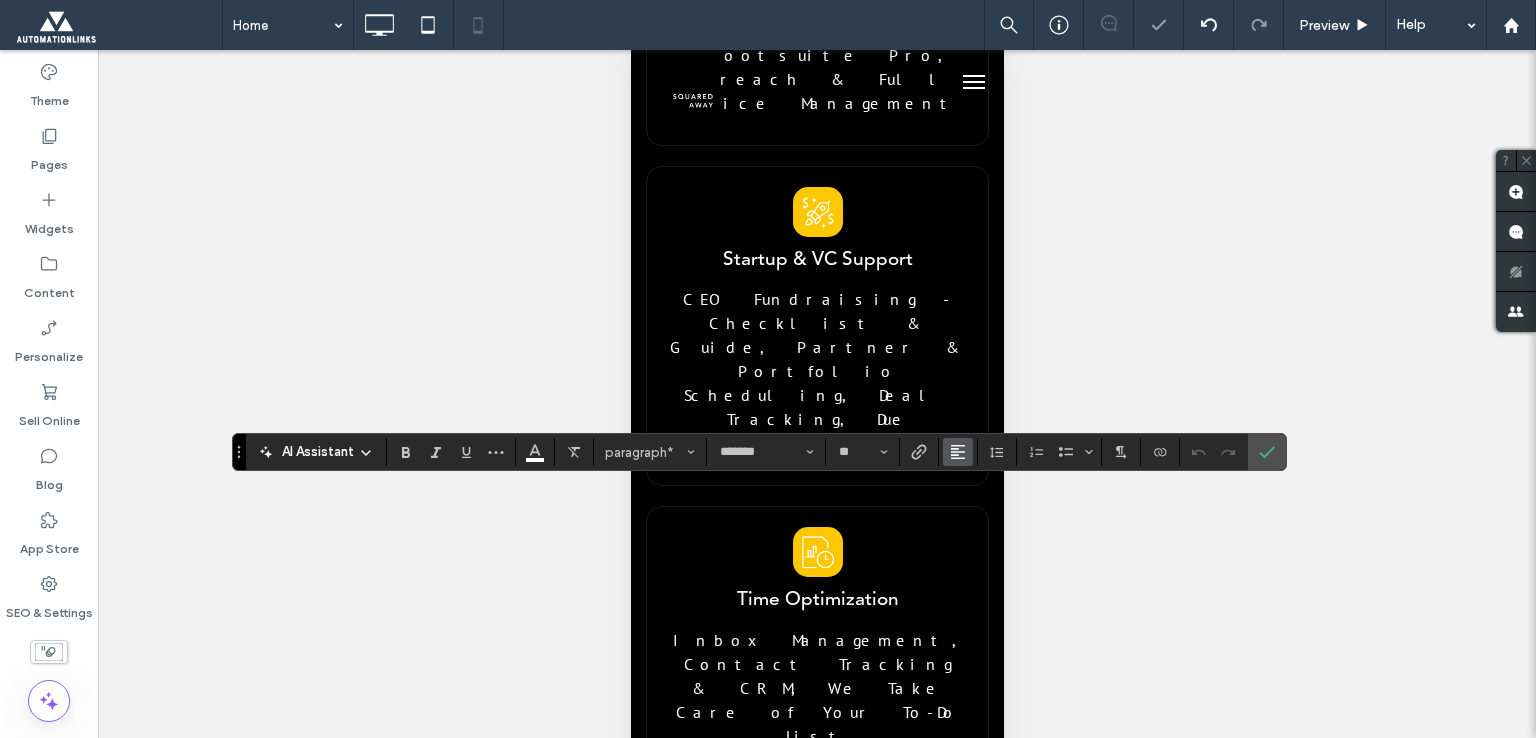 click 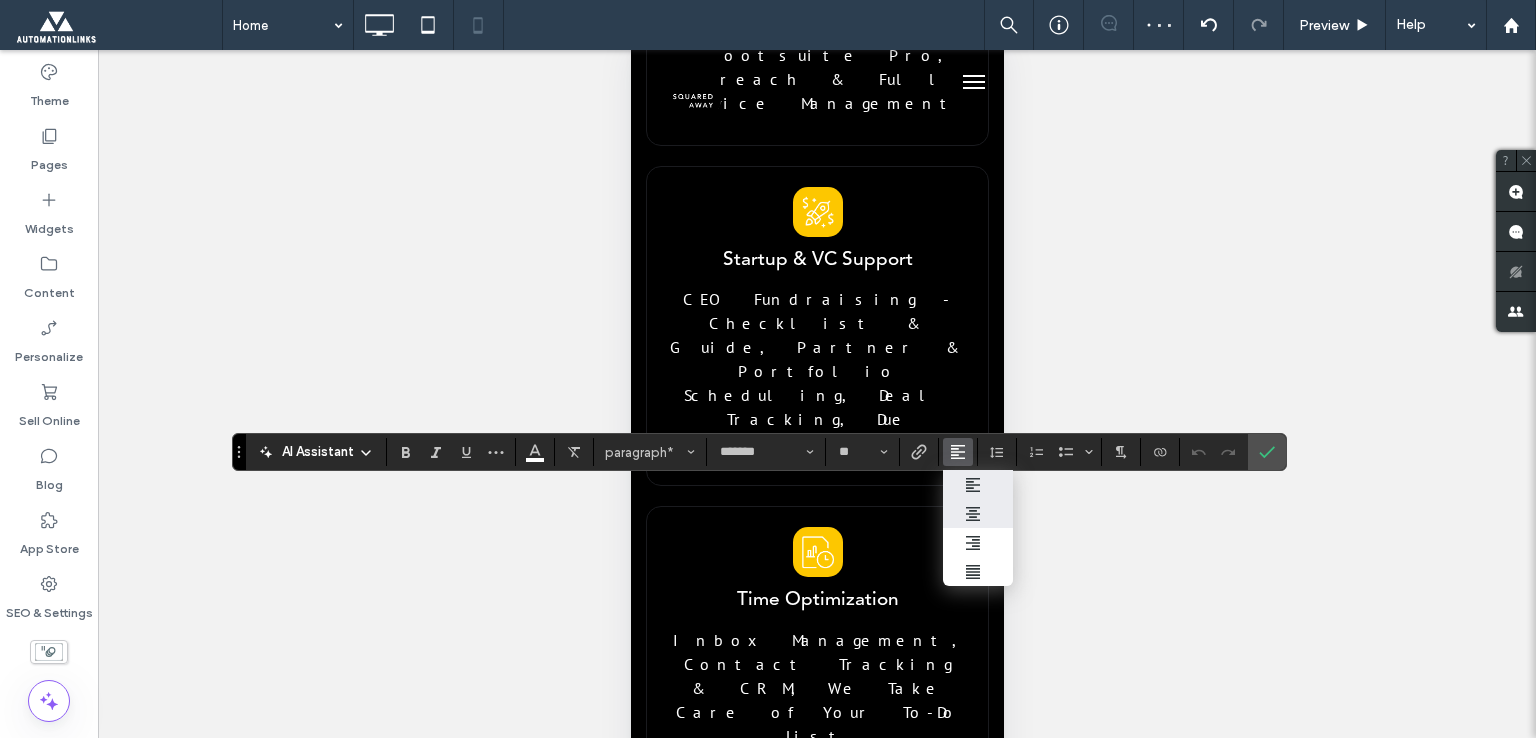 drag, startPoint x: 972, startPoint y: 513, endPoint x: 233, endPoint y: 546, distance: 739.73645 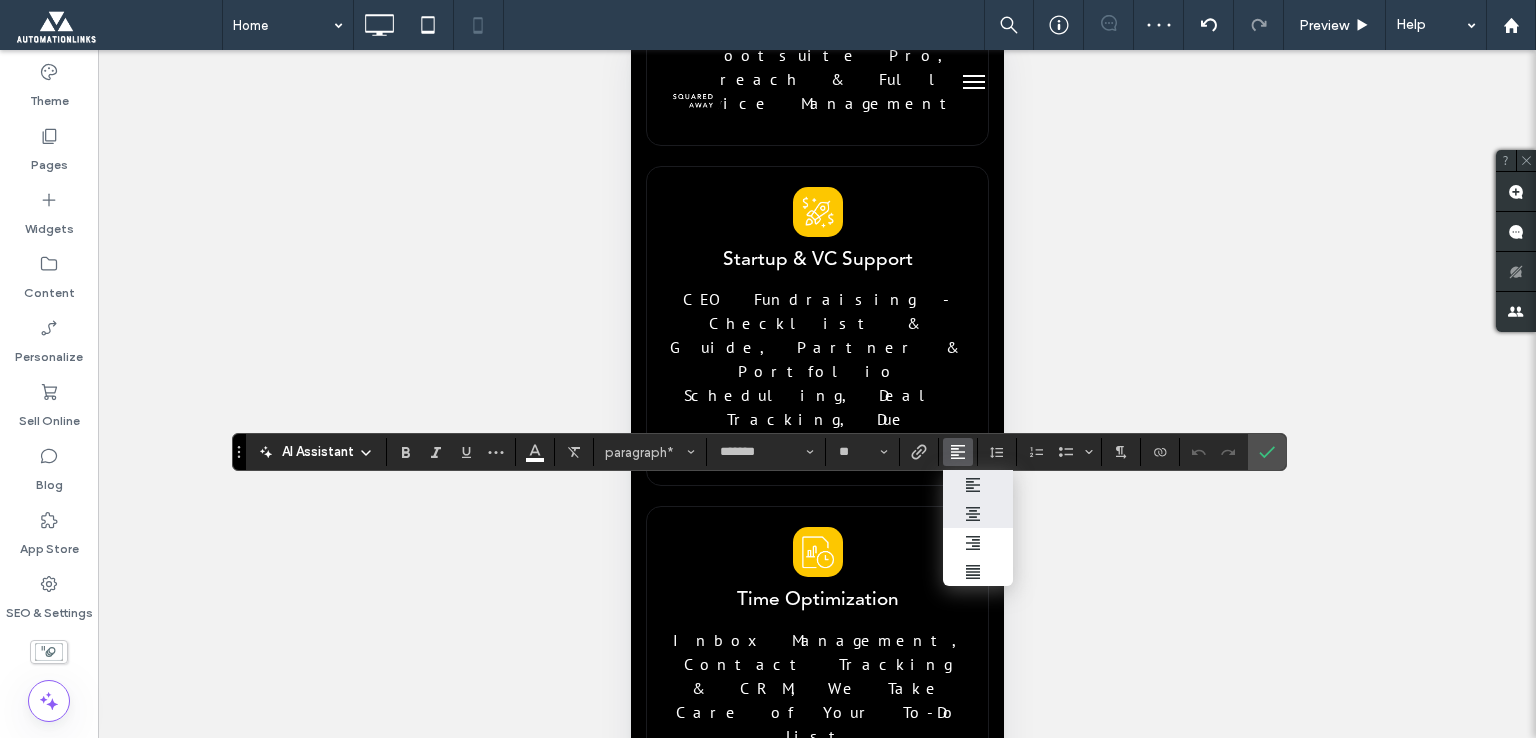 click 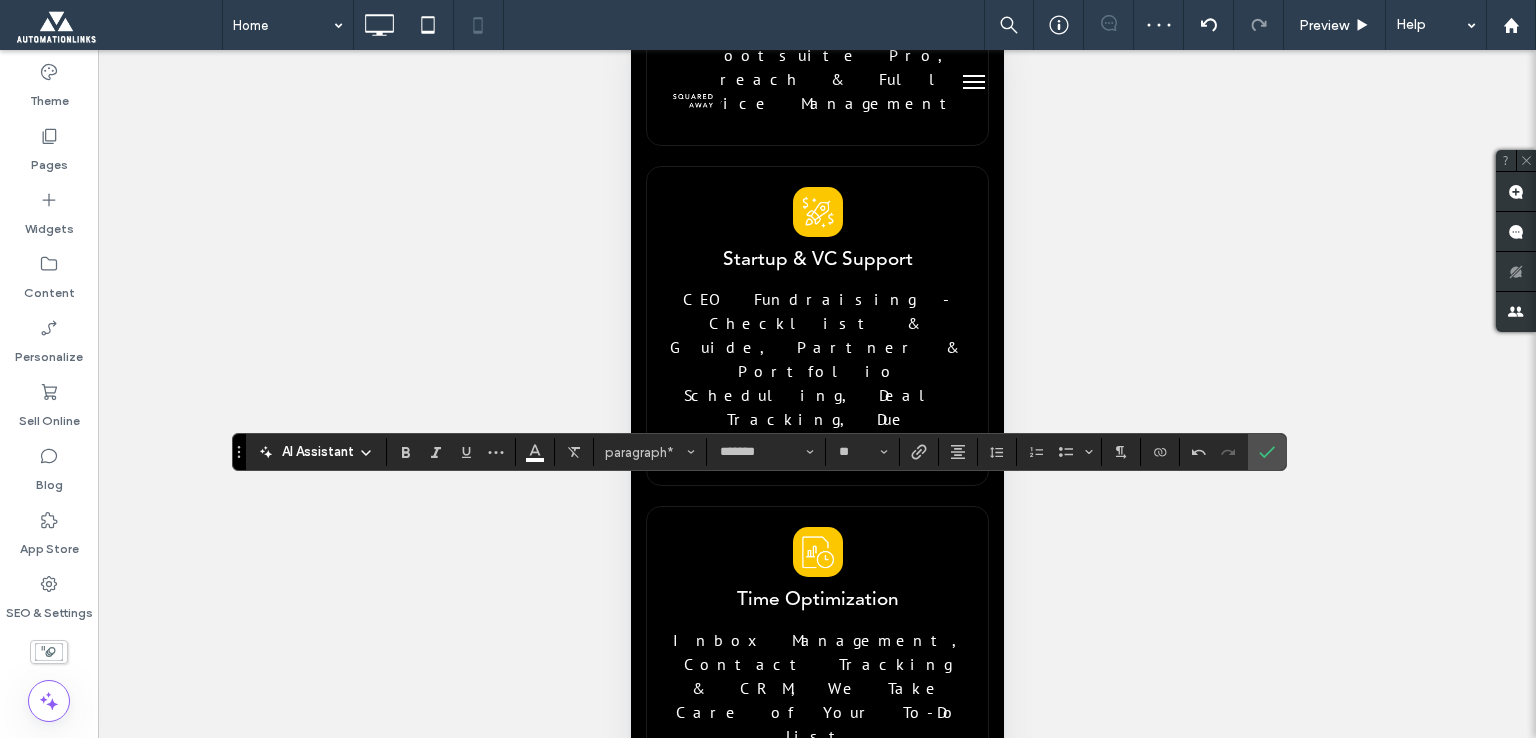 click on "2" at bounding box center (817, 2183) 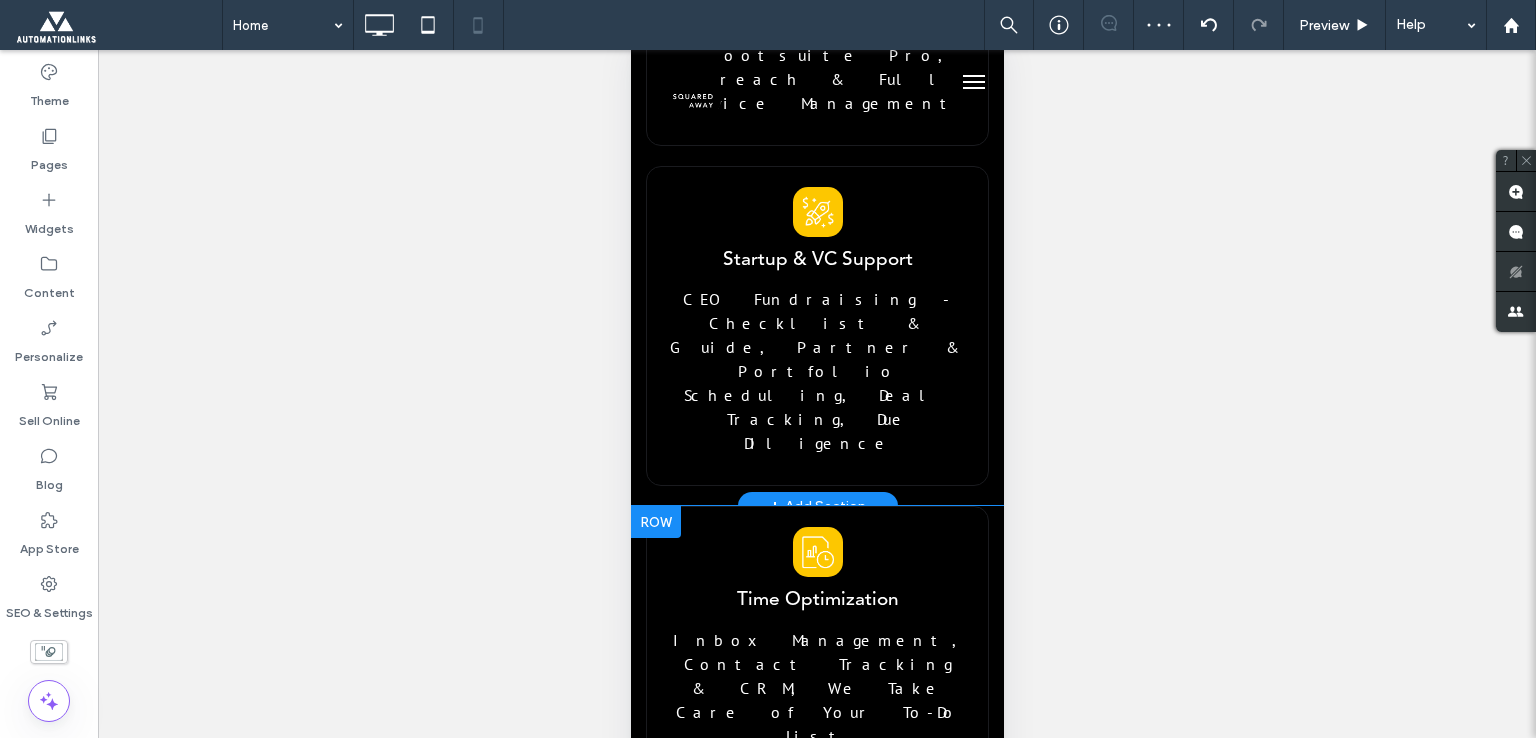 click on "2" at bounding box center [817, 2279] 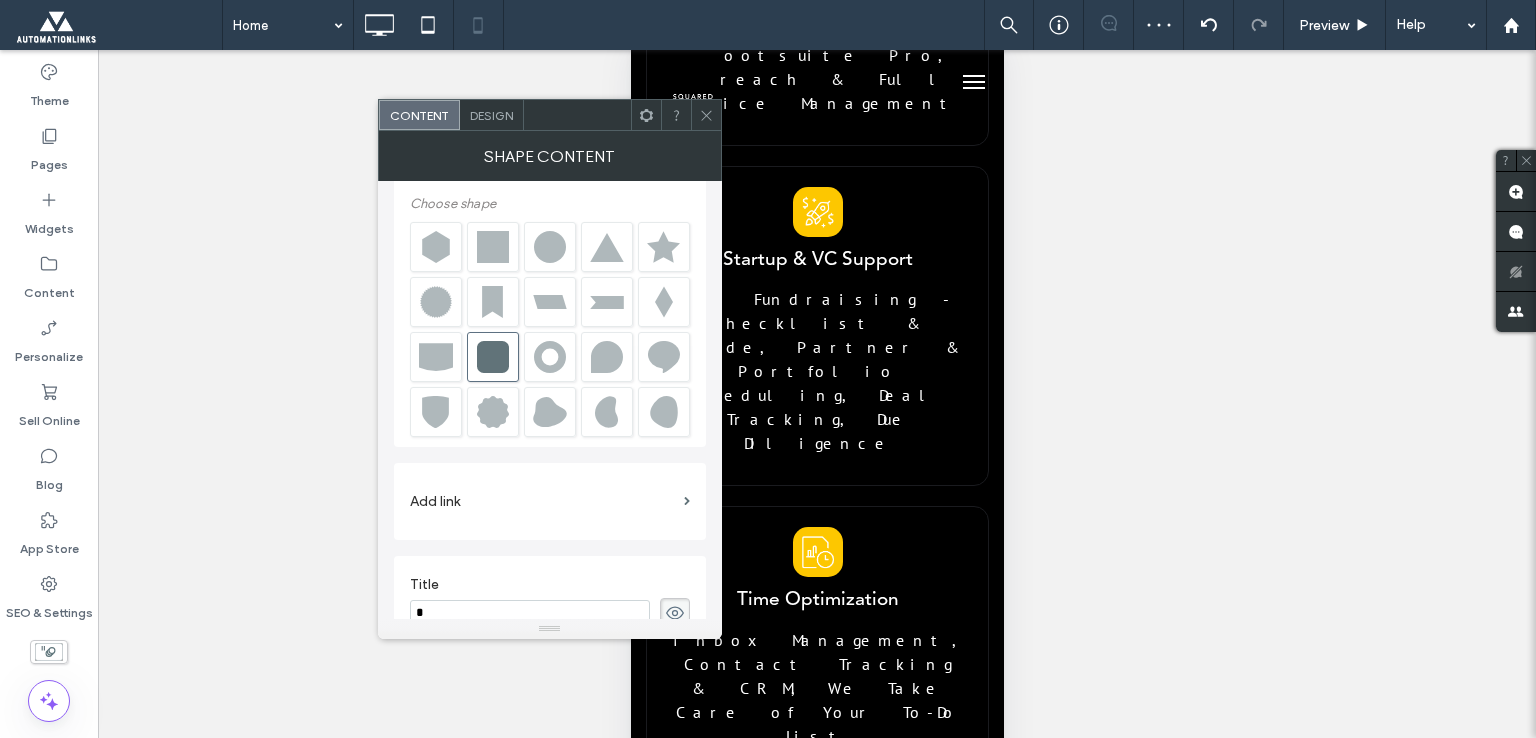 scroll, scrollTop: 28, scrollLeft: 0, axis: vertical 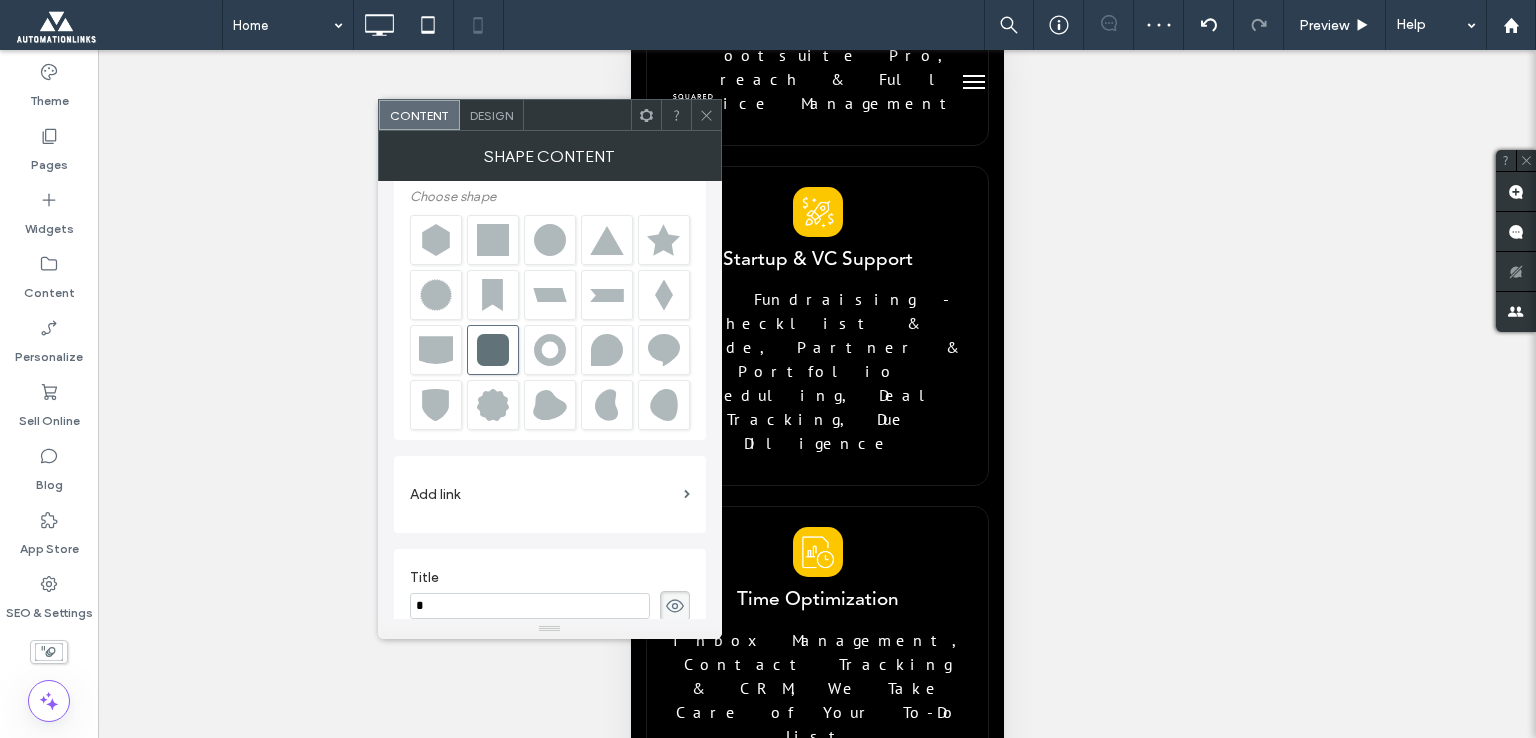 click on "Design" at bounding box center (491, 115) 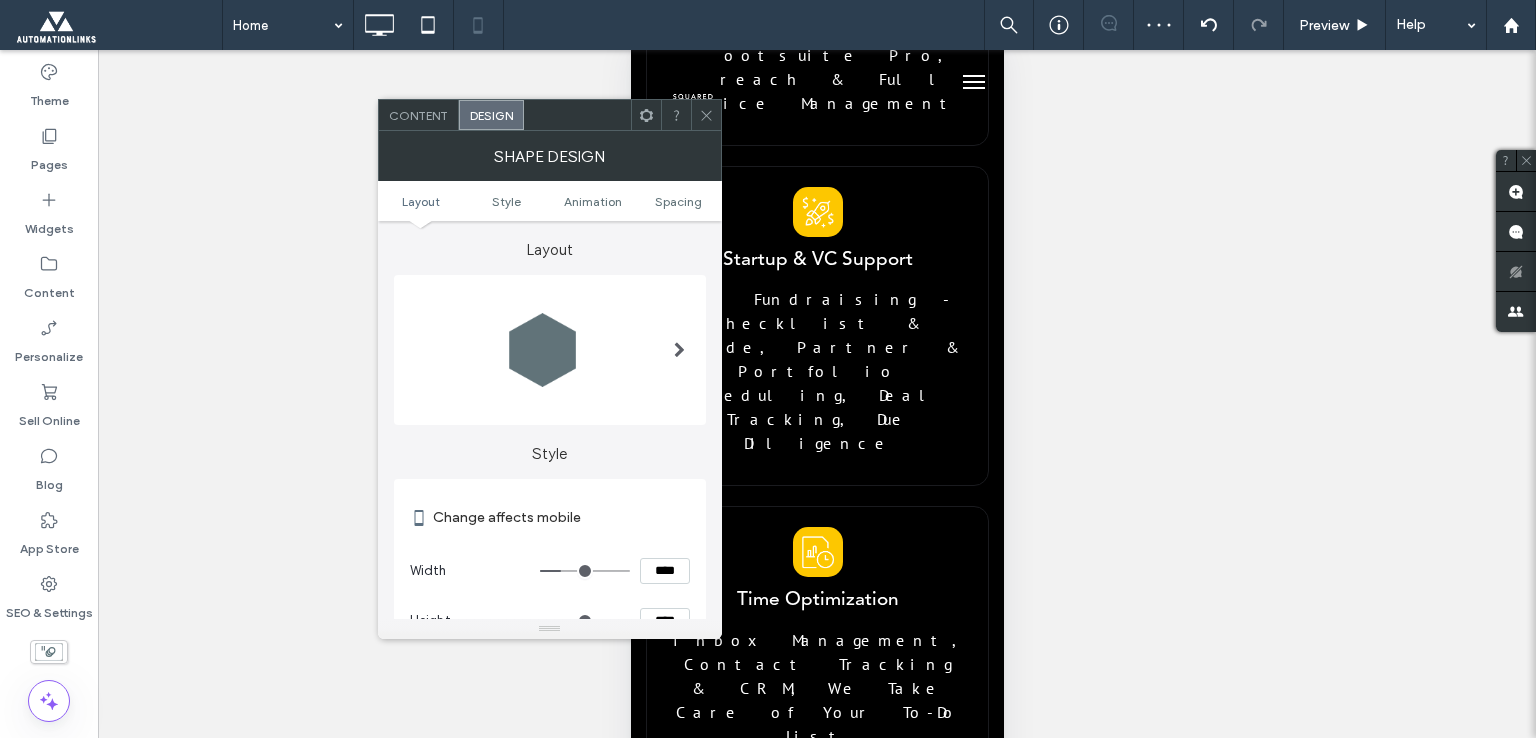 click on "****" at bounding box center (665, 571) 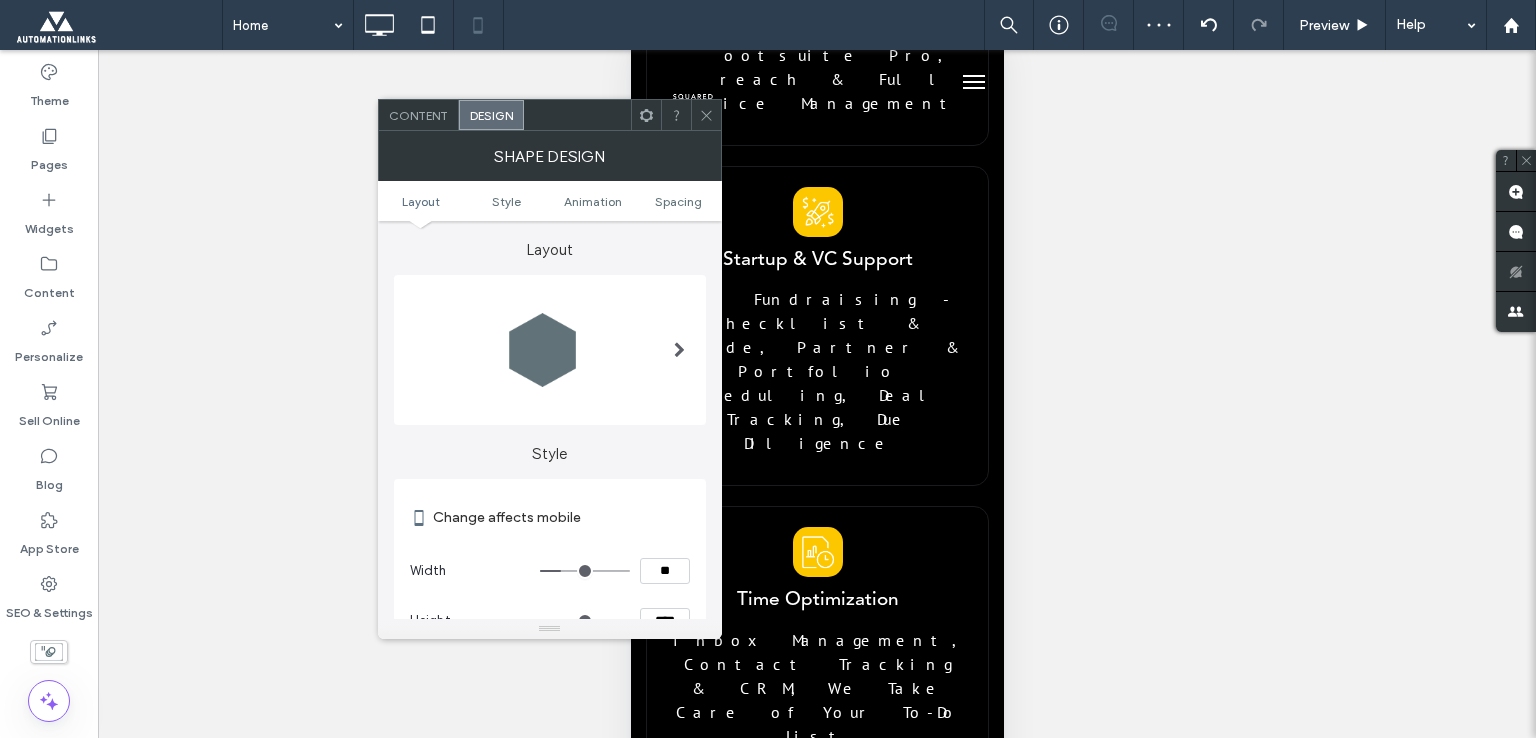 type on "****" 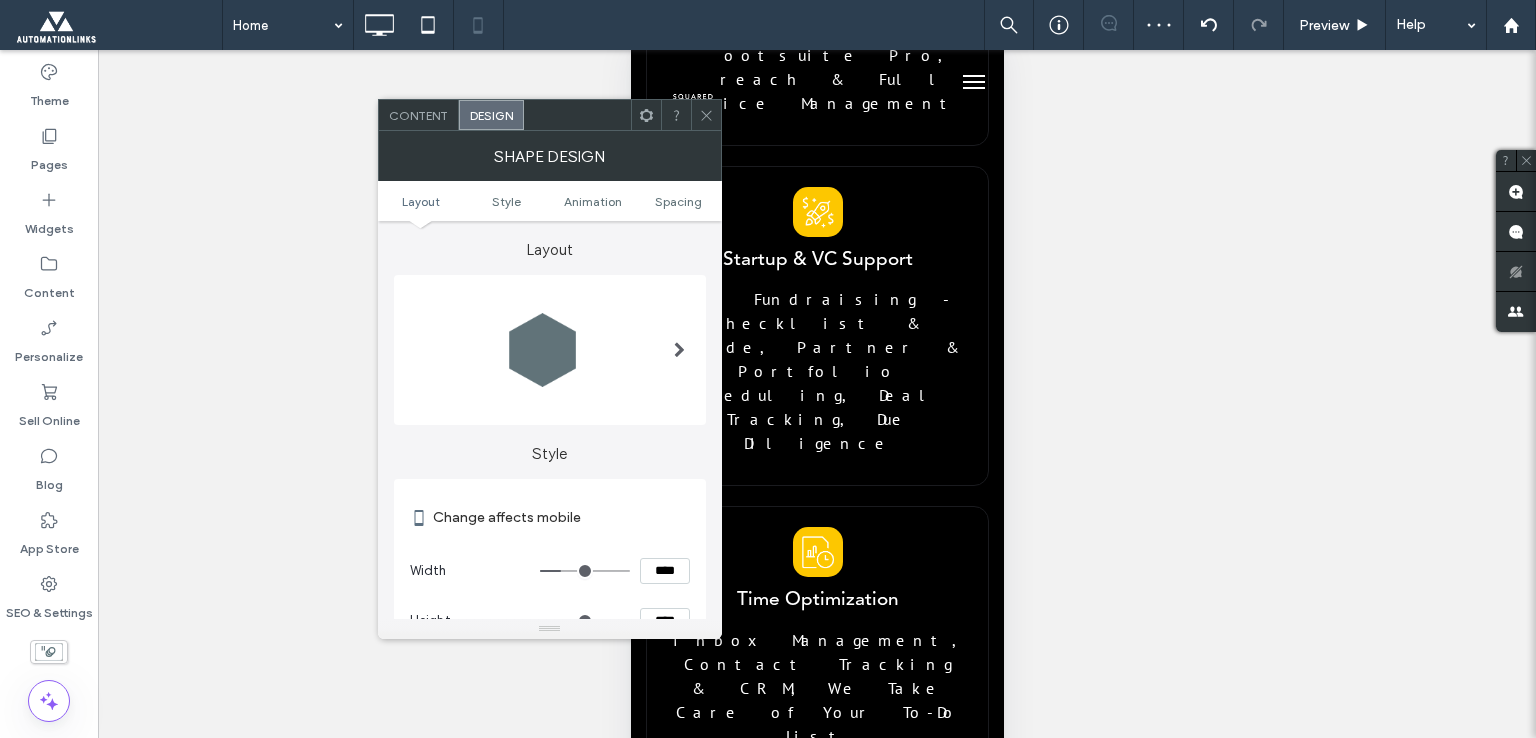 type on "**" 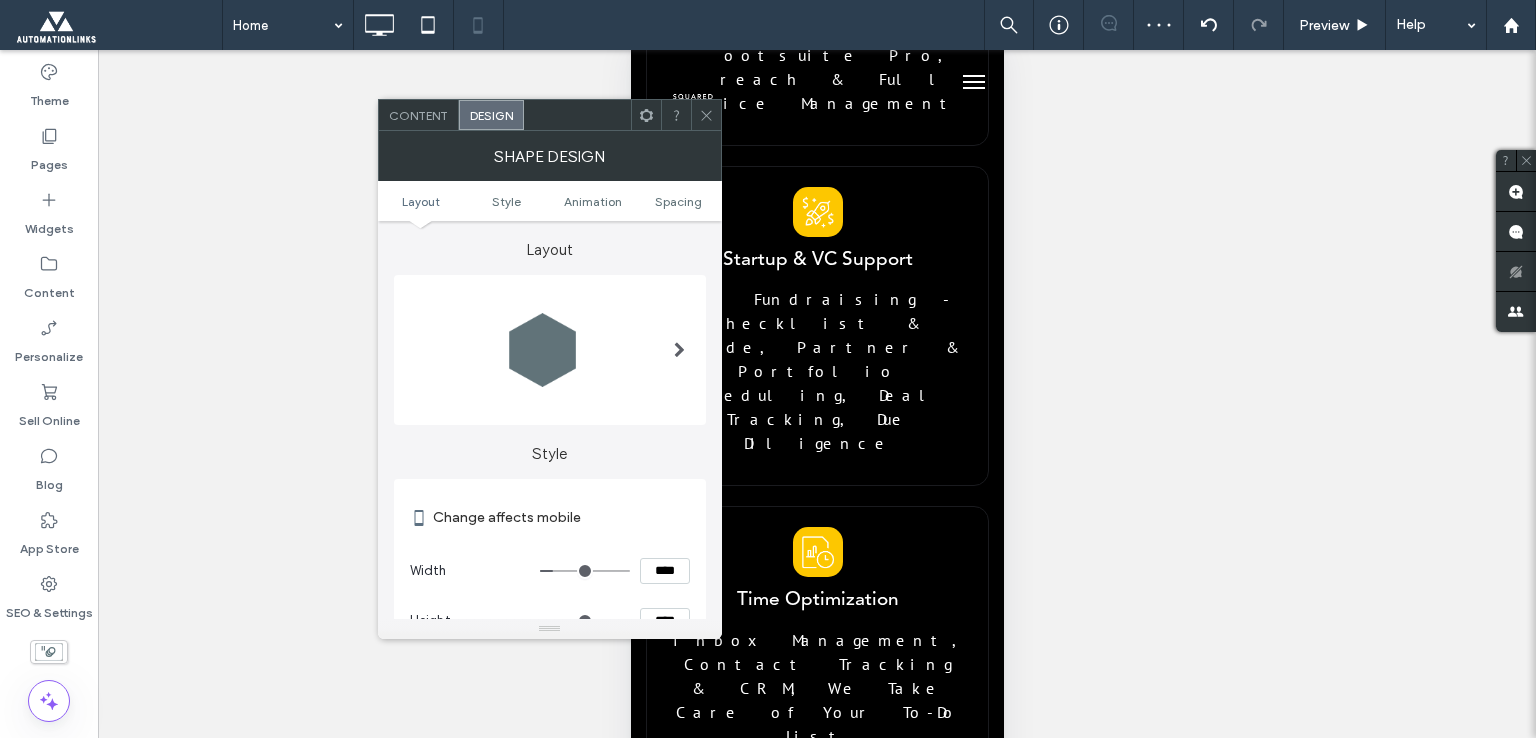 click 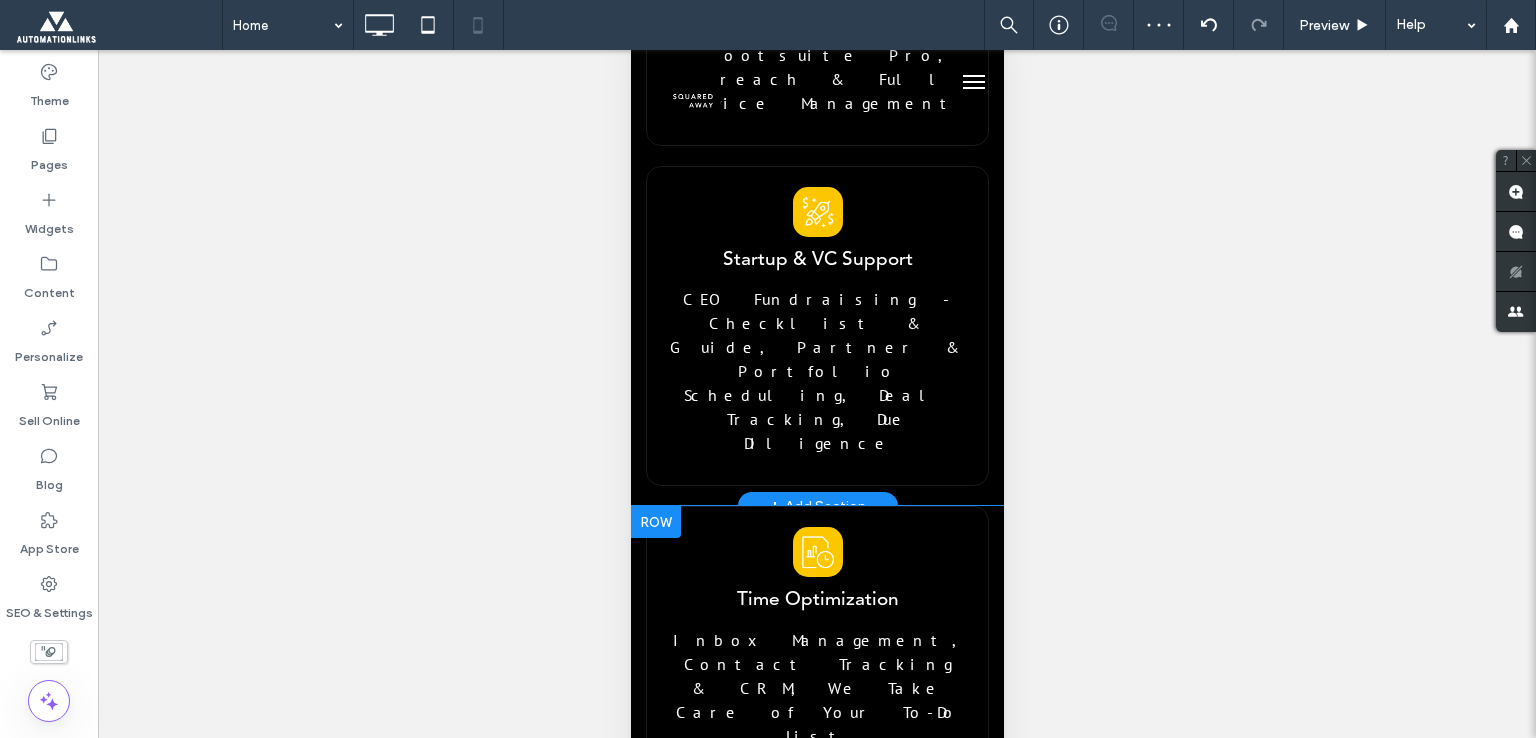 scroll, scrollTop: 4300, scrollLeft: 0, axis: vertical 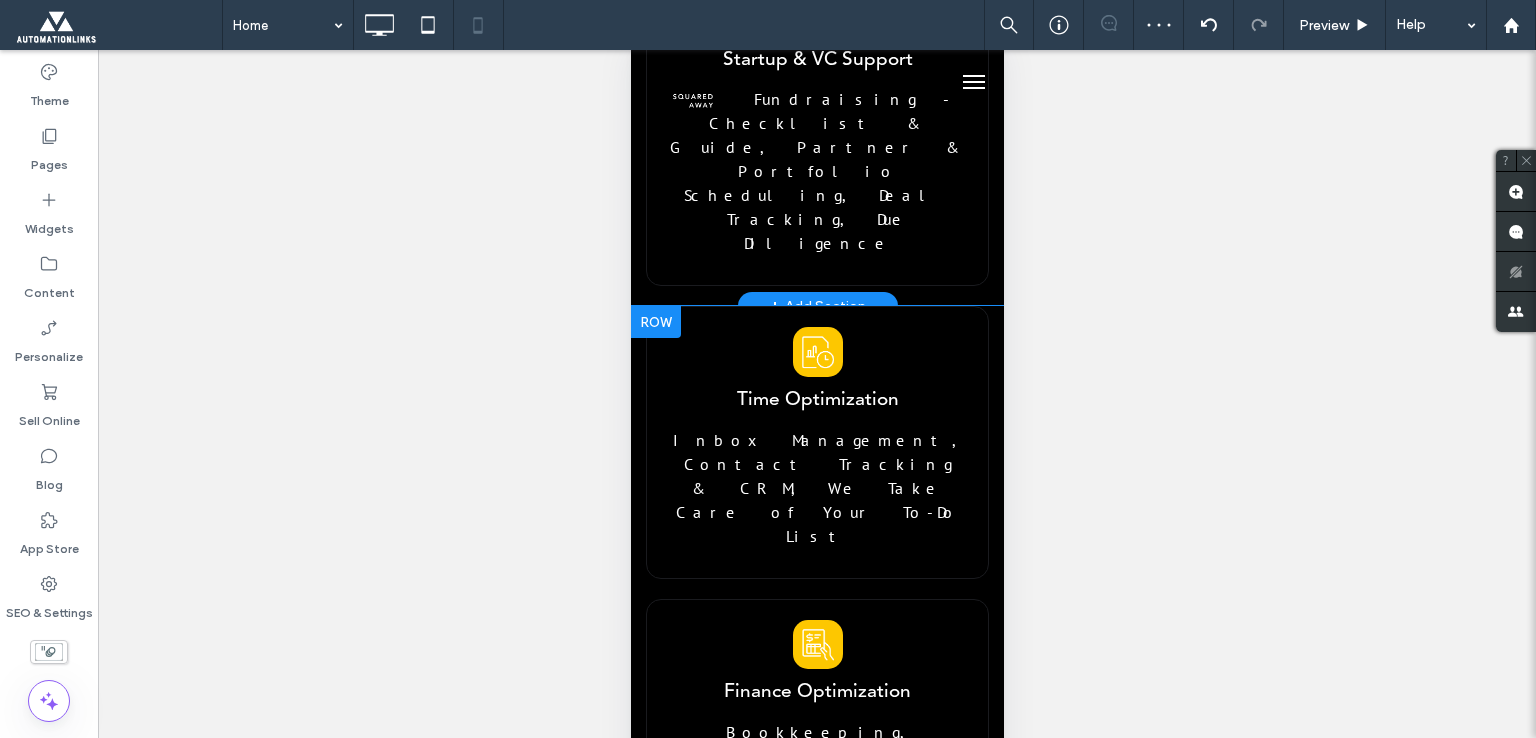 click on "Based on your unique needs, we craft a personalized recruitment strategy design to attract the best talent." at bounding box center [811, 2257] 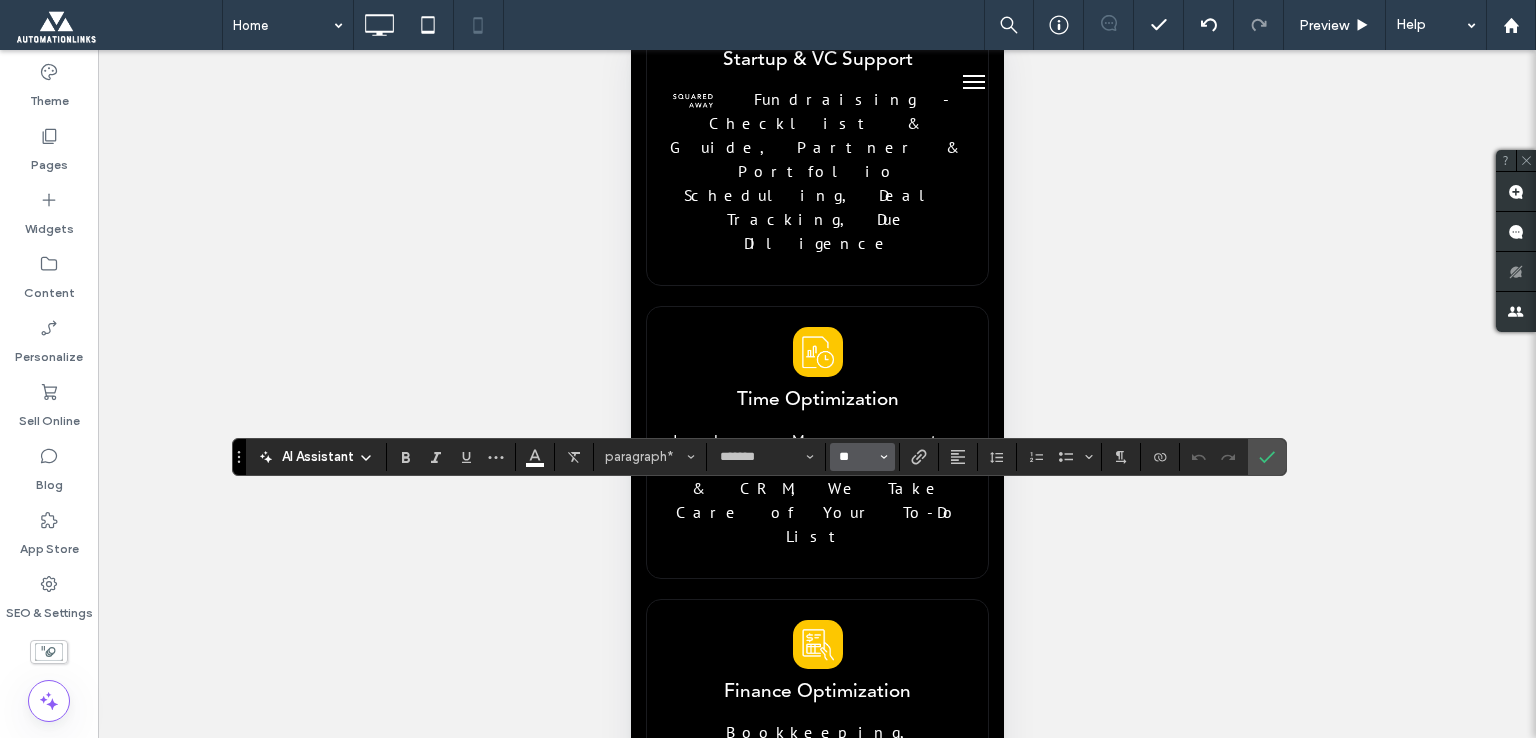 click on "**" at bounding box center (856, 457) 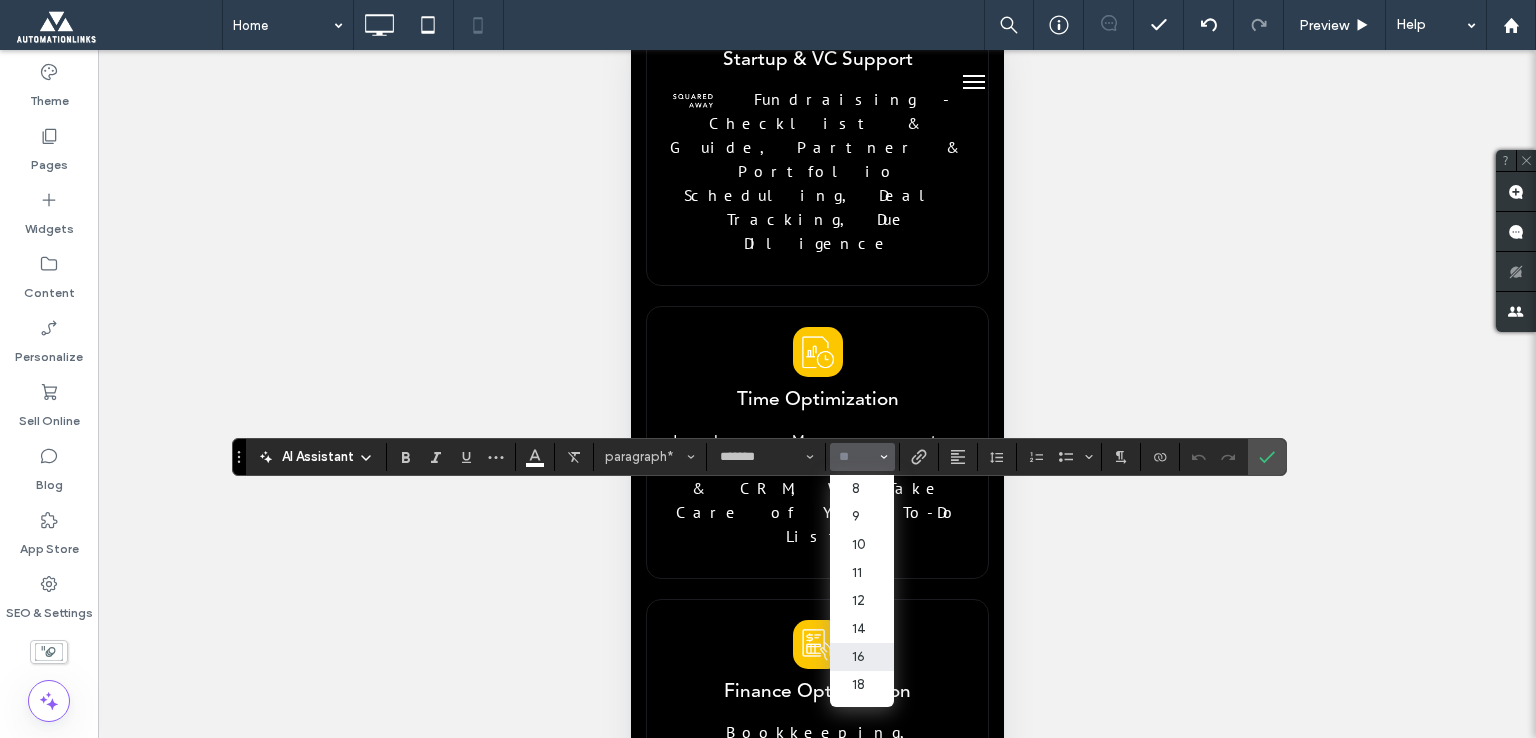 click on "1
Understand Your bleeds
We begin by working closely with you to understand your business, culture, and specific hiring requirements.
Click To Paste" at bounding box center (816, 1900) 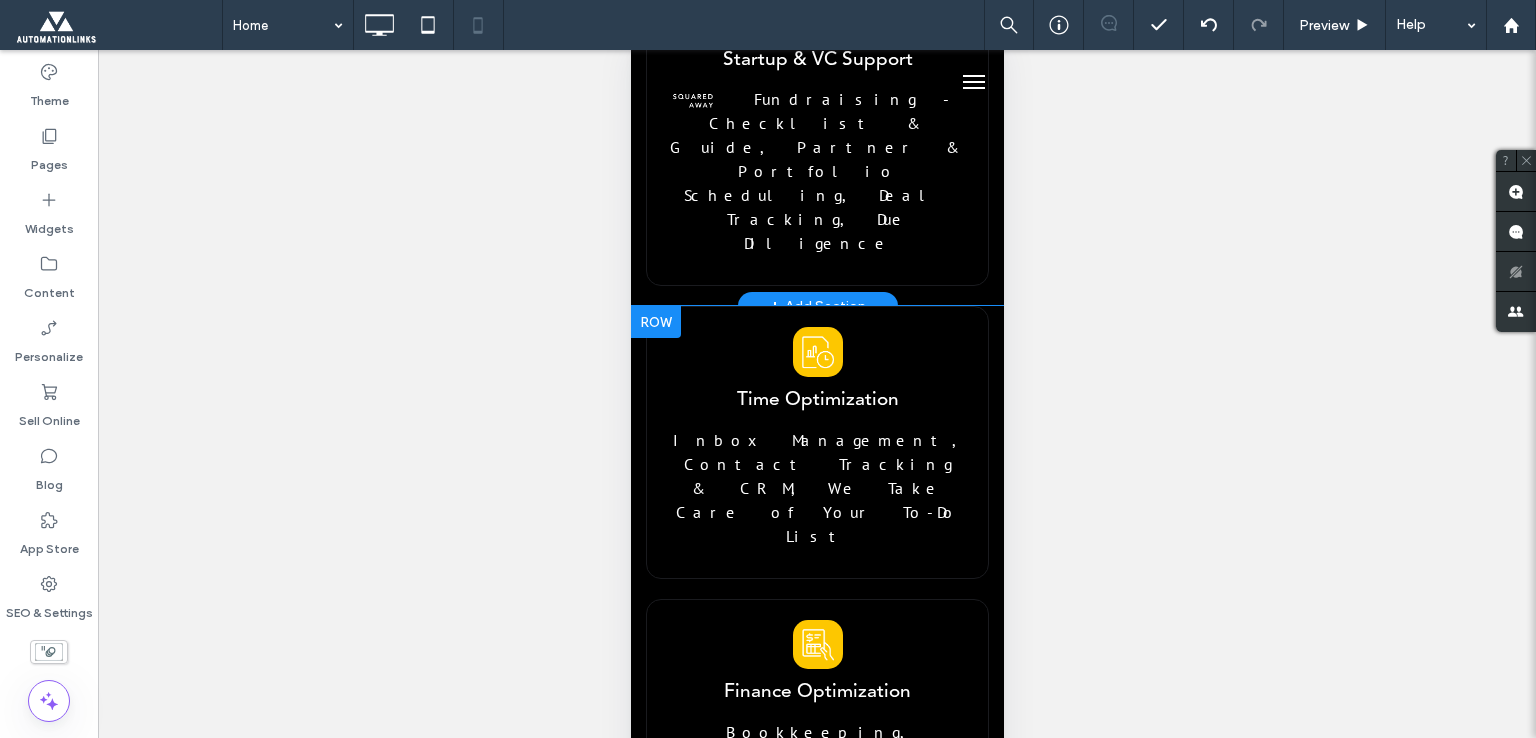 click on "Recruitment Strategy" at bounding box center [738, 2134] 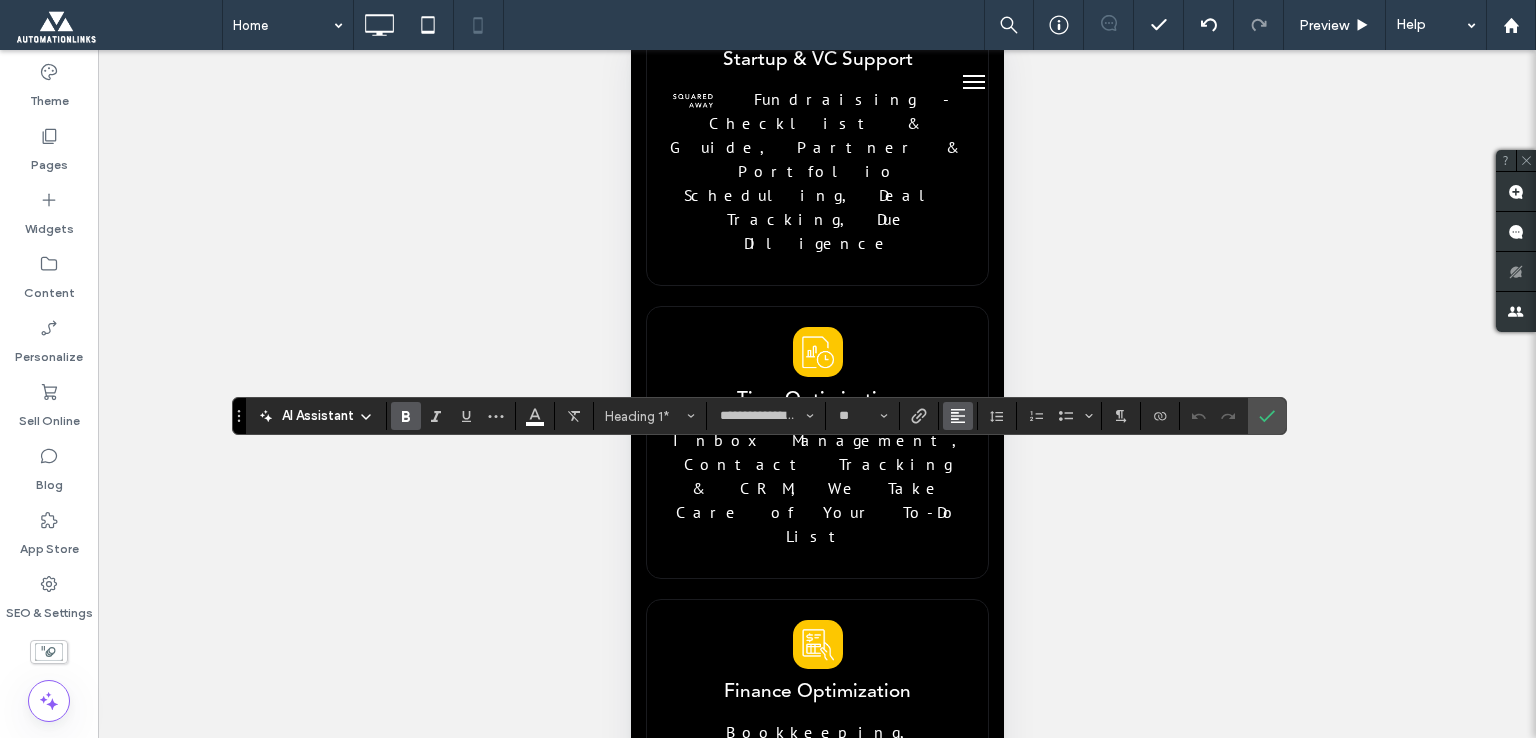 click 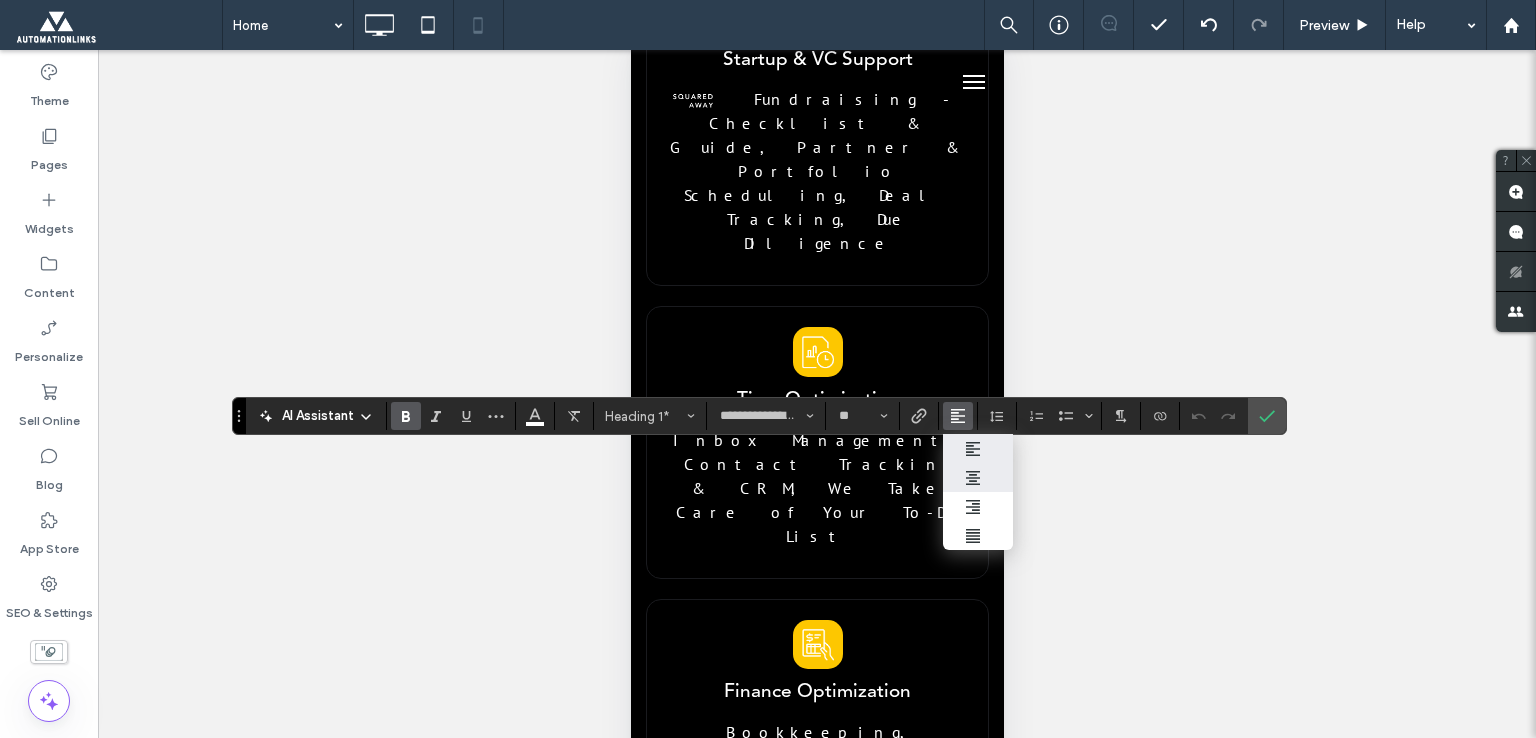 click 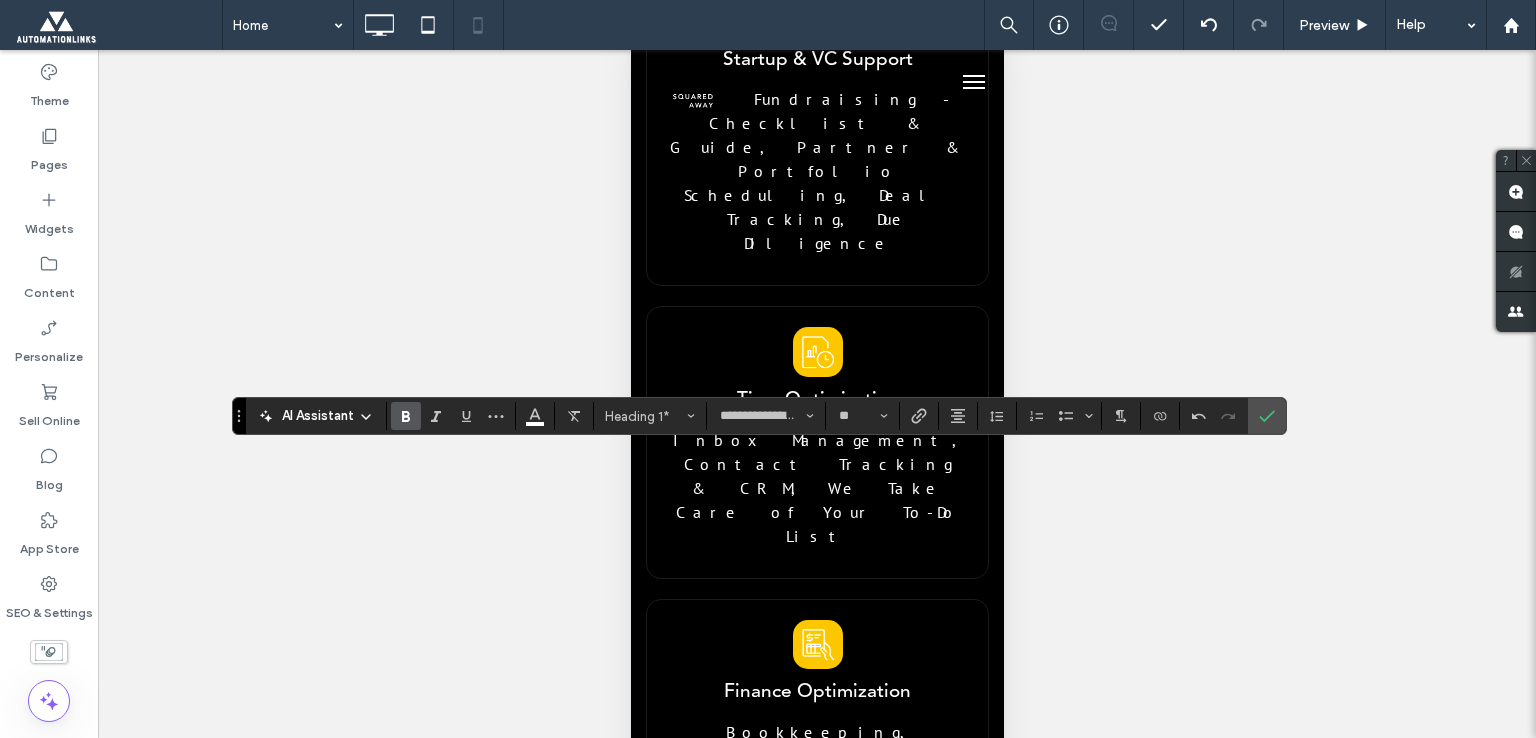 click on "Based on your unique needs, we craft a personalized recruitment strategy design to attract the best talent." at bounding box center [811, 2257] 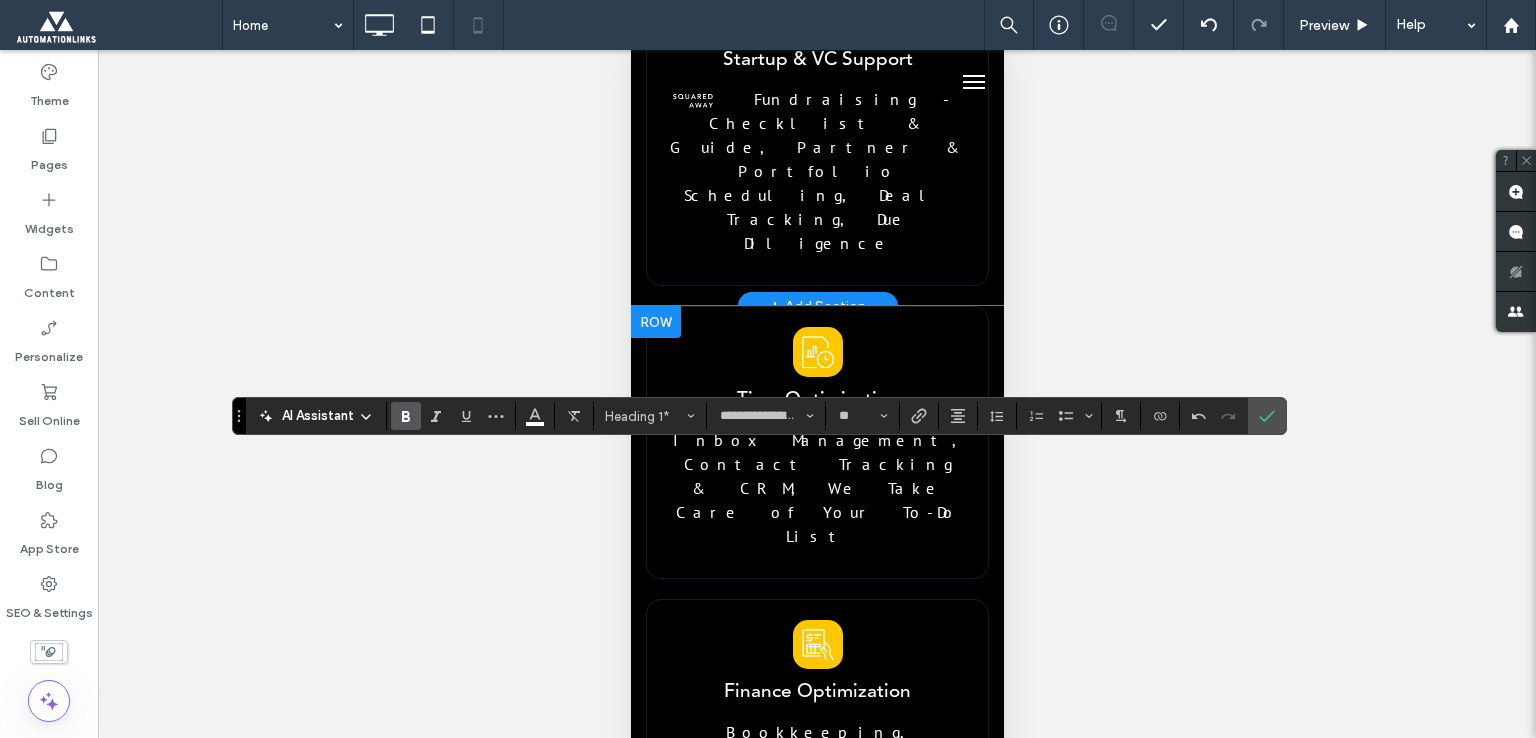click on "Based on your unique needs, we craft a personalized recruitment strategy design to attract the best talent." at bounding box center (811, 2257) 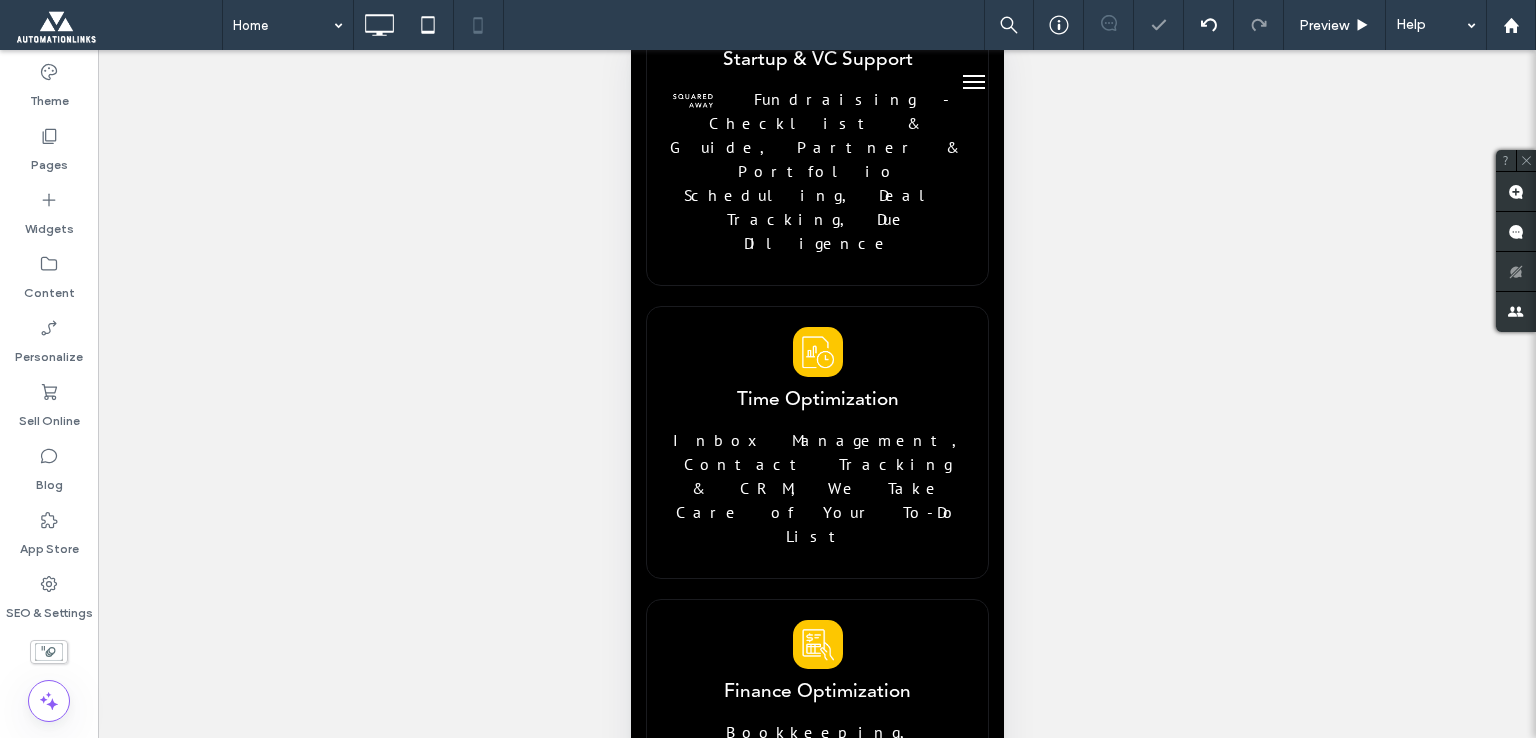 type on "*******" 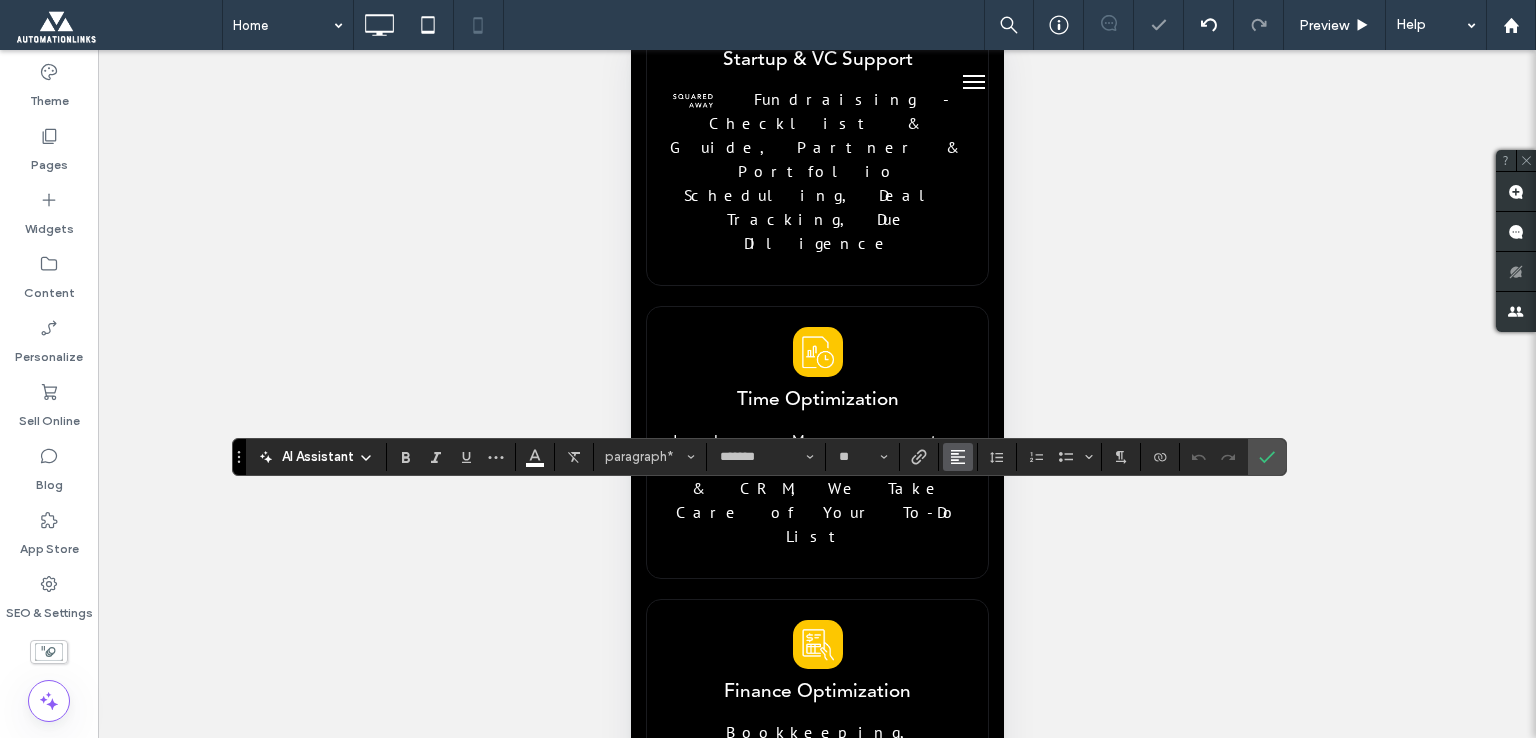 click 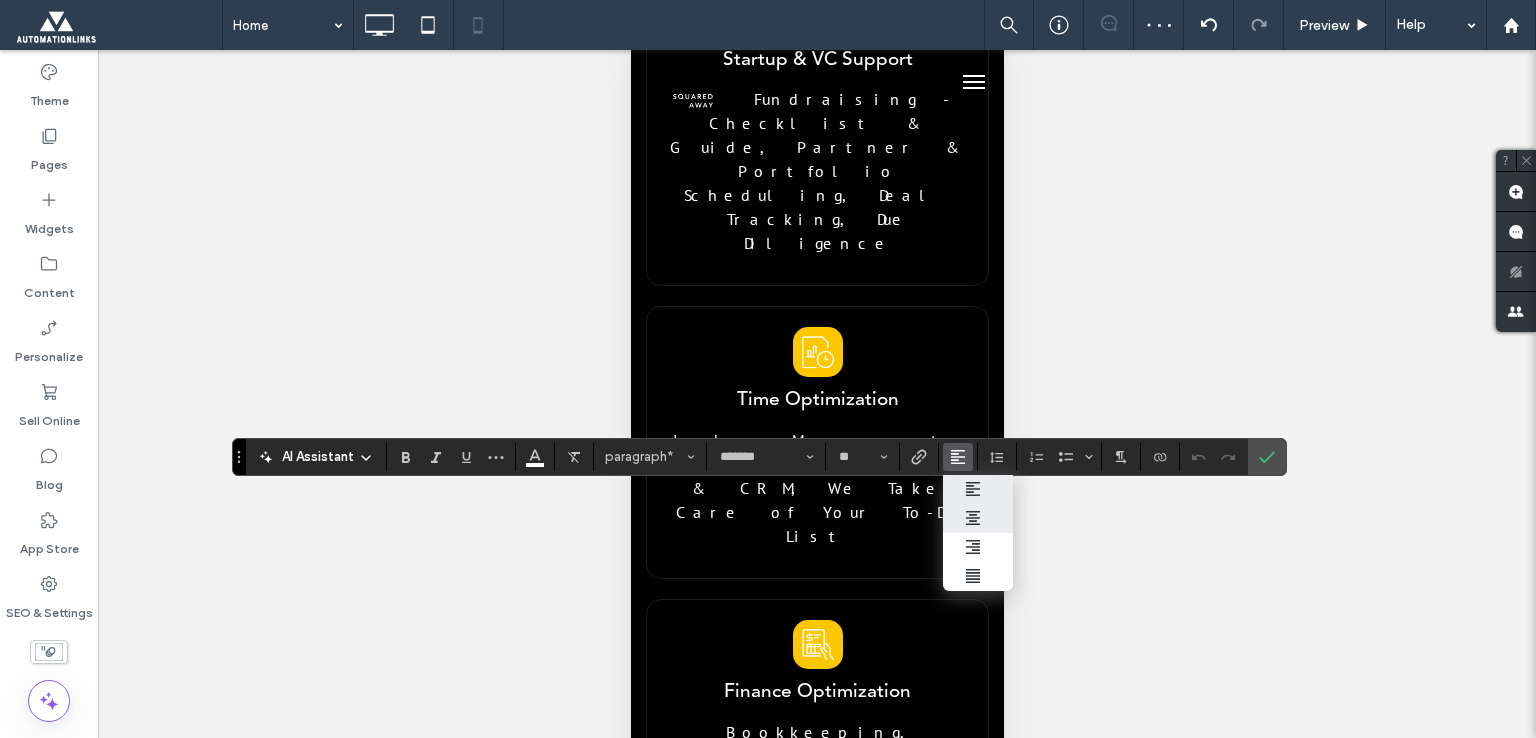 click 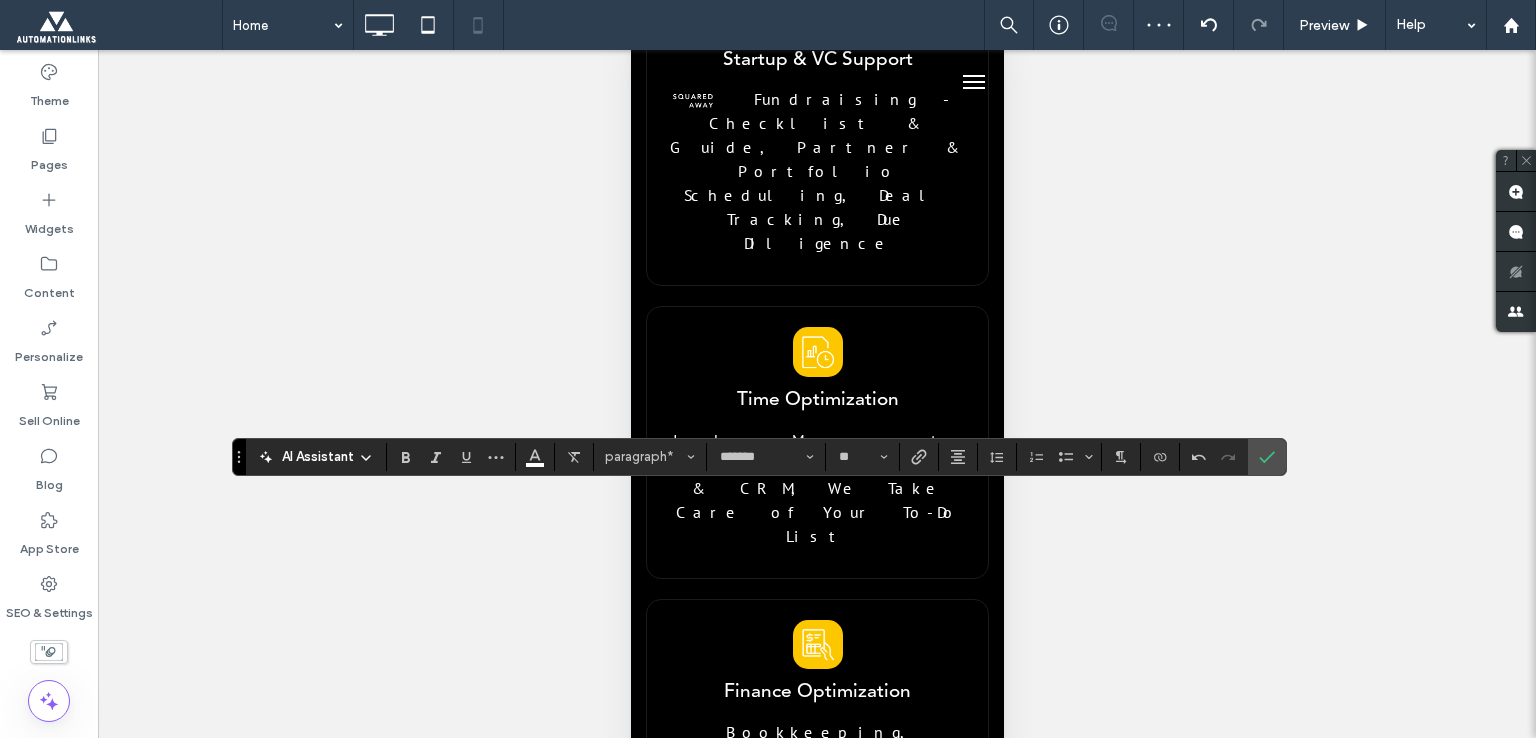 click on "1
Understand Your bleeds
We begin by working closely with you to understand your business, culture, and specific hiring requirements.
Click To Paste" at bounding box center (816, 1900) 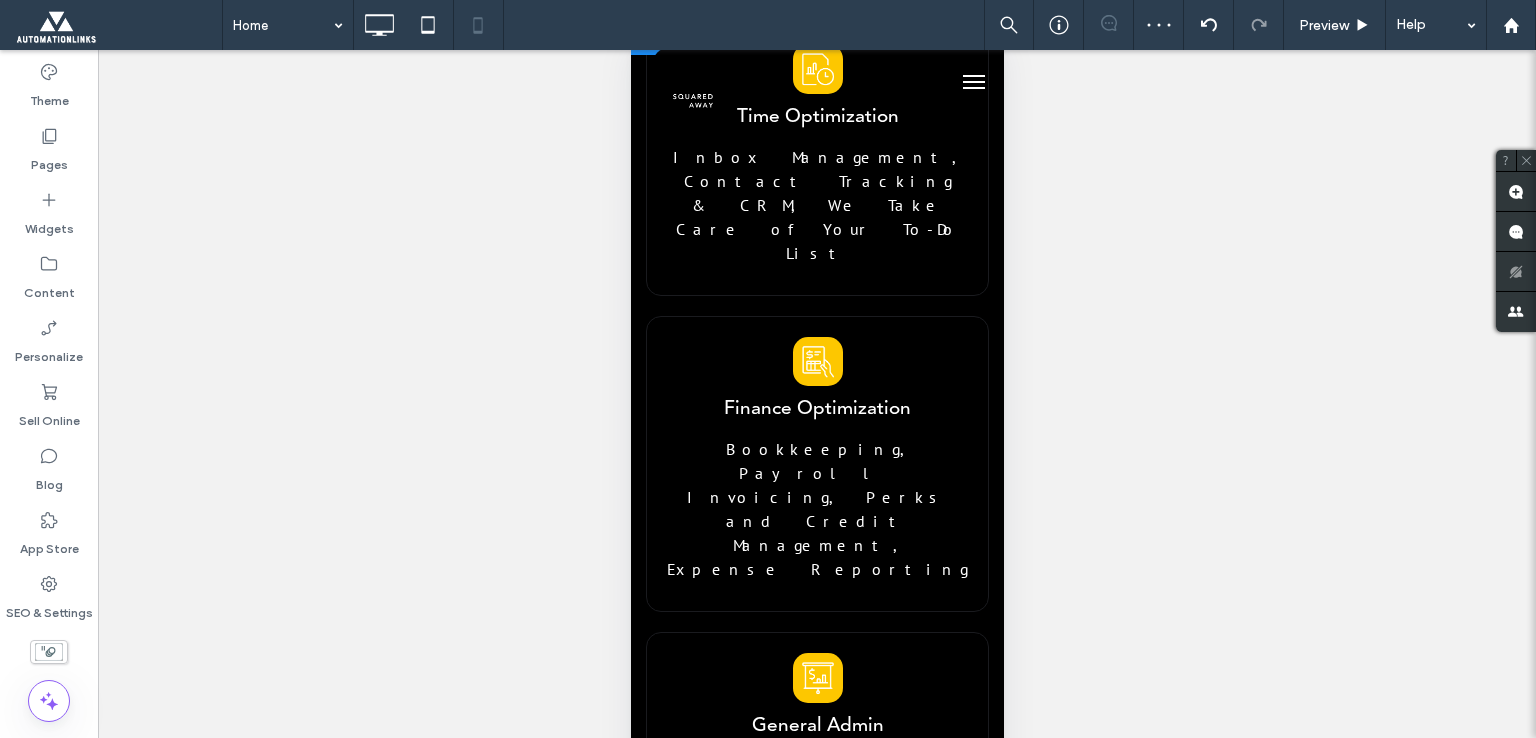 scroll, scrollTop: 4600, scrollLeft: 0, axis: vertical 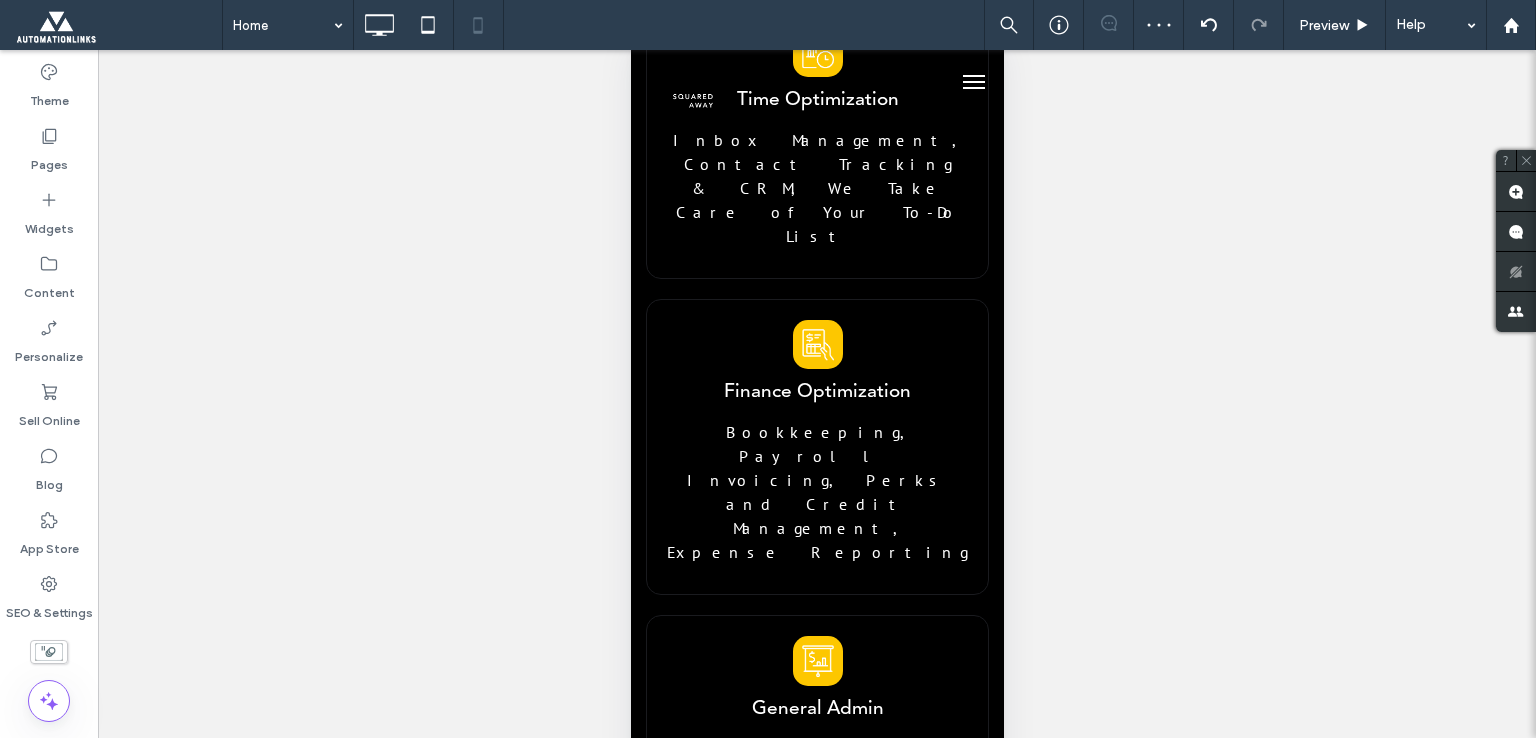 click on "3" at bounding box center (817, 2103) 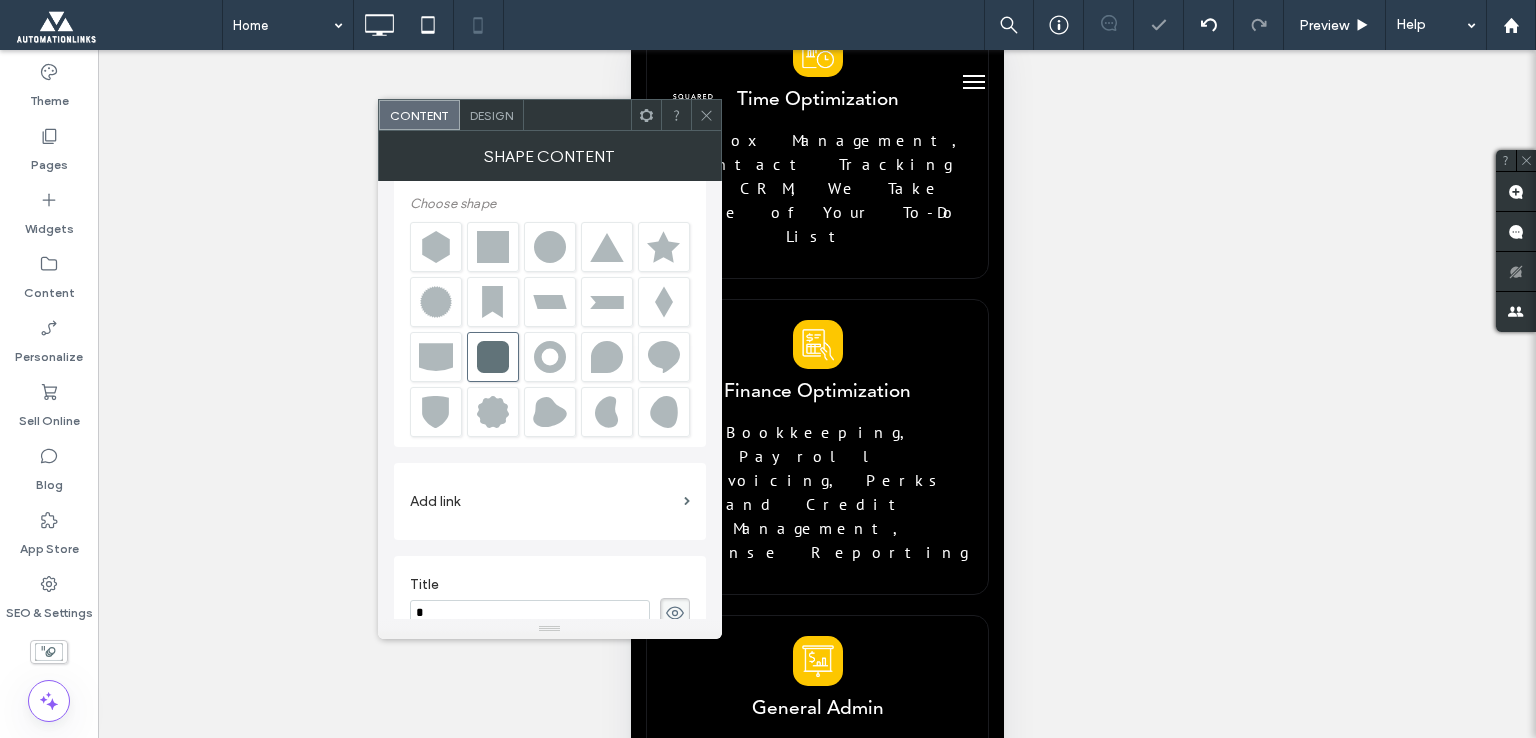 scroll, scrollTop: 28, scrollLeft: 0, axis: vertical 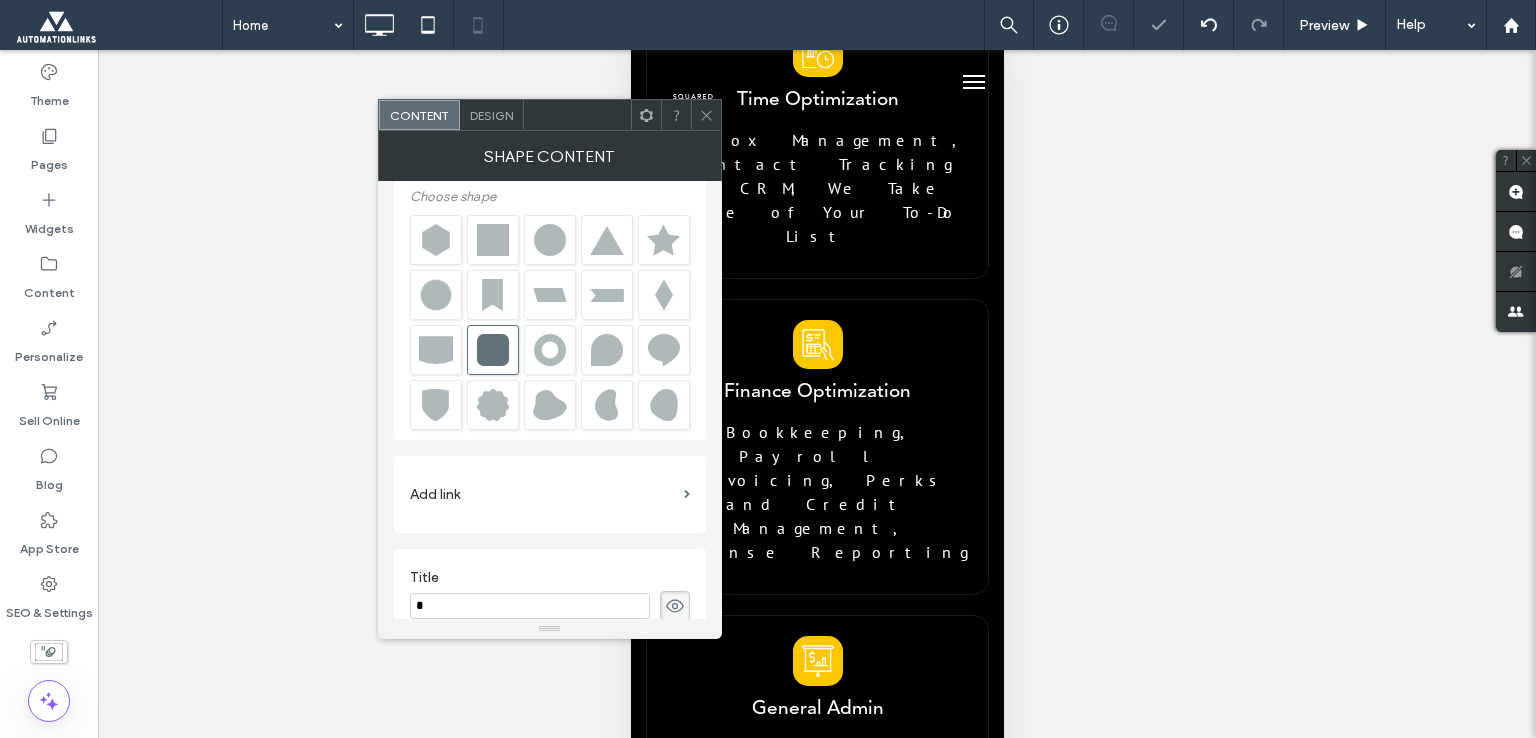 click on "Design" at bounding box center [492, 115] 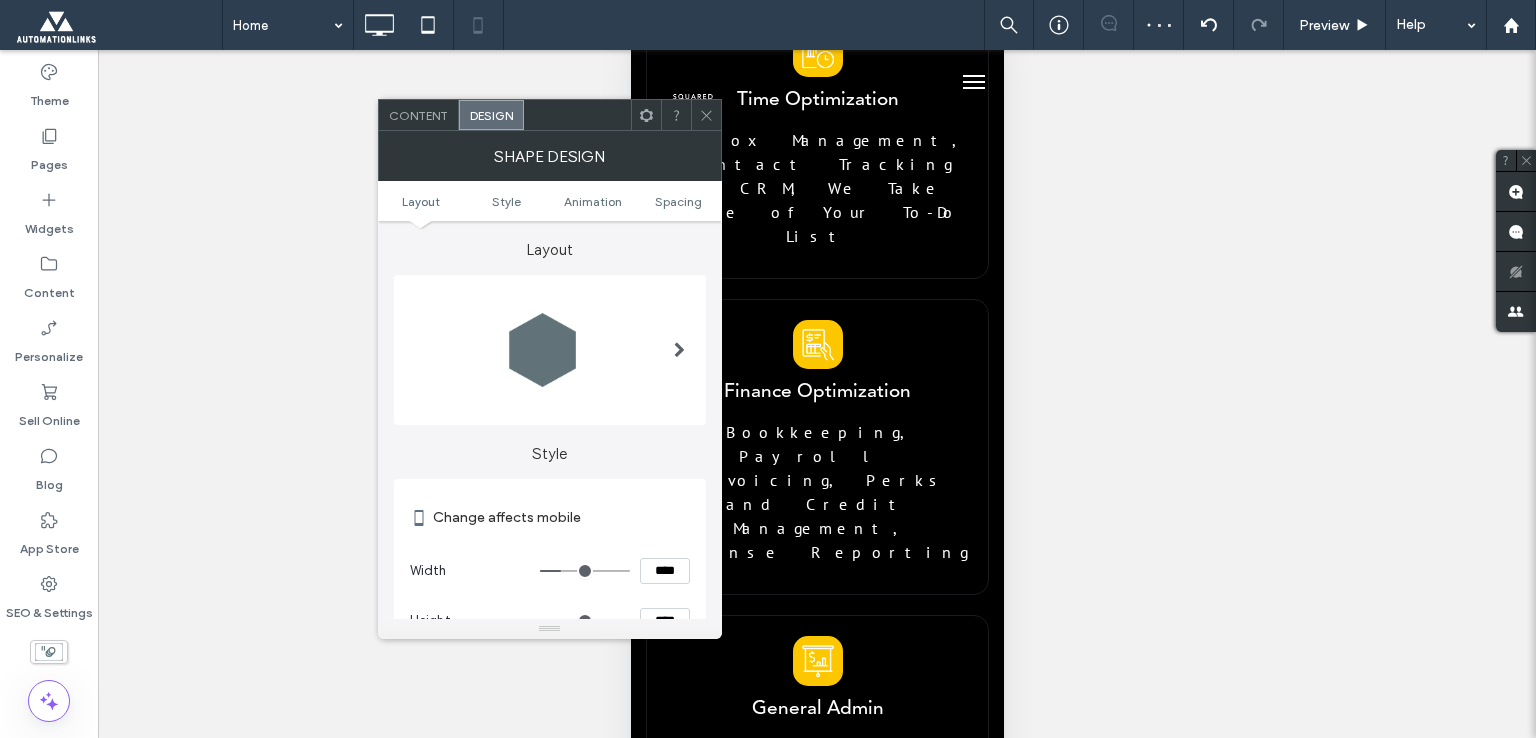 click on "****" at bounding box center (665, 571) 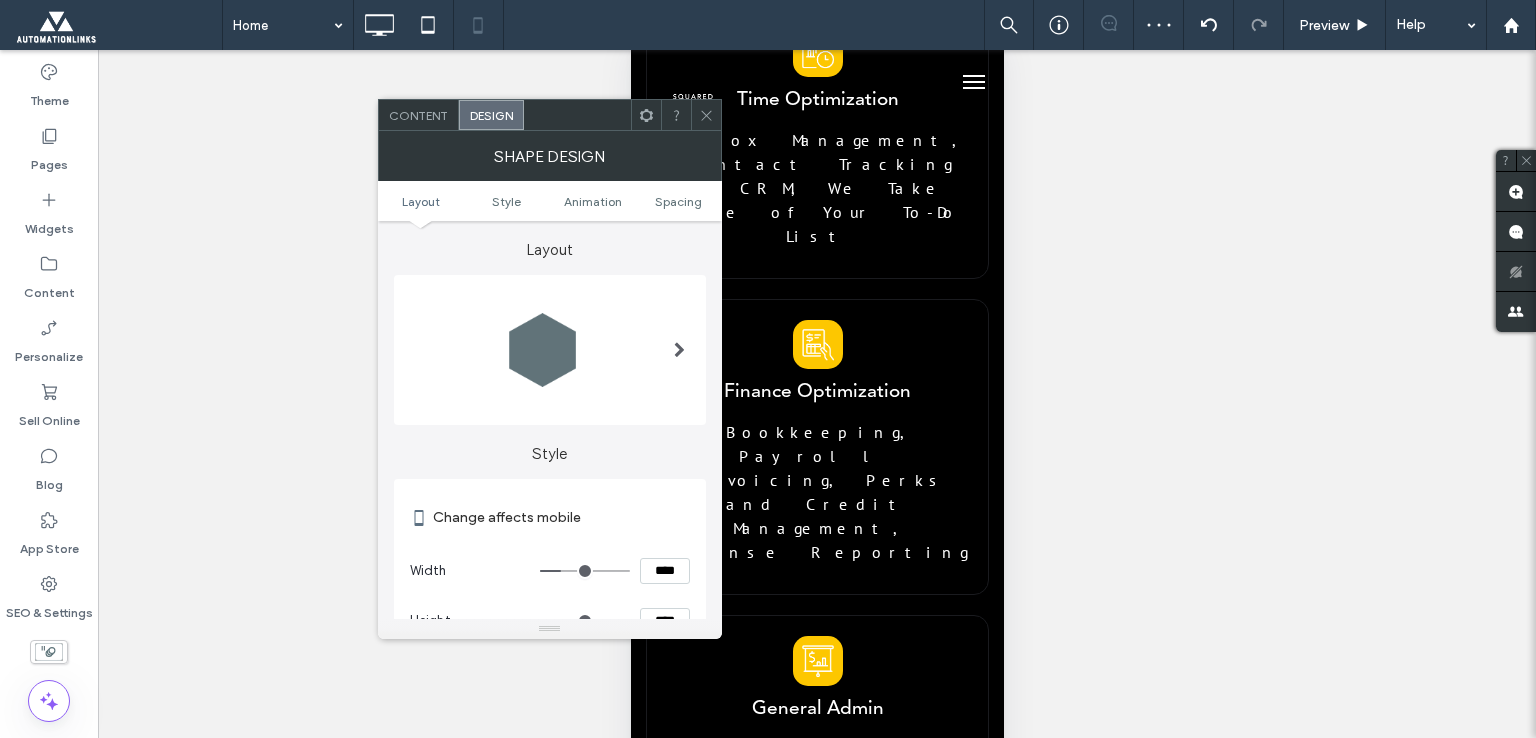 paste 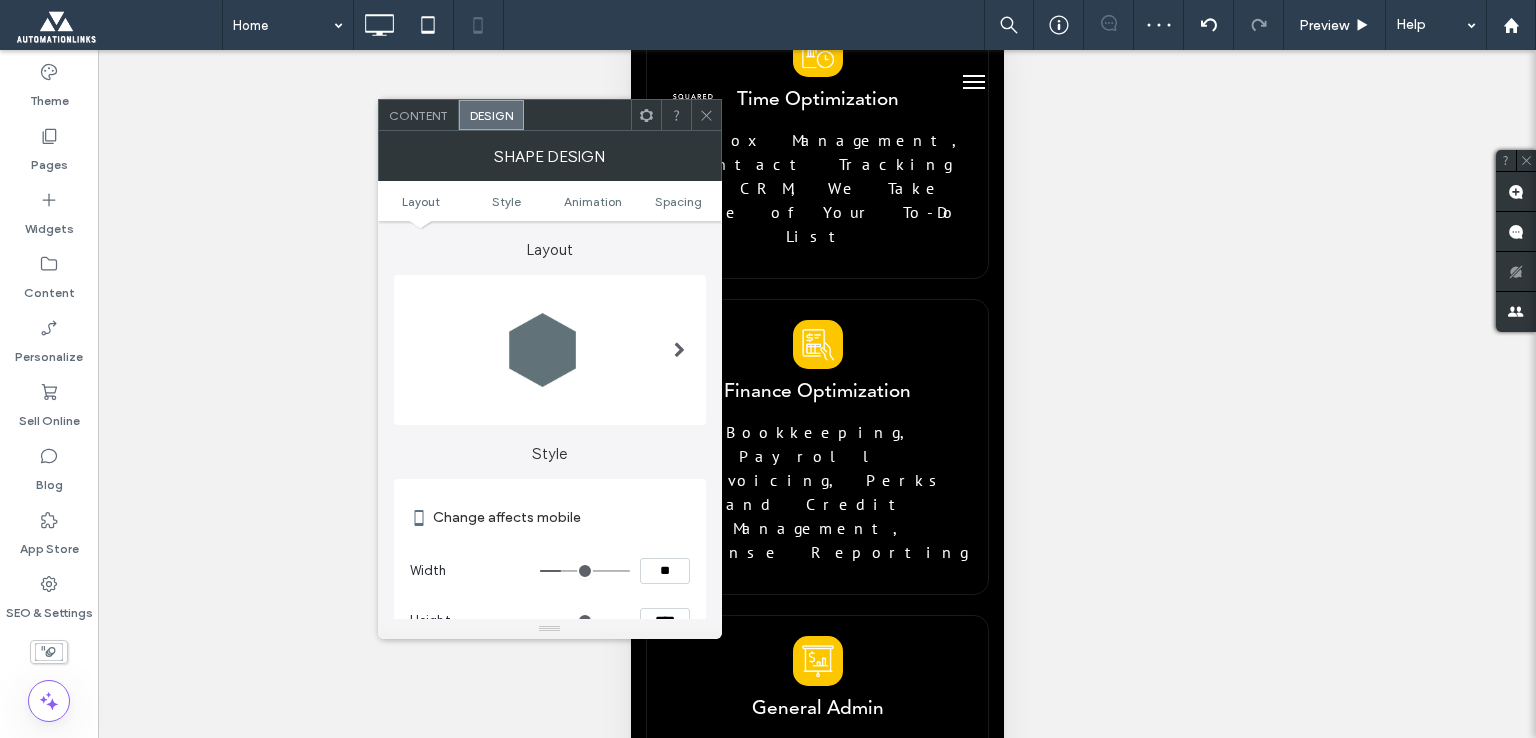 type on "****" 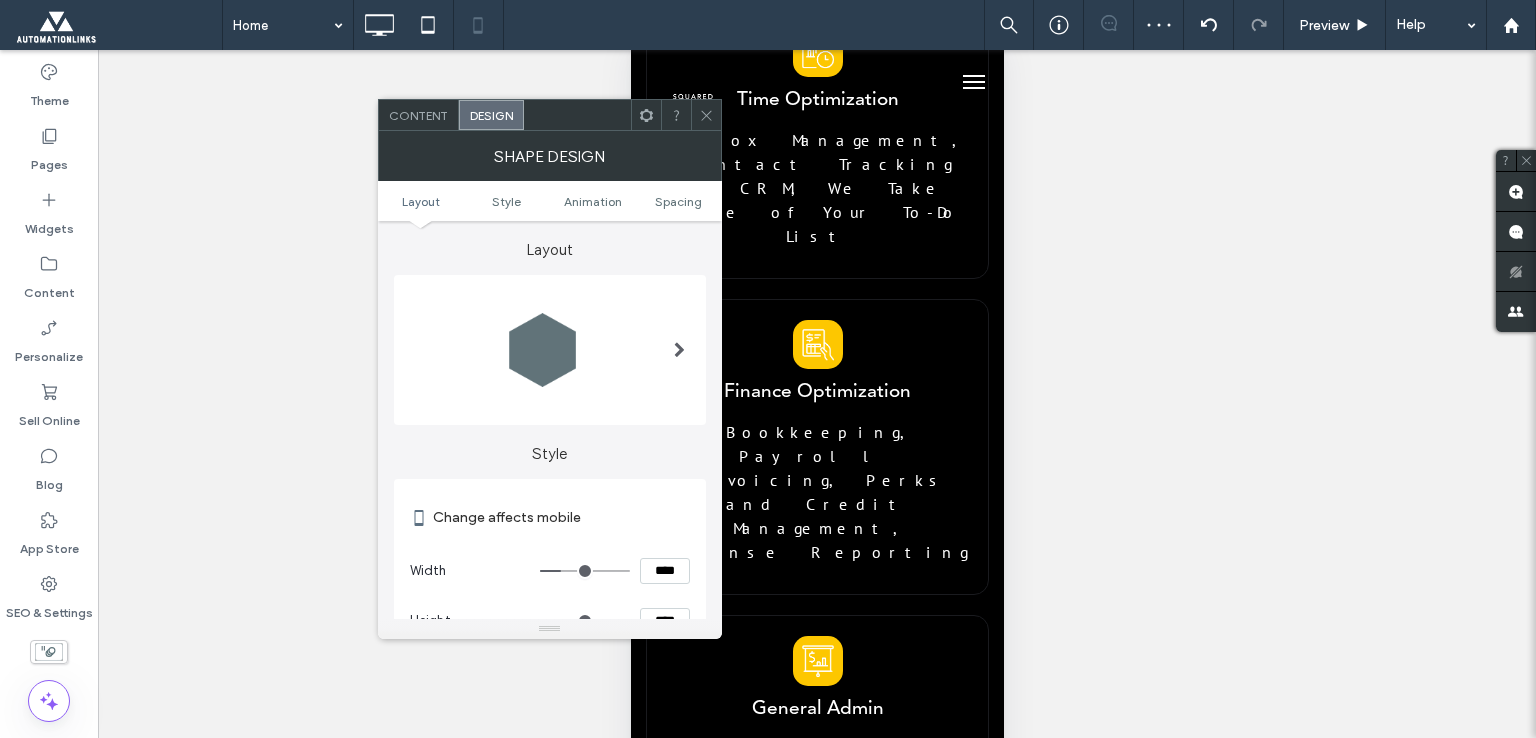 type on "**" 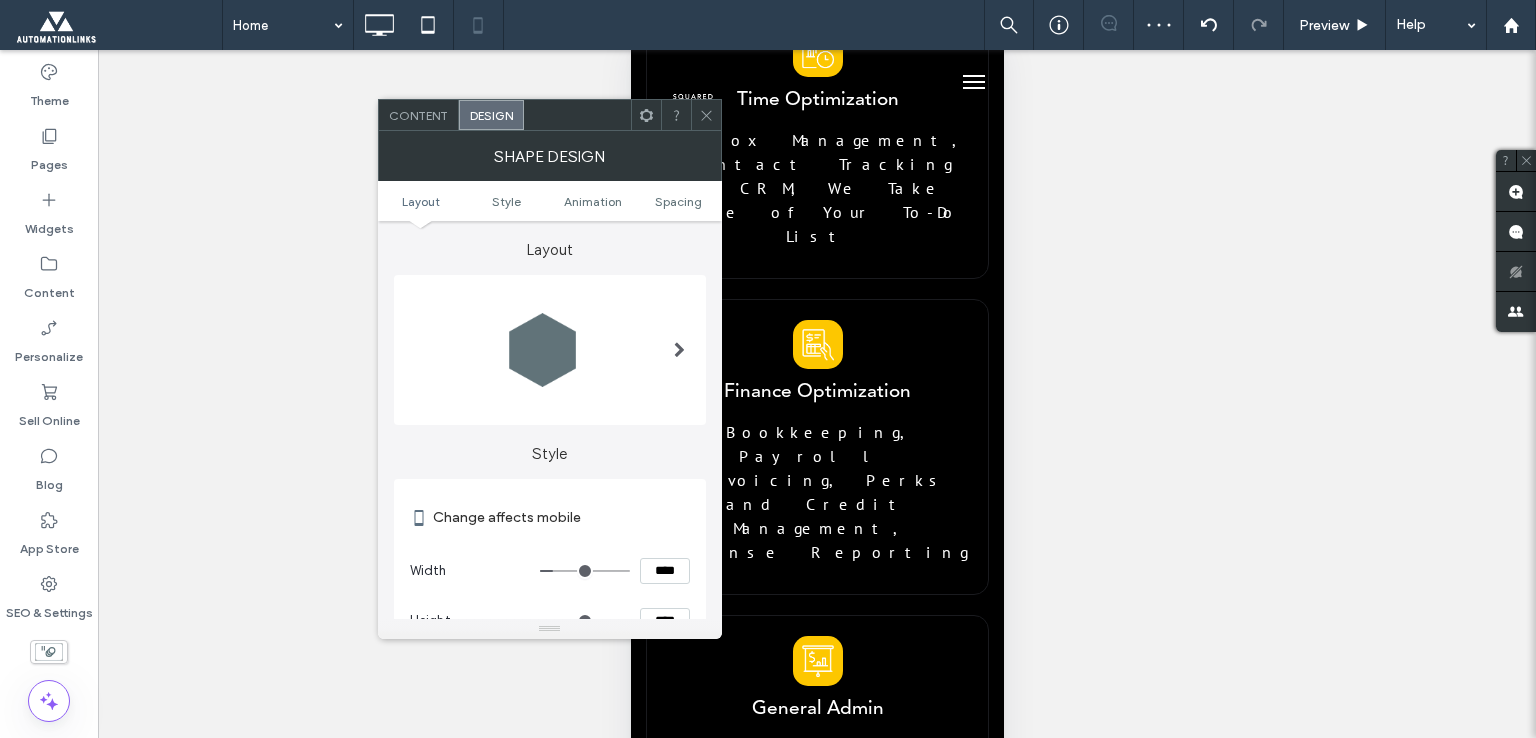 click 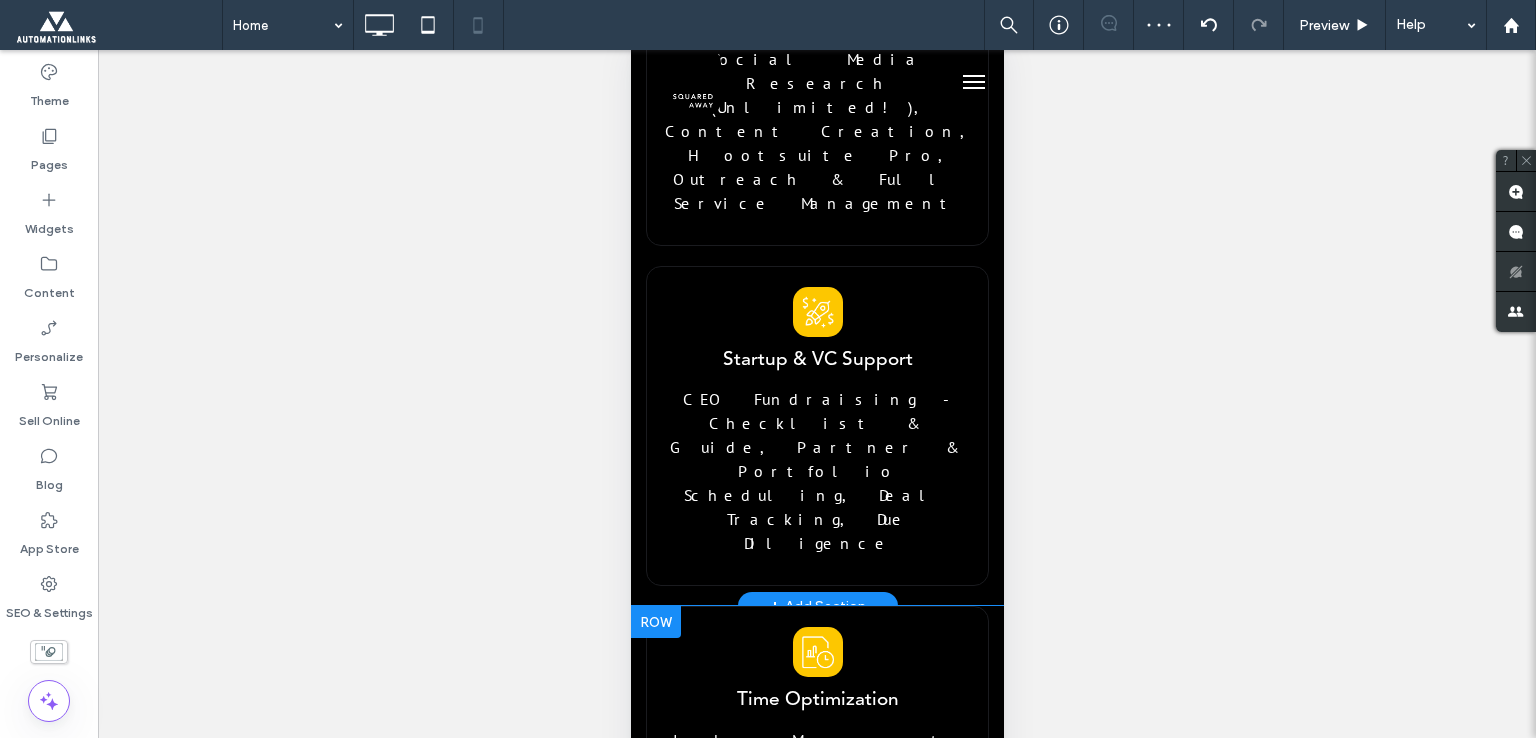 scroll, scrollTop: 4000, scrollLeft: 0, axis: vertical 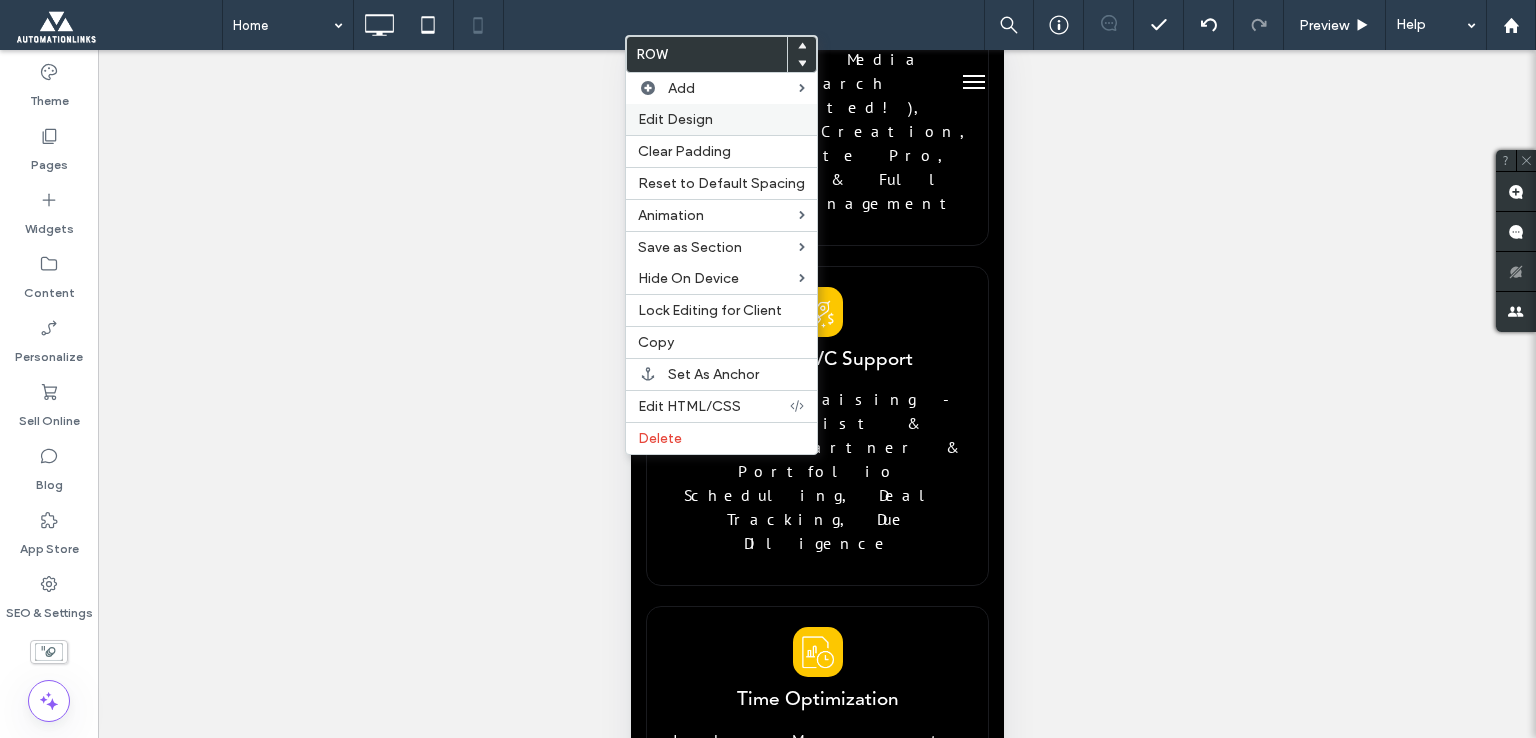 click on "Edit Design" at bounding box center [721, 119] 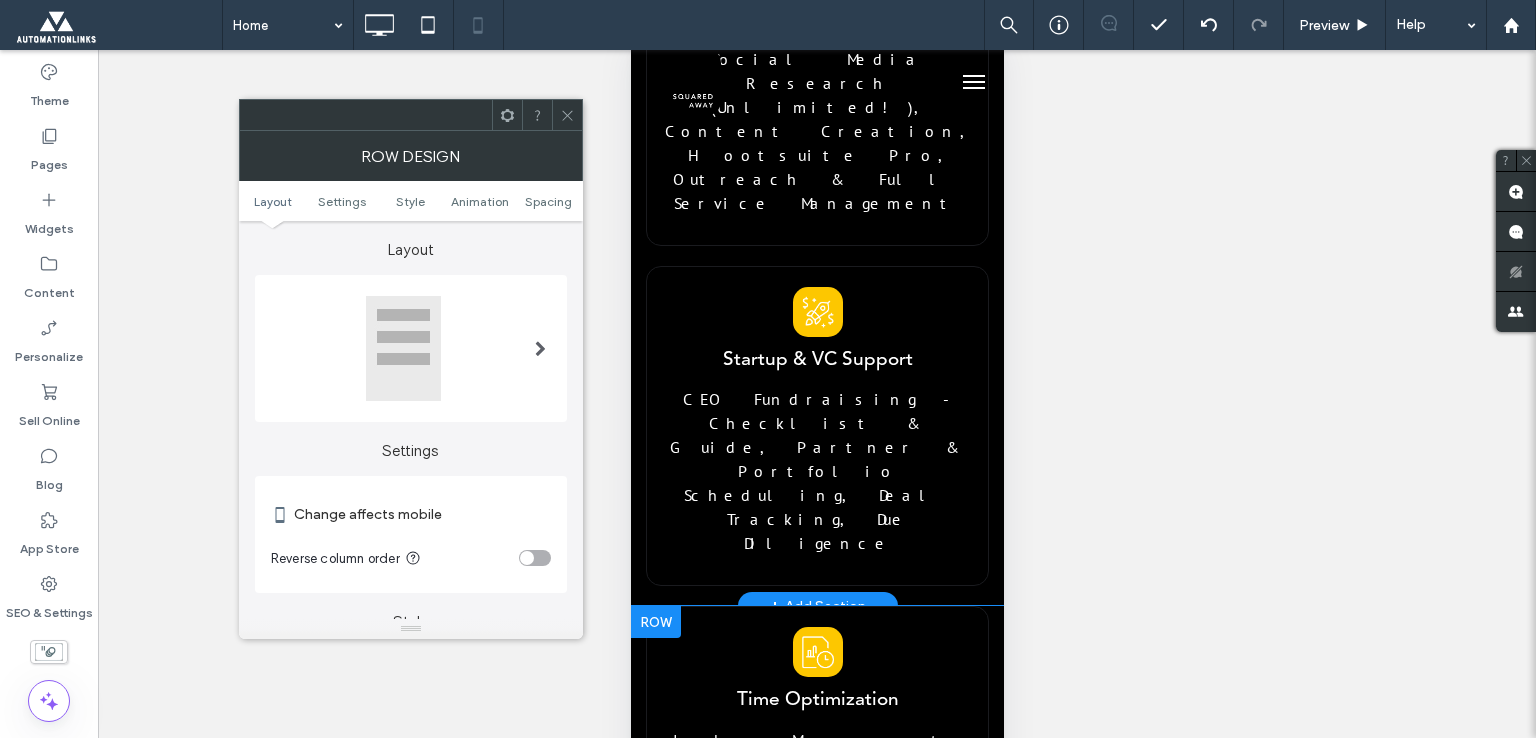click on "Layout Settings Style Animation Spacing" at bounding box center (411, 201) 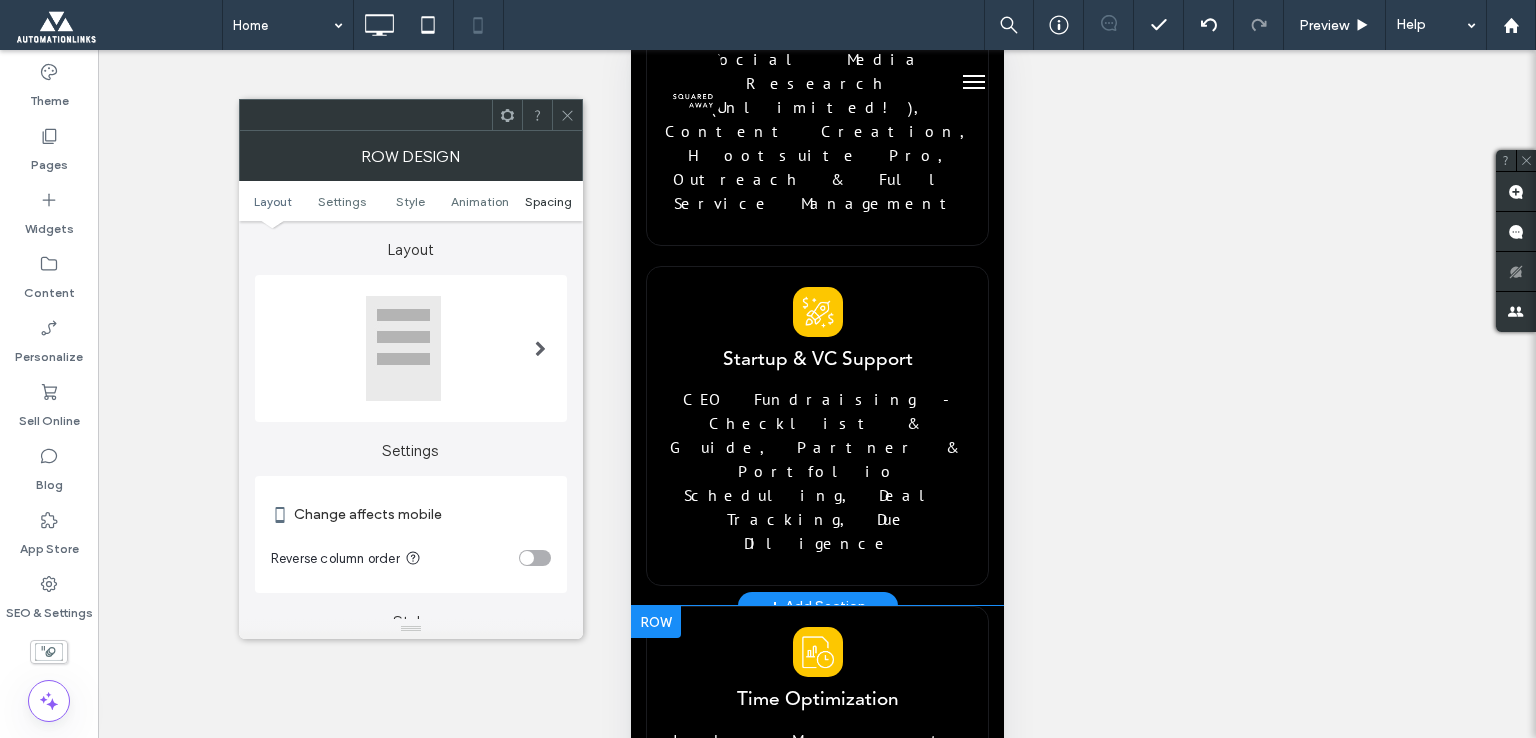 click on "Spacing" at bounding box center [548, 201] 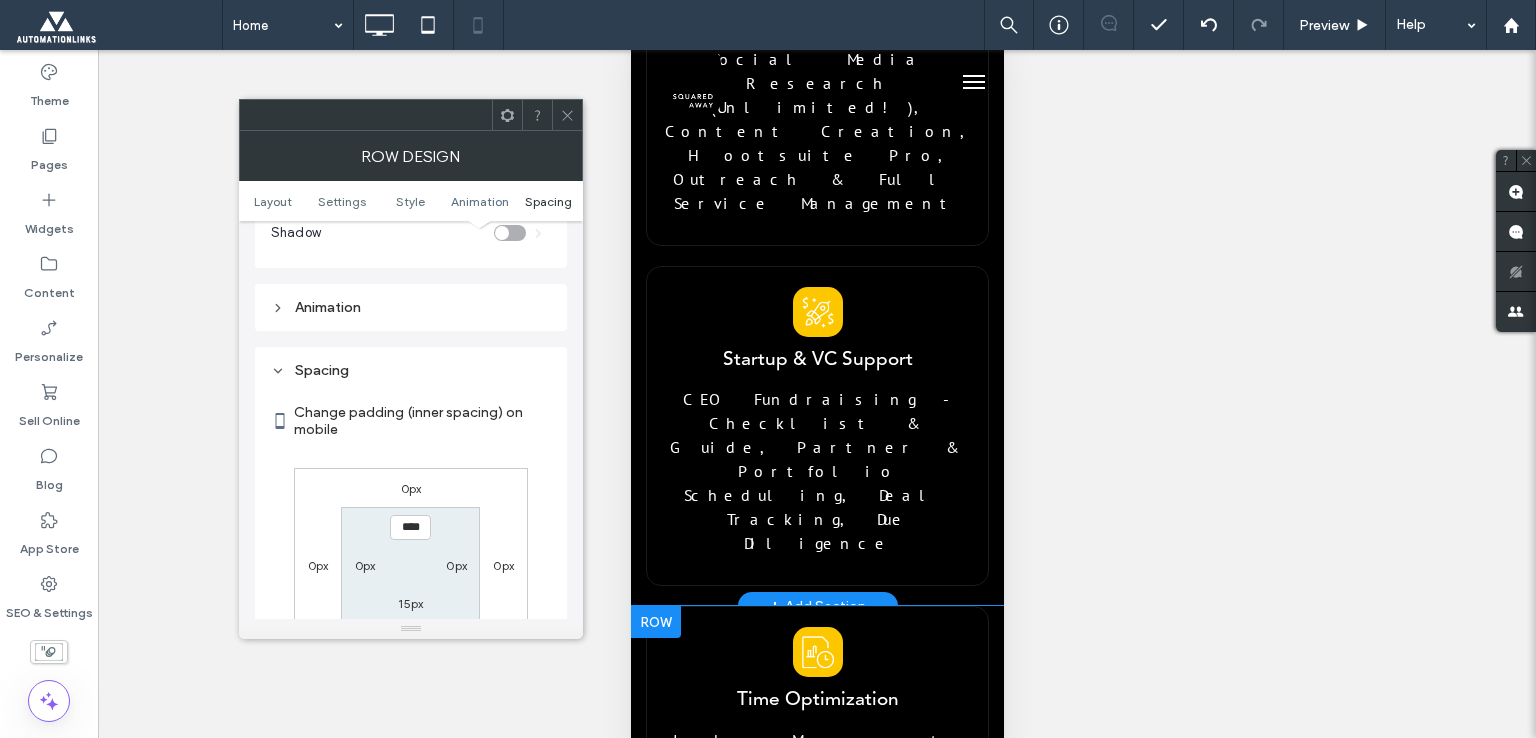 scroll, scrollTop: 766, scrollLeft: 0, axis: vertical 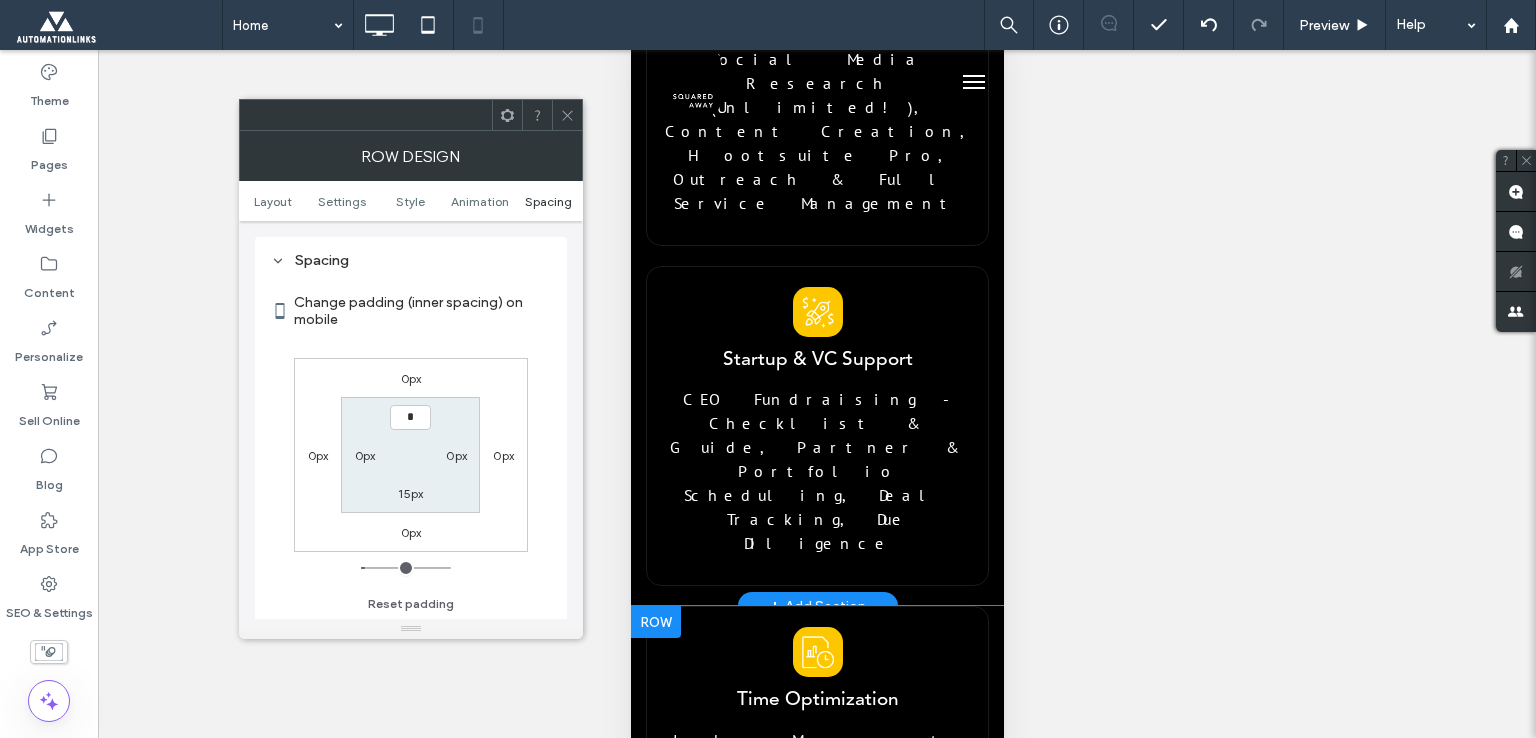 type on "**" 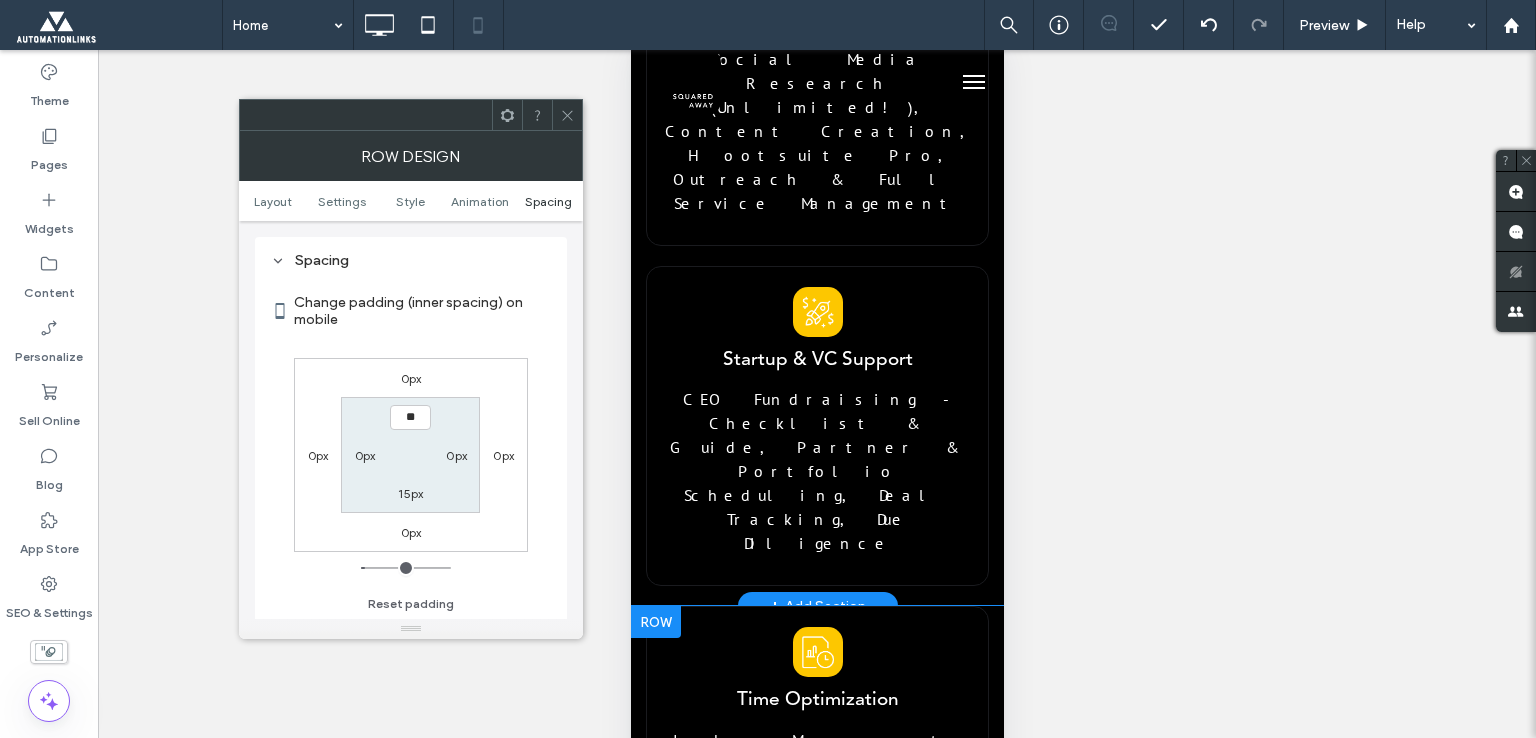 type on "*" 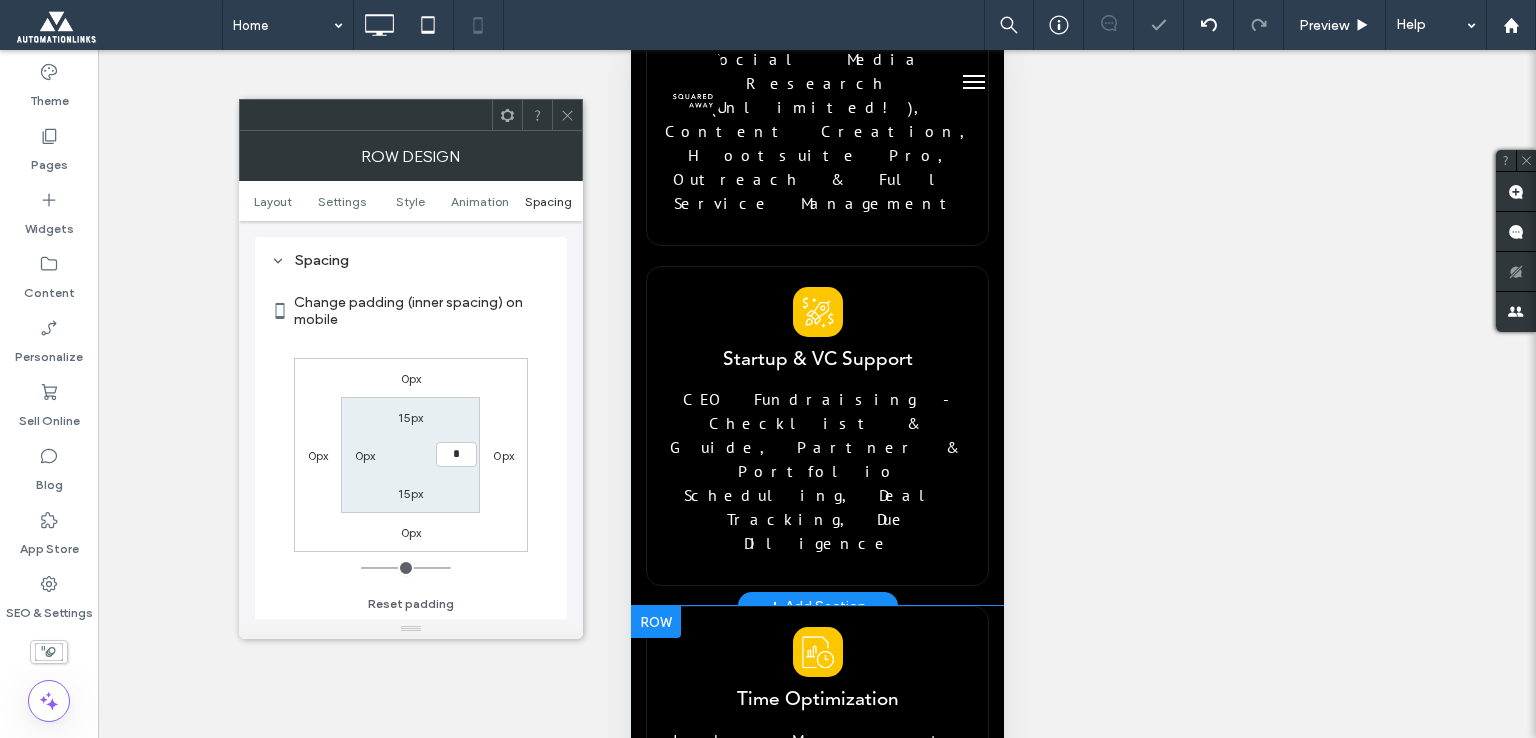 type on "**" 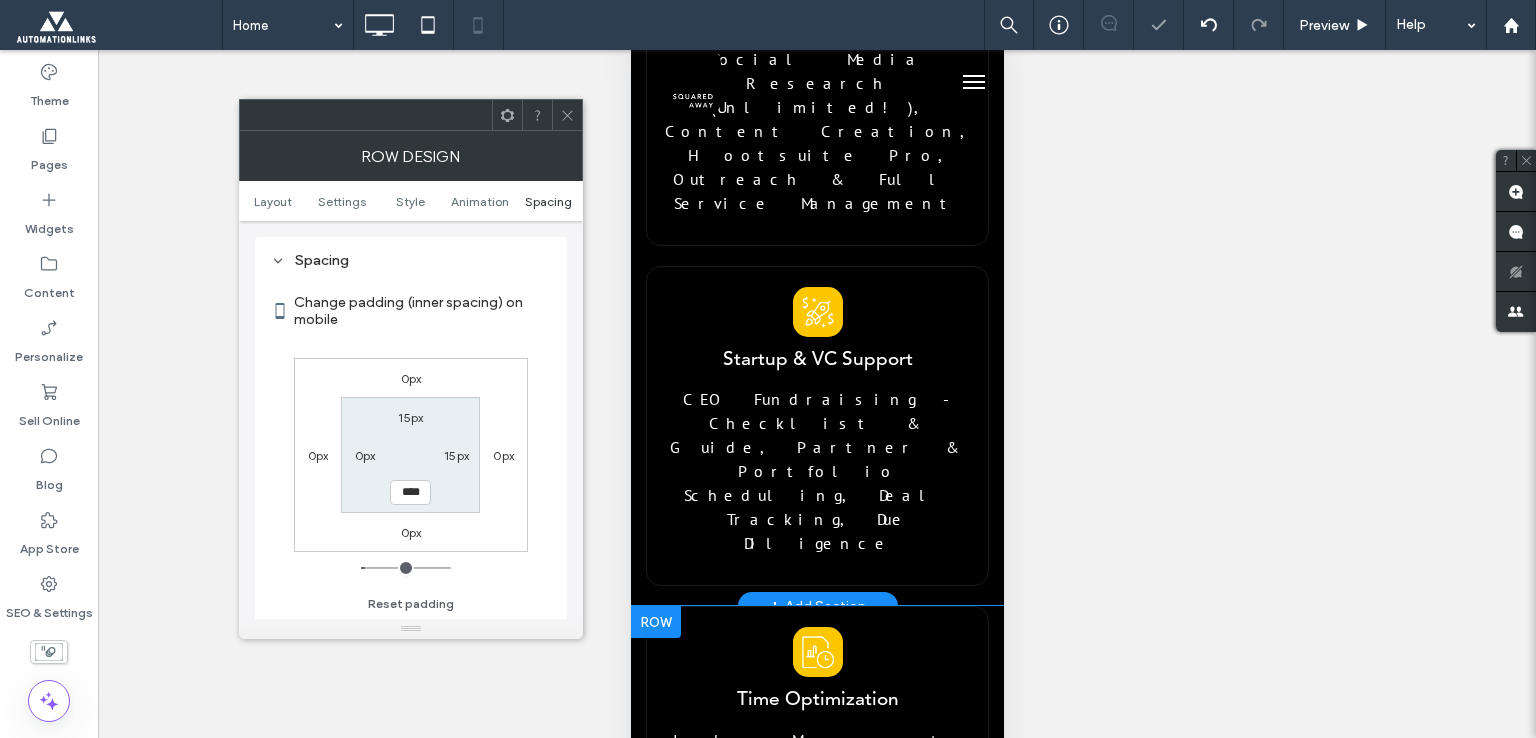 type on "*" 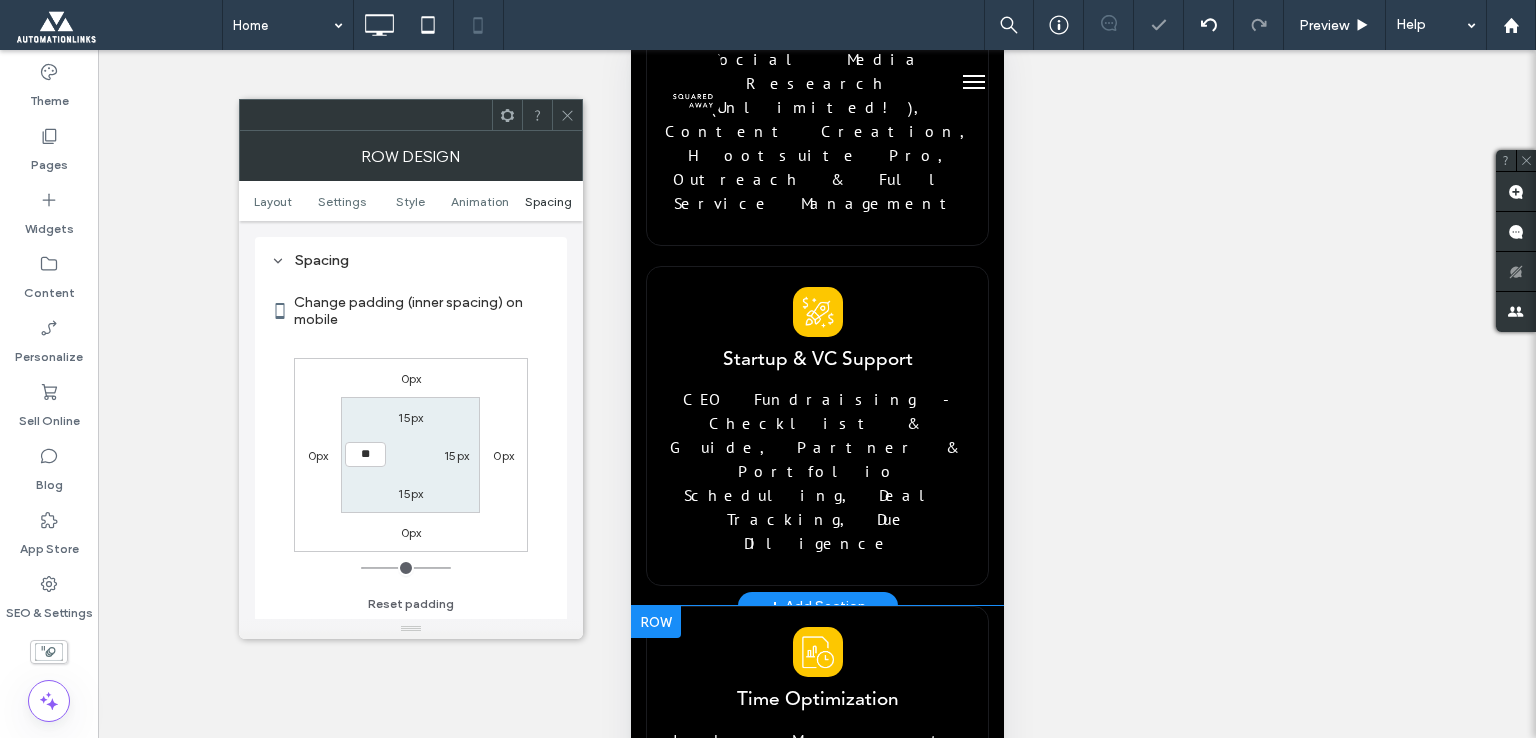 type on "**" 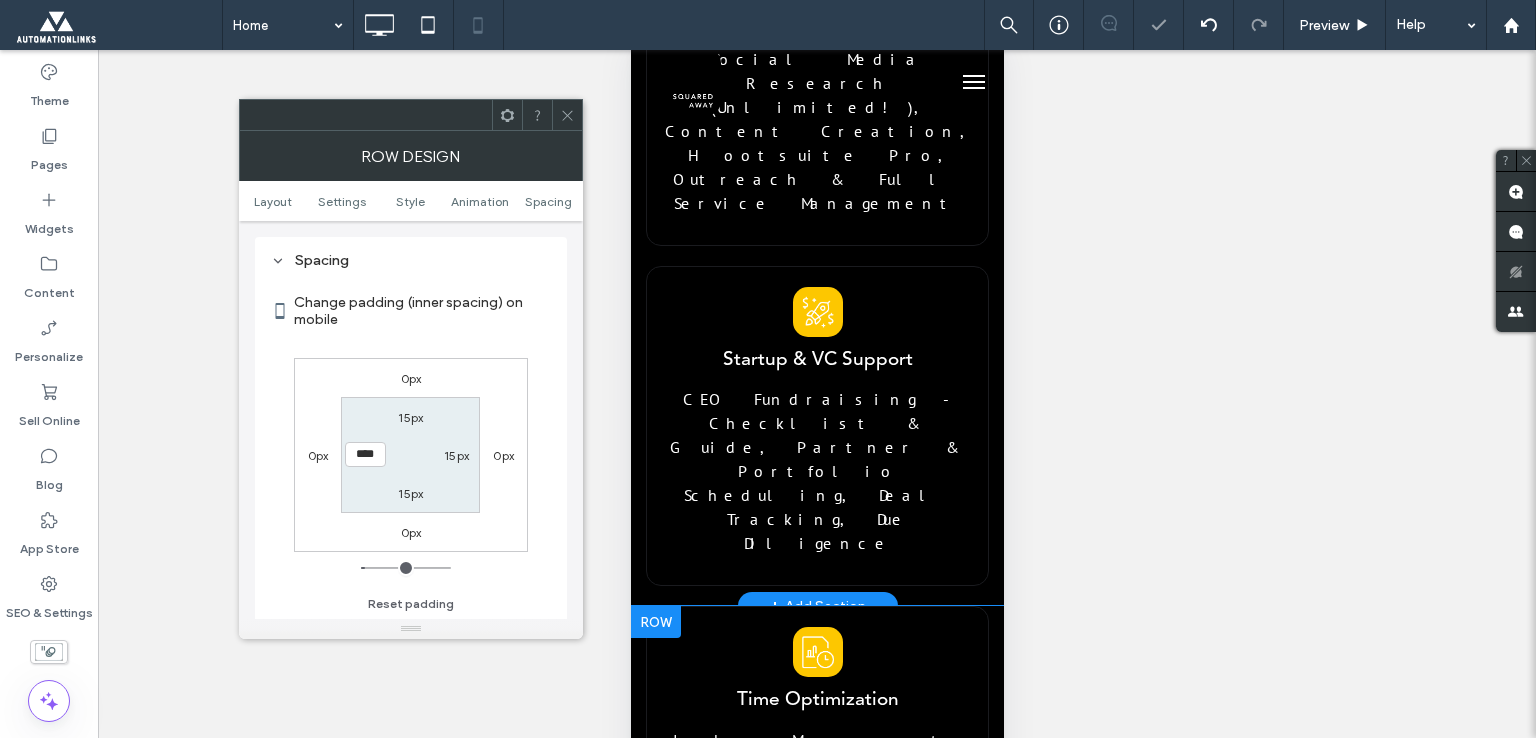 click at bounding box center [567, 115] 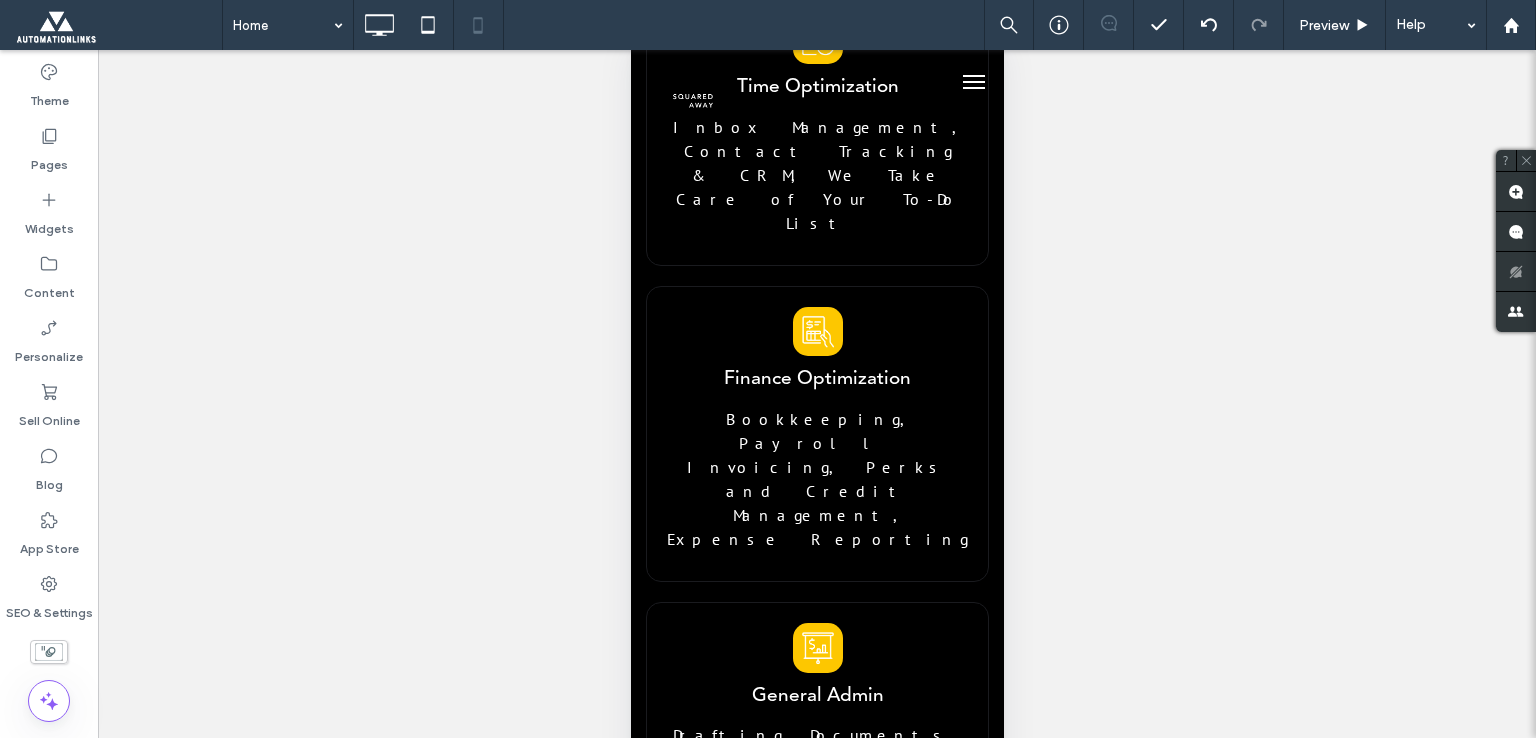 scroll, scrollTop: 4700, scrollLeft: 0, axis: vertical 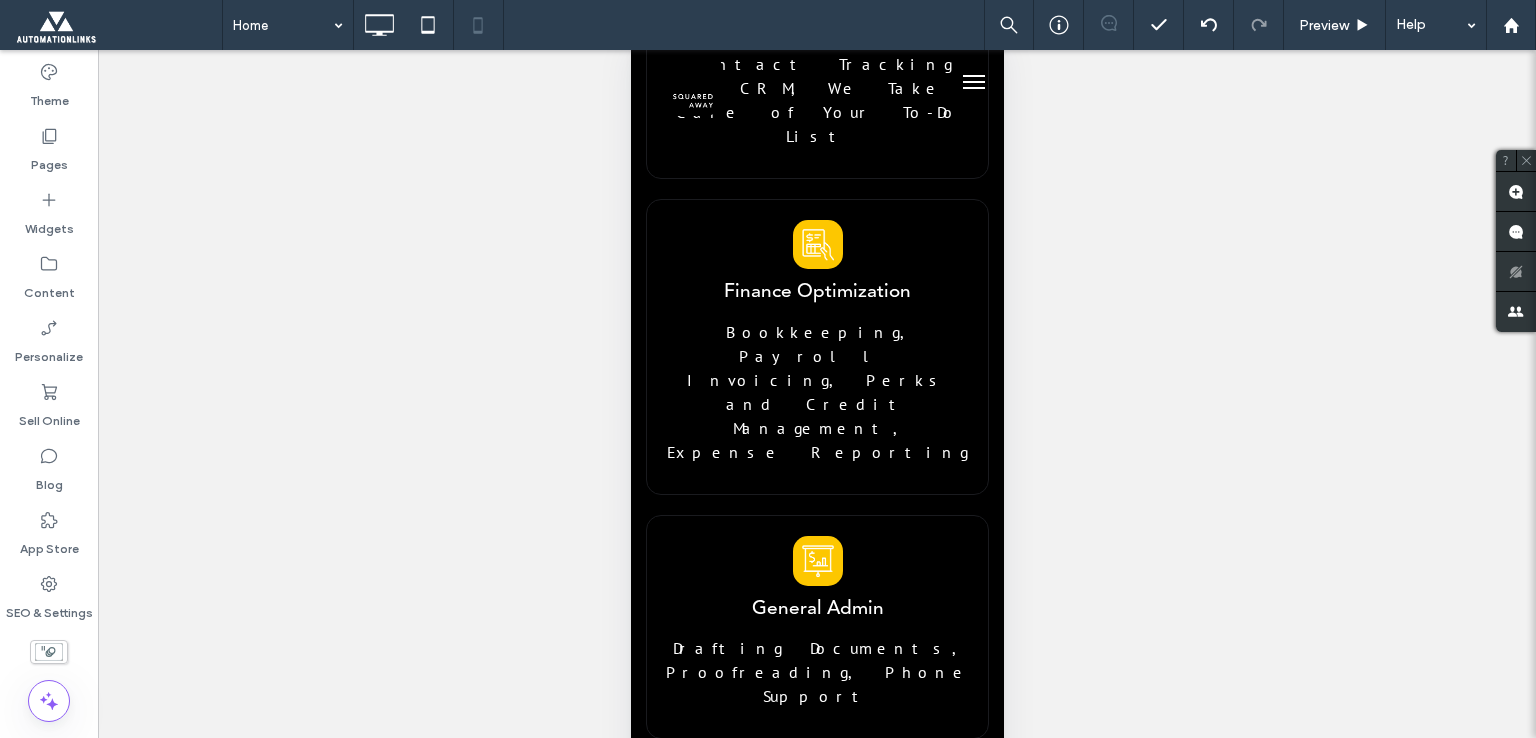 click at bounding box center (655, 2415) 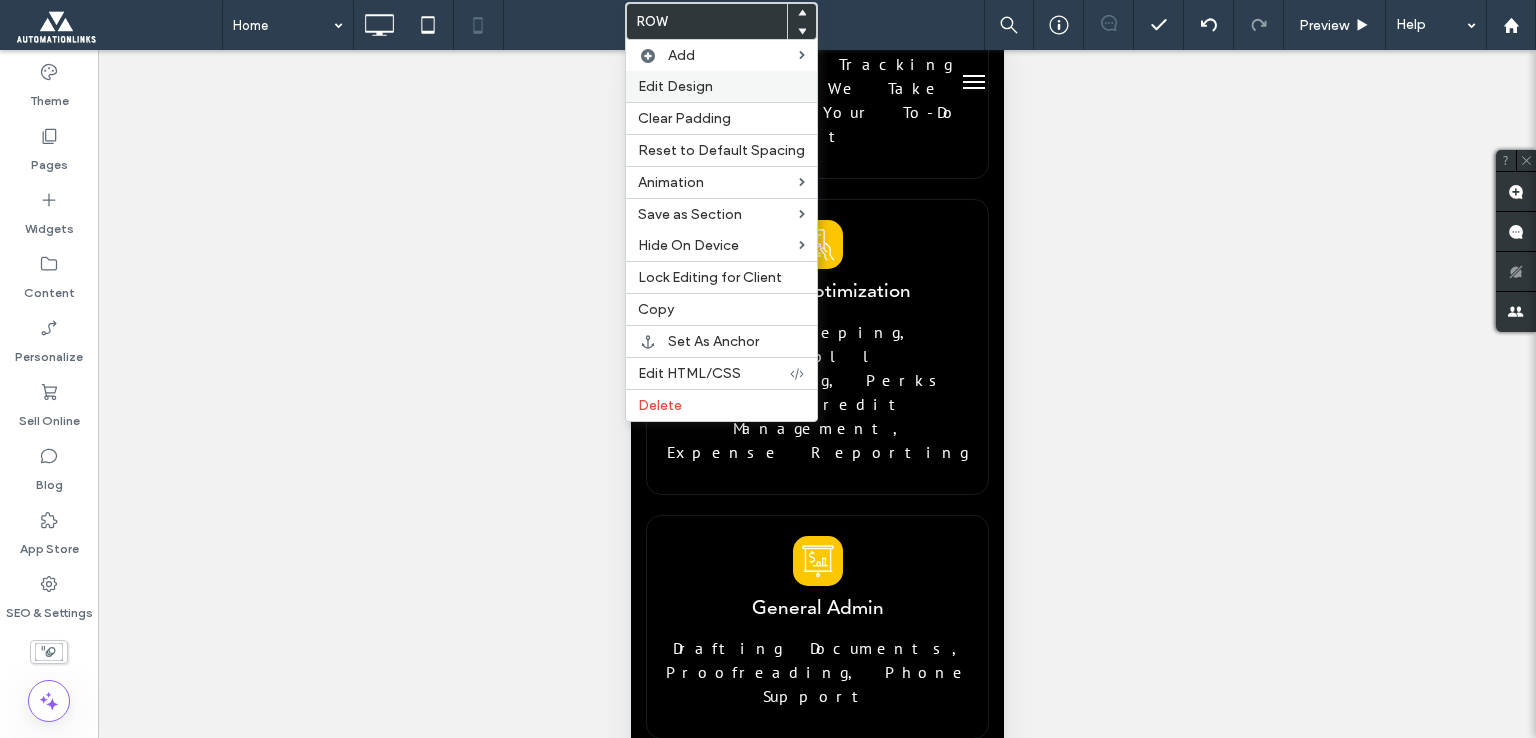 click on "Edit Design" at bounding box center (675, 86) 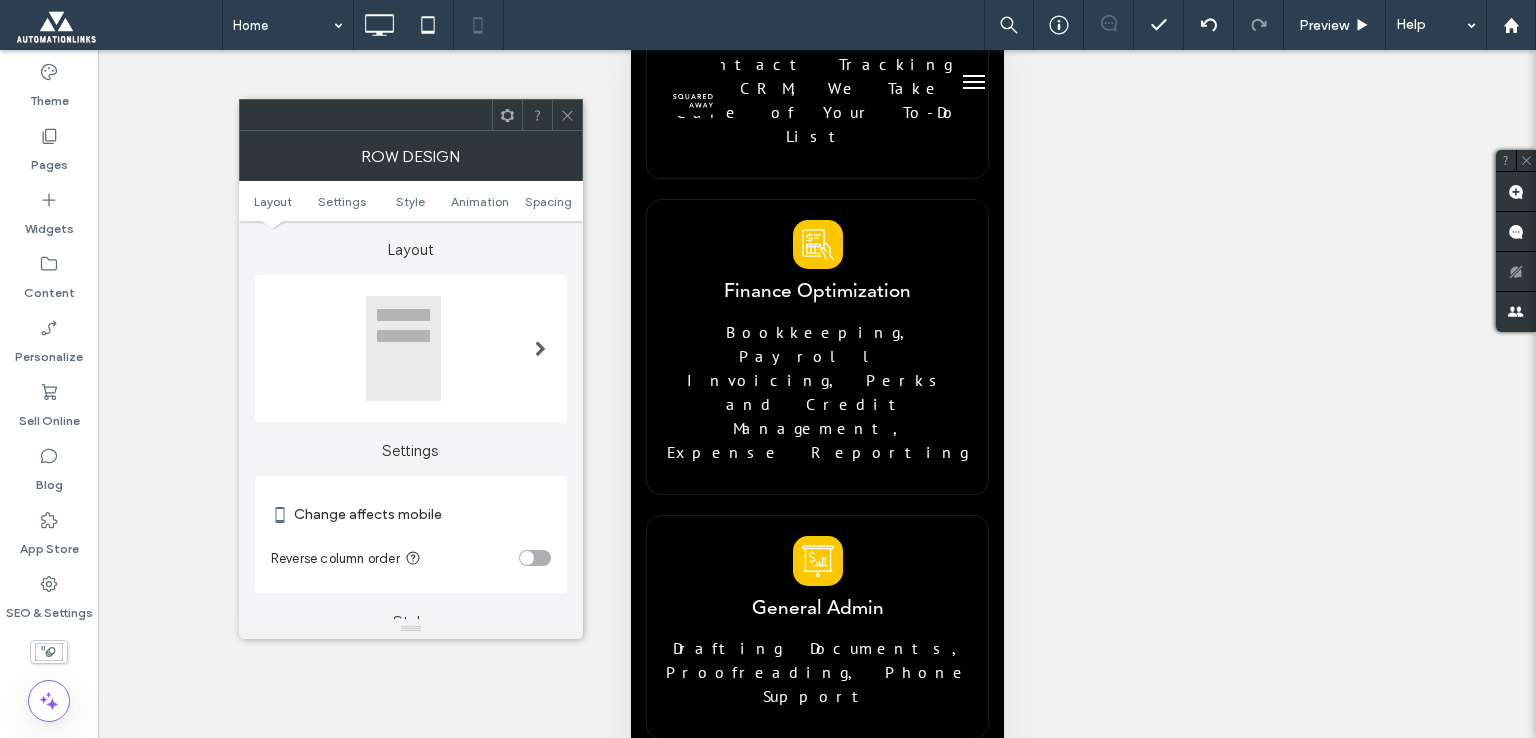 click on "Layout Settings Style Animation Spacing" at bounding box center [411, 201] 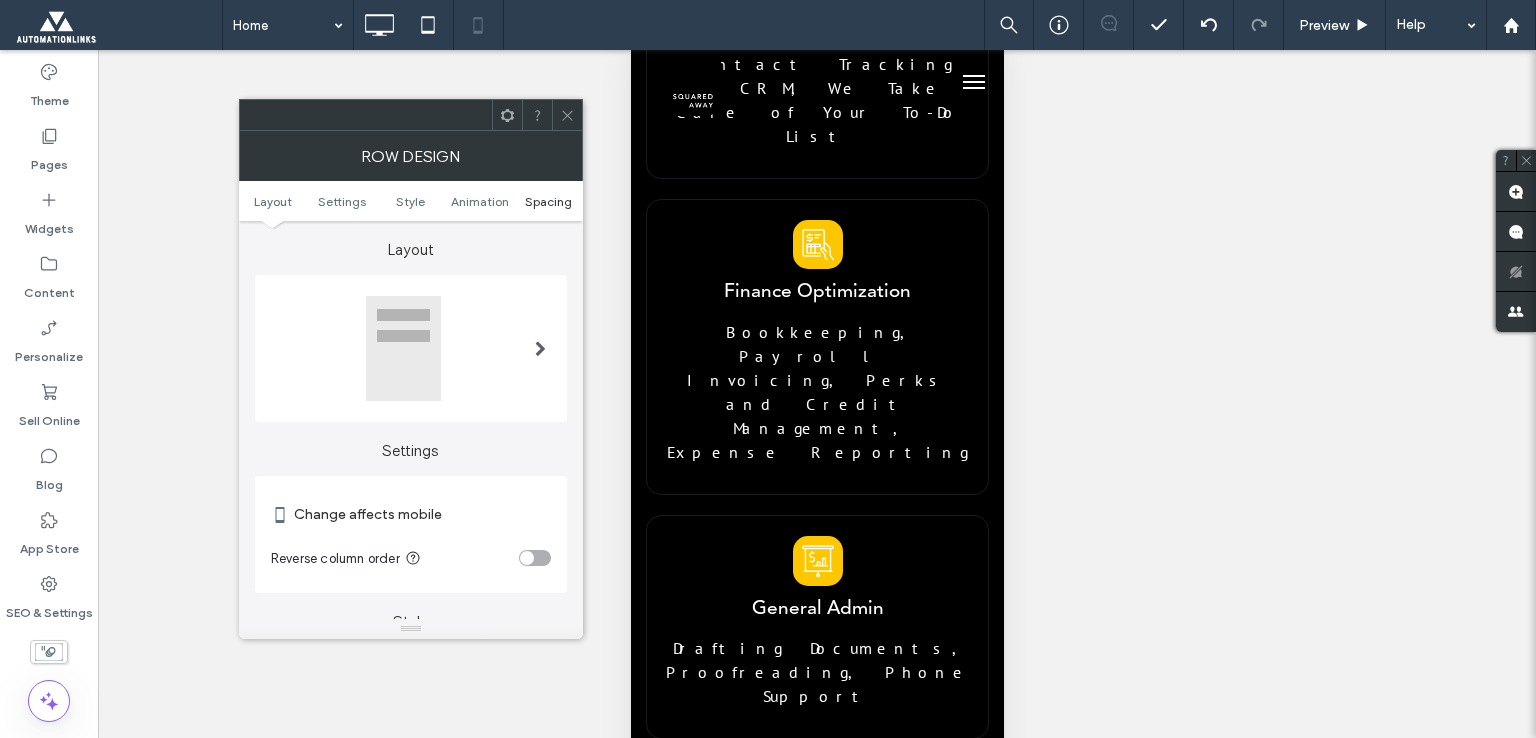click on "Spacing" at bounding box center (548, 201) 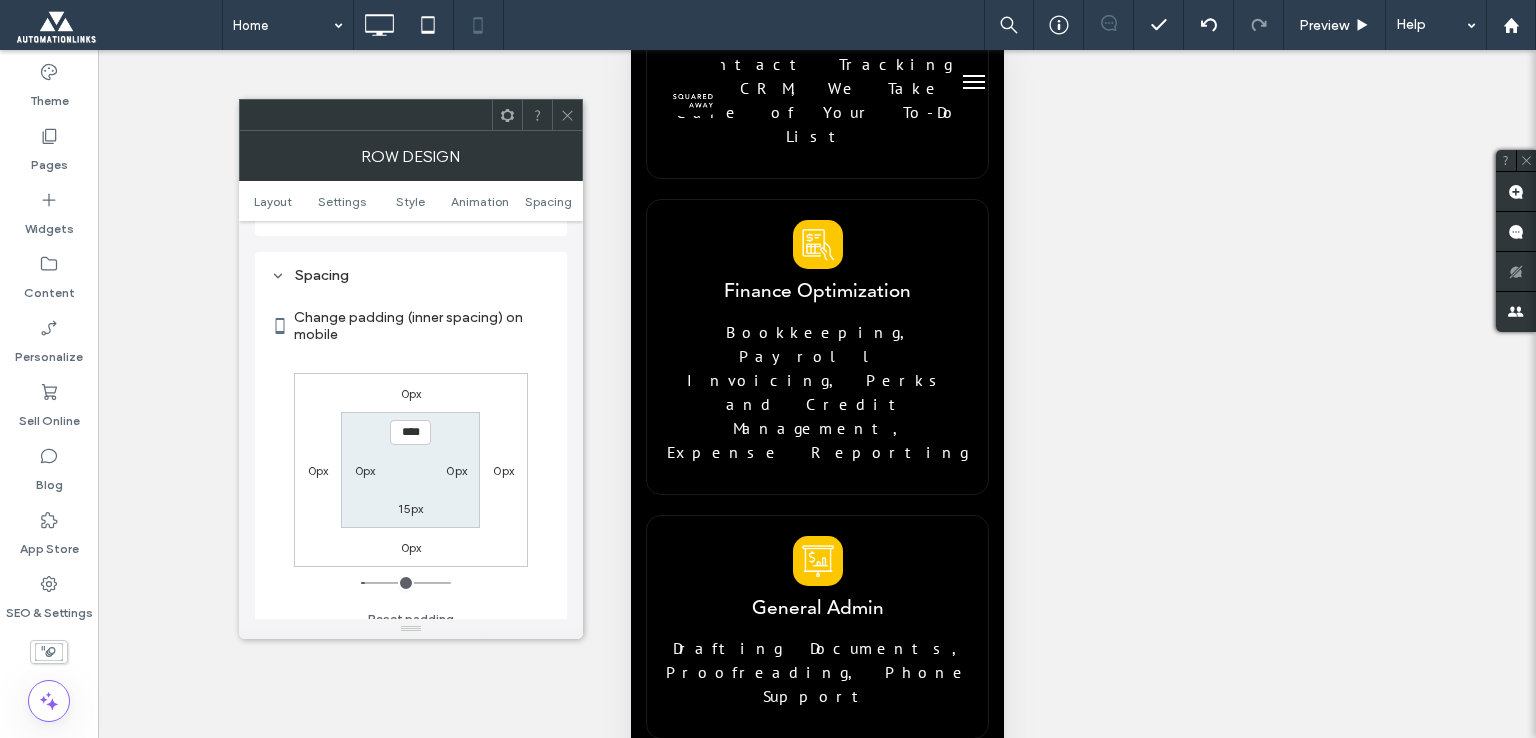 scroll, scrollTop: 766, scrollLeft: 0, axis: vertical 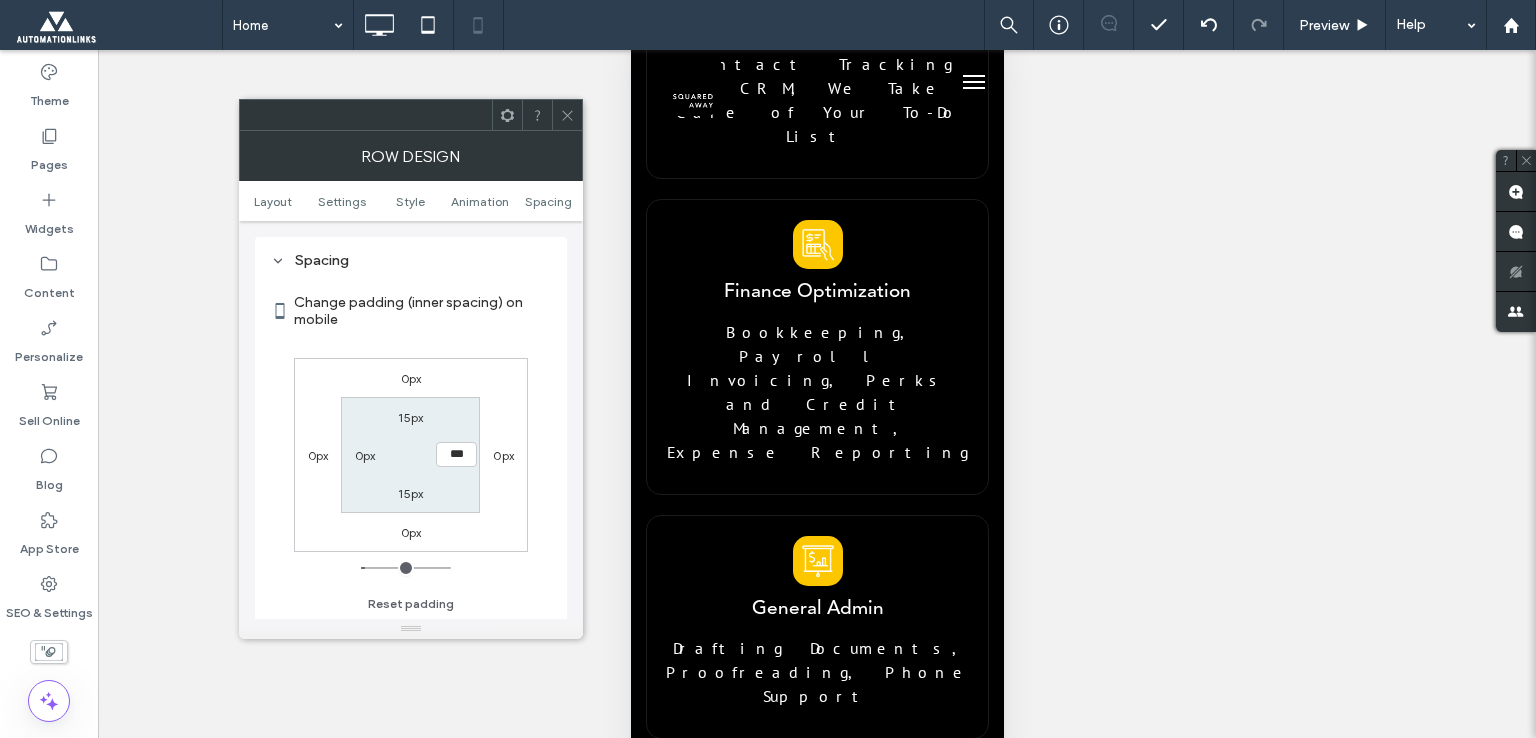 type on "*" 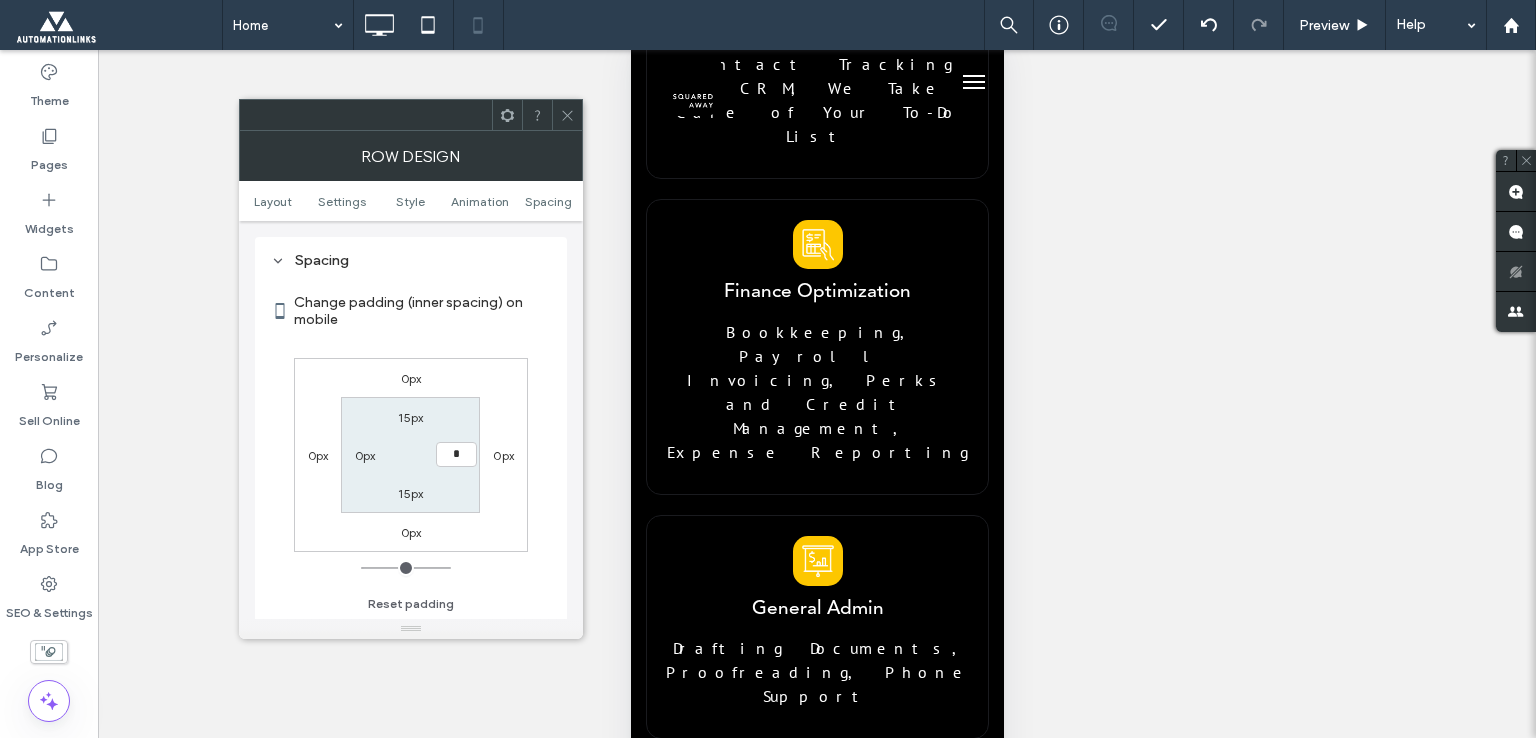 type on "**" 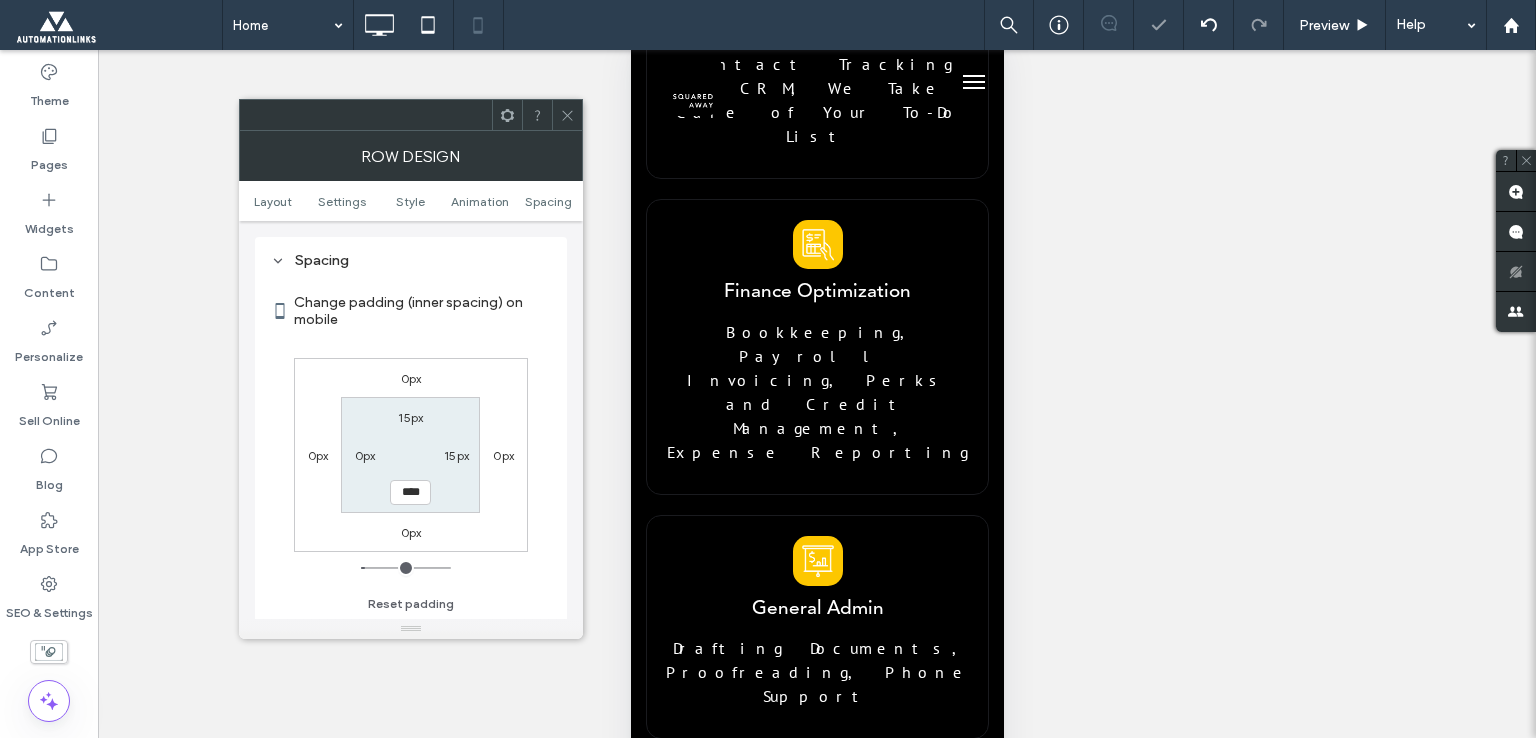 type on "*" 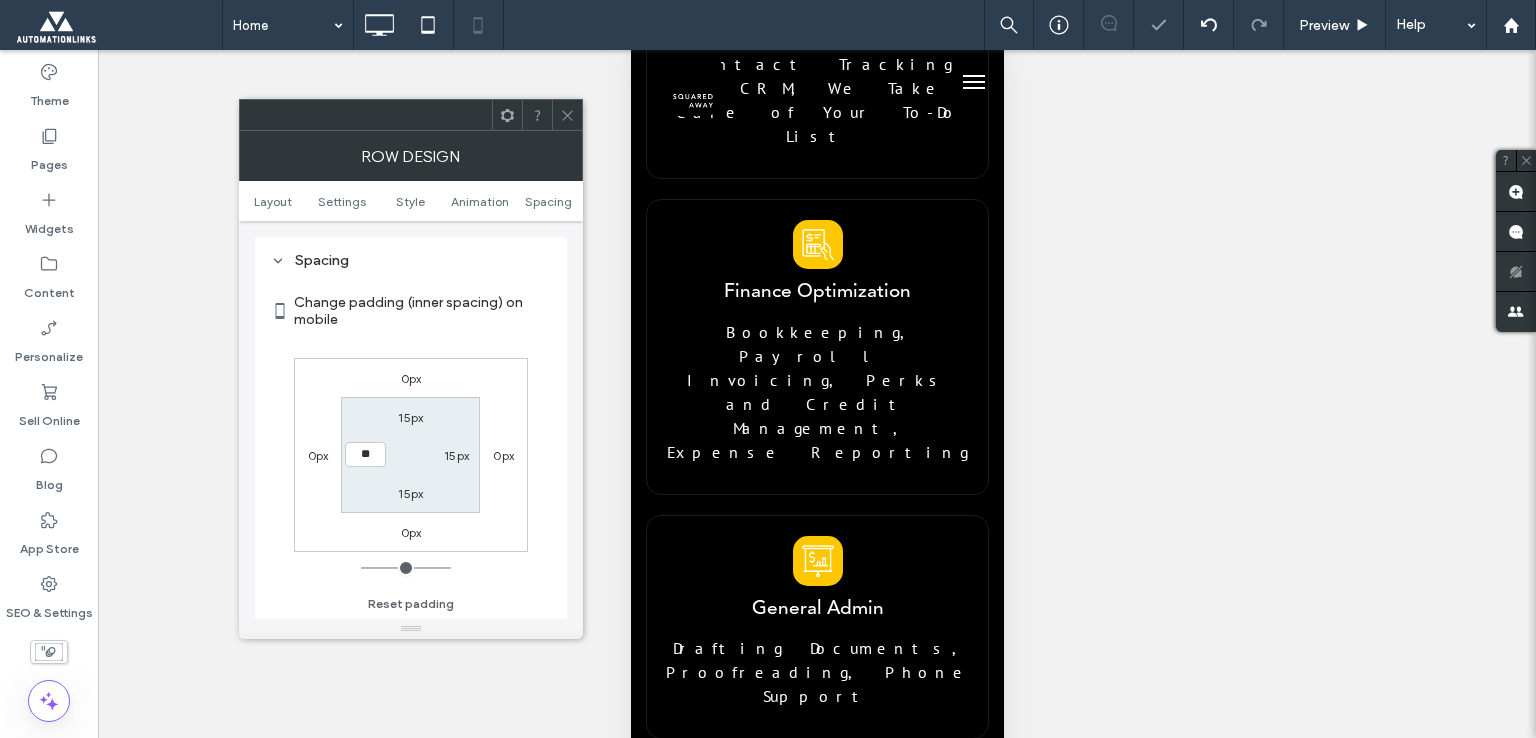 type on "**" 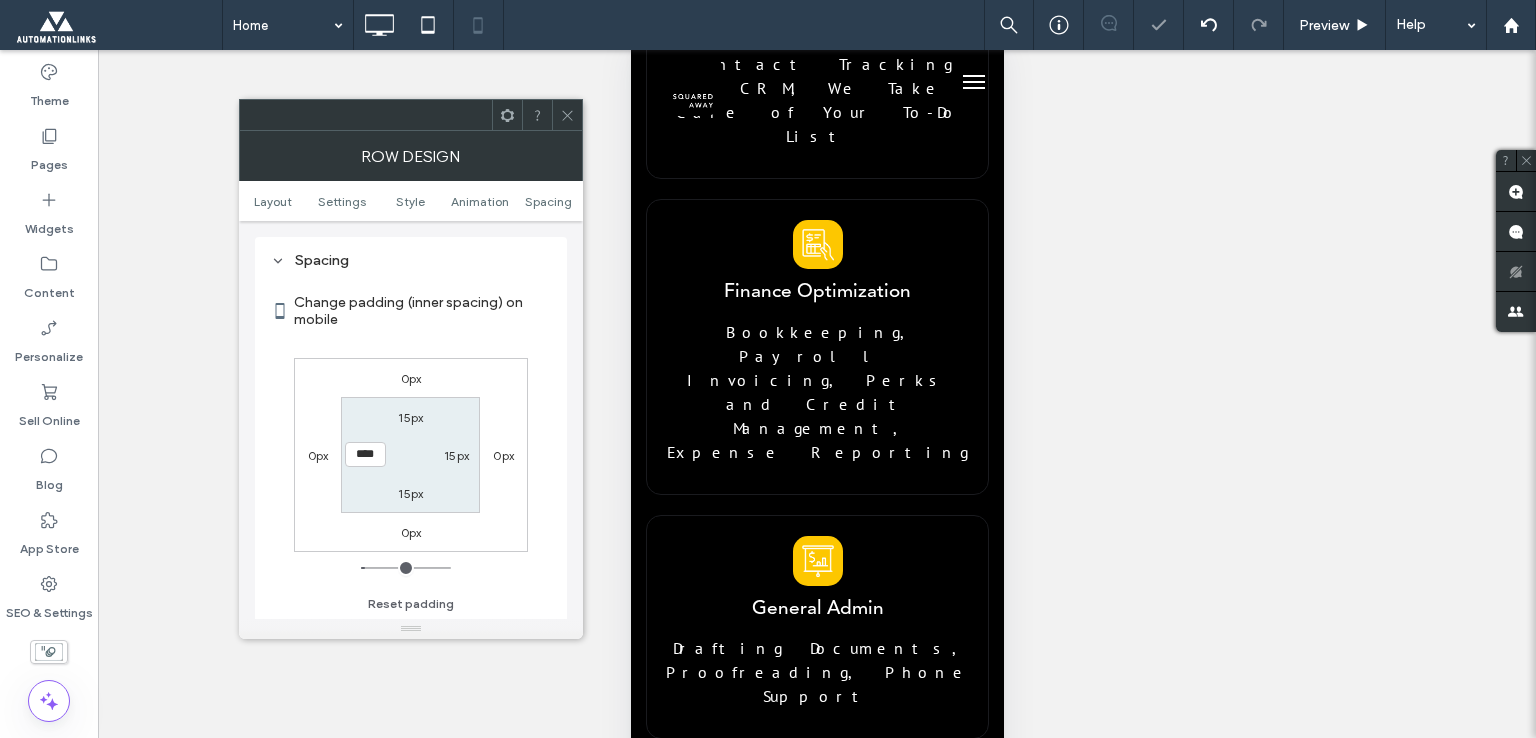 click 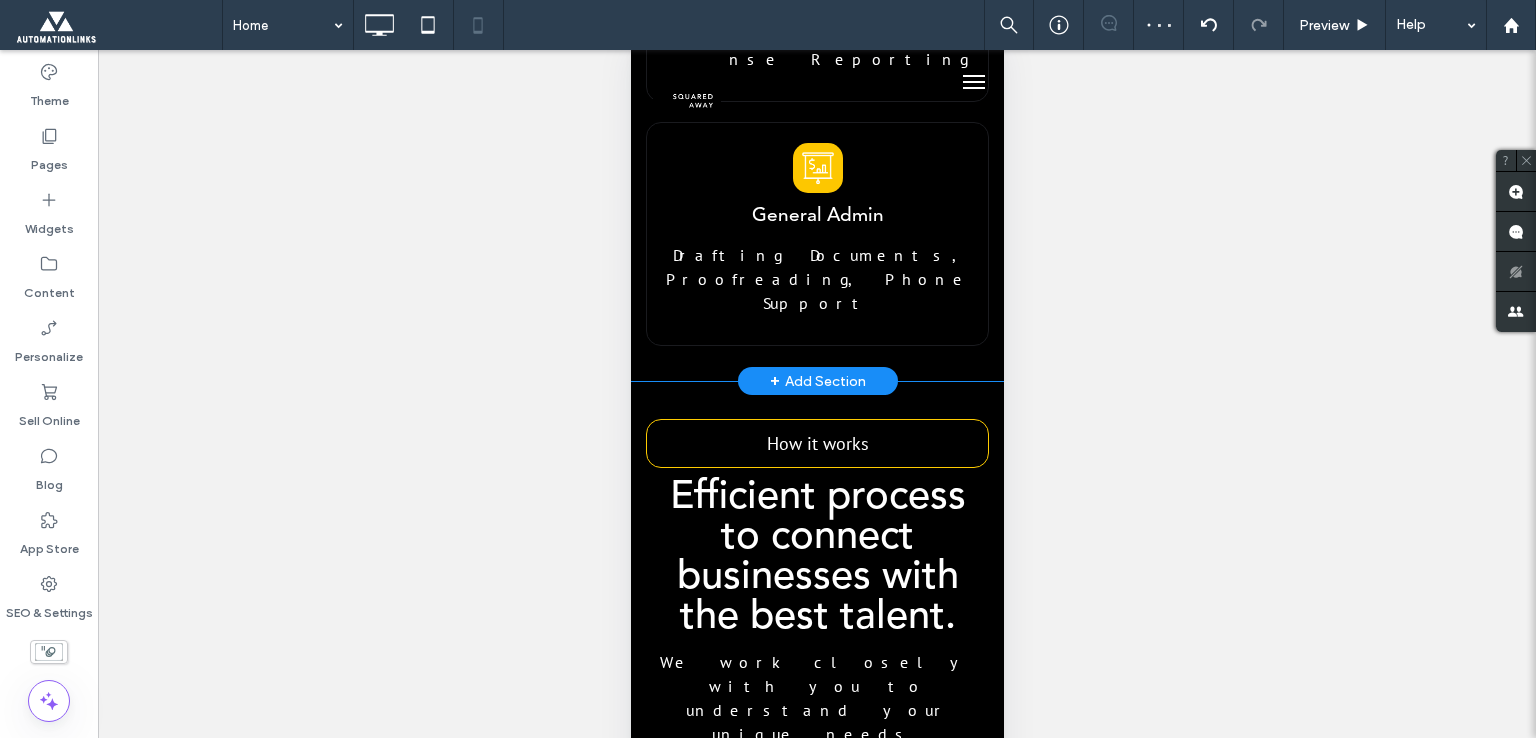 scroll, scrollTop: 5300, scrollLeft: 0, axis: vertical 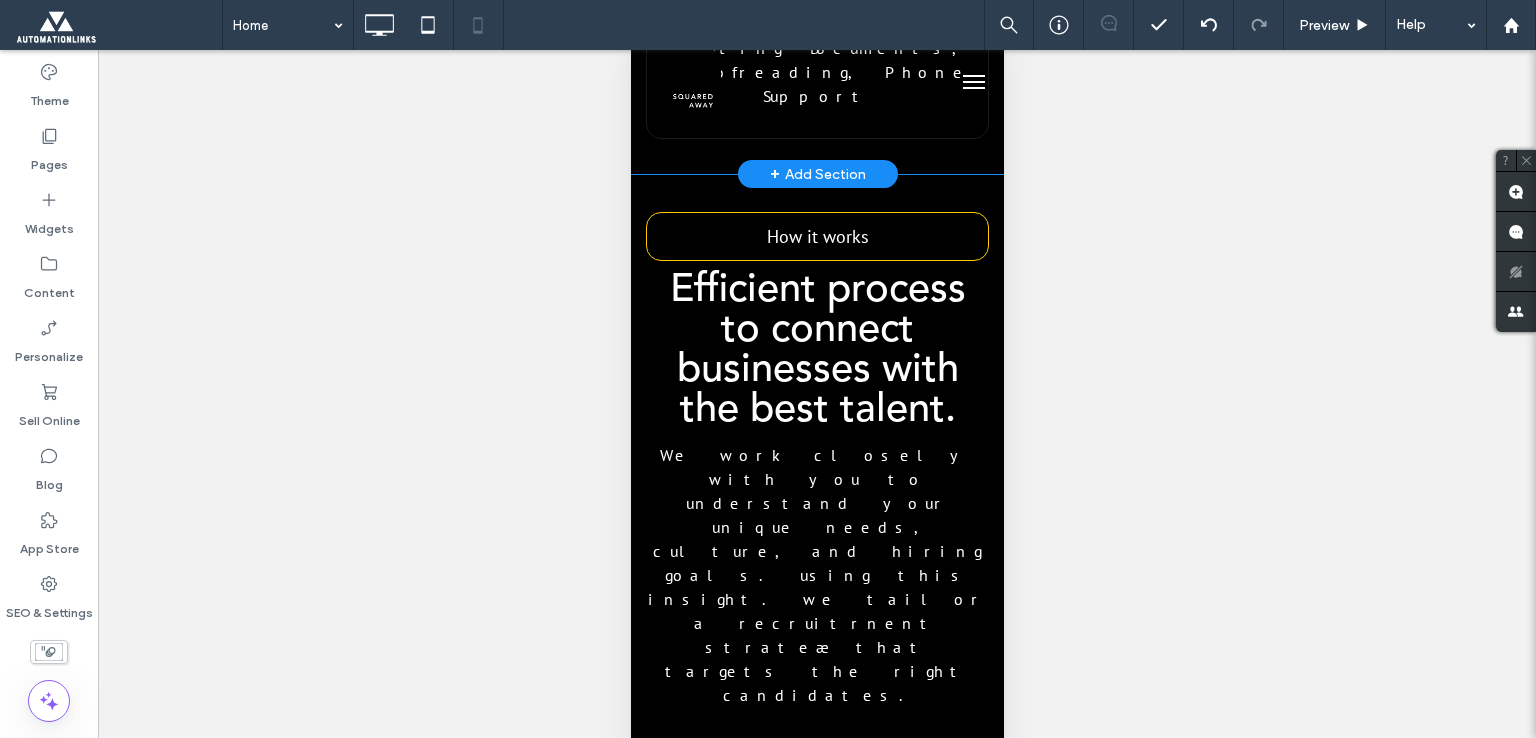 click on "Military Spouse Assistants Powered by AI
AI Integration Benefits:
AI-powered research and data analysis Automated scheduling with personal touch Smart document management and organization Enhanced communication and follow-up systems
Click To Paste
Human Touch + AI Power
The perfect combination of military spouse dedication and AI technology to deliver exceptional results.
Click To Paste
Click To Paste
AI-Enhanced Efficiency
Our military spouses leverage cutting-edge AI tools to streamline workflows and maximize productivity for your business.
Click To Paste
Click To Paste" at bounding box center (816, 3187) 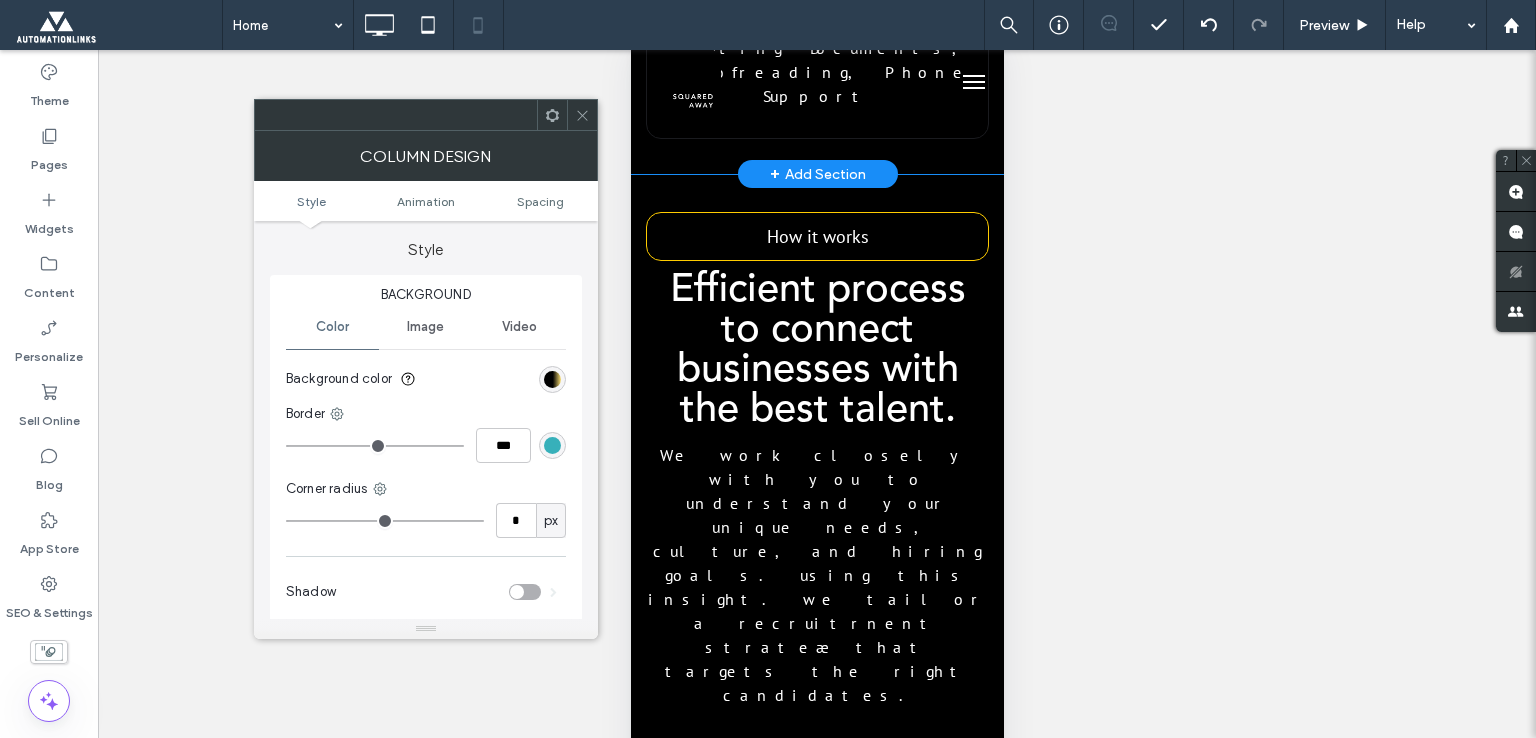 type on "**" 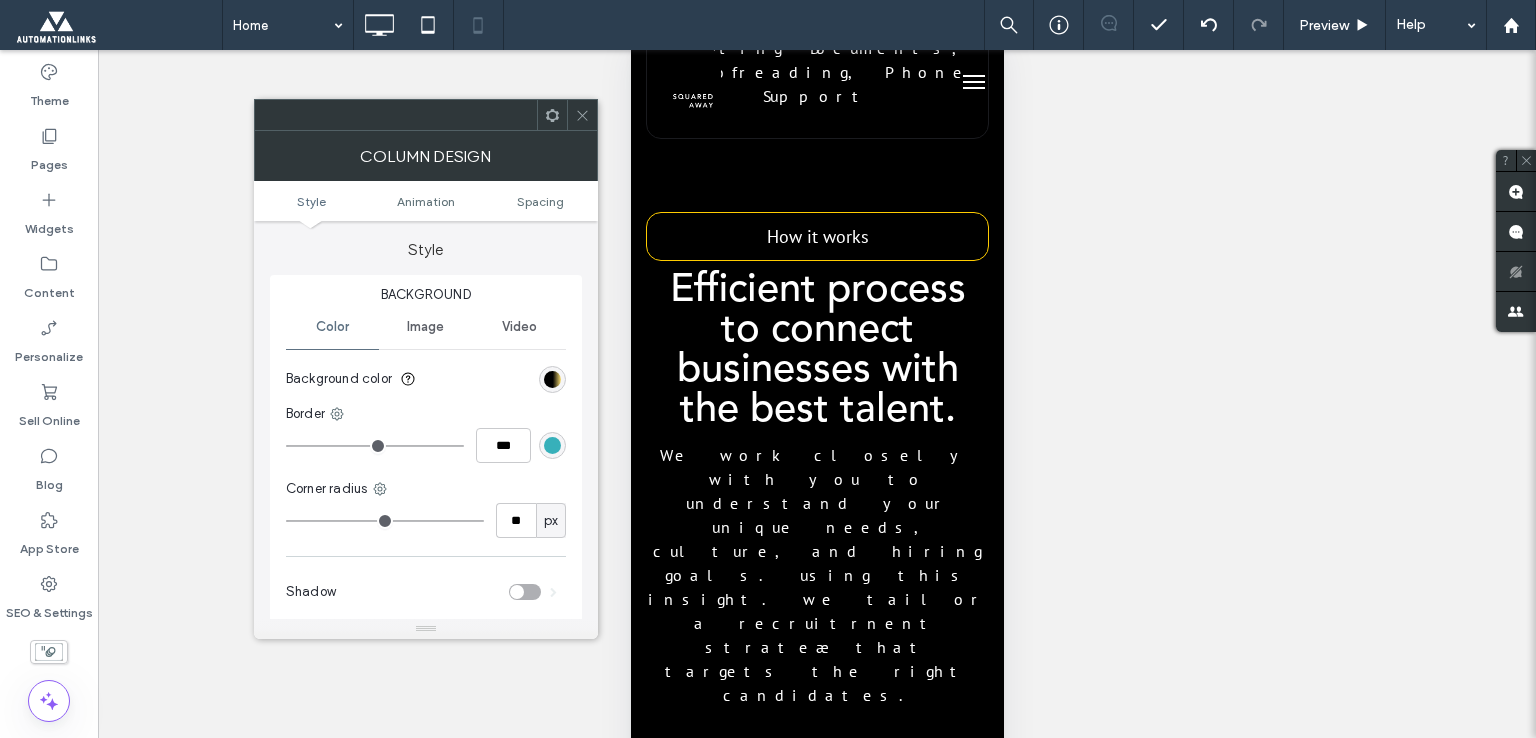 click on "Style Animation Spacing" at bounding box center [426, 201] 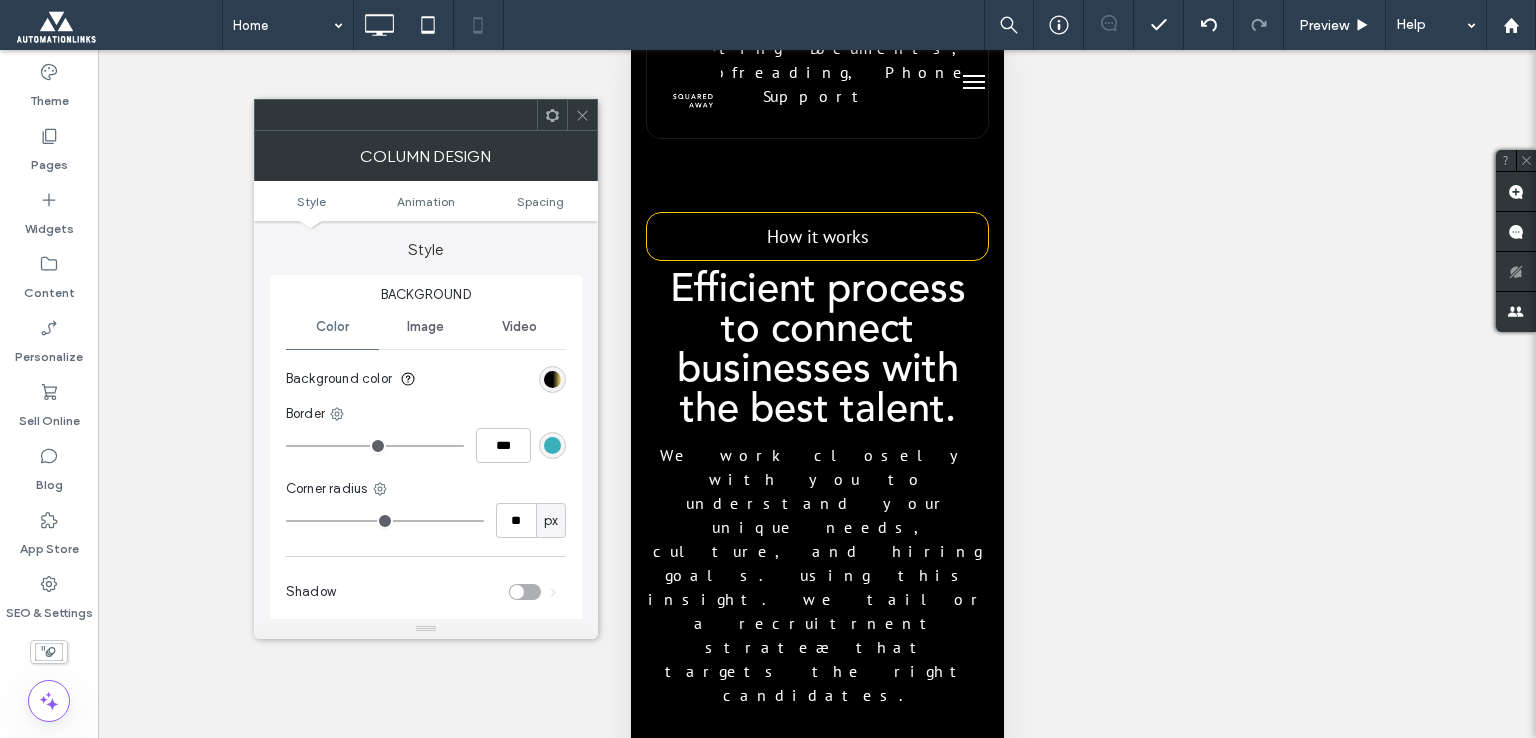 click on "Style Animation Spacing" at bounding box center [426, 201] 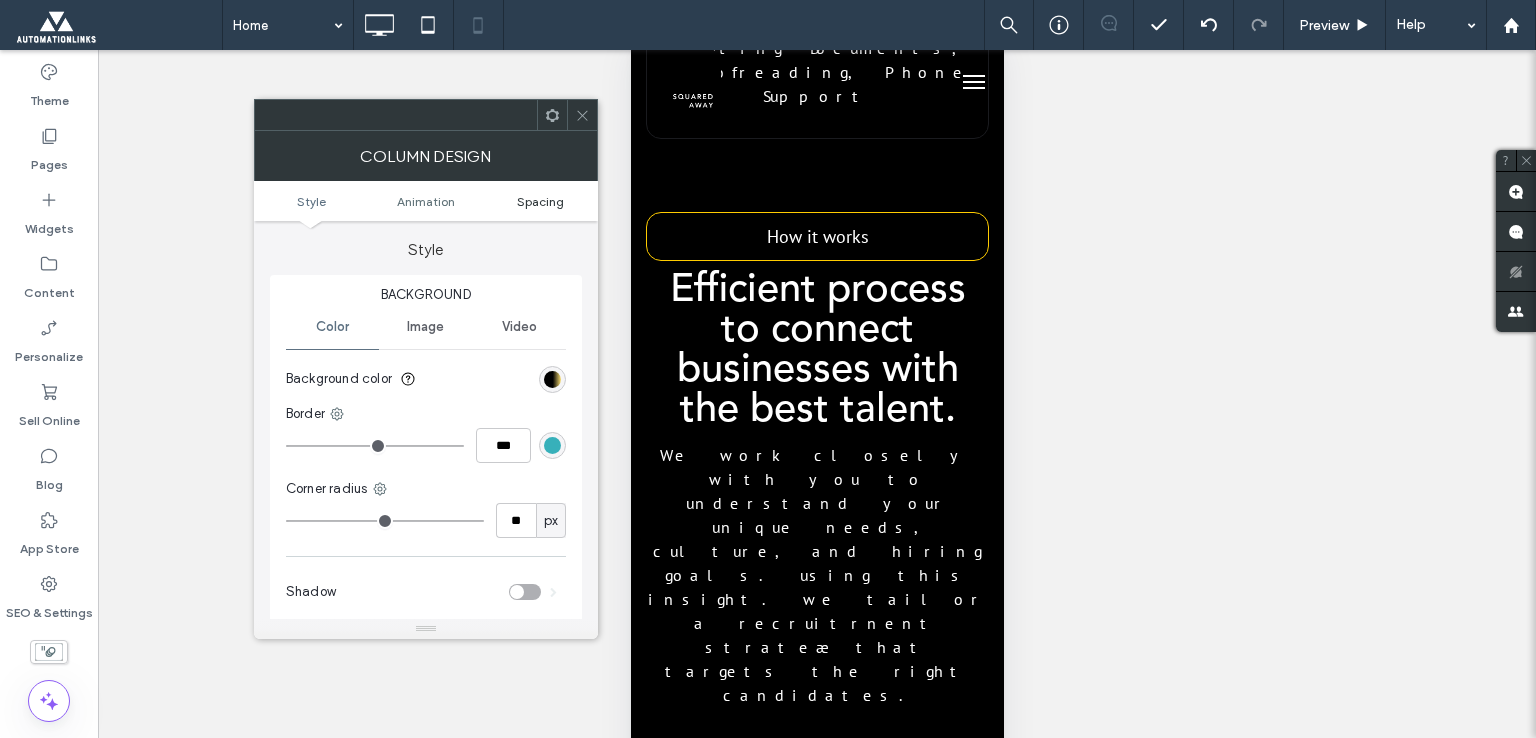 click on "Spacing" at bounding box center [540, 201] 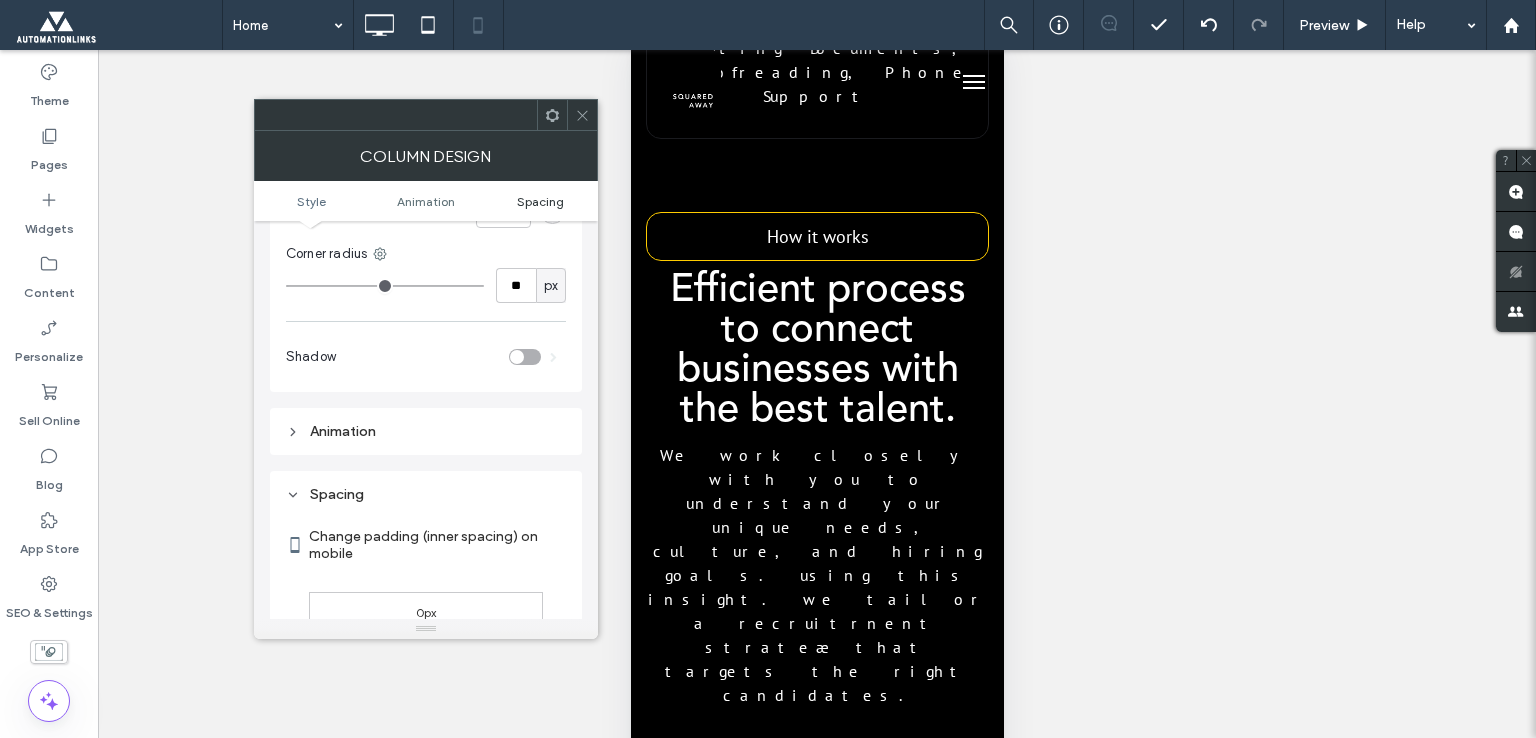 scroll, scrollTop: 468, scrollLeft: 0, axis: vertical 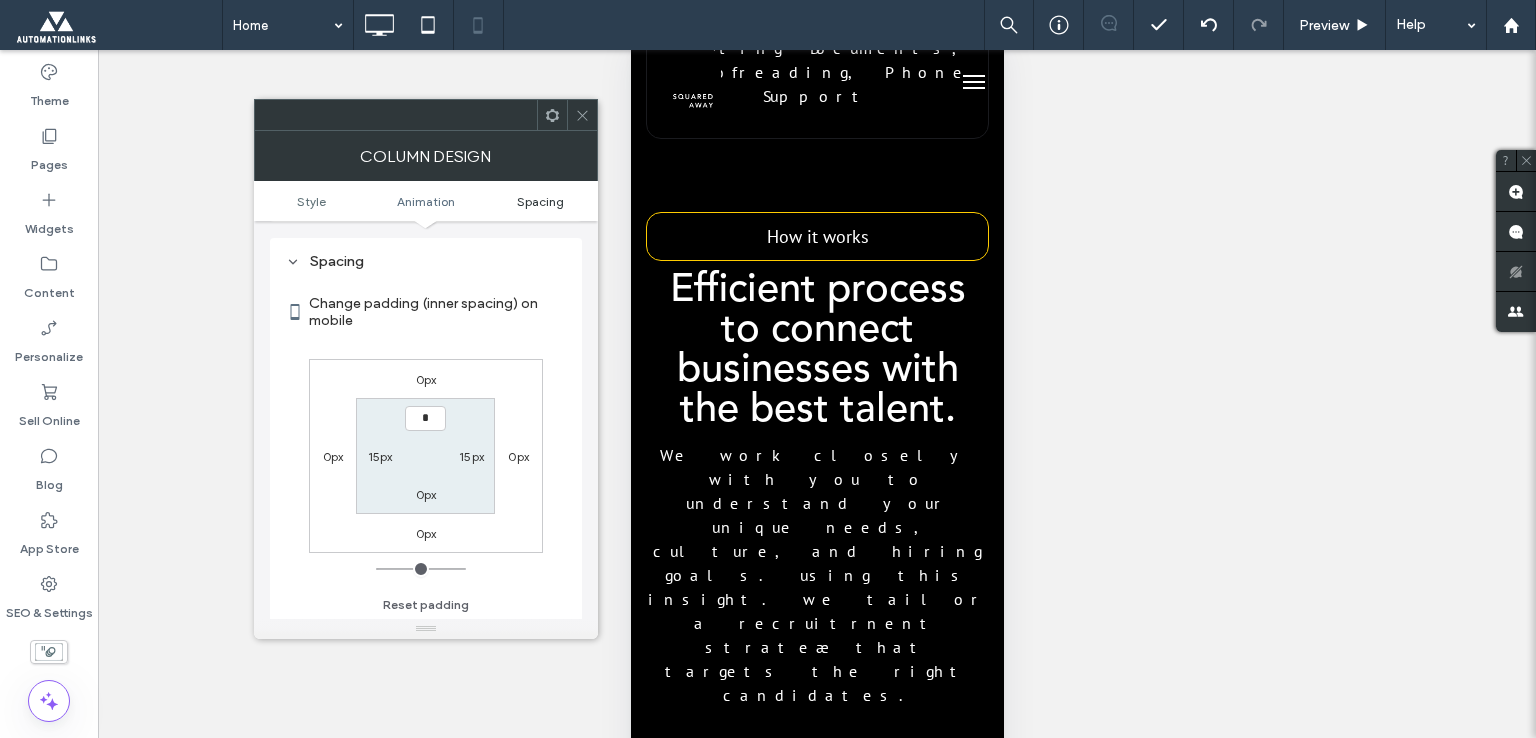 type on "**" 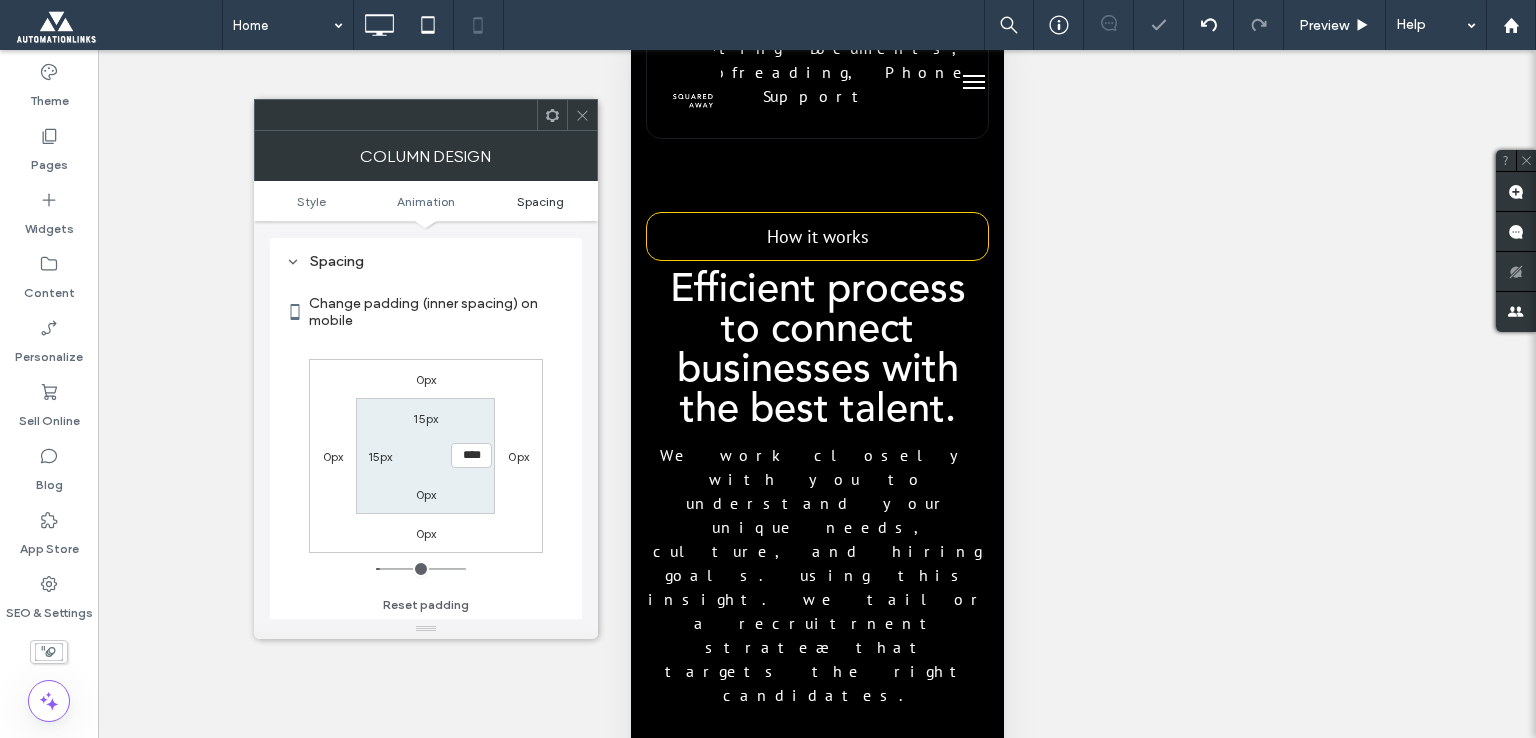 type on "*" 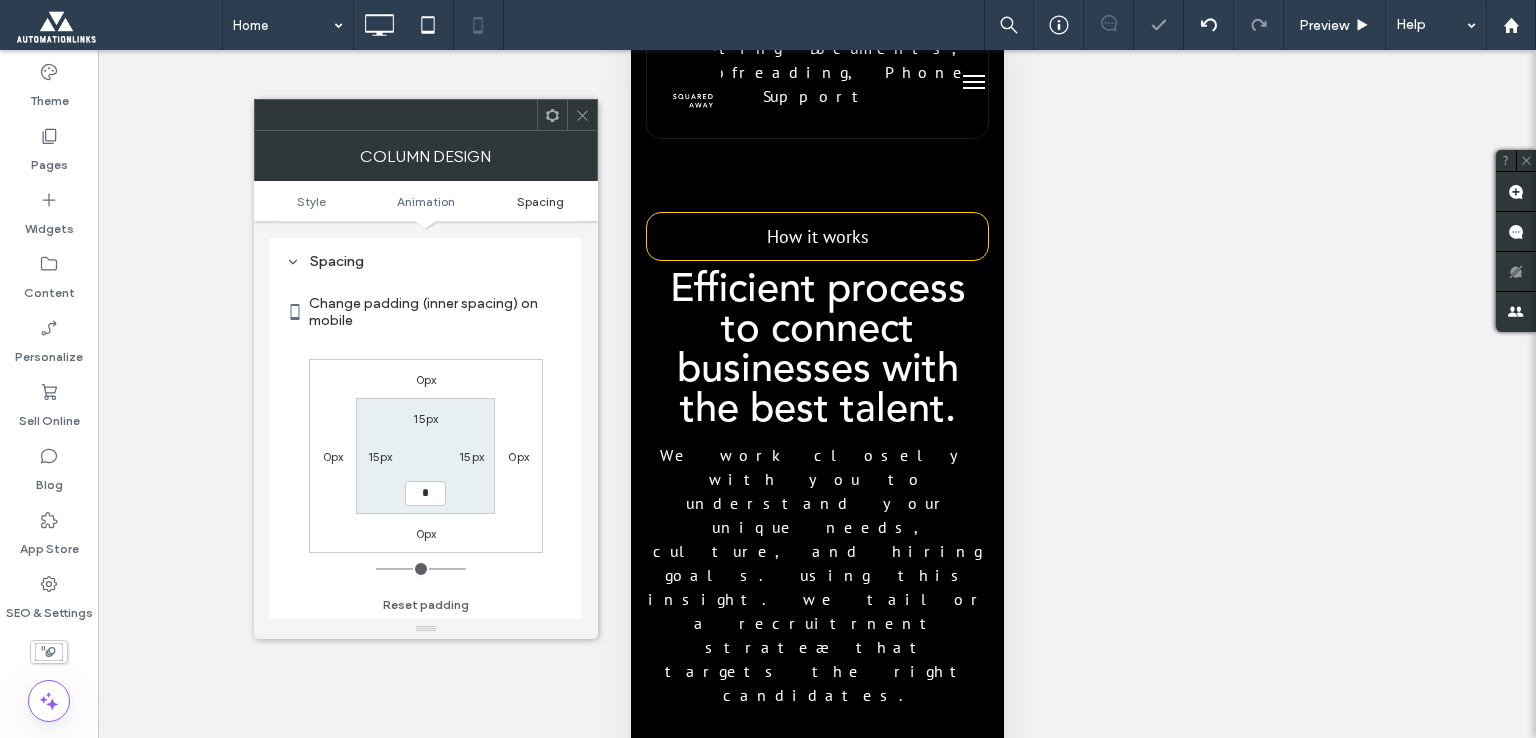 type on "**" 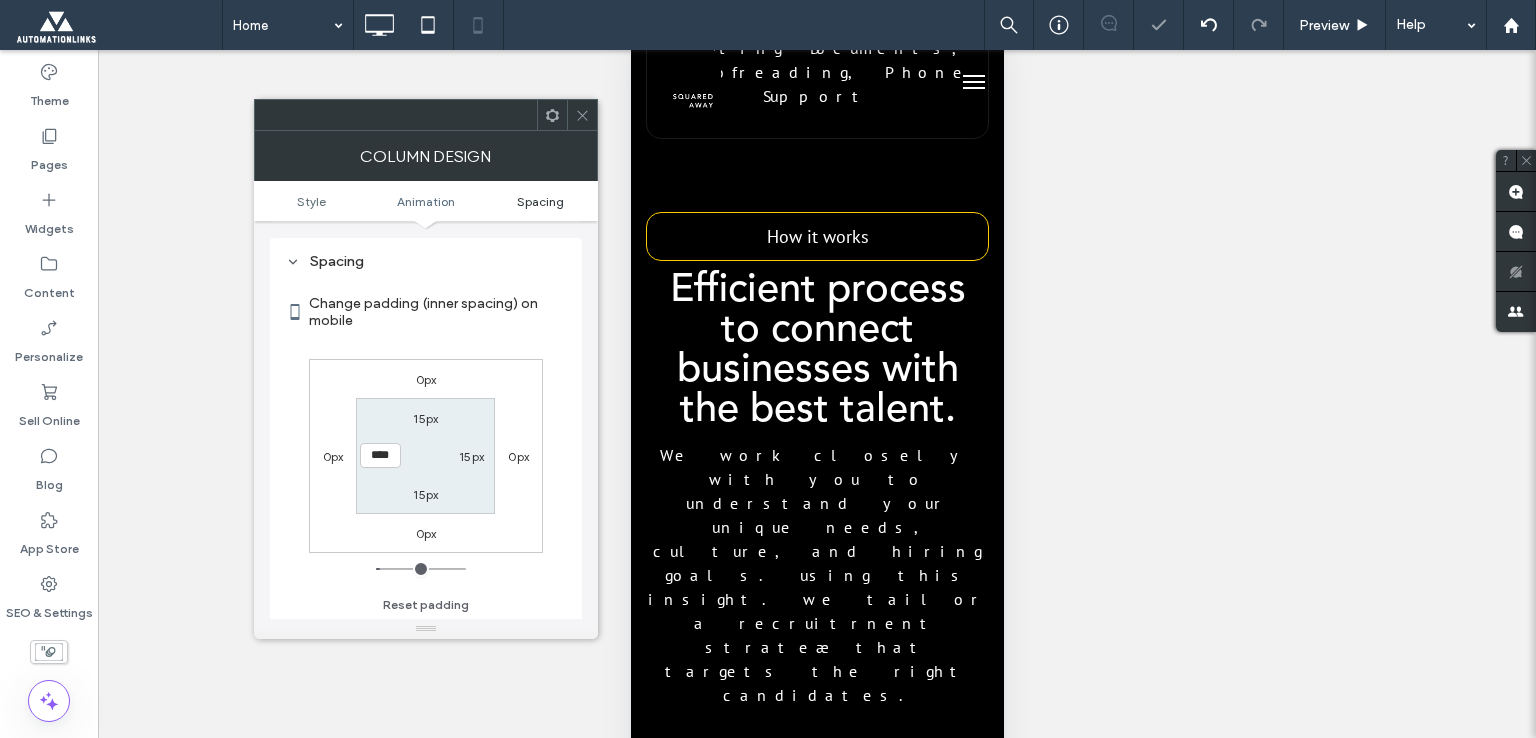 type on "*" 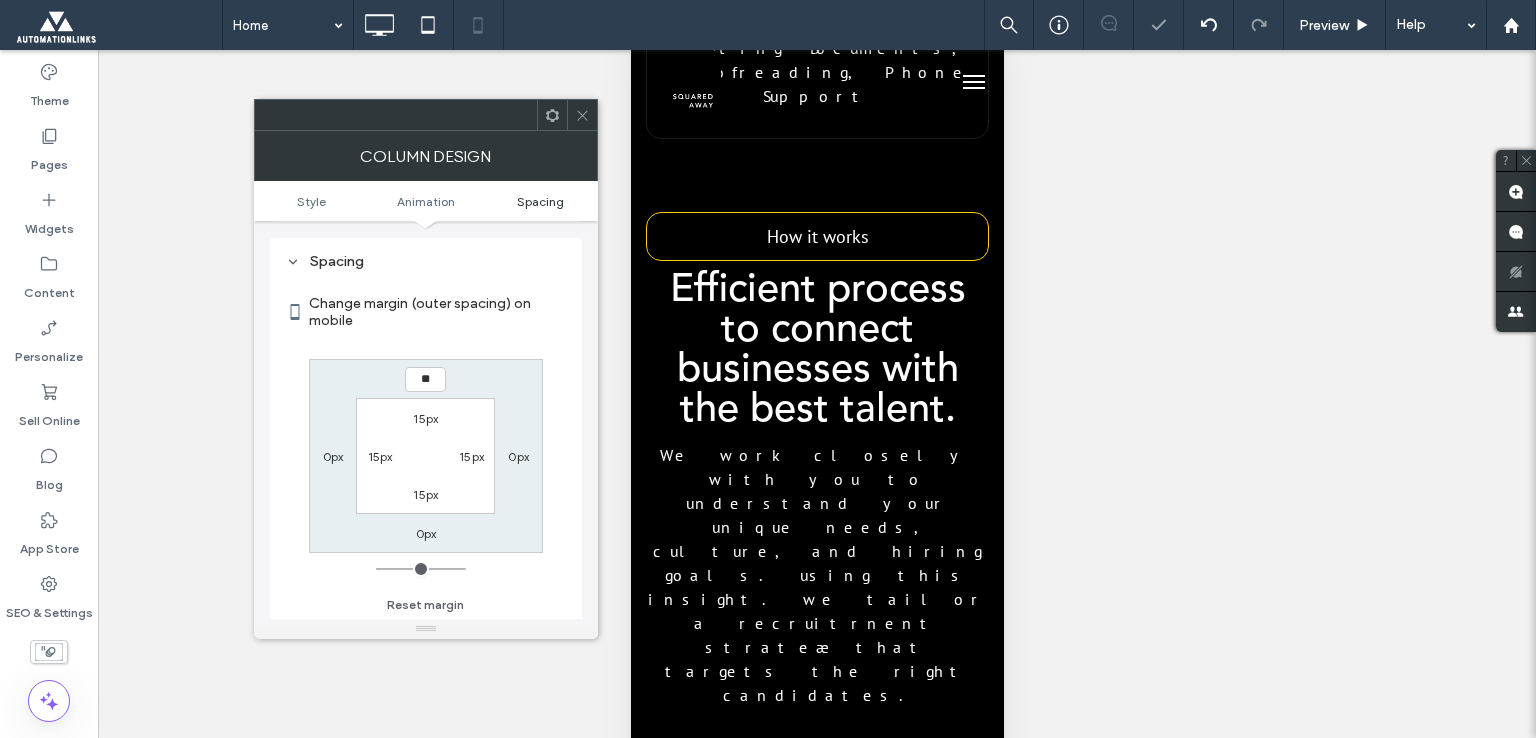 type on "**" 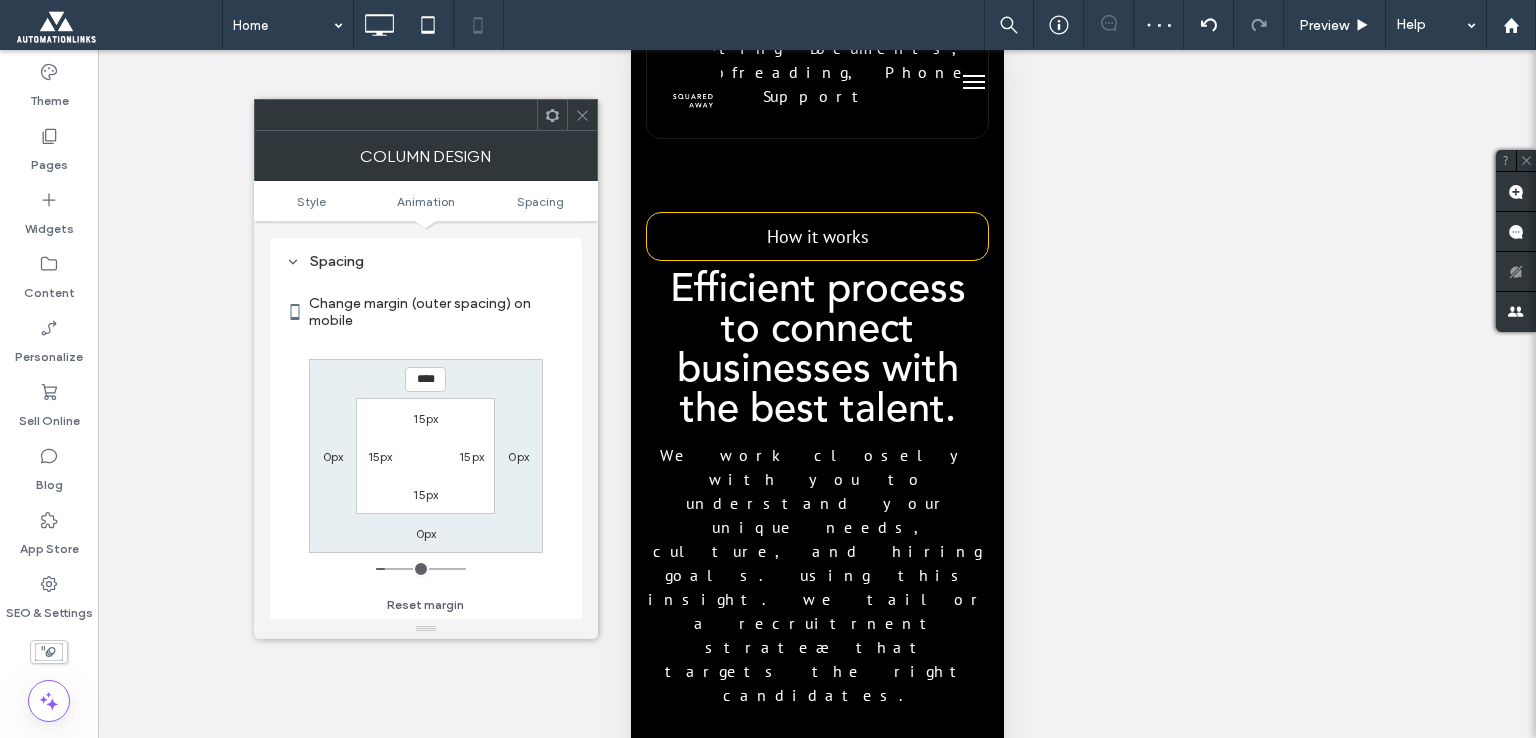 click 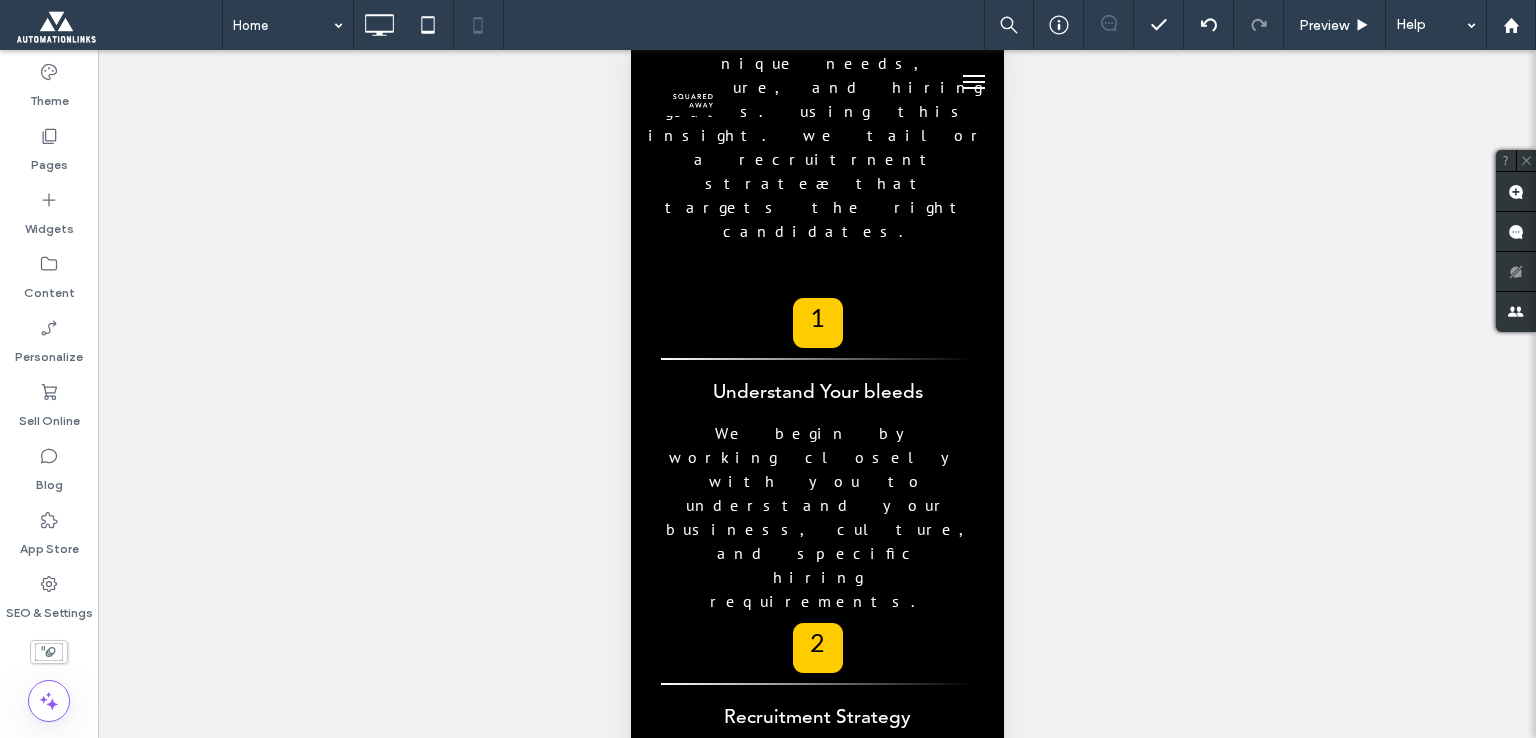 scroll, scrollTop: 5800, scrollLeft: 0, axis: vertical 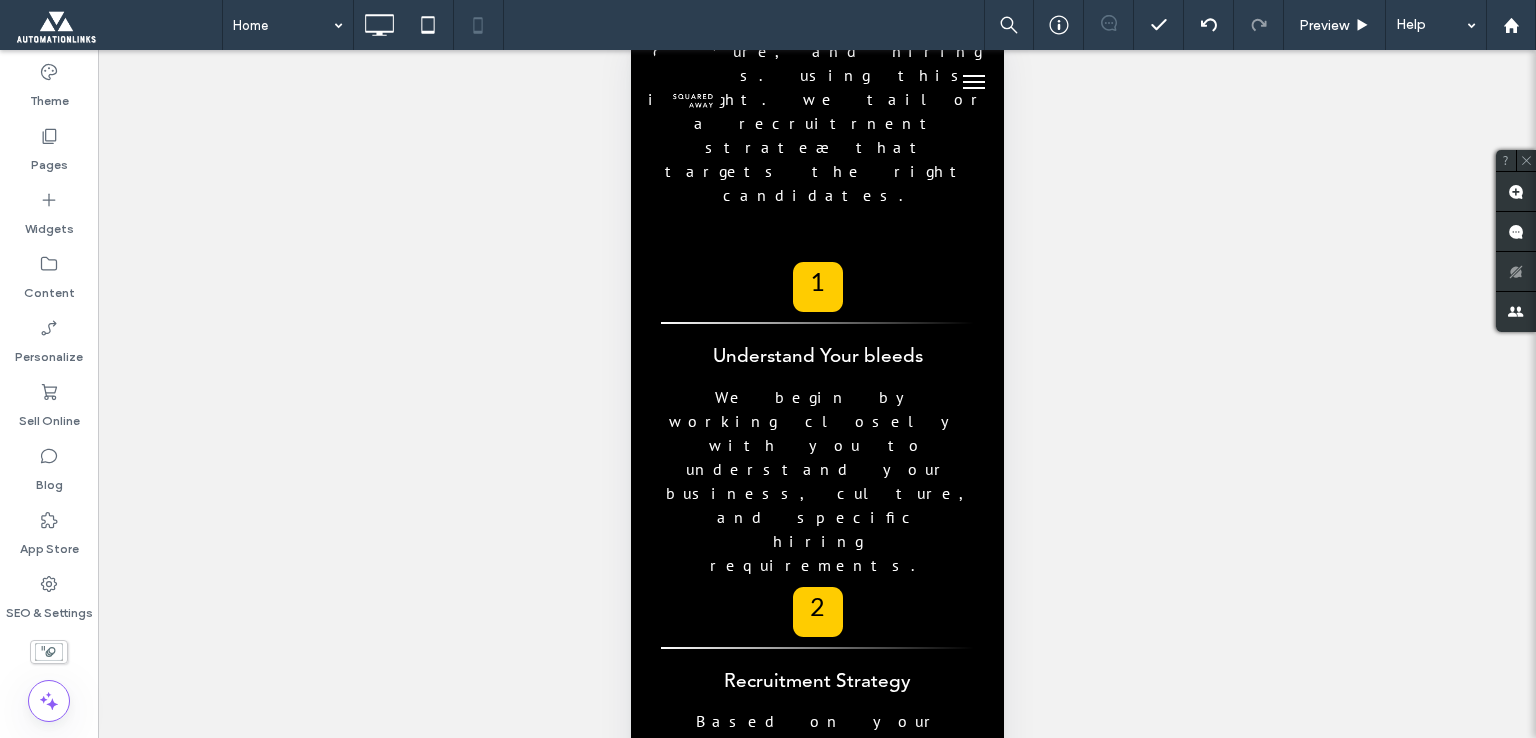 click 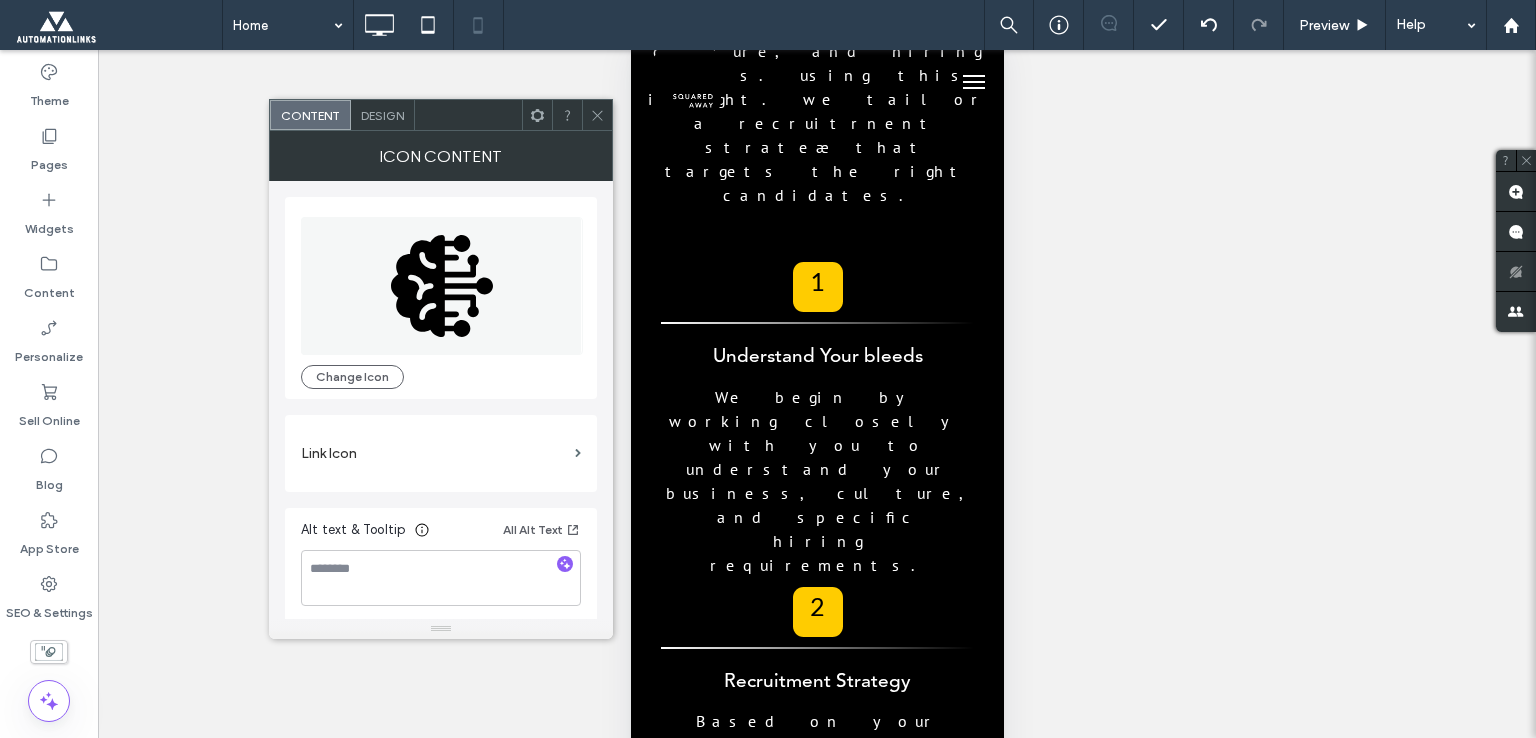 click on "Design" at bounding box center (382, 115) 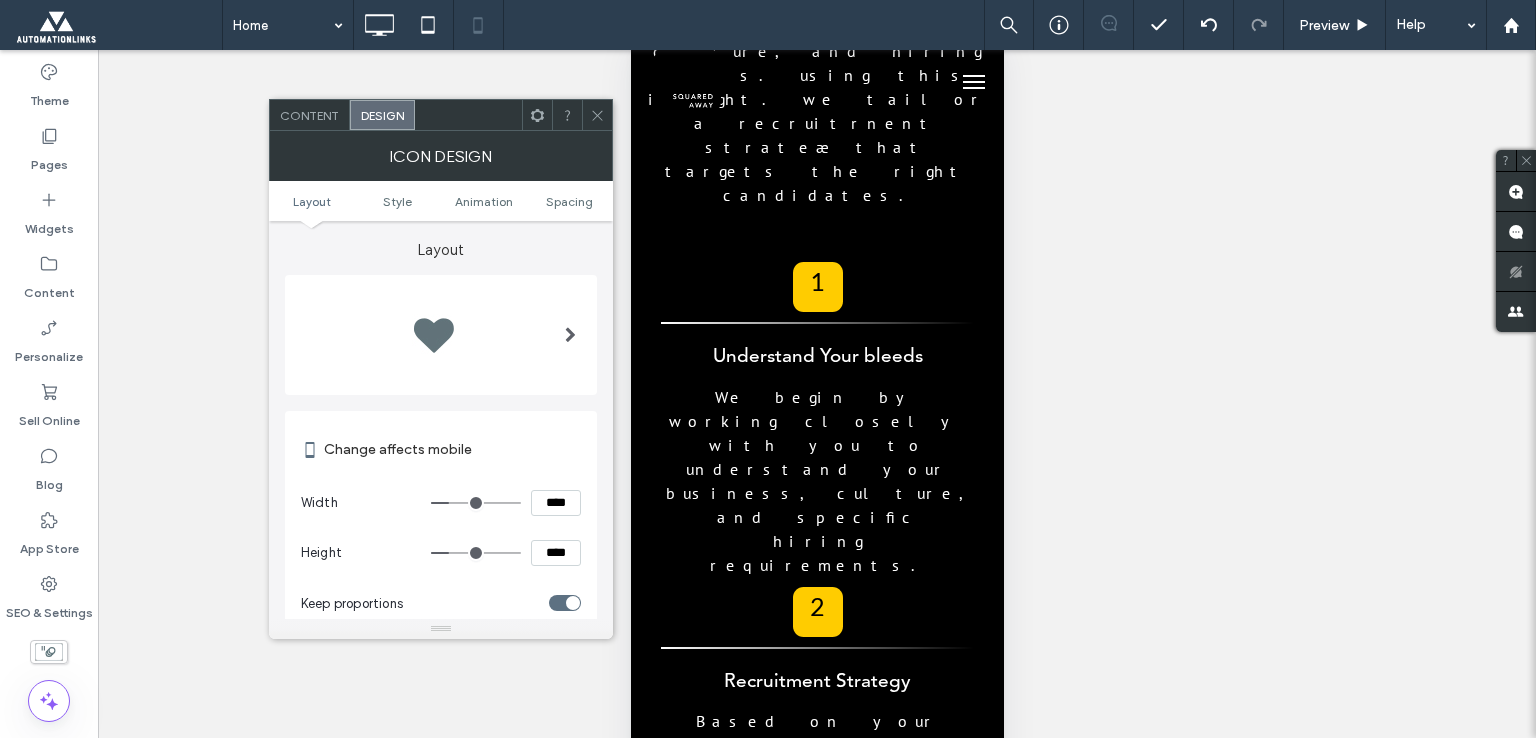 click on "****" at bounding box center (556, 503) 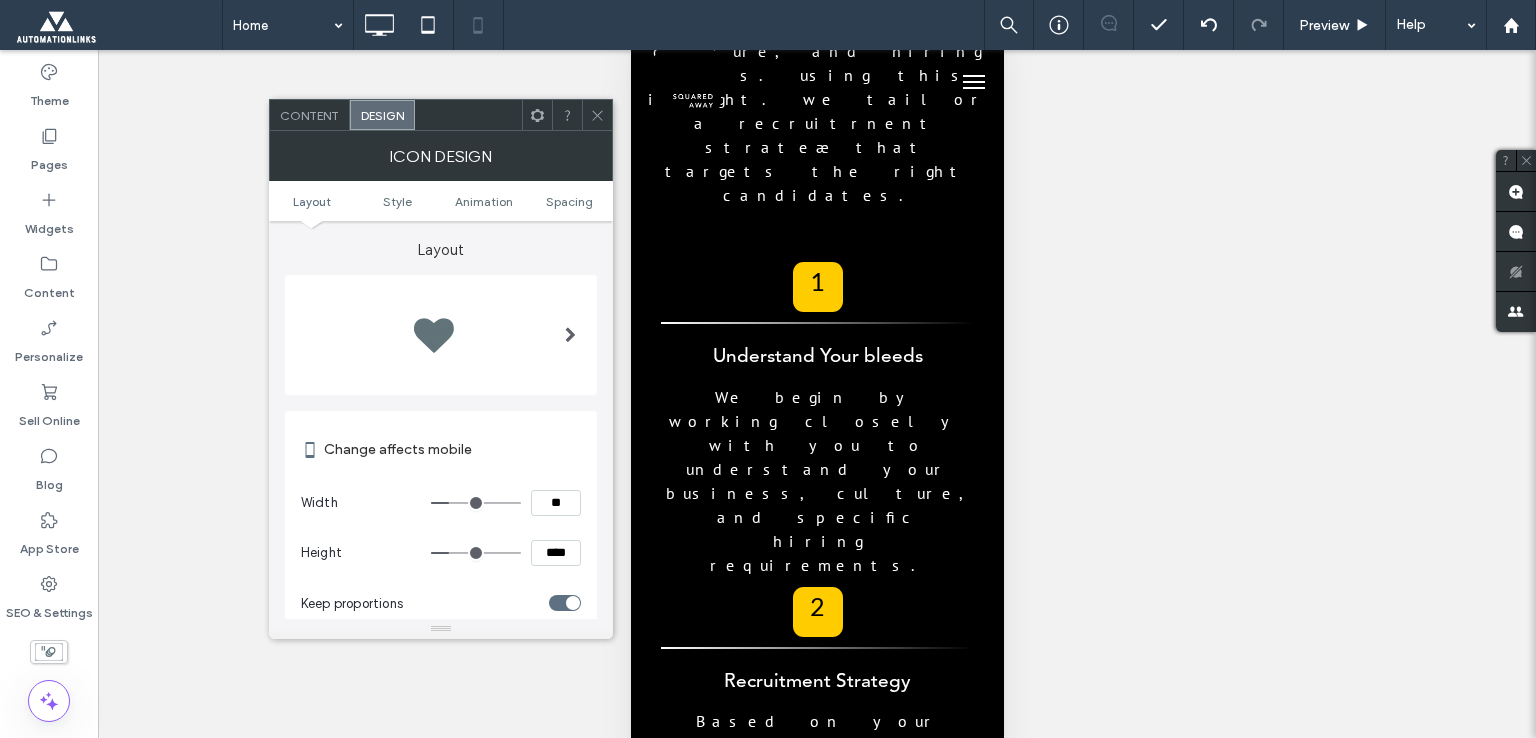 type on "****" 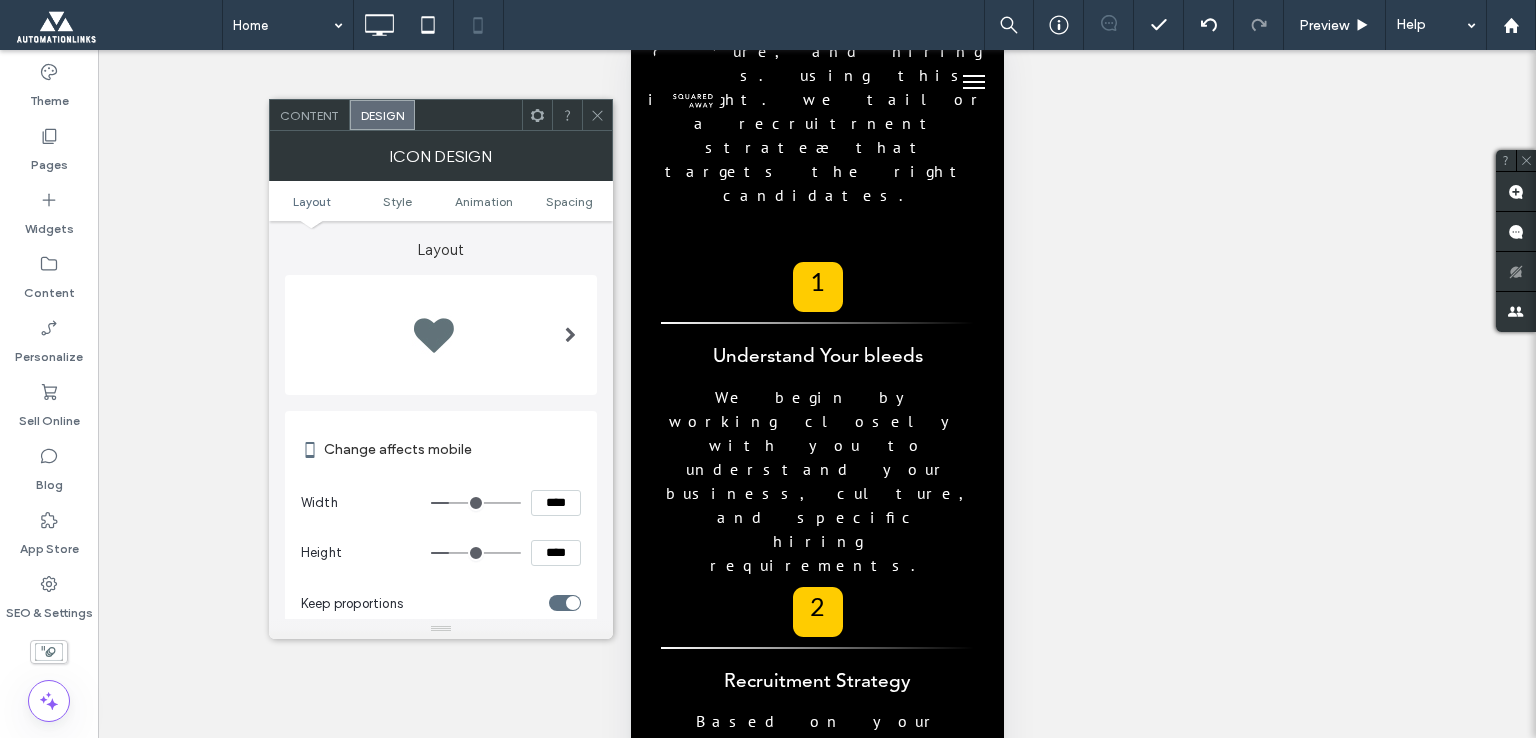type on "**" 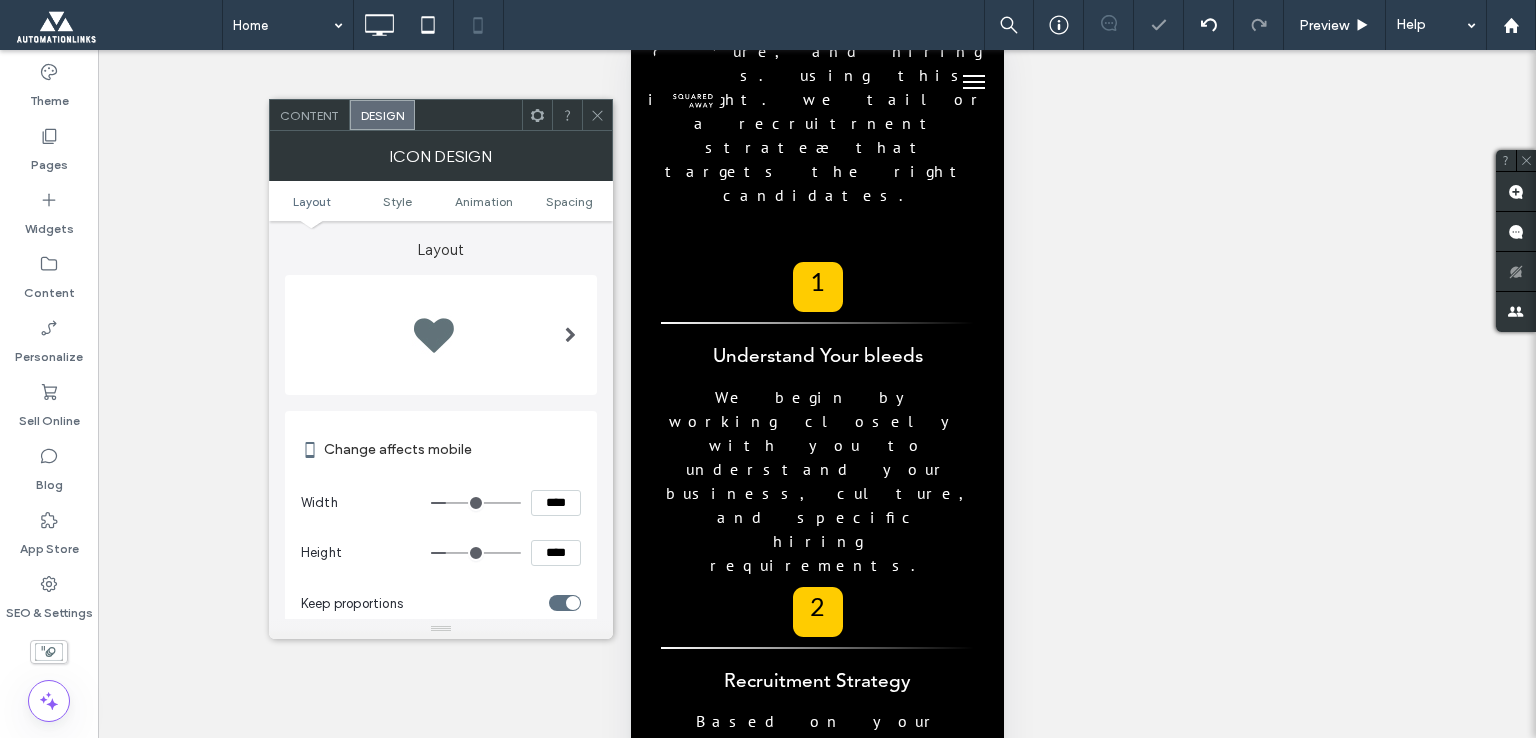 click 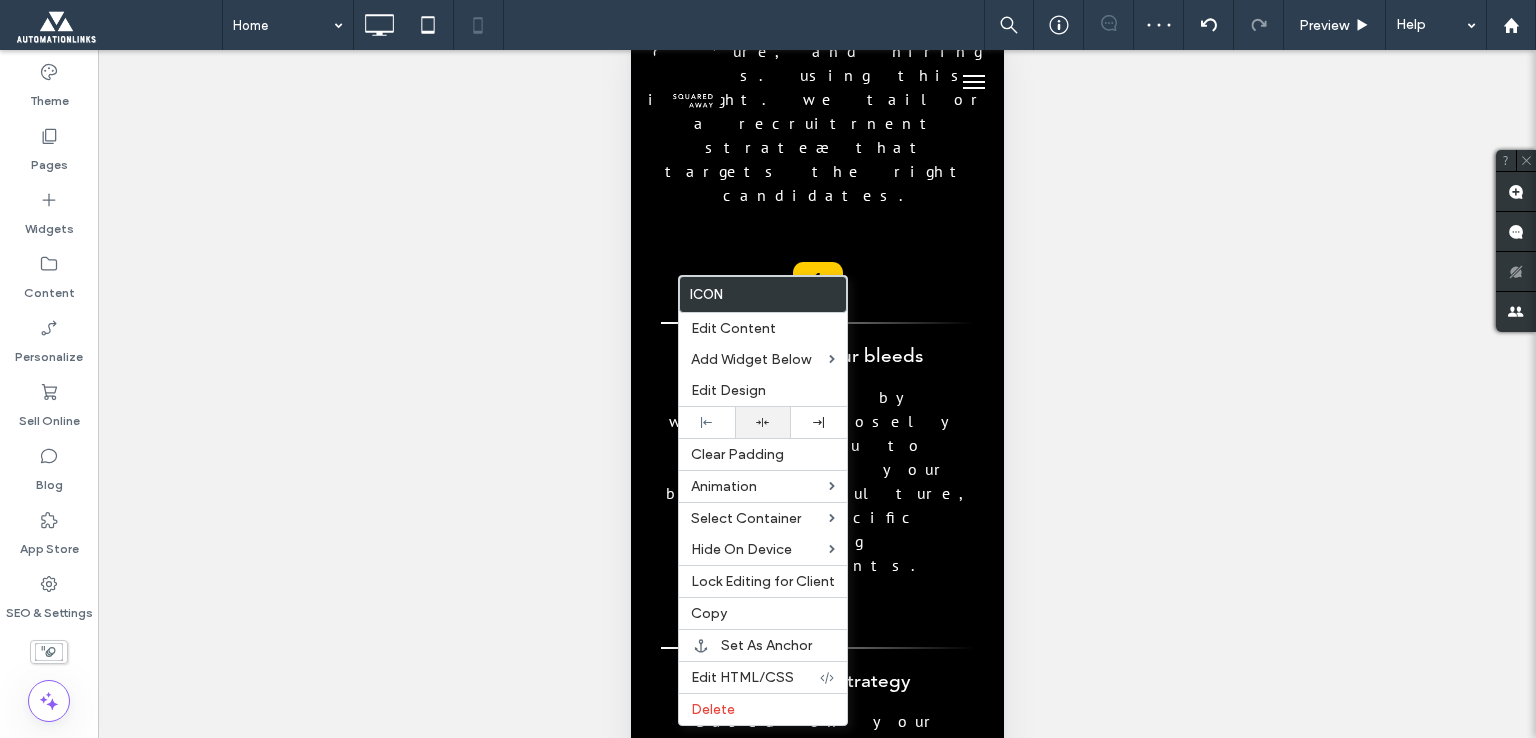 click at bounding box center [763, 422] 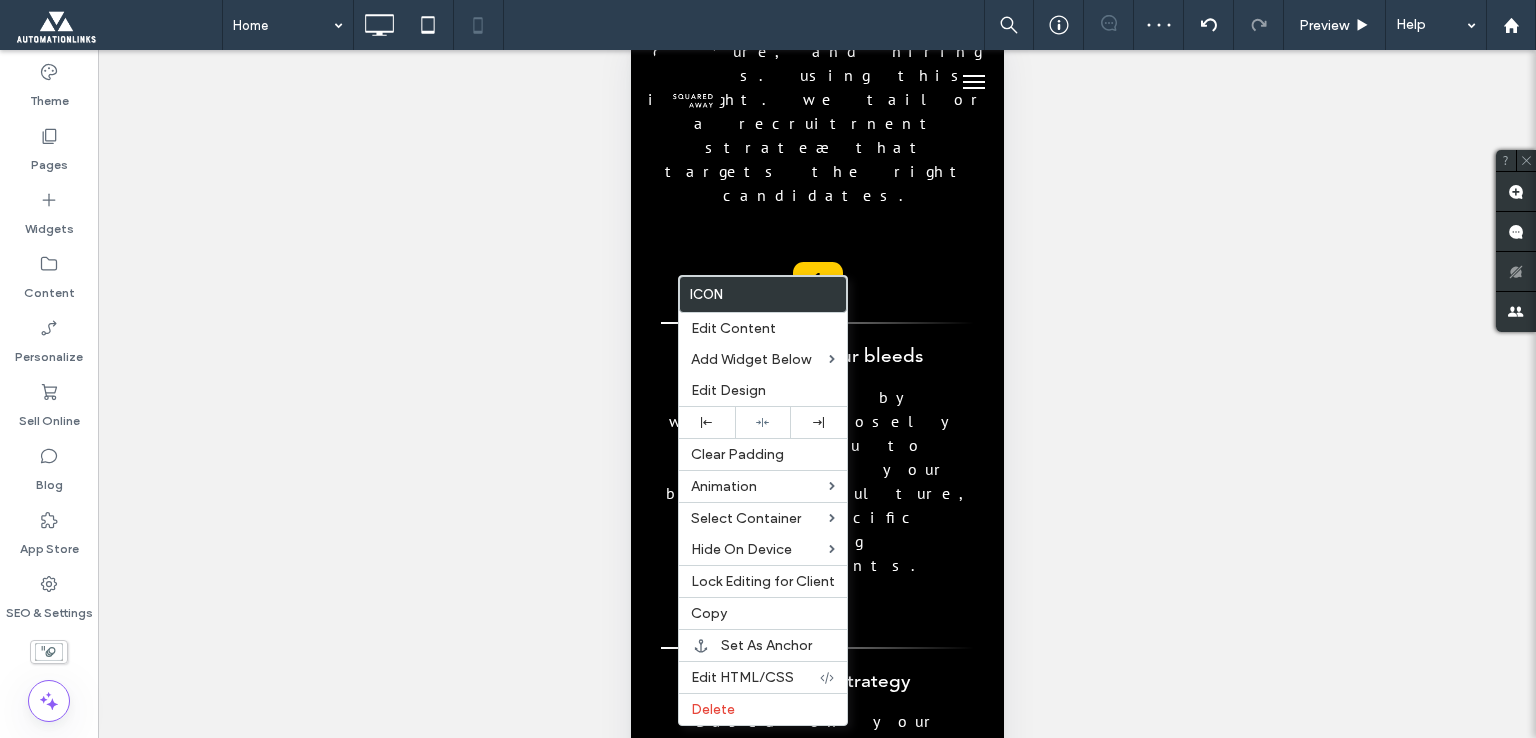 drag, startPoint x: 1269, startPoint y: 409, endPoint x: 651, endPoint y: 378, distance: 618.77704 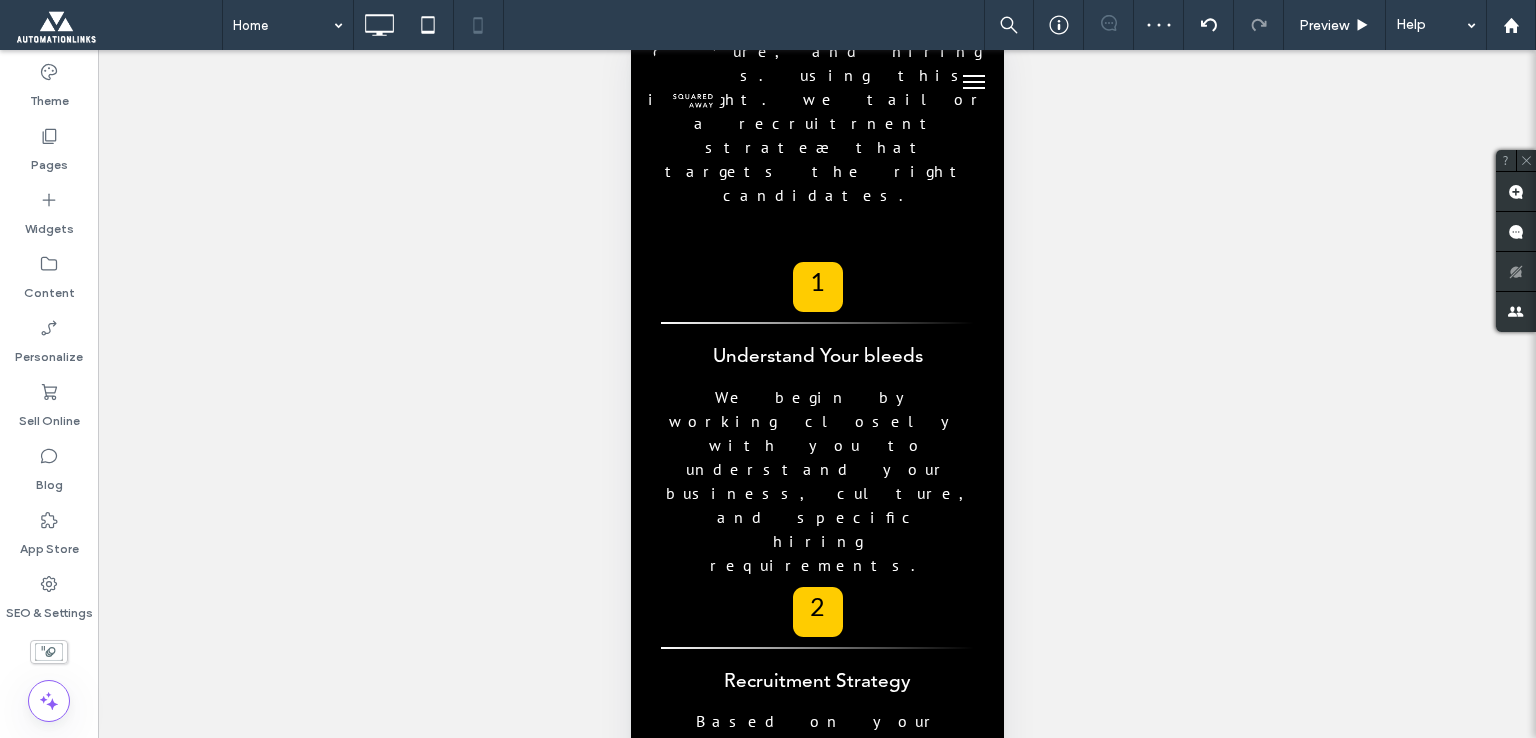 click 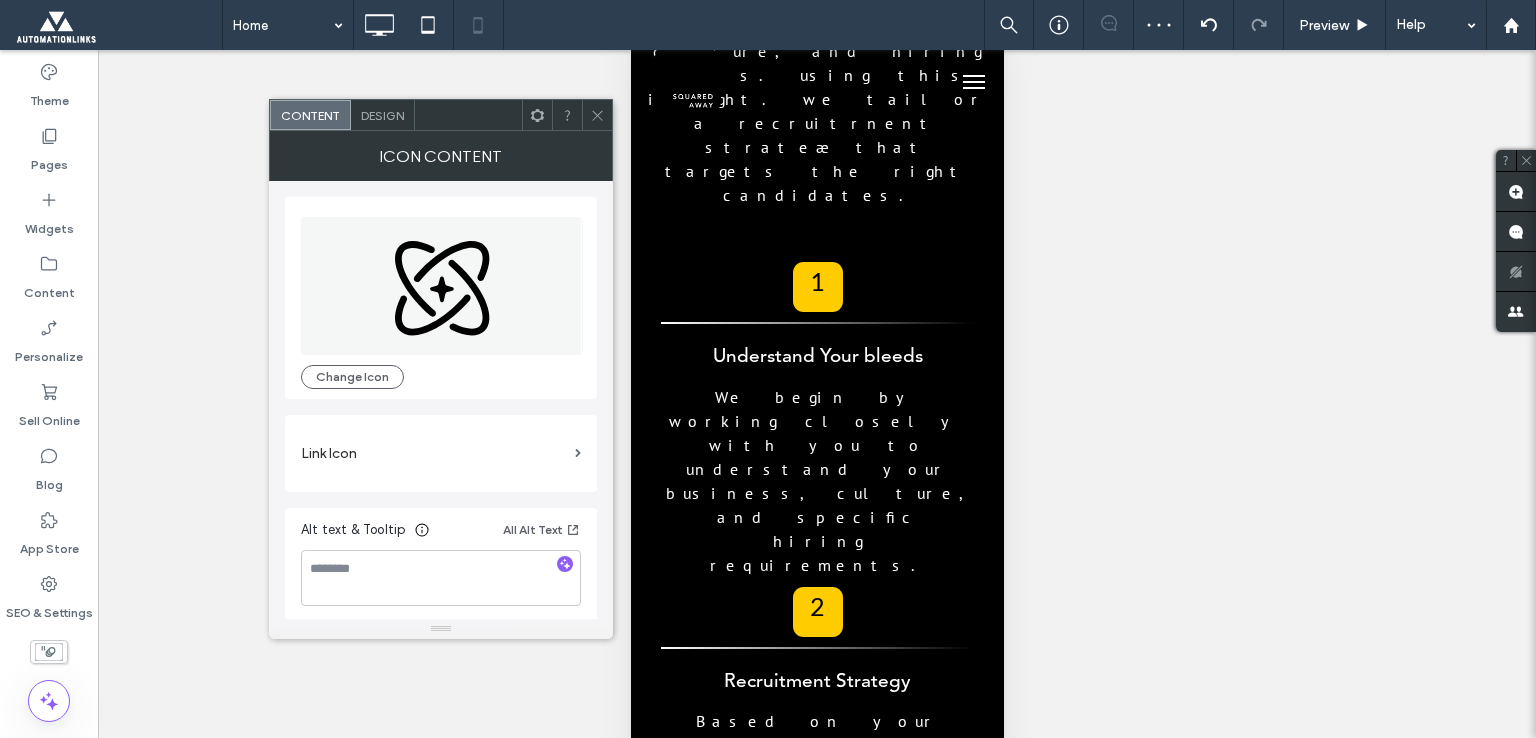 click on "Design" at bounding box center (382, 115) 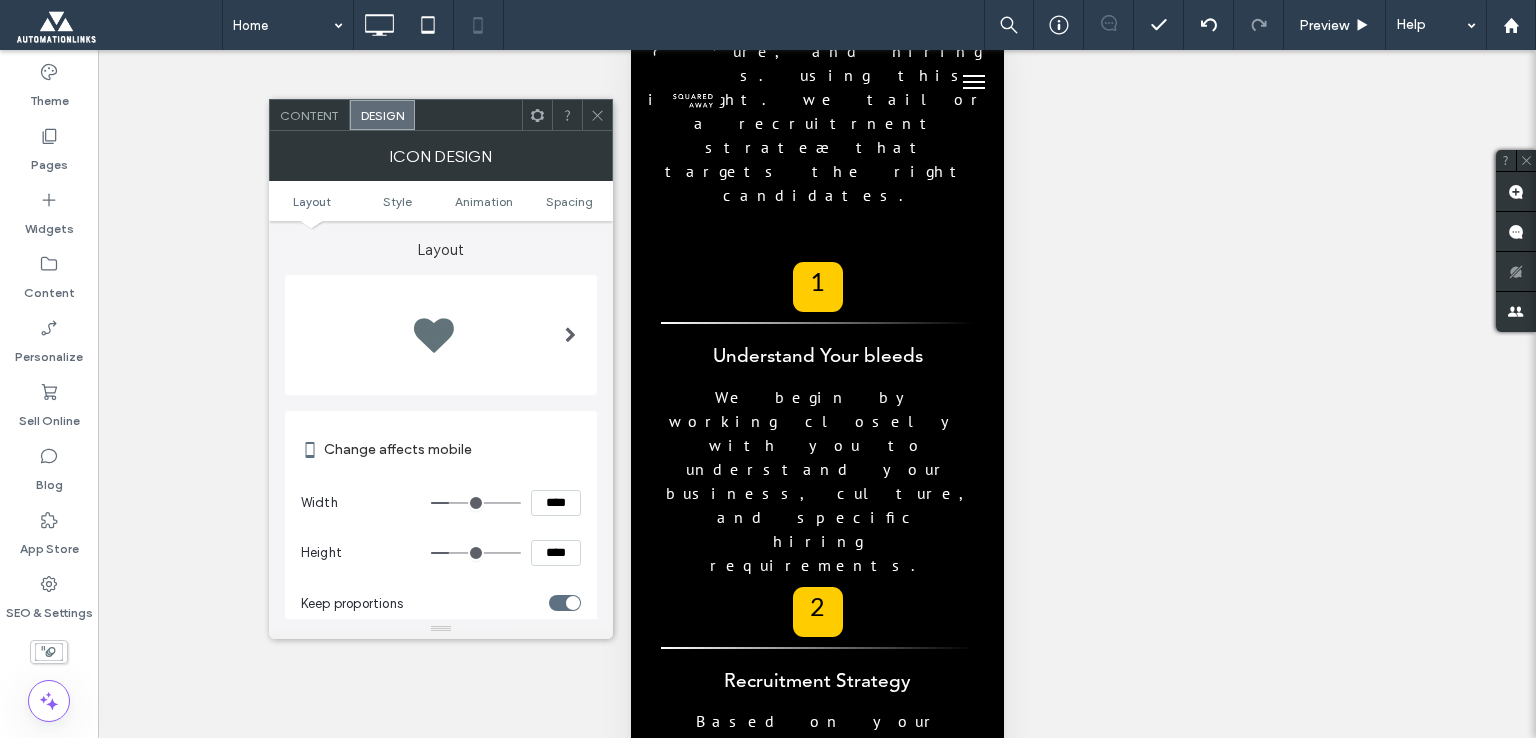 click on "****" at bounding box center [556, 503] 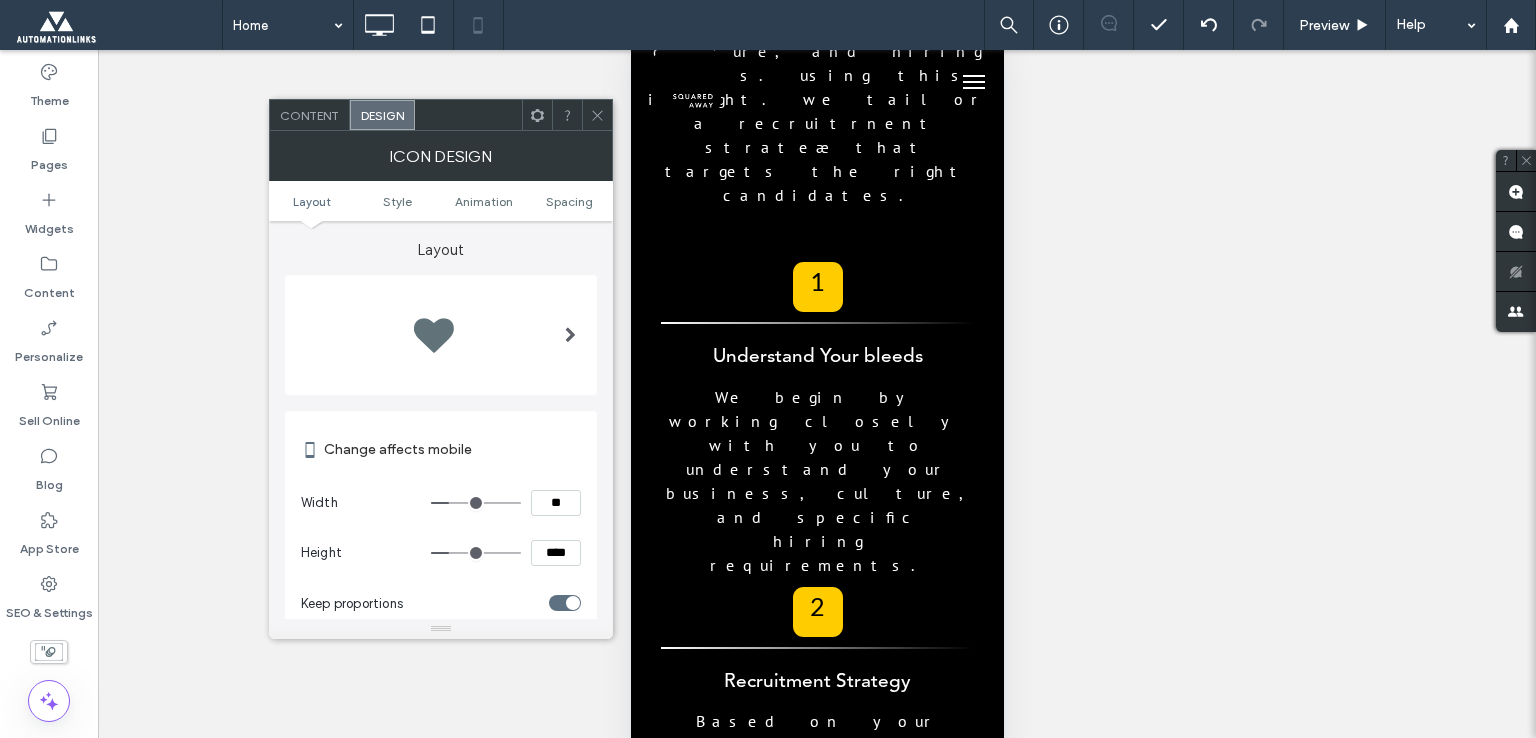 type on "****" 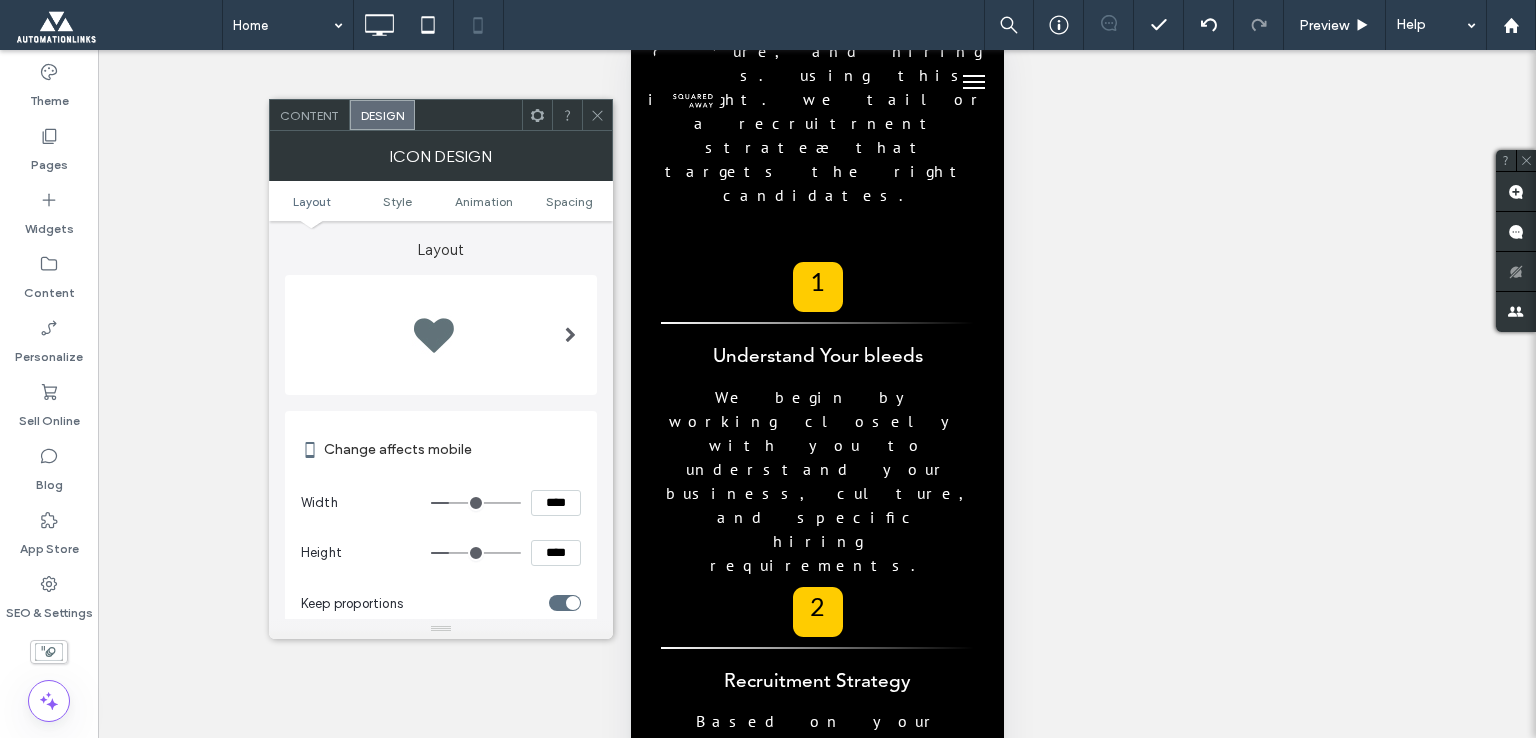 type on "**" 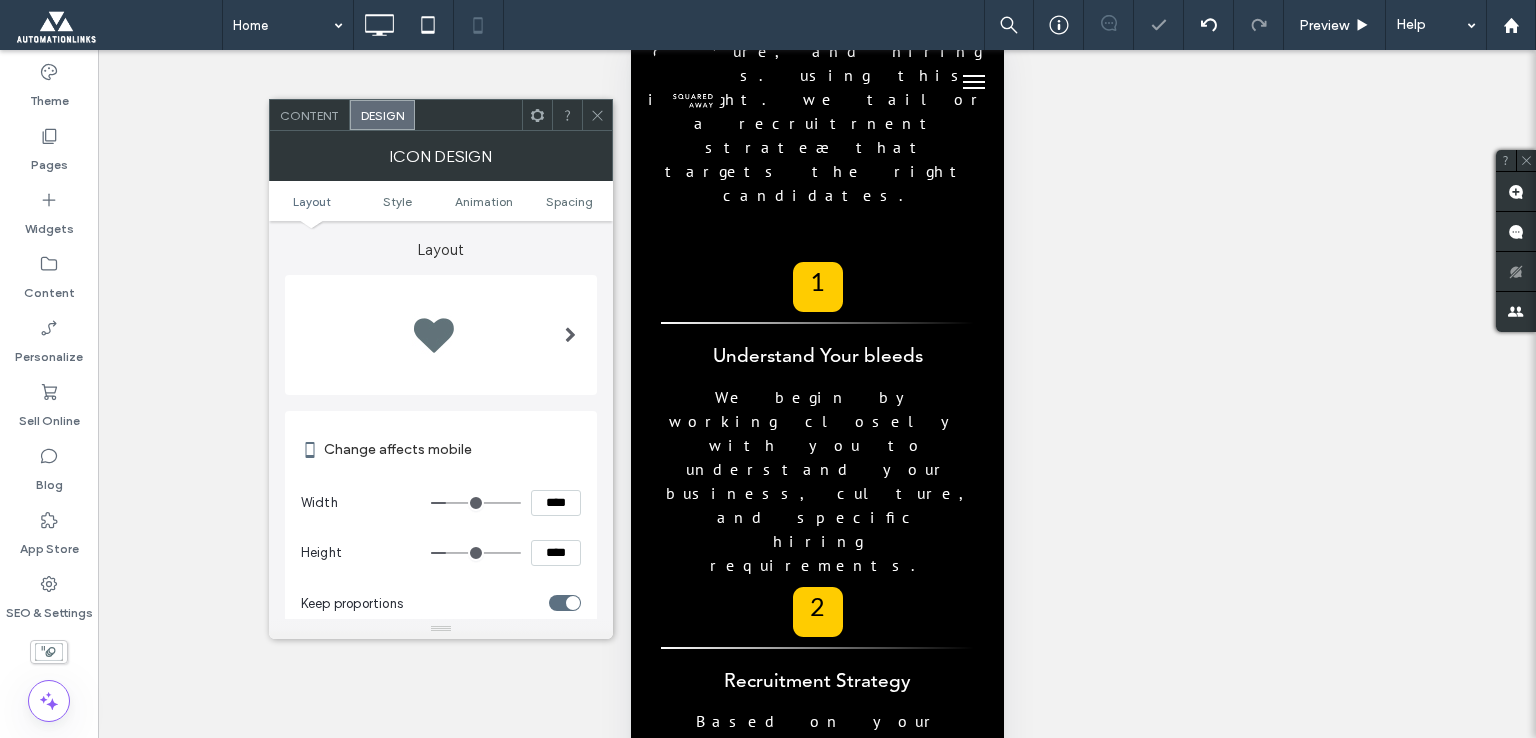 click 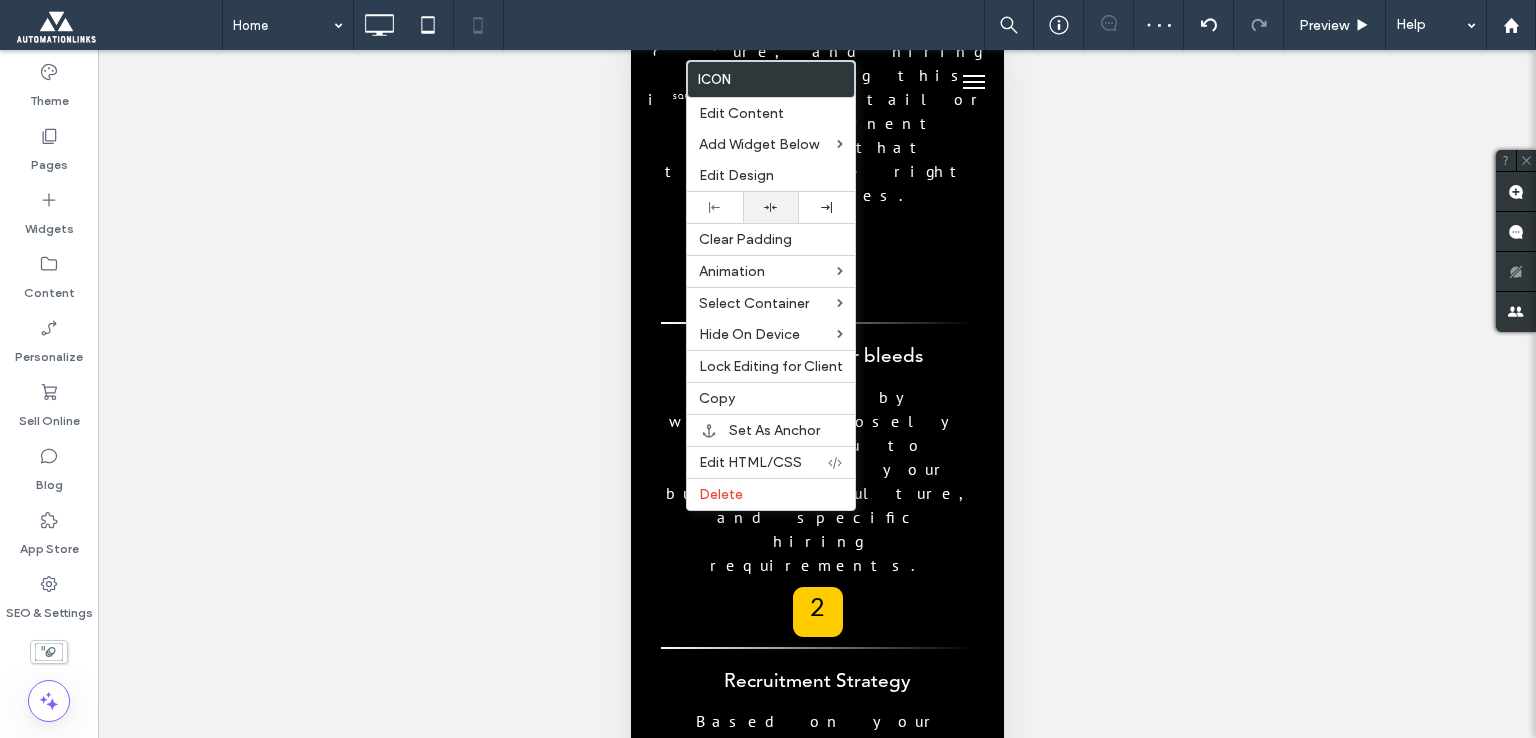 click 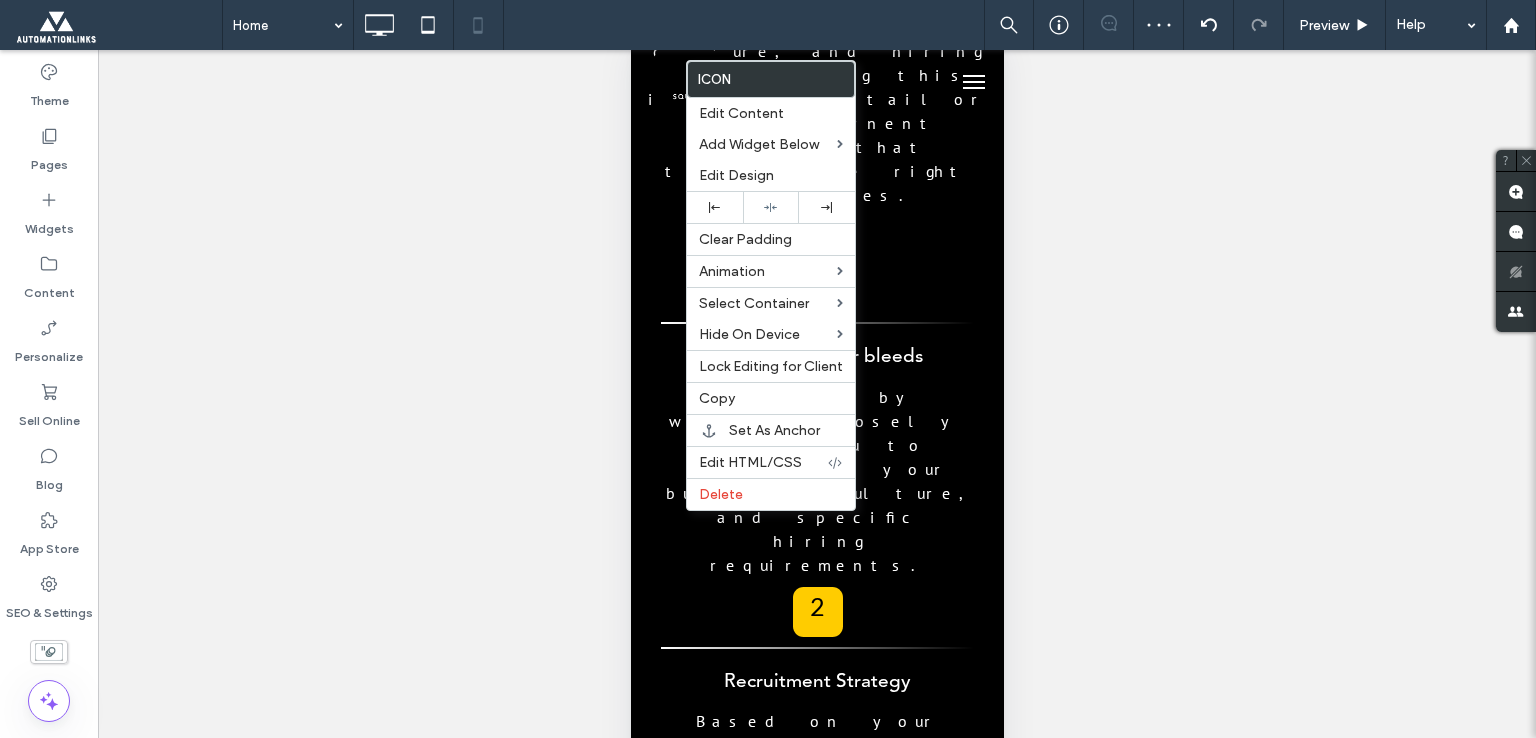 click at bounding box center [768, 369] 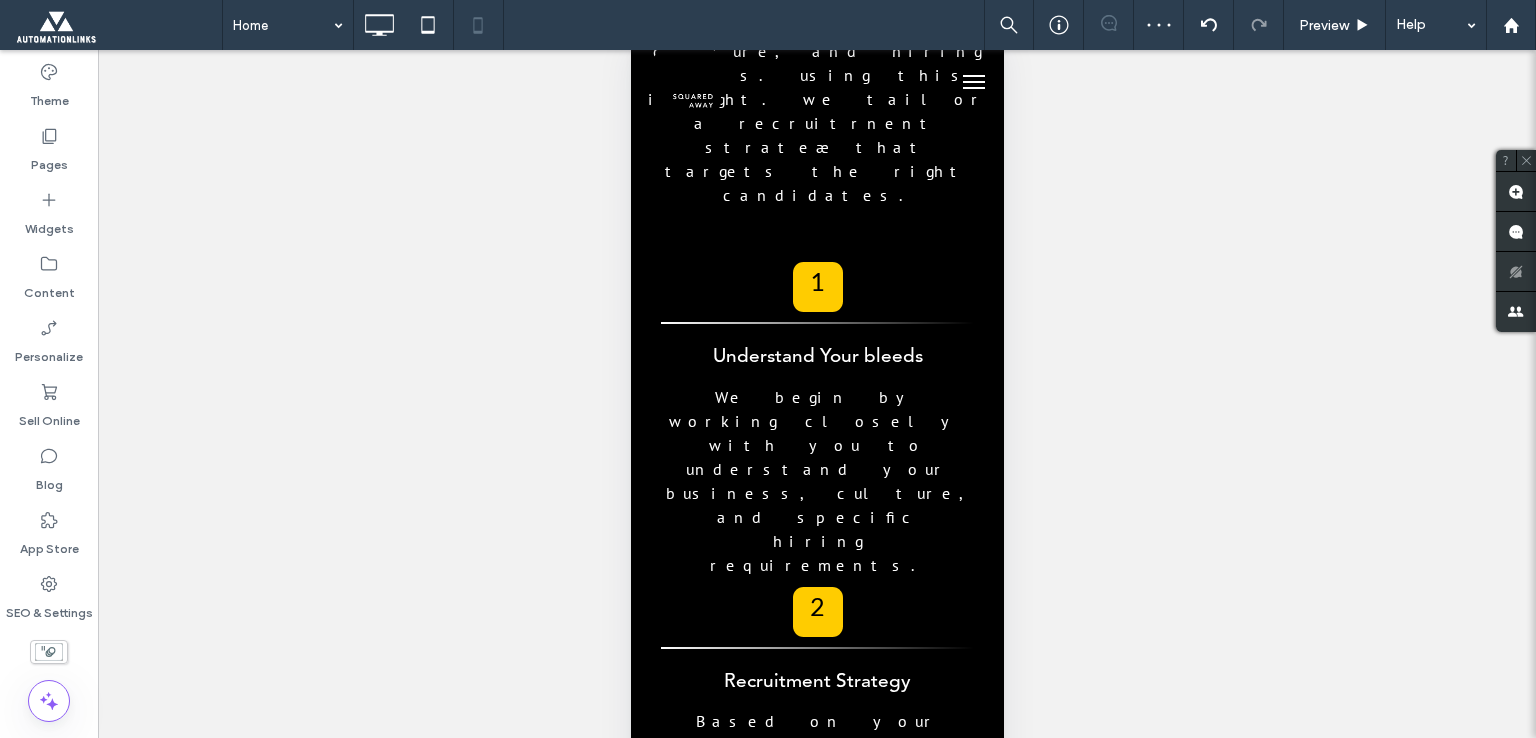 click on "Human Touch + AI Power" at bounding box center (751, 2701) 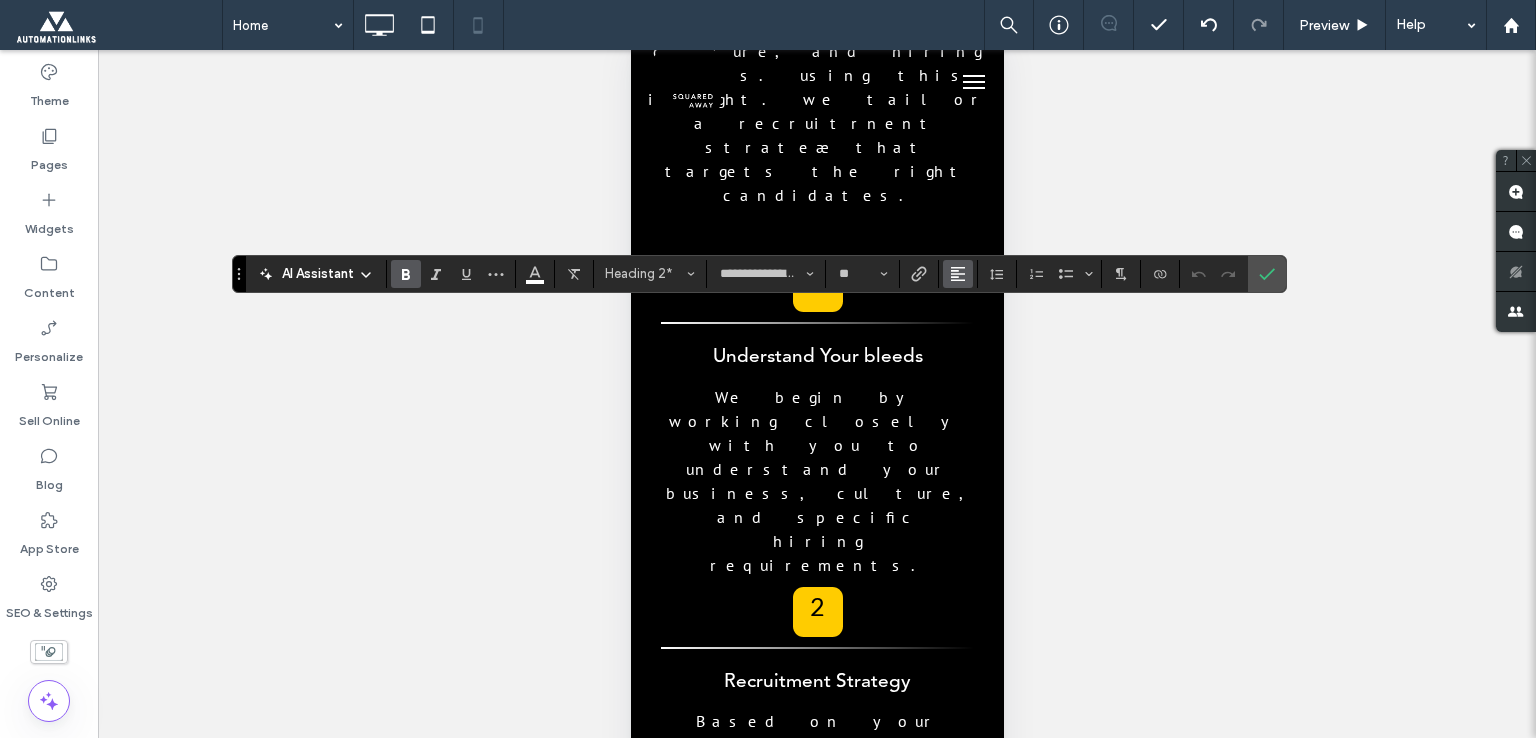 click 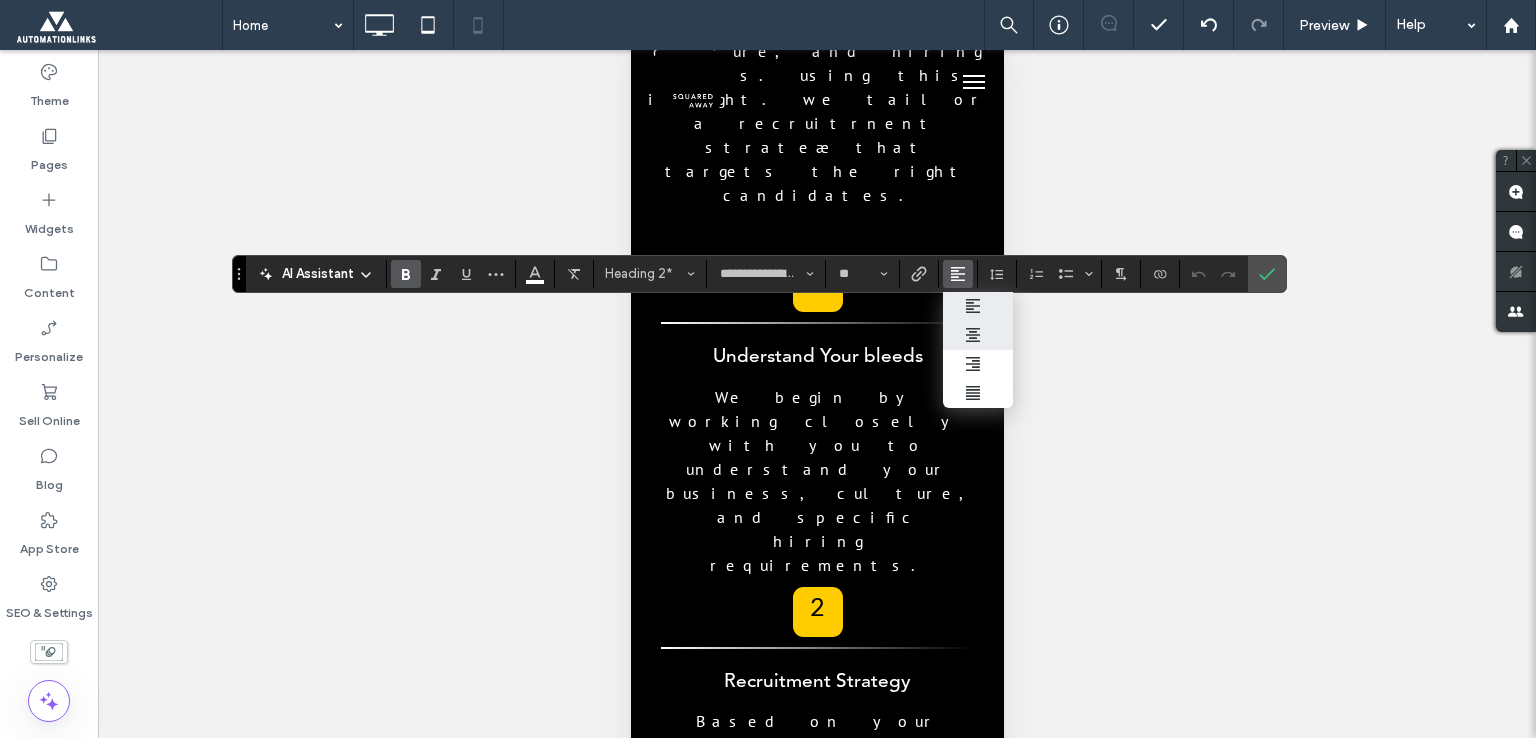click at bounding box center [978, 335] 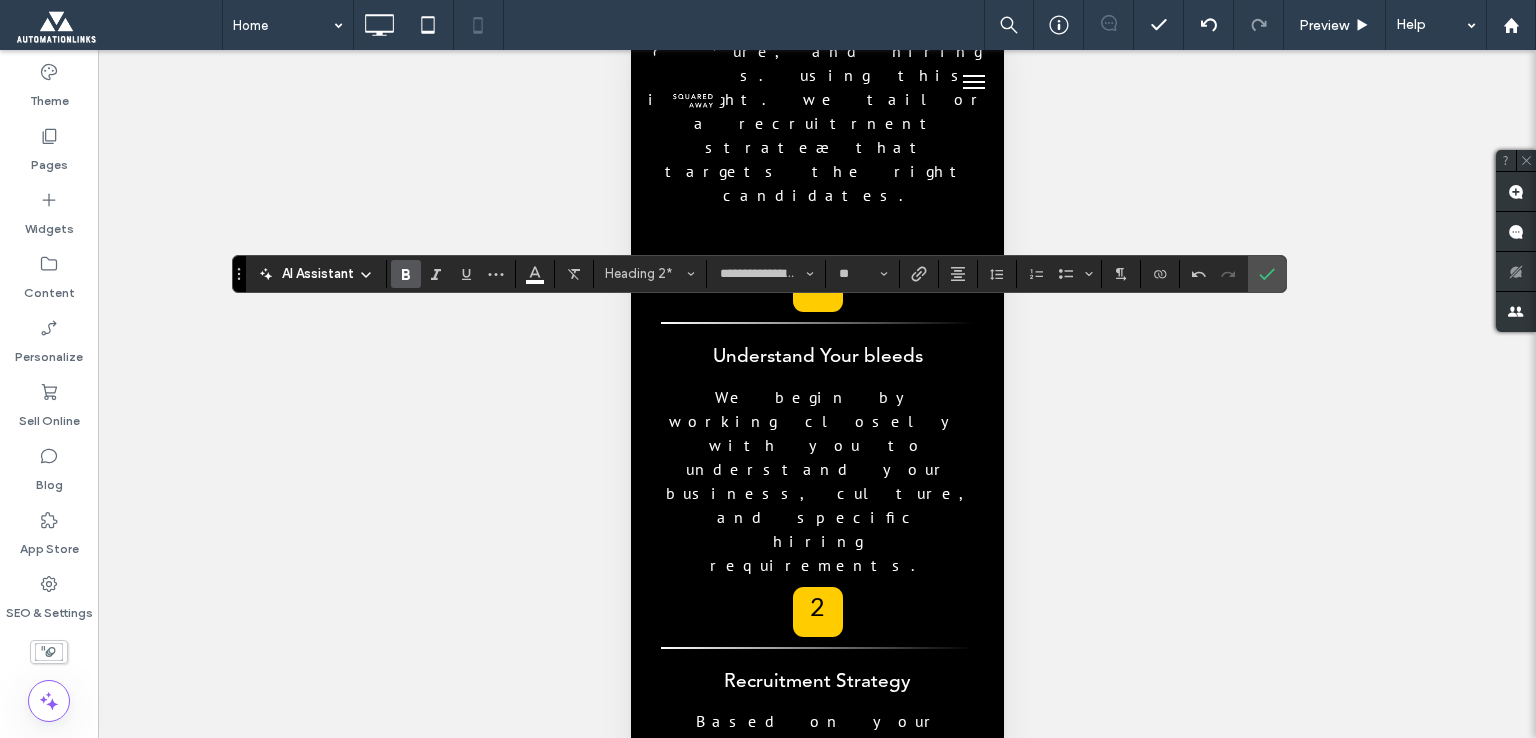 click on "The perfect combination of military spouse dedication and AI technology to deliver exceptional results." at bounding box center [805, 2821] 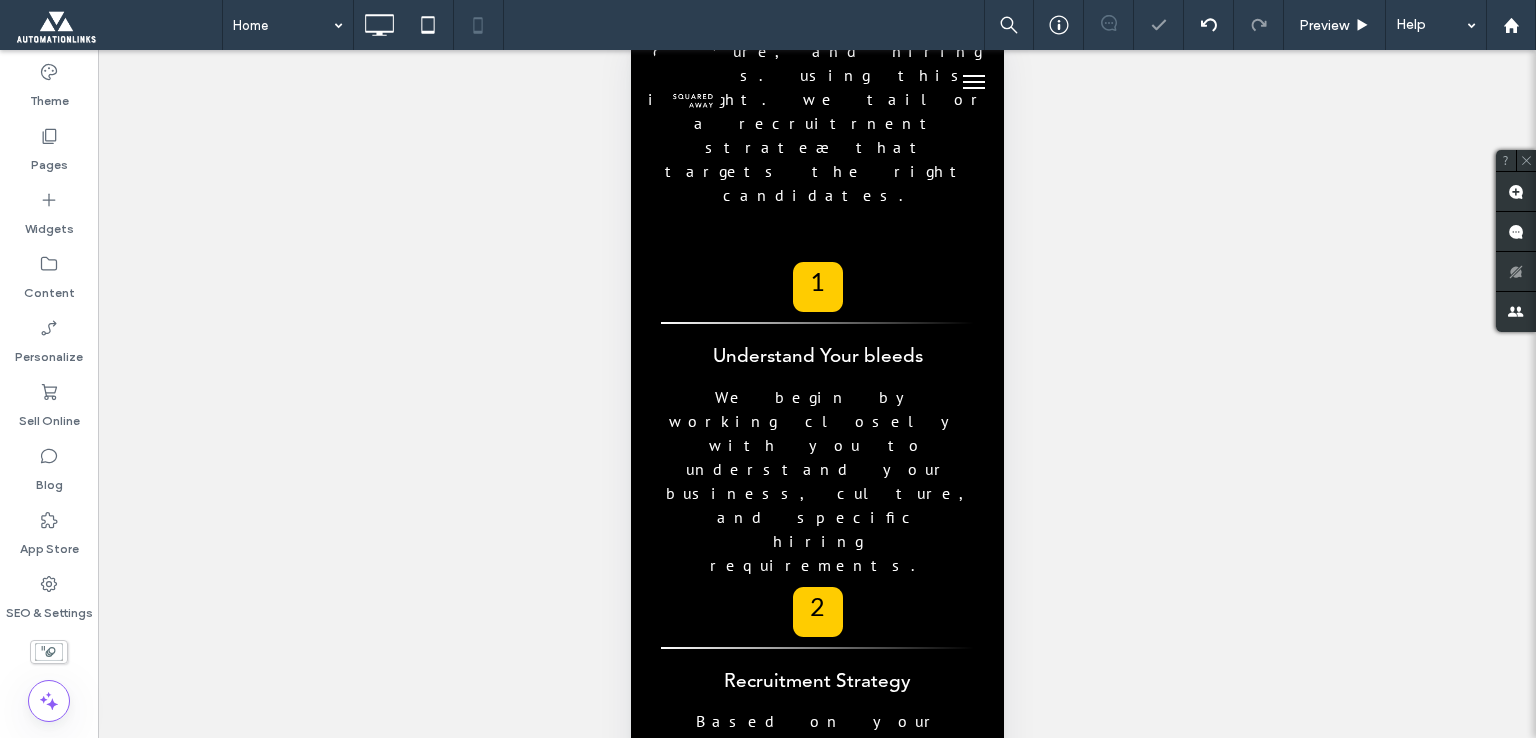 click on "The perfect combination of military spouse dedication and AI technology to deliver exceptional results." at bounding box center [805, 2821] 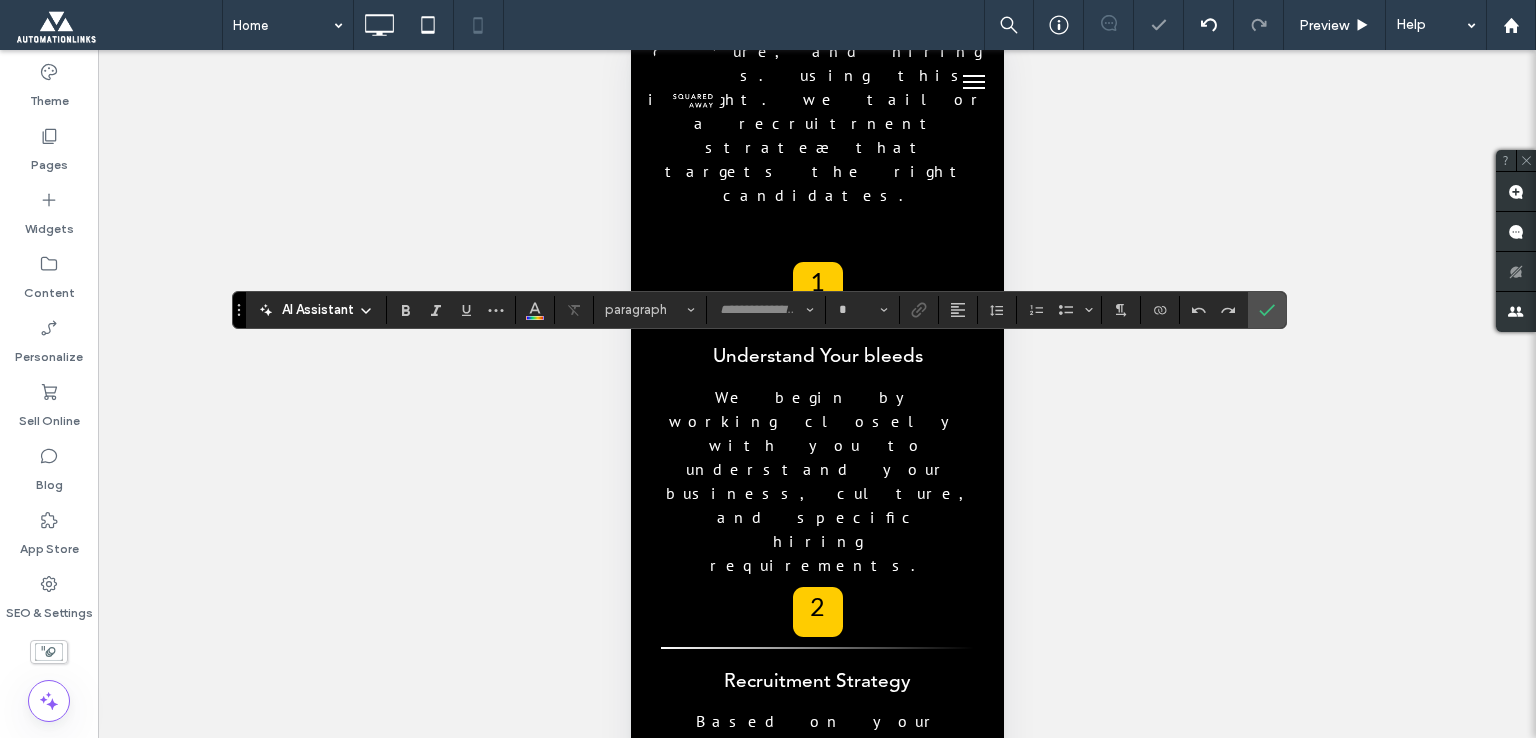 type on "*******" 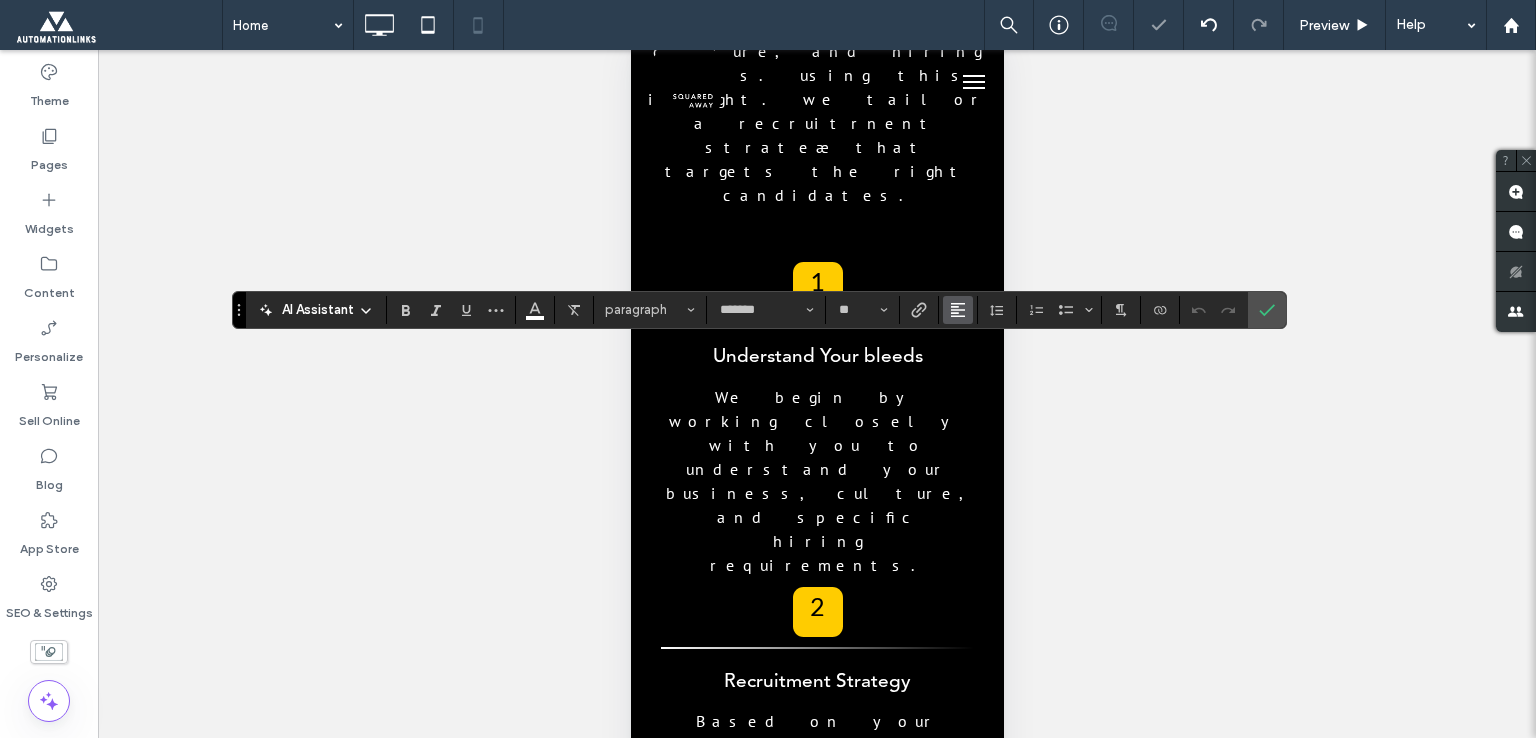 click at bounding box center [958, 310] 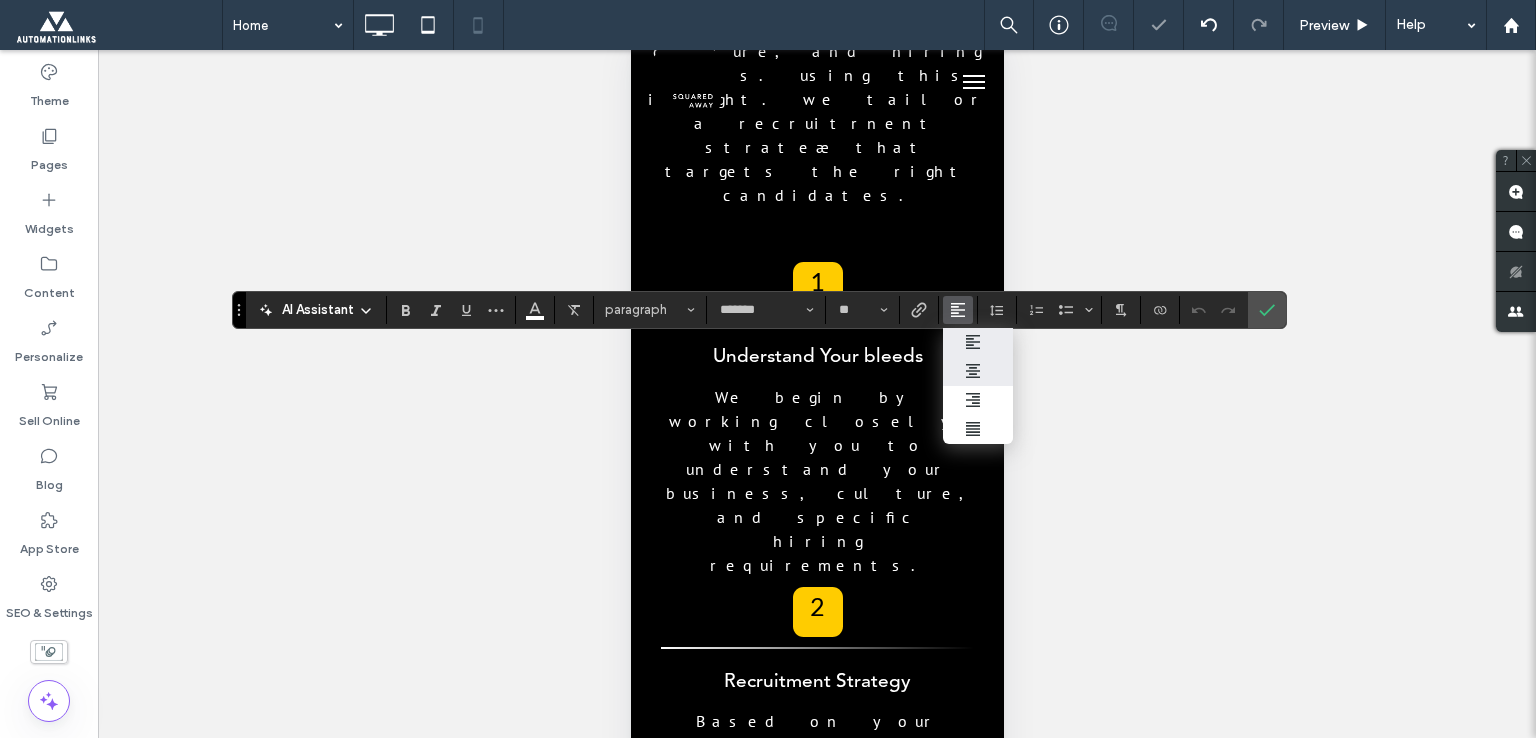 click 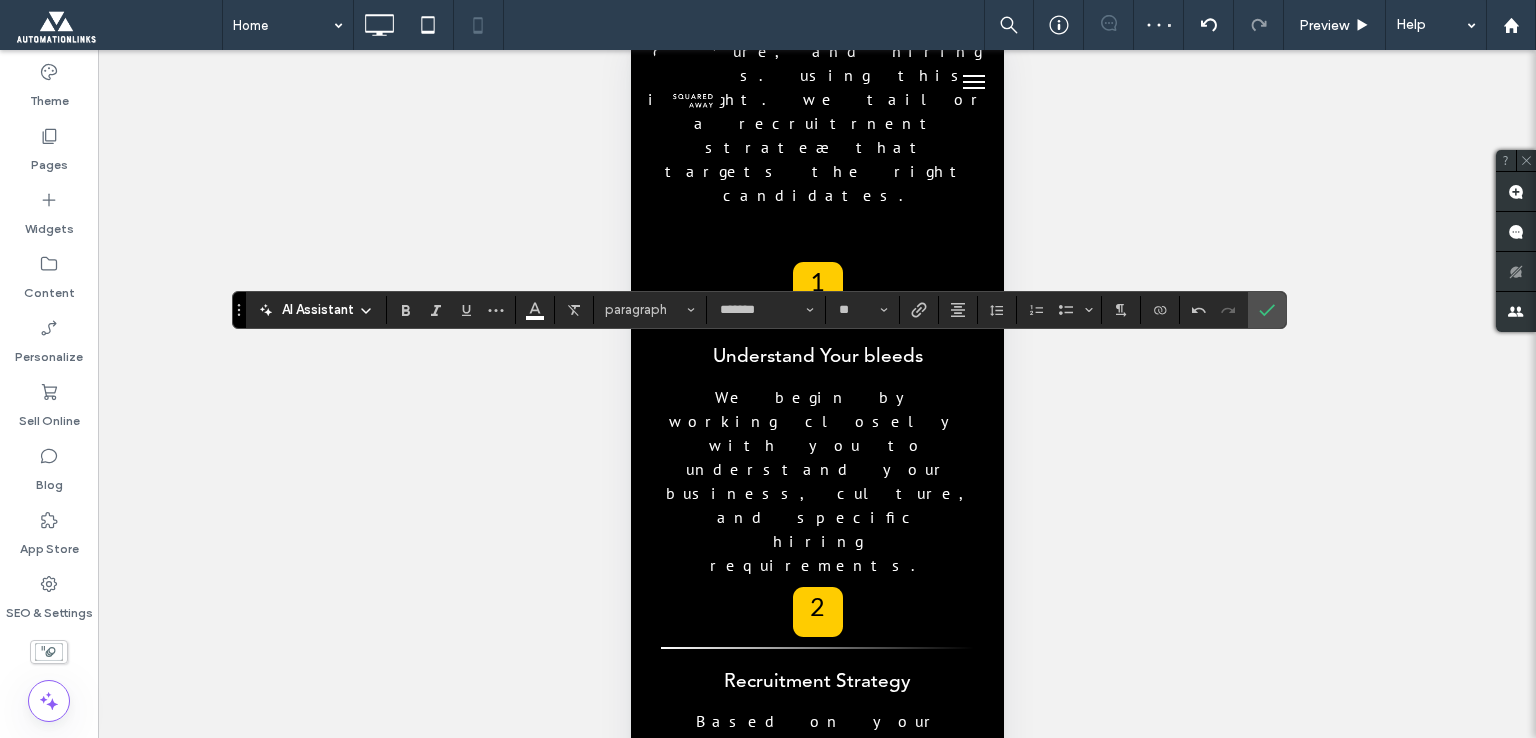 click on "Our military spouses leverage cutting-edge AI tools to streamline workflows and maximize productivity for your business." at bounding box center [801, 3061] 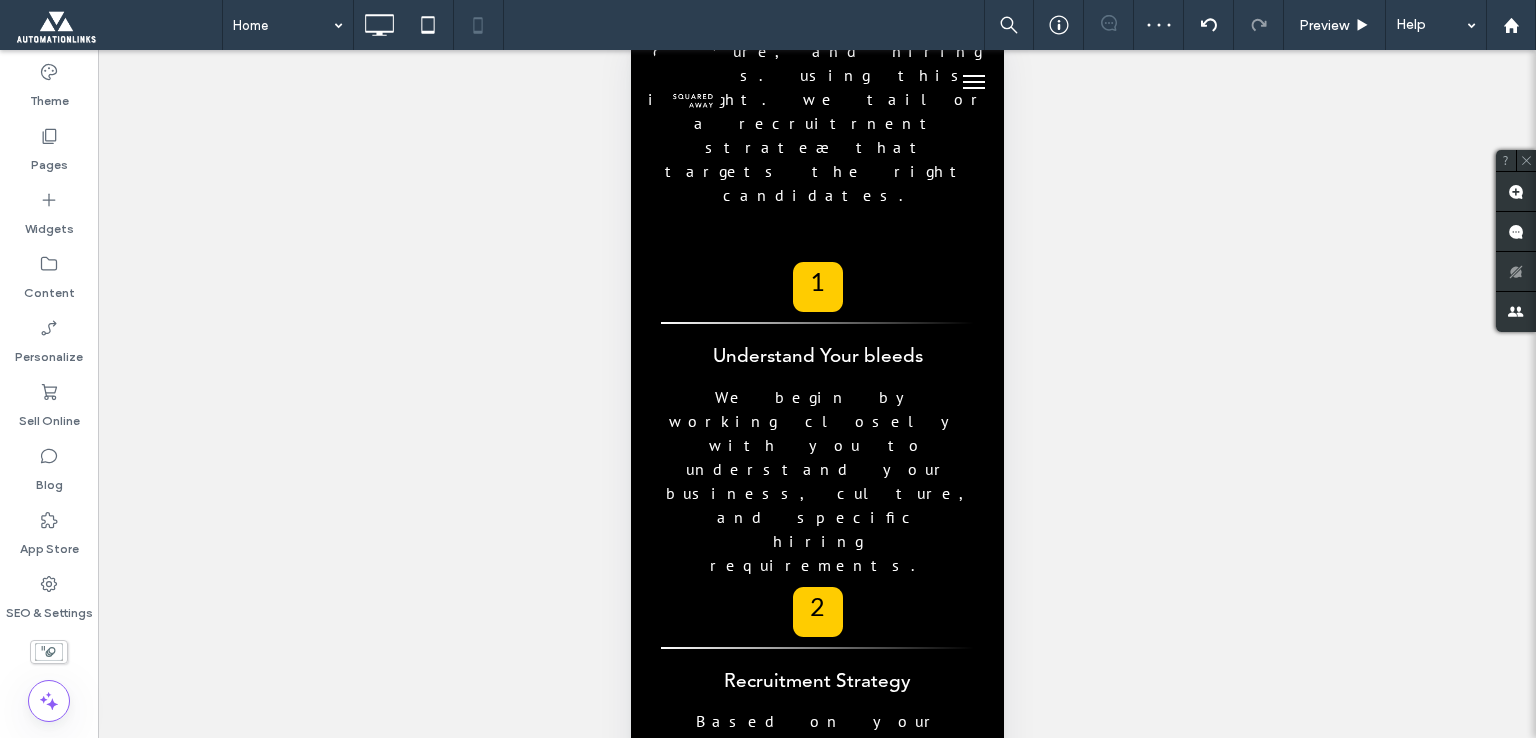 click on "AI-Enhanced Efficiency" at bounding box center [816, 3049] 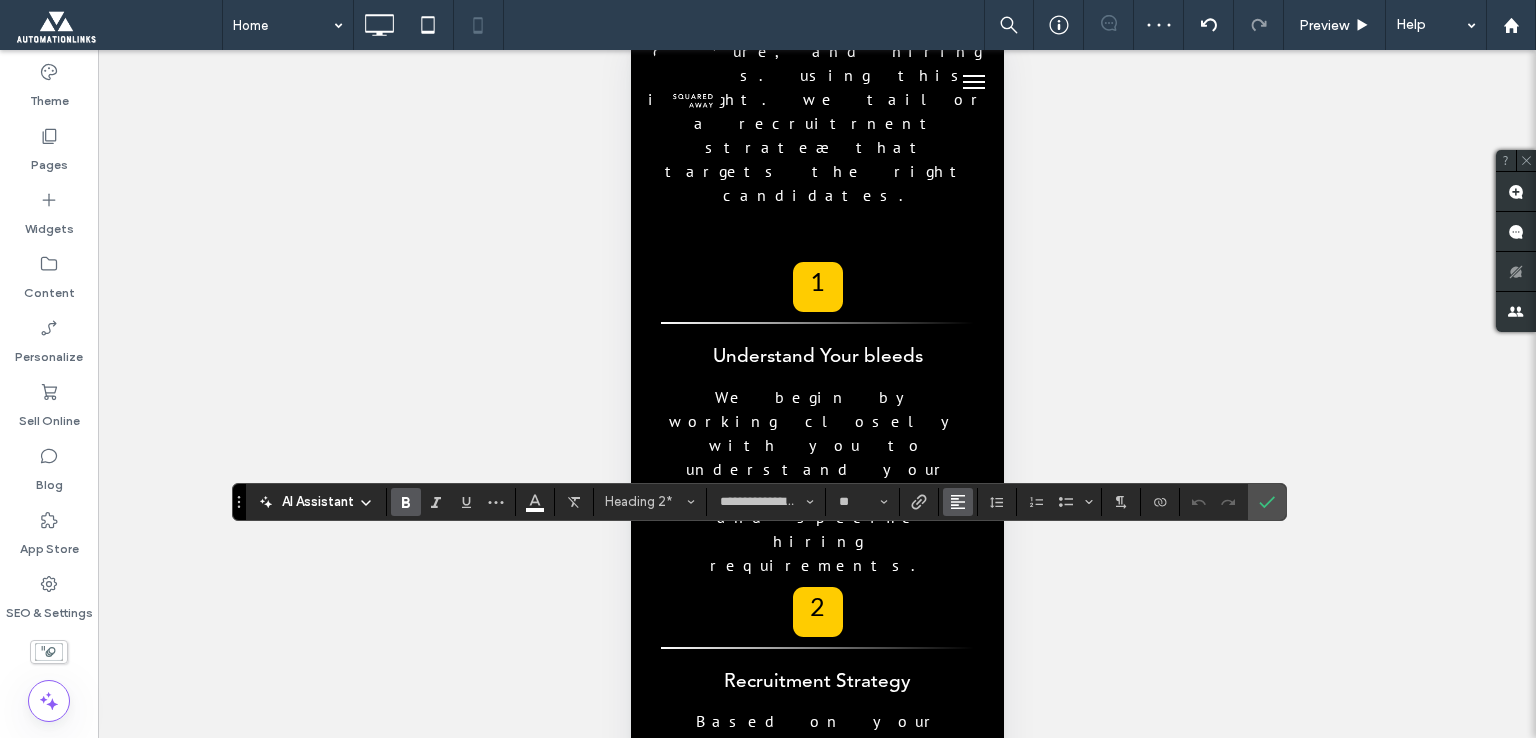 click at bounding box center (958, 502) 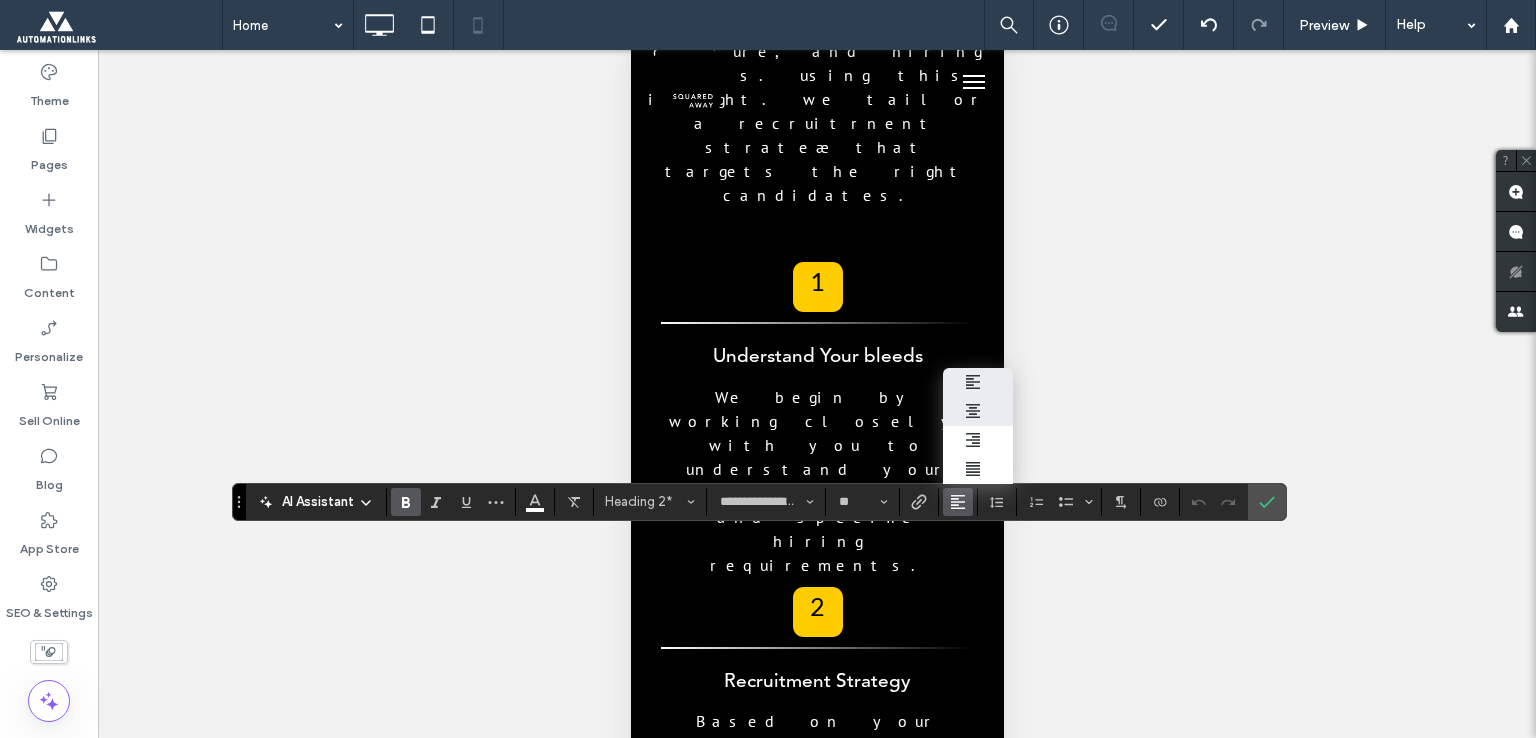 click 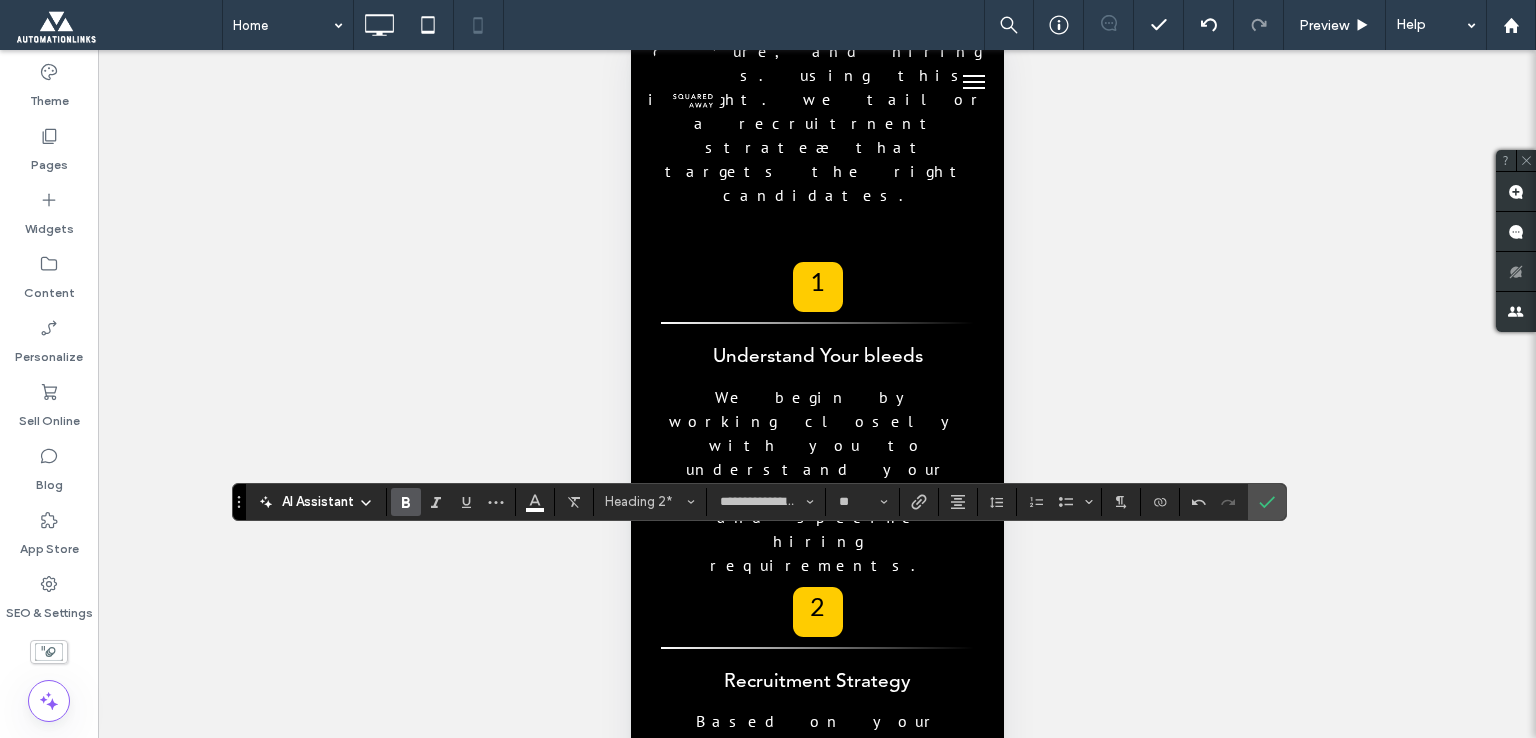 click on "Our military spouses leverage cutting-edge AI tools to streamline workflows and maximize productivity for your business." at bounding box center [801, 3181] 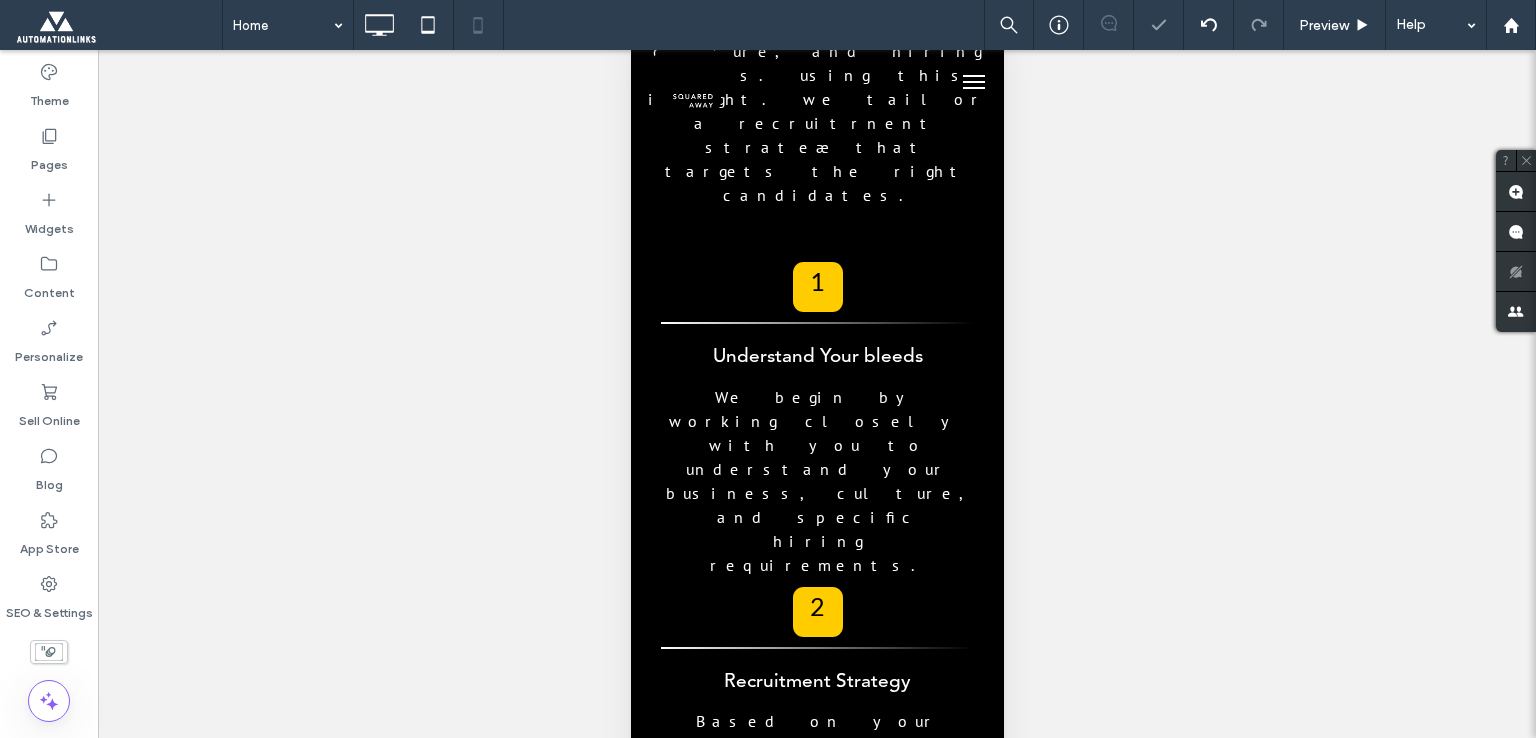 click on "Our military spouses leverage cutting-edge AI tools to streamline workflows and maximize productivity for your business." at bounding box center [801, 3181] 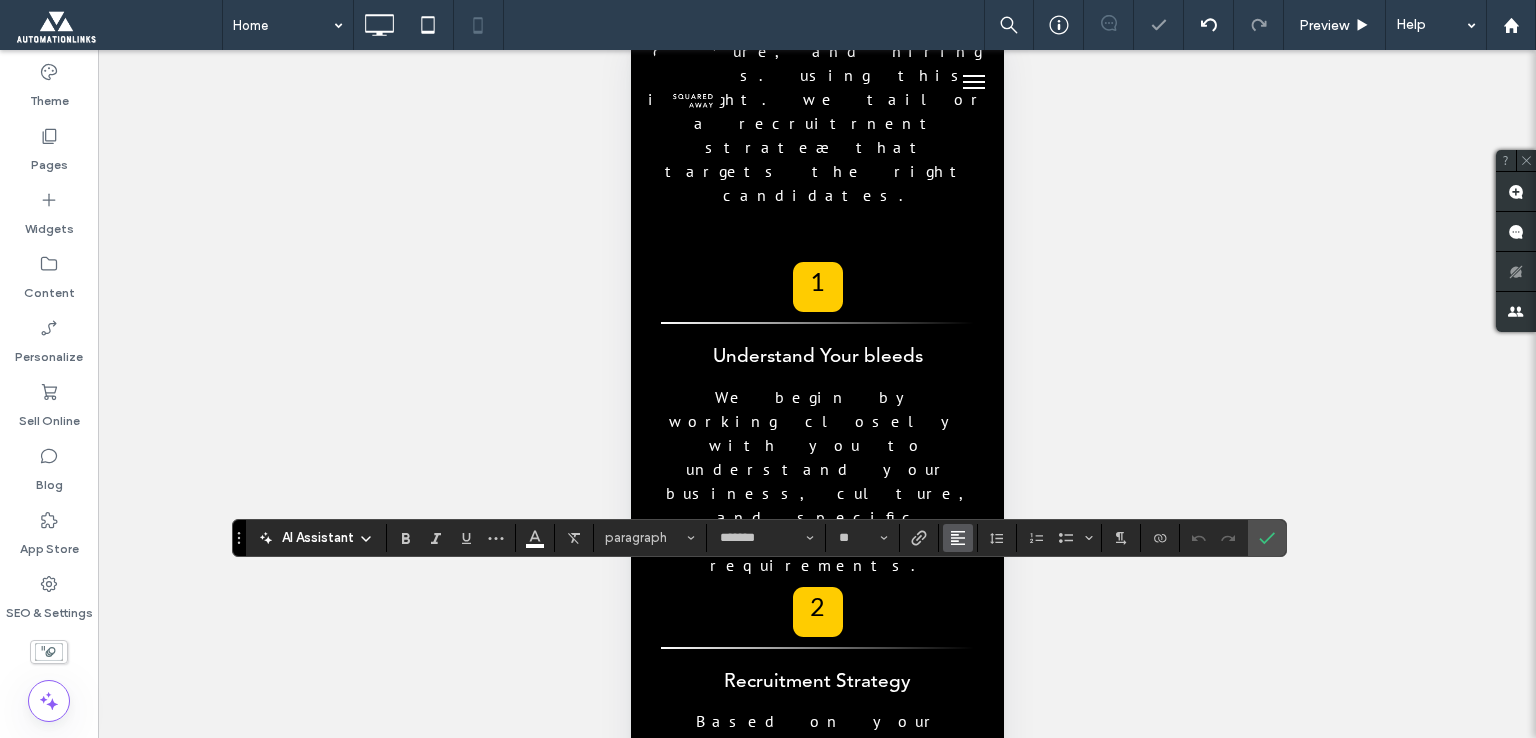 click 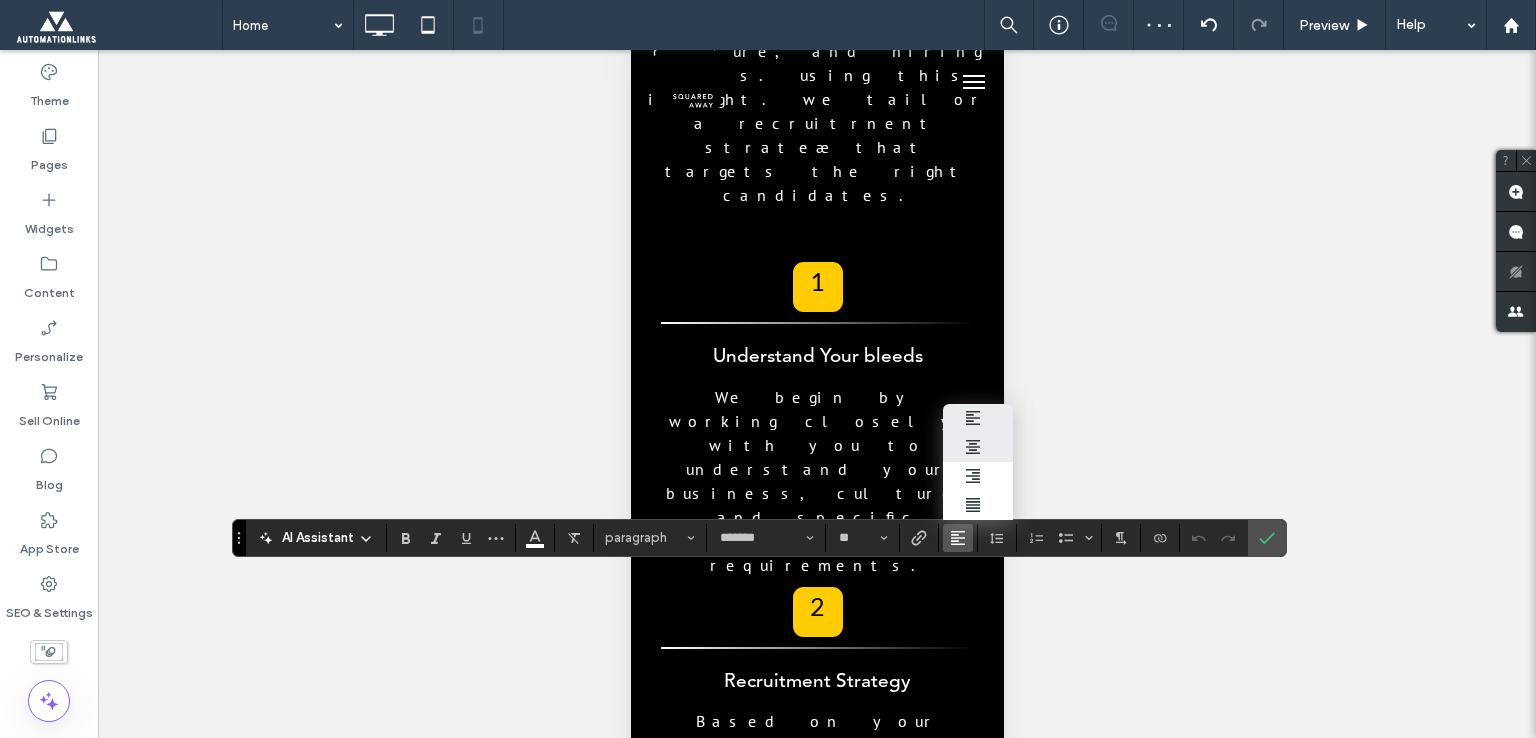 click at bounding box center [978, 447] 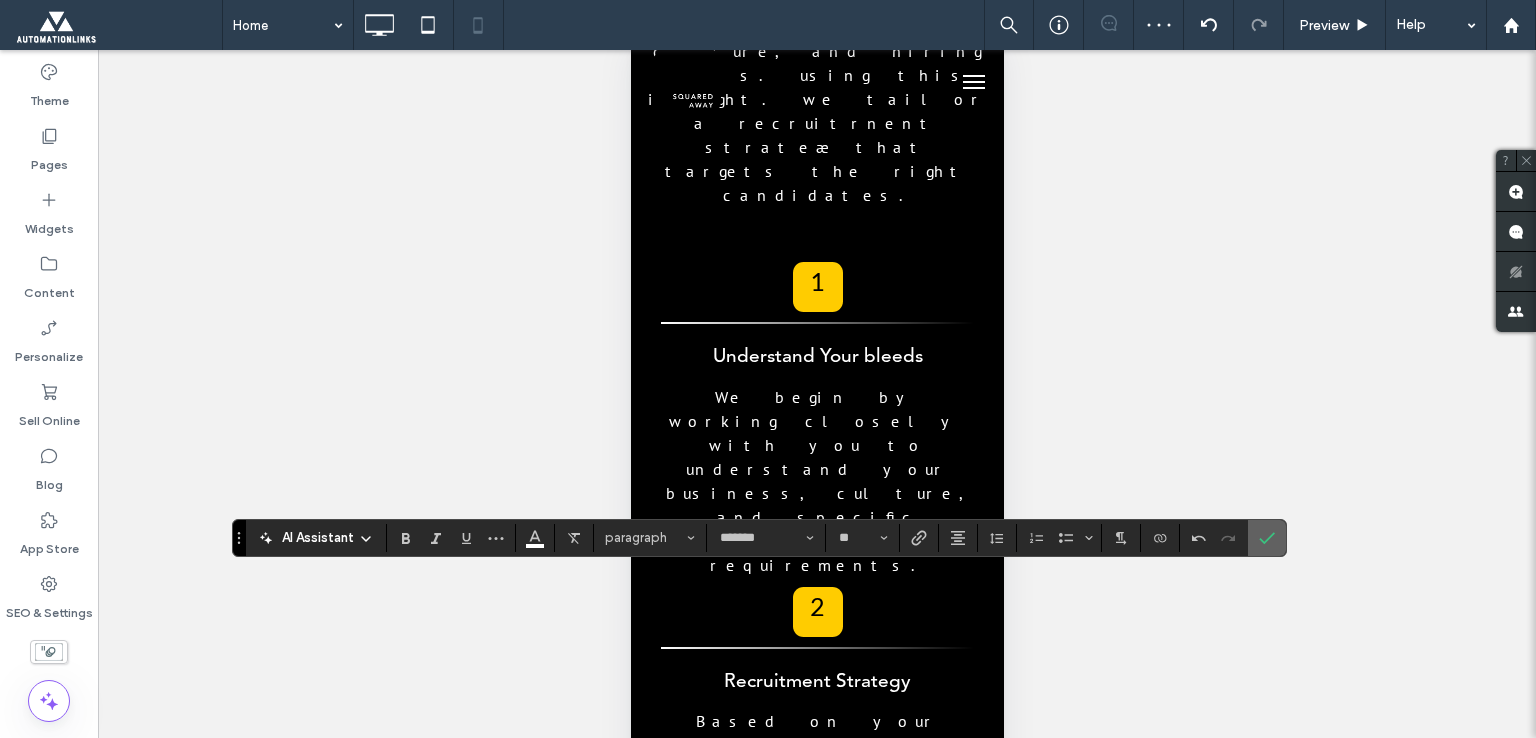 click 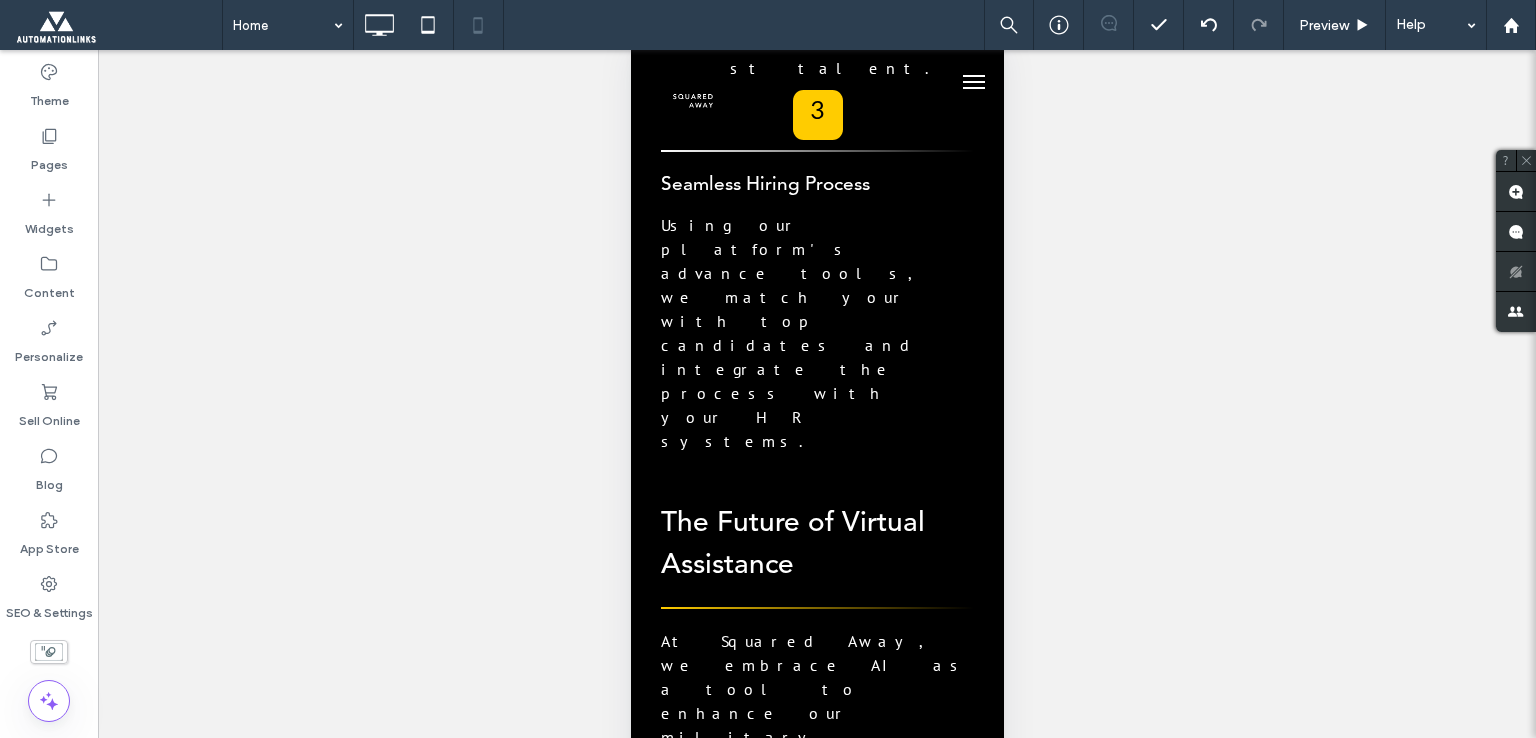 scroll, scrollTop: 6800, scrollLeft: 0, axis: vertical 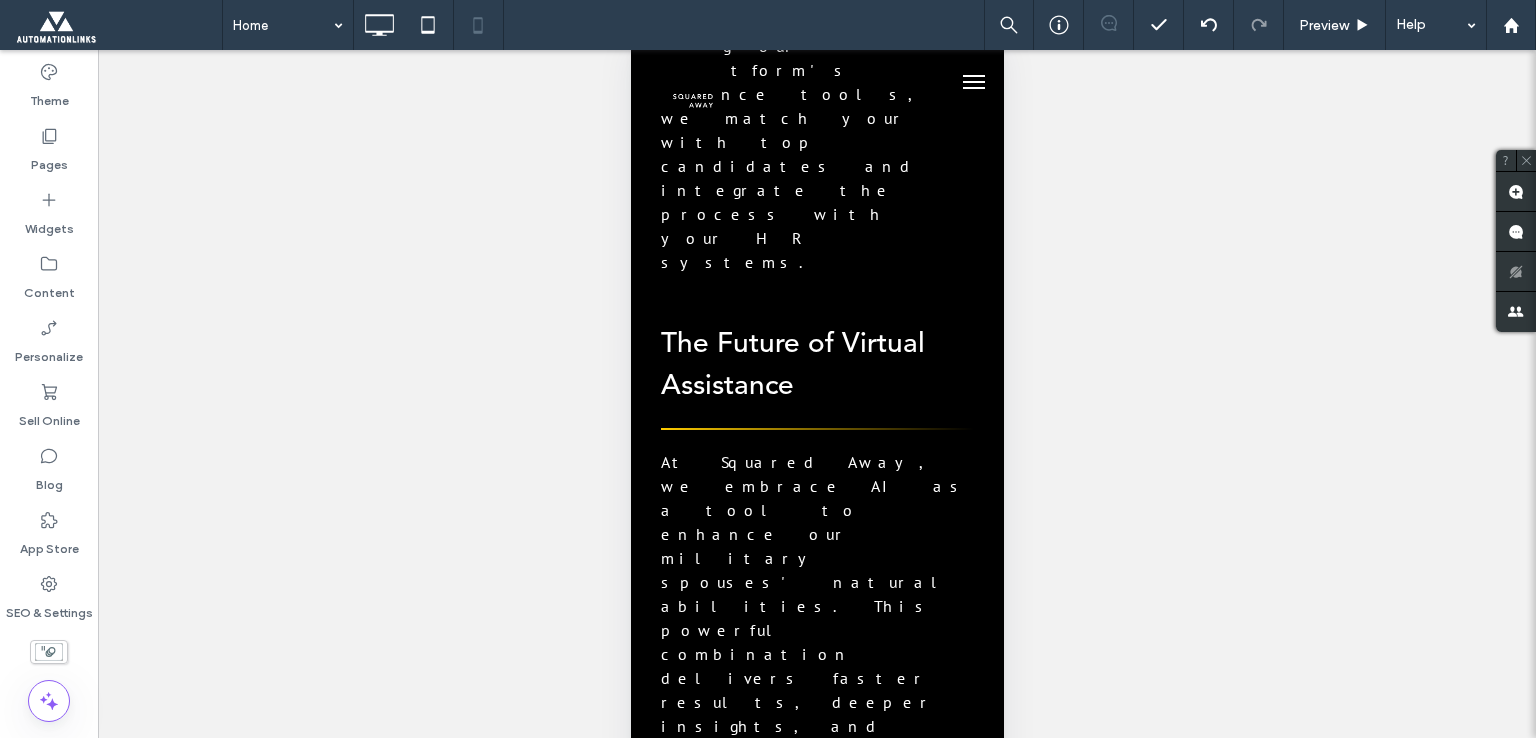 click at bounding box center (816, 3226) 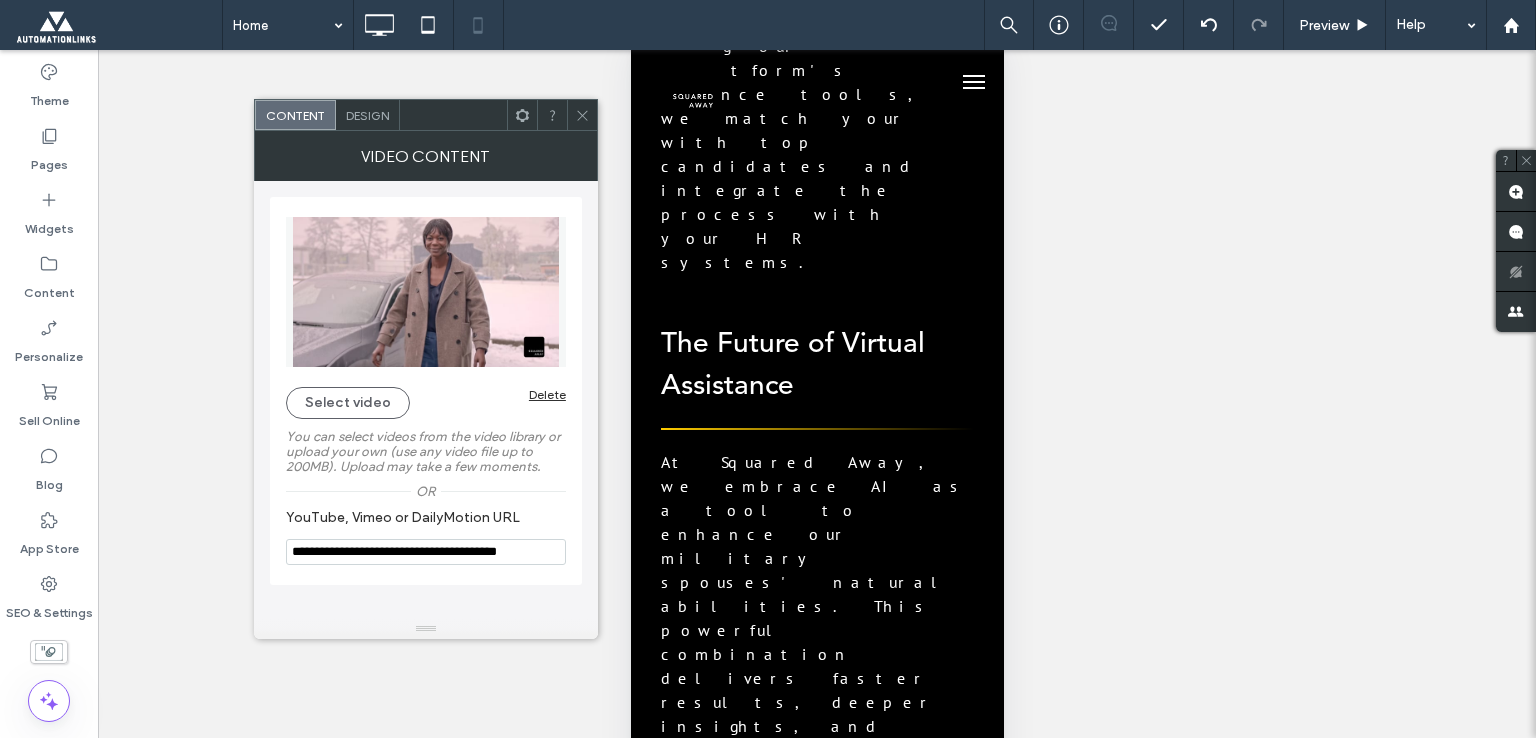 click on "Design" at bounding box center (367, 115) 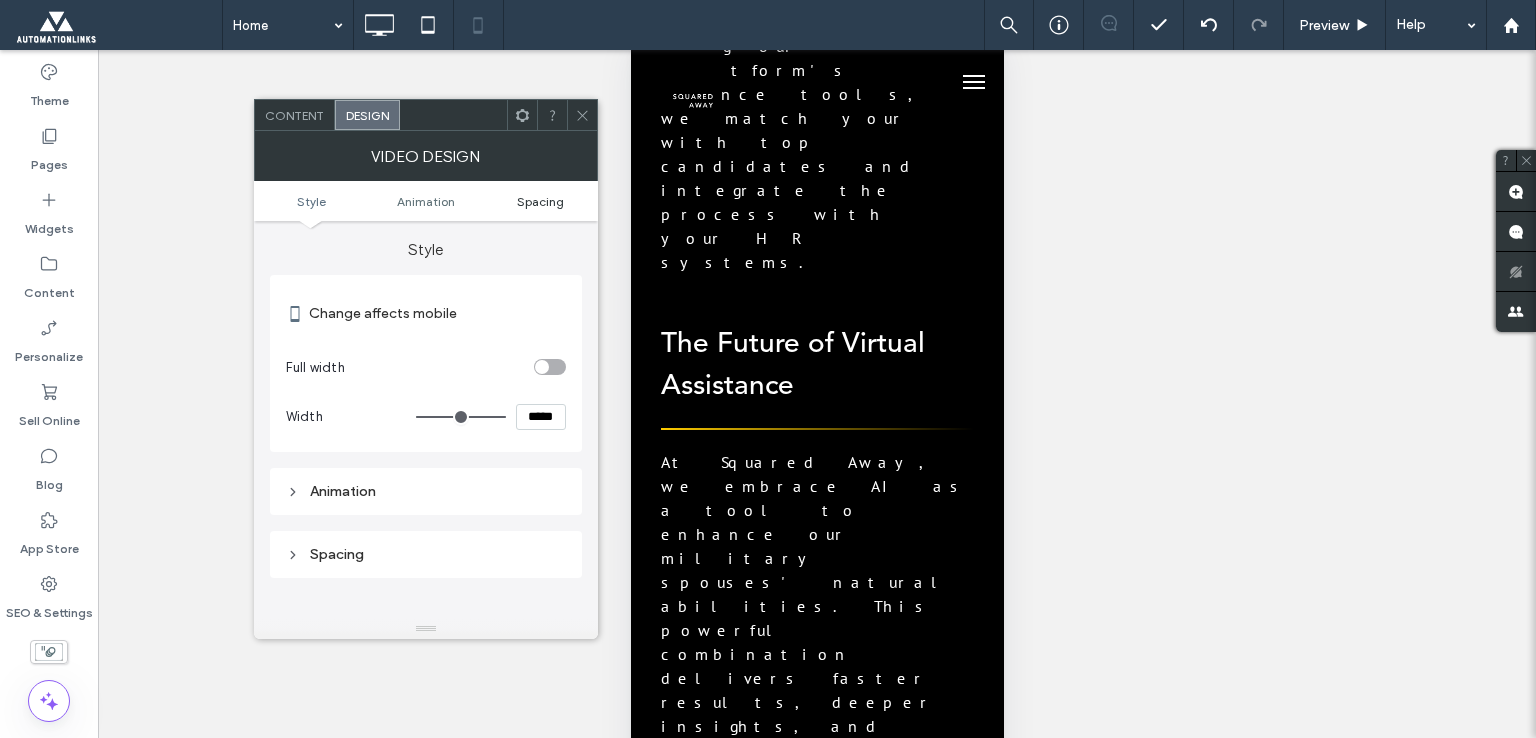 click on "Spacing" at bounding box center (540, 201) 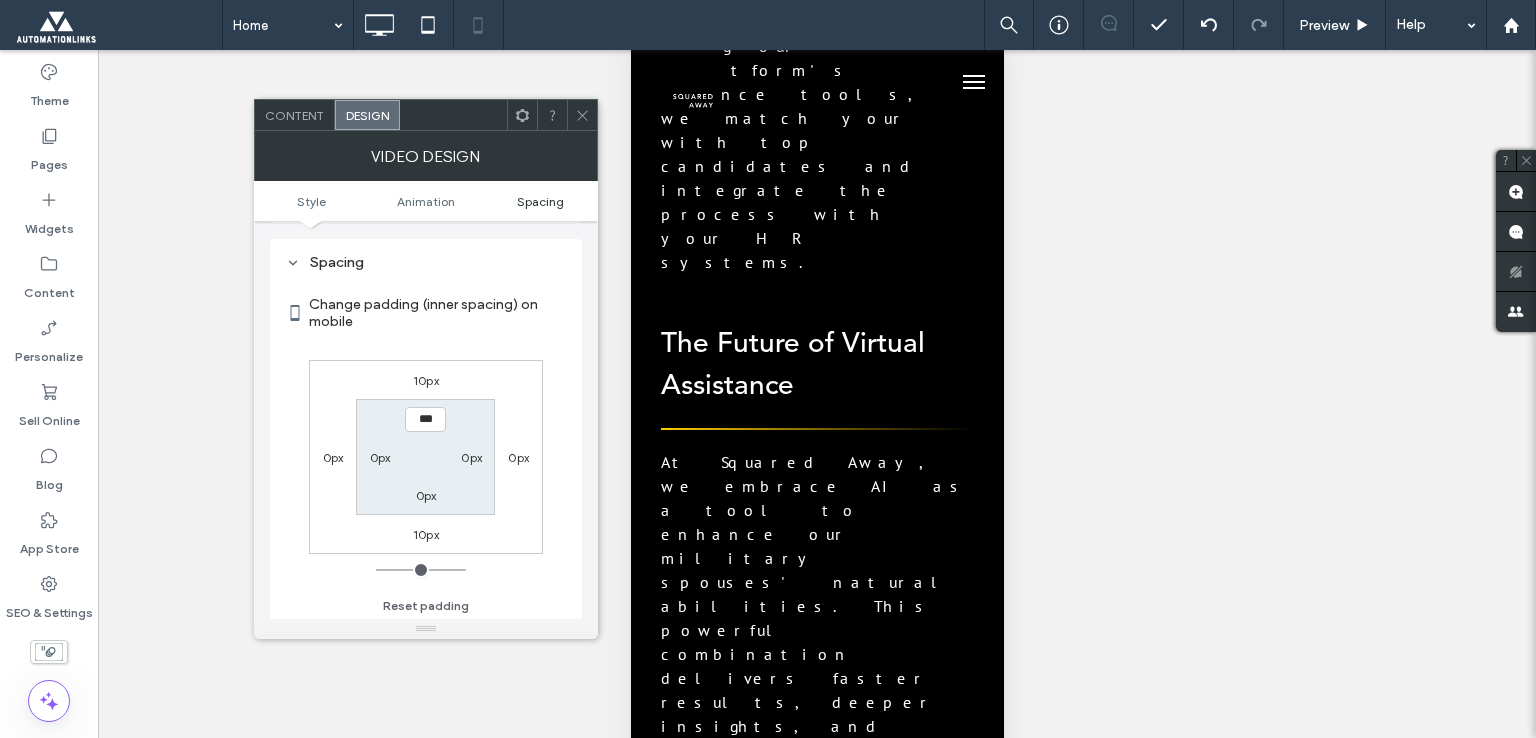 scroll, scrollTop: 294, scrollLeft: 0, axis: vertical 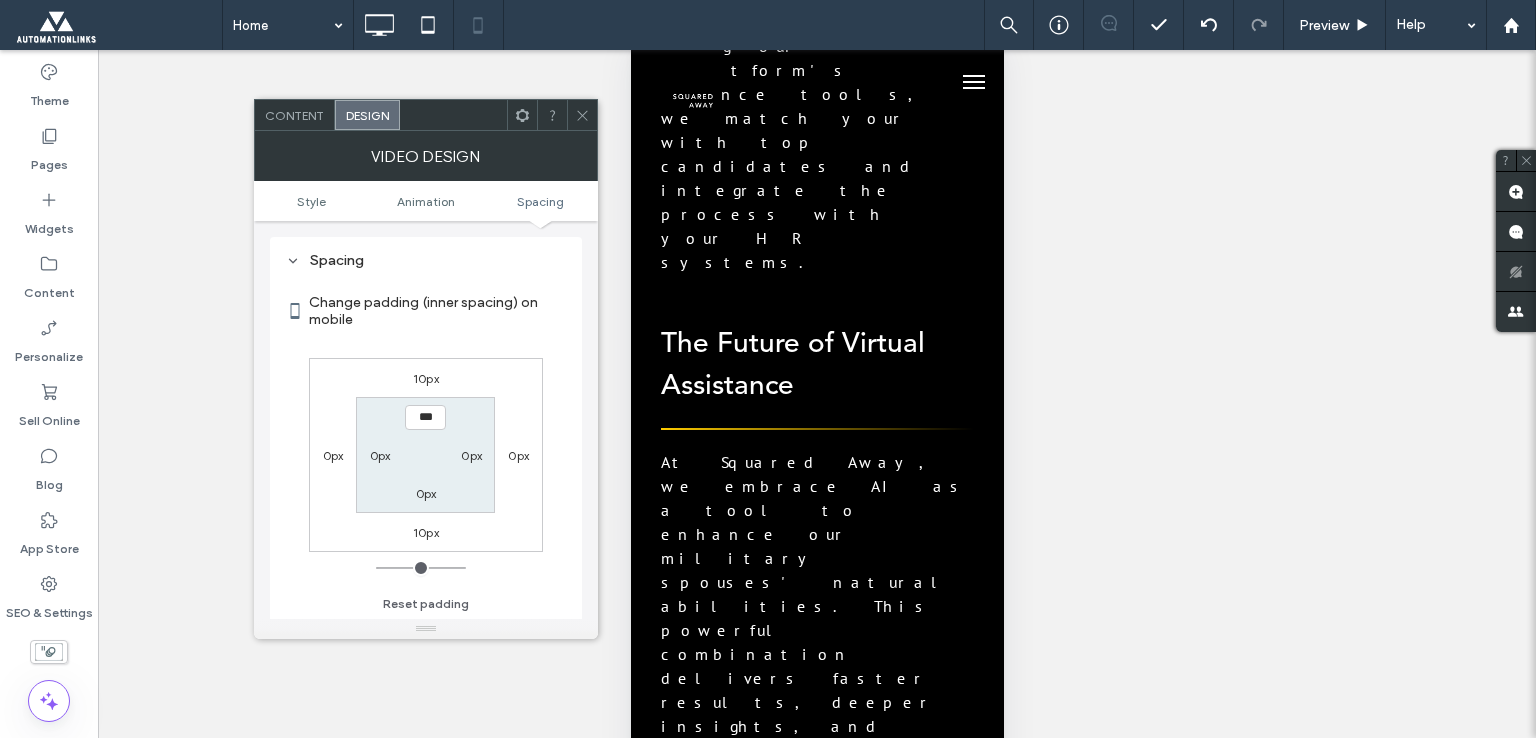 click 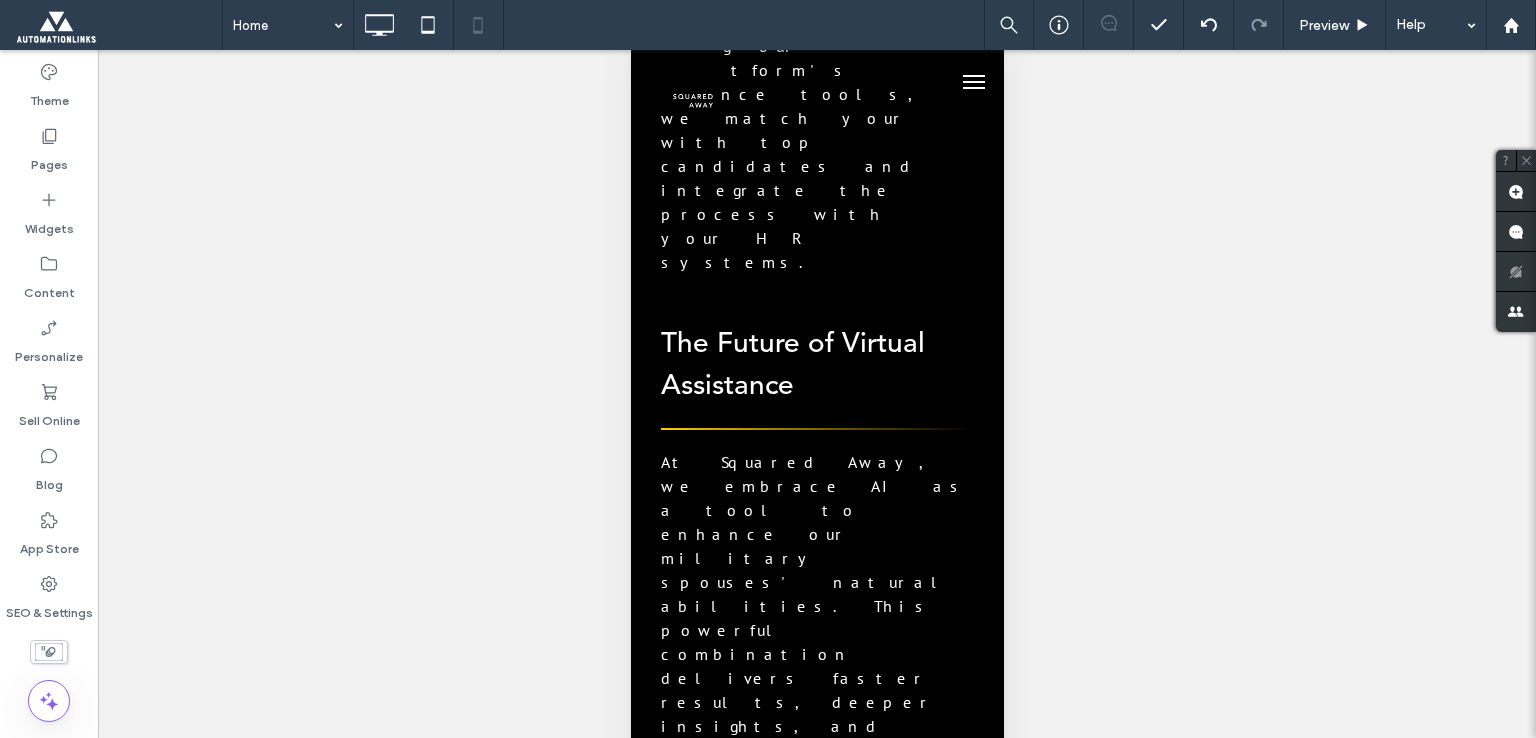 drag, startPoint x: 962, startPoint y: 656, endPoint x: 1594, endPoint y: 523, distance: 645.84283 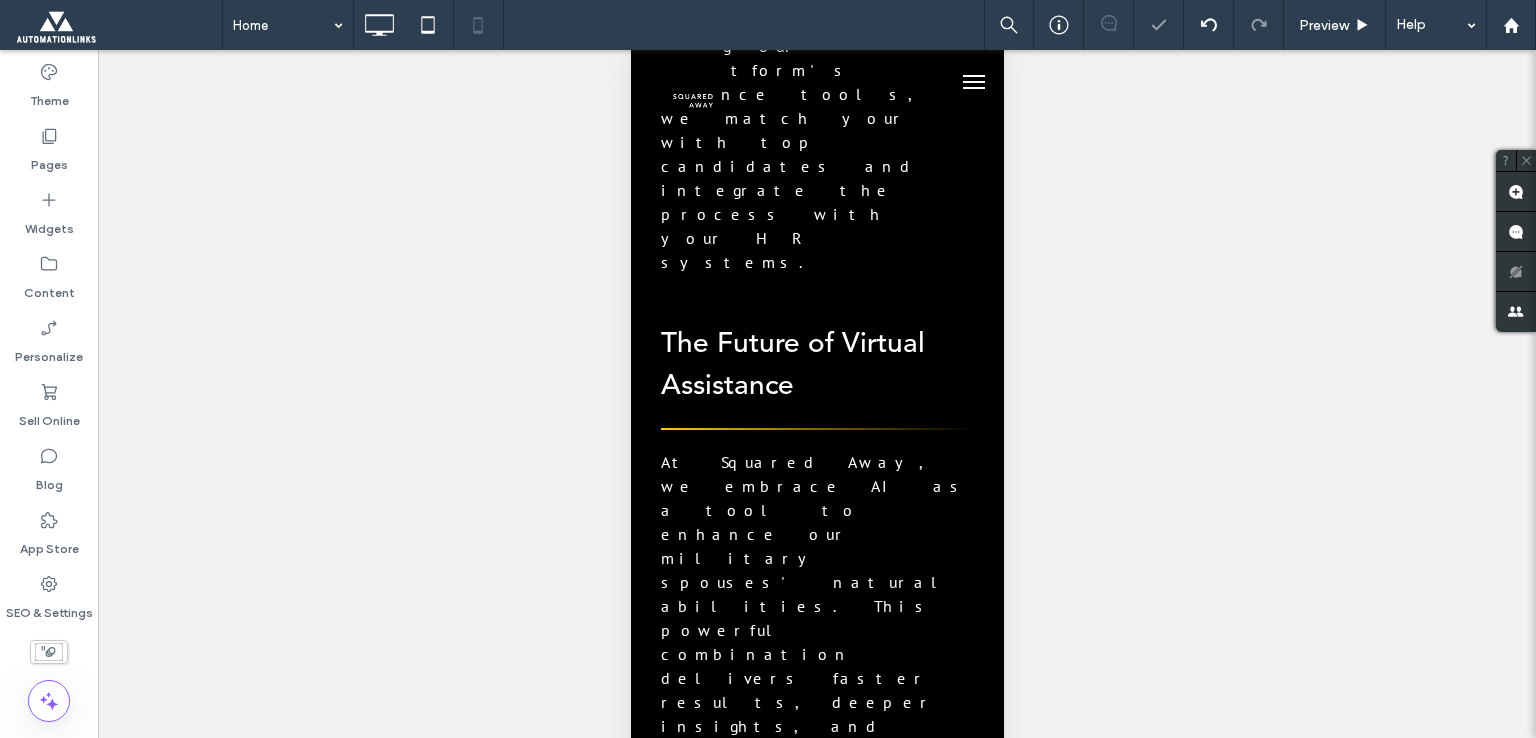 click on "Watch how our military spouse assistants transform businesses
Click To Paste
Row + Add Section" at bounding box center [816, 3088] 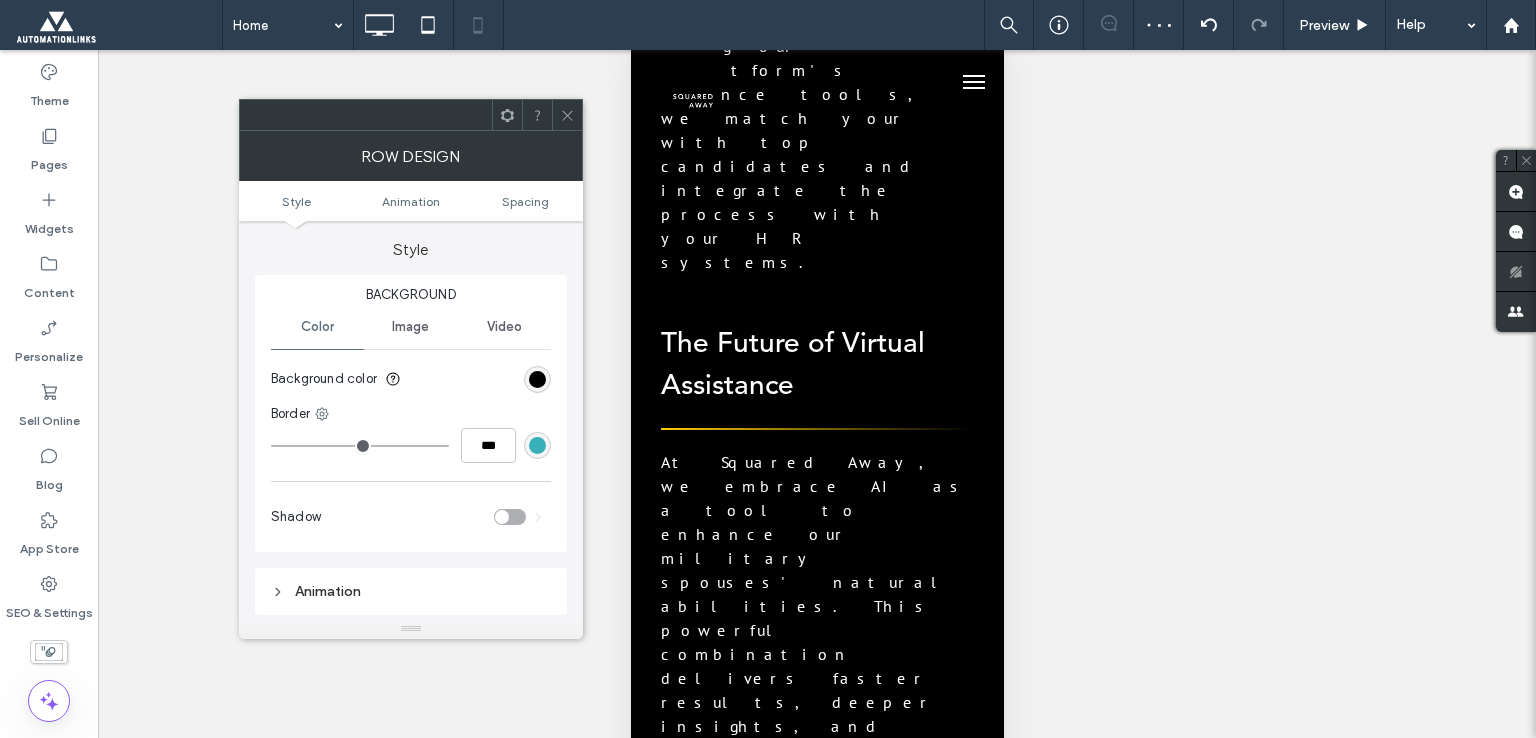 click on "Style Animation Spacing" at bounding box center [411, 201] 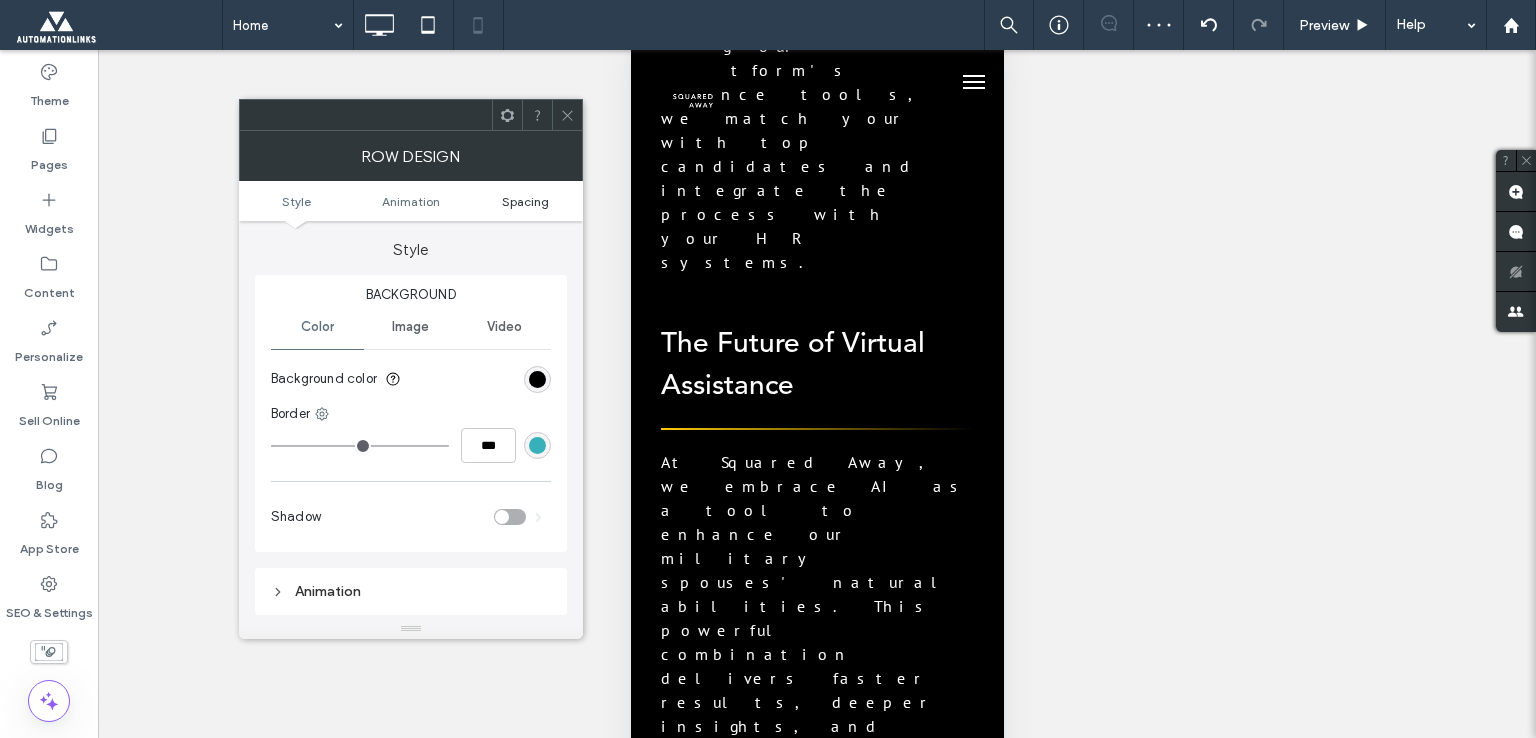 click on "Spacing" at bounding box center (525, 201) 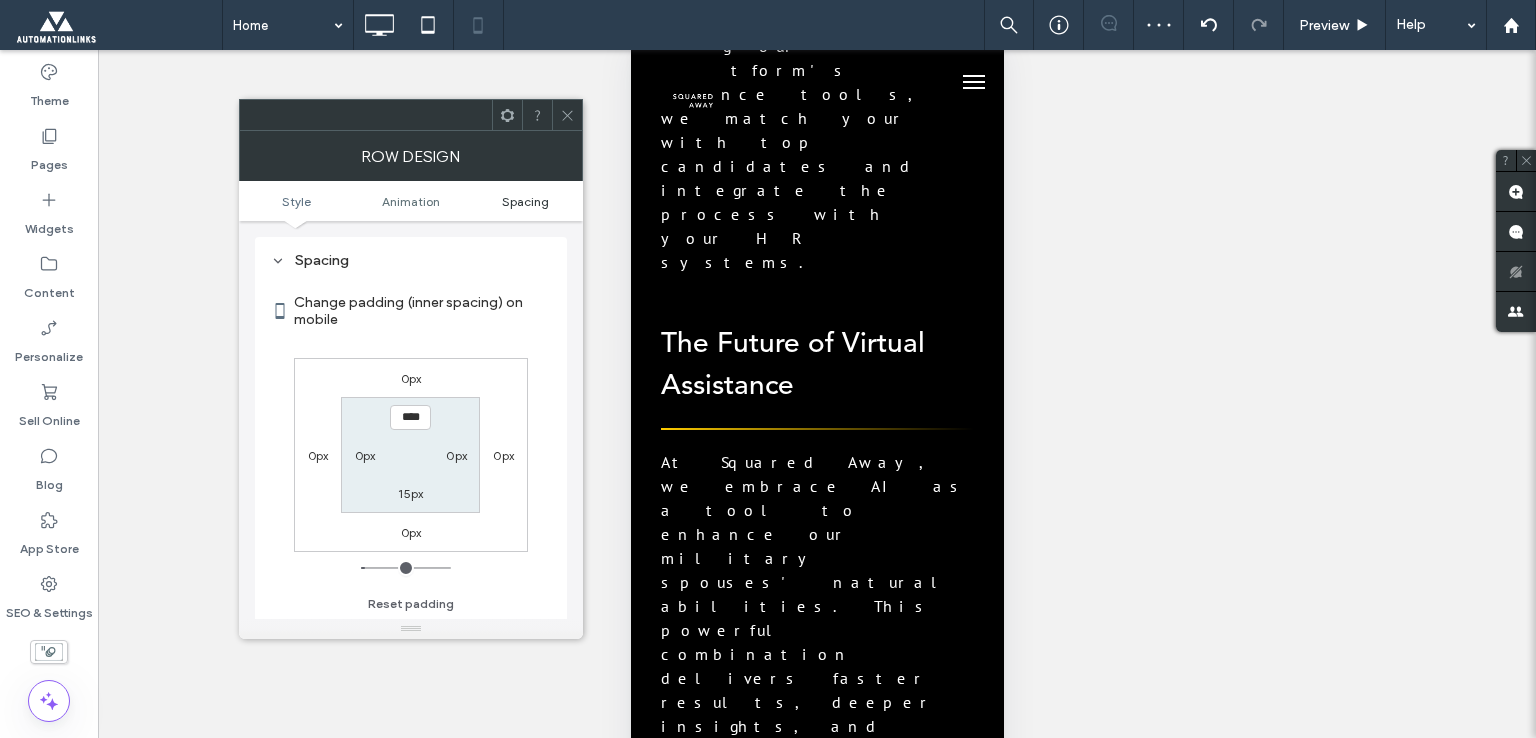 scroll, scrollTop: 394, scrollLeft: 0, axis: vertical 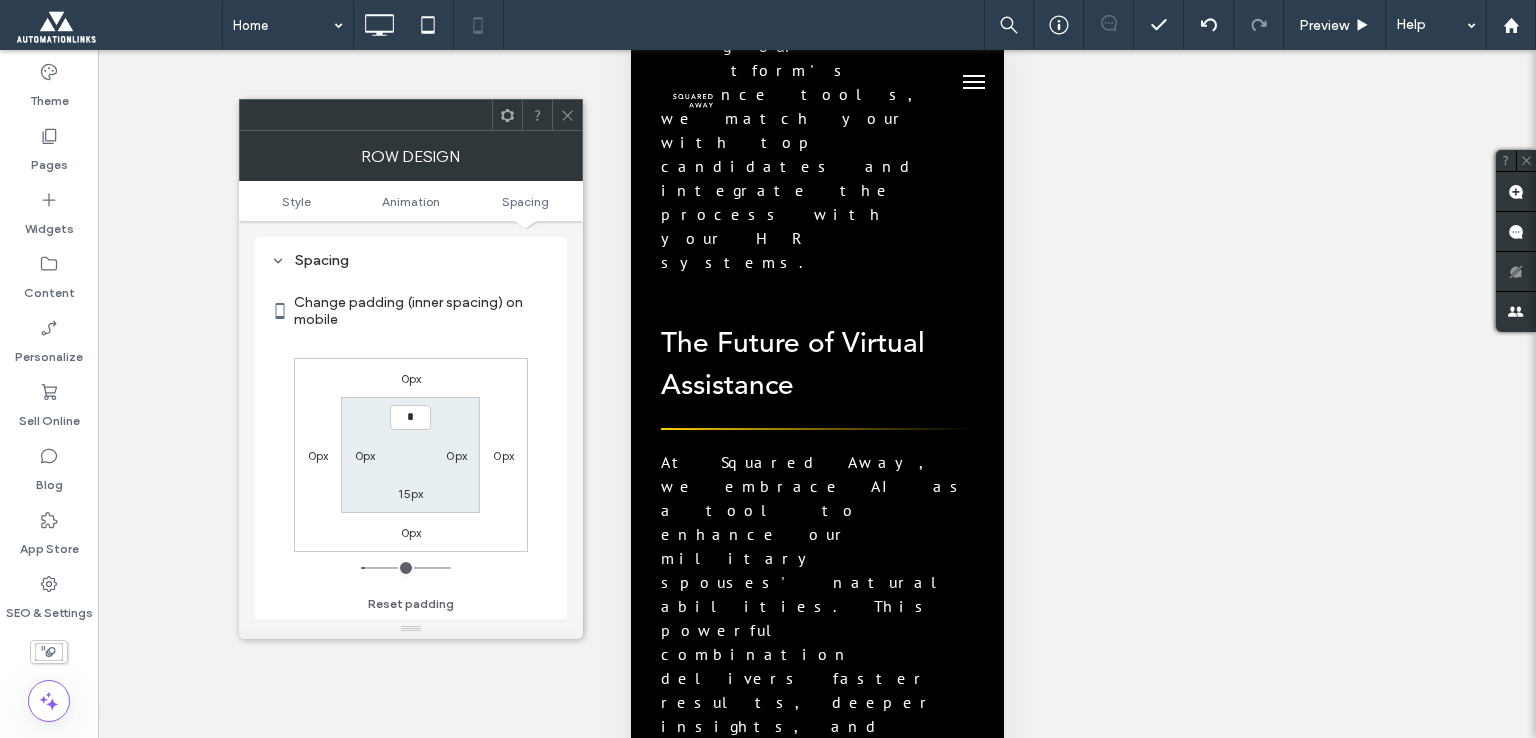 type on "**" 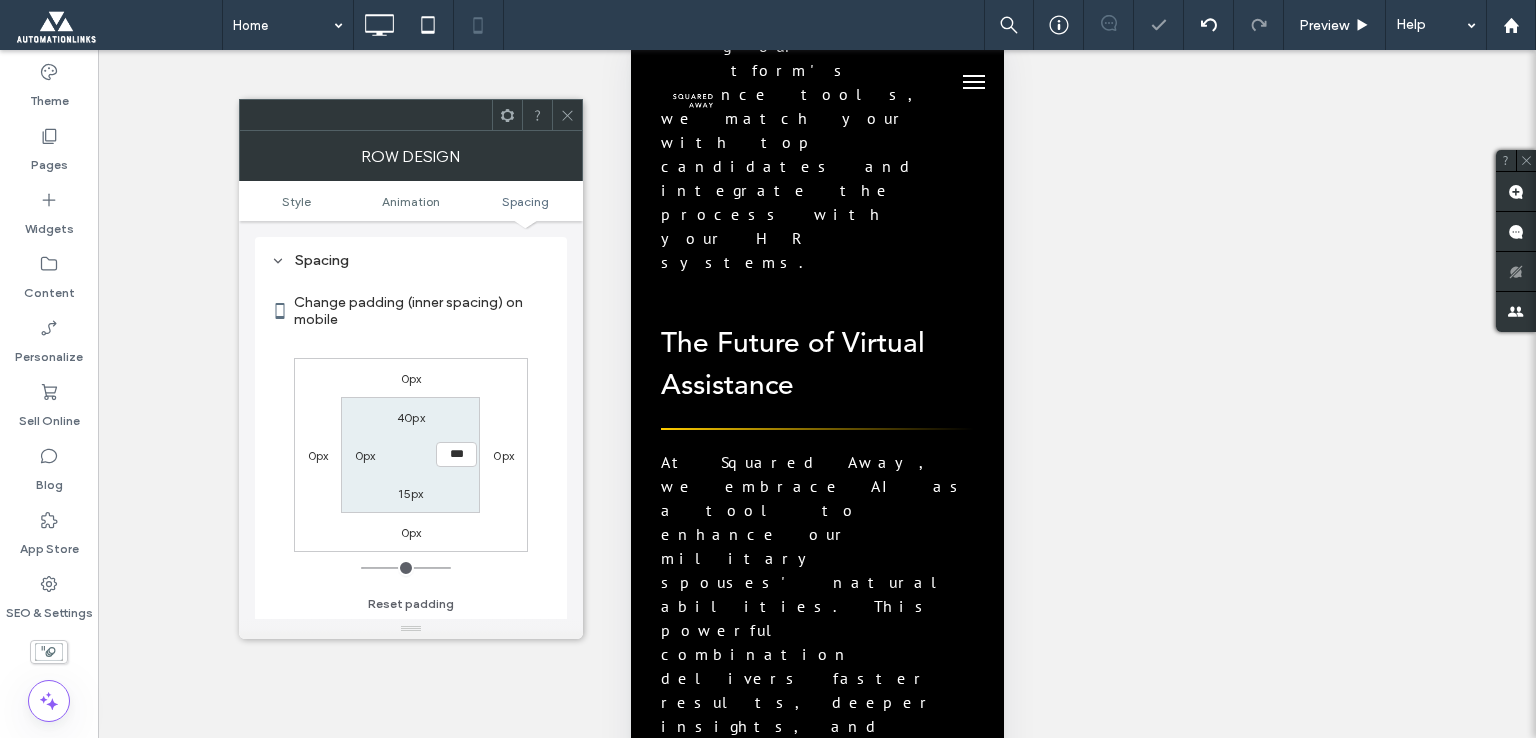 type on "**" 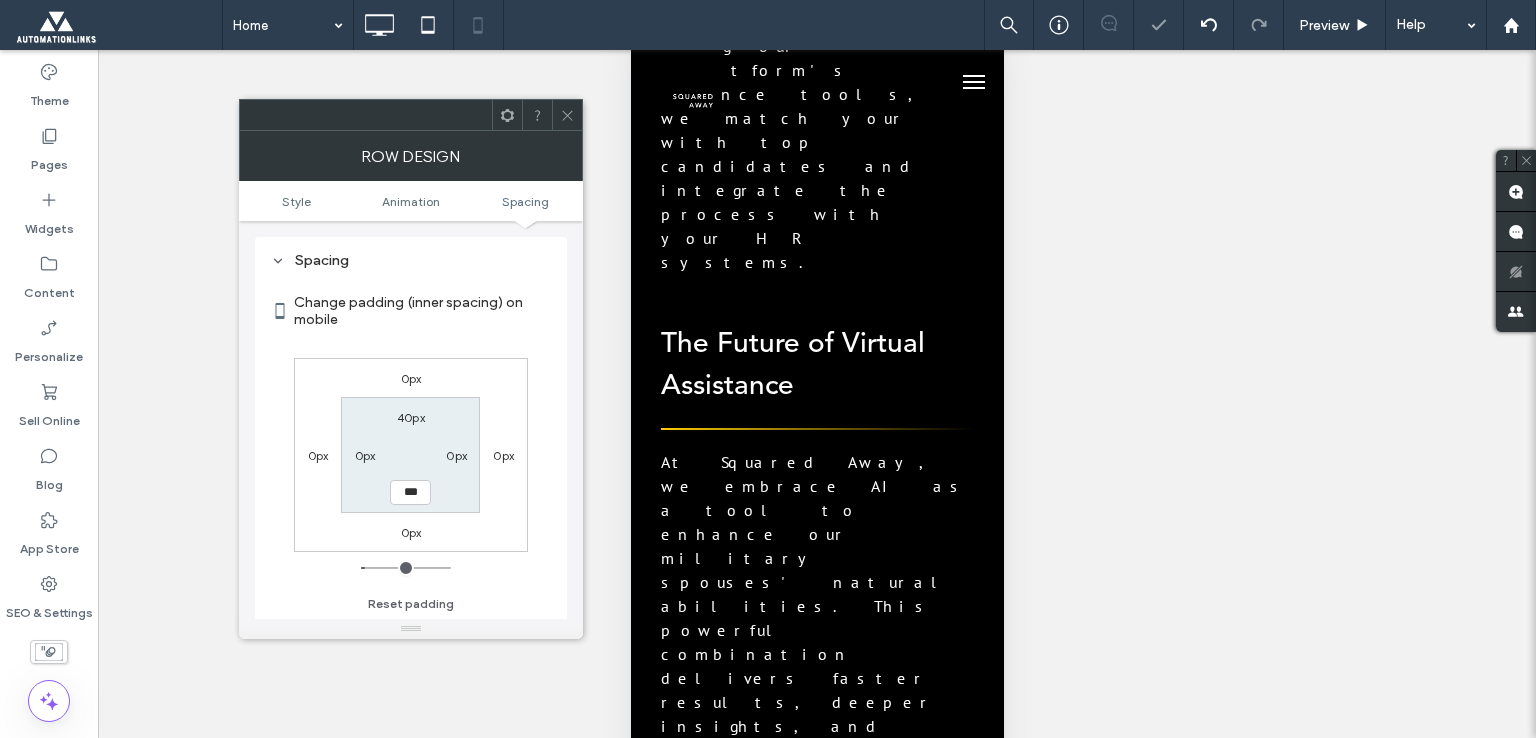 type on "***" 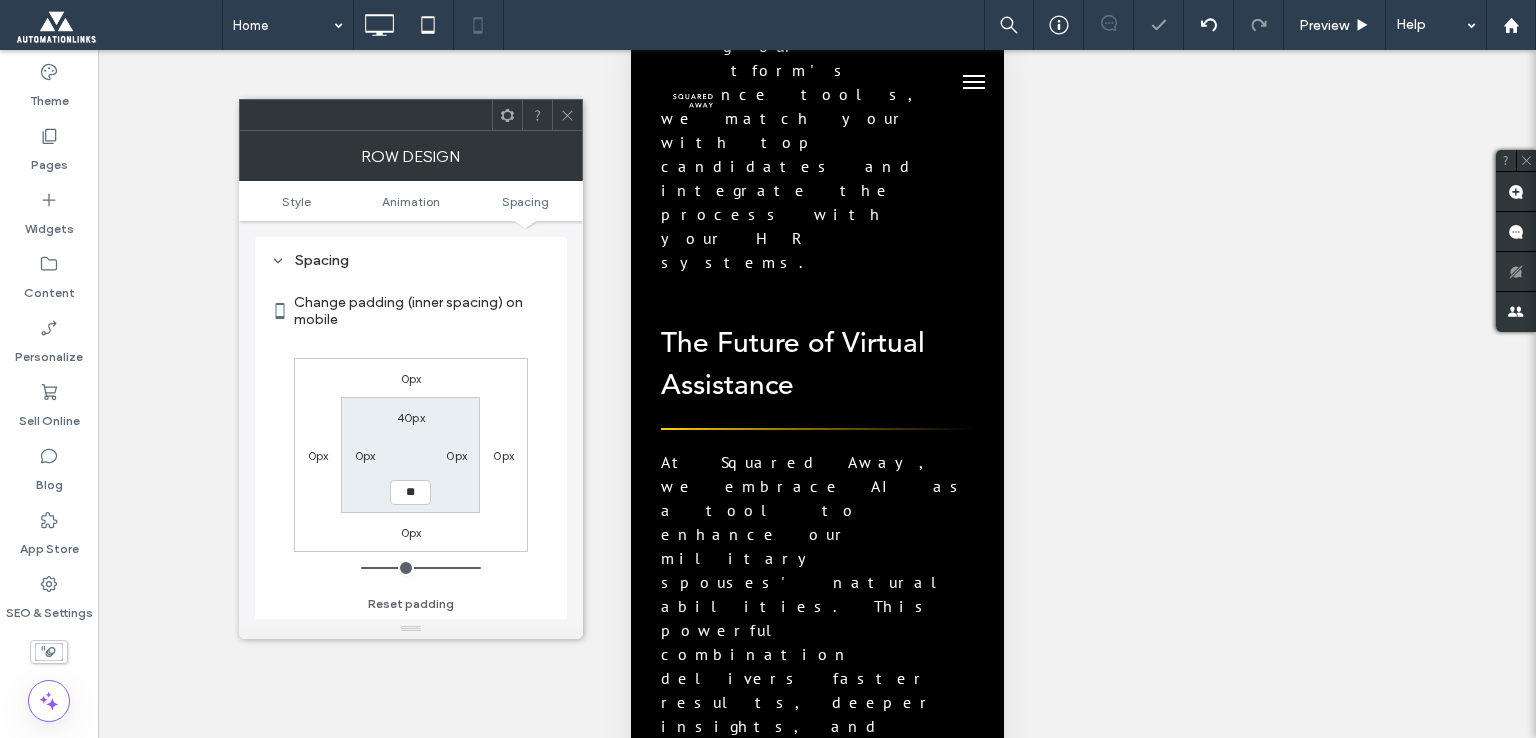 type on "**" 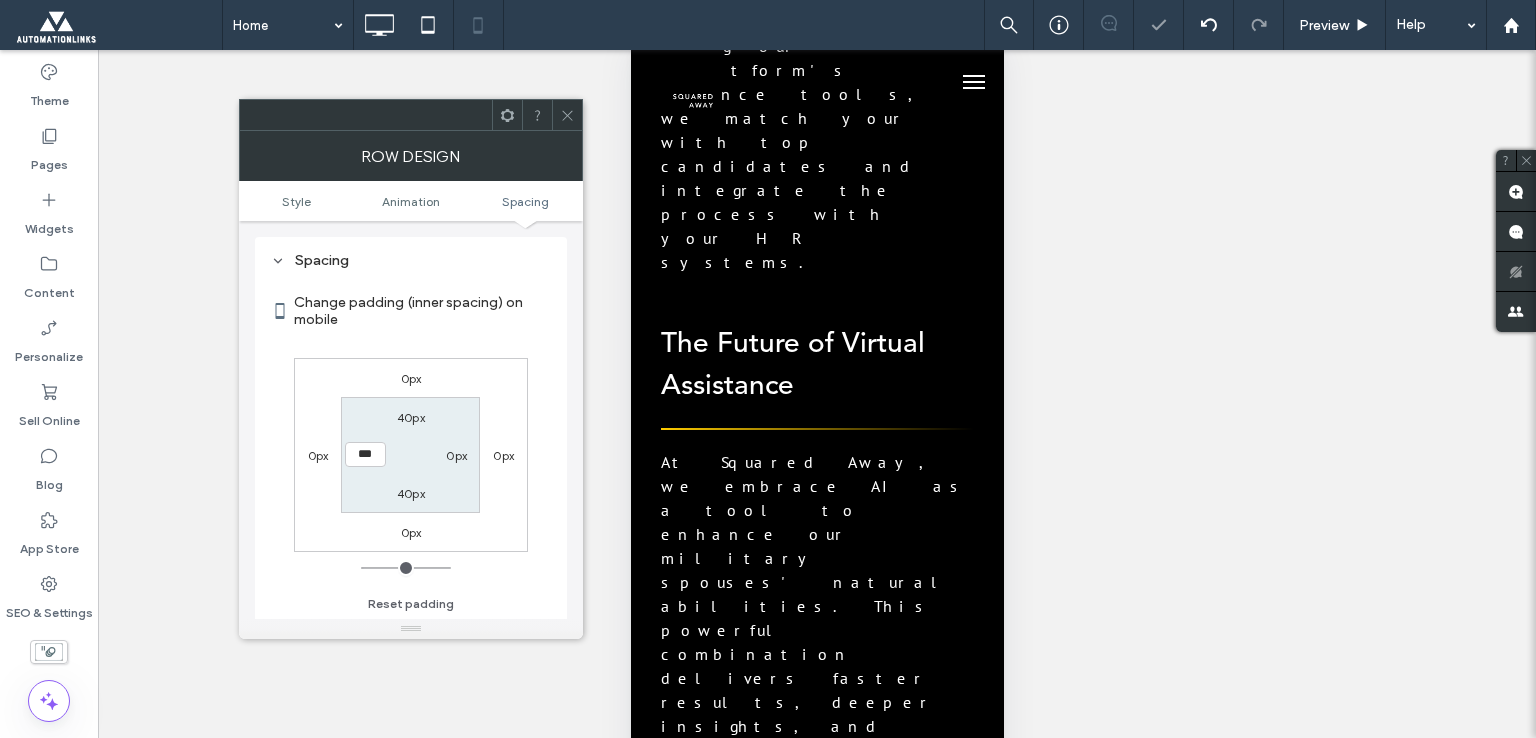 type on "*" 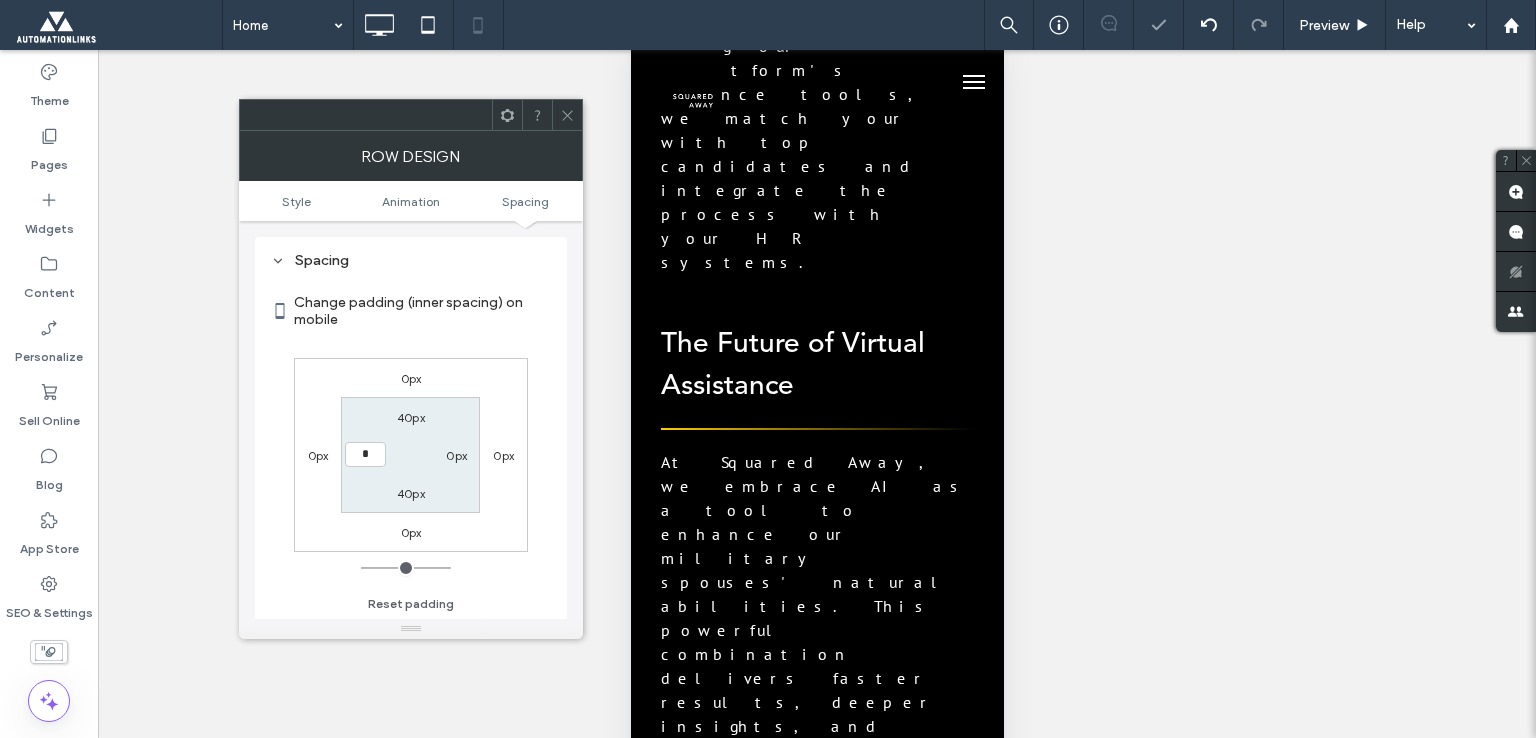 type on "**" 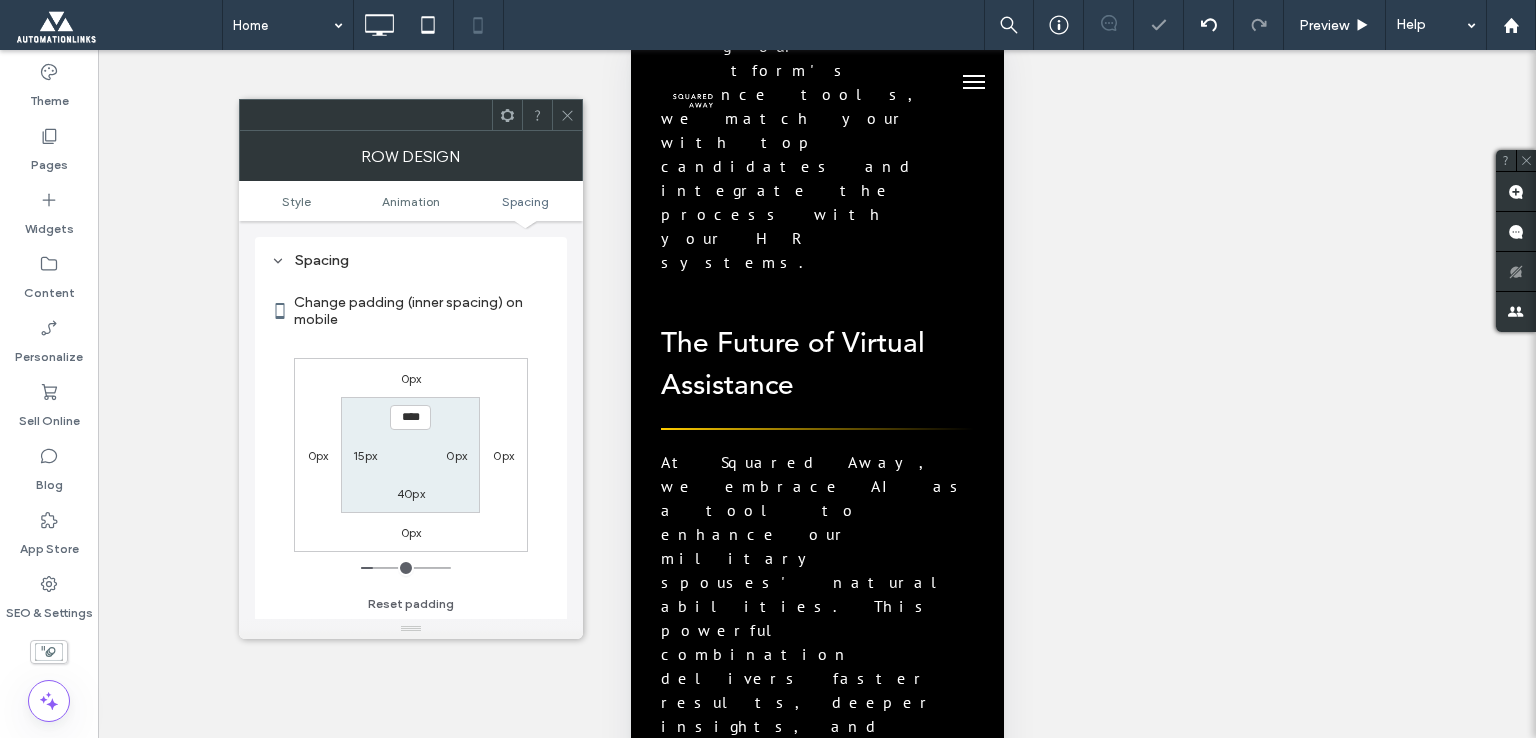 type on "*" 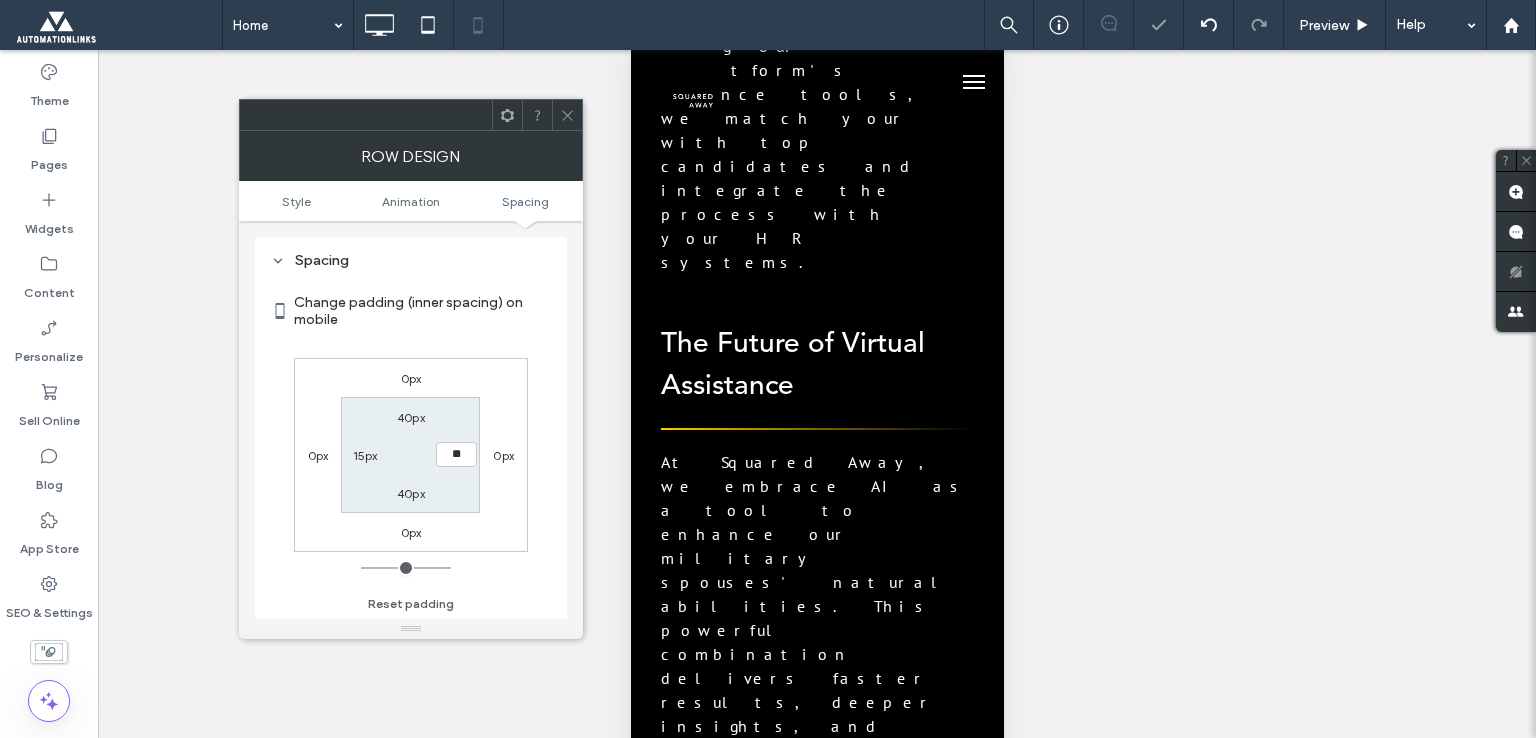 type on "**" 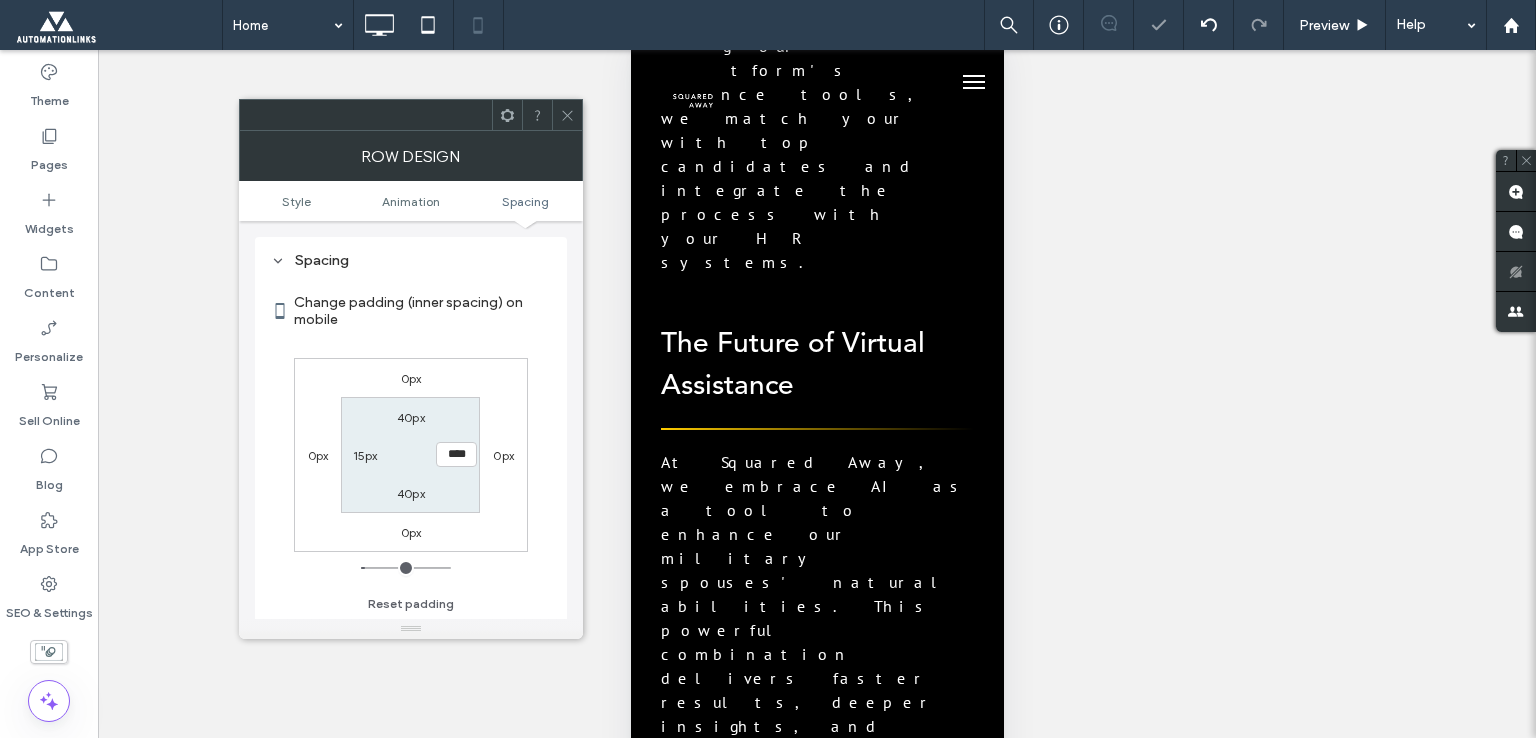 click 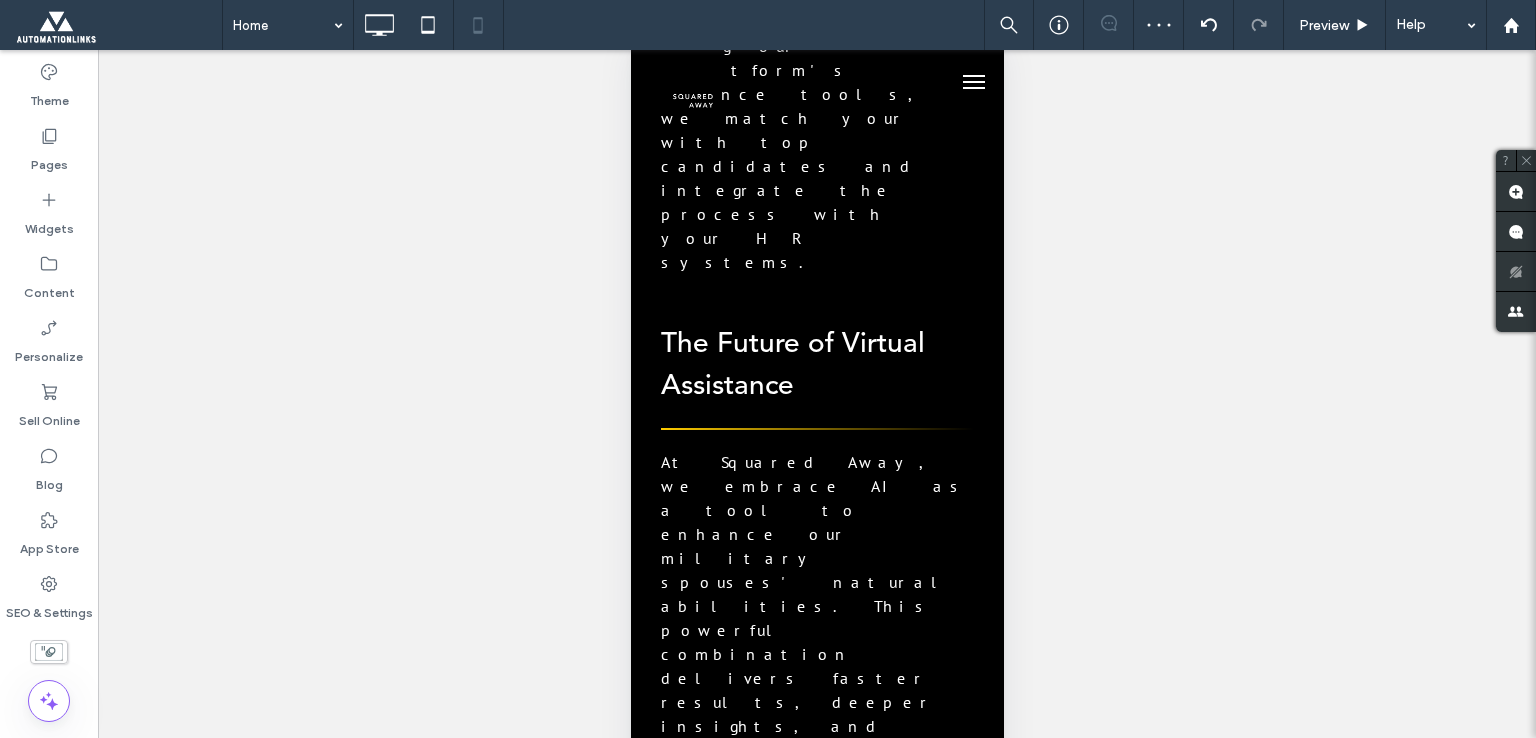 click on "Watch how our military spouse assistants transform businesses" at bounding box center (816, 3029) 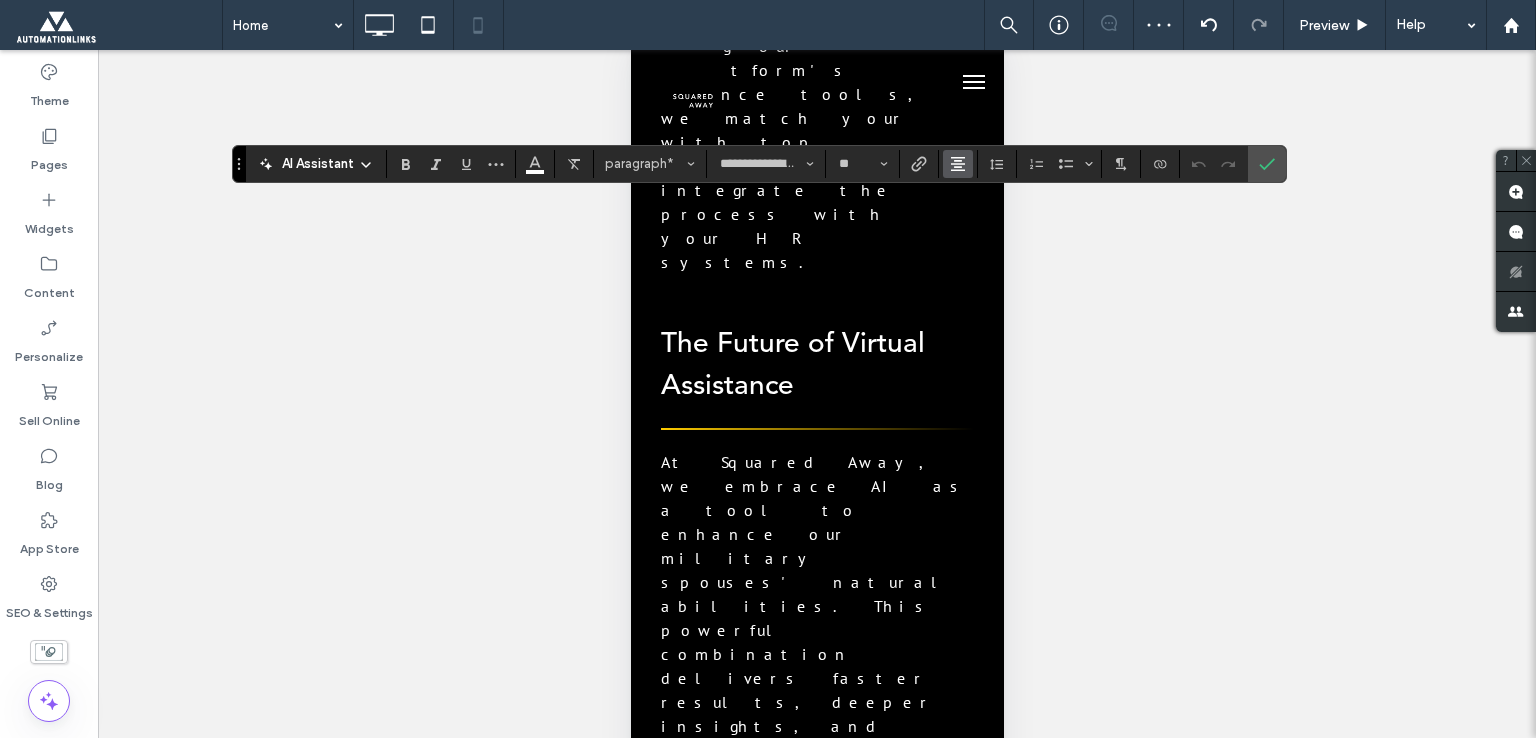 click at bounding box center (958, 164) 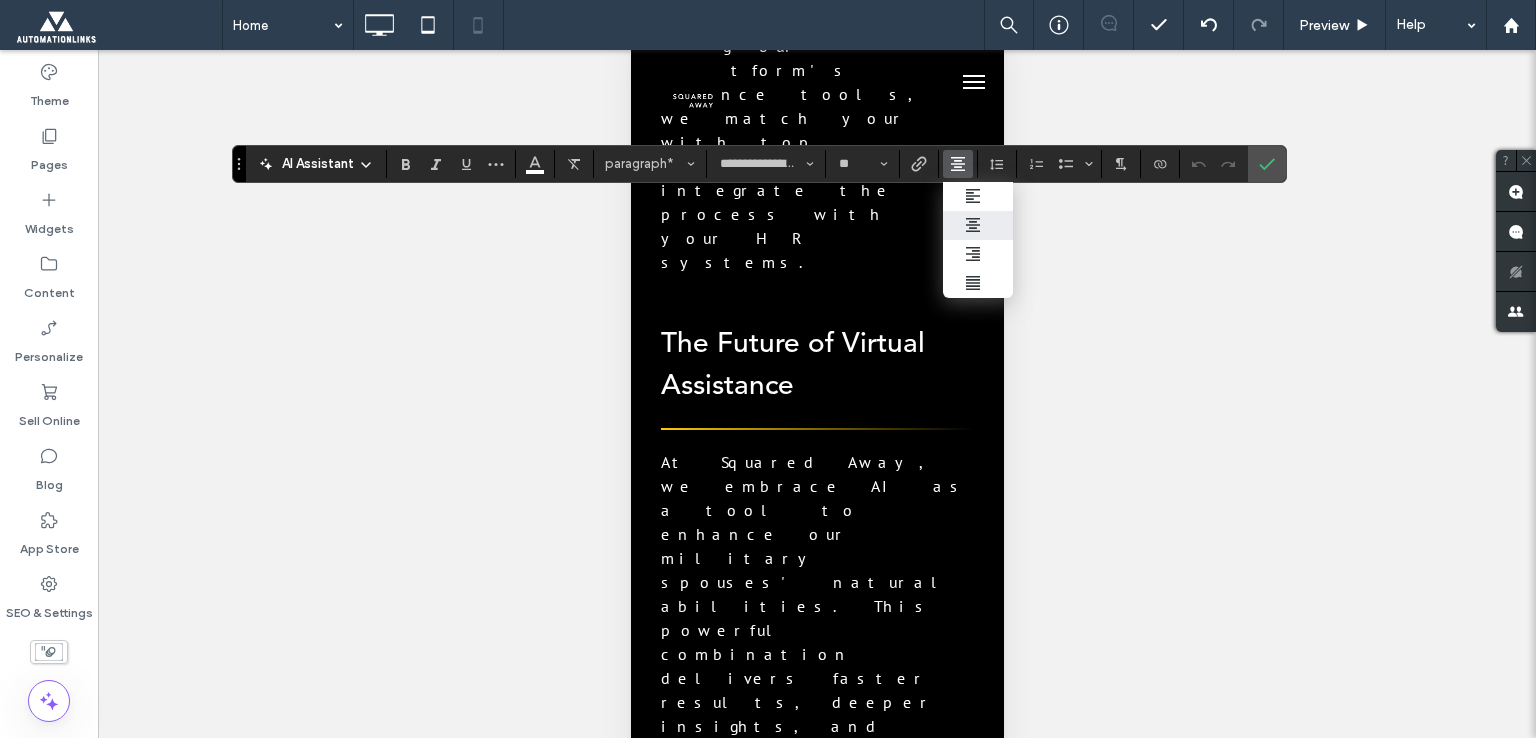 click at bounding box center (978, 225) 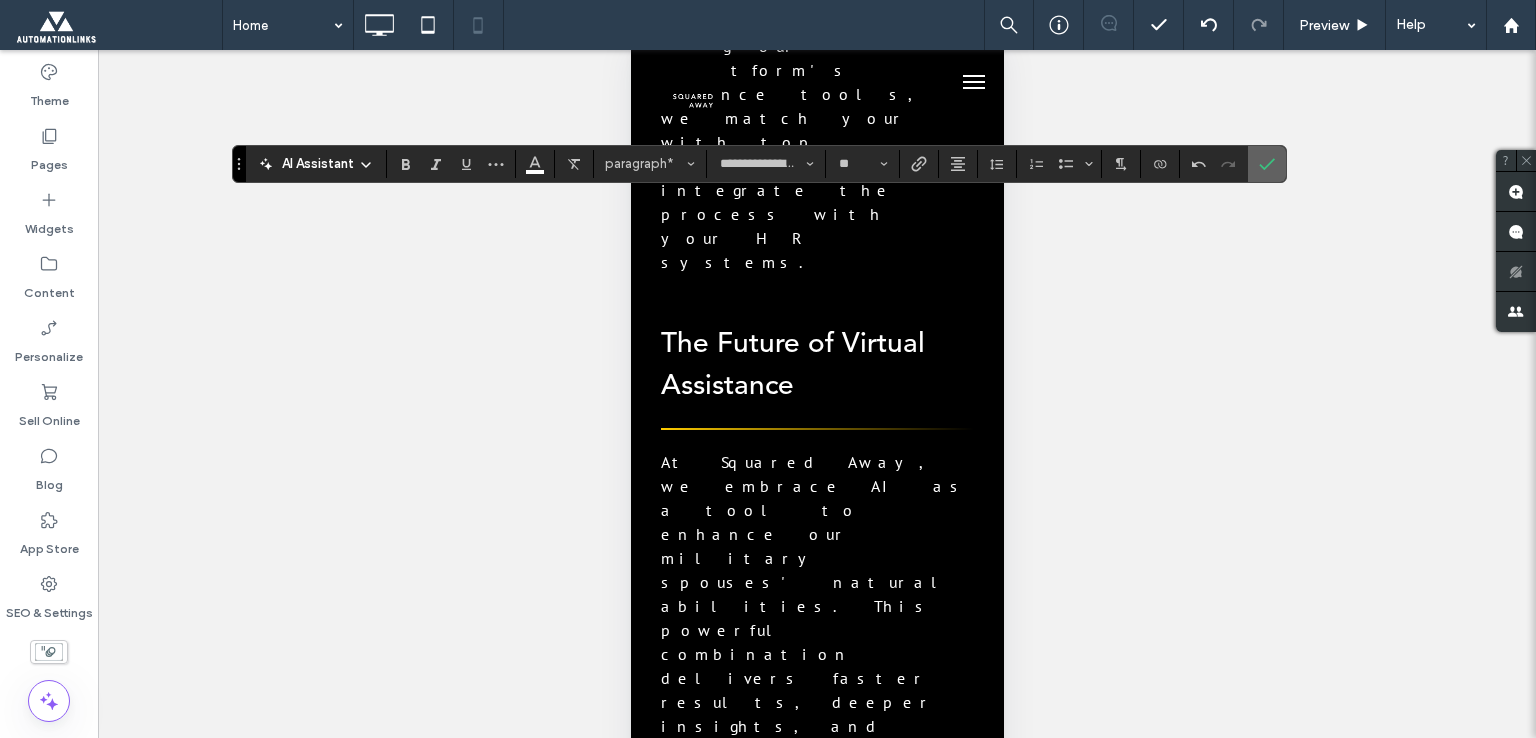 click 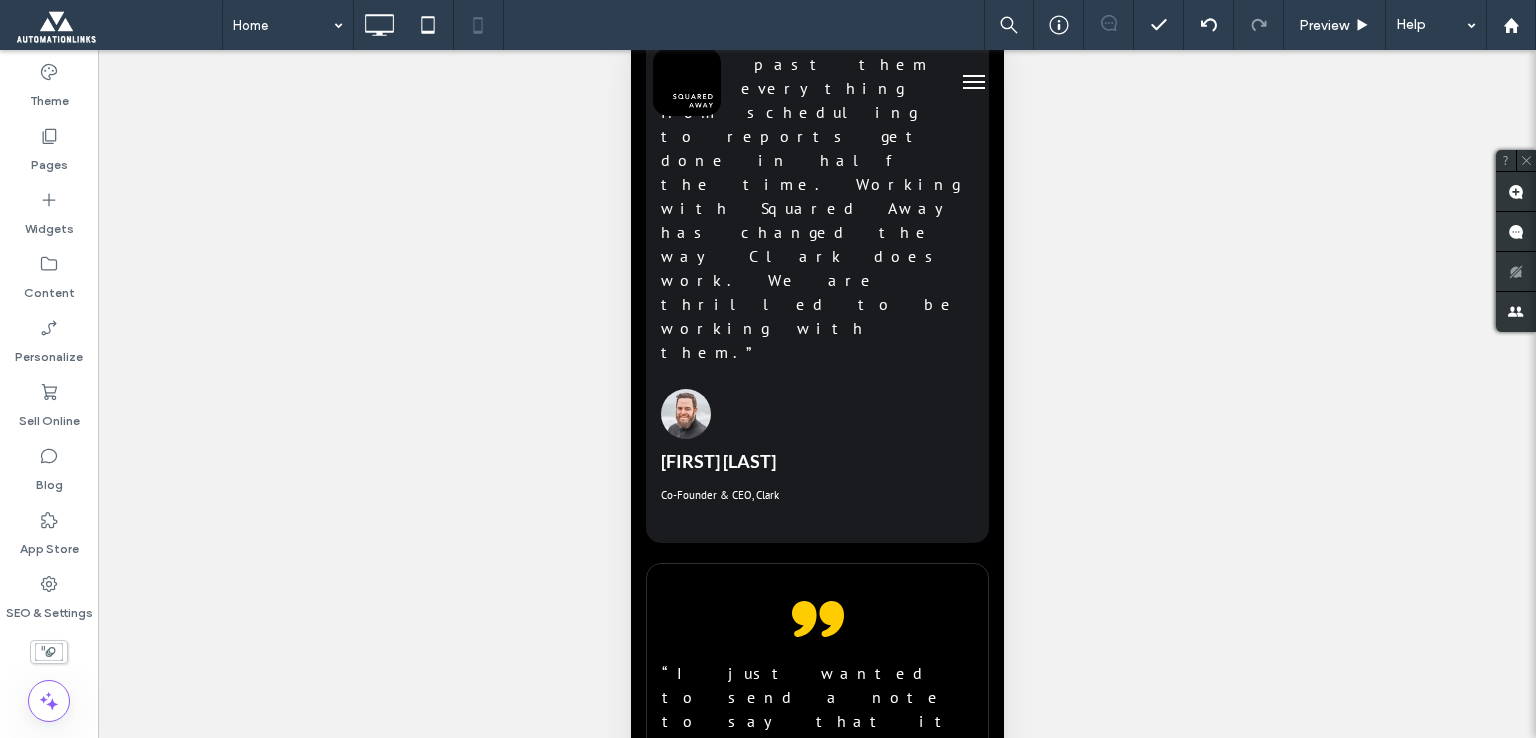 scroll, scrollTop: 10200, scrollLeft: 0, axis: vertical 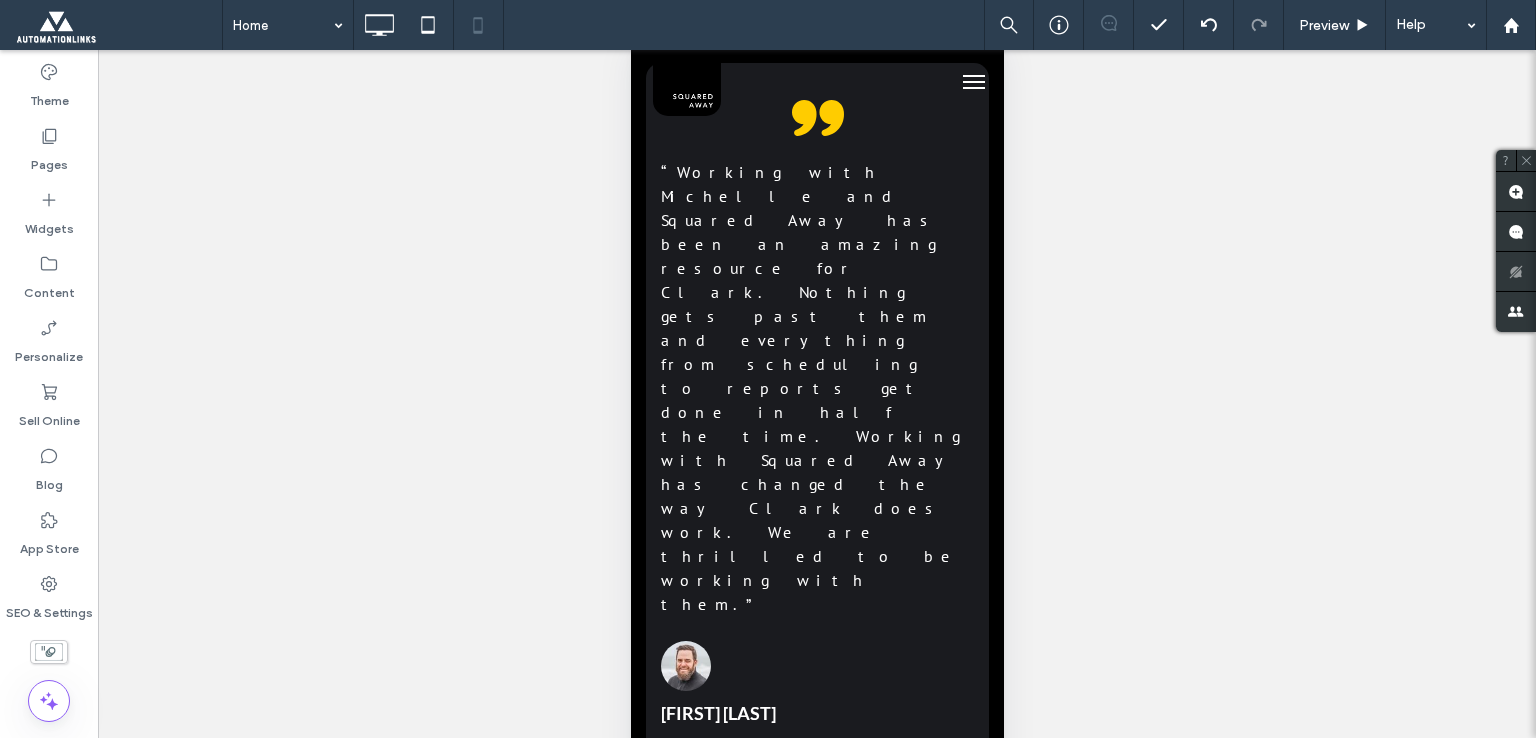 click on "READY TO GET SQUARED AWAY?" at bounding box center [816, 5535] 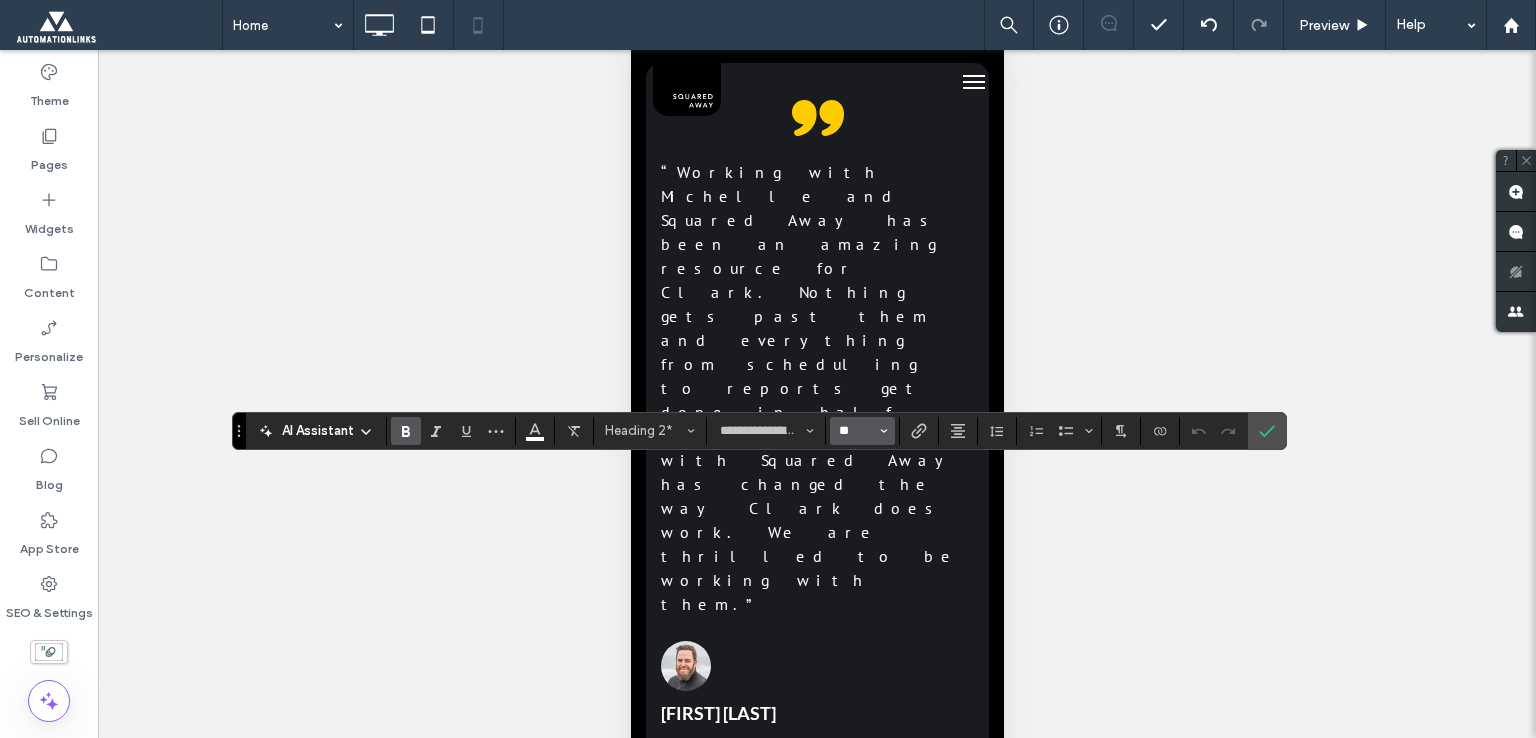 click on "**" at bounding box center (856, 431) 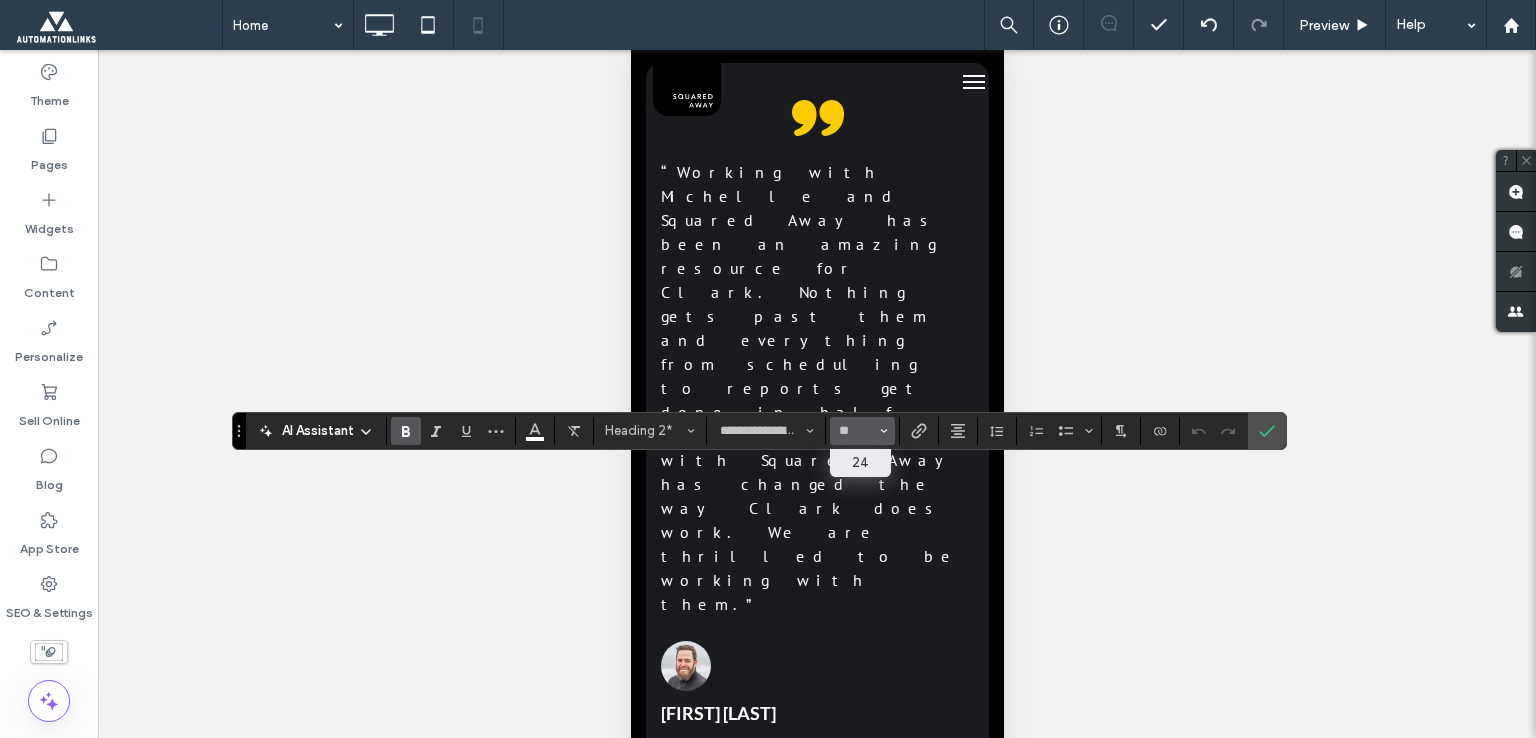 type on "**" 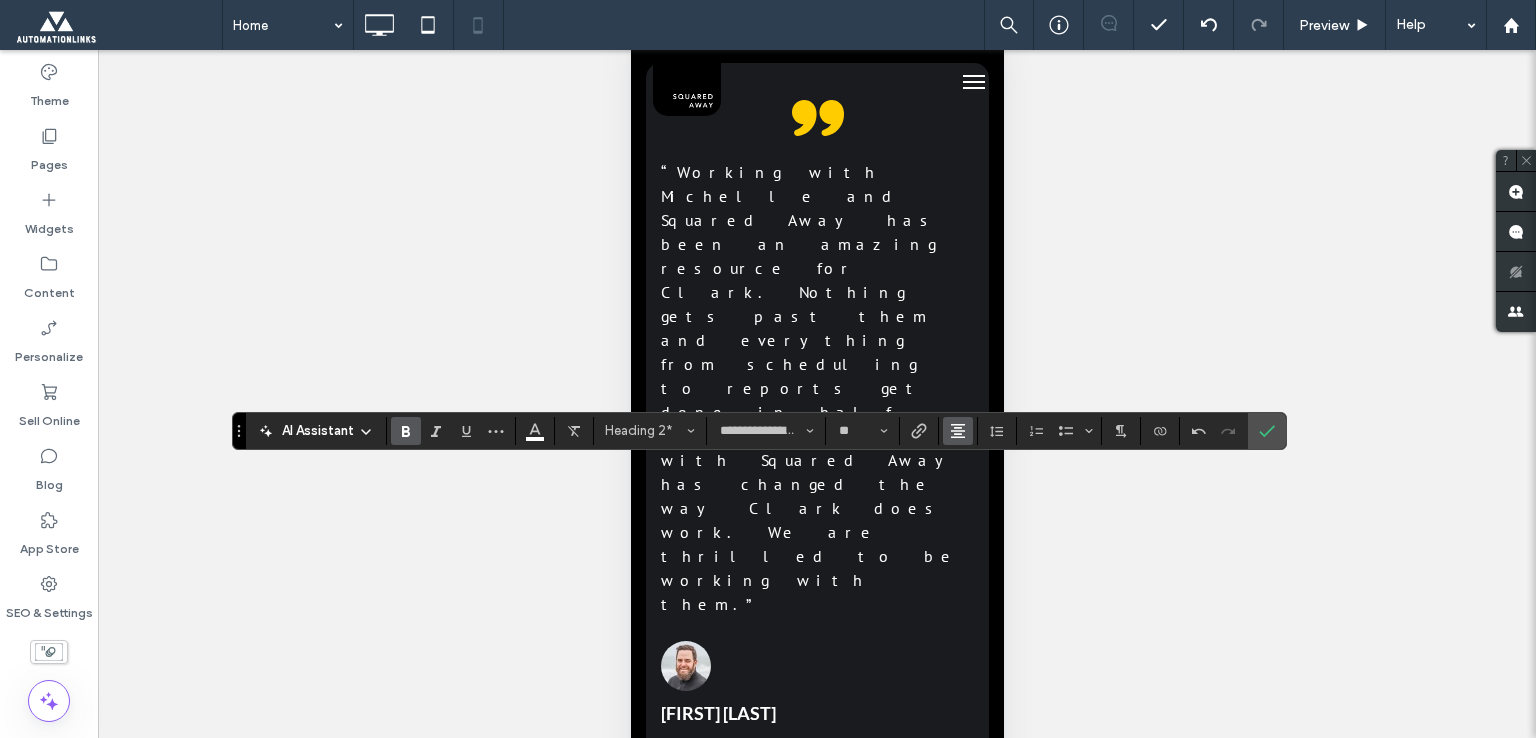 click 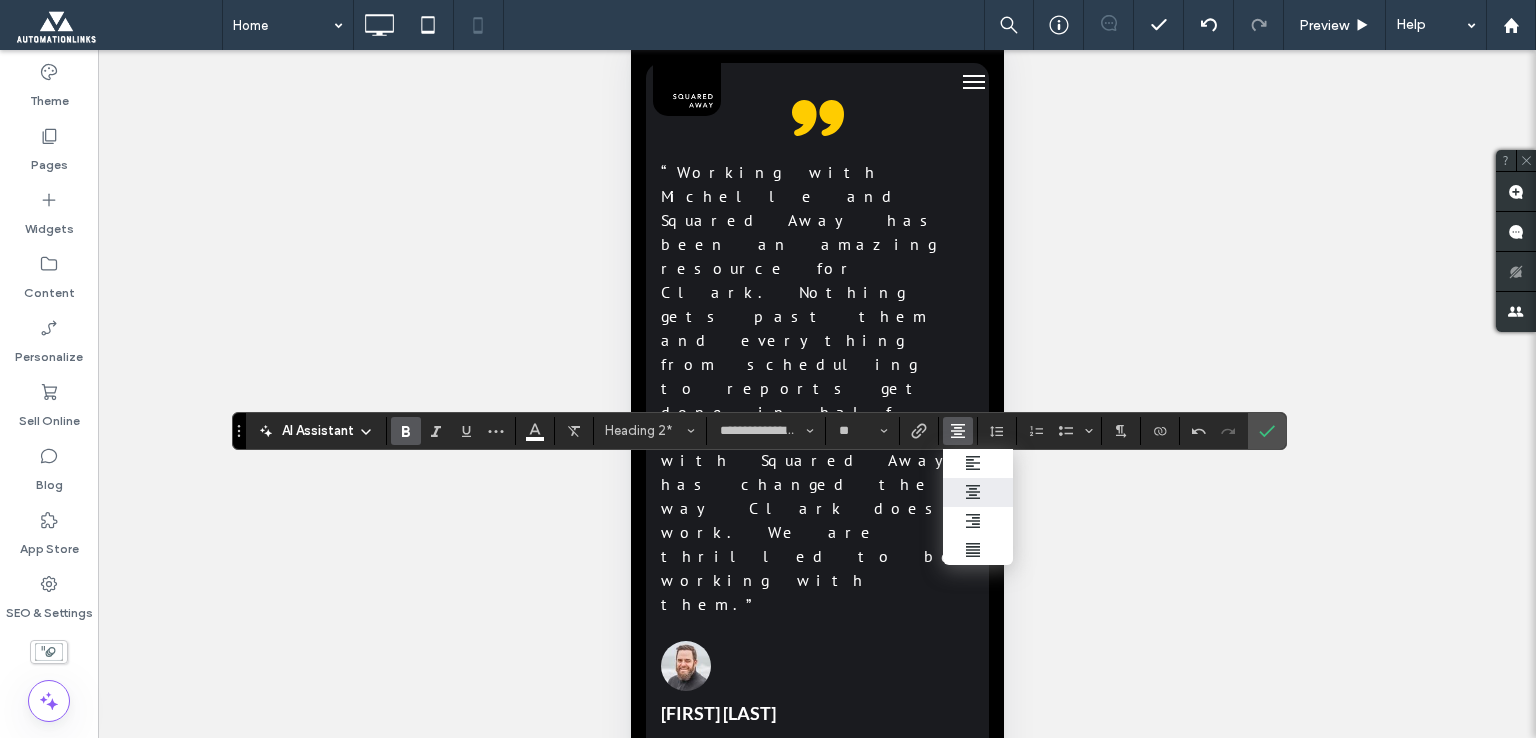 drag, startPoint x: 980, startPoint y: 485, endPoint x: 357, endPoint y: 449, distance: 624.03925 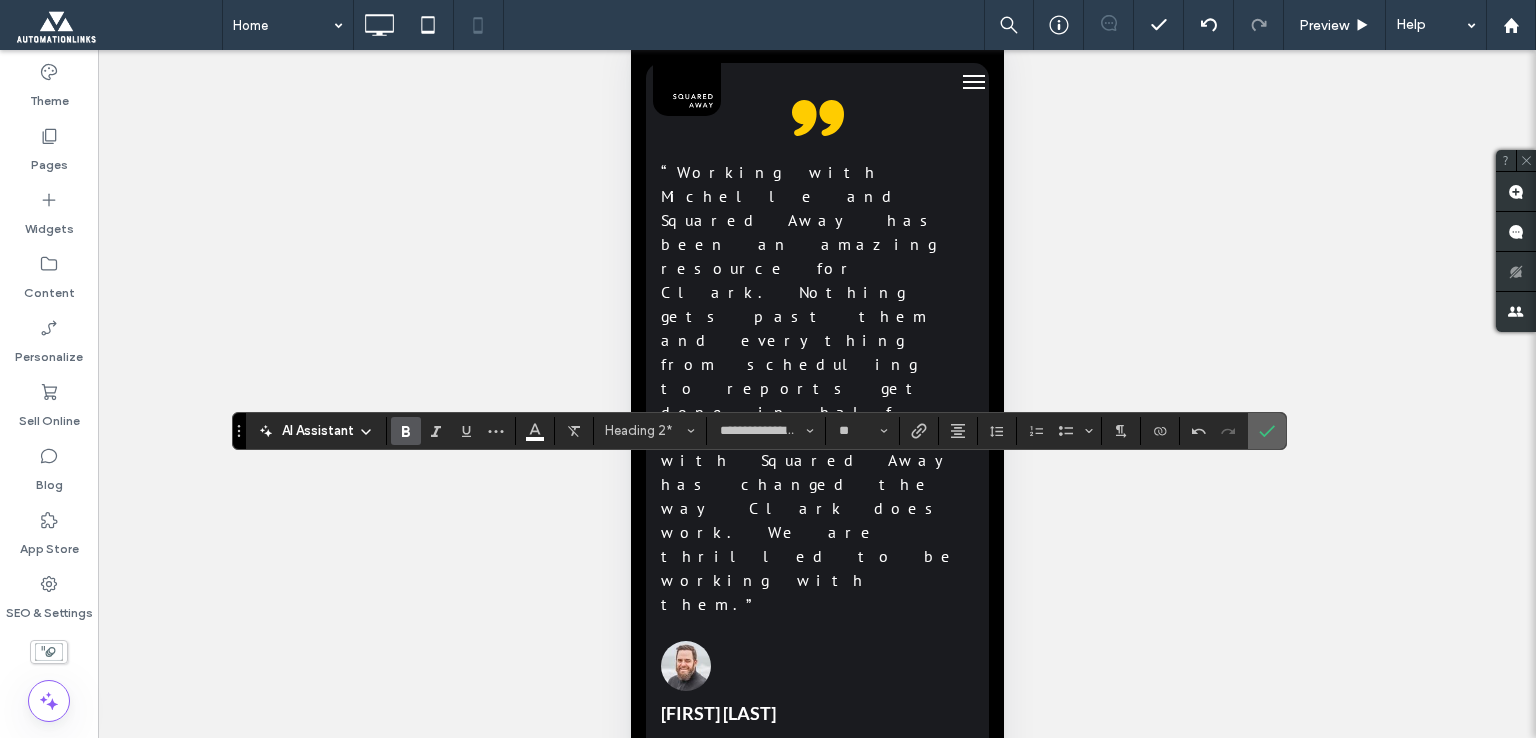 click at bounding box center (1267, 431) 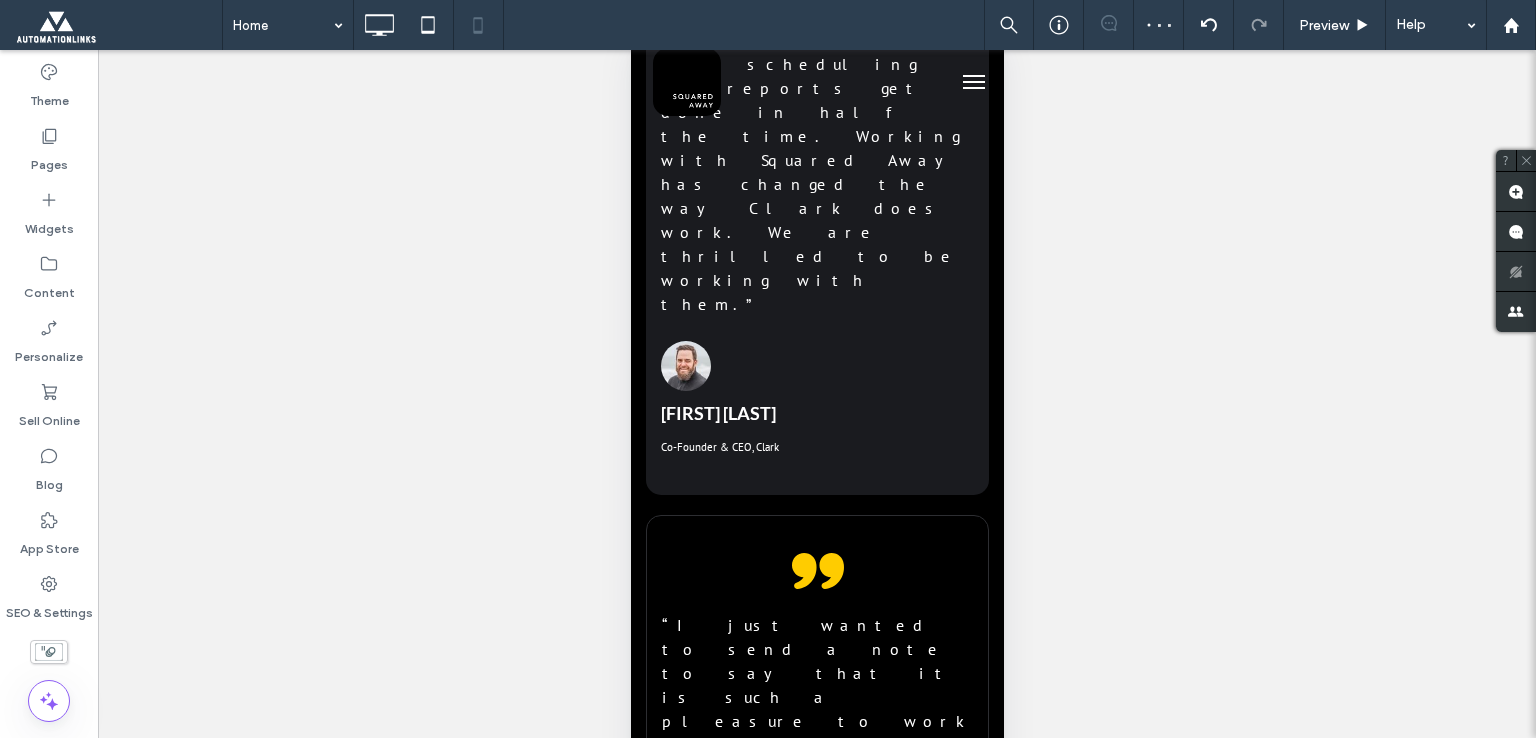 scroll, scrollTop: 10600, scrollLeft: 0, axis: vertical 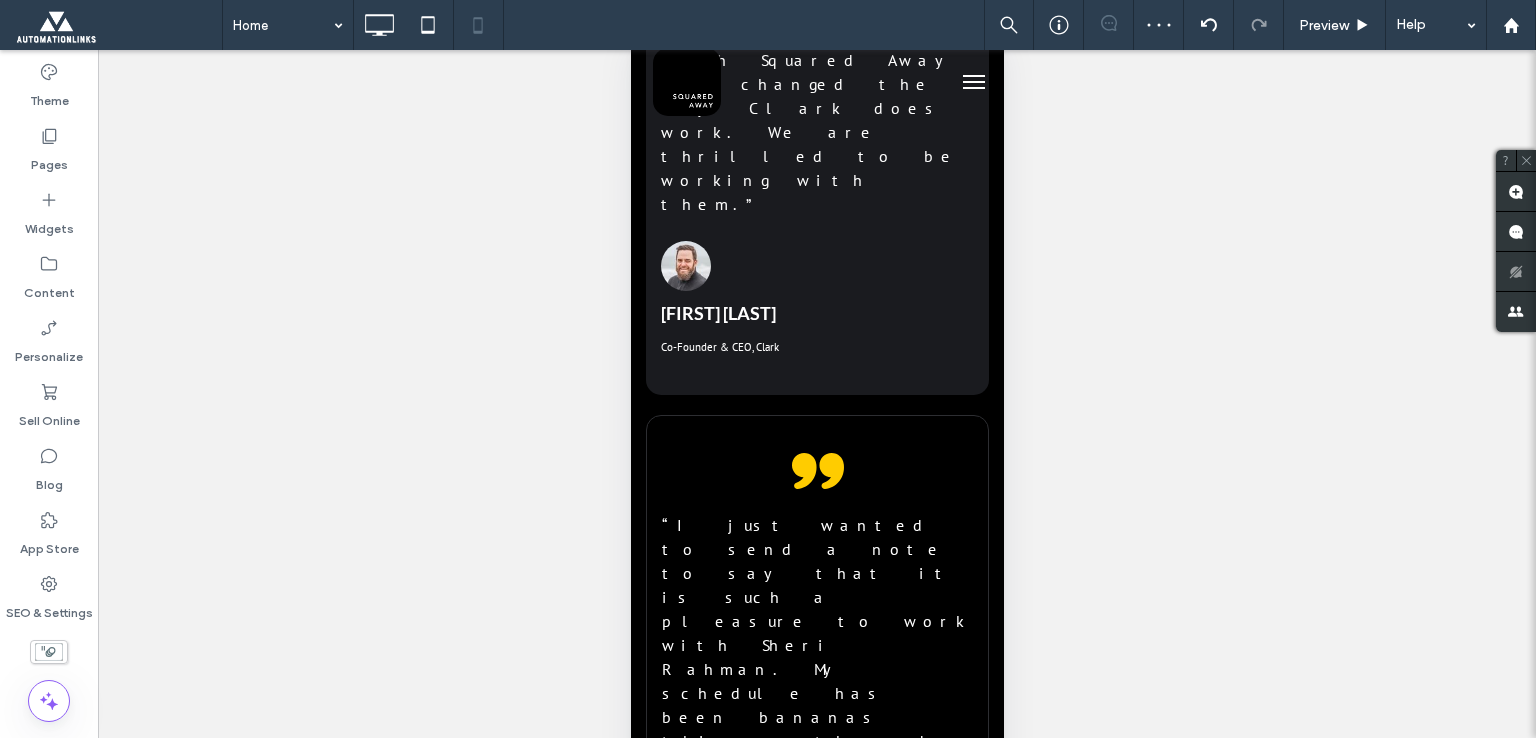 click at bounding box center (816, 5443) 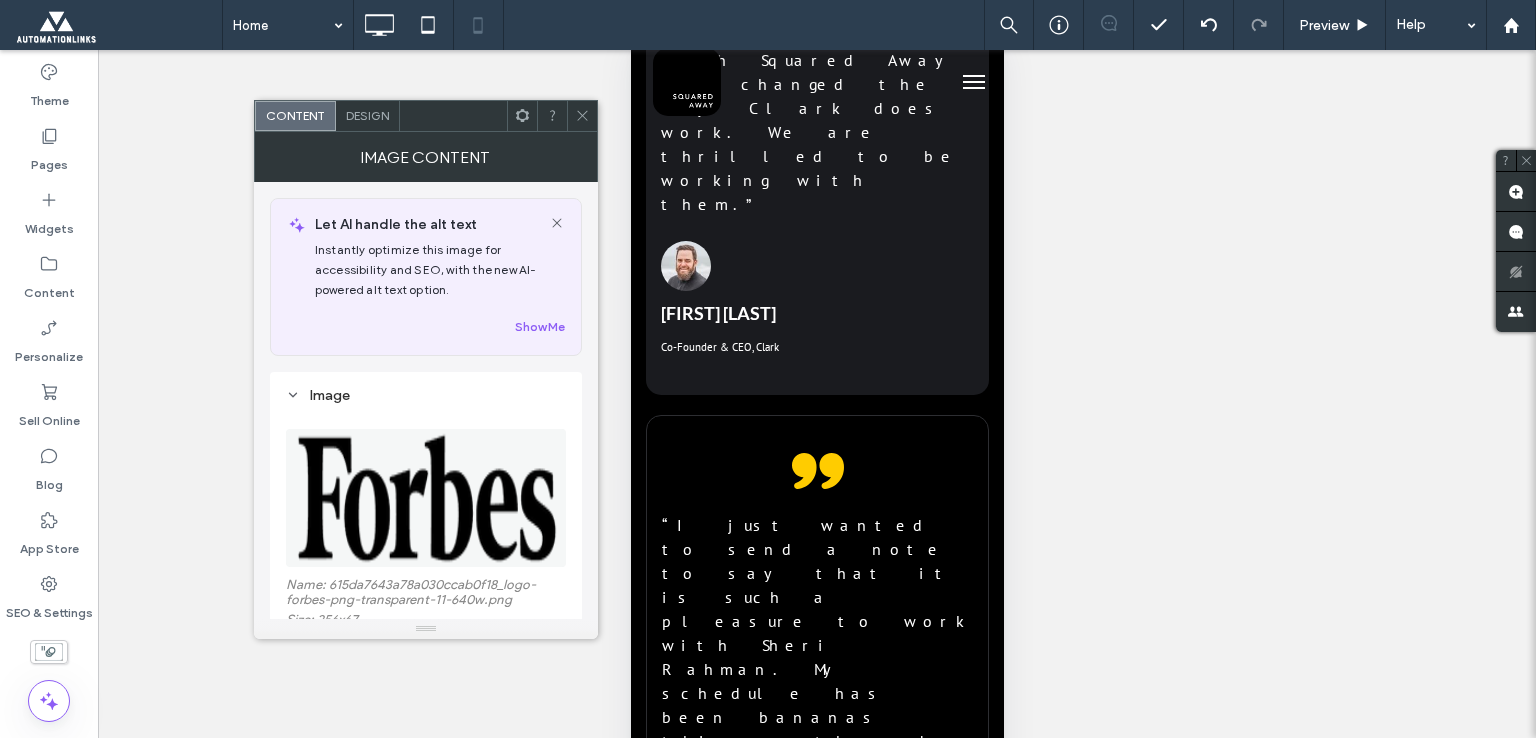 click at bounding box center [582, 116] 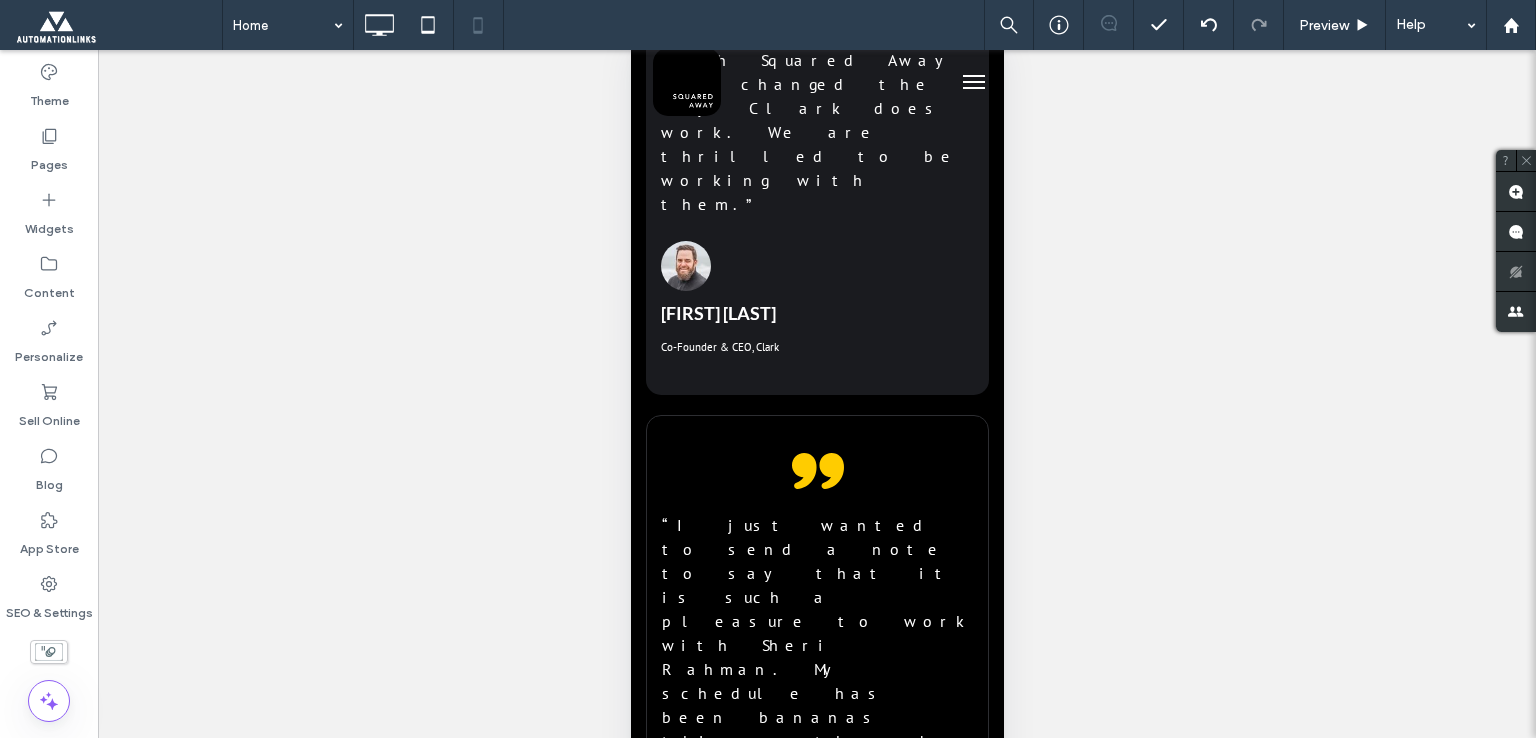 click at bounding box center (687, 5354) 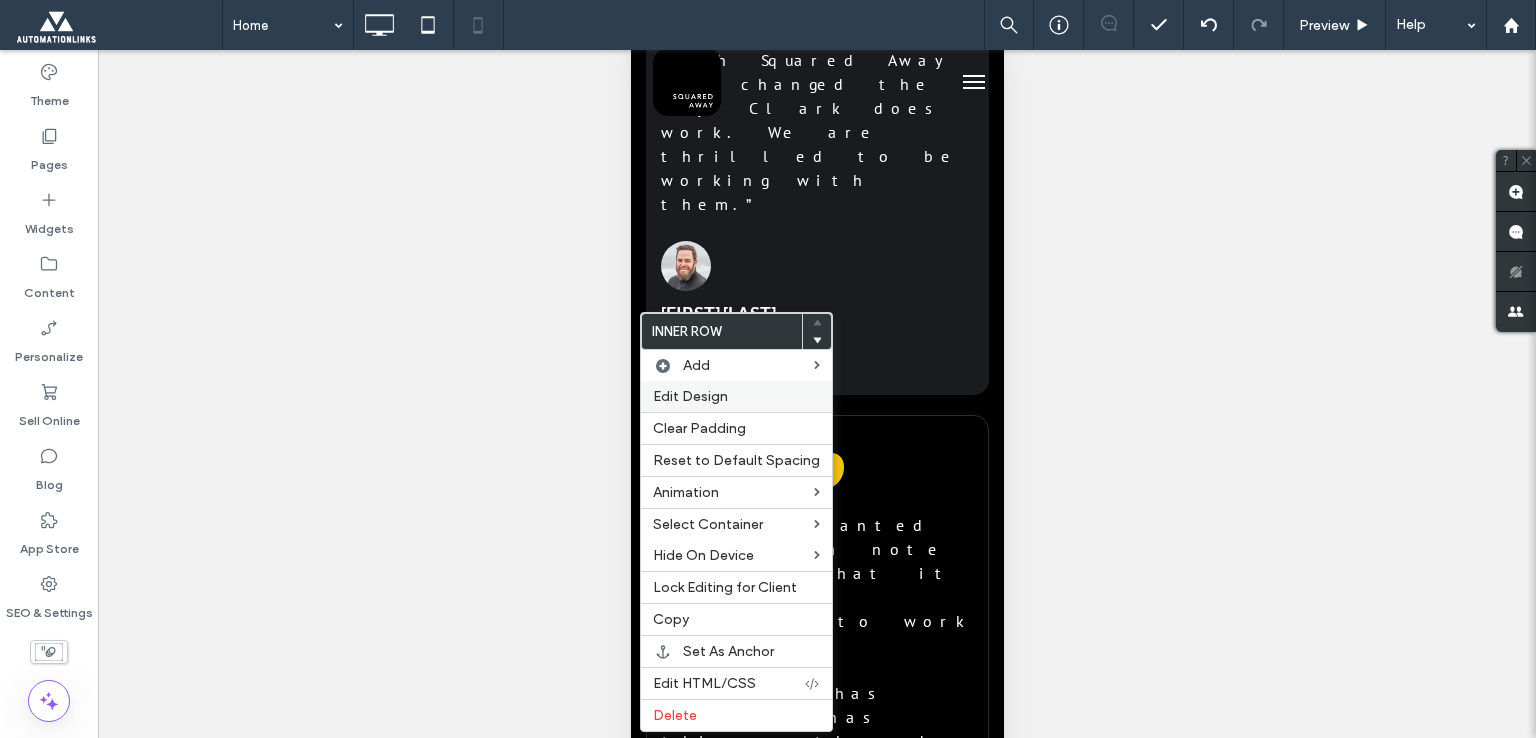click on "Edit Design" at bounding box center (690, 396) 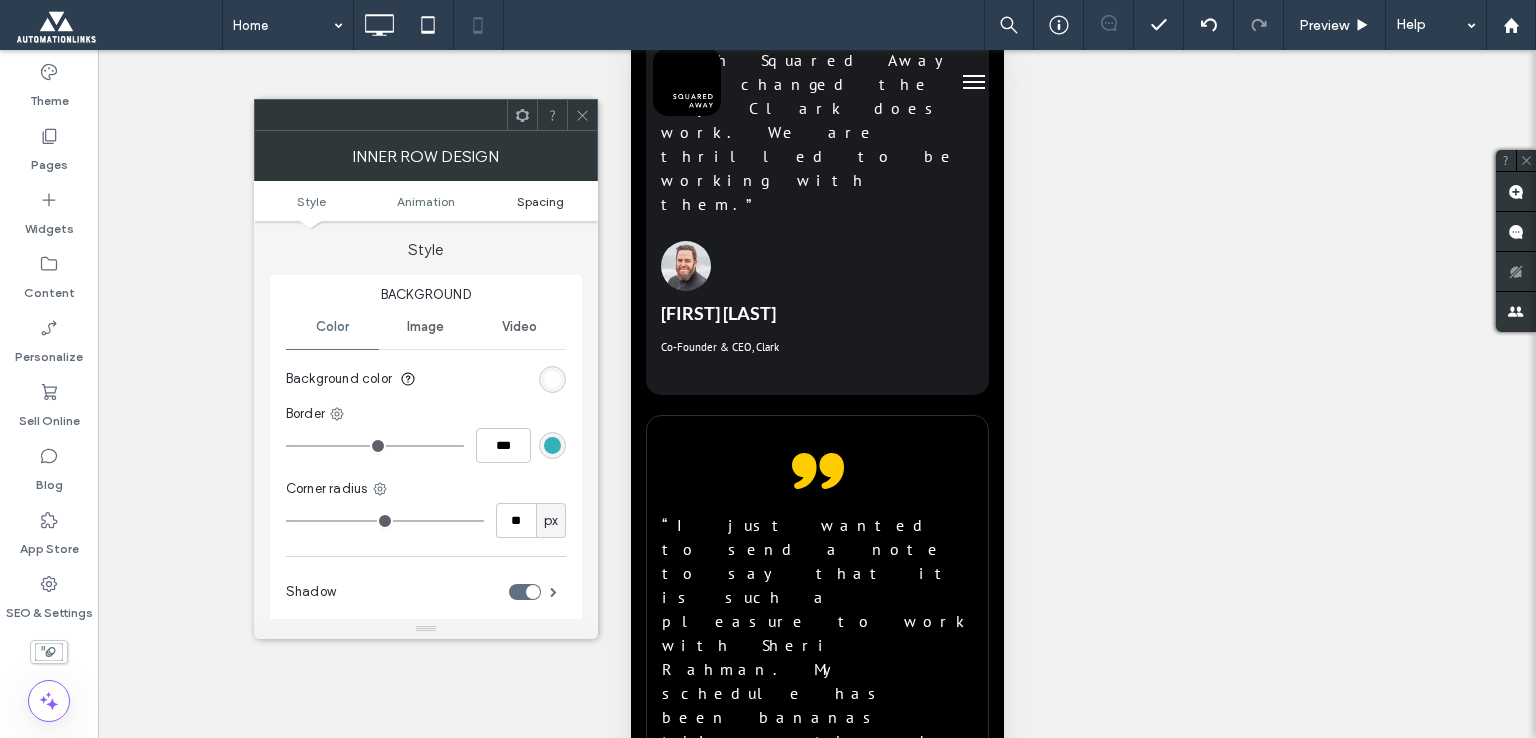 click on "Spacing" at bounding box center (540, 201) 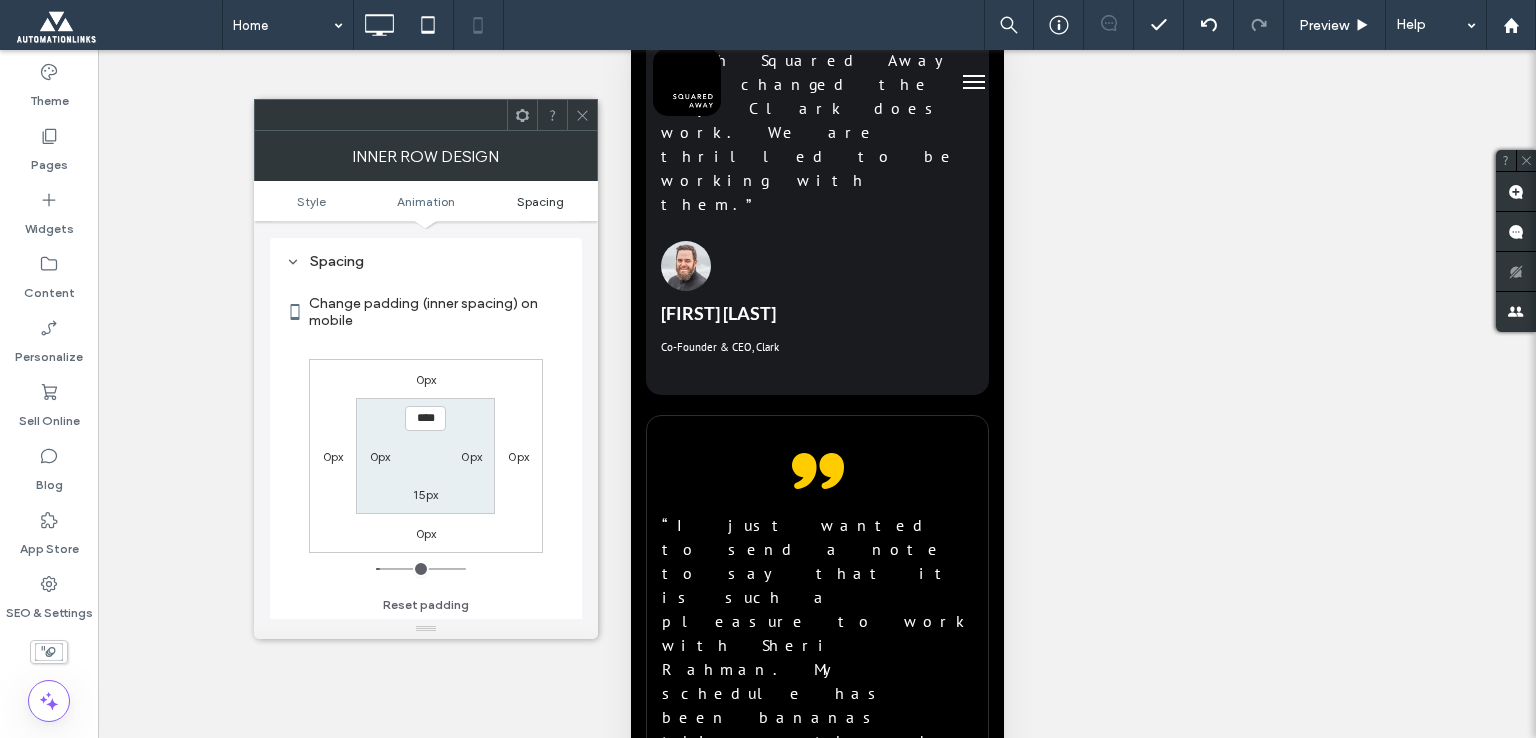 scroll, scrollTop: 468, scrollLeft: 0, axis: vertical 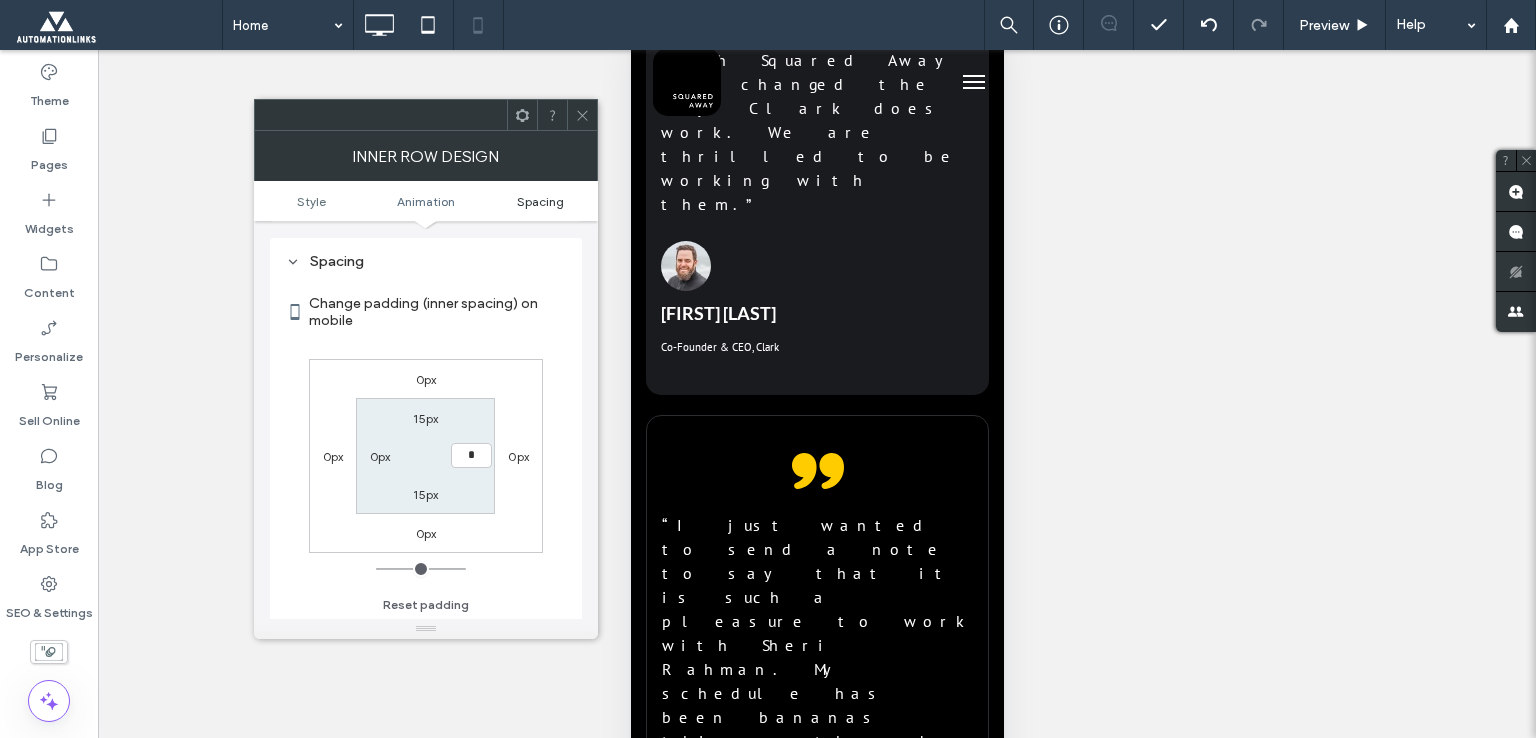 type on "**" 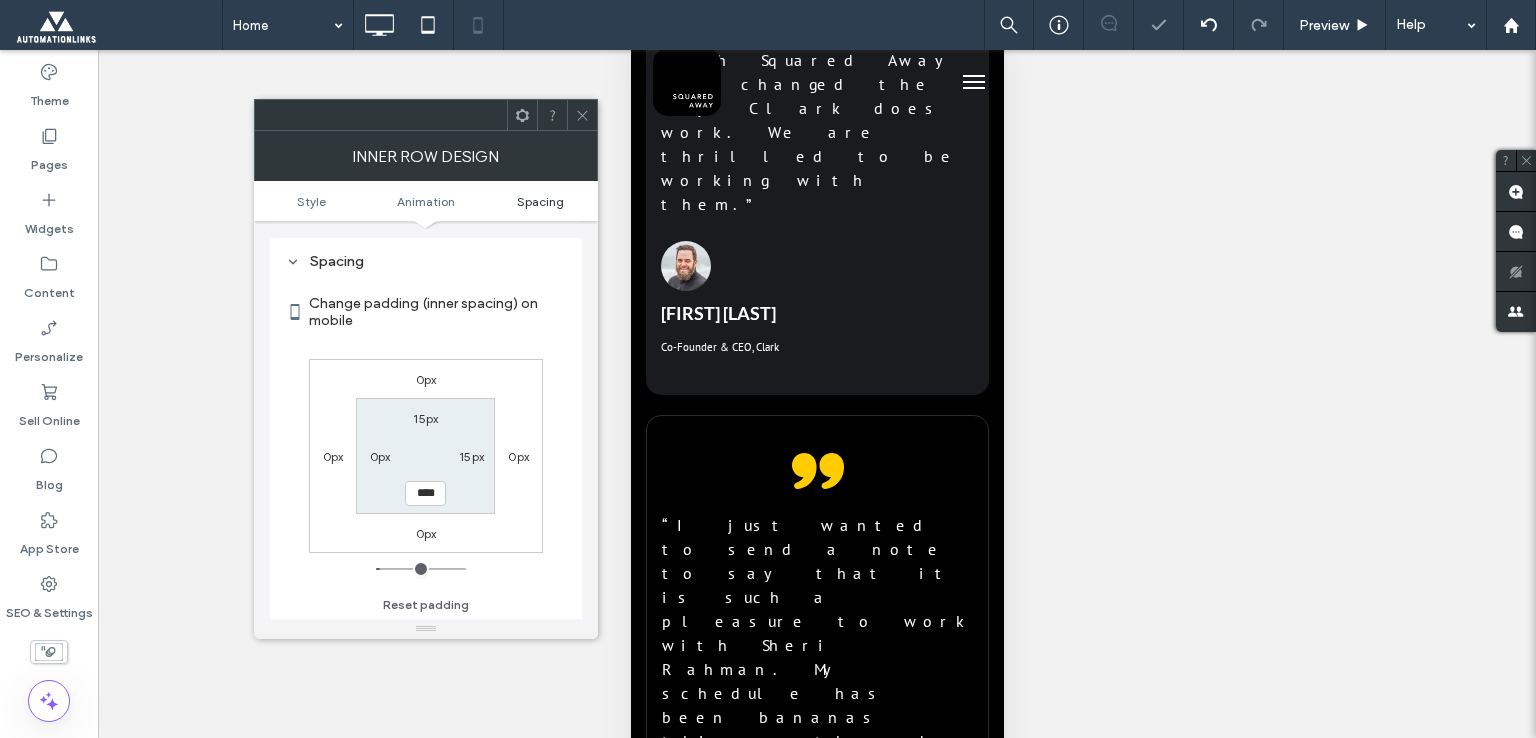 type on "*" 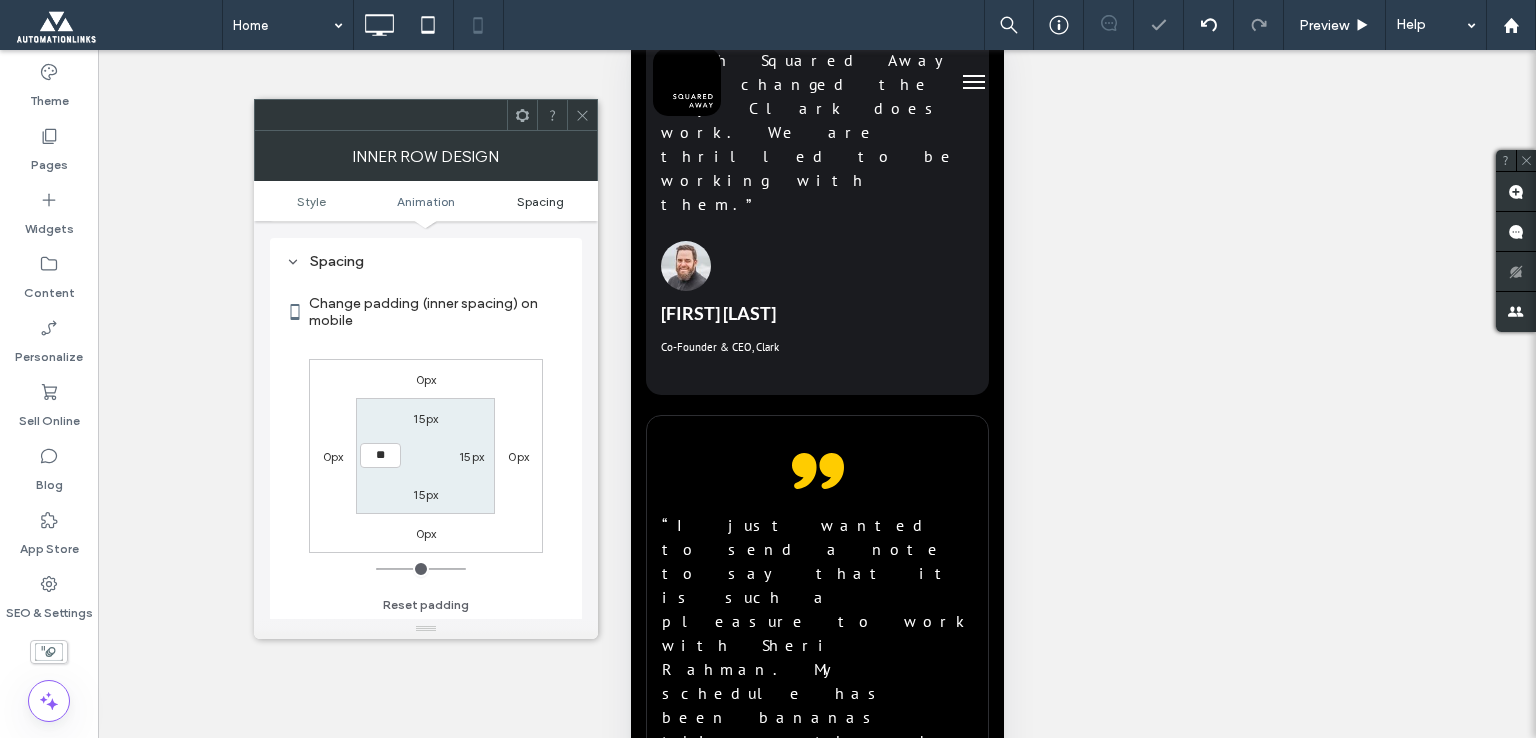 type on "**" 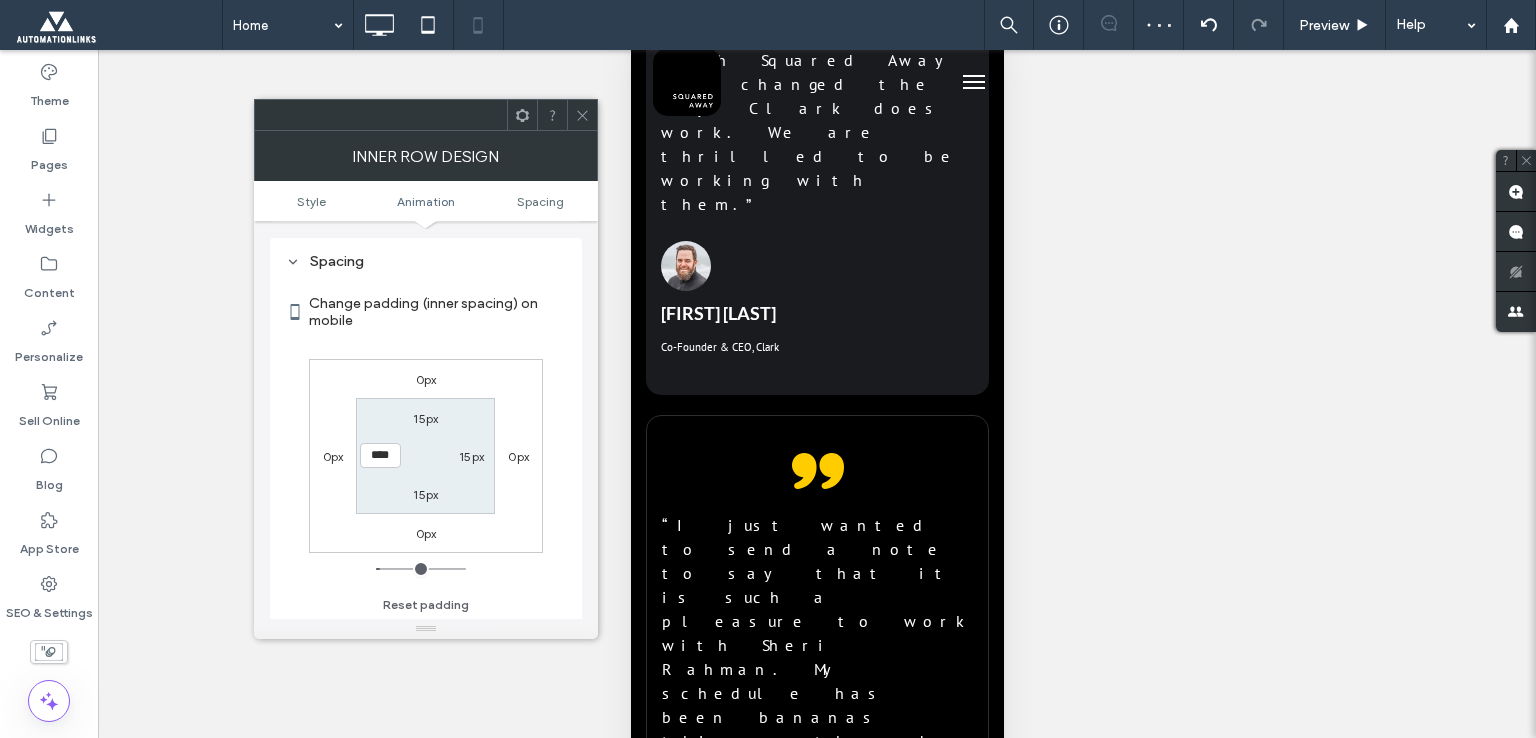 click 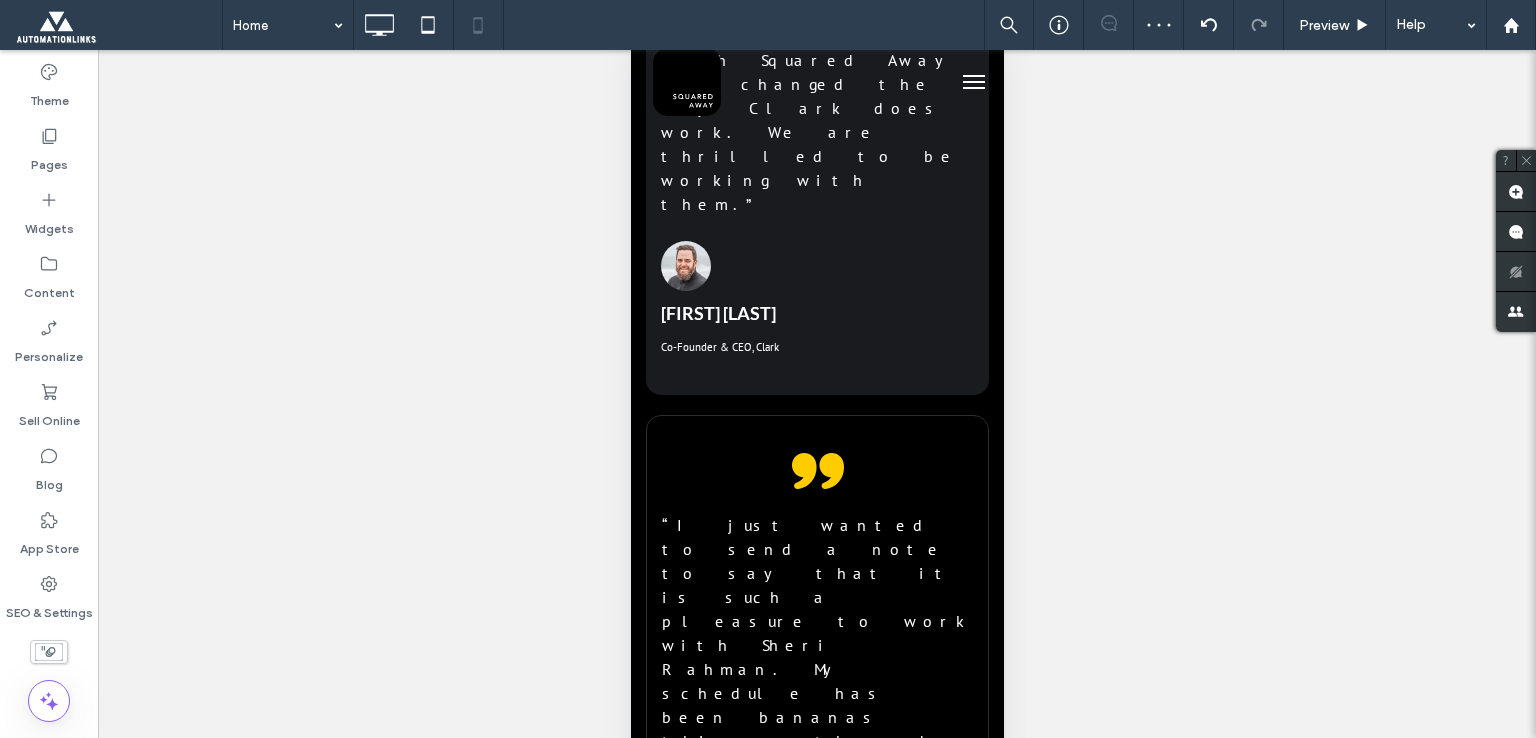 click at bounding box center (816, 5439) 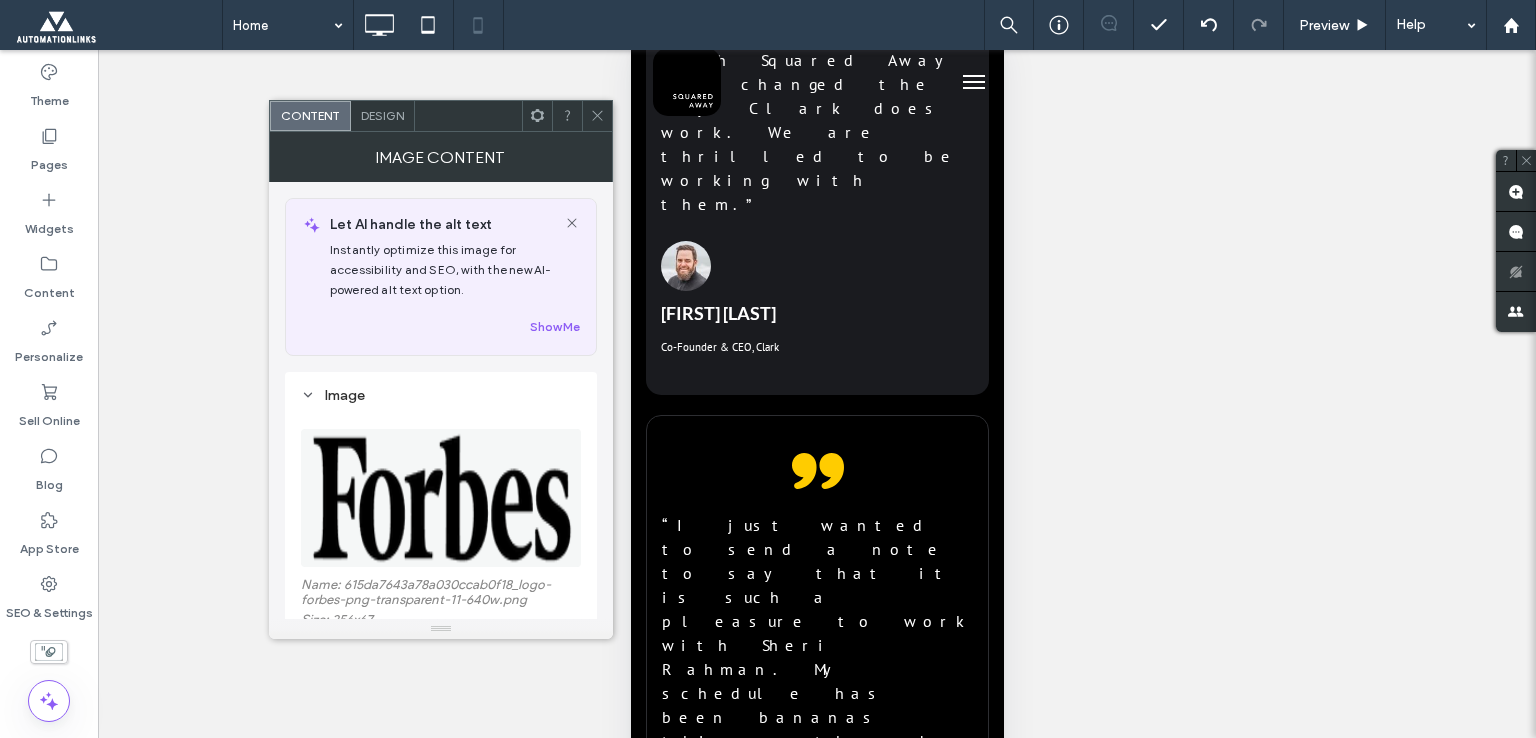 click on "Design" at bounding box center (382, 115) 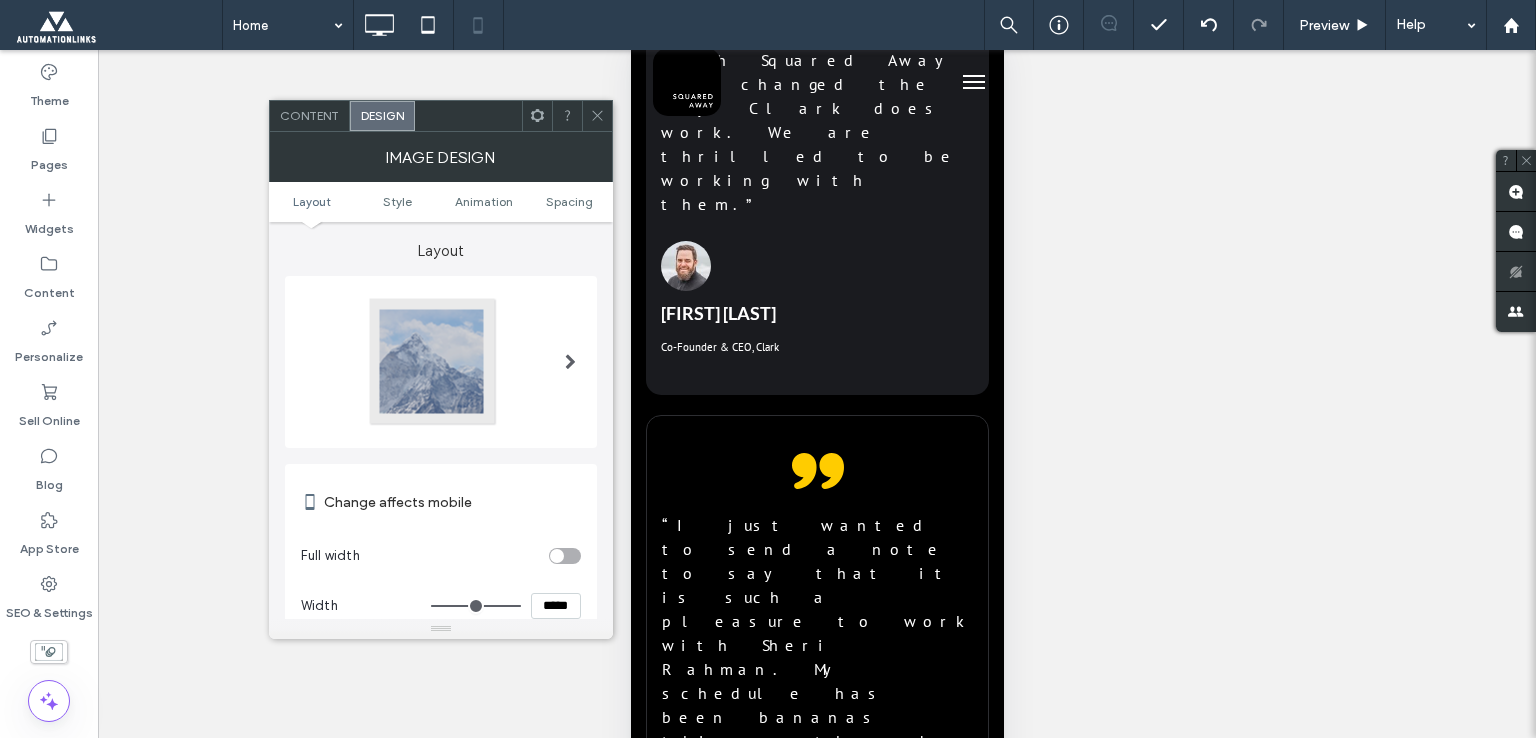 click on "*****" at bounding box center [556, 606] 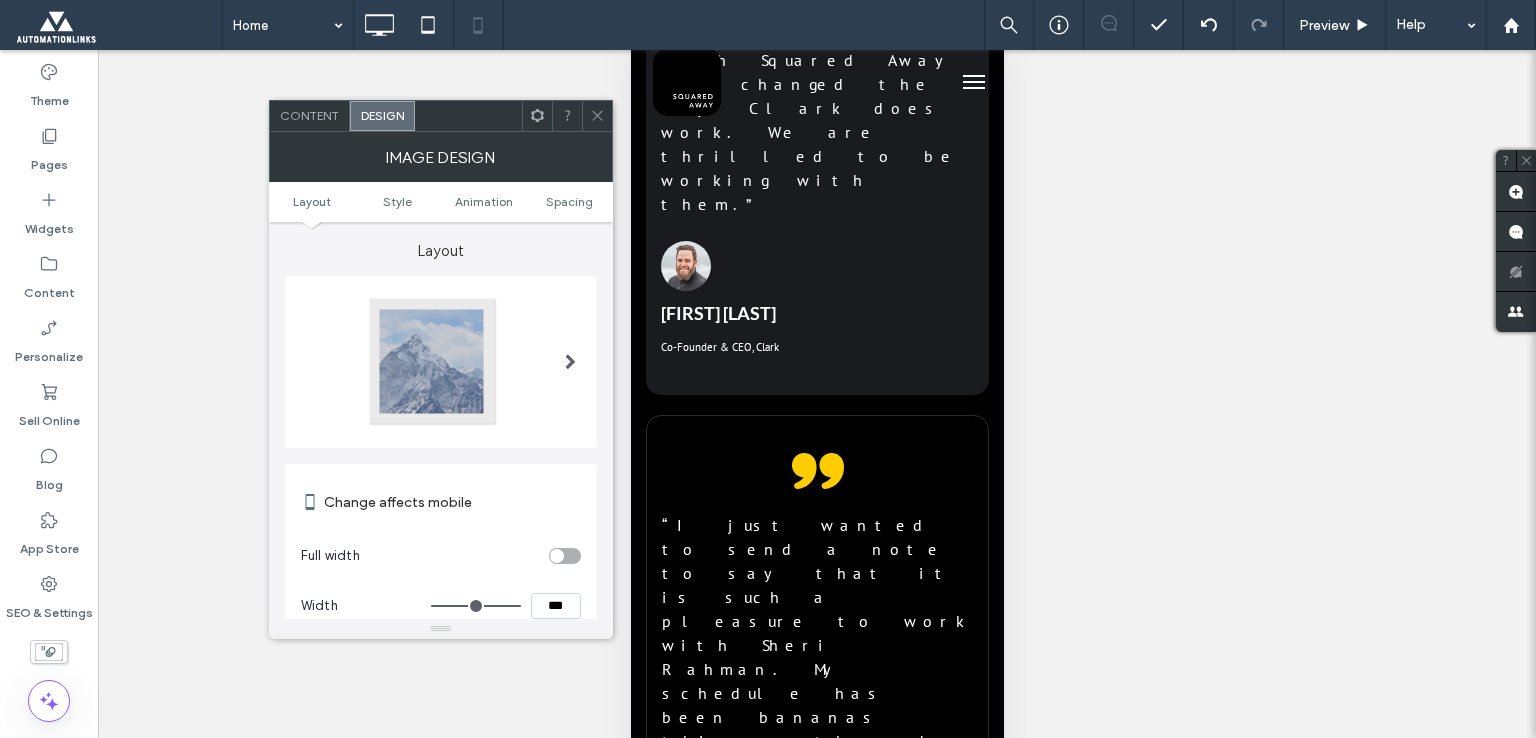 type on "*****" 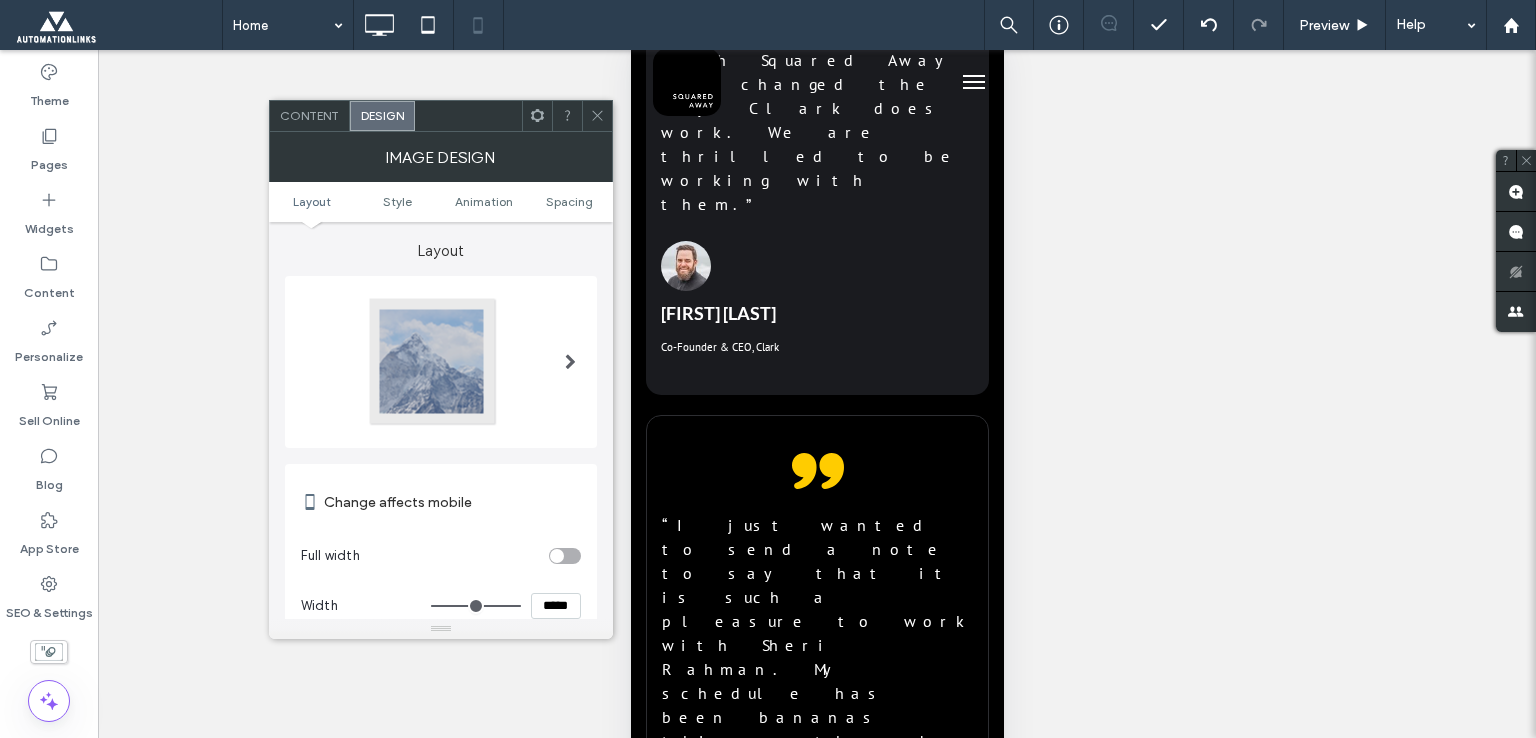 type on "***" 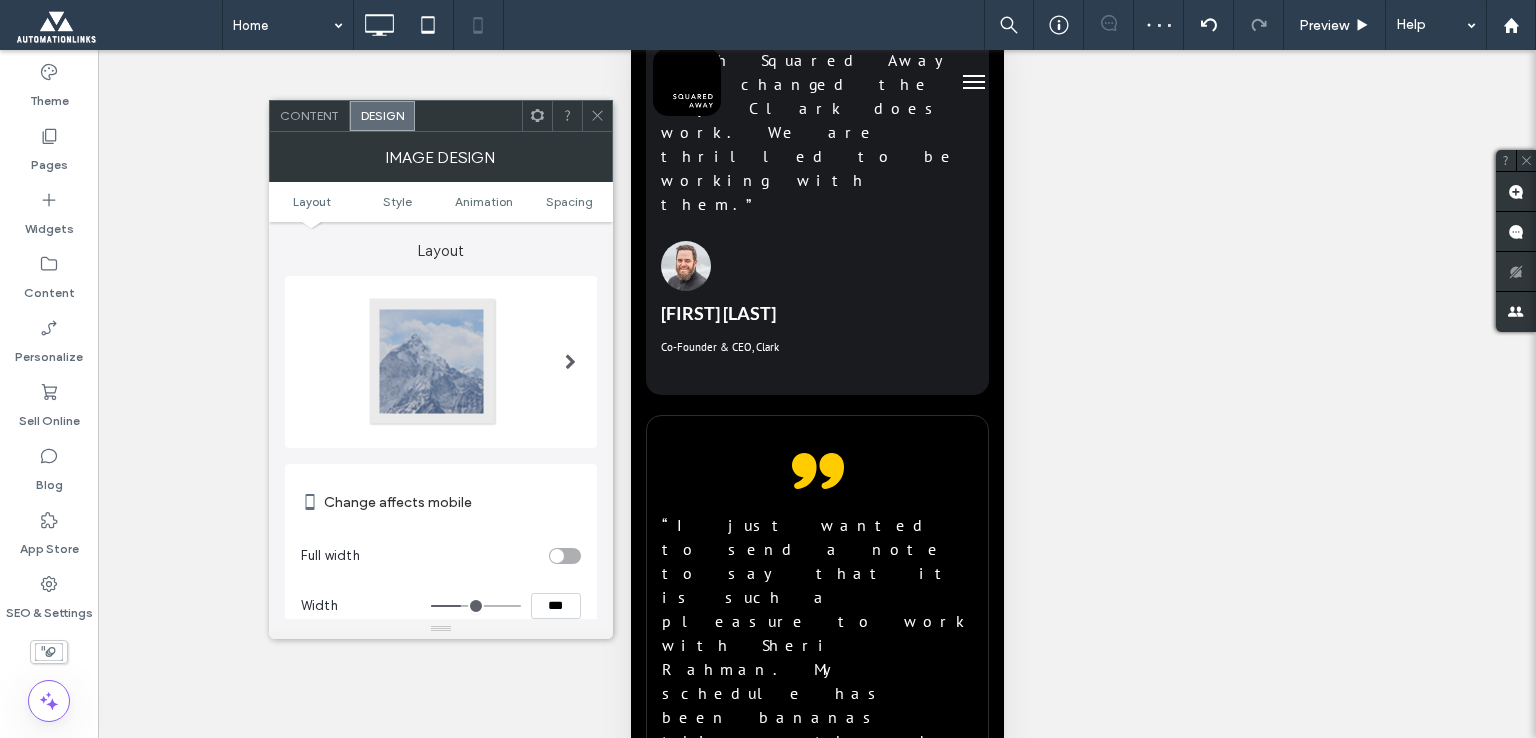 type on "*****" 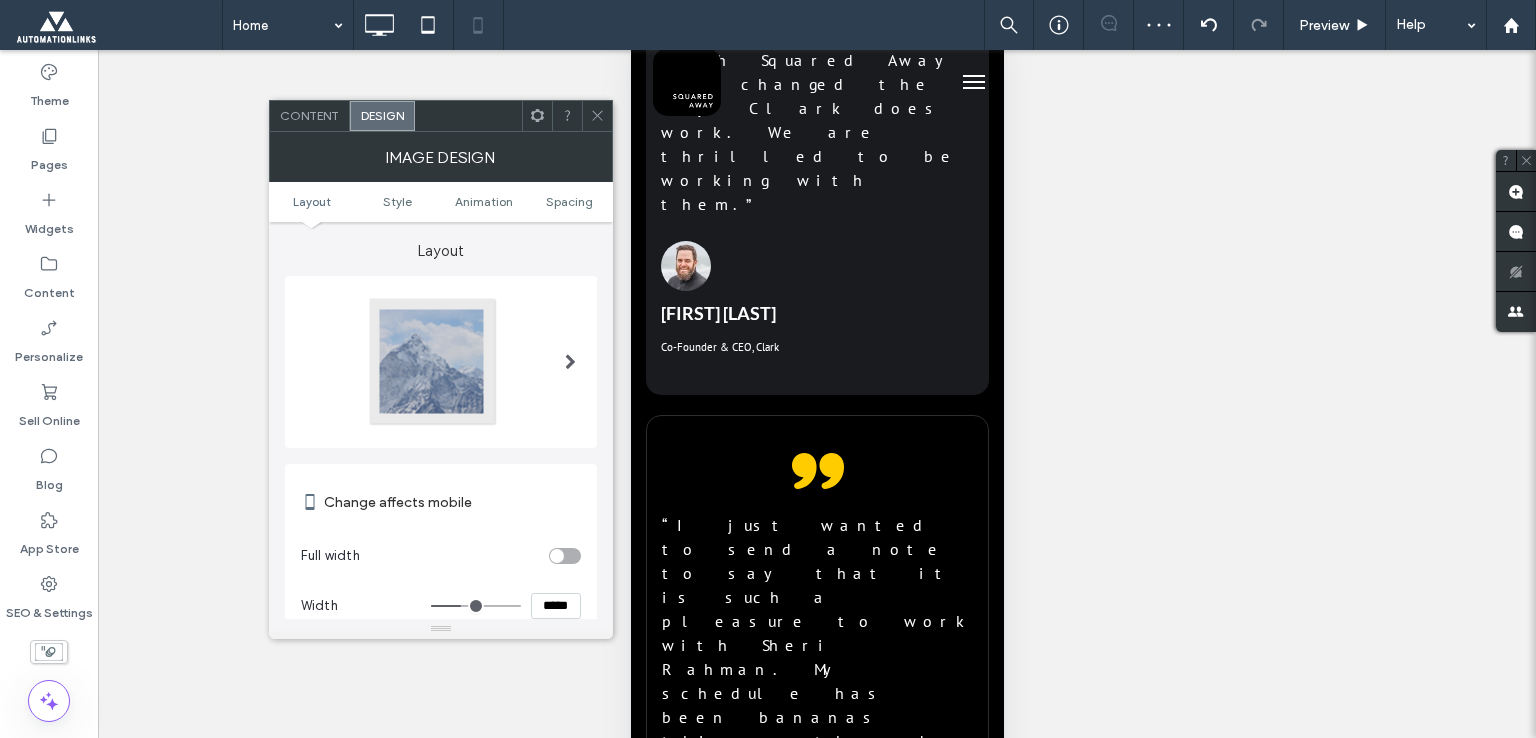 type on "***" 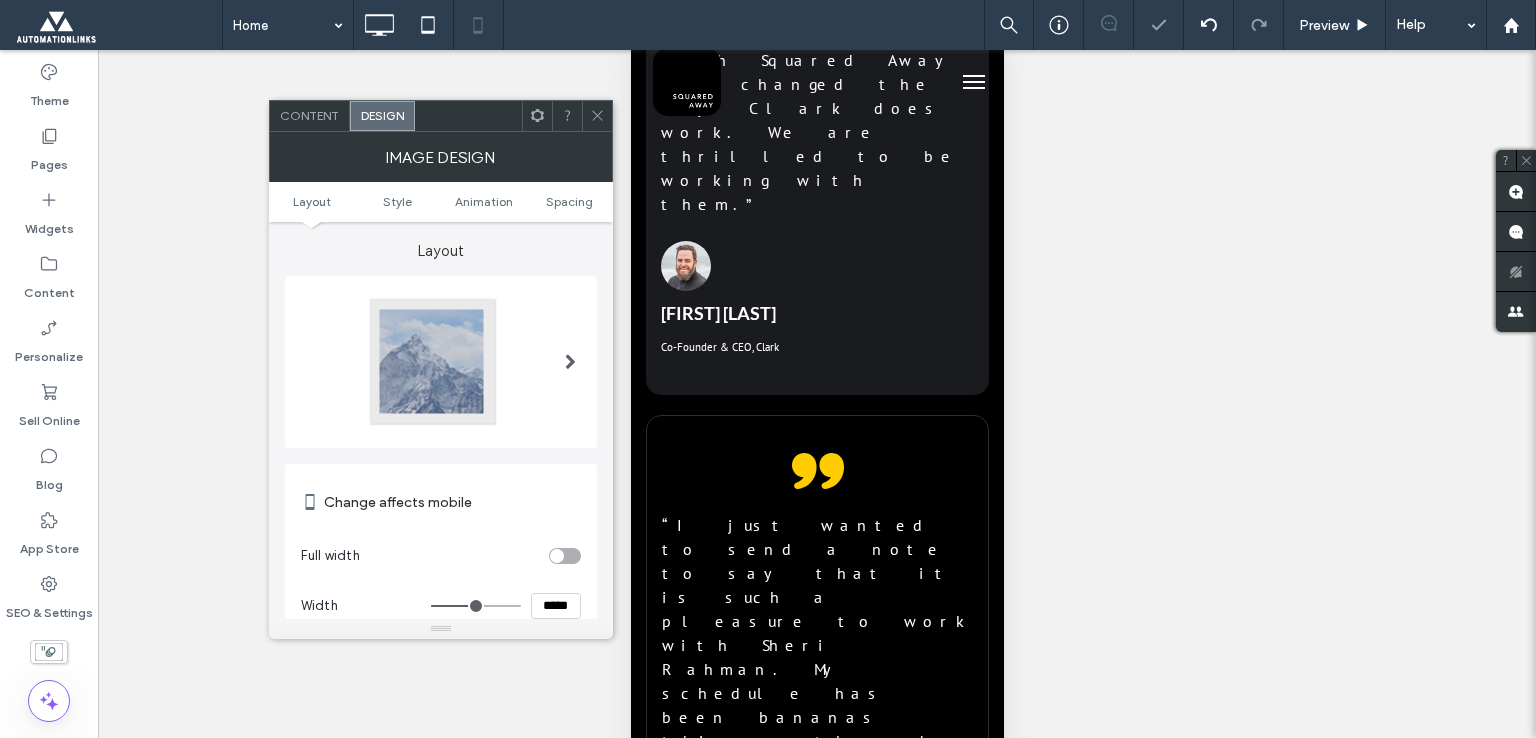 click 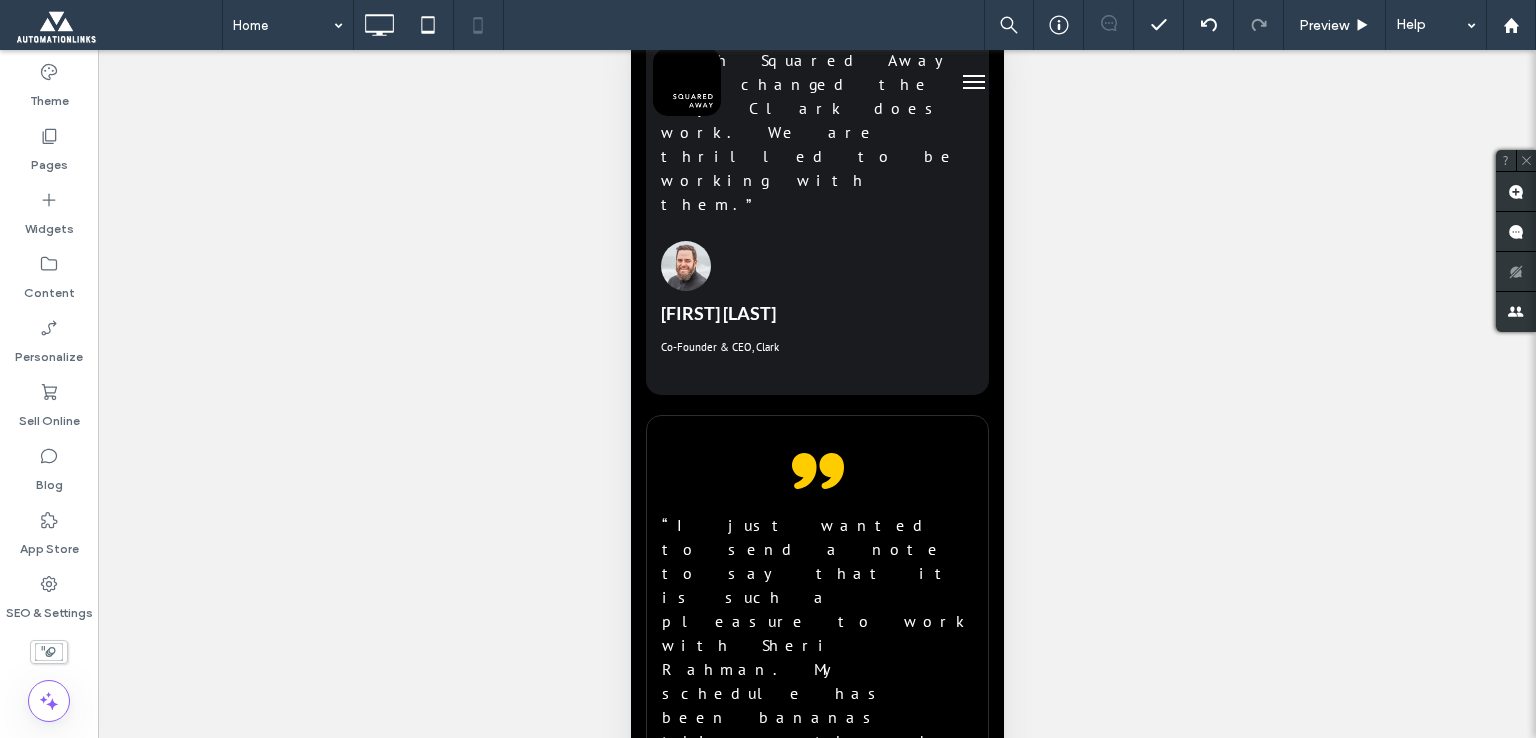 click on "HOW THIS FOUNDER CREATED A VIRTUAL ASSISTANT COMPANY TO EMPLOY MILITARY SPOUSES WORLDWIDE" at bounding box center [802, 5507] 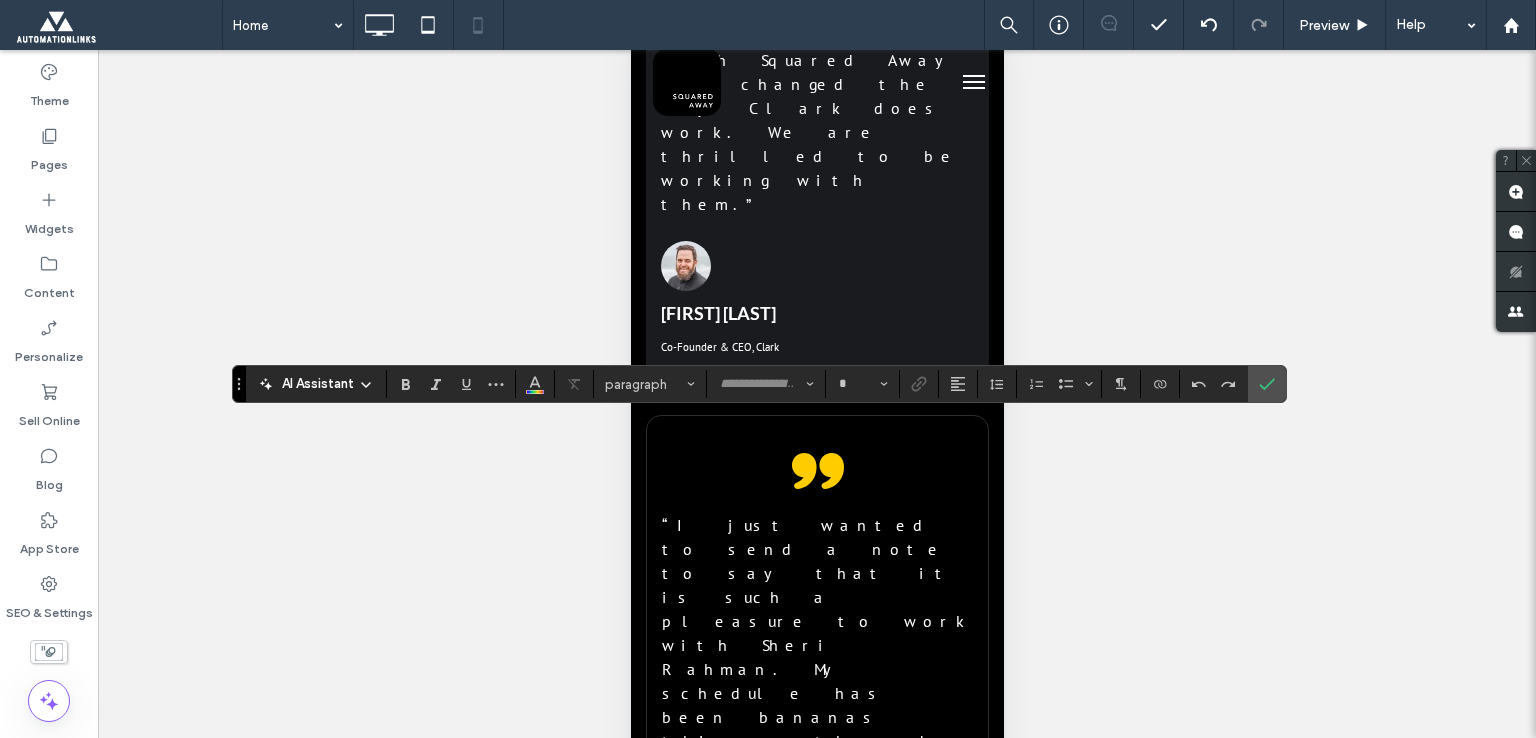 type on "*******" 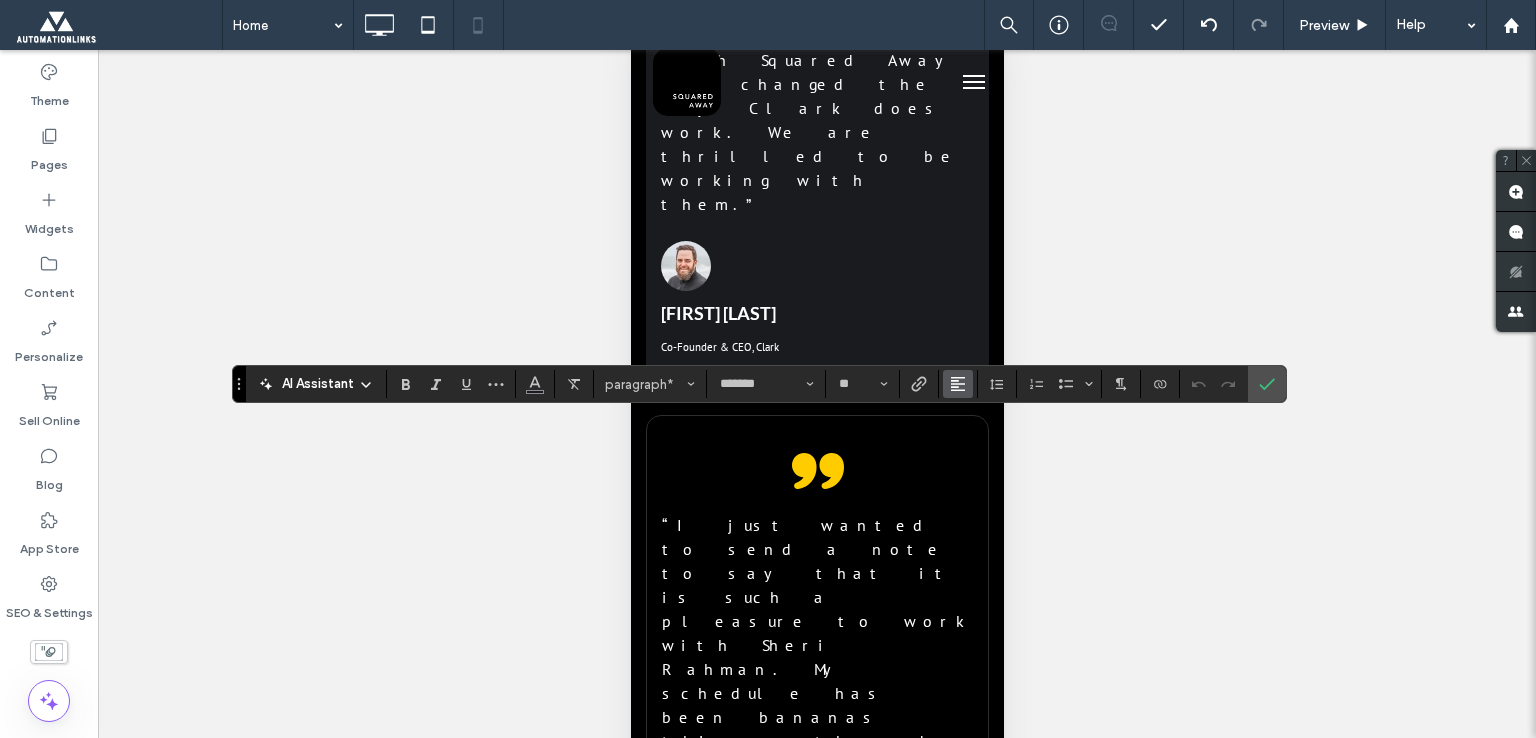 click 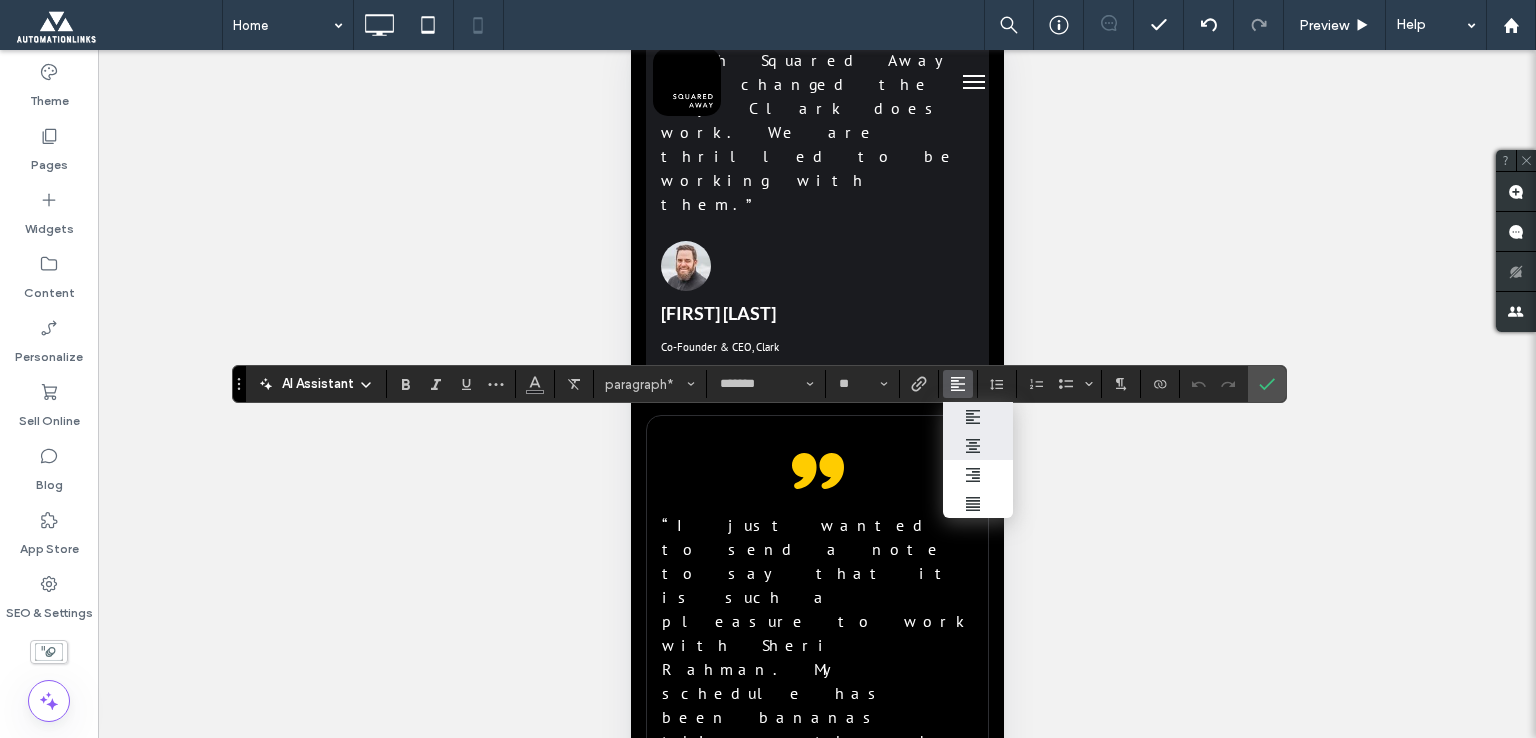 click at bounding box center [978, 445] 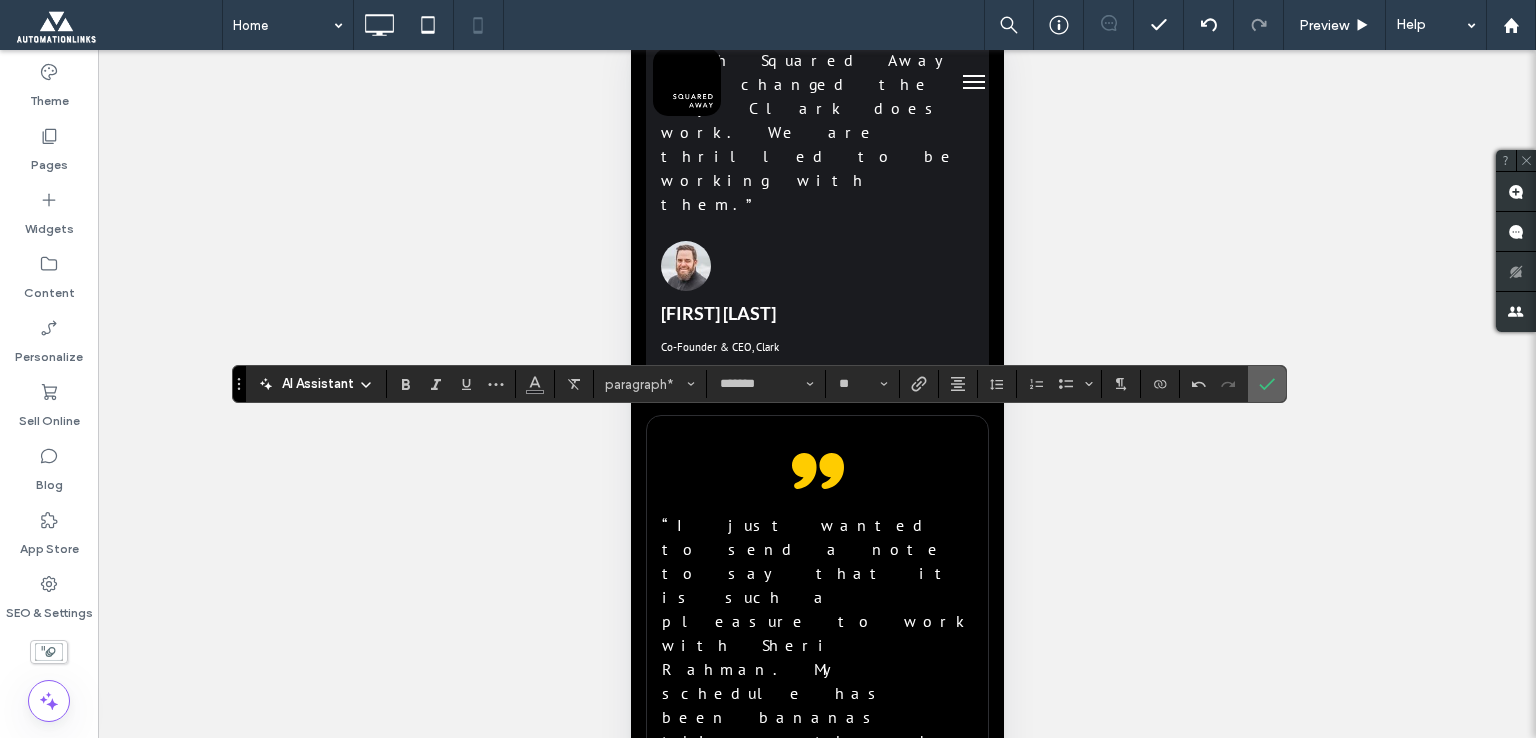 click at bounding box center [1267, 384] 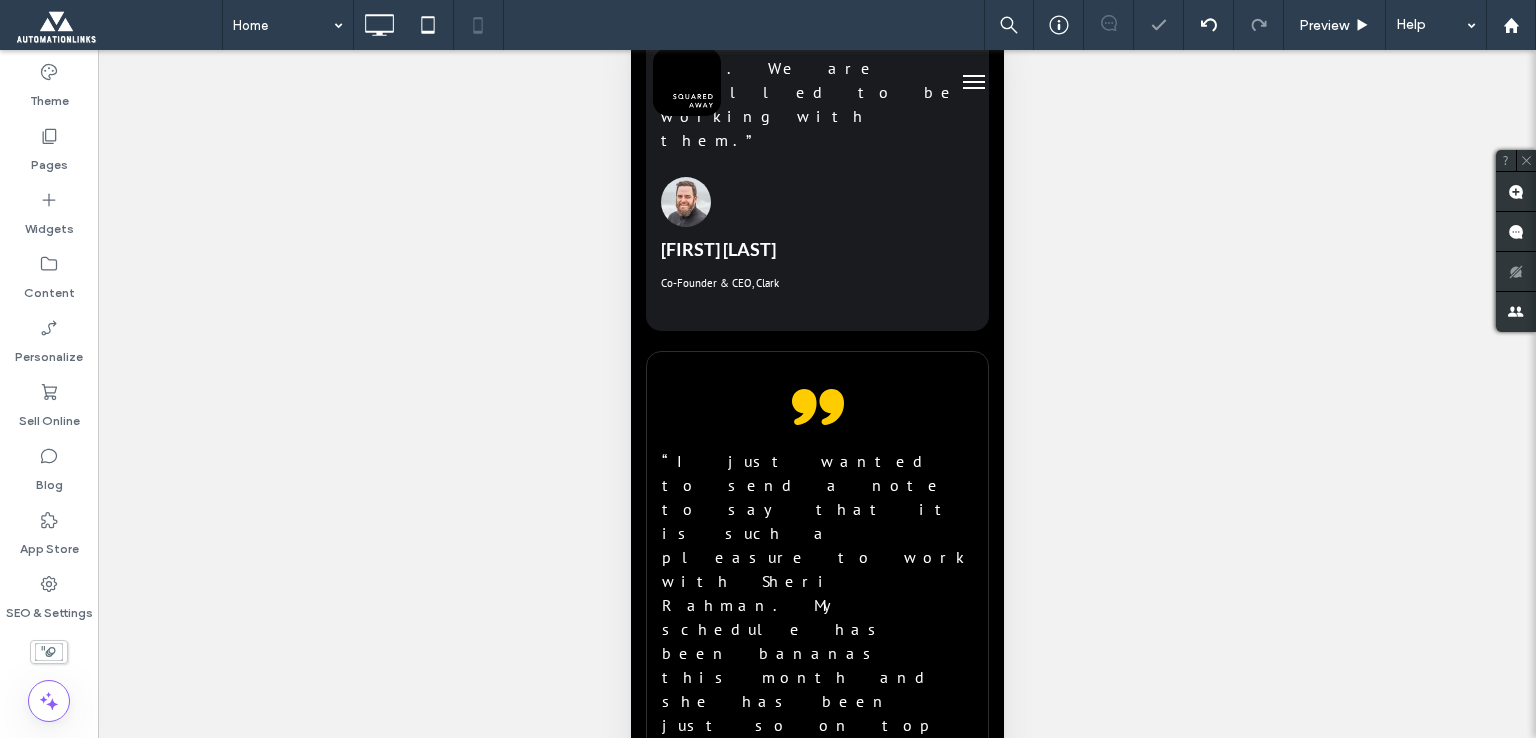 scroll, scrollTop: 10700, scrollLeft: 0, axis: vertical 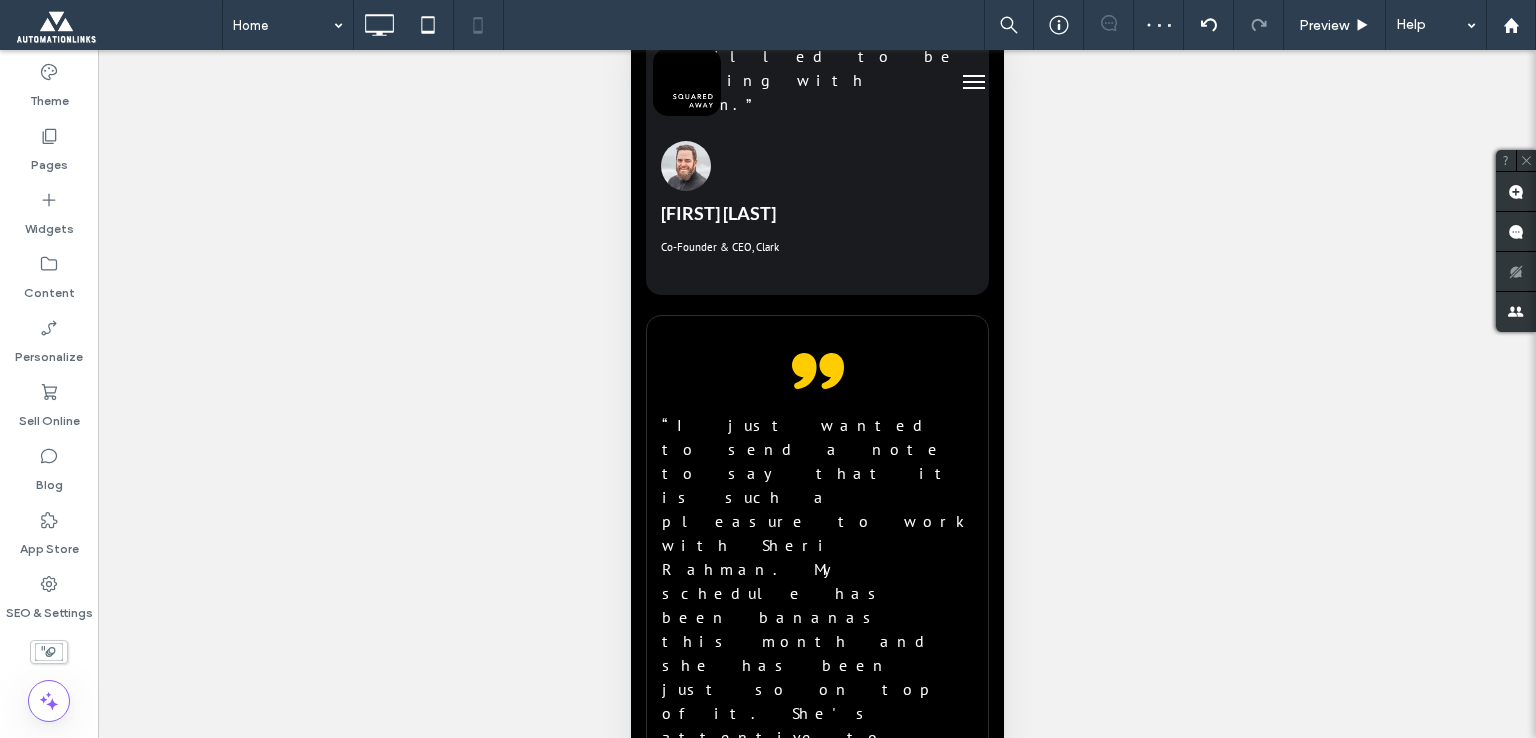 click at bounding box center [687, 5507] 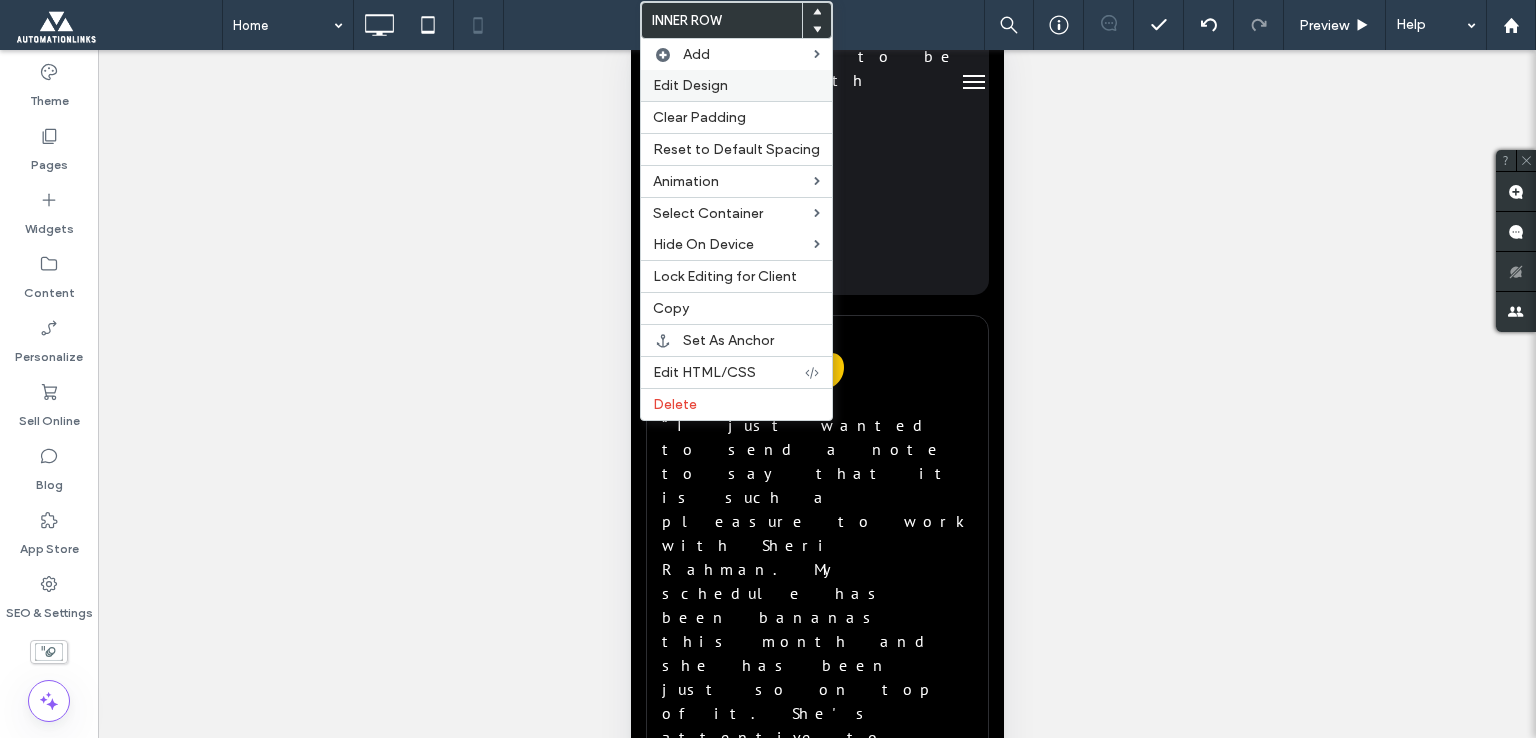 click on "Edit Design" at bounding box center [690, 85] 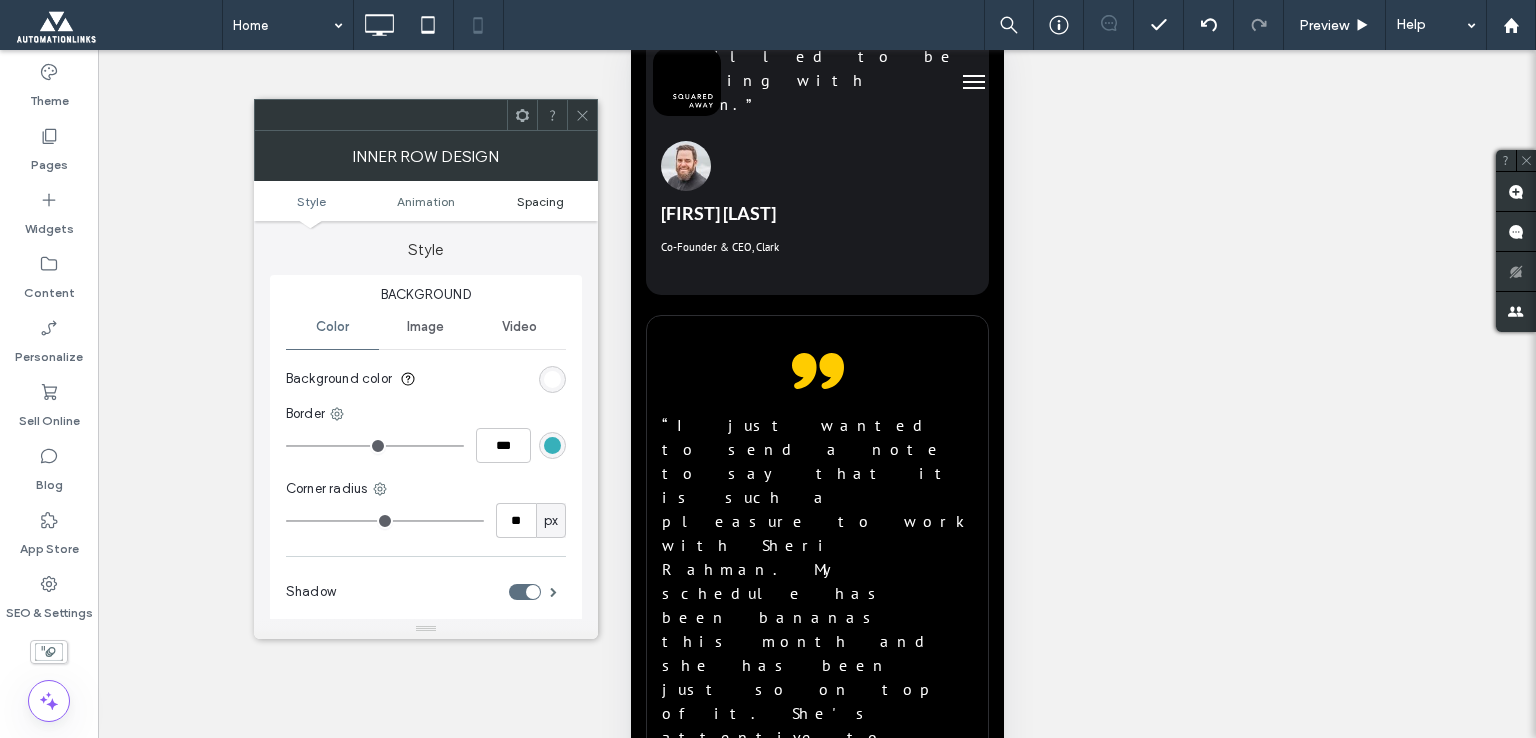 click on "Spacing" at bounding box center (540, 201) 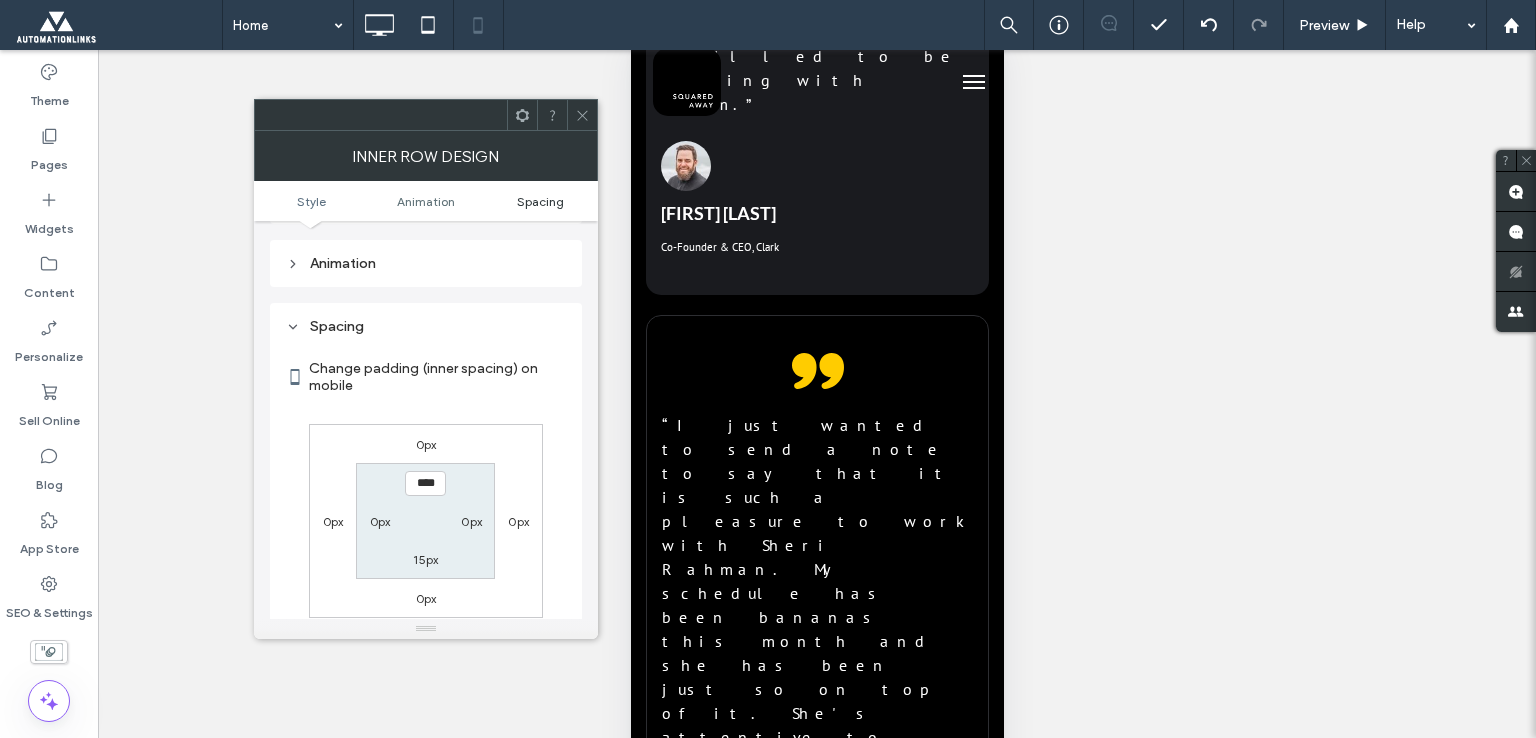 scroll, scrollTop: 468, scrollLeft: 0, axis: vertical 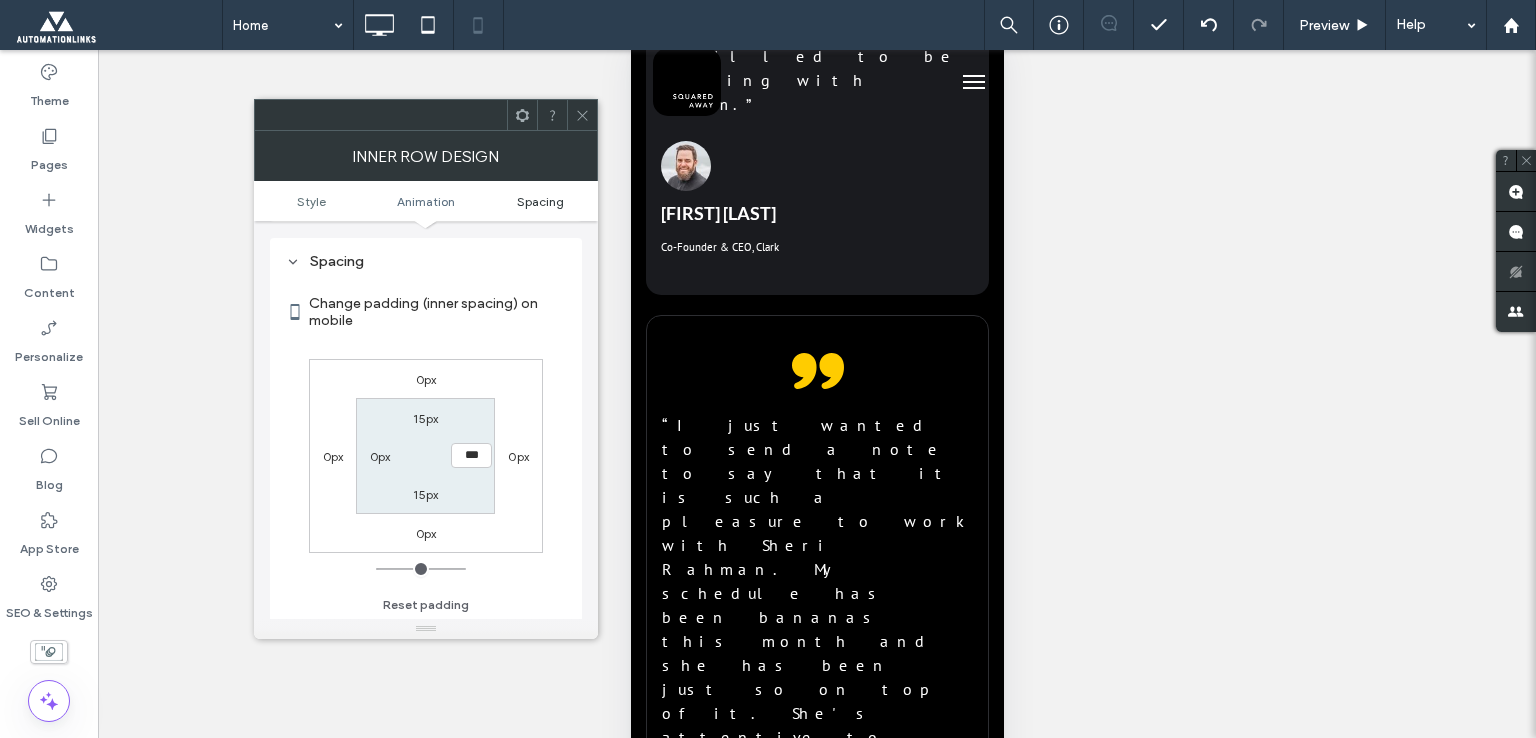 type on "*" 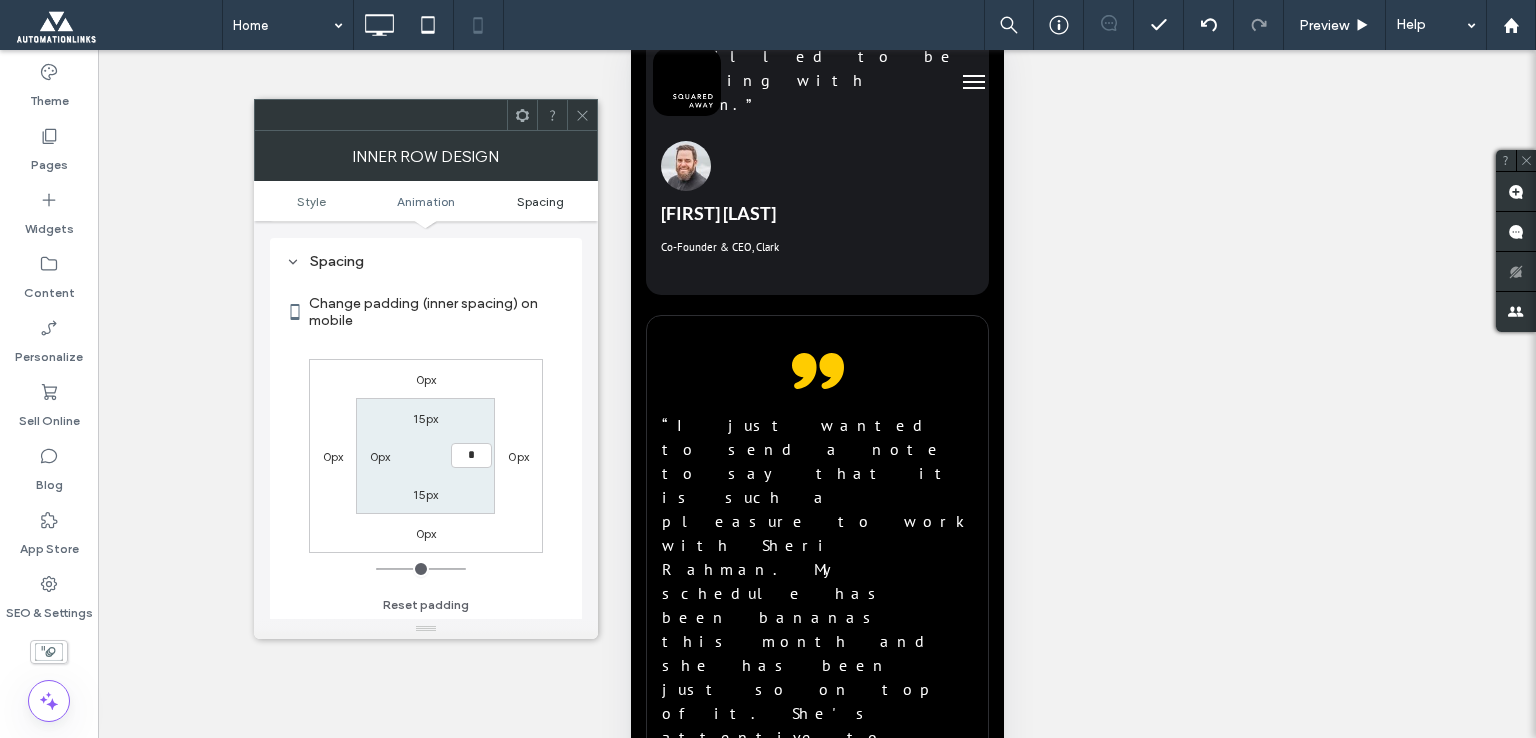 type on "**" 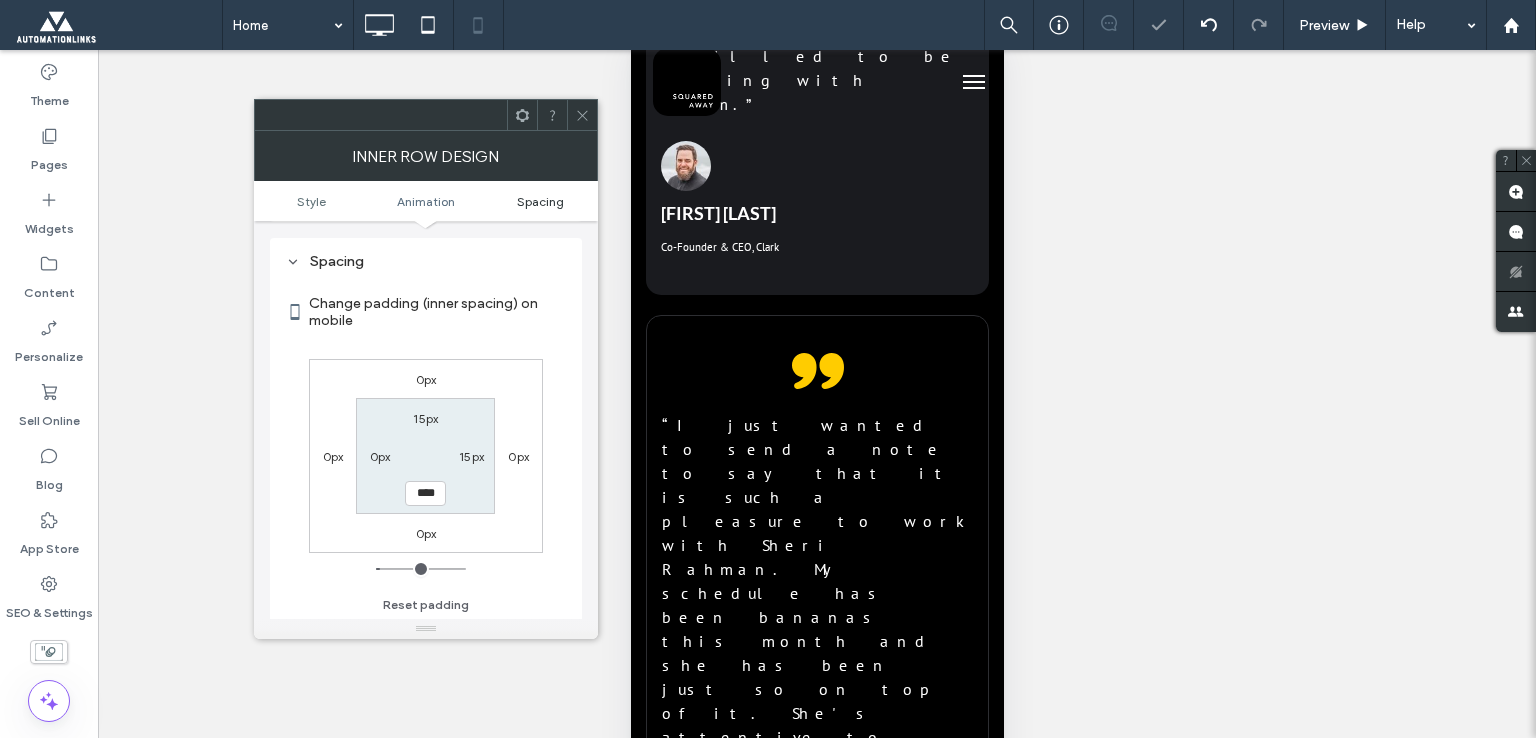 type on "*" 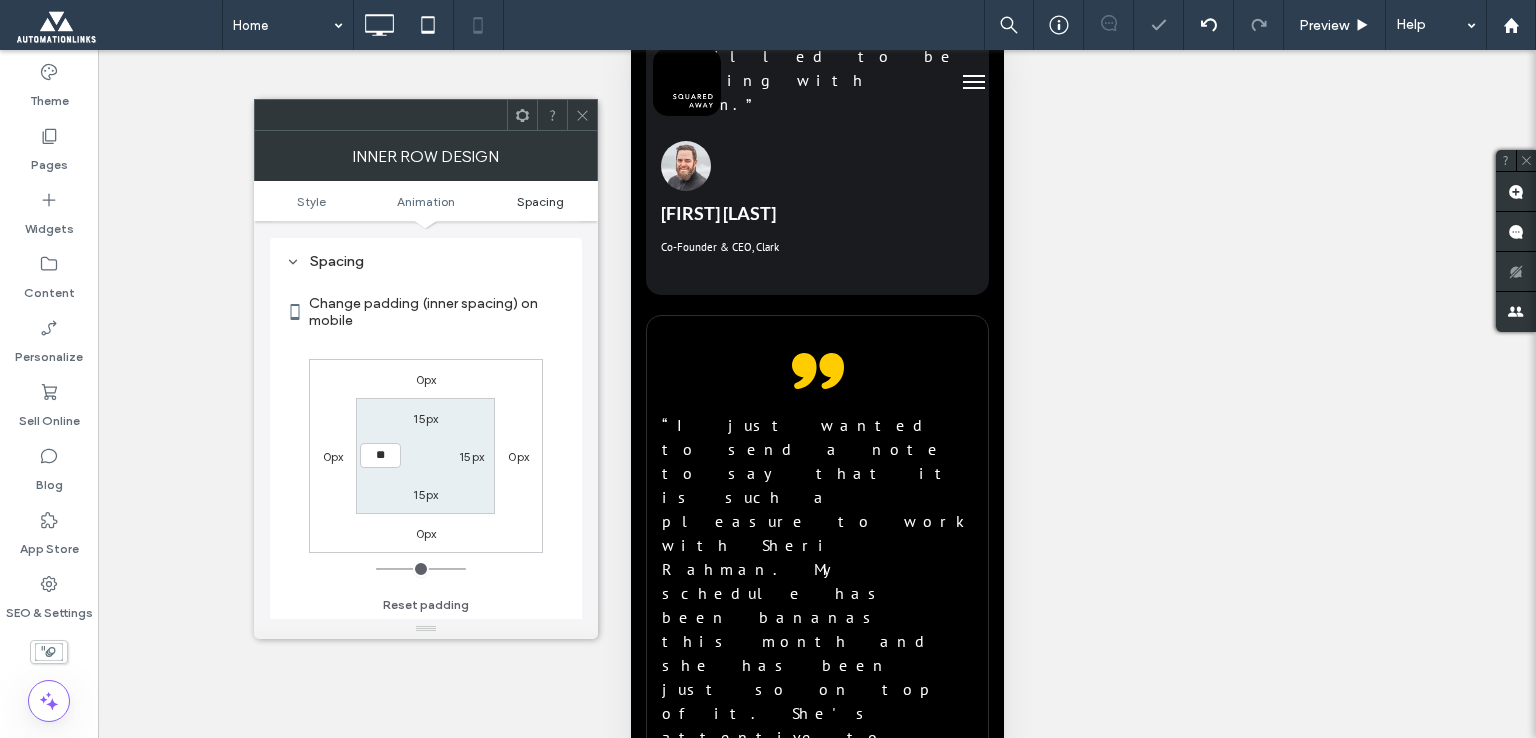 type on "**" 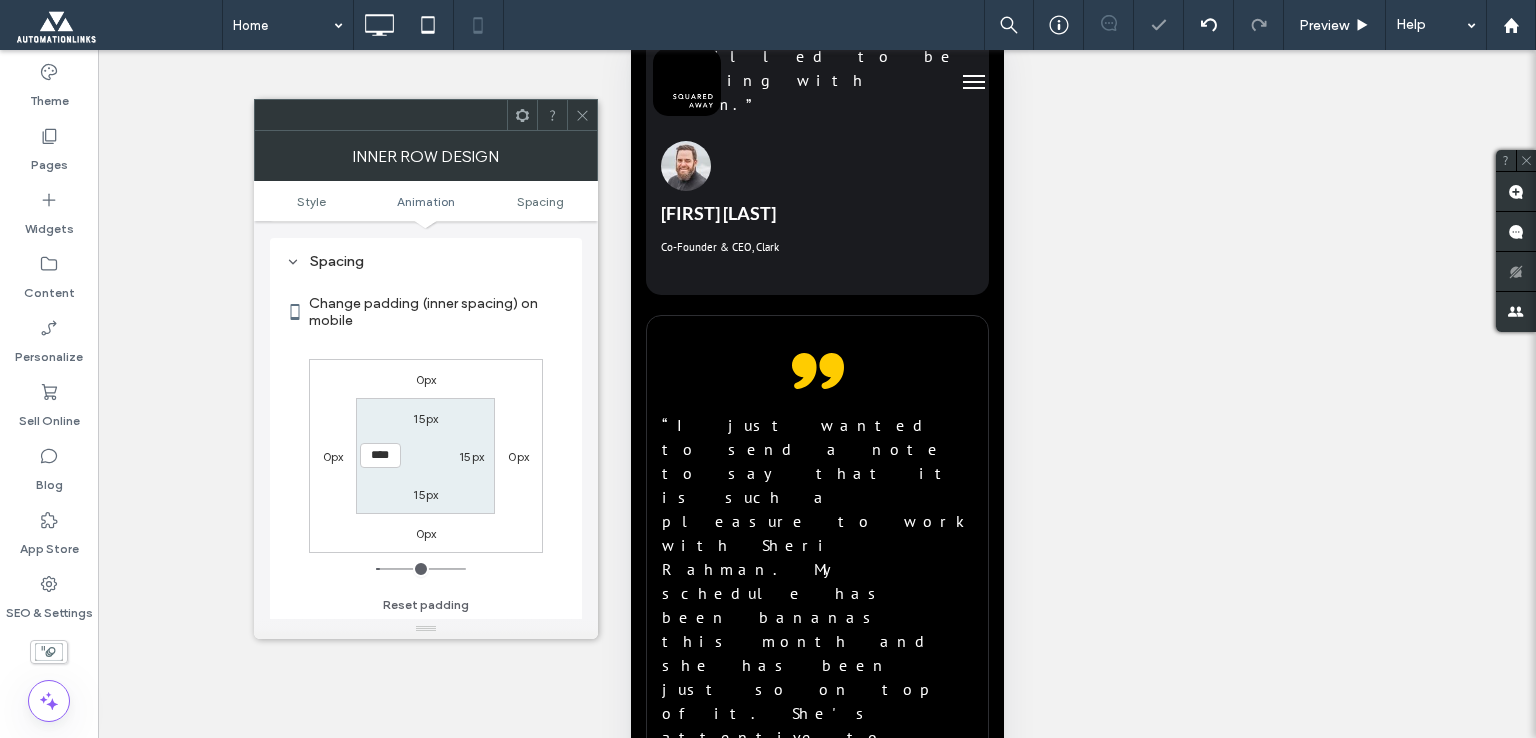 click 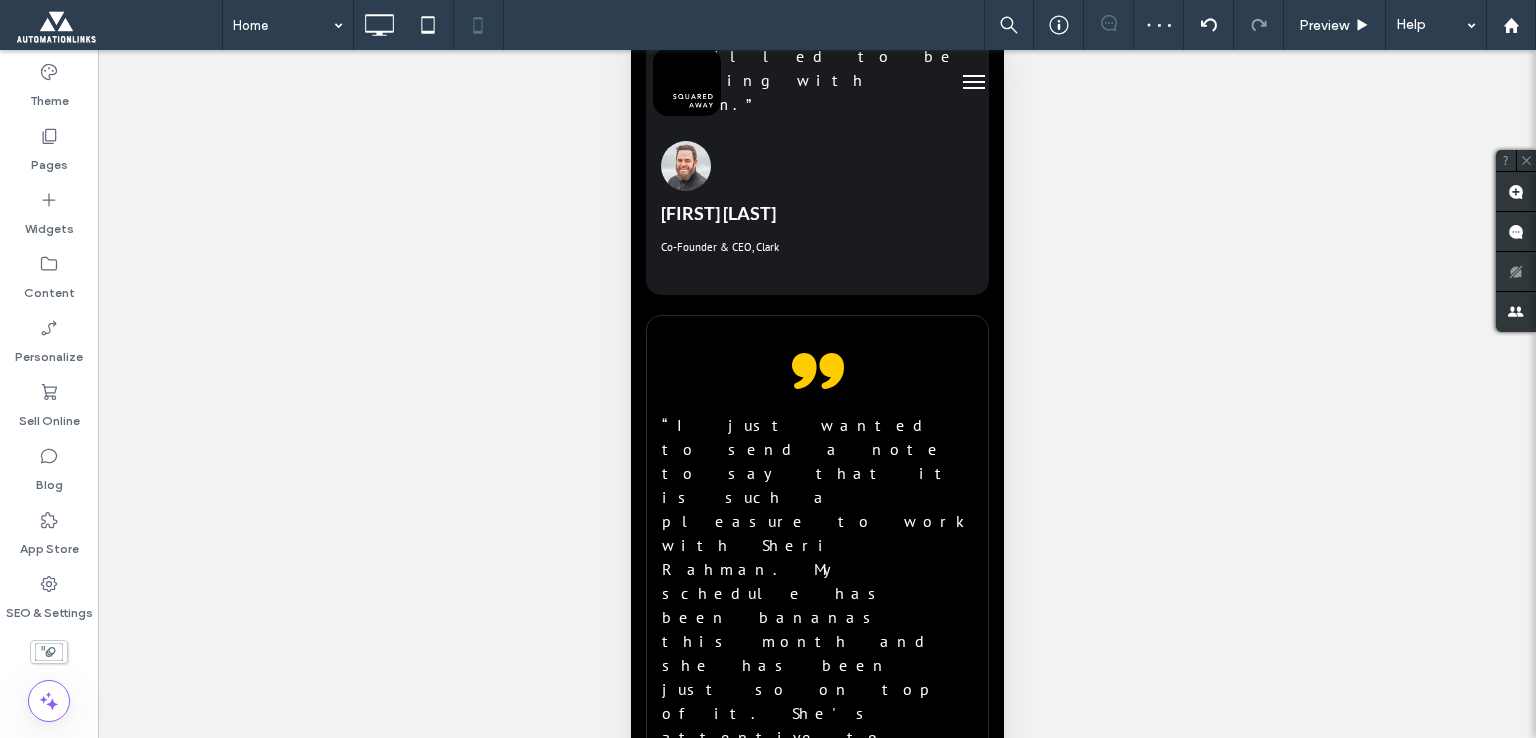 click at bounding box center [816, 5574] 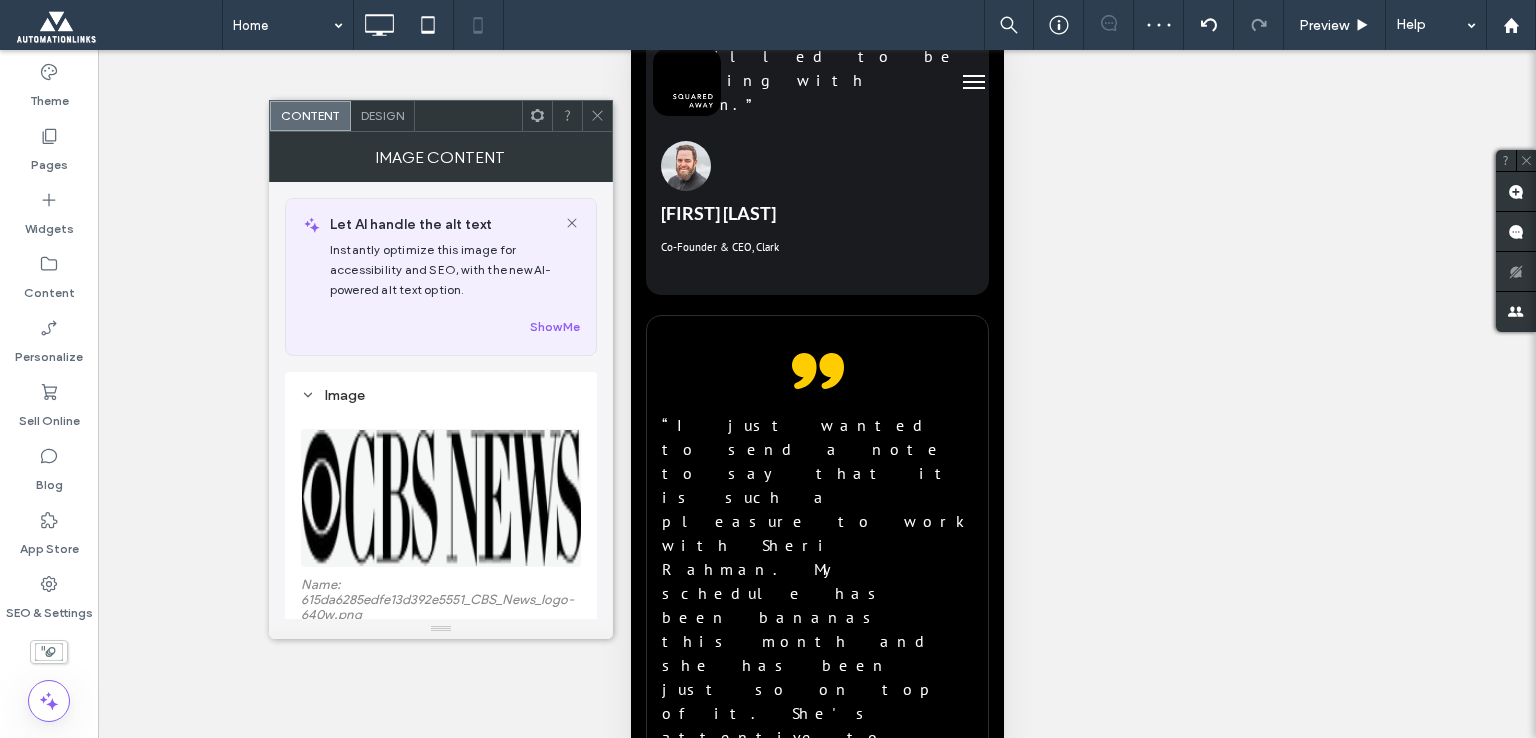 click on "Design" at bounding box center [382, 115] 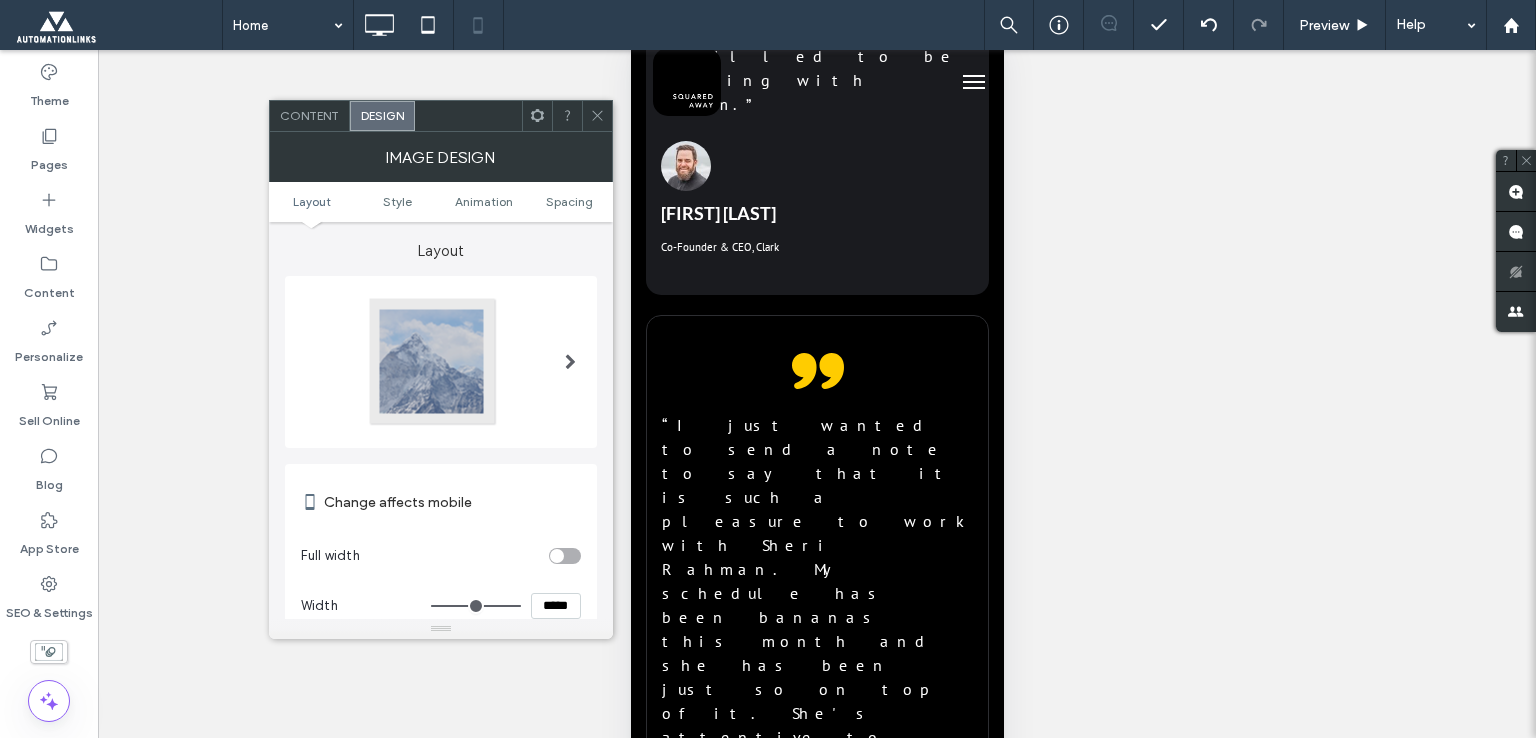 click on "*****" at bounding box center (556, 606) 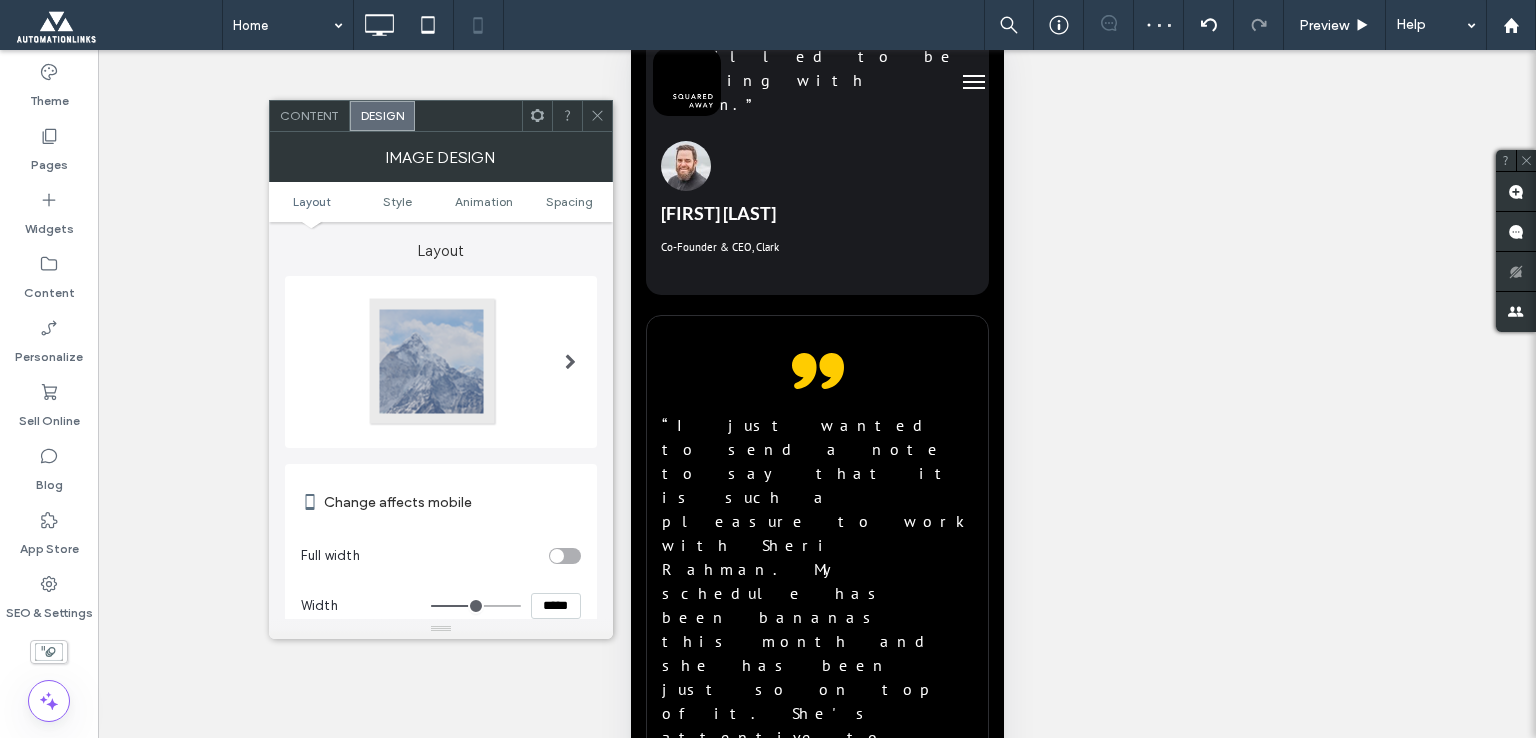 click 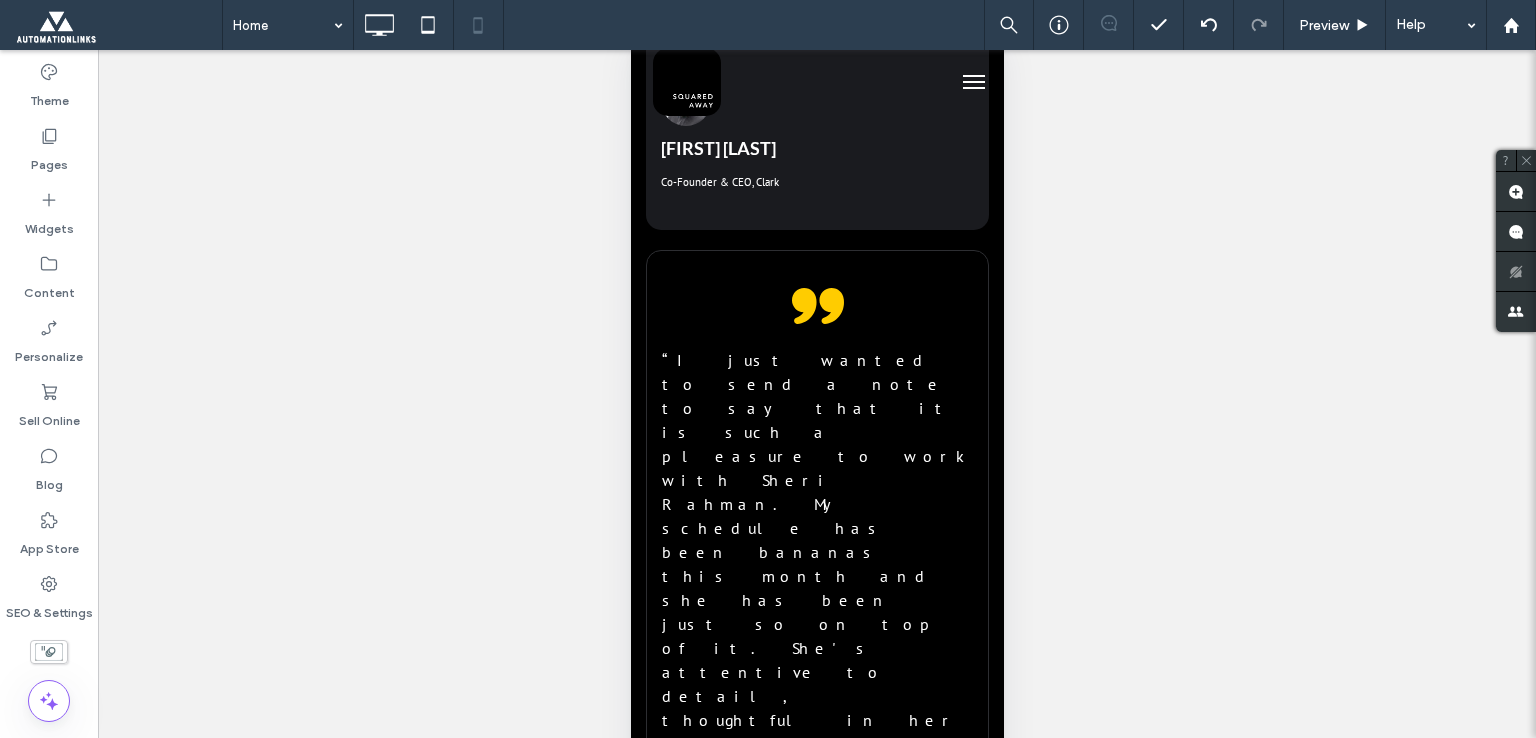scroll, scrollTop: 10800, scrollLeft: 0, axis: vertical 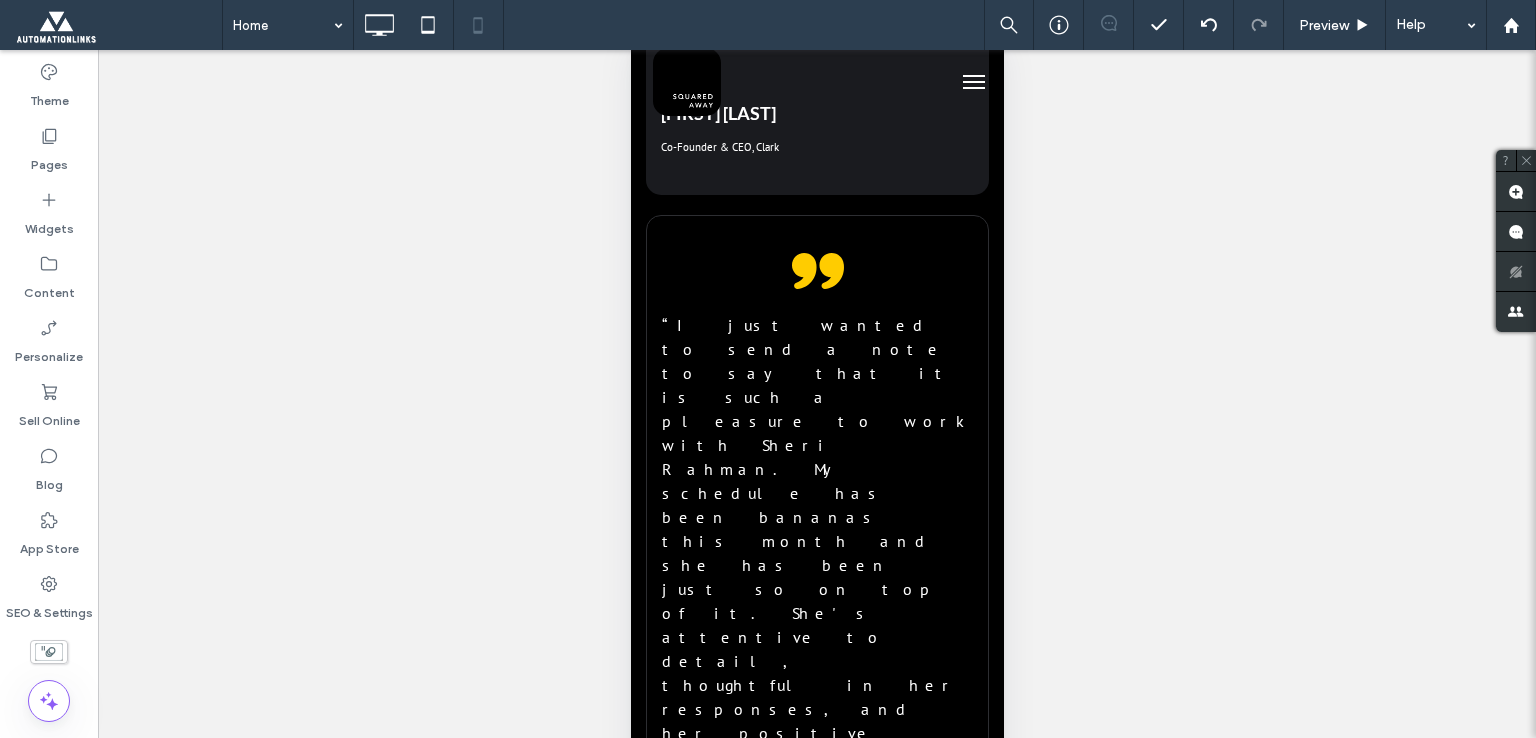 click on "MILITARY SPOUSE LAUNCHES BUSINESS TO HELP OTHERS FIND JOBS" at bounding box center (798, 5531) 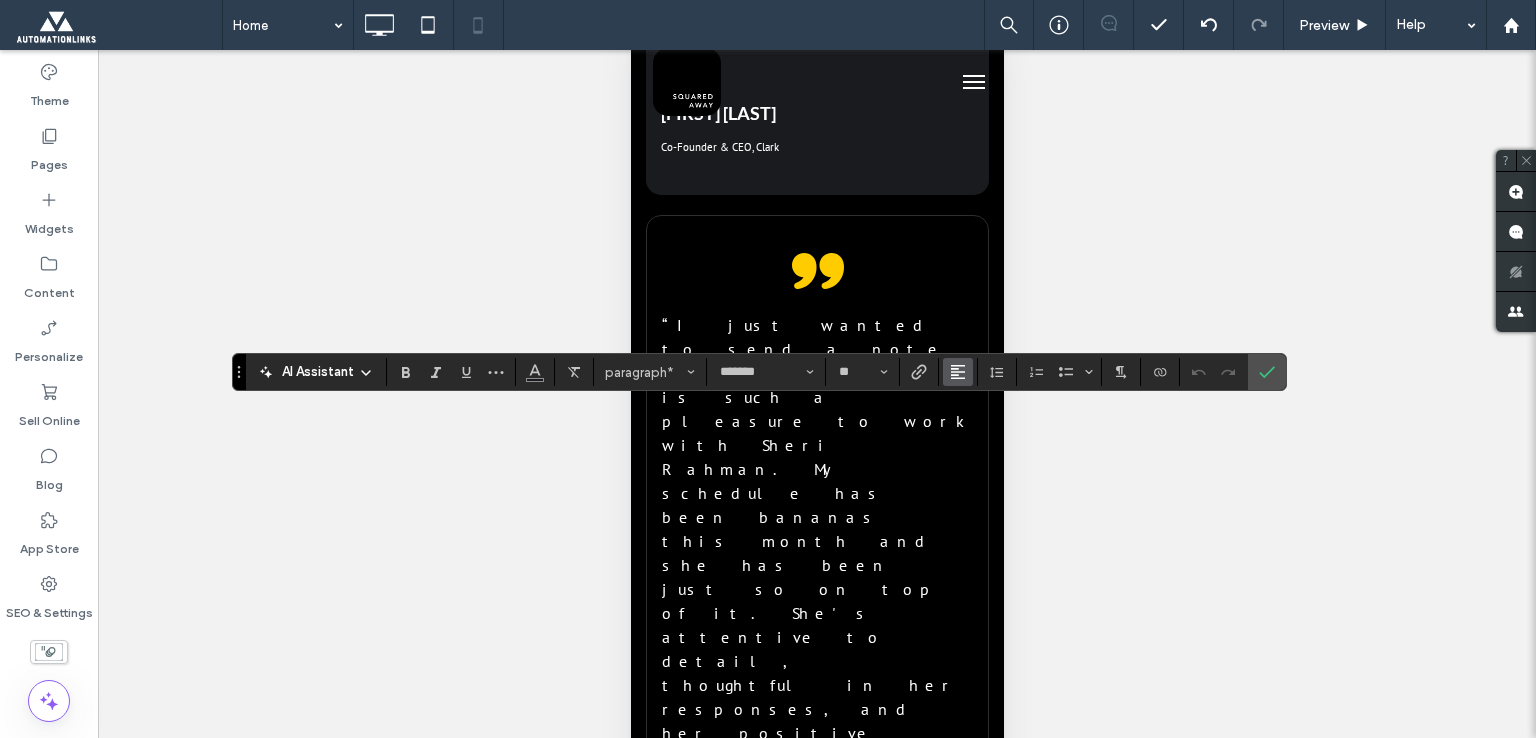 click 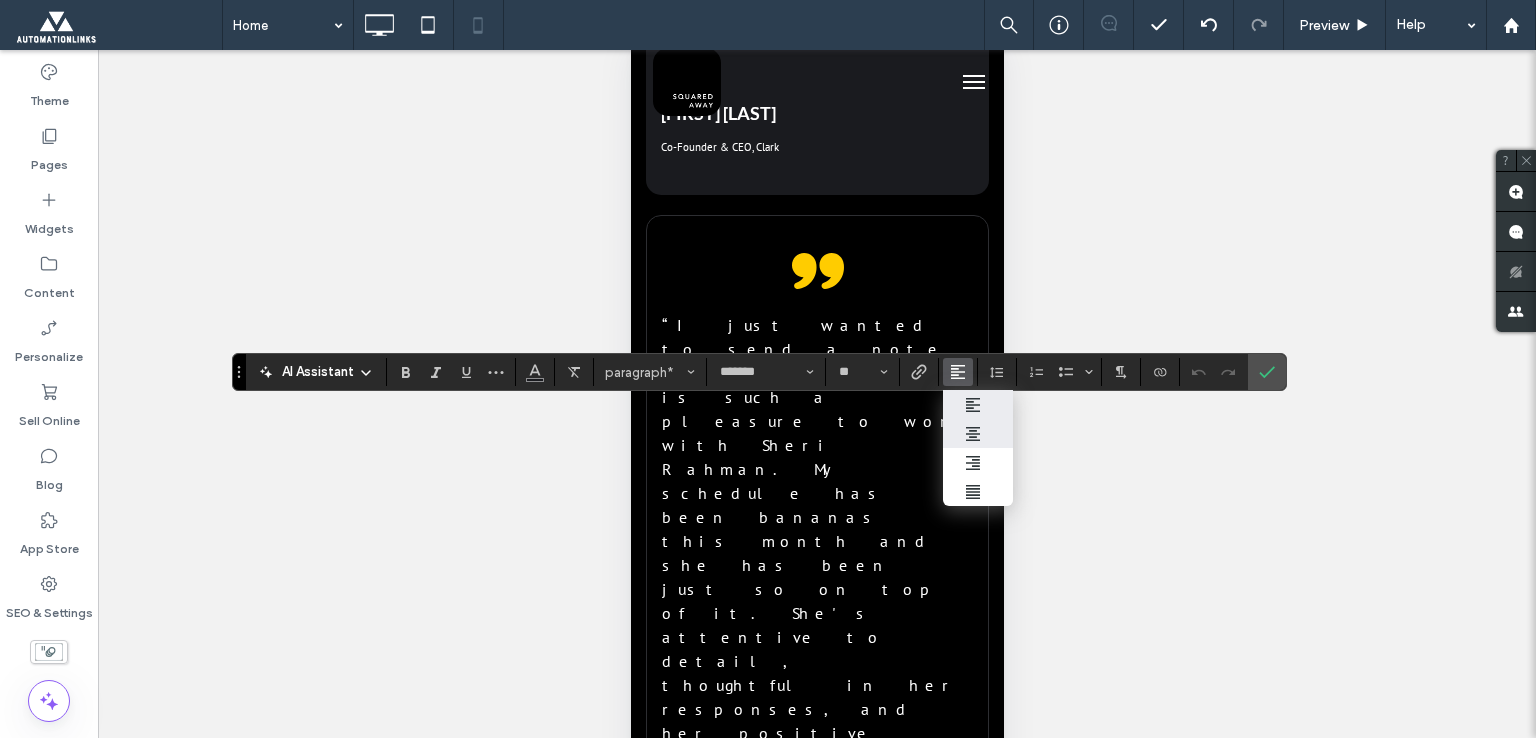 click 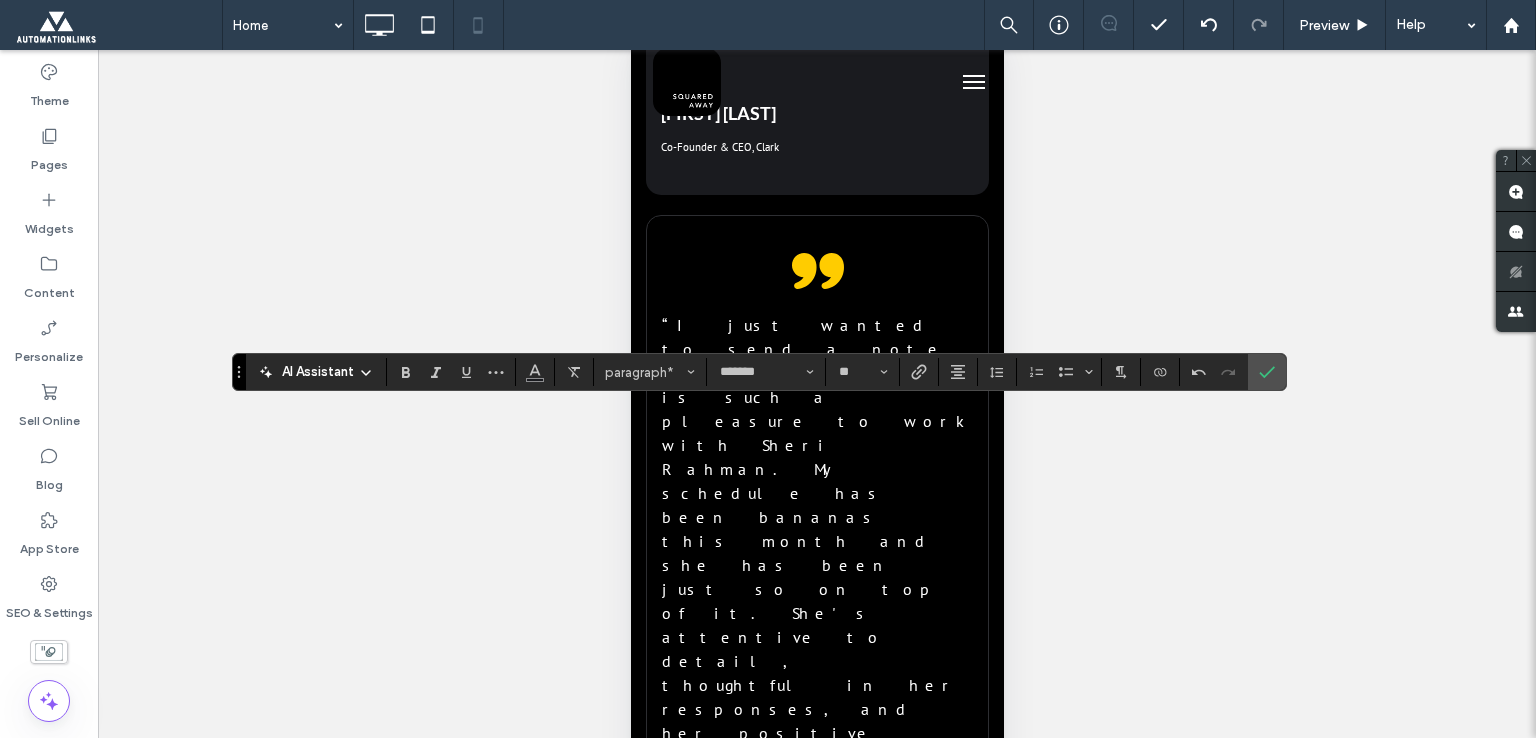click on "JANUARY 29, 2021
THE NEW SILICON VALLEY PERKS: CHILD CARE, FINANCIAL PLANNING AND THERAPY
Click To Paste" at bounding box center [816, 5736] 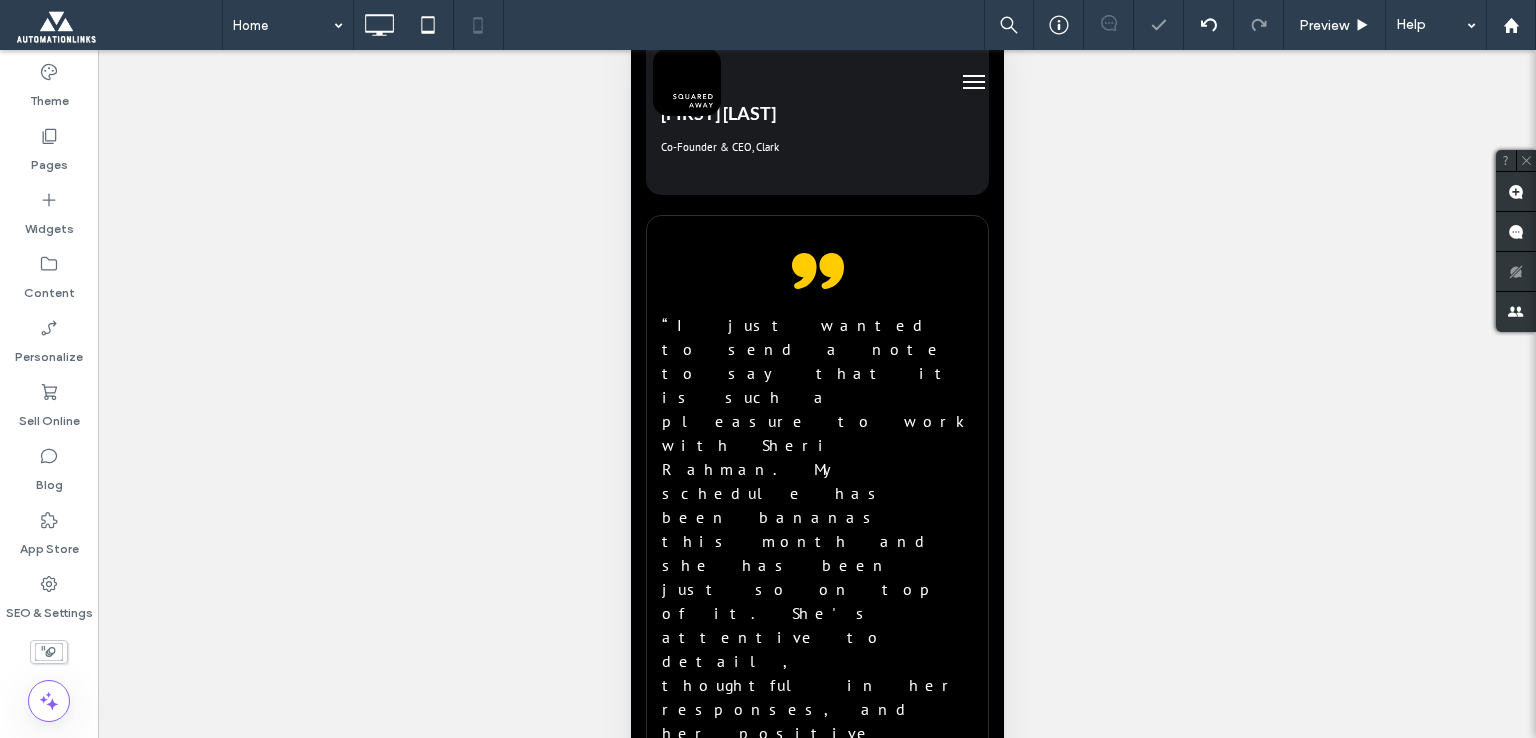 click at bounding box center (687, 5619) 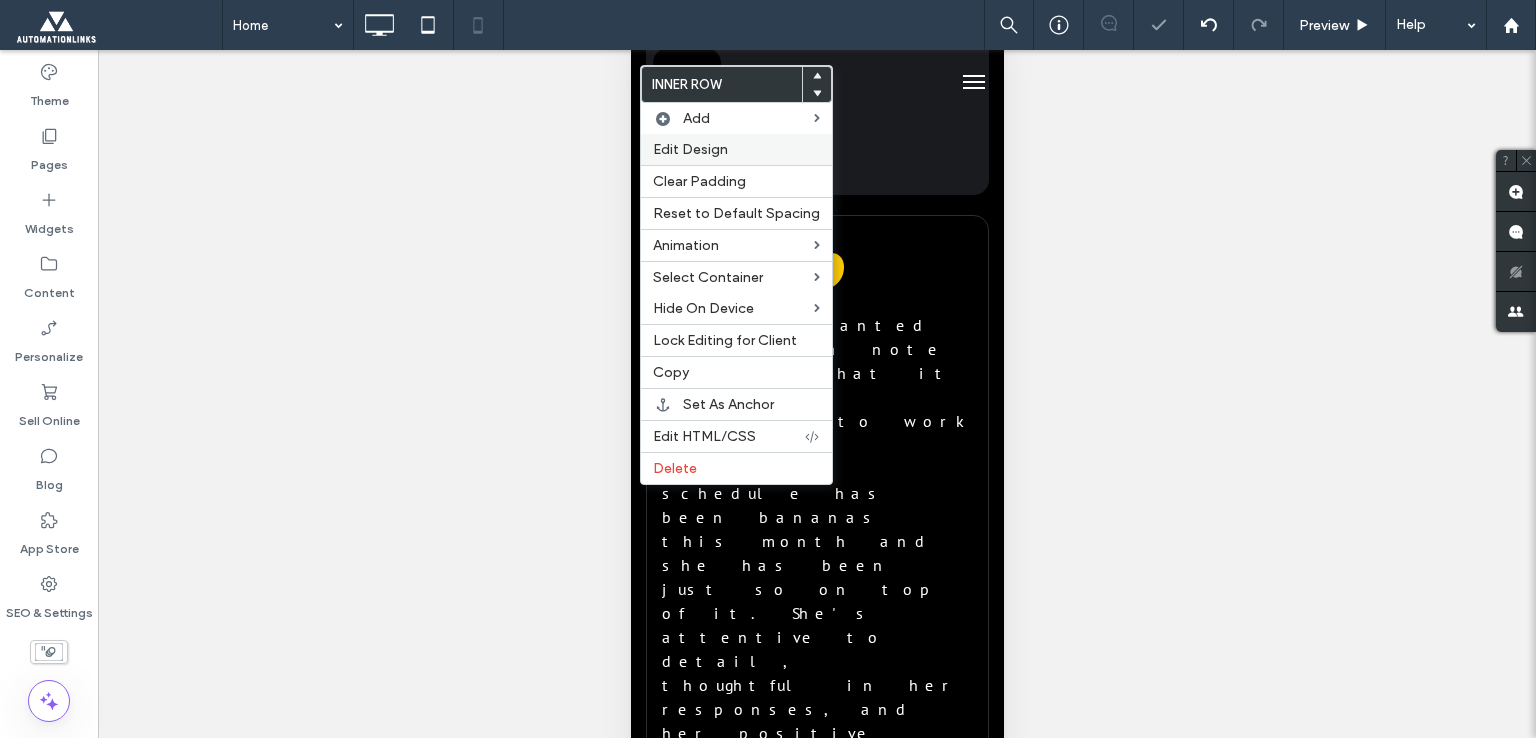 click on "Edit Design" at bounding box center (690, 149) 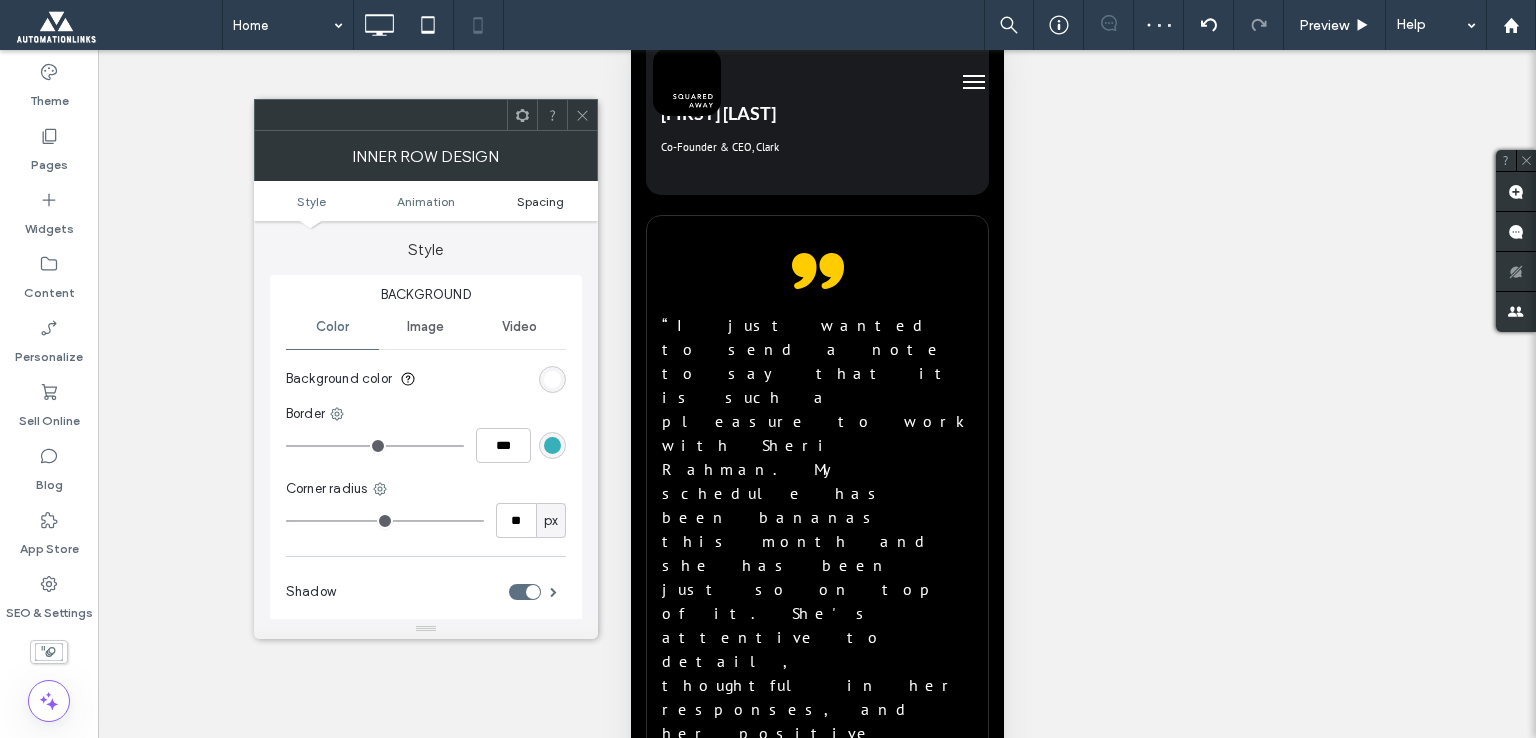 click on "Spacing" at bounding box center (540, 201) 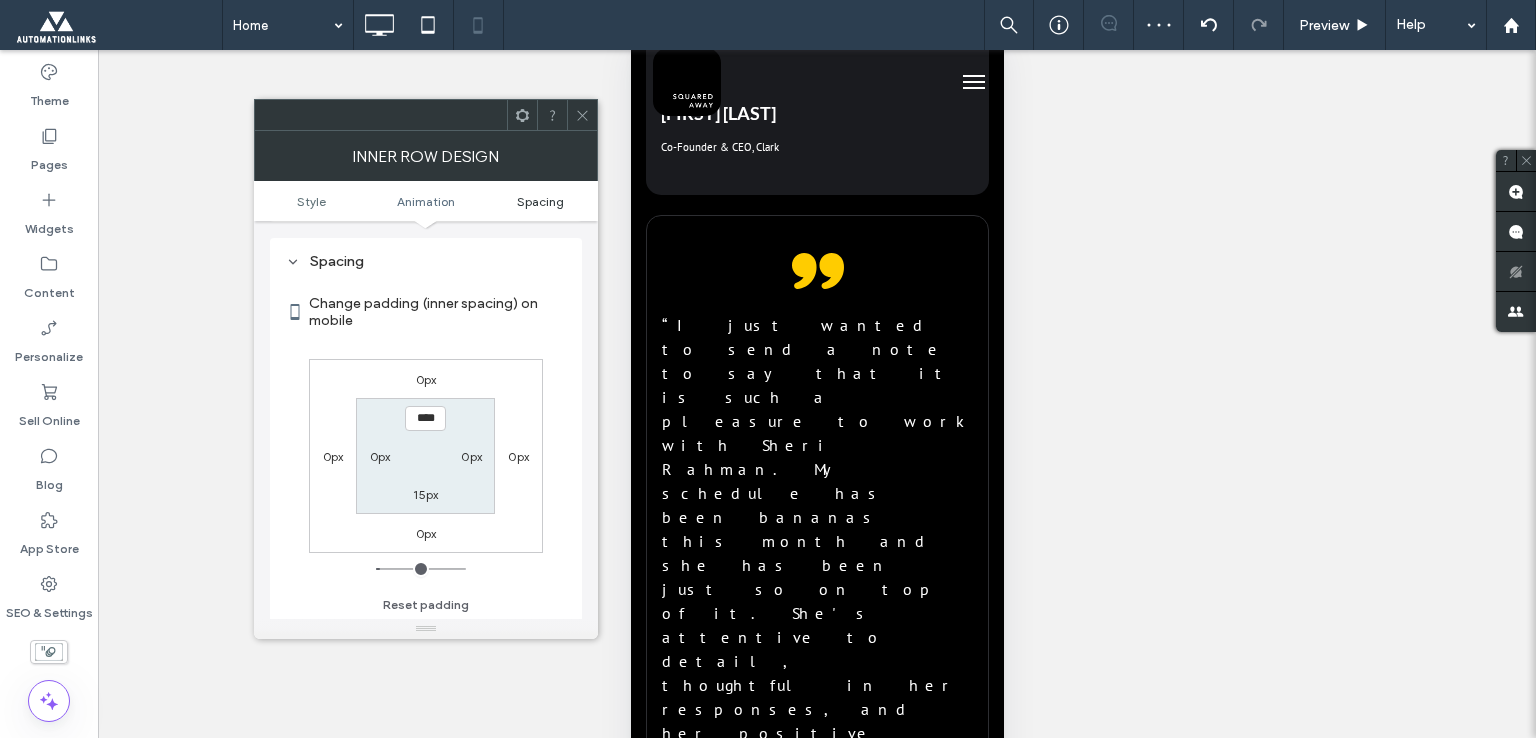scroll, scrollTop: 468, scrollLeft: 0, axis: vertical 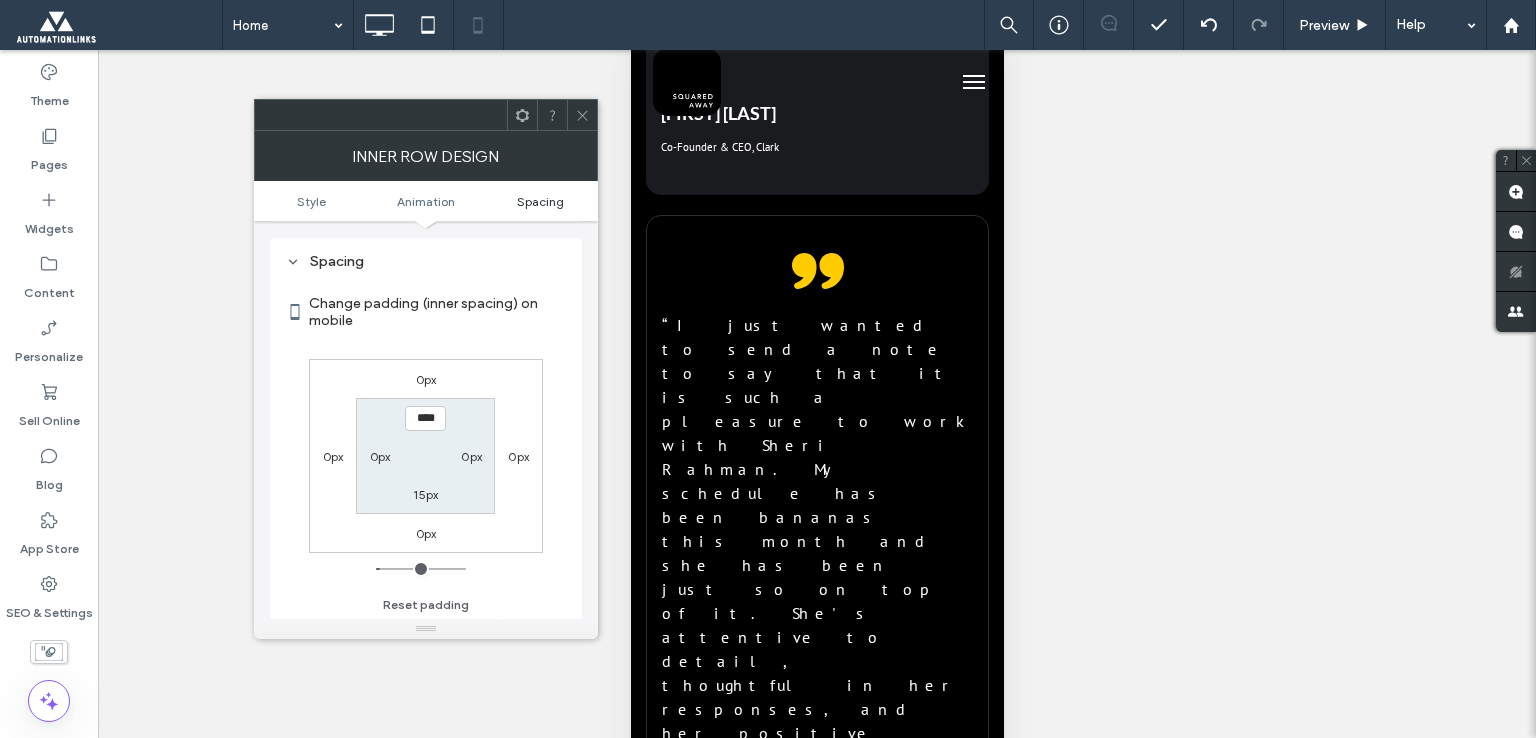 type on "*" 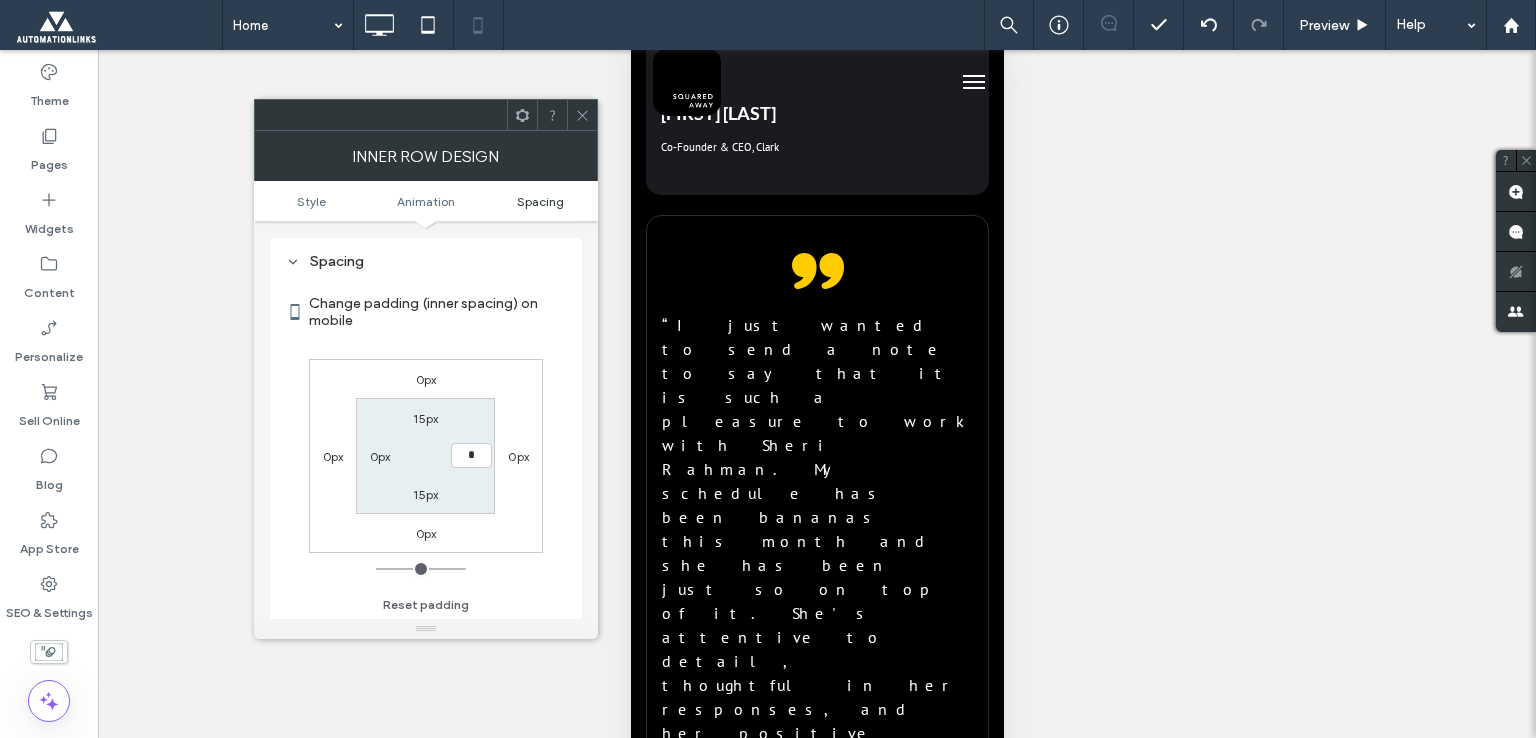 type on "**" 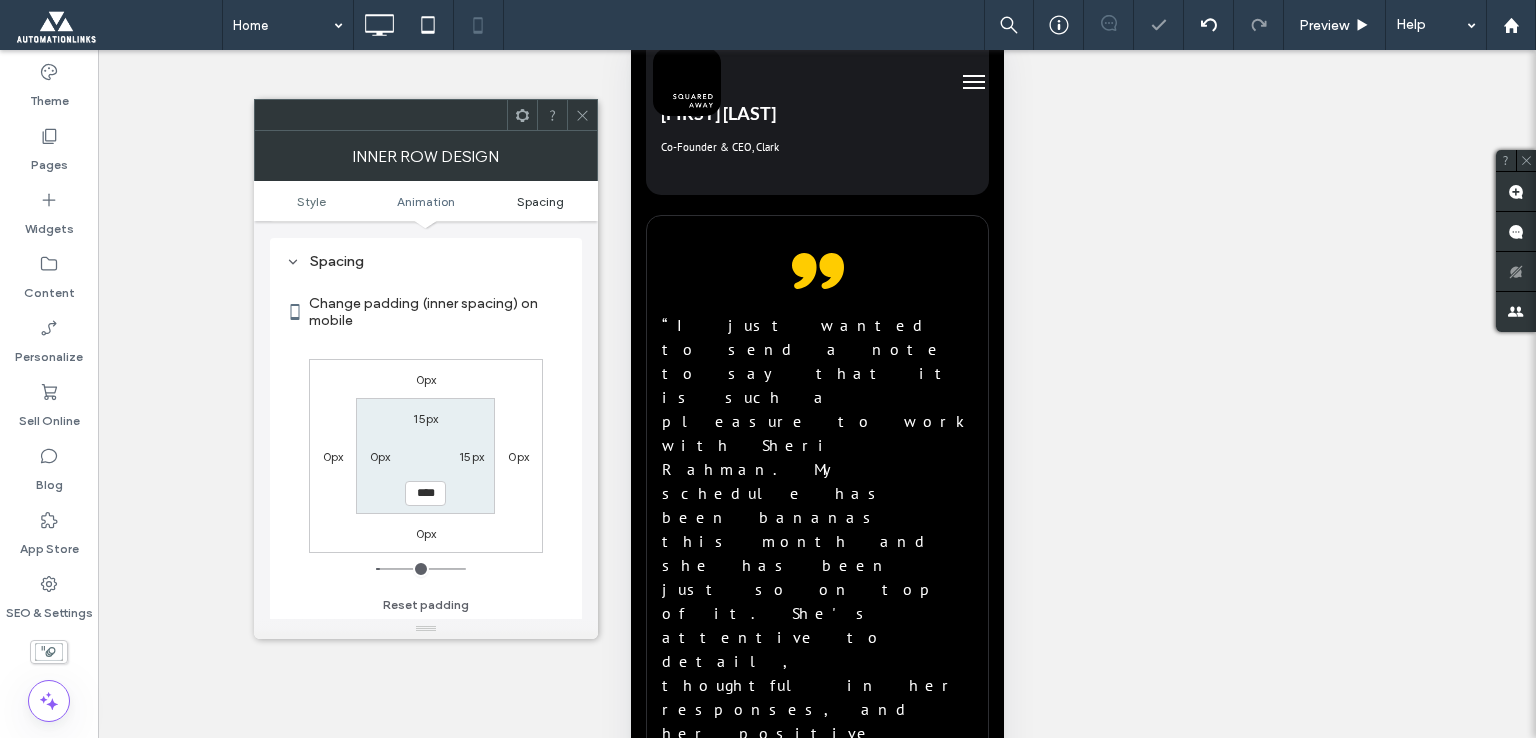 type on "*" 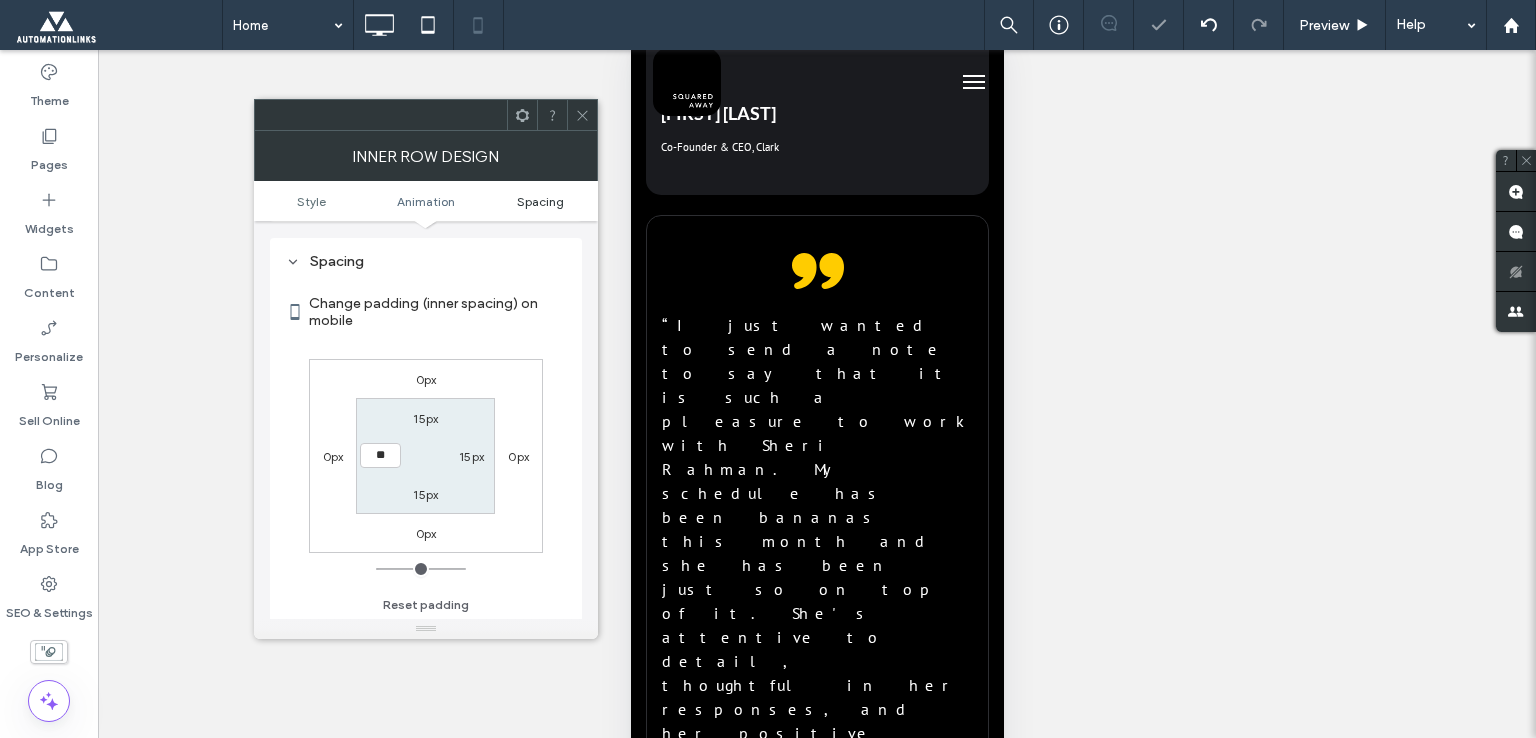 type on "**" 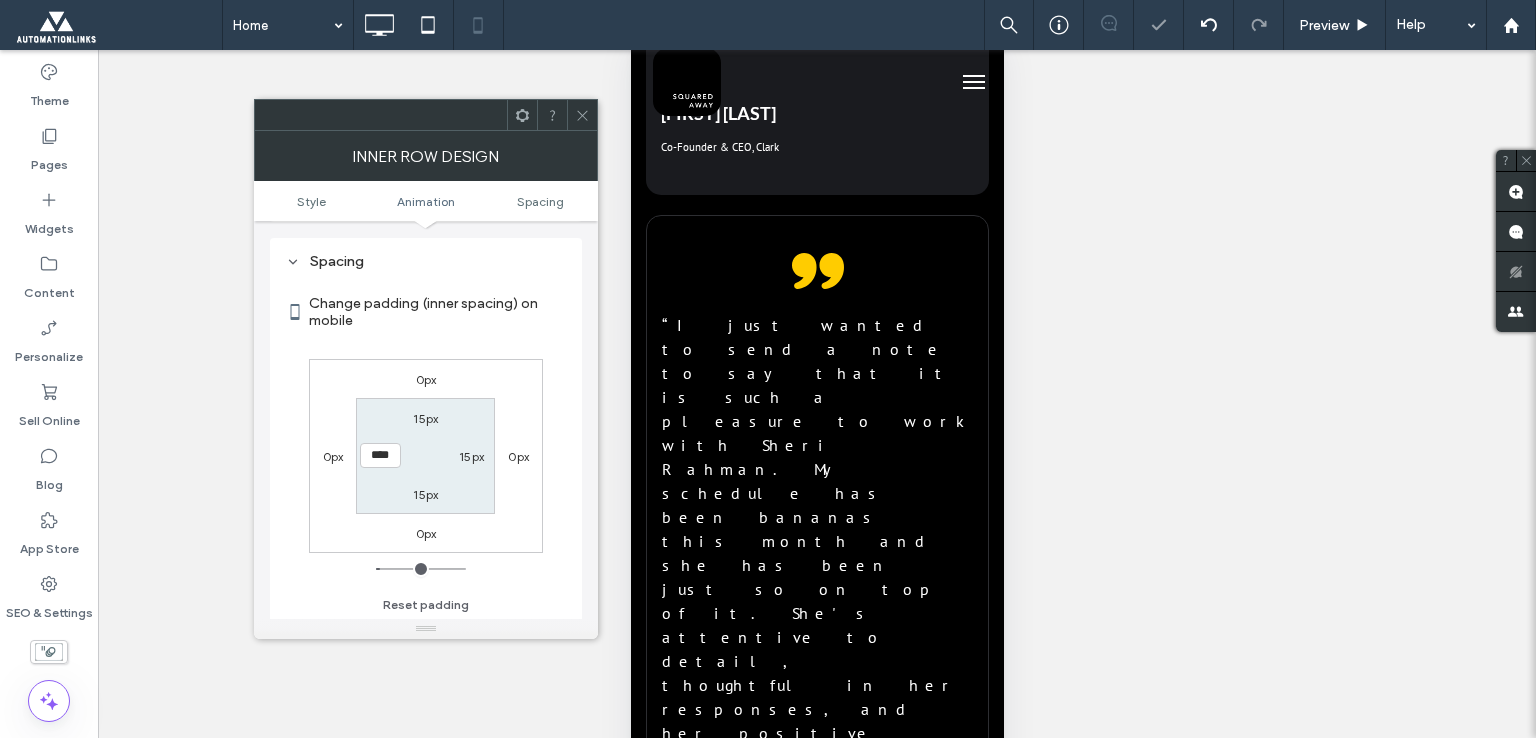 click 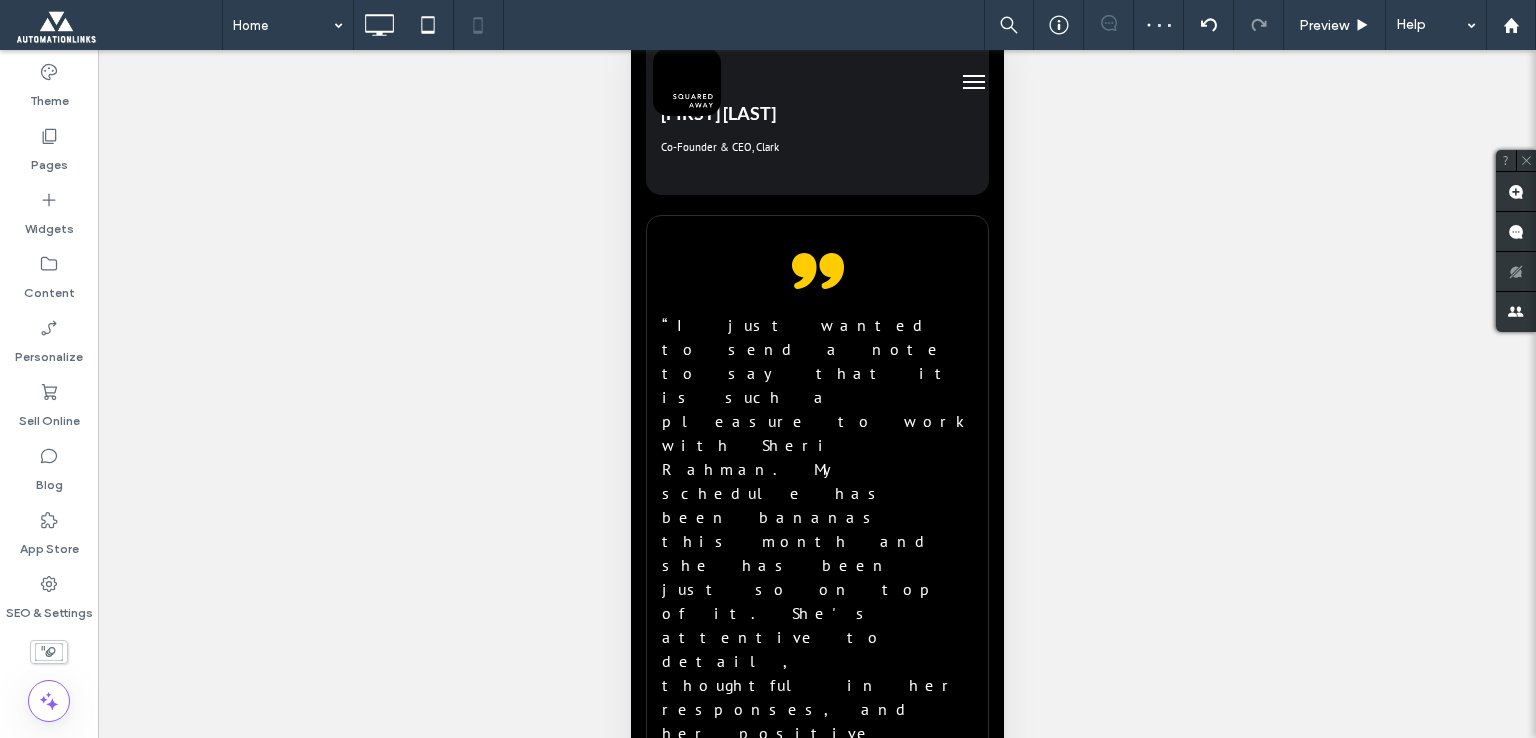 click at bounding box center [816, 5740] 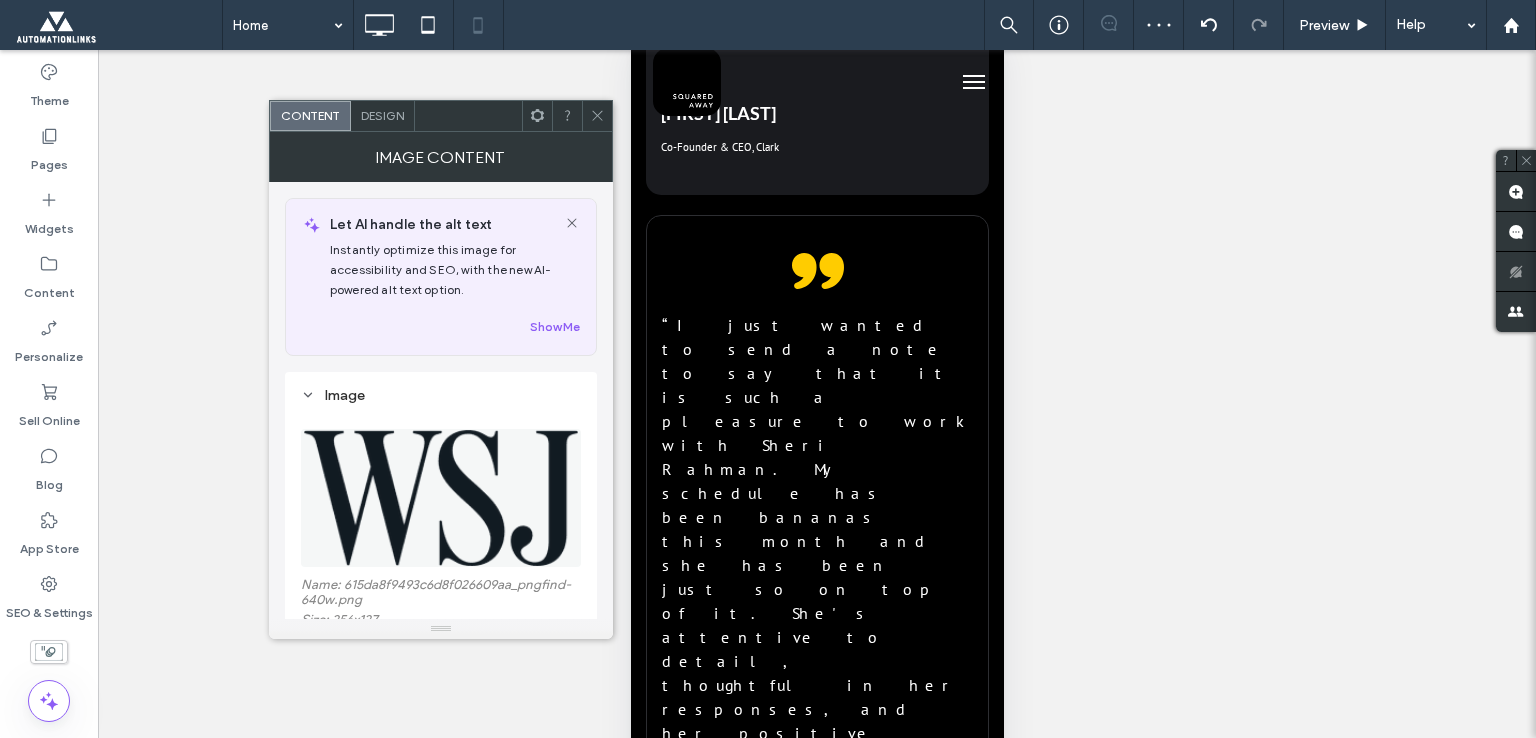 click on "Design" at bounding box center [382, 115] 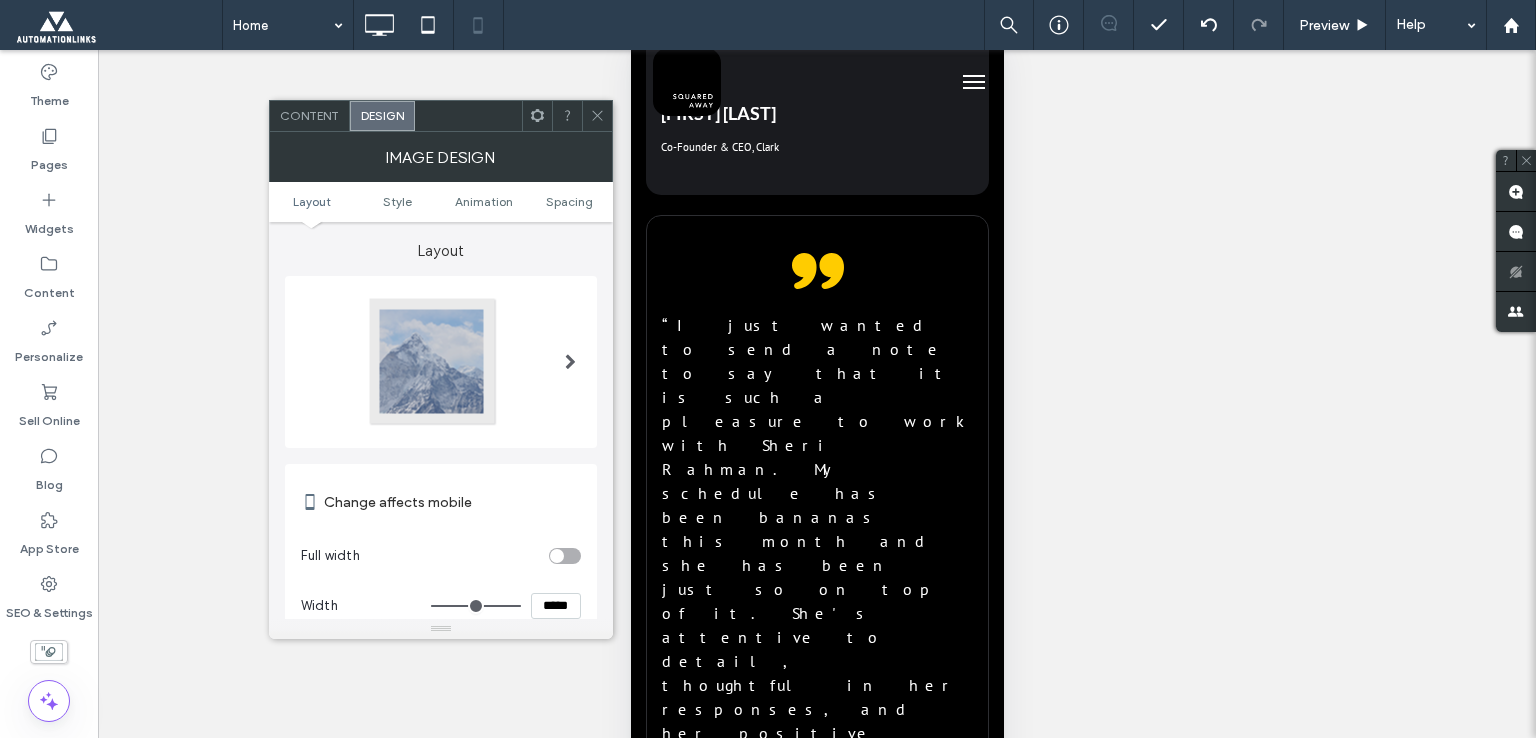 click at bounding box center [441, 629] 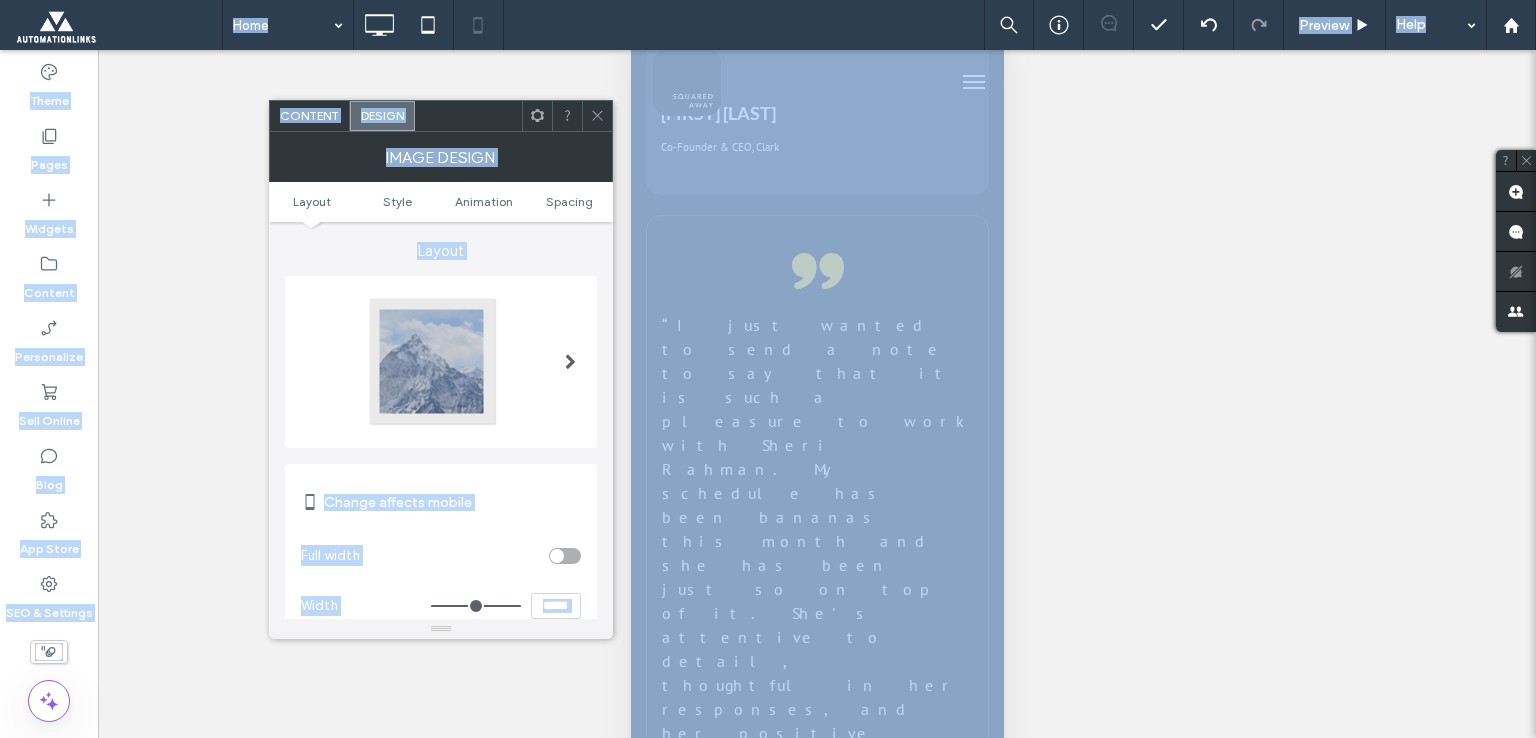 click on "*****" at bounding box center (556, 606) 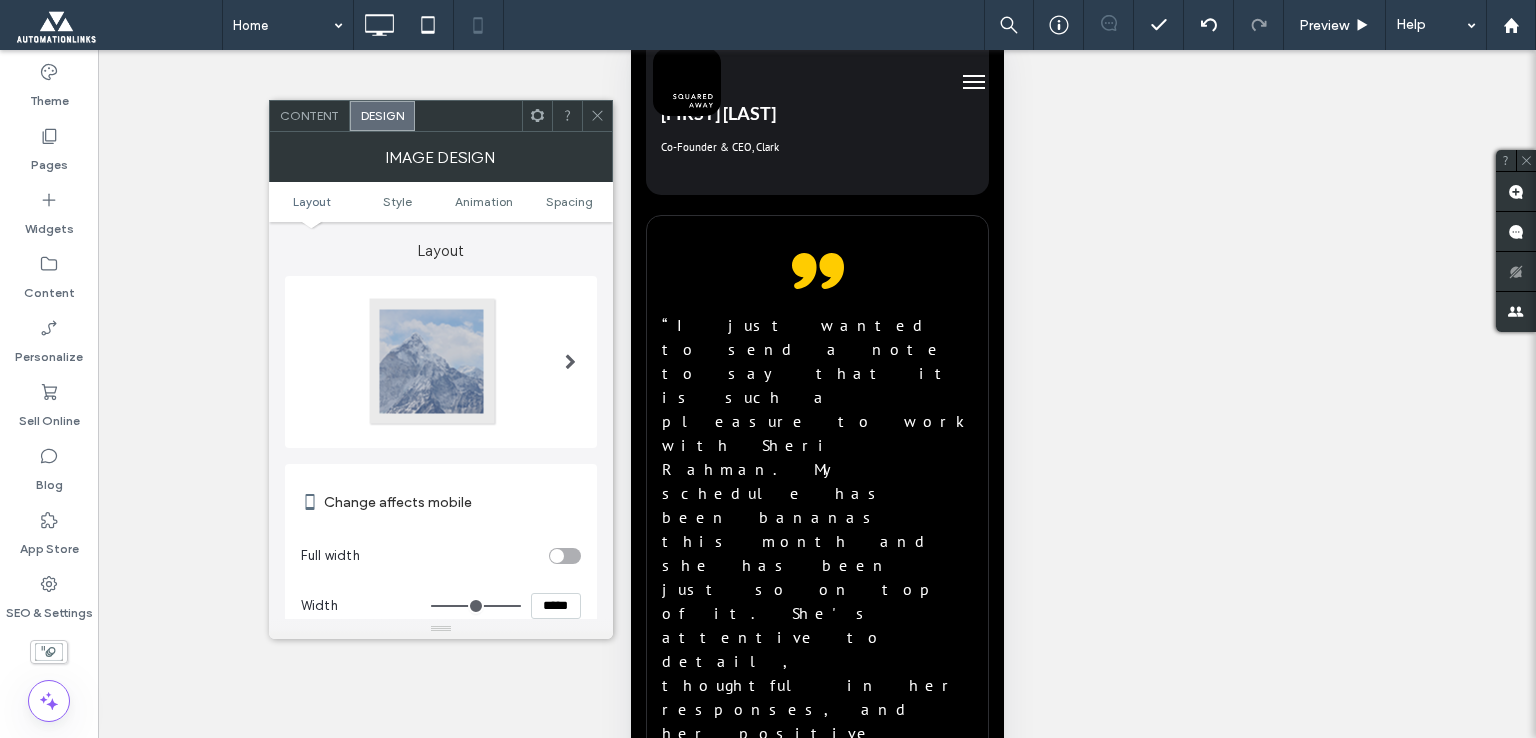 paste 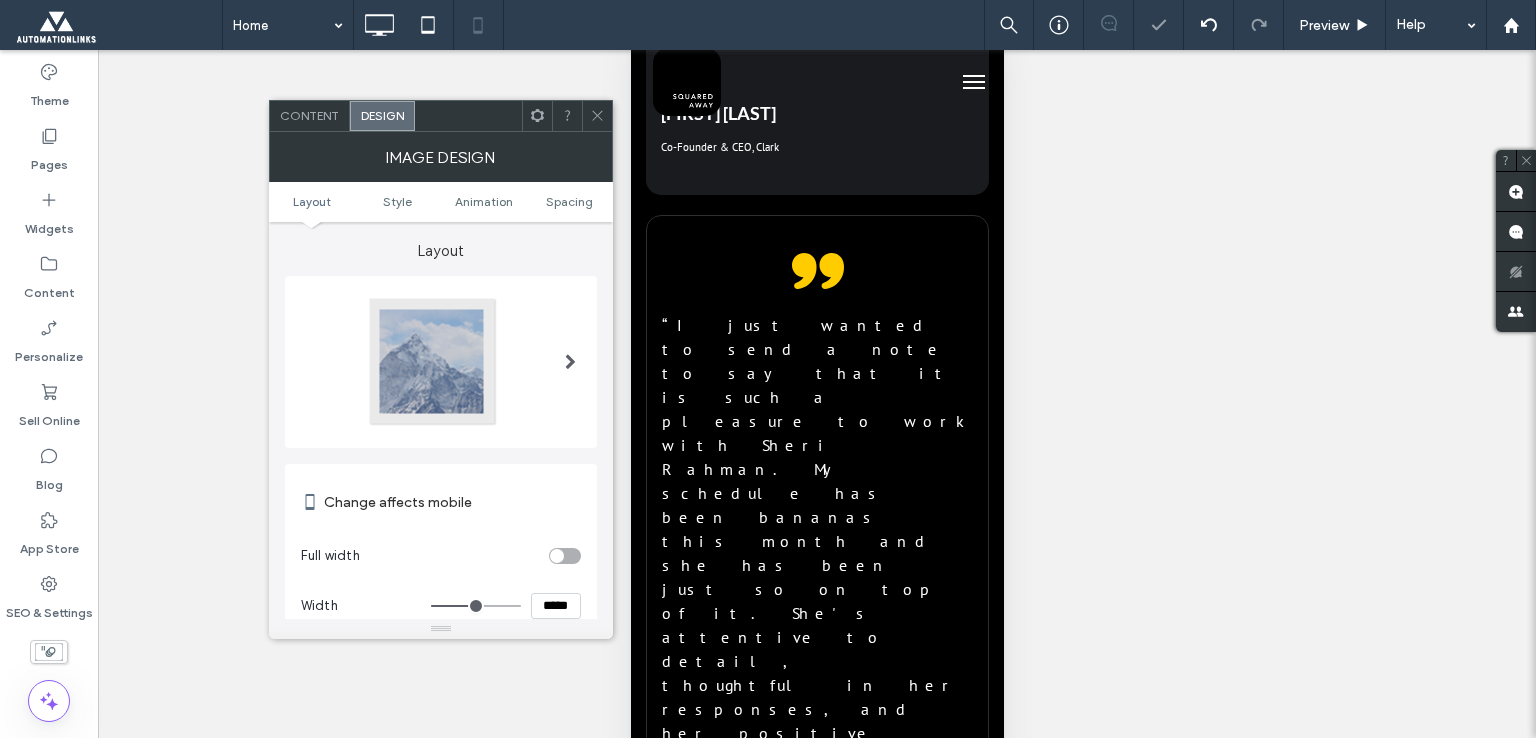 click 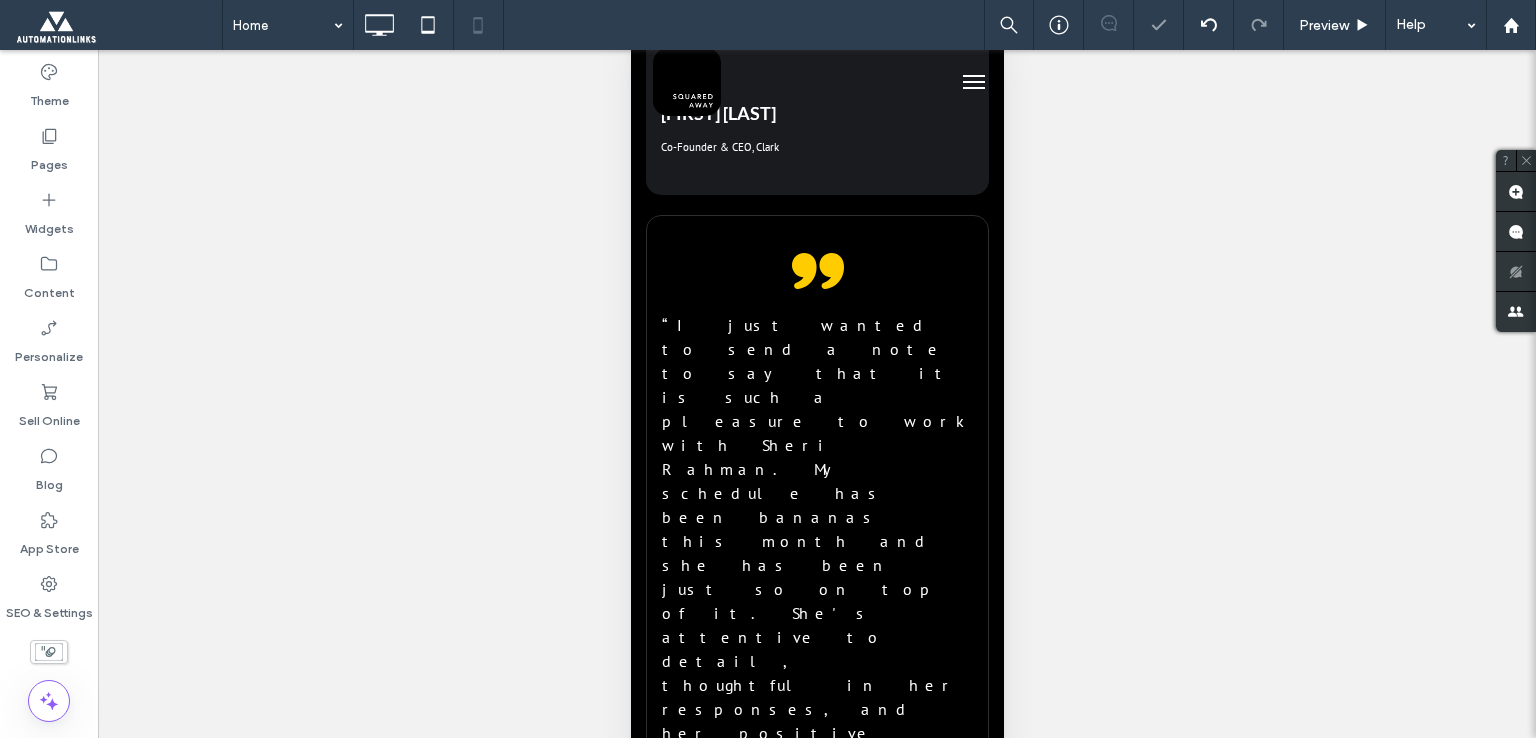 scroll, scrollTop: 10900, scrollLeft: 0, axis: vertical 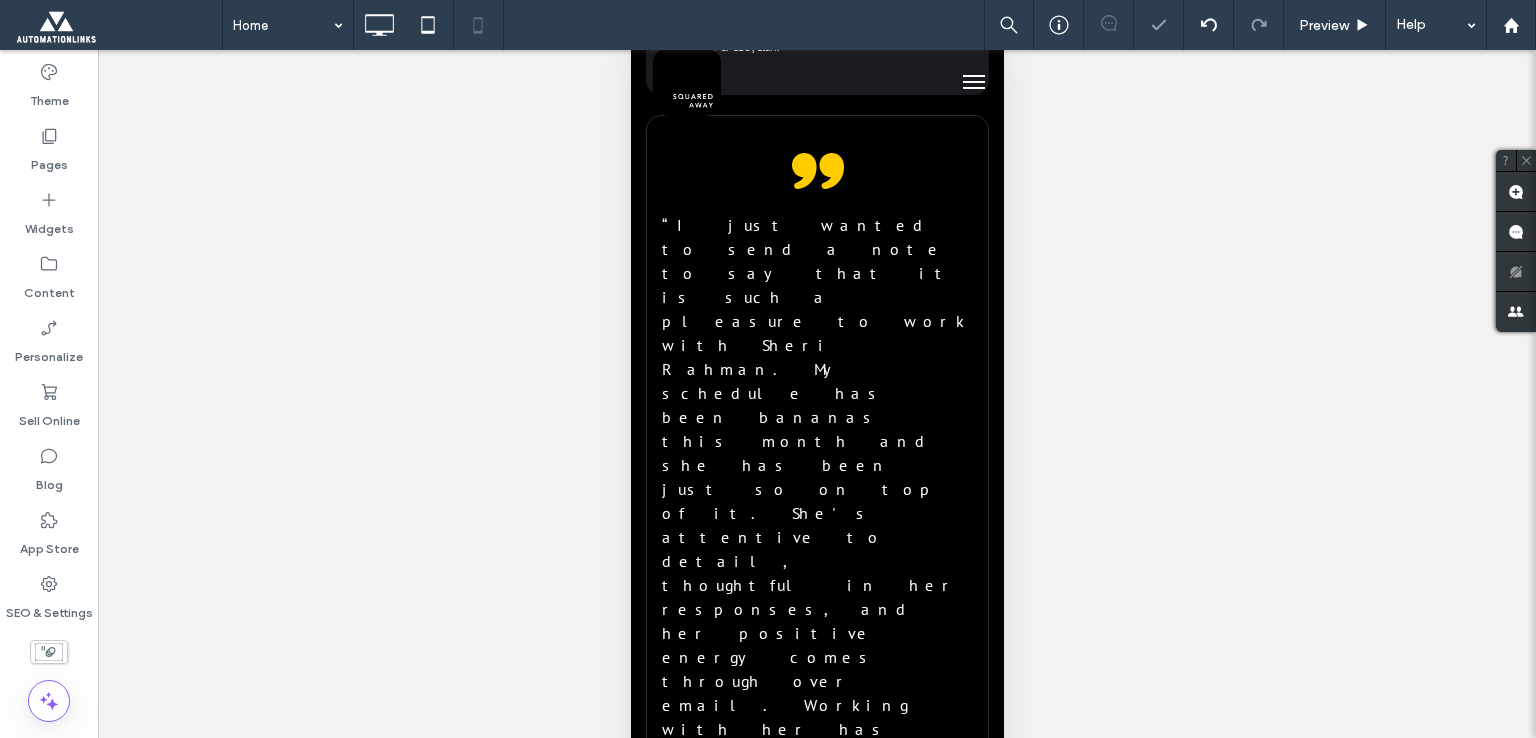 click on "THE NEW SILICON VALLEY PERKS: CHILD CARE, FINANCIAL PLANNING AND THERAPY" at bounding box center [802, 5707] 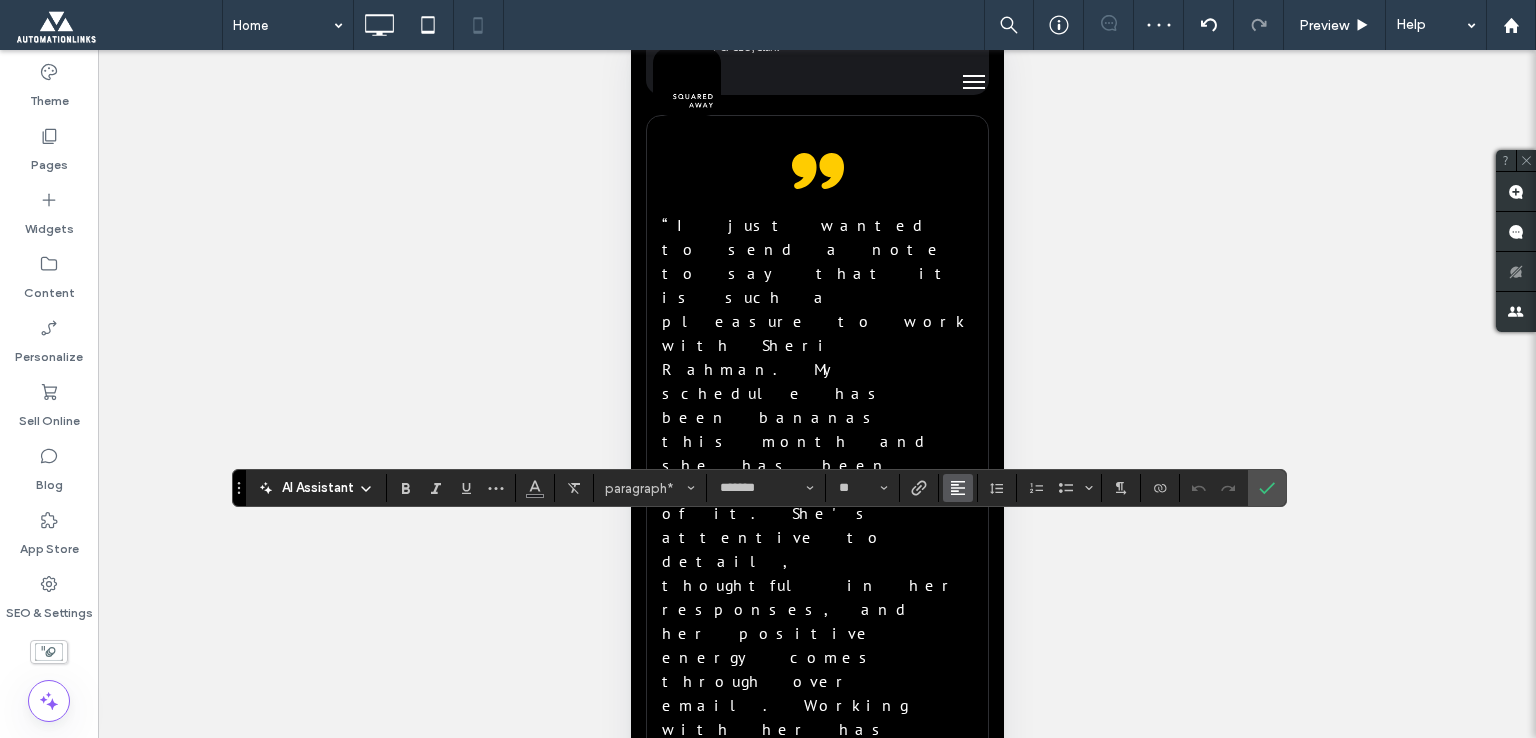 click 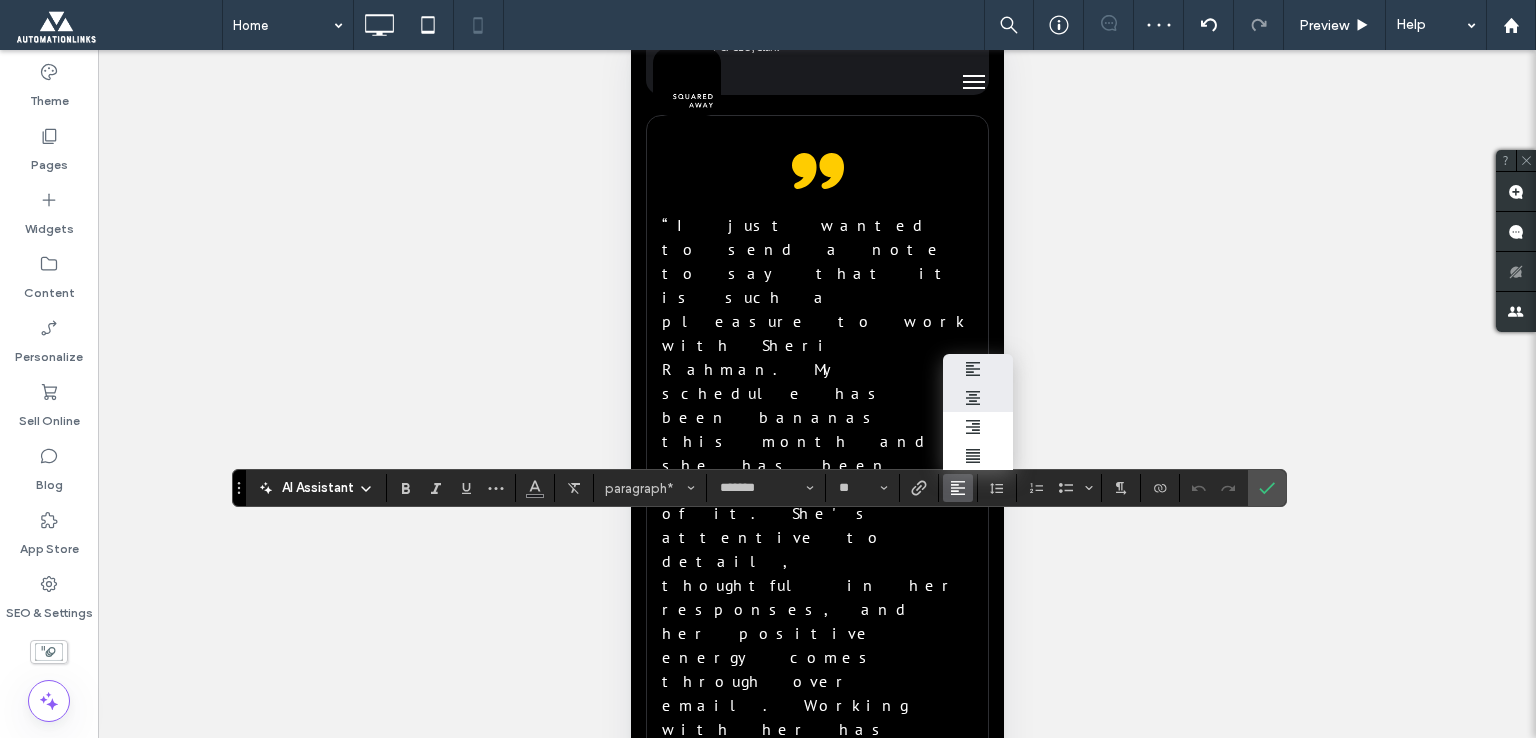 click 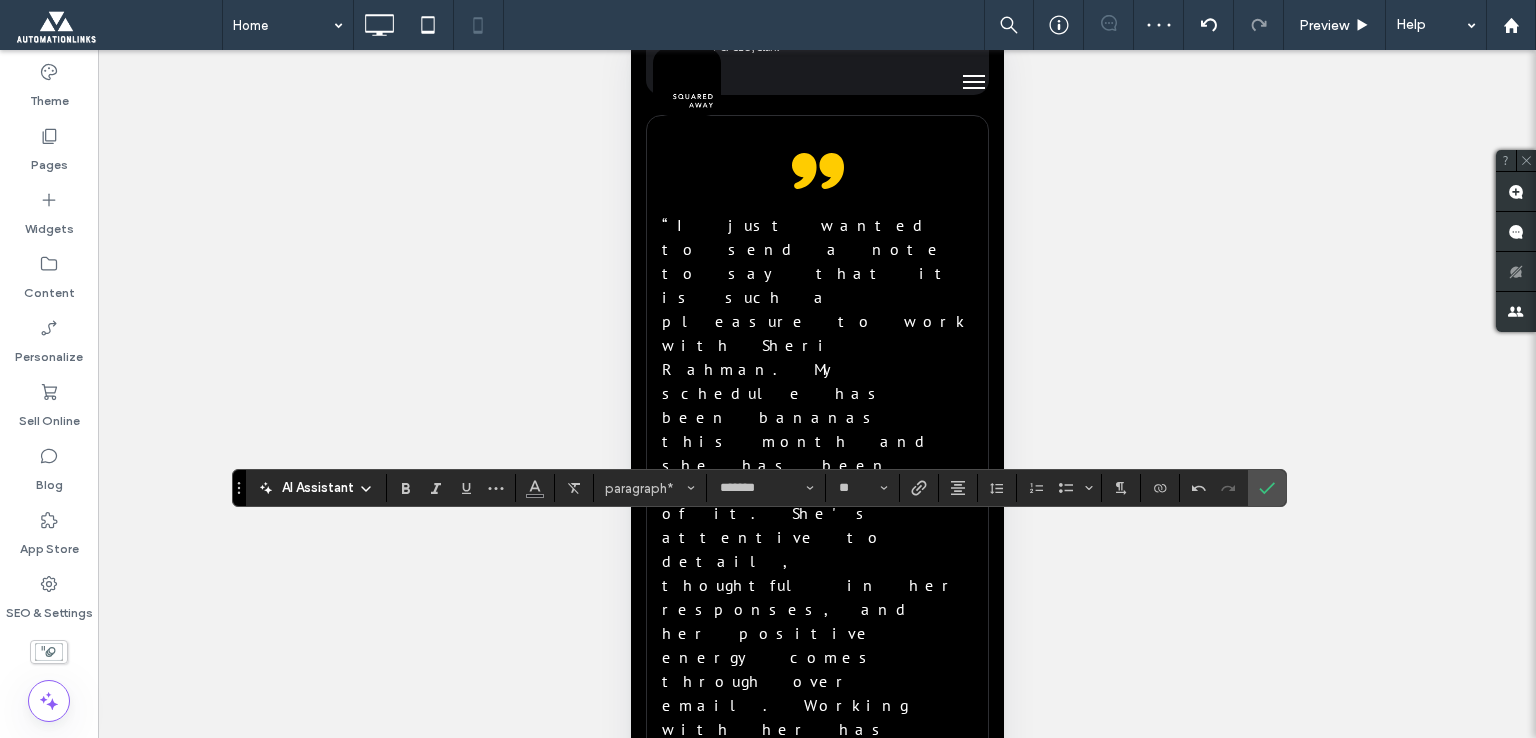 click on "MAY 3, 2021
MILITARY SPOUSE LAUNCHES BUSINESS TO HELP OTHERS FIND JOBS
Click To Paste" at bounding box center [816, 5398] 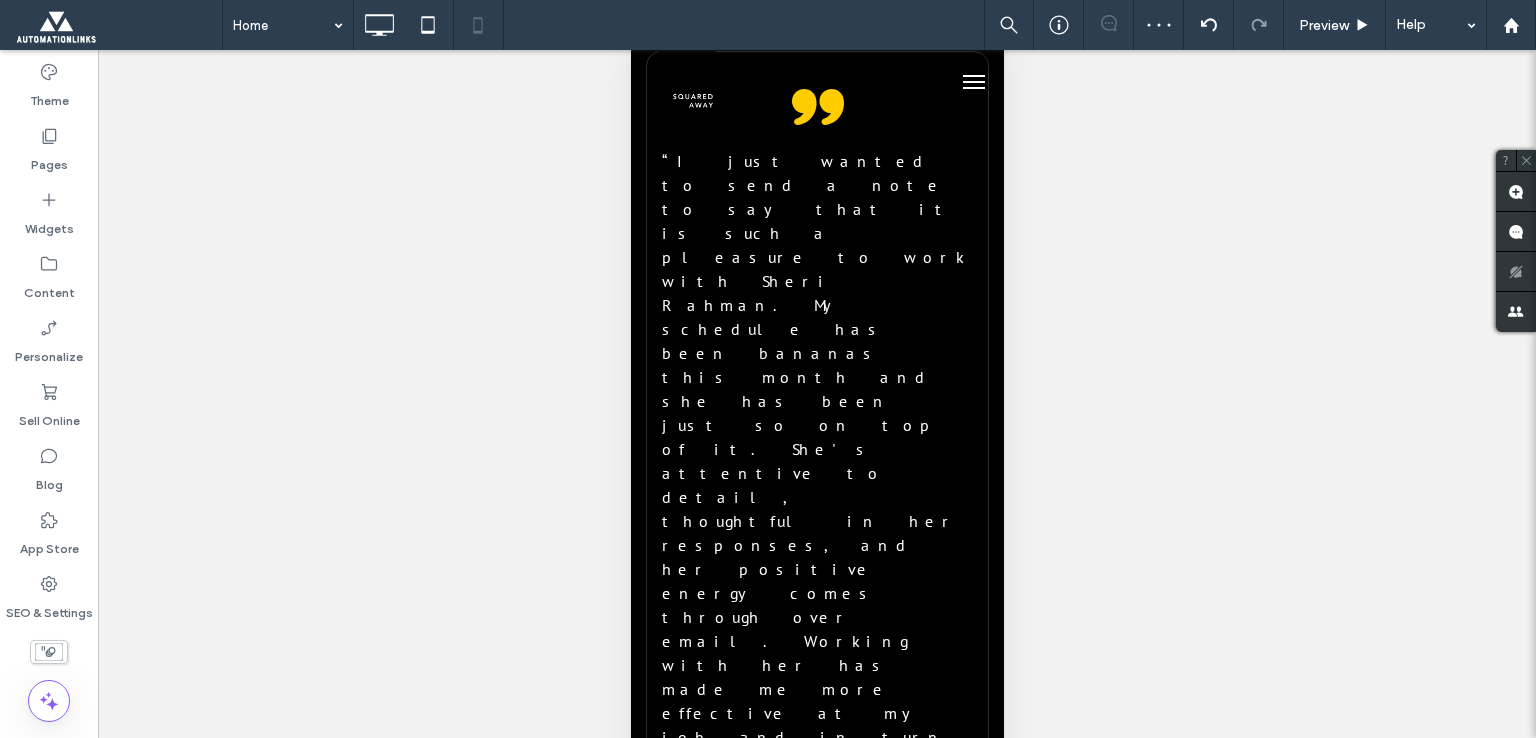 scroll, scrollTop: 11000, scrollLeft: 0, axis: vertical 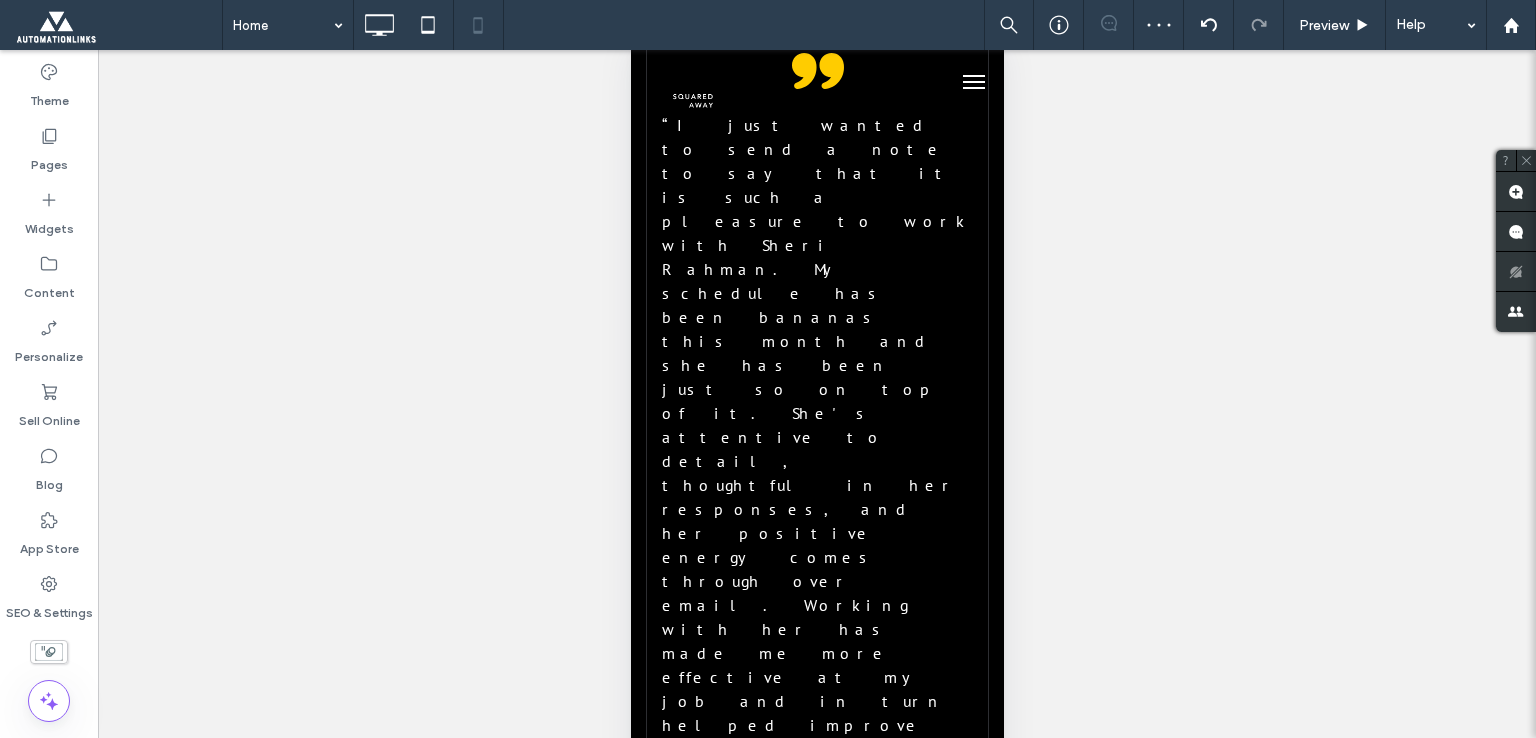 click at bounding box center (817, 5500) 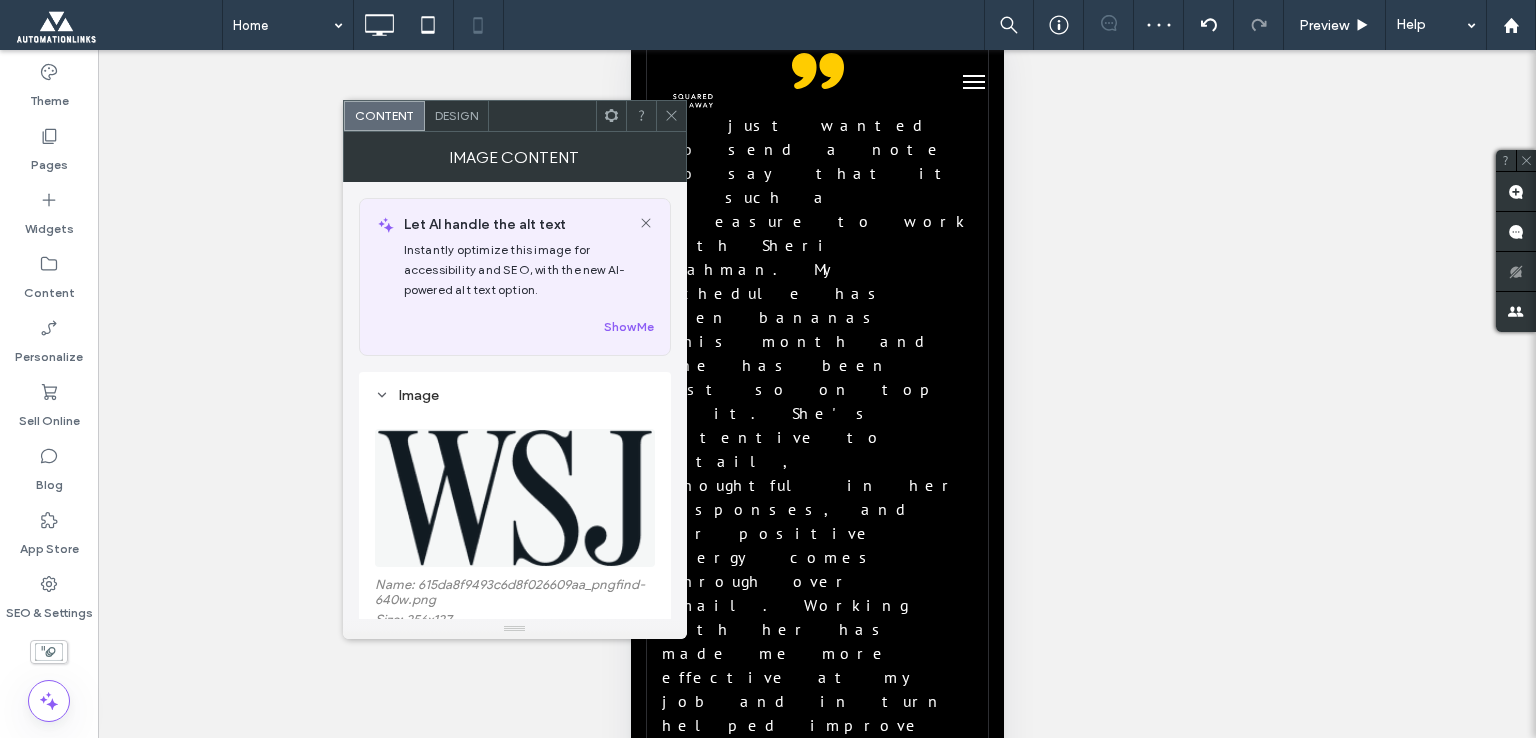 click on "Design" at bounding box center [456, 115] 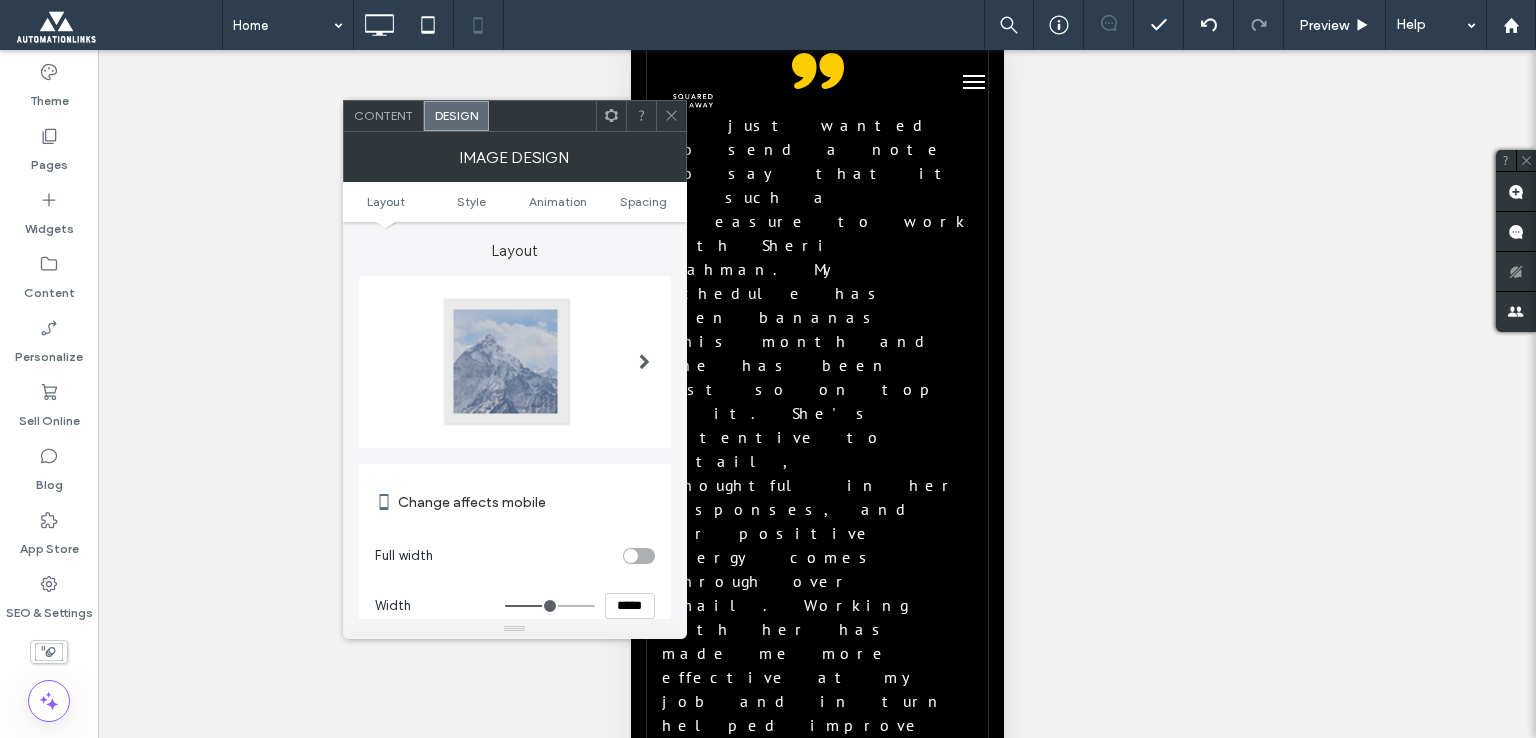 click on "*****" at bounding box center [630, 606] 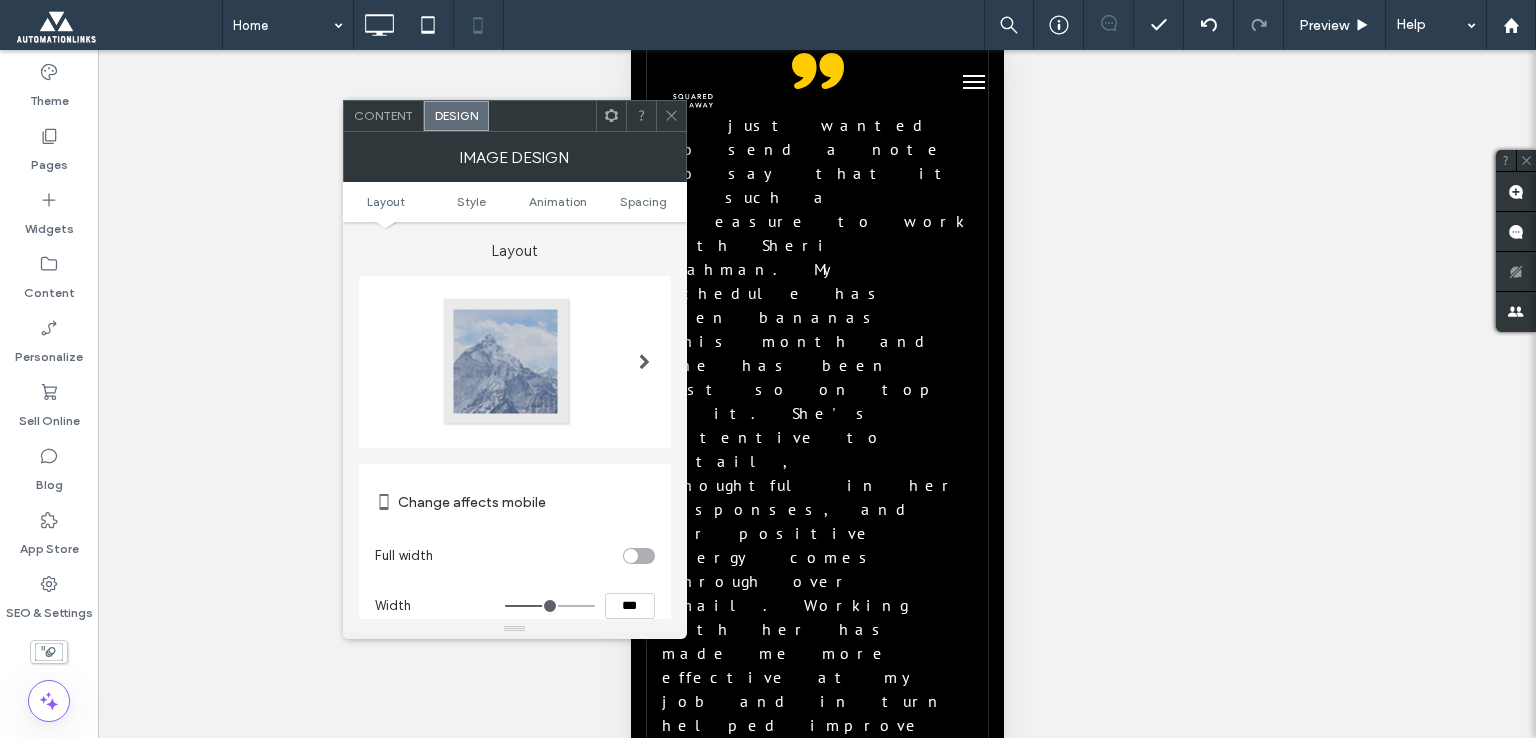 type on "*****" 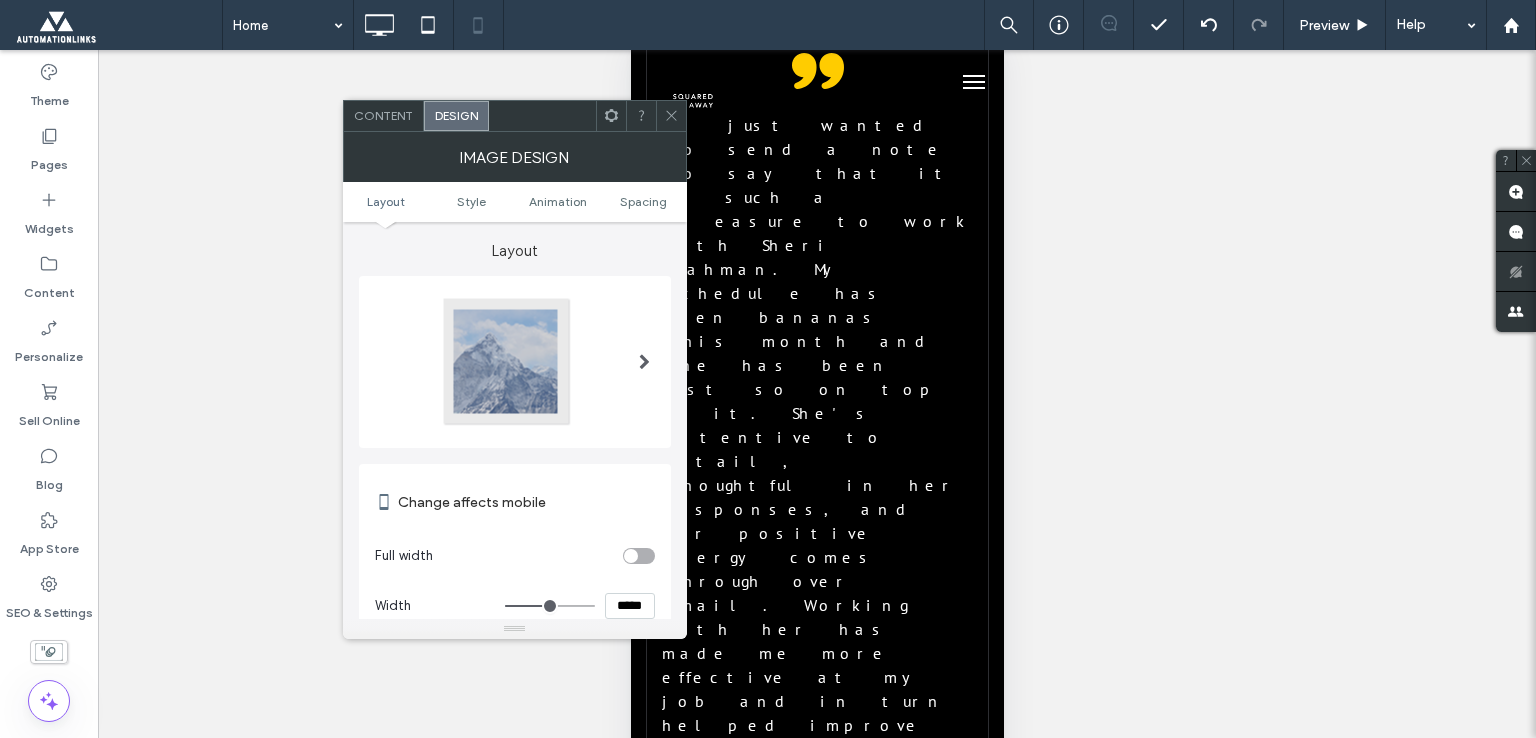 type on "***" 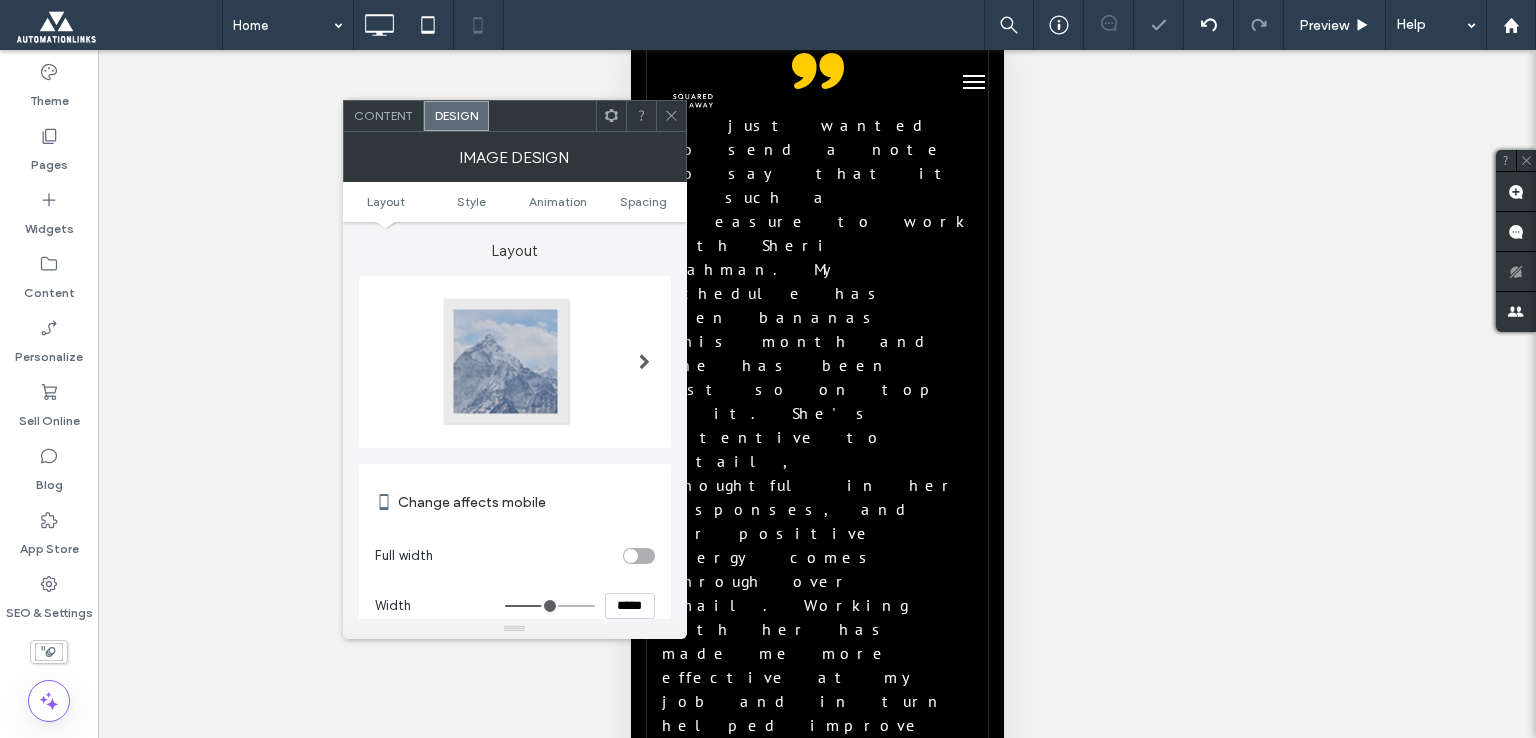 click at bounding box center (671, 116) 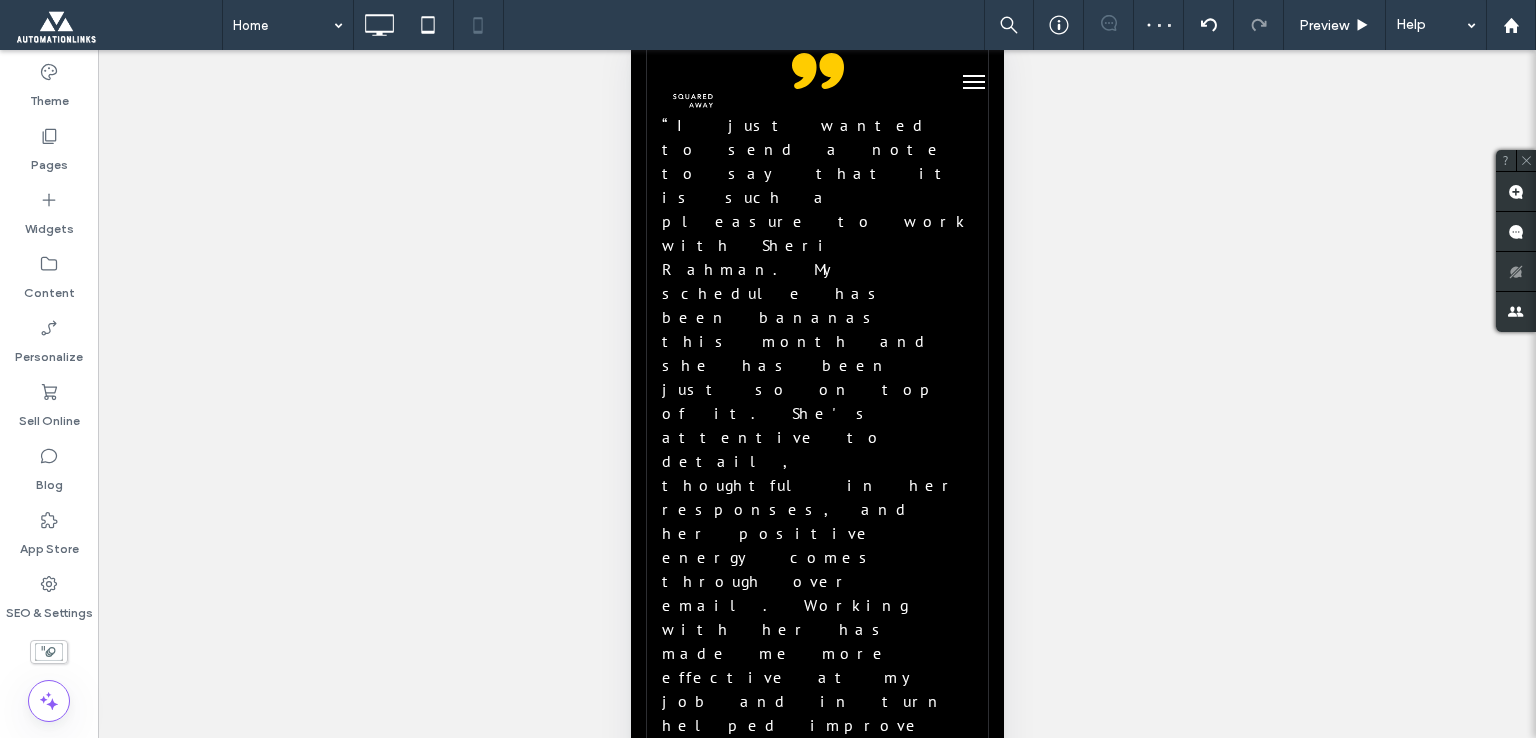click on "NOVEMBER 10, 2019
THIS MILITARY SPOUSE COULDN'T FIND ANYONE TO HIRE HER-SO SHE CREATED A COMPANY THAT WOULD.
Click To Paste" at bounding box center (816, 5816) 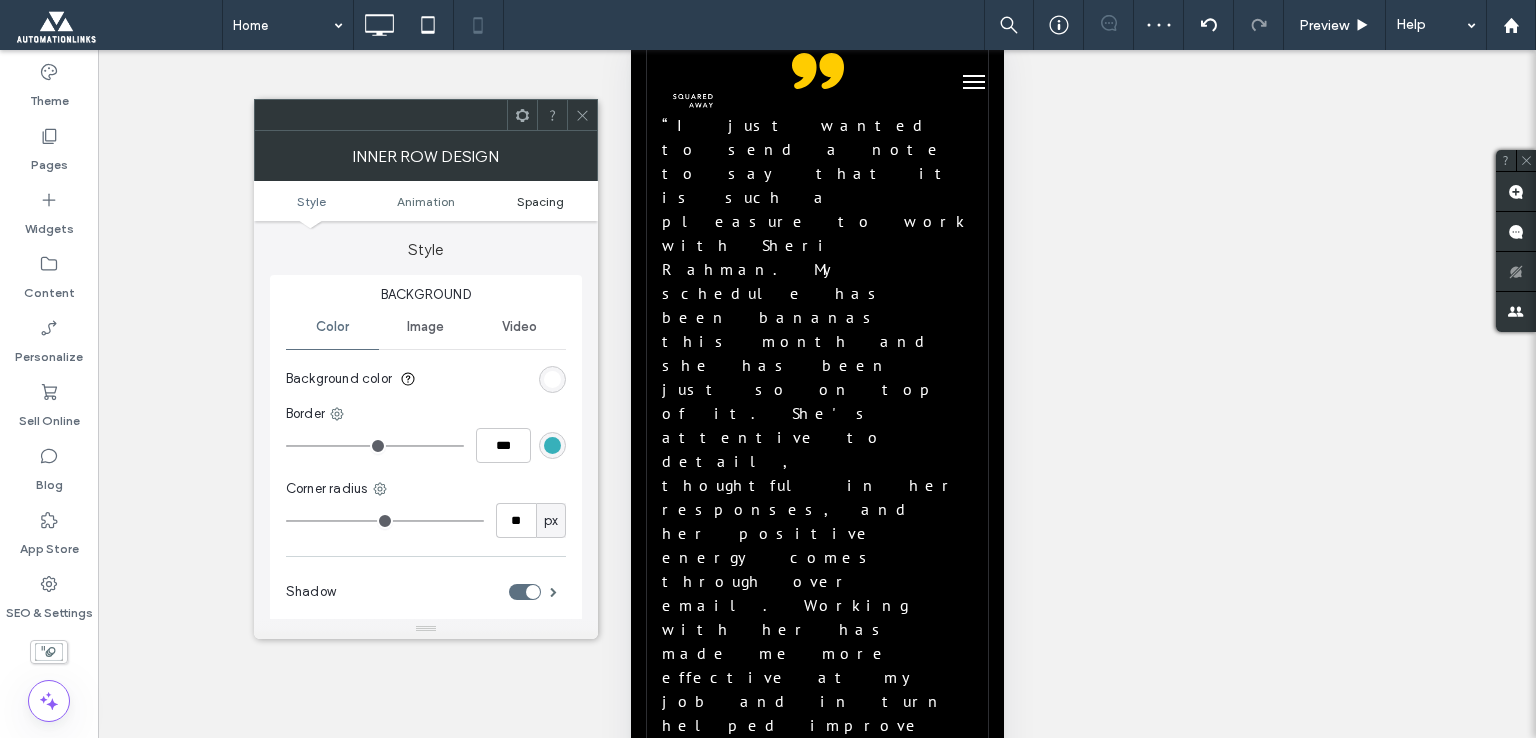 click on "Spacing" at bounding box center (540, 201) 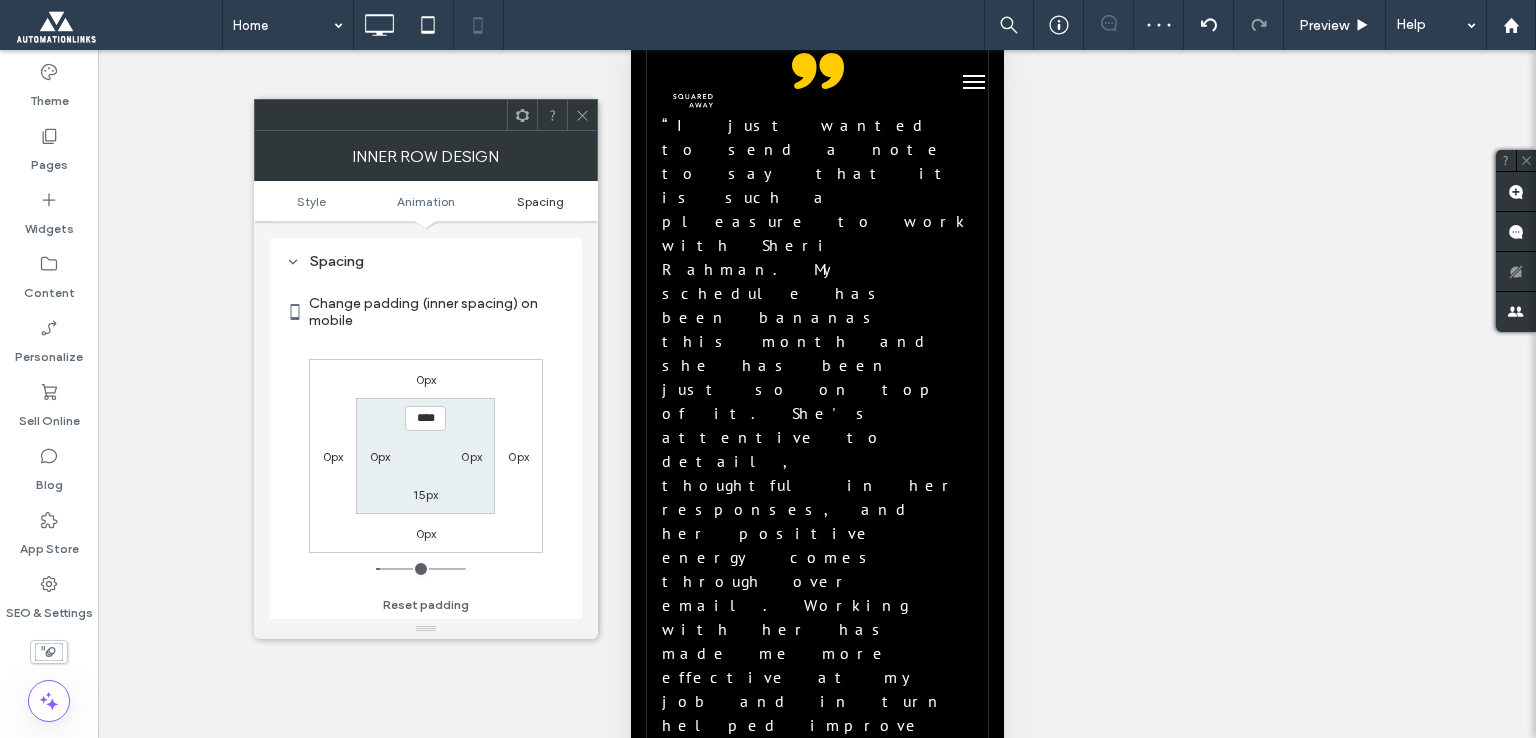 scroll, scrollTop: 468, scrollLeft: 0, axis: vertical 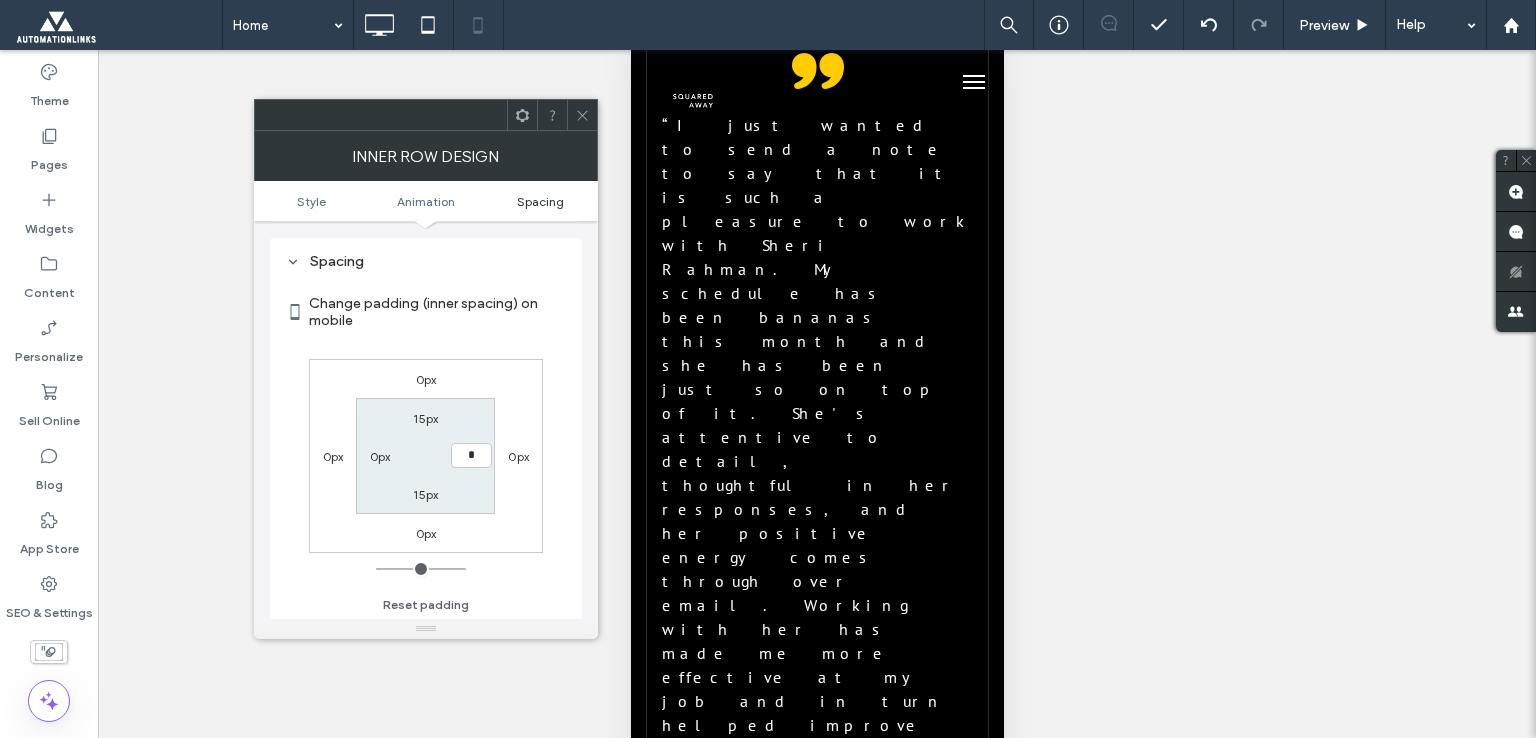 type on "**" 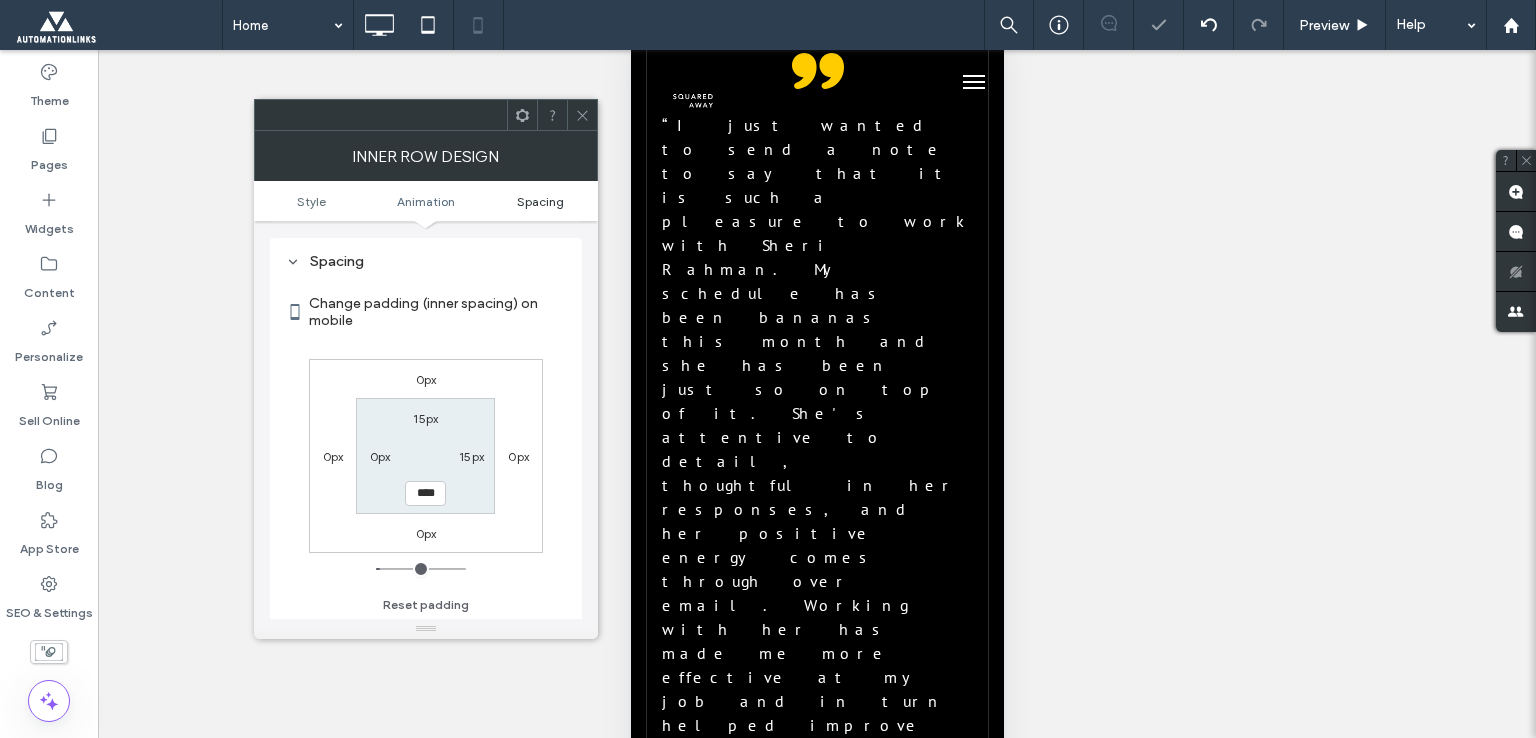 type on "*" 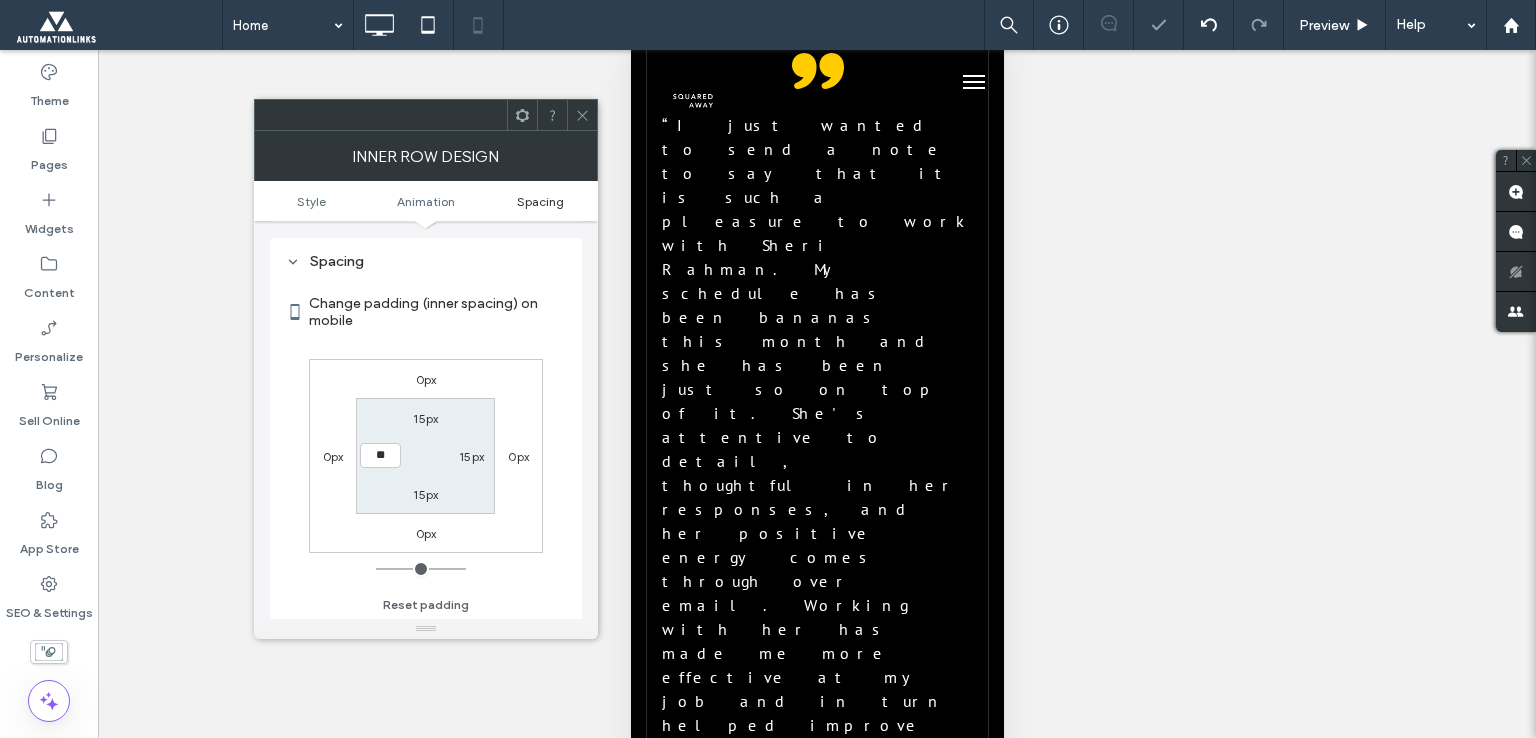type on "**" 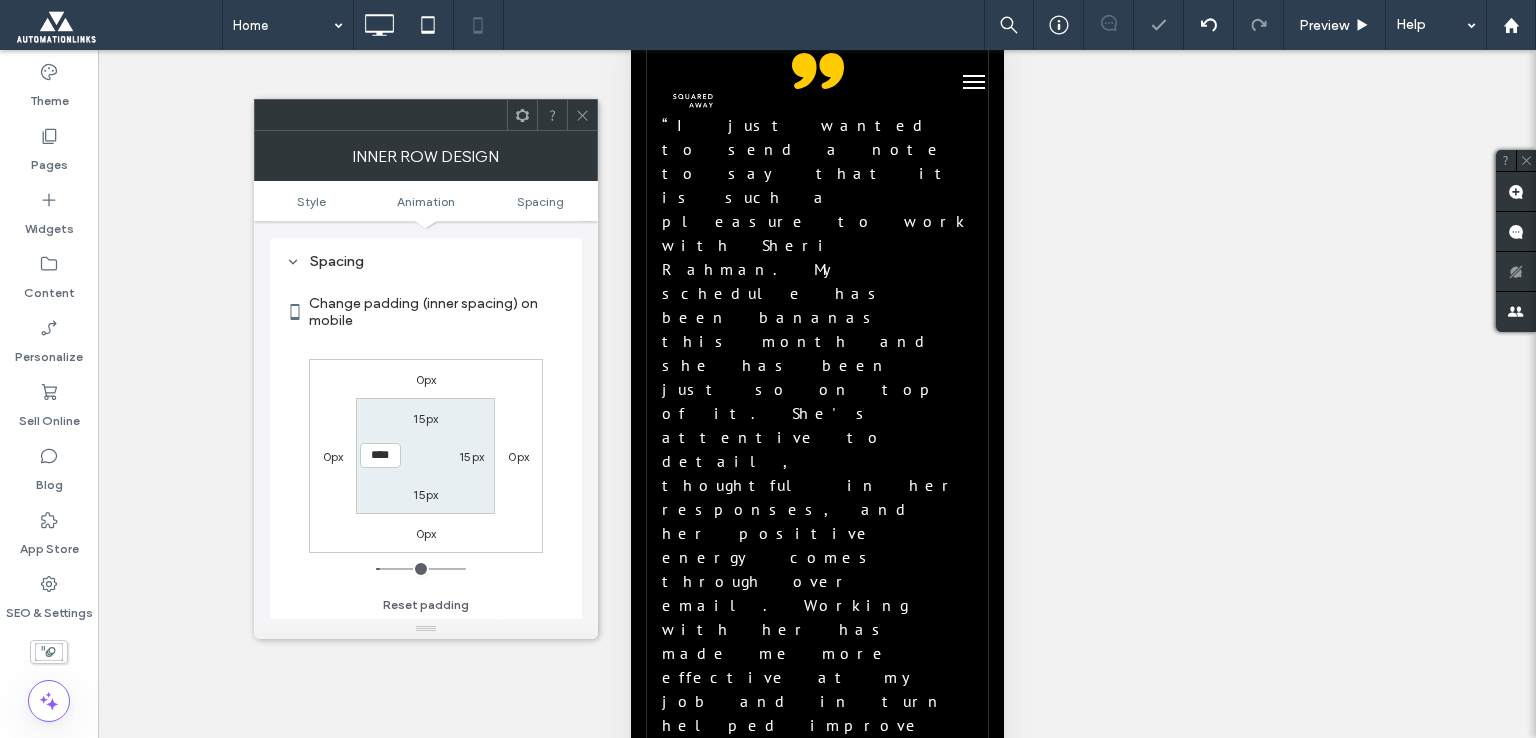 click on "0px" at bounding box center [426, 379] 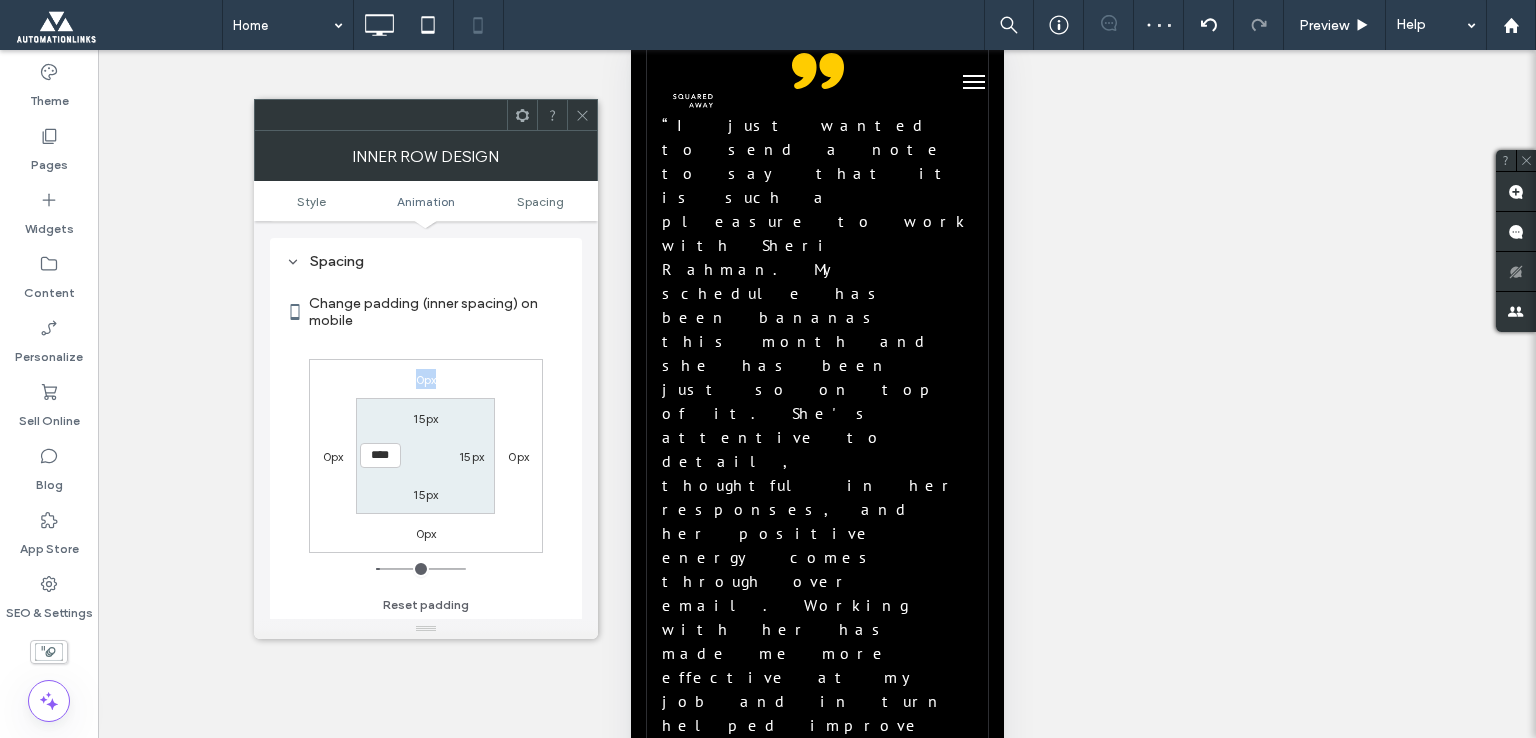 click on "0px" at bounding box center (426, 379) 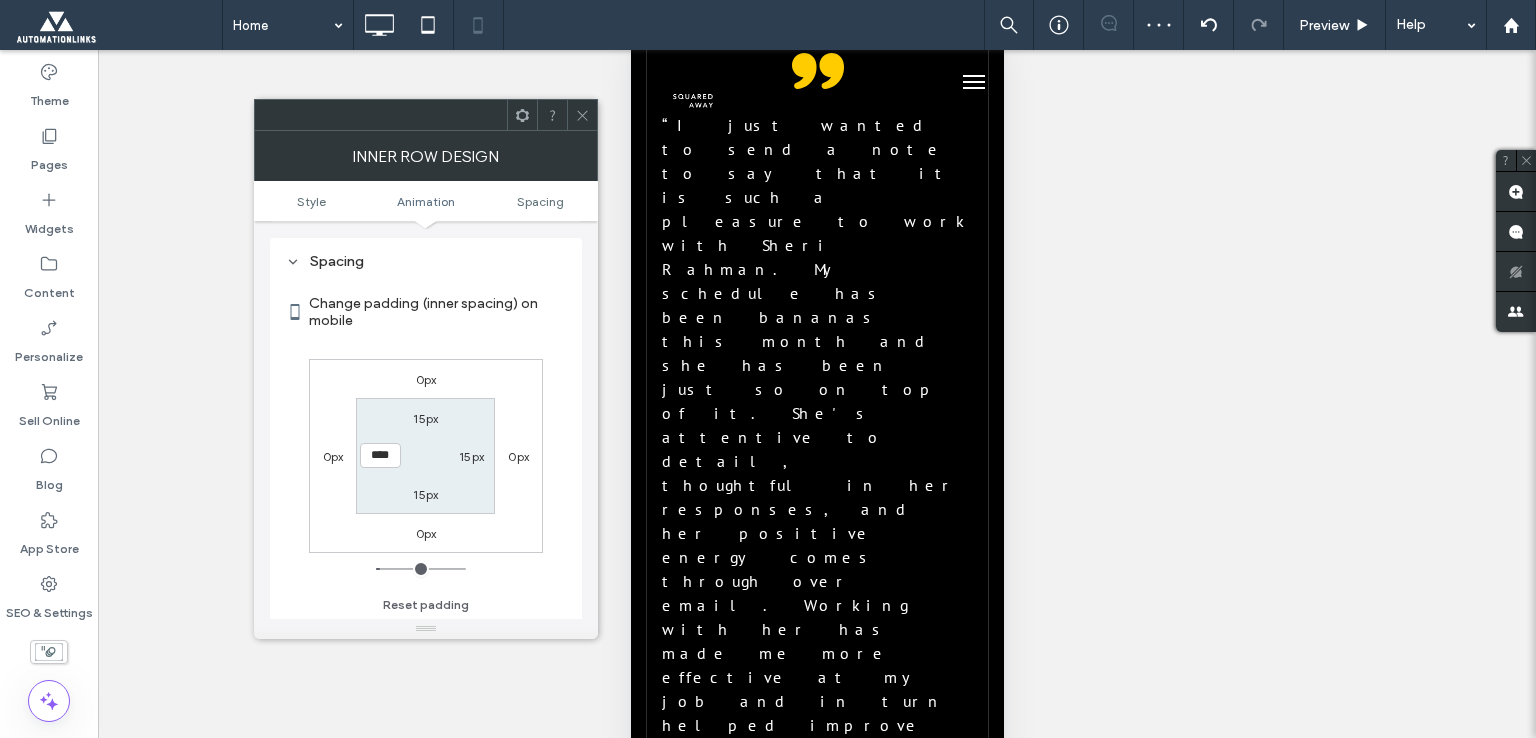 type on "*" 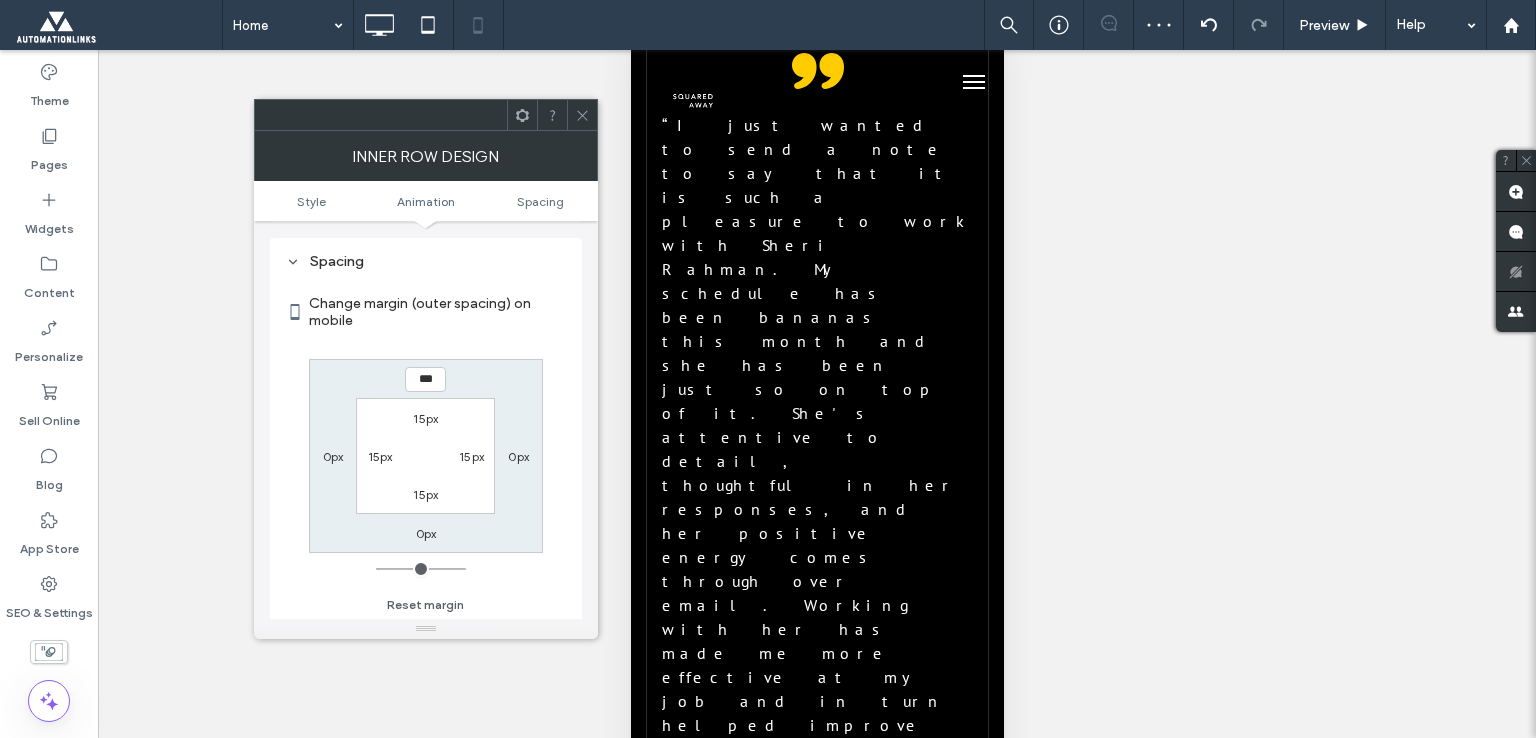 click on "***" at bounding box center (425, 379) 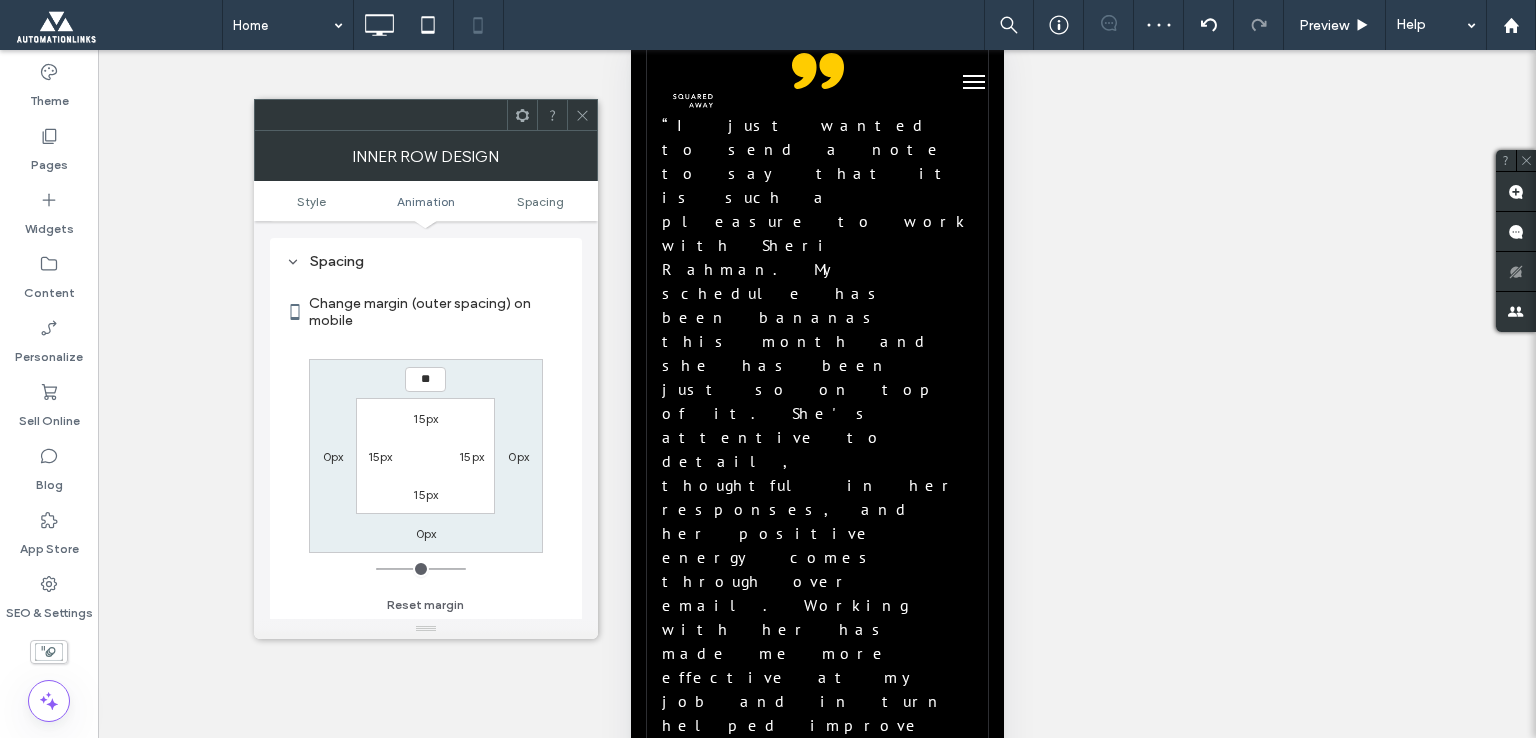 type on "**" 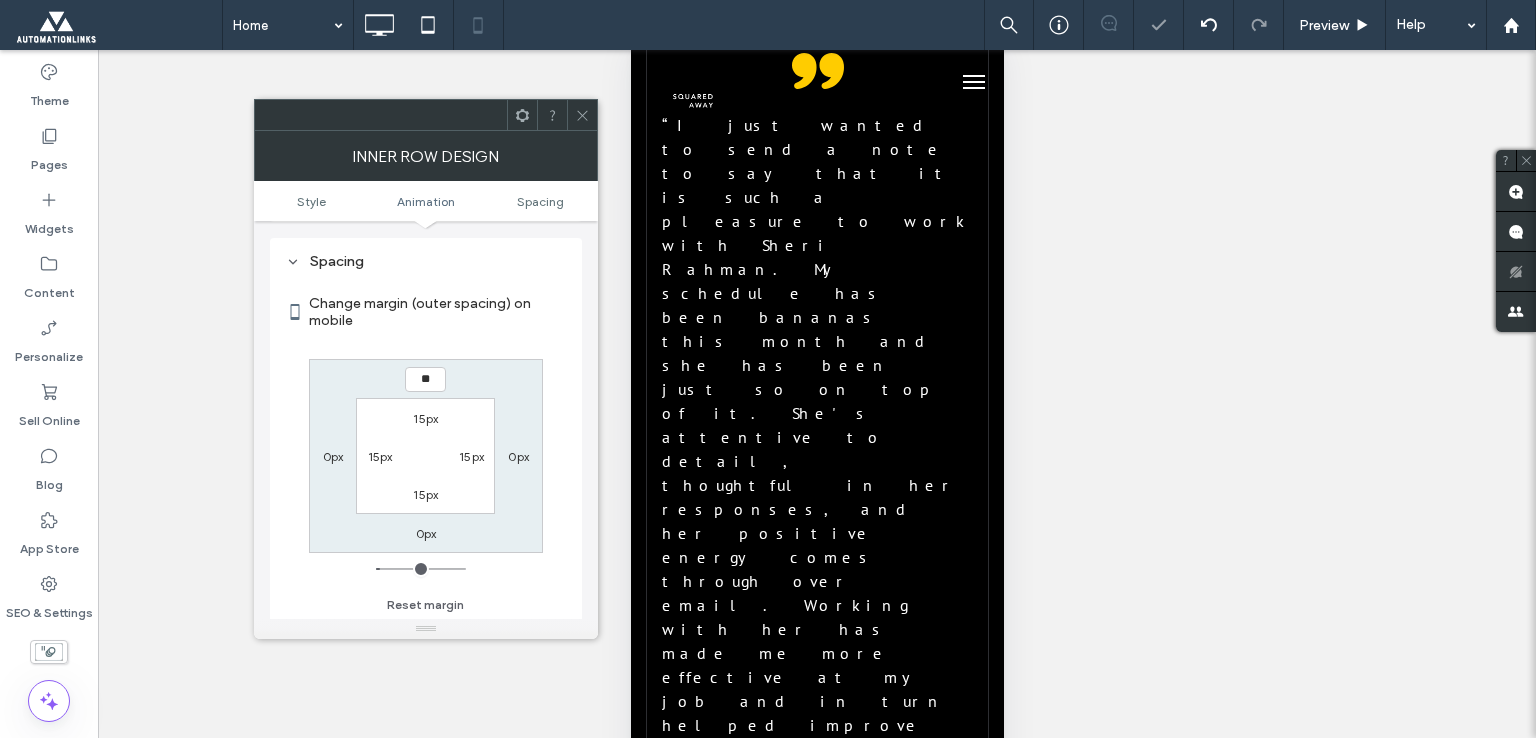 type on "**" 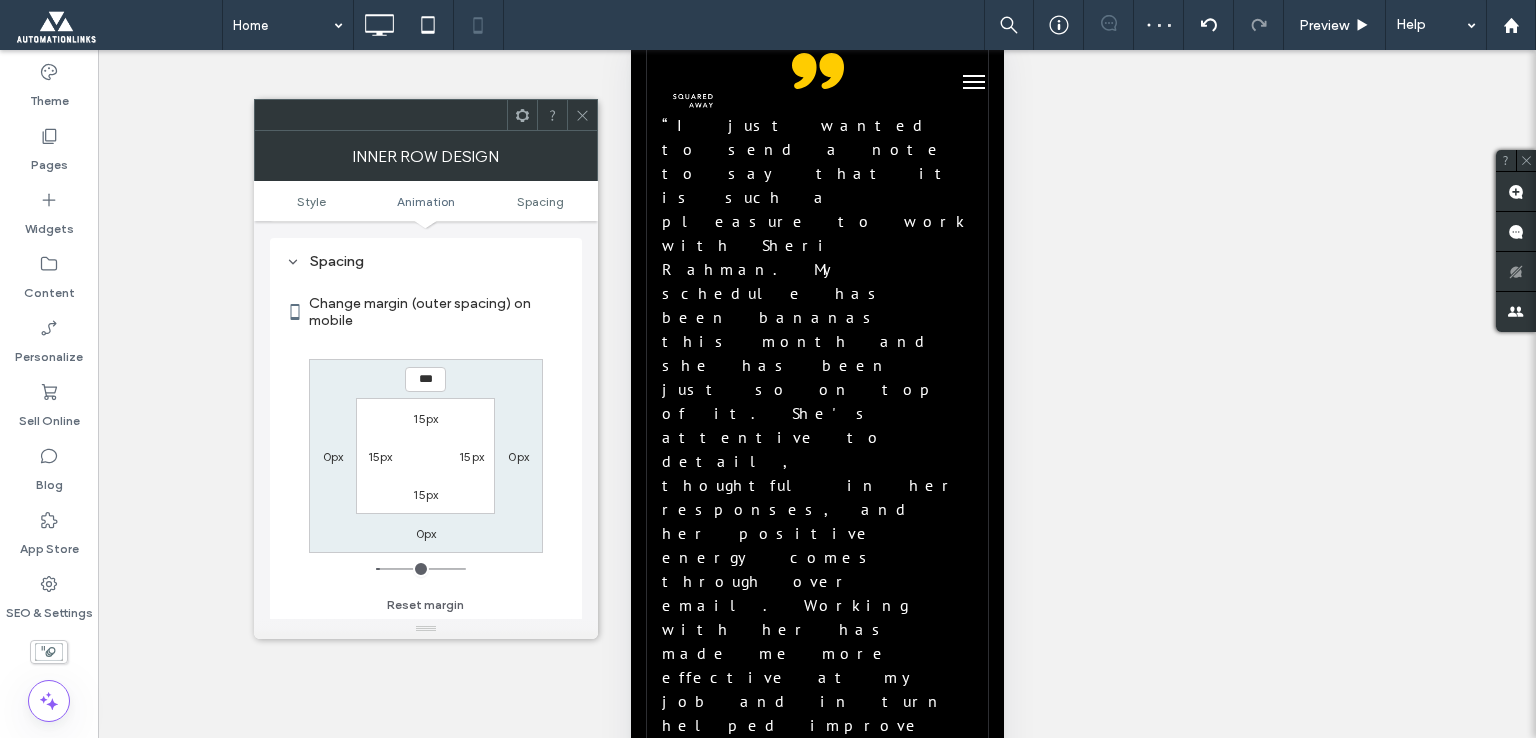 type on "***" 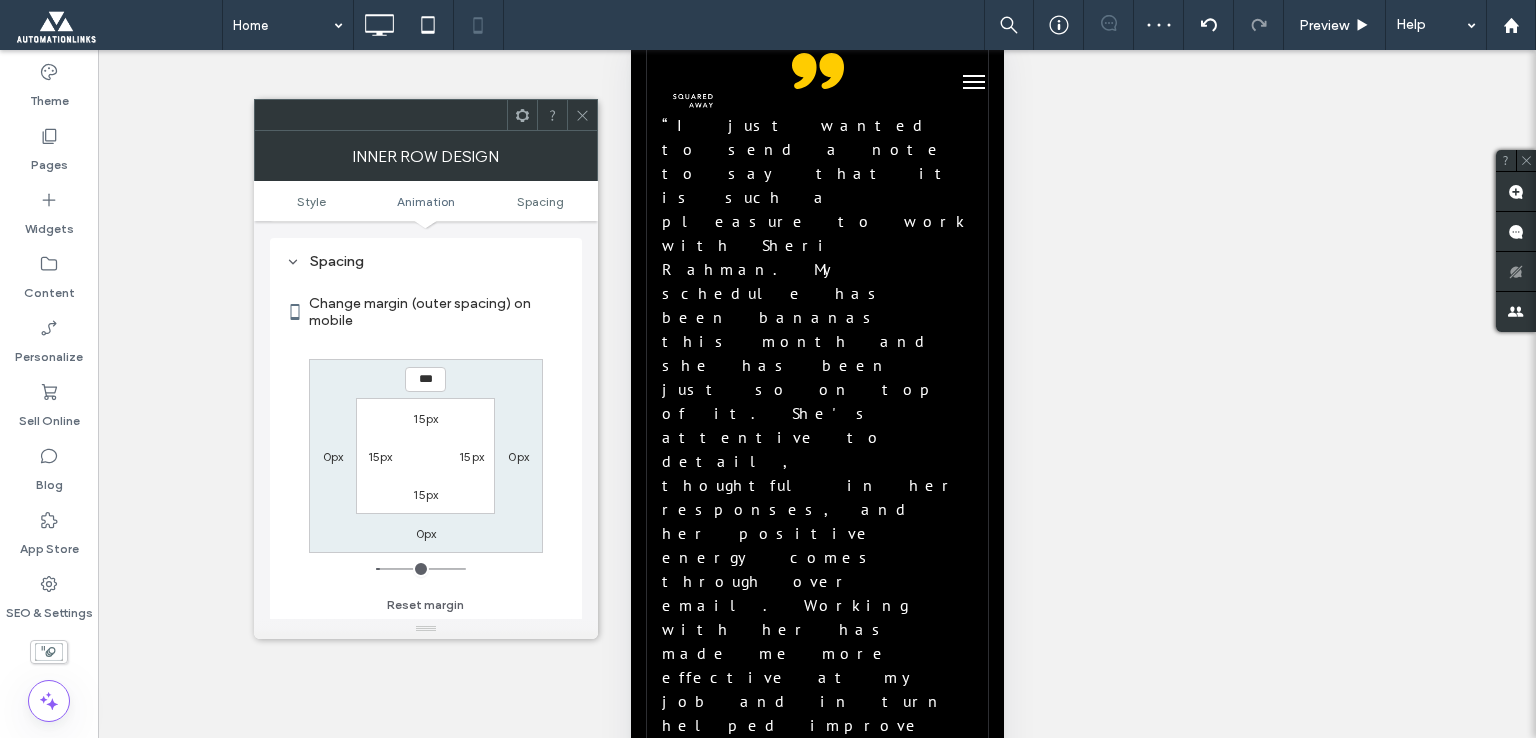 click at bounding box center (582, 115) 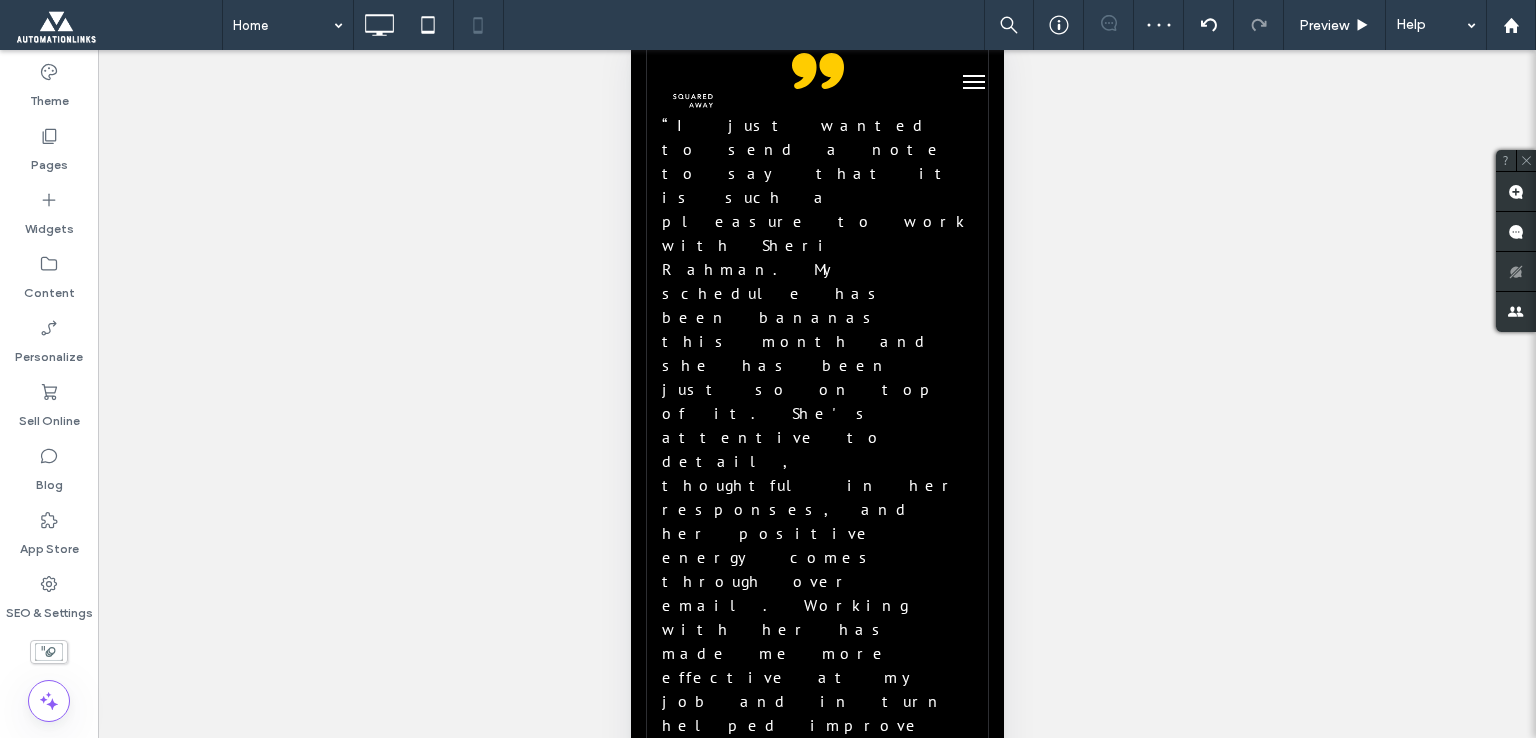 click at bounding box center (816, 5780) 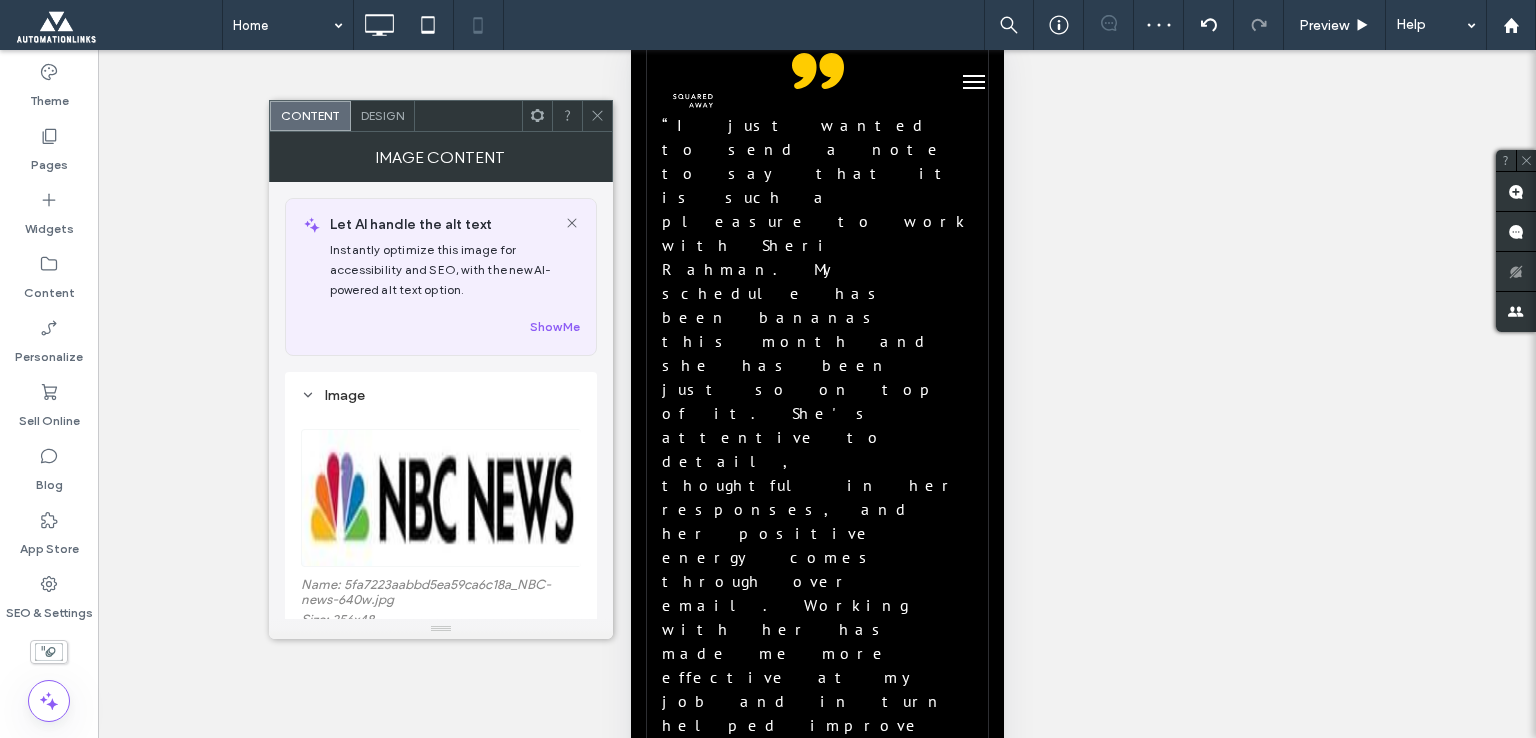 click on "Design" at bounding box center [383, 116] 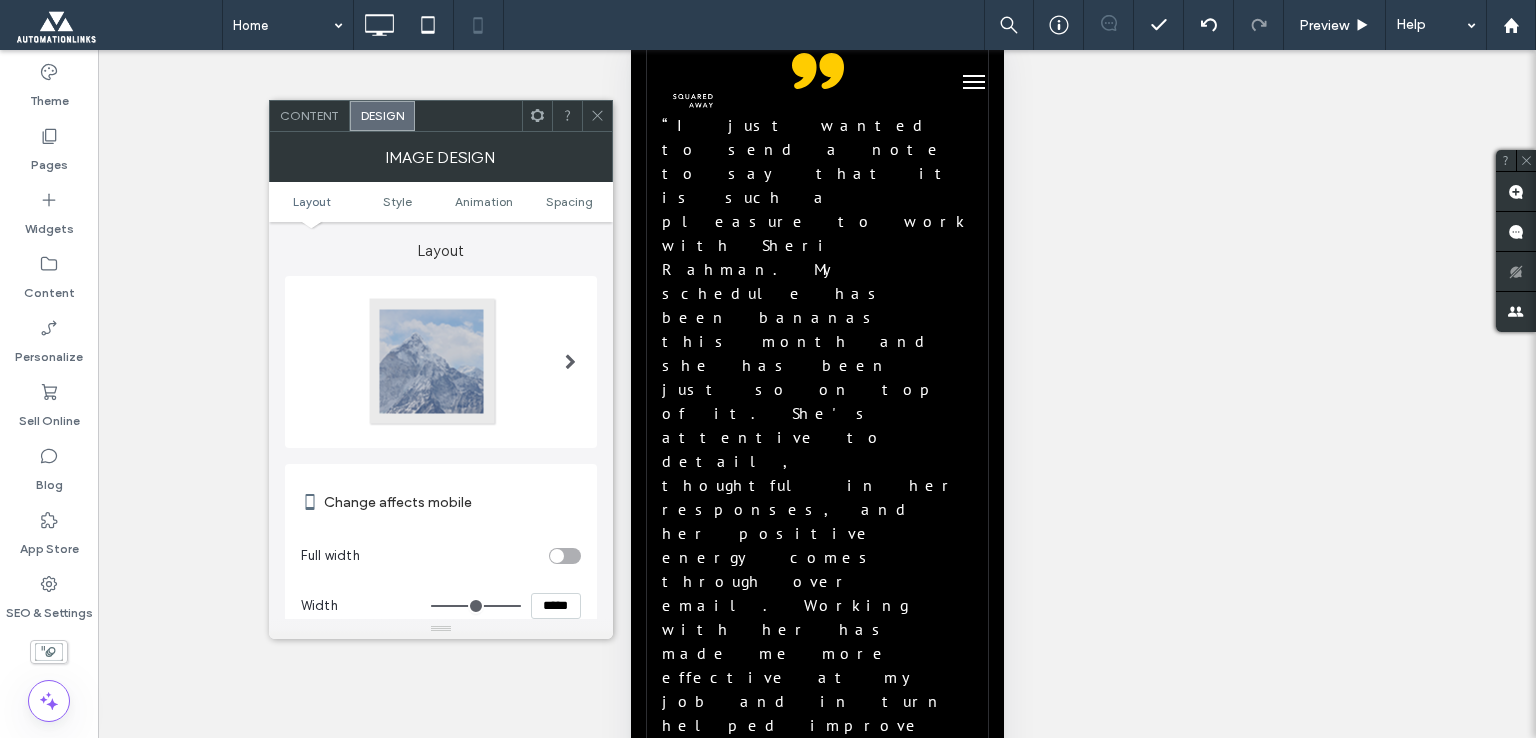 click on "*****" at bounding box center (556, 606) 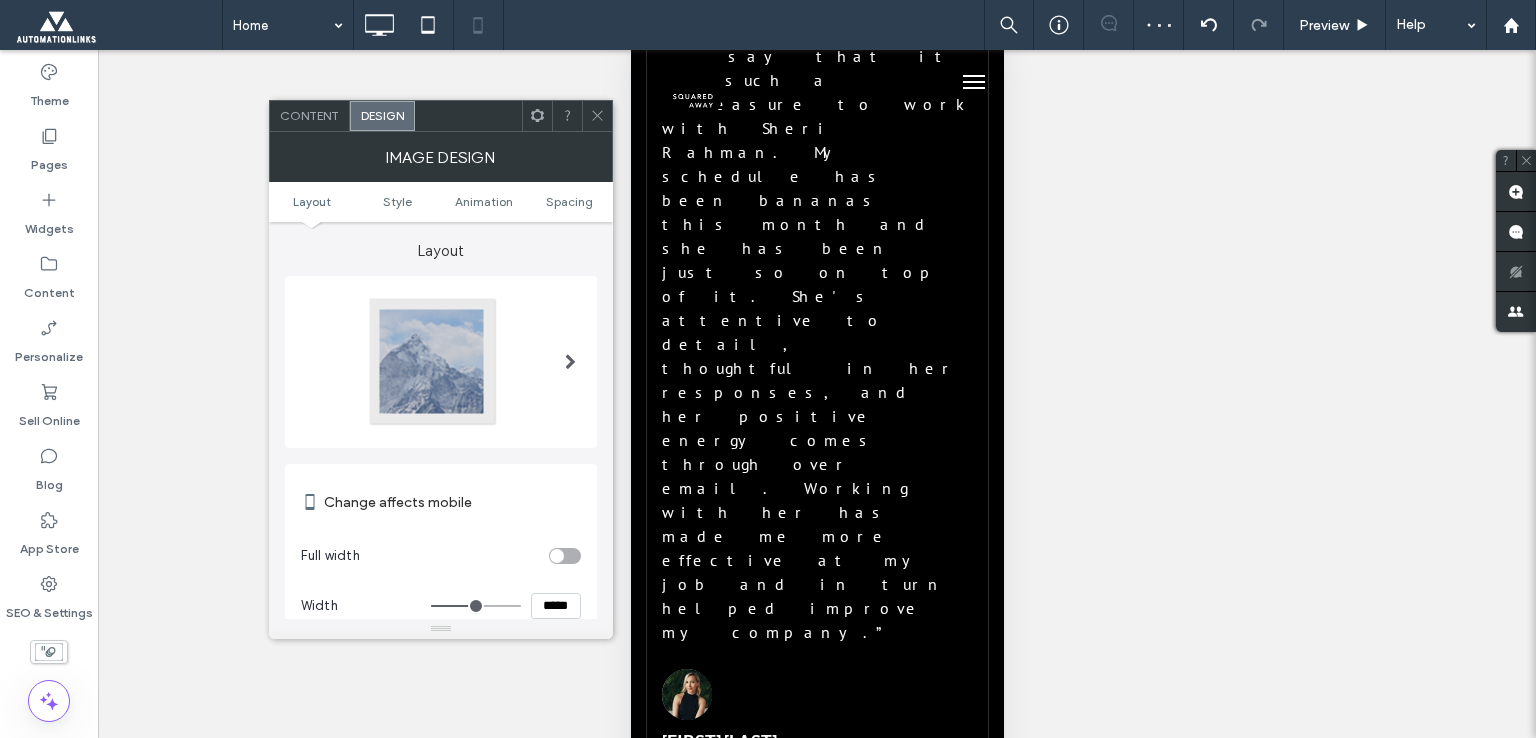 scroll, scrollTop: 11000, scrollLeft: 0, axis: vertical 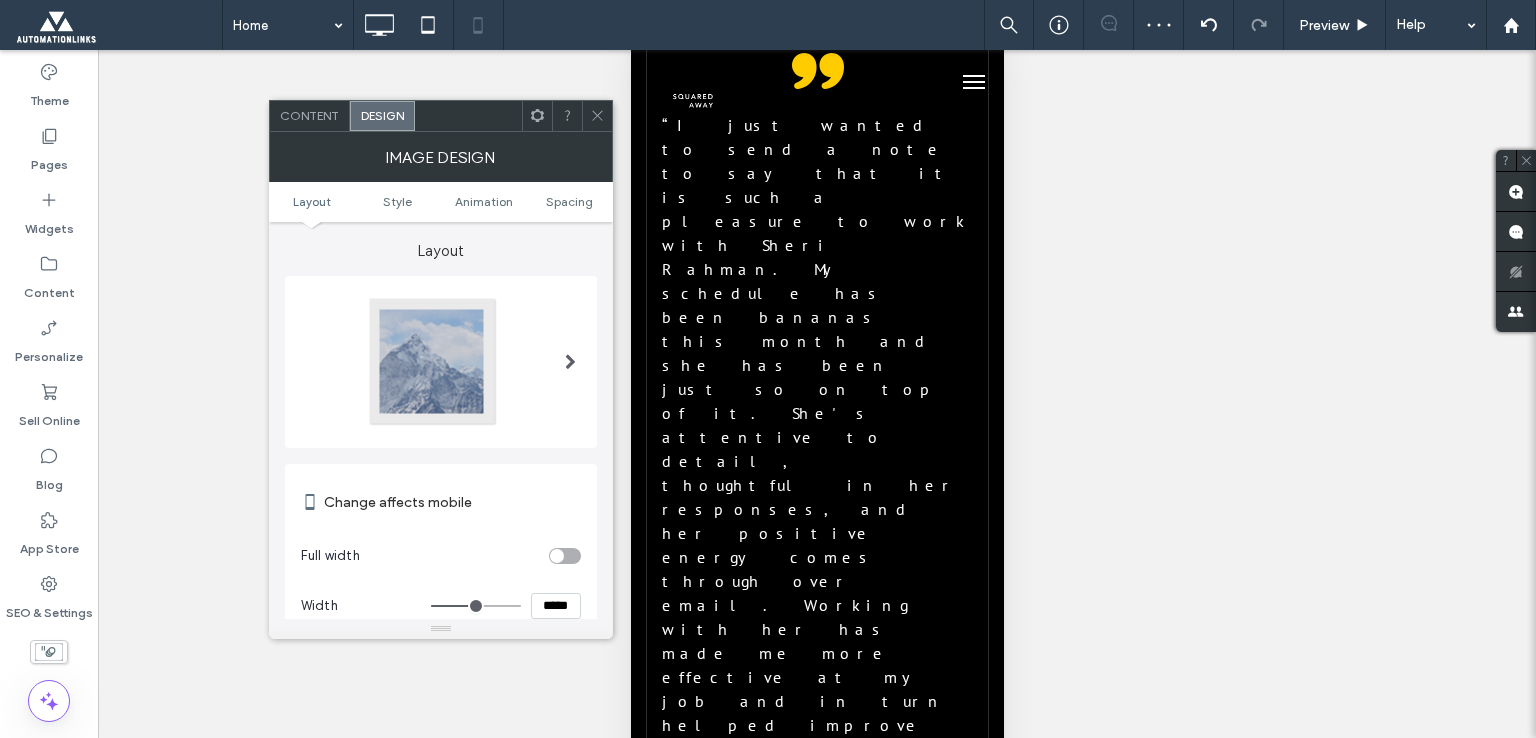 click 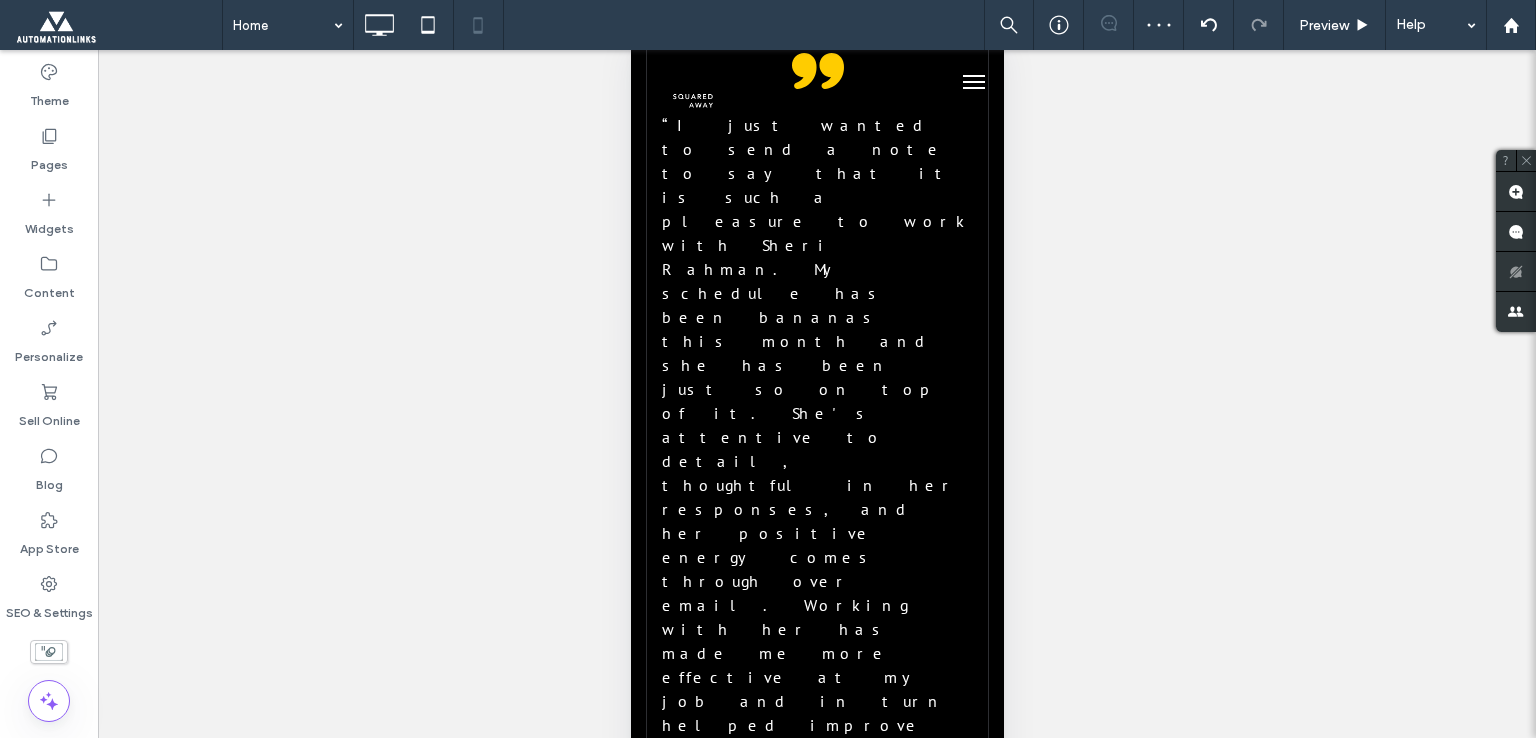 scroll, scrollTop: 10800, scrollLeft: 0, axis: vertical 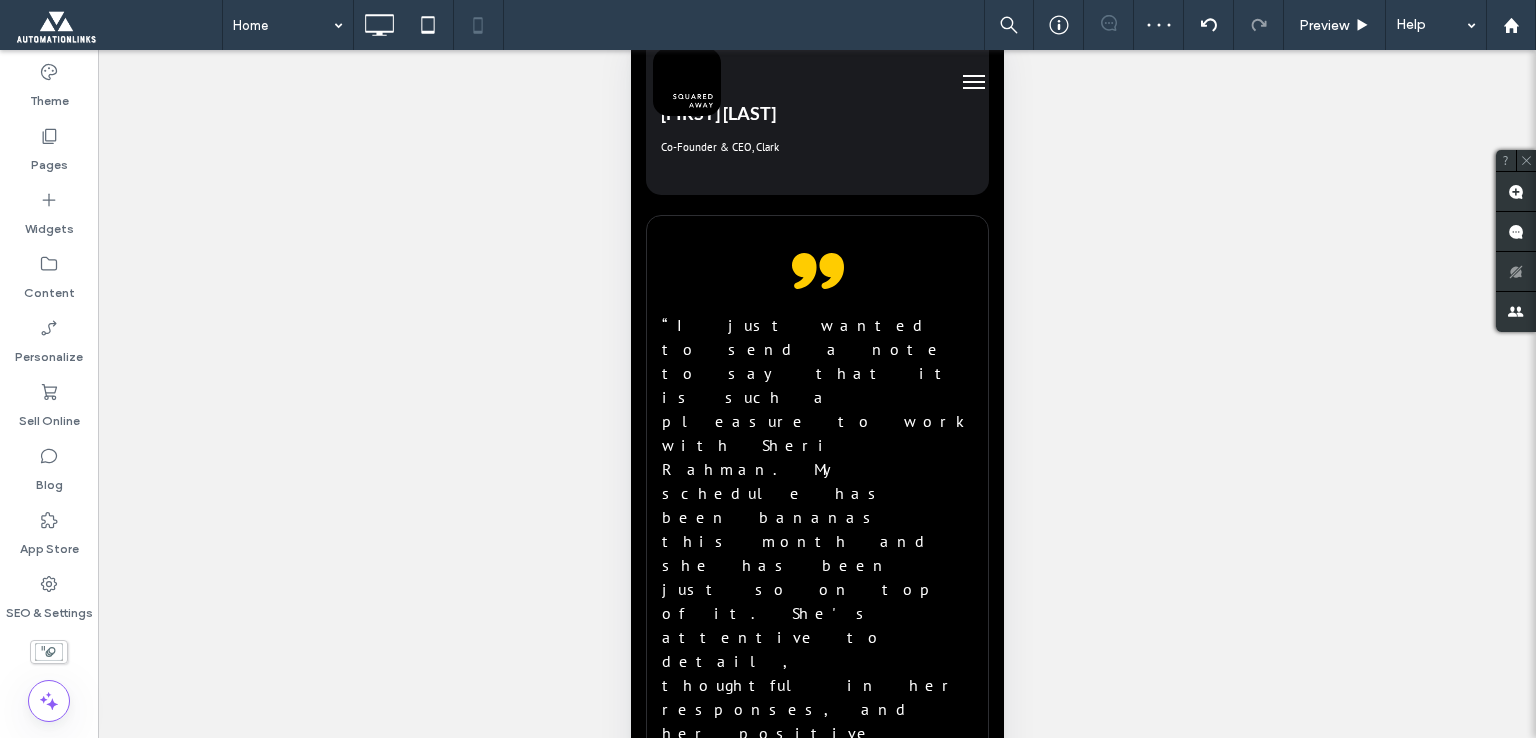 click at bounding box center (687, 5407) 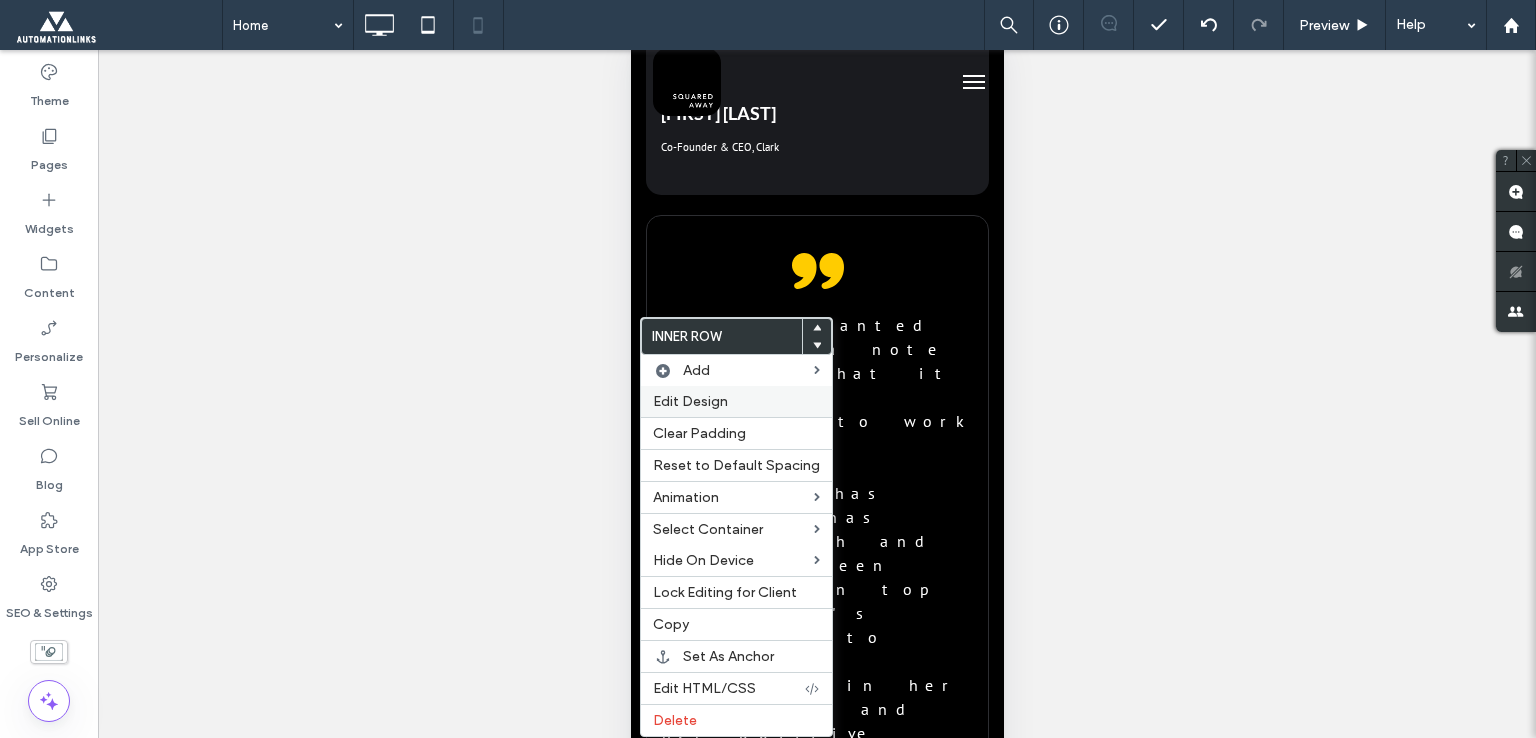 click on "Edit Design" at bounding box center [690, 401] 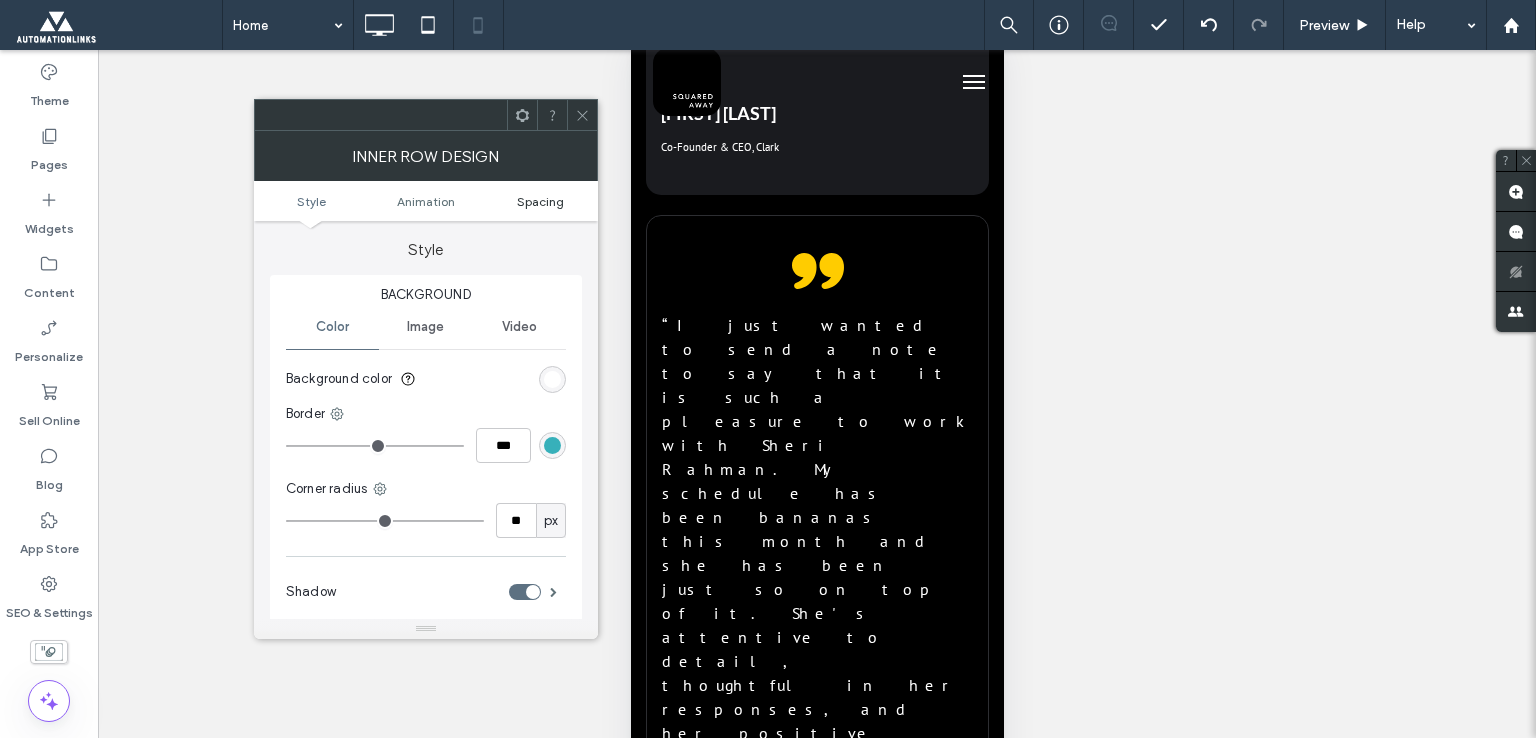 click on "Spacing" at bounding box center (540, 201) 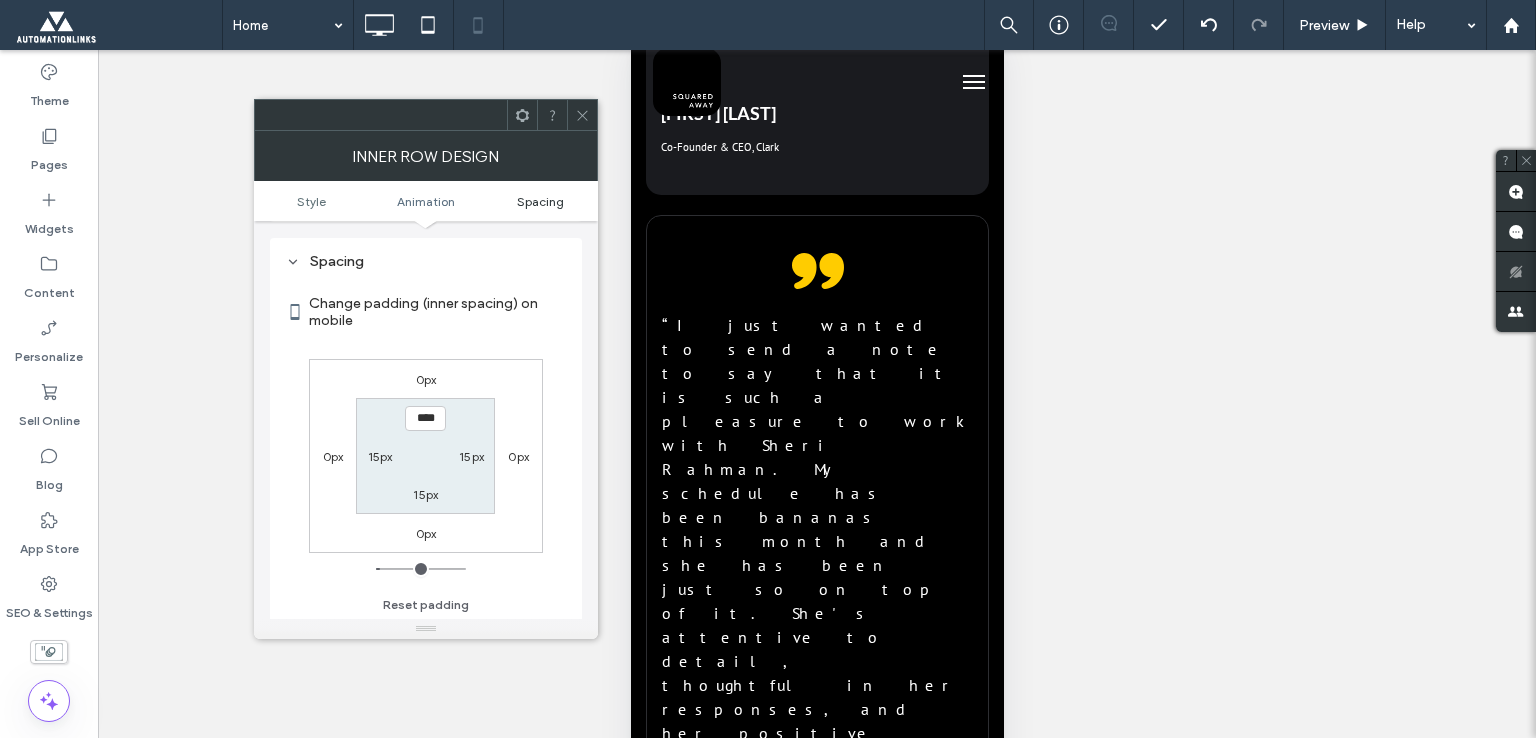 scroll, scrollTop: 468, scrollLeft: 0, axis: vertical 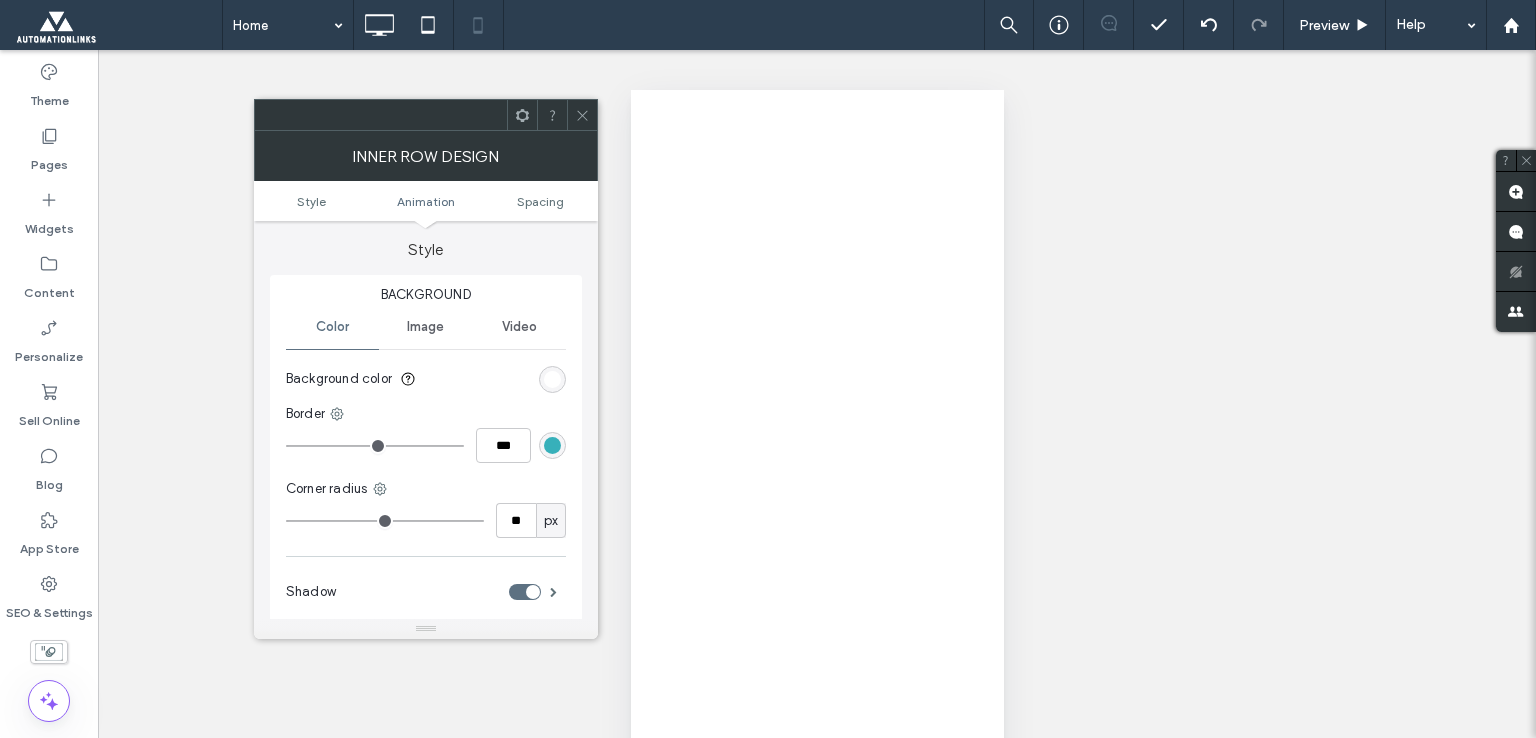 type on "**" 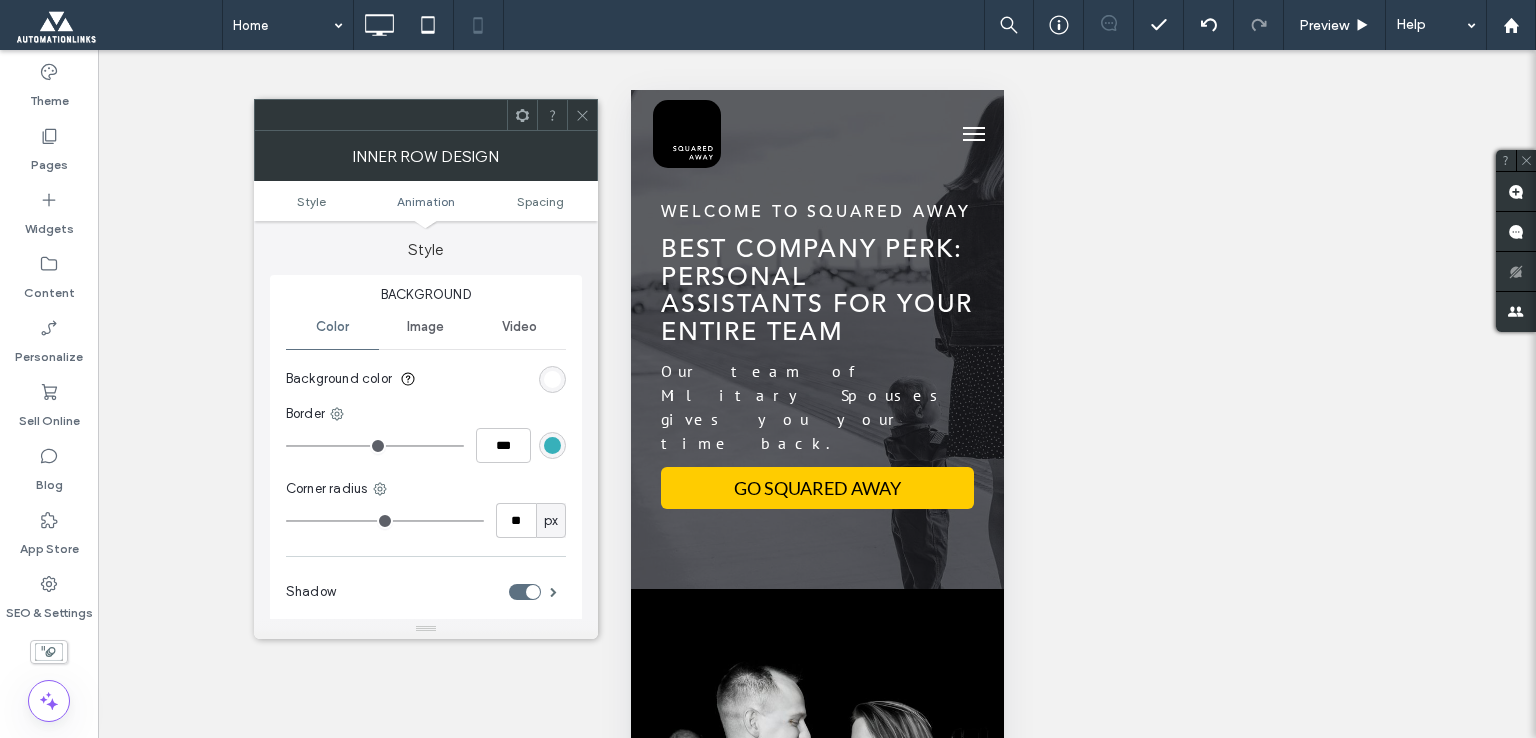 scroll, scrollTop: 52, scrollLeft: 0, axis: vertical 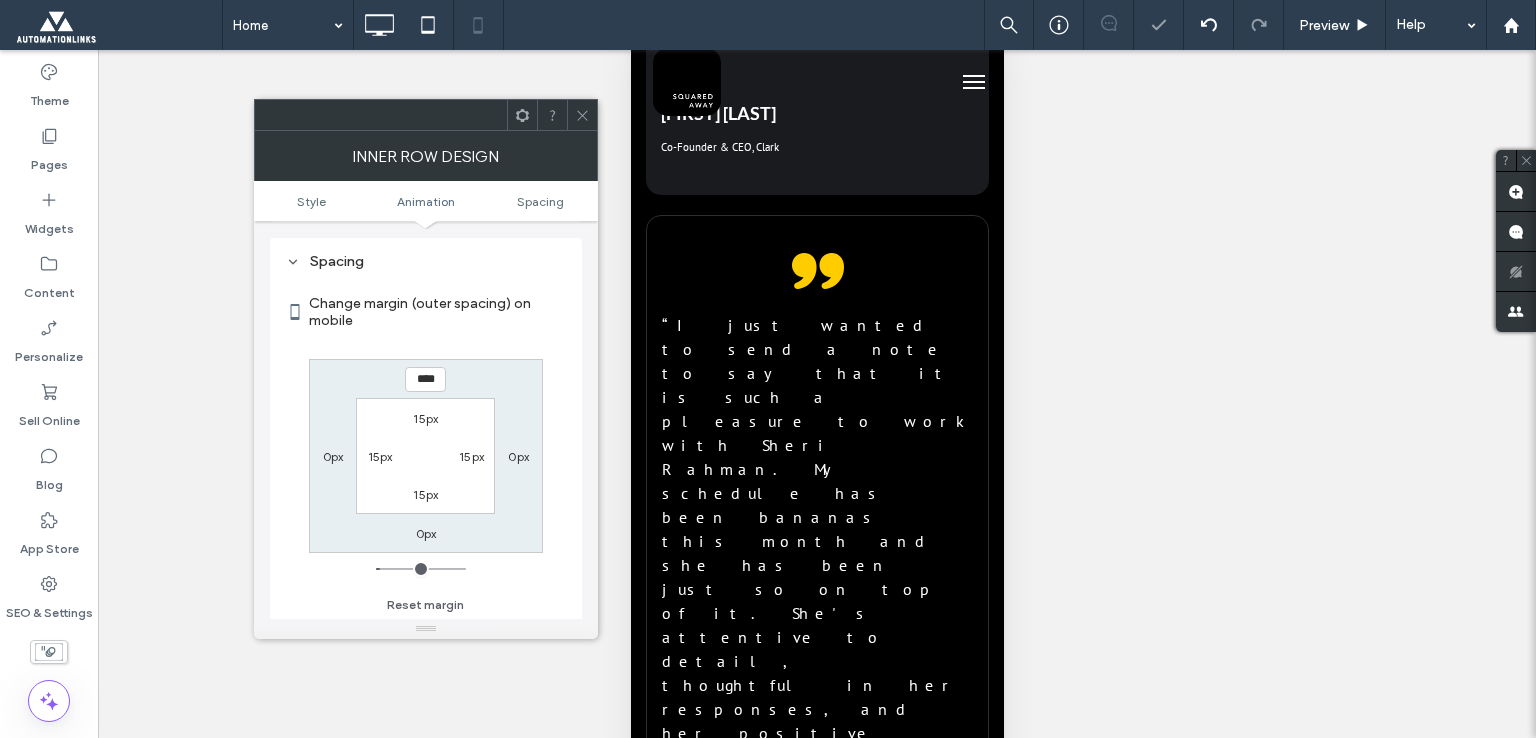 type on "*" 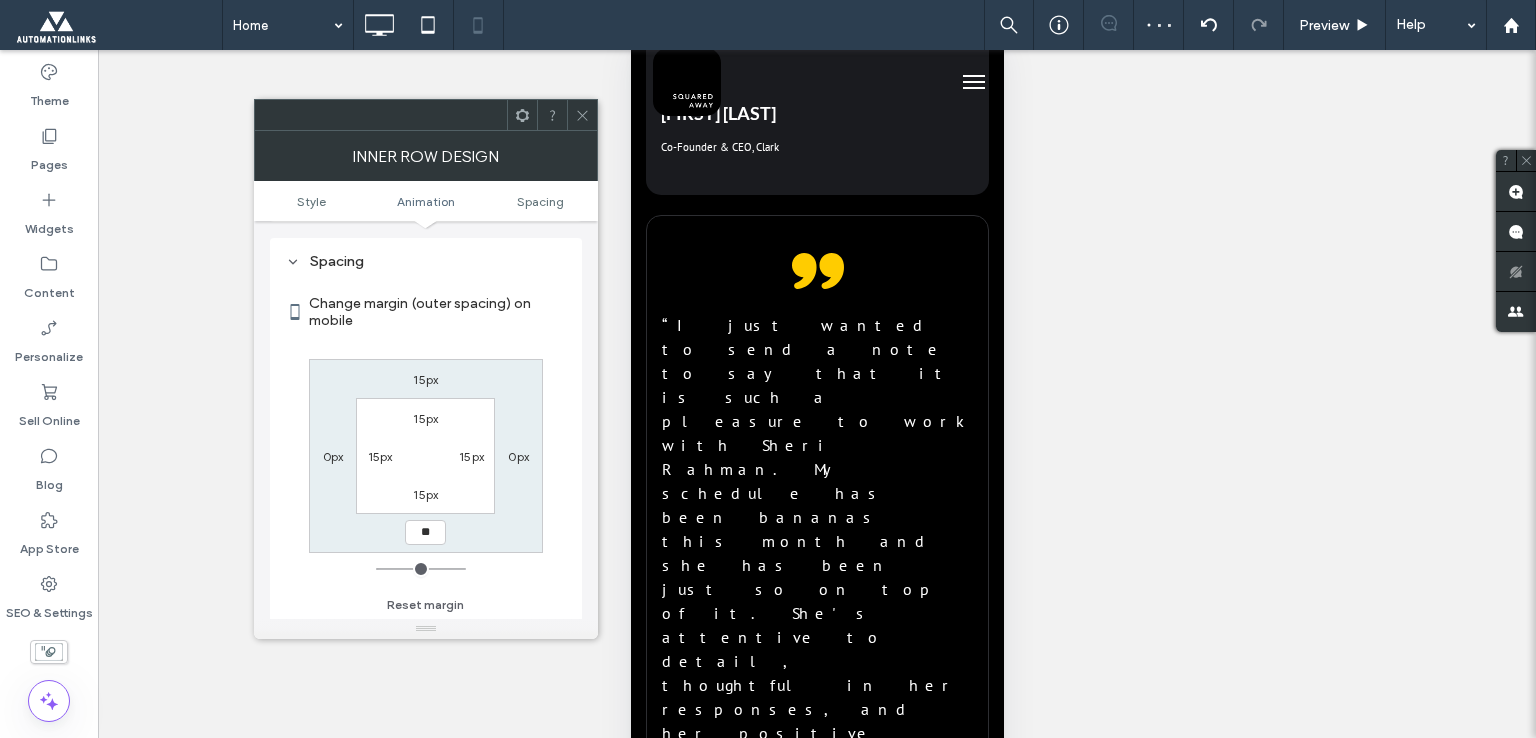 type on "**" 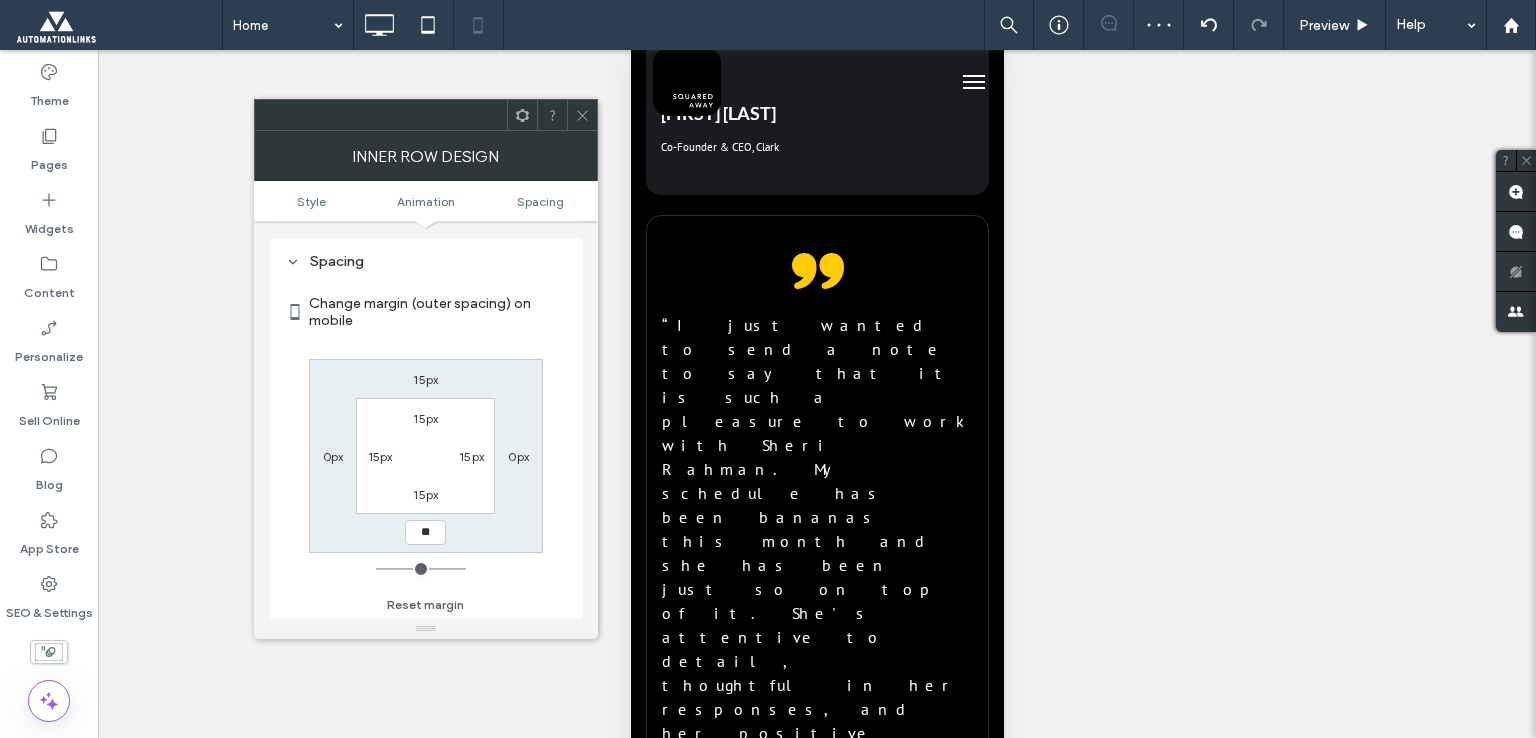 type on "**" 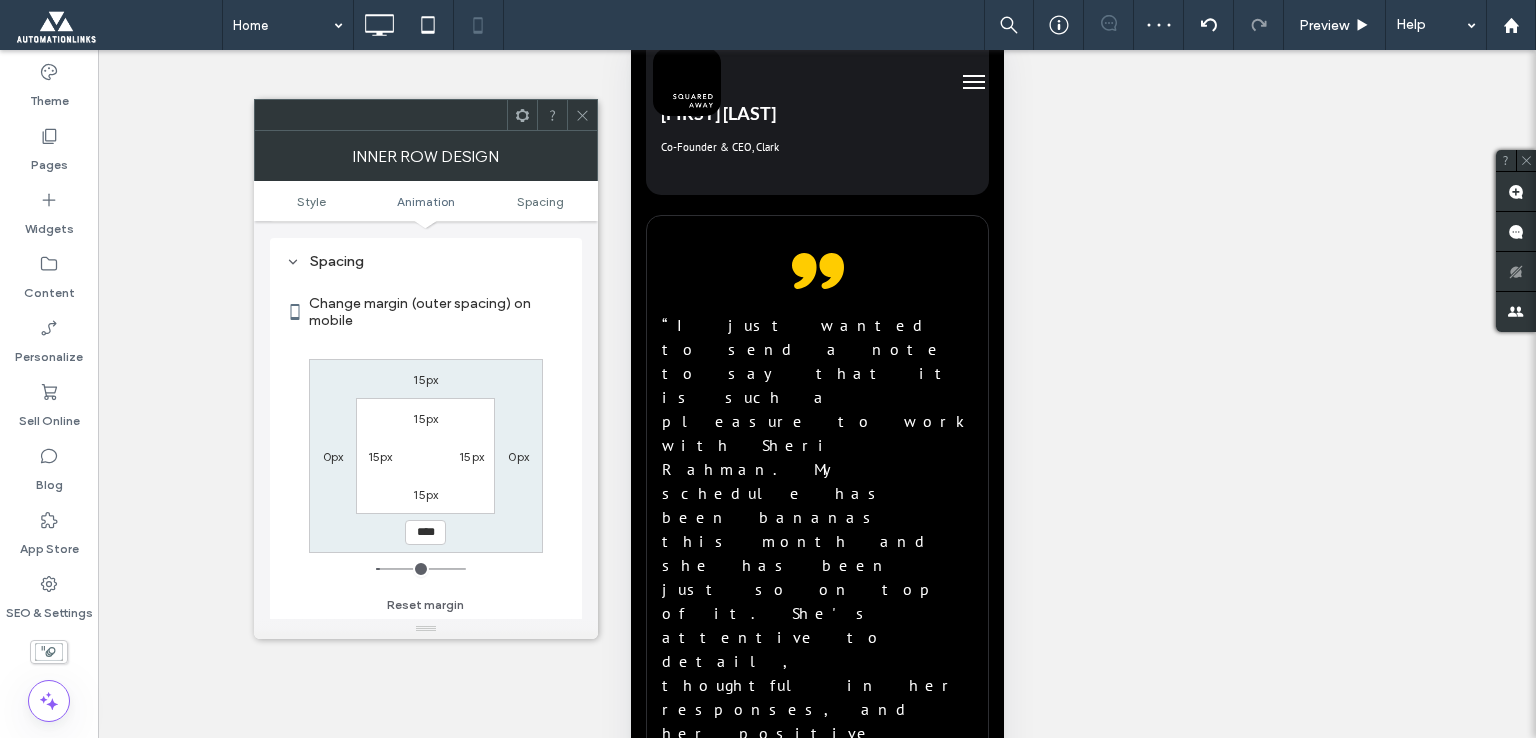 click at bounding box center (582, 115) 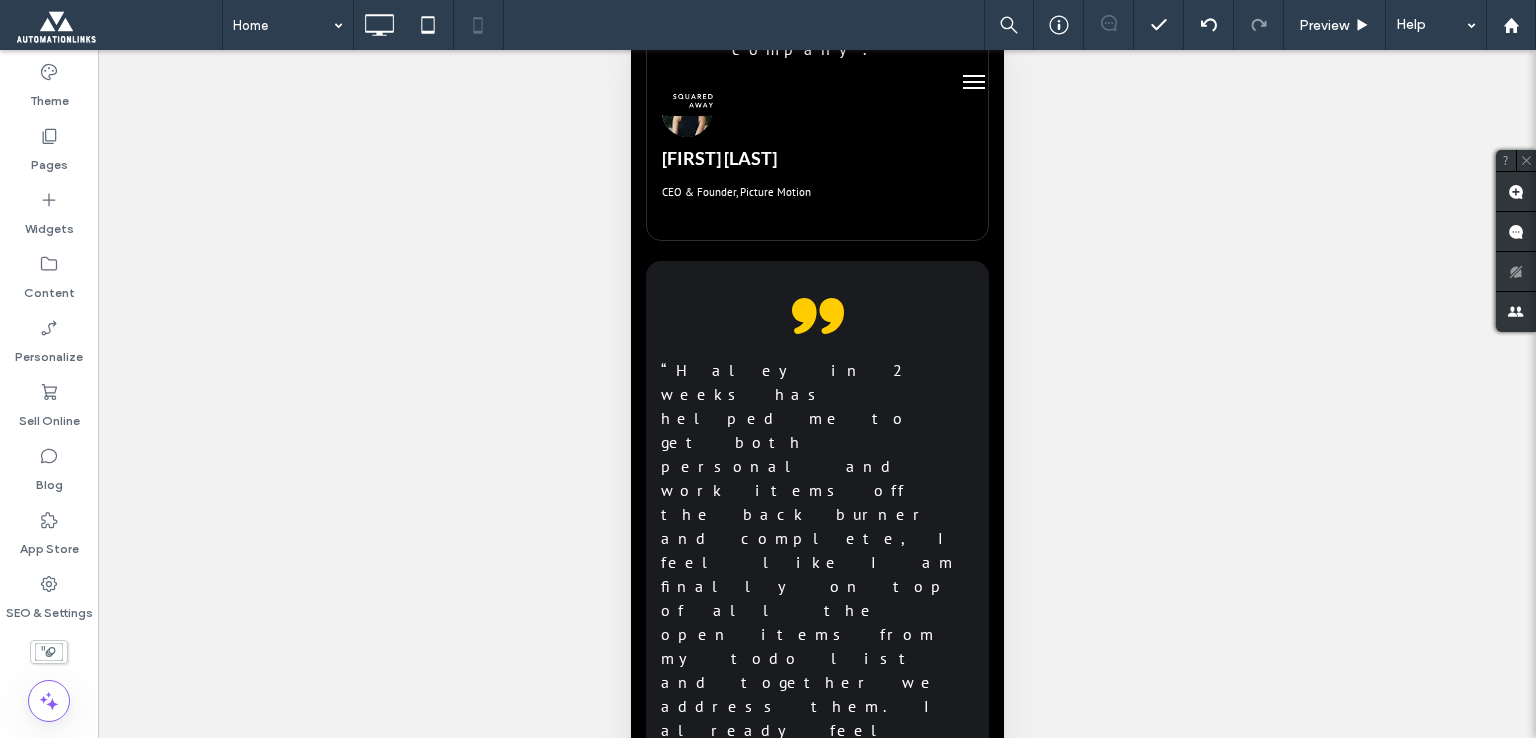 scroll, scrollTop: 11600, scrollLeft: 0, axis: vertical 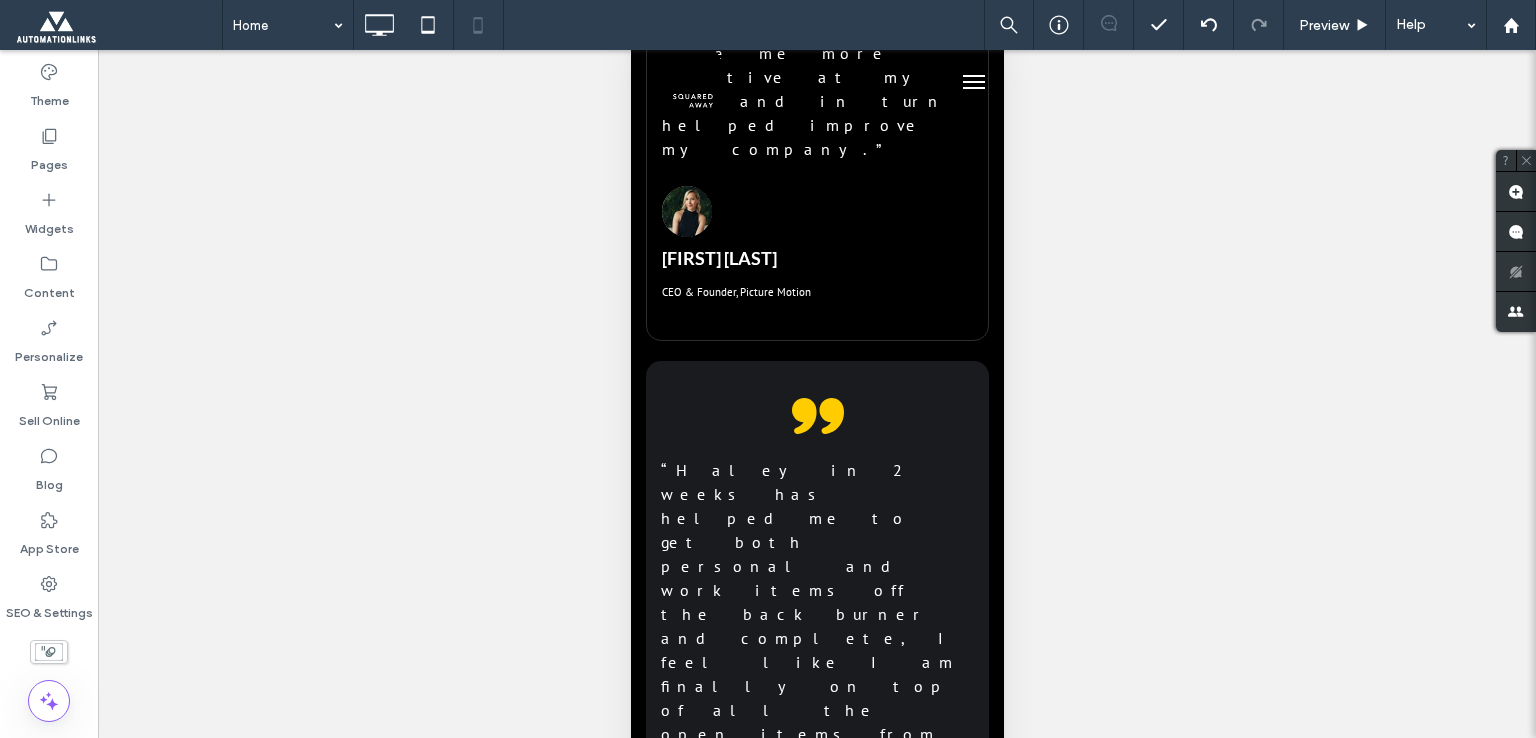 click at bounding box center (816, 5846) 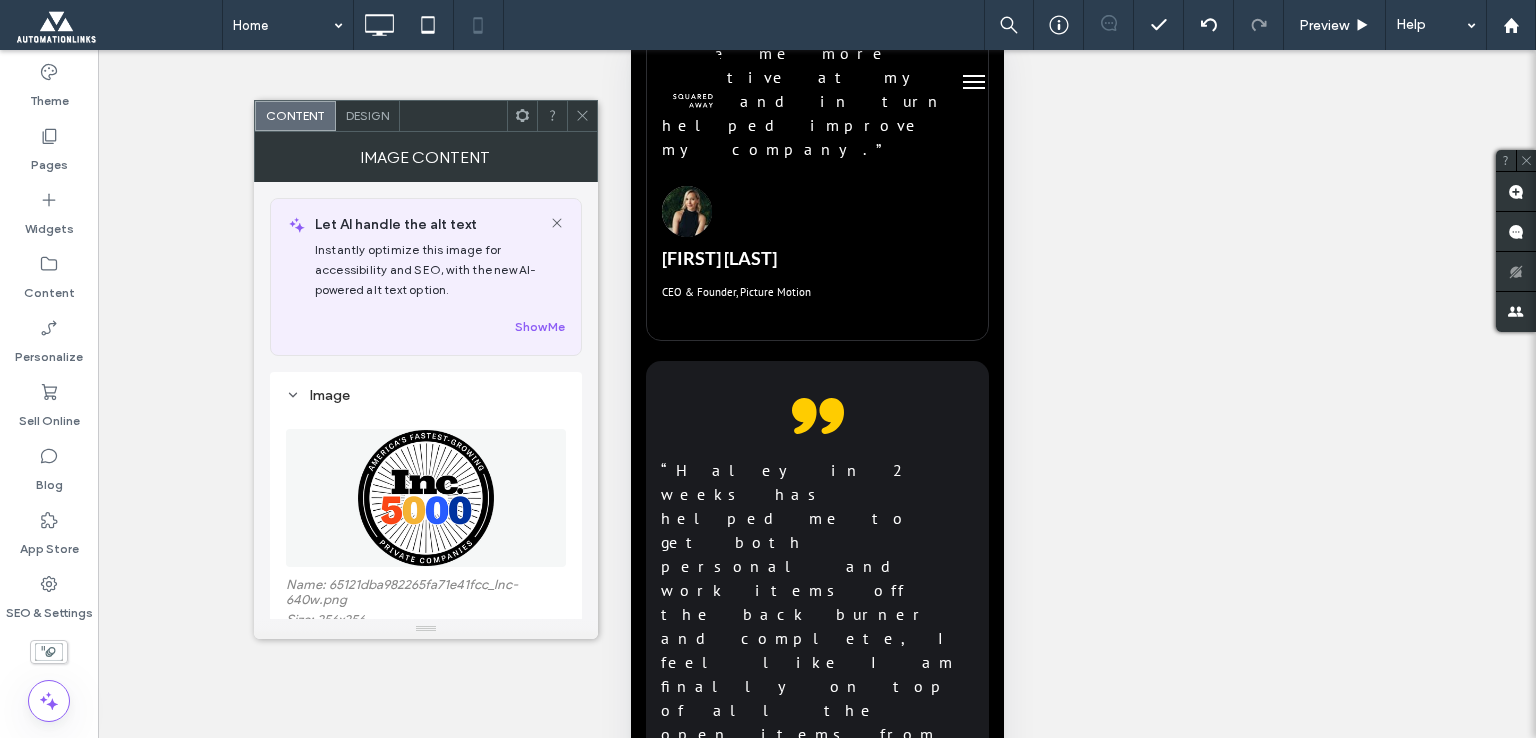 click on "Design" at bounding box center [367, 115] 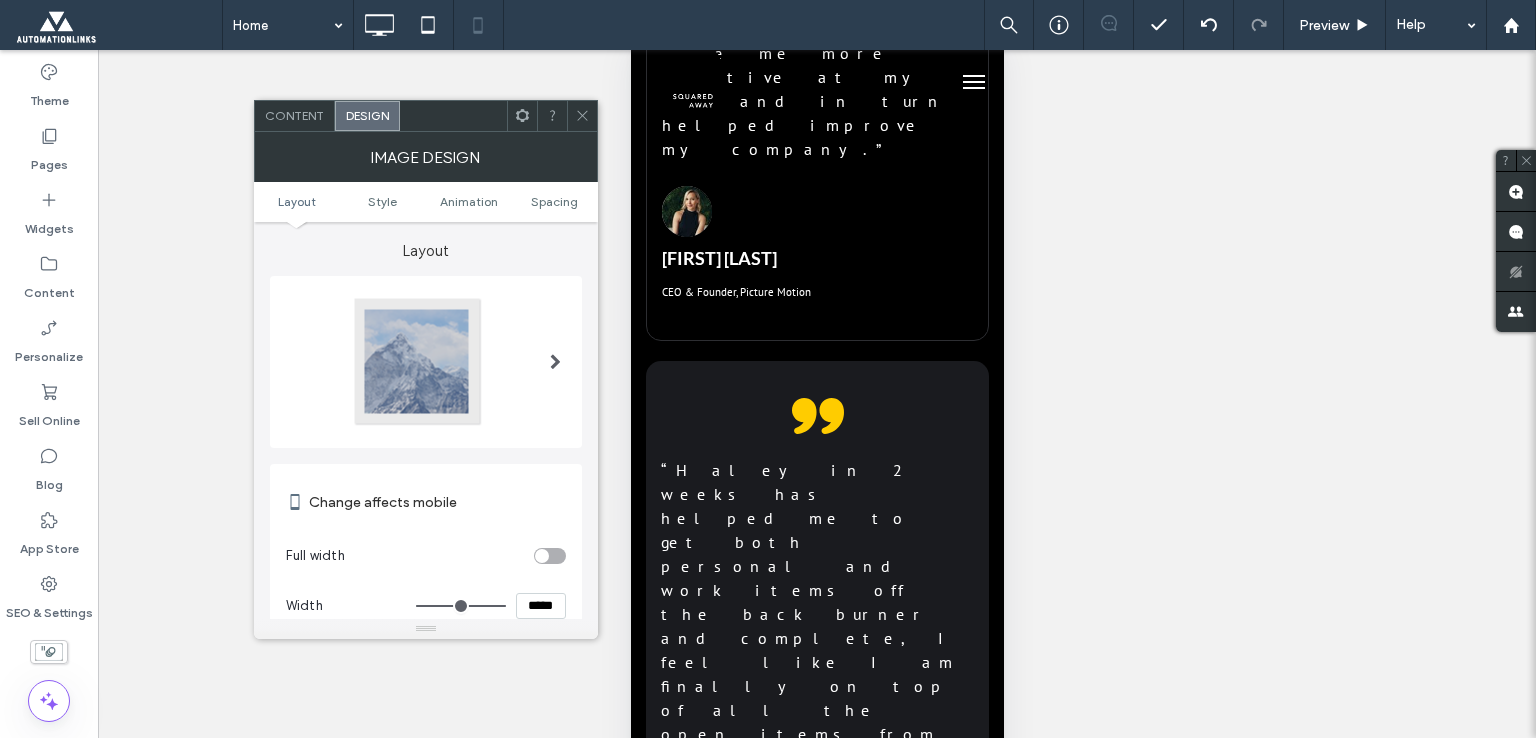 click on "*****" at bounding box center (541, 606) 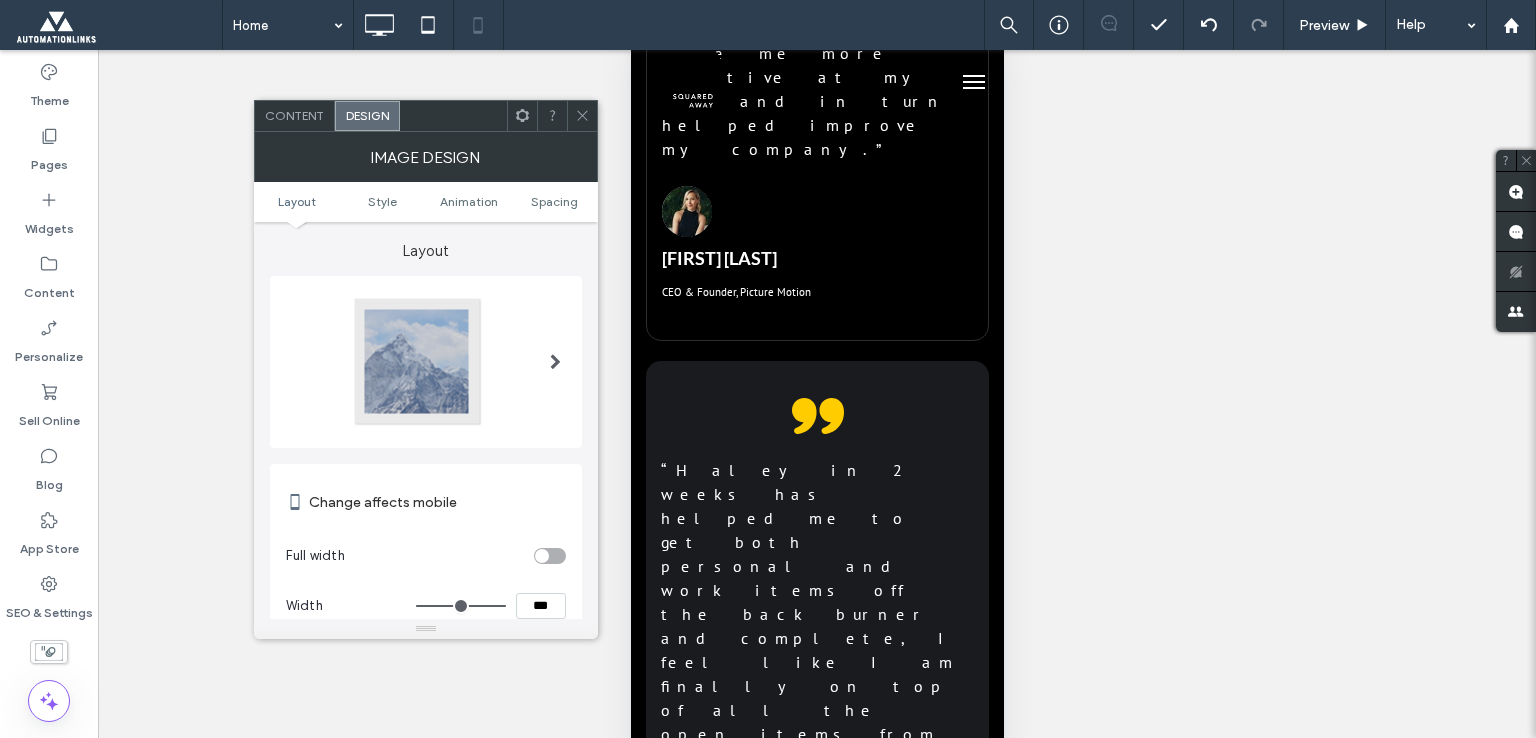 type on "*****" 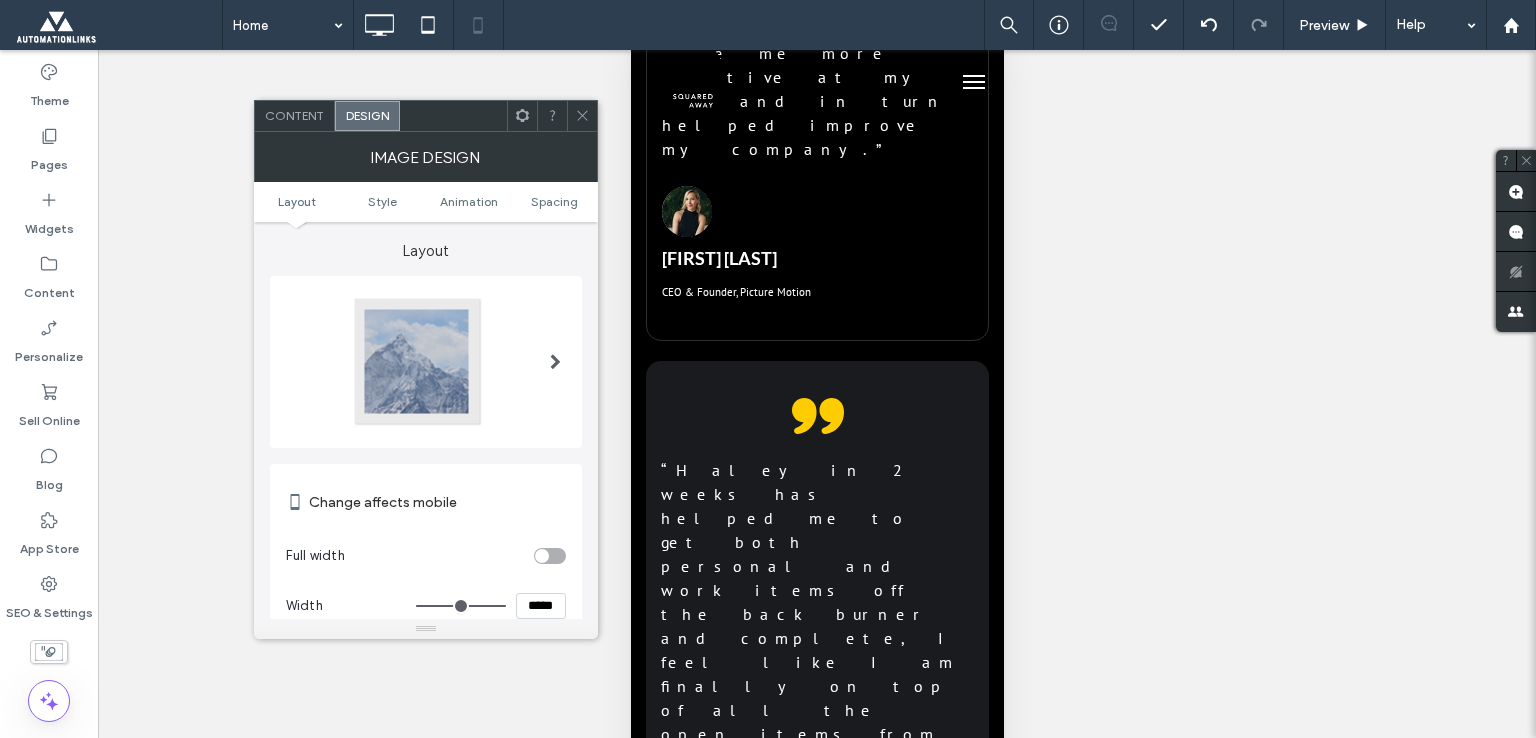 type on "***" 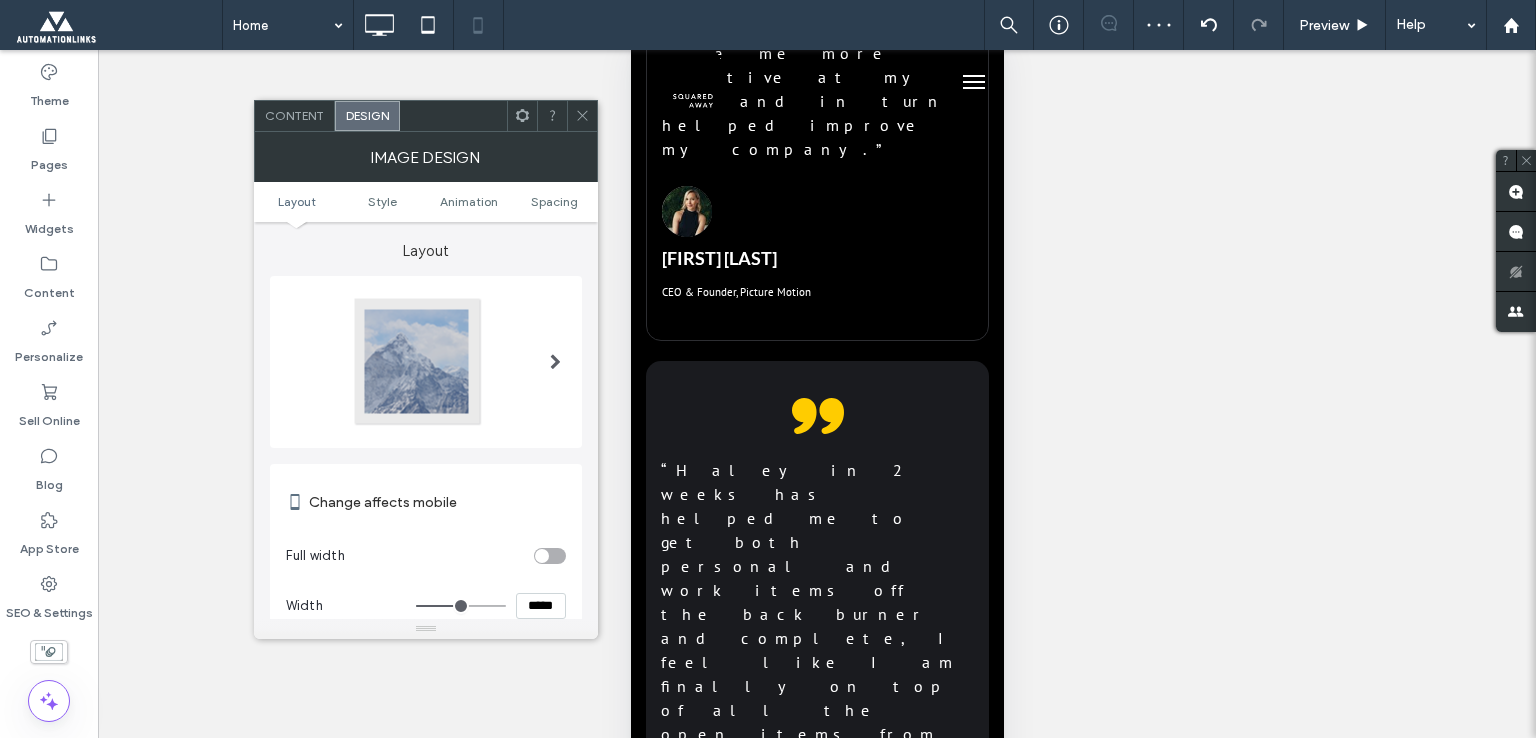click on "*****" at bounding box center (541, 606) 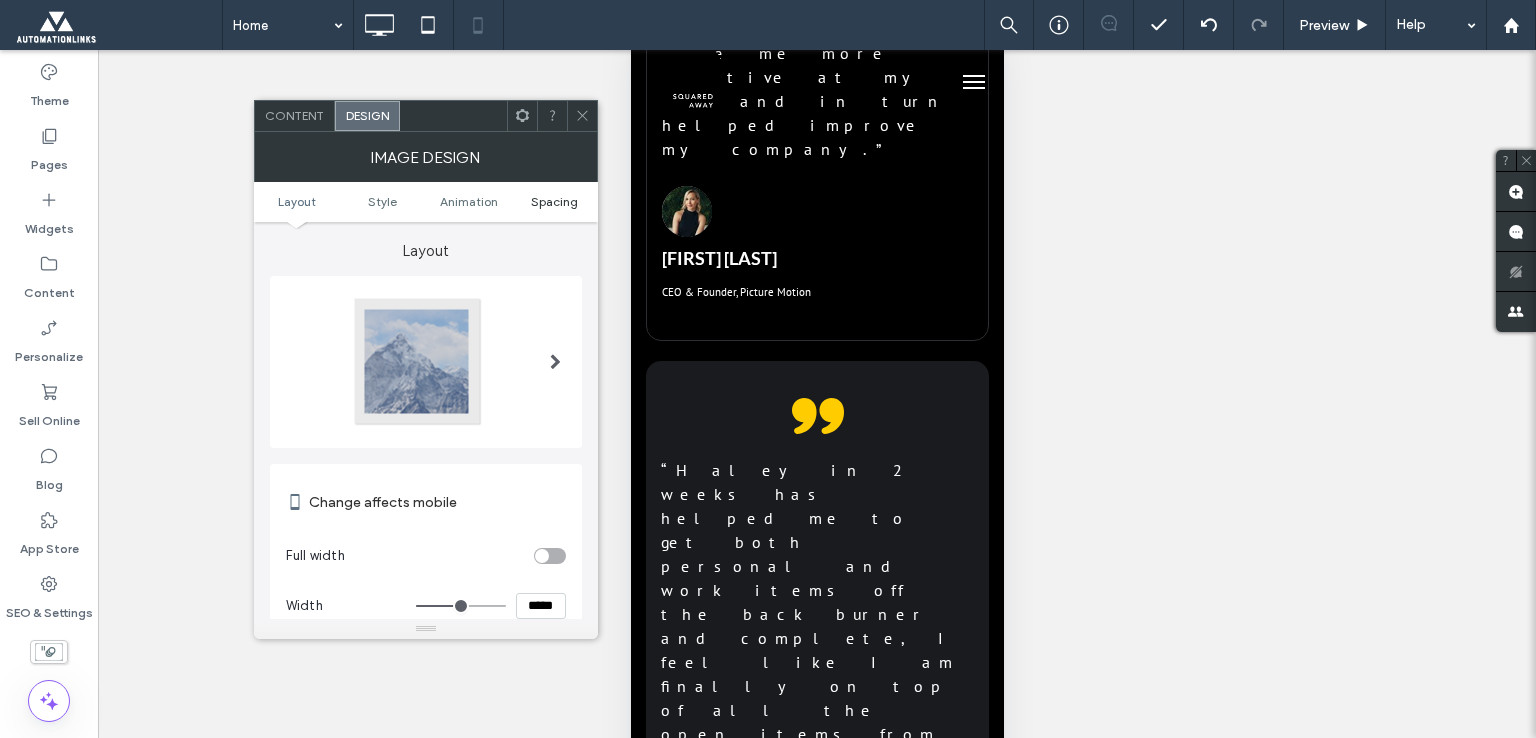 click on "Spacing" at bounding box center [554, 201] 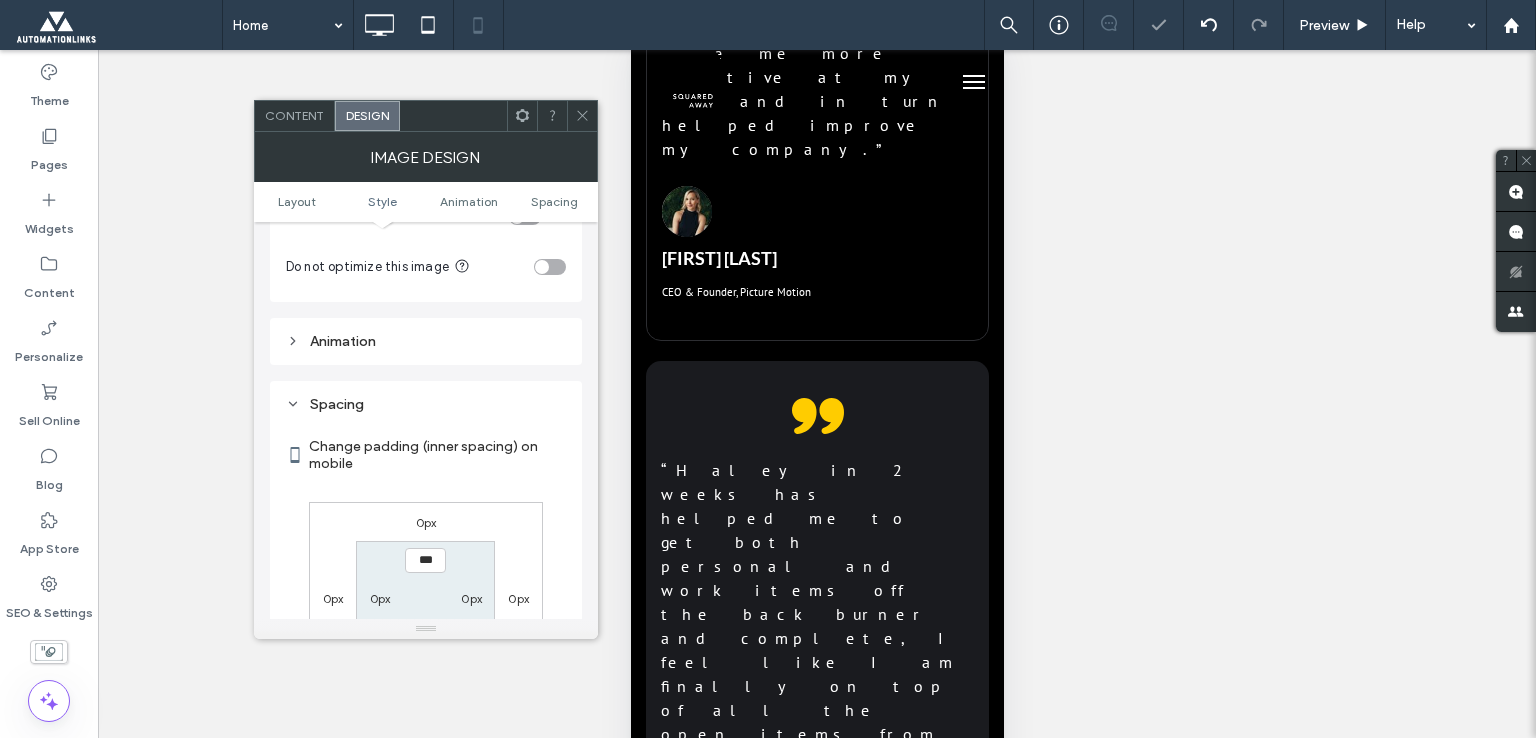 scroll, scrollTop: 798, scrollLeft: 0, axis: vertical 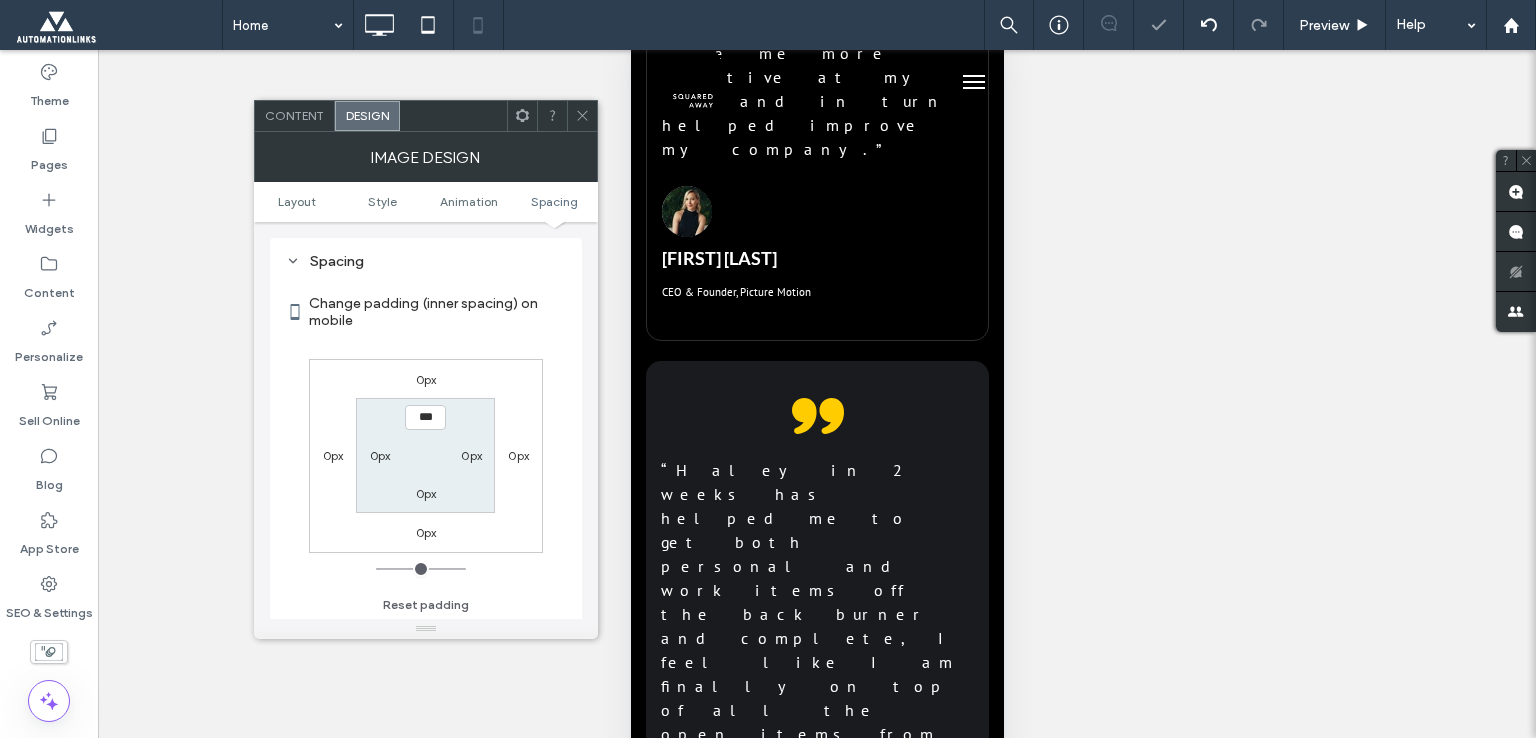click at bounding box center (582, 116) 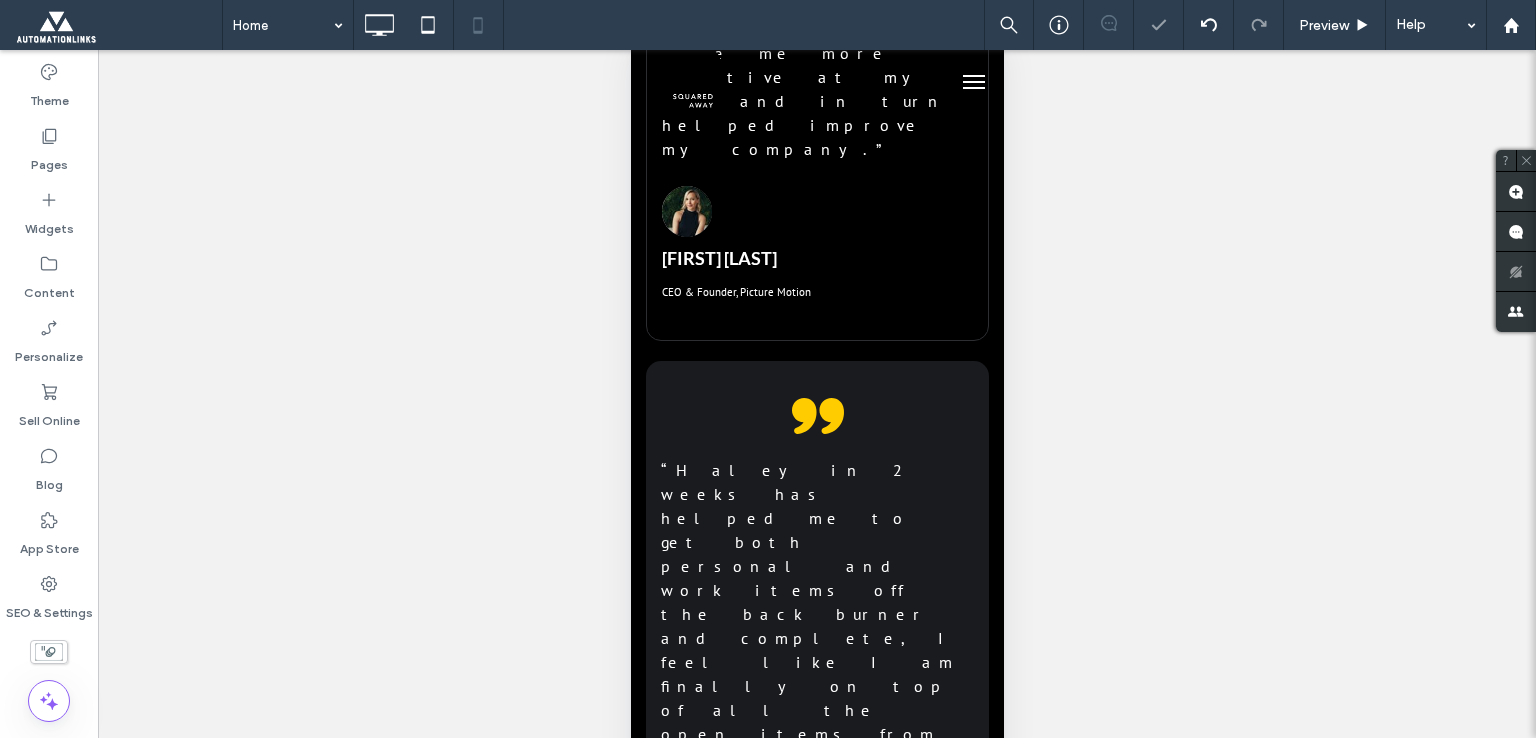 click on "Inc. 5000
Fastest Growing Companies
Click To Paste" at bounding box center [816, 5804] 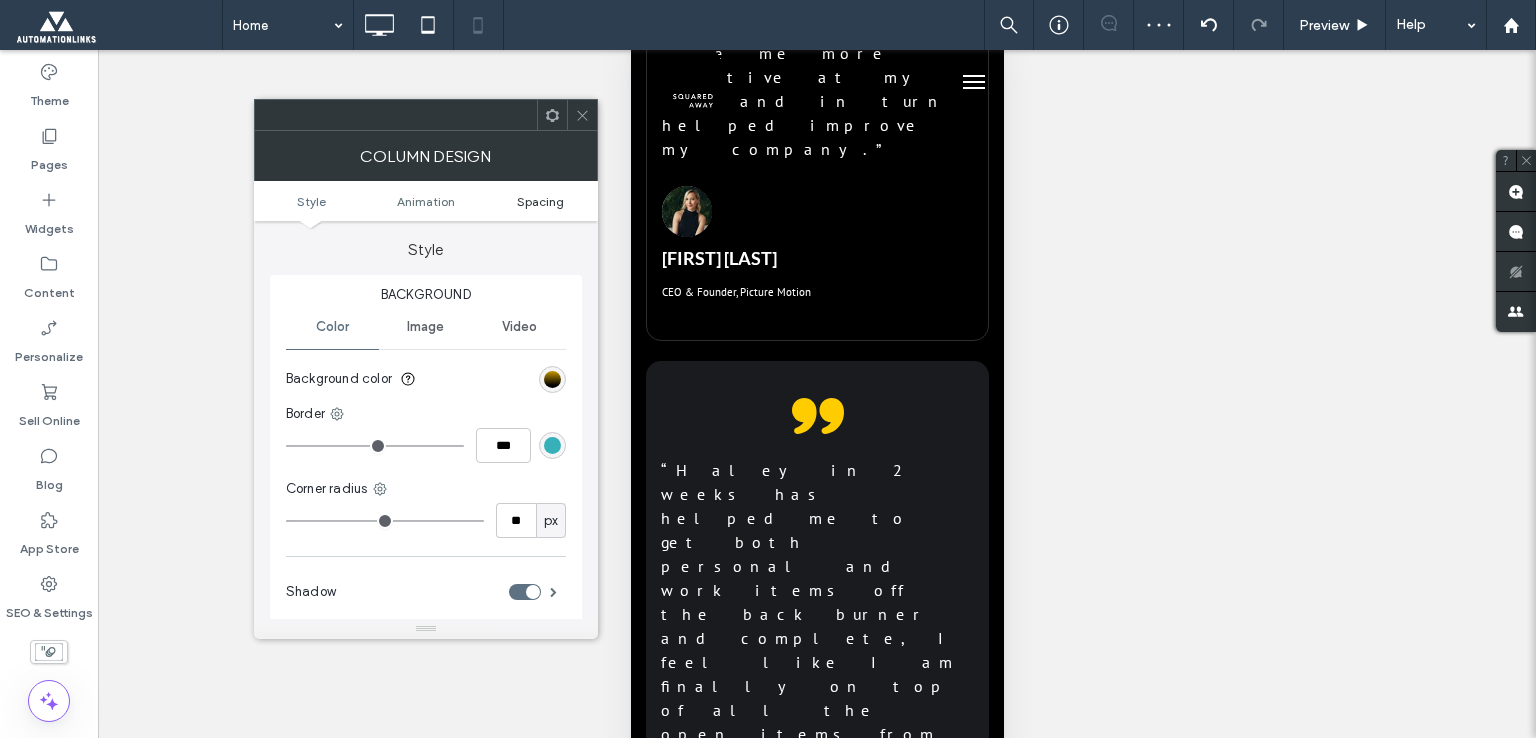 click on "Spacing" at bounding box center (540, 201) 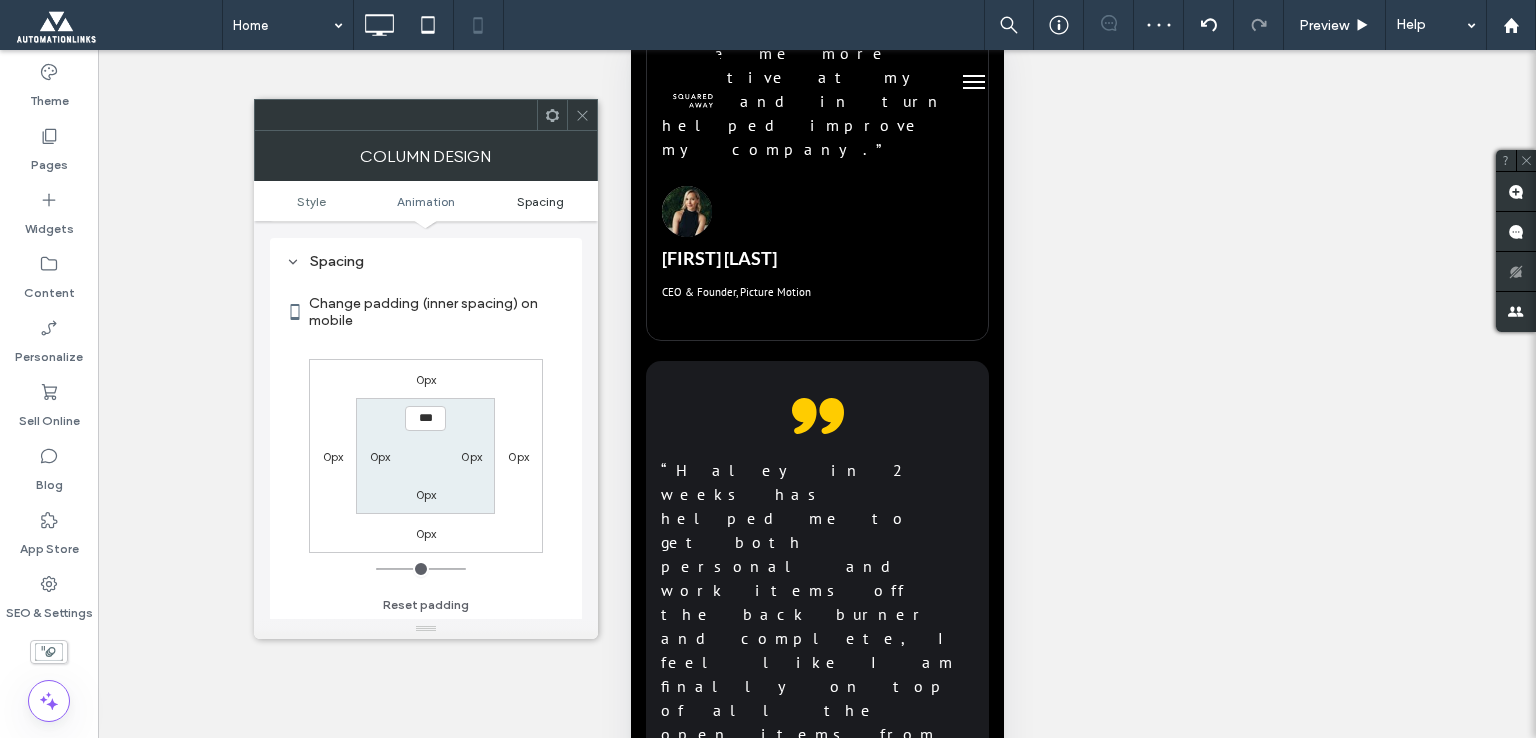 scroll, scrollTop: 468, scrollLeft: 0, axis: vertical 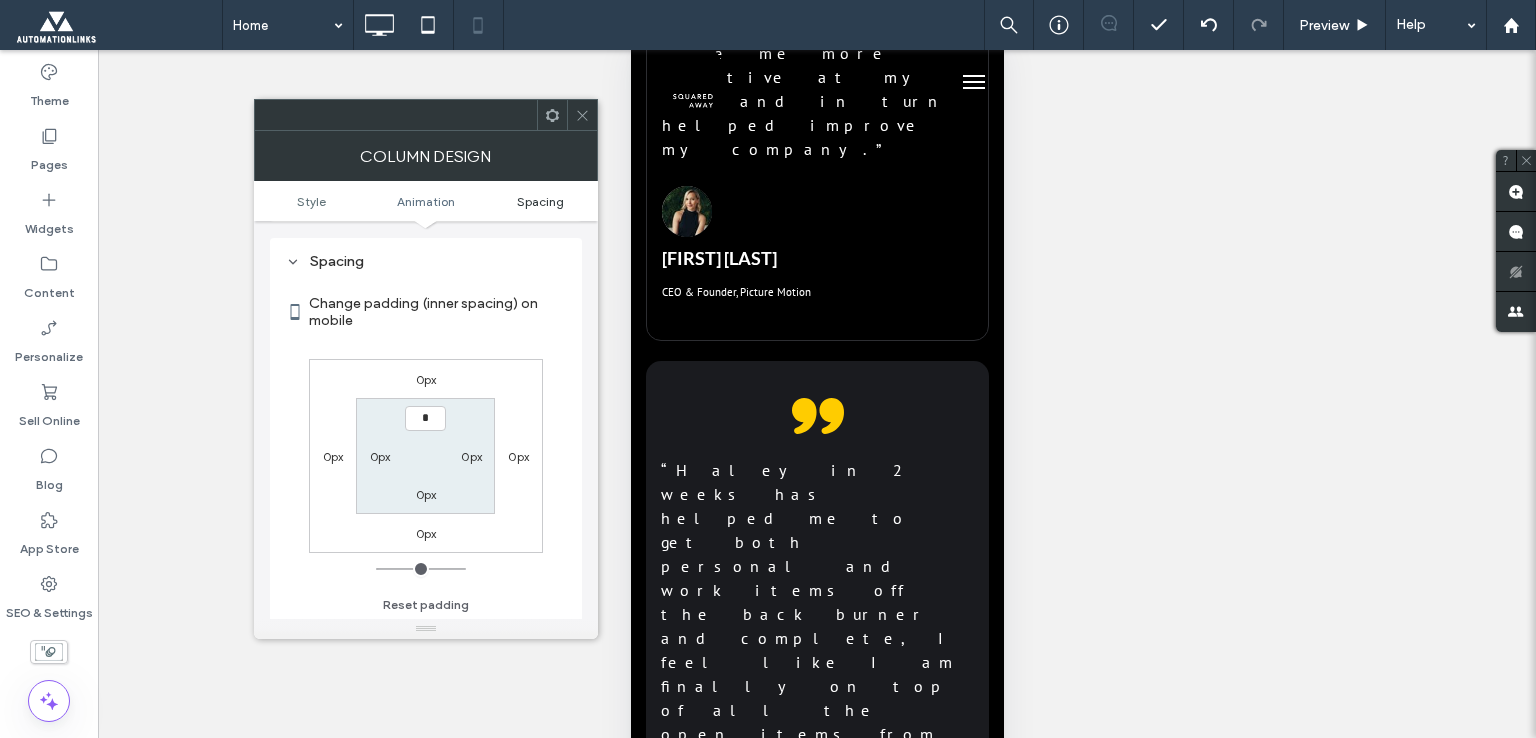 type on "**" 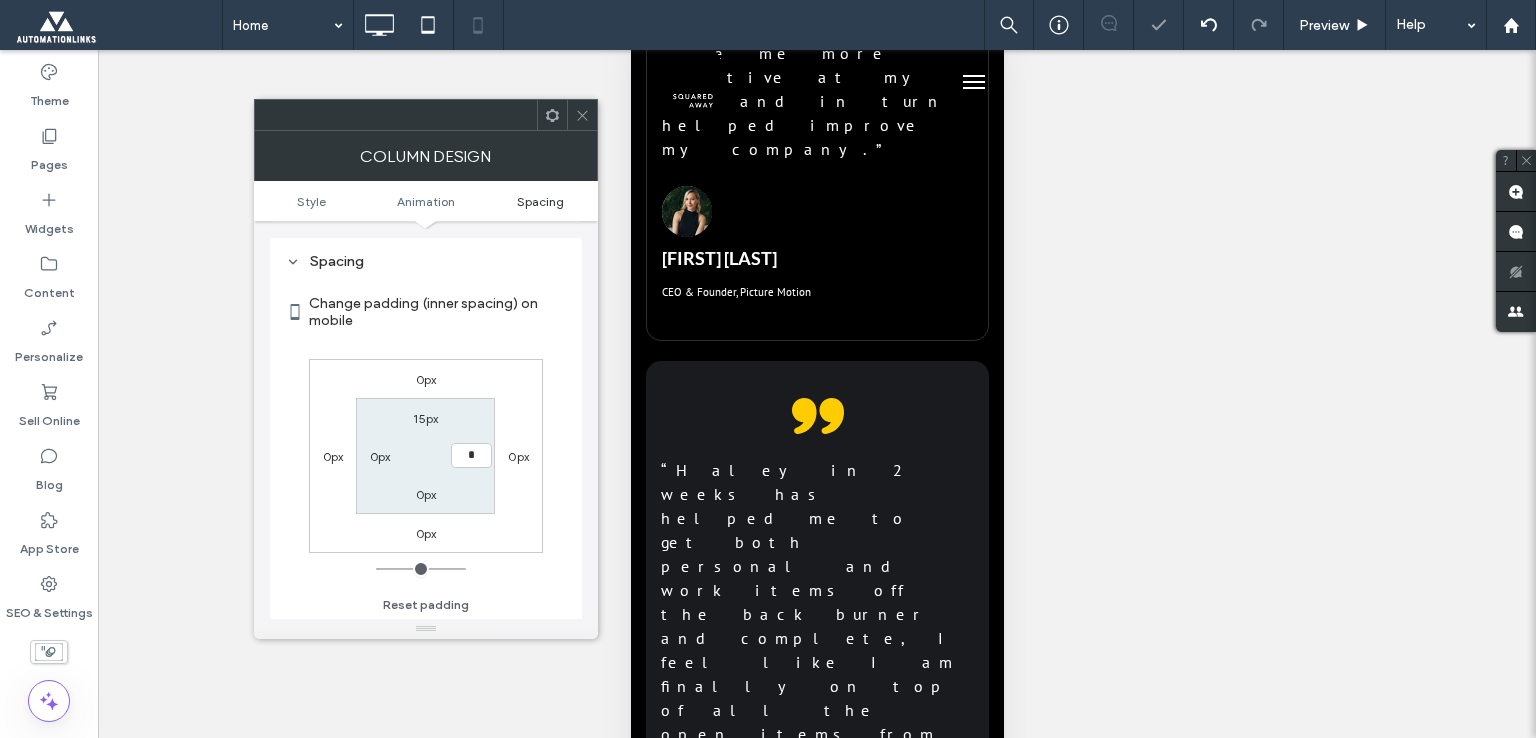 type on "**" 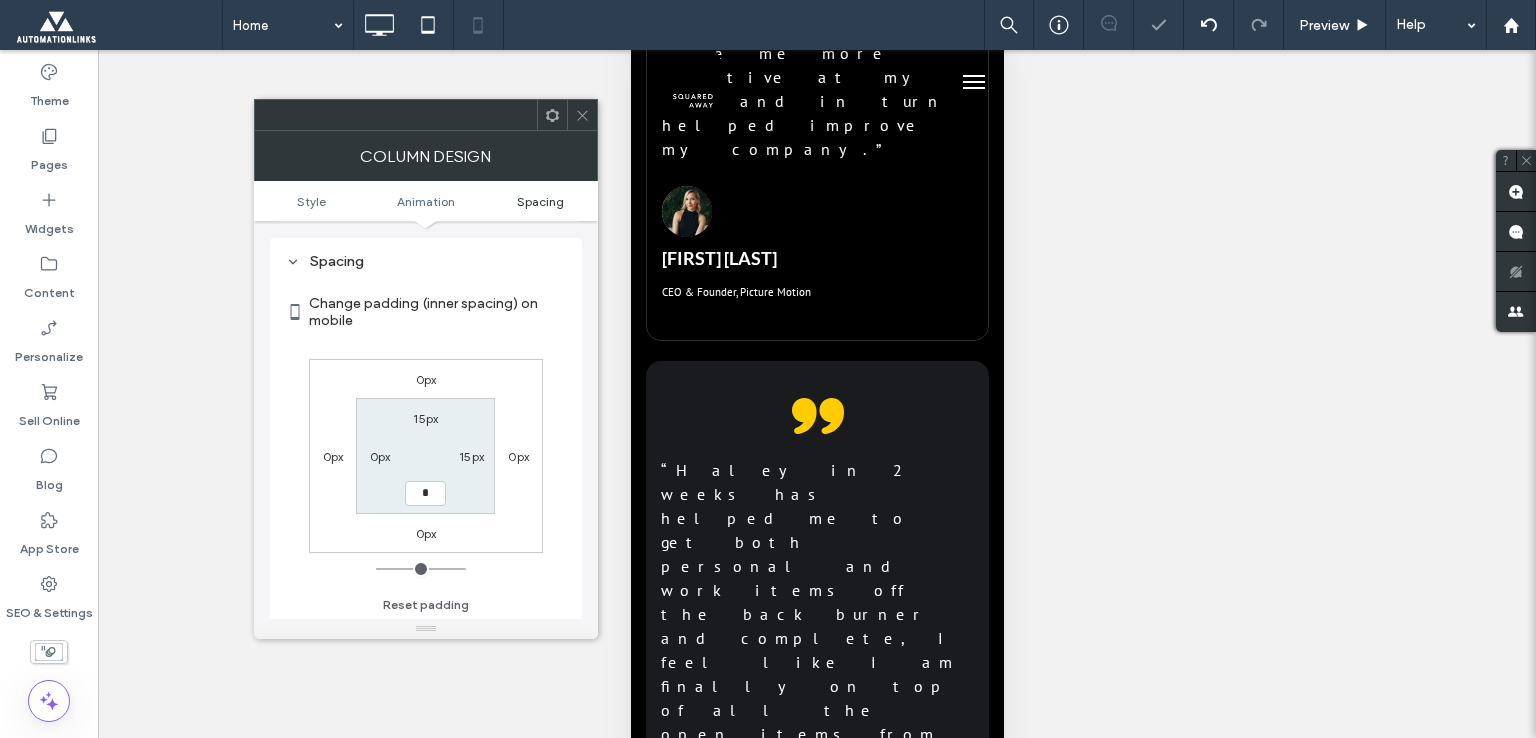 type on "**" 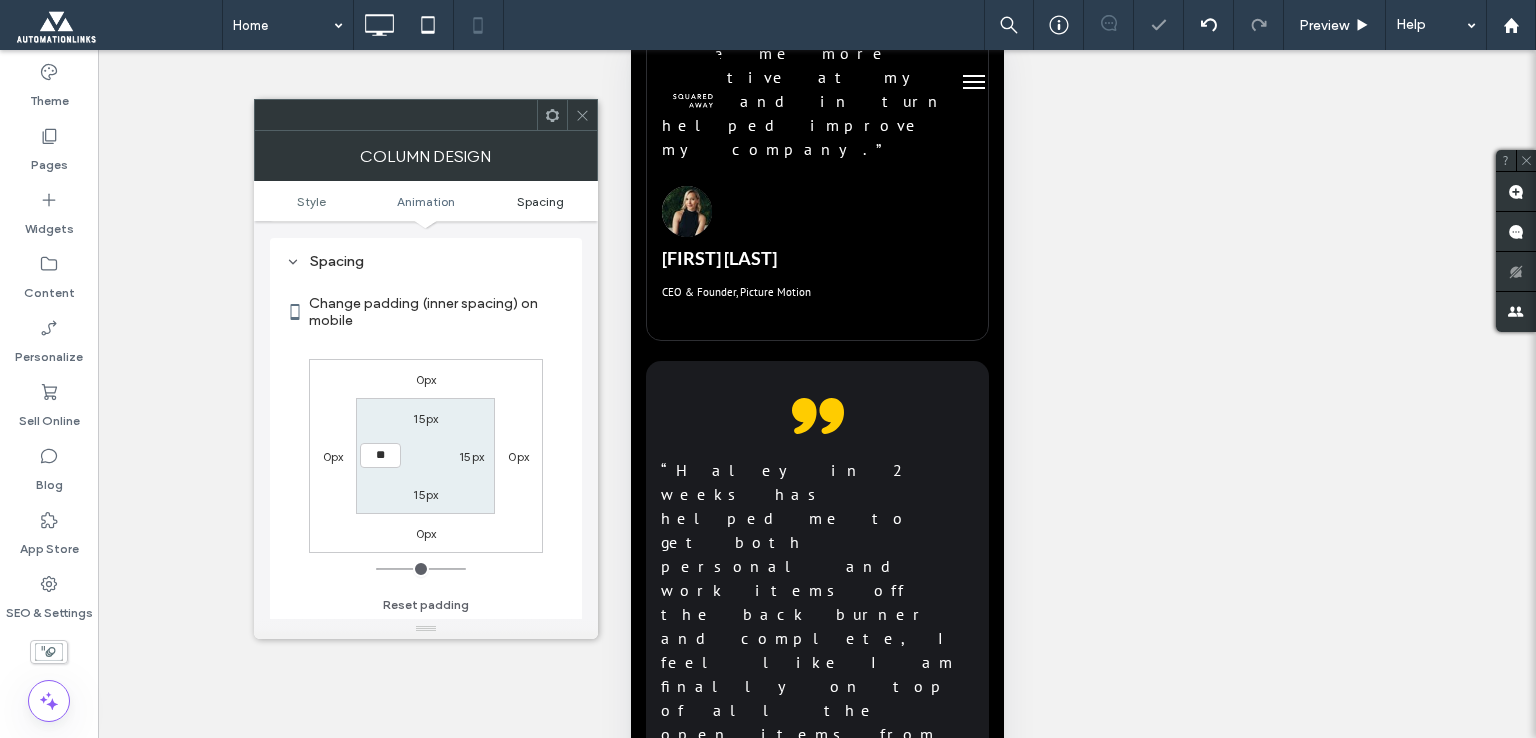 type on "**" 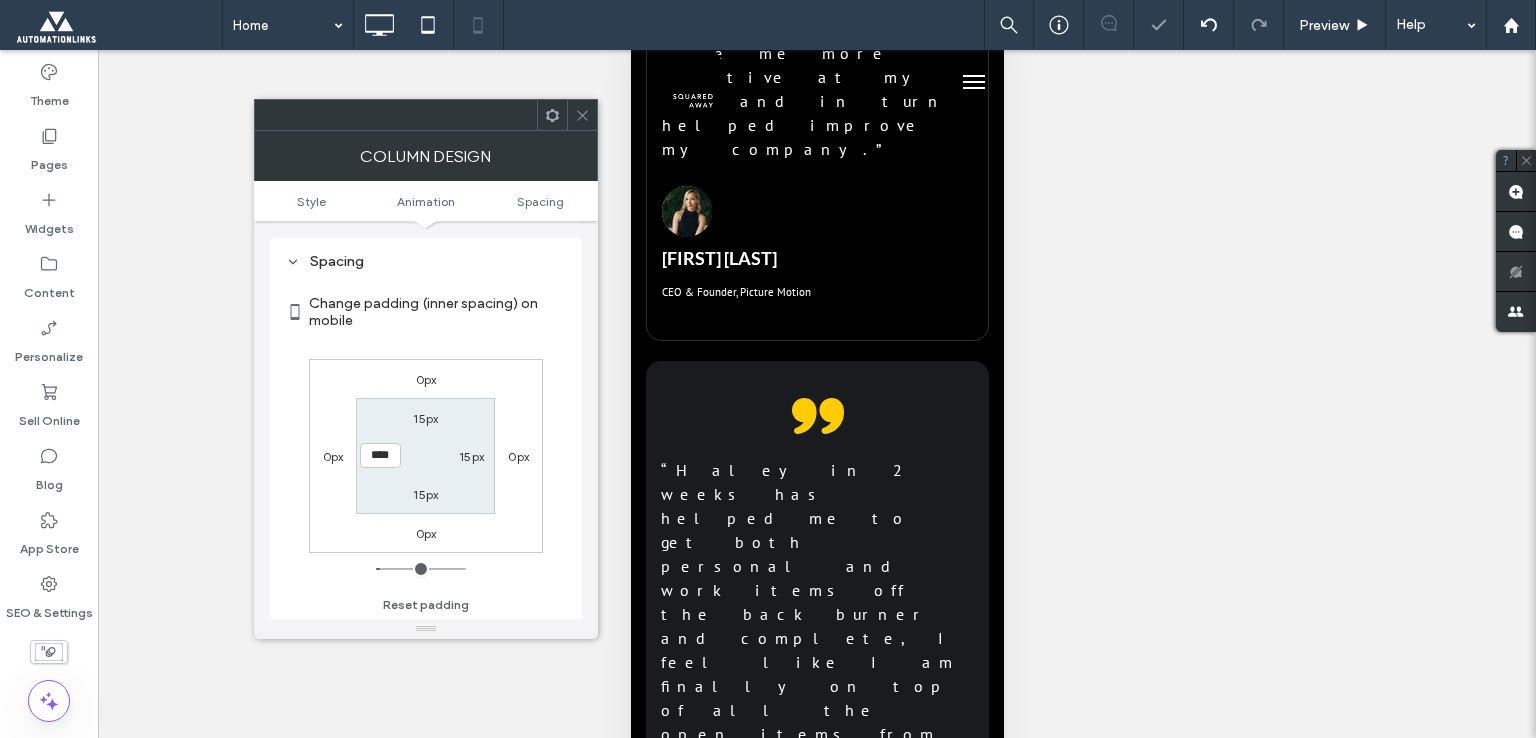 type on "*" 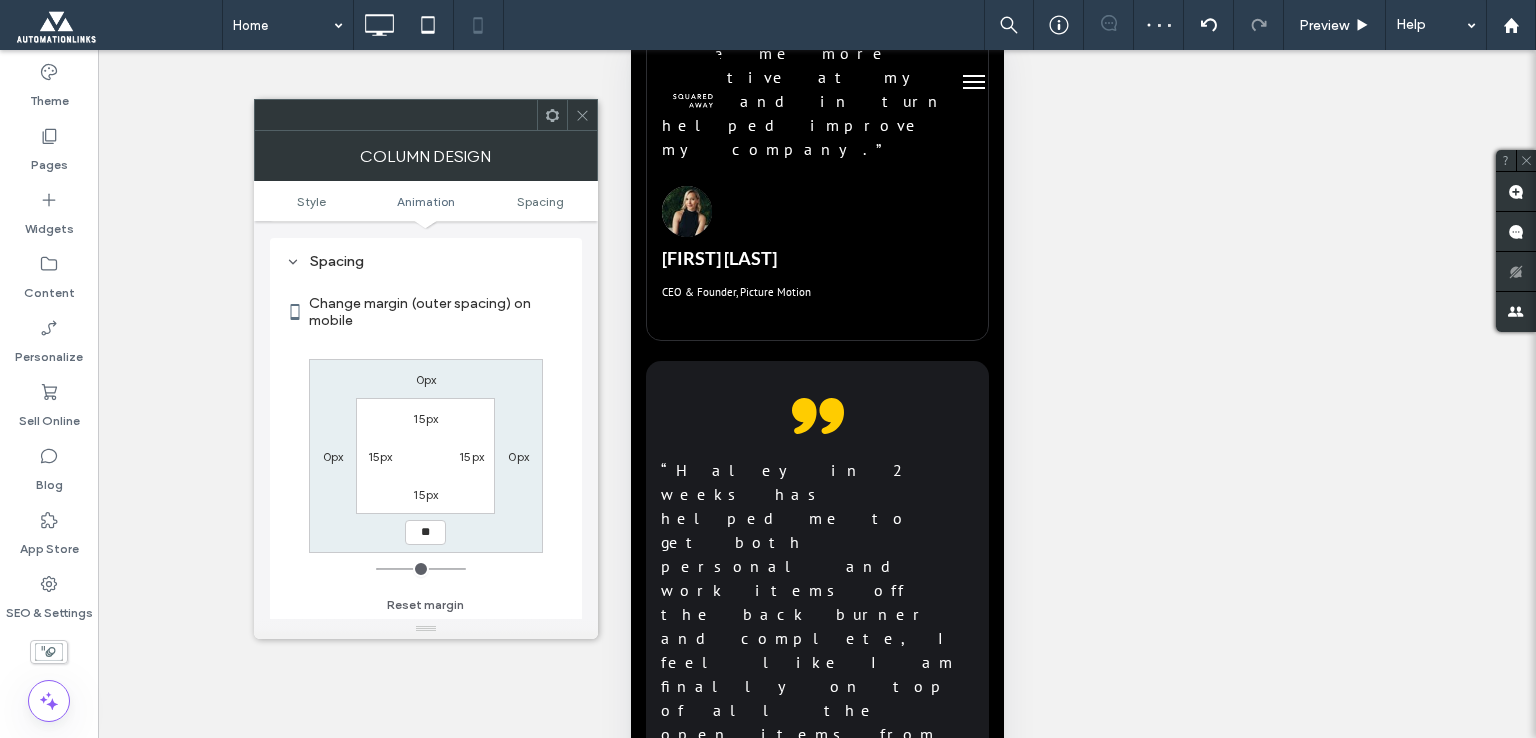 type on "**" 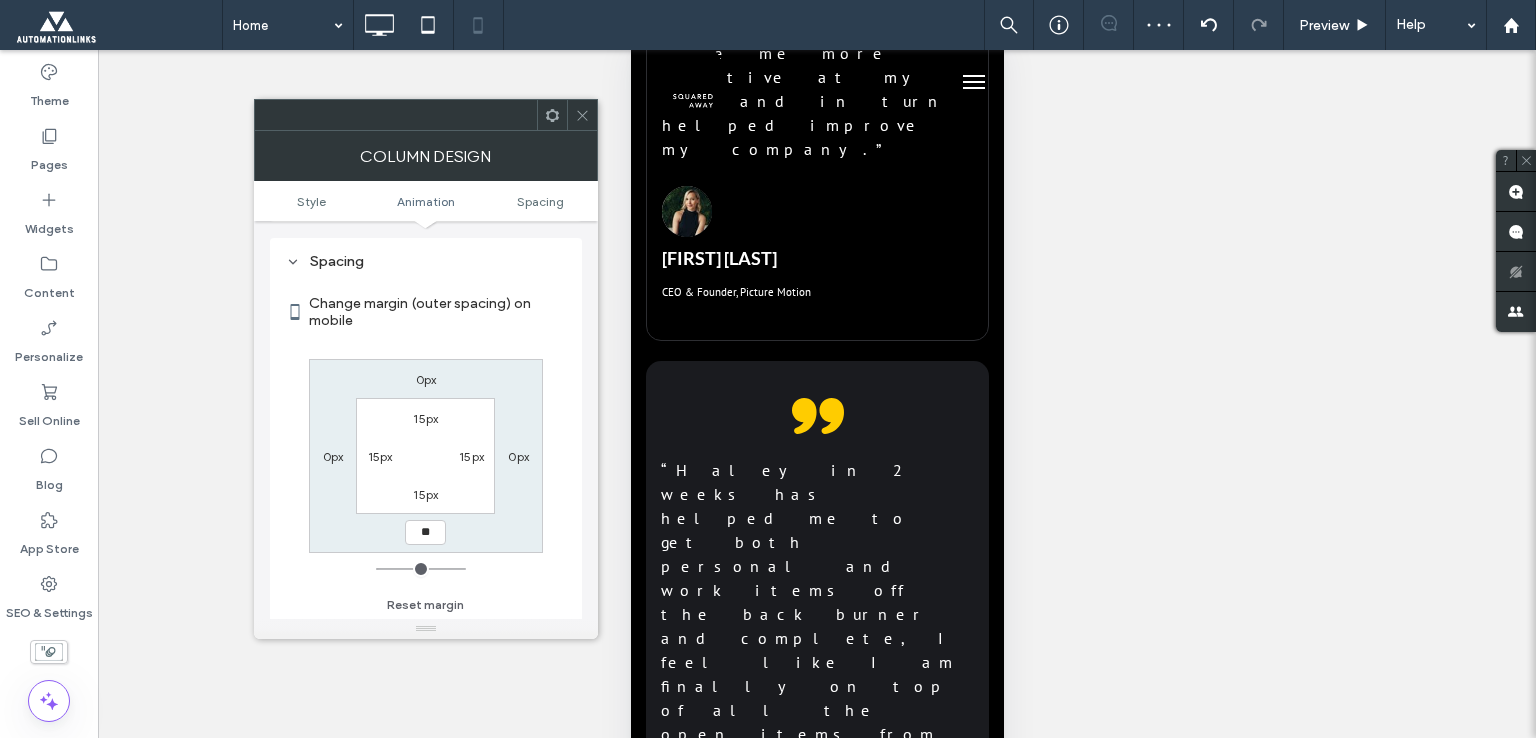 type on "**" 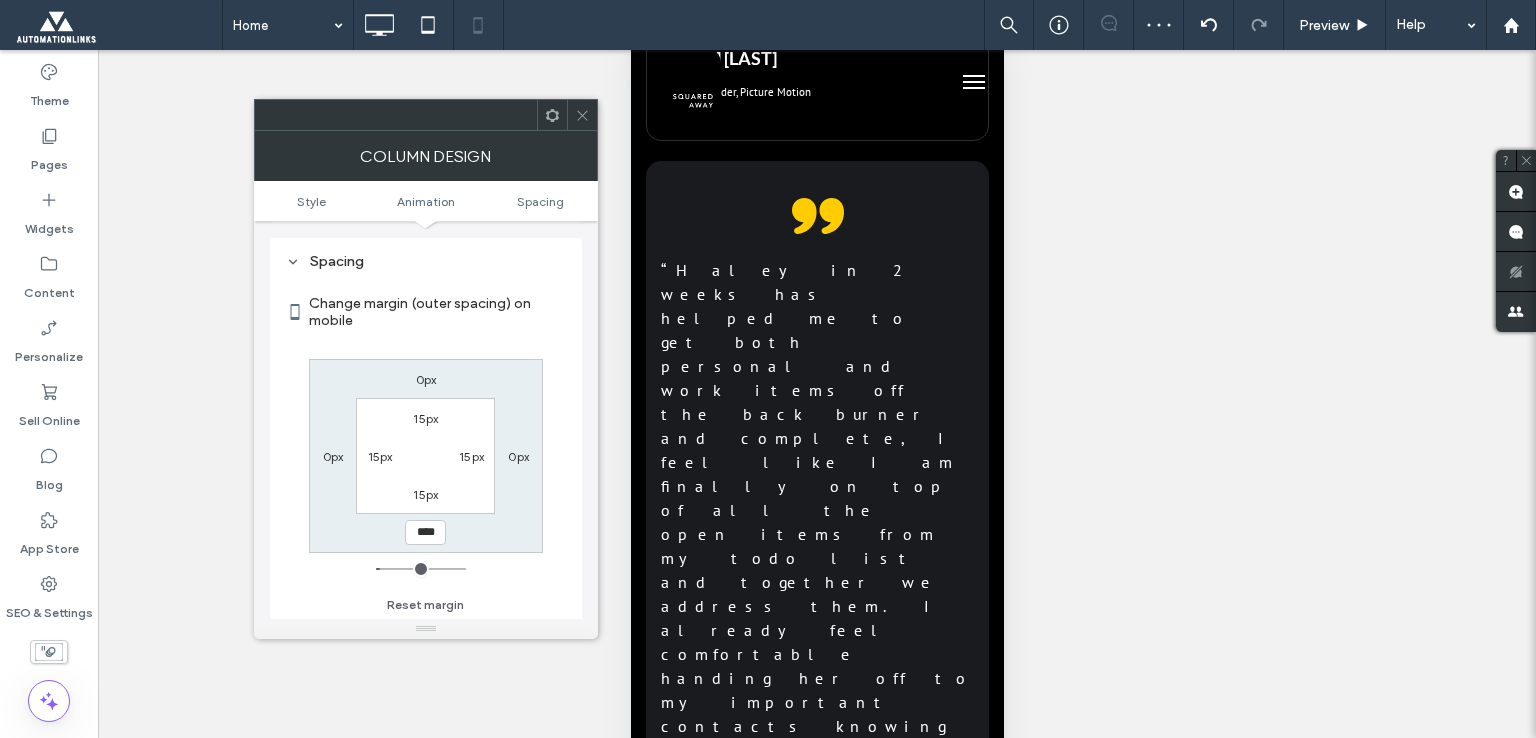 scroll, scrollTop: 12000, scrollLeft: 0, axis: vertical 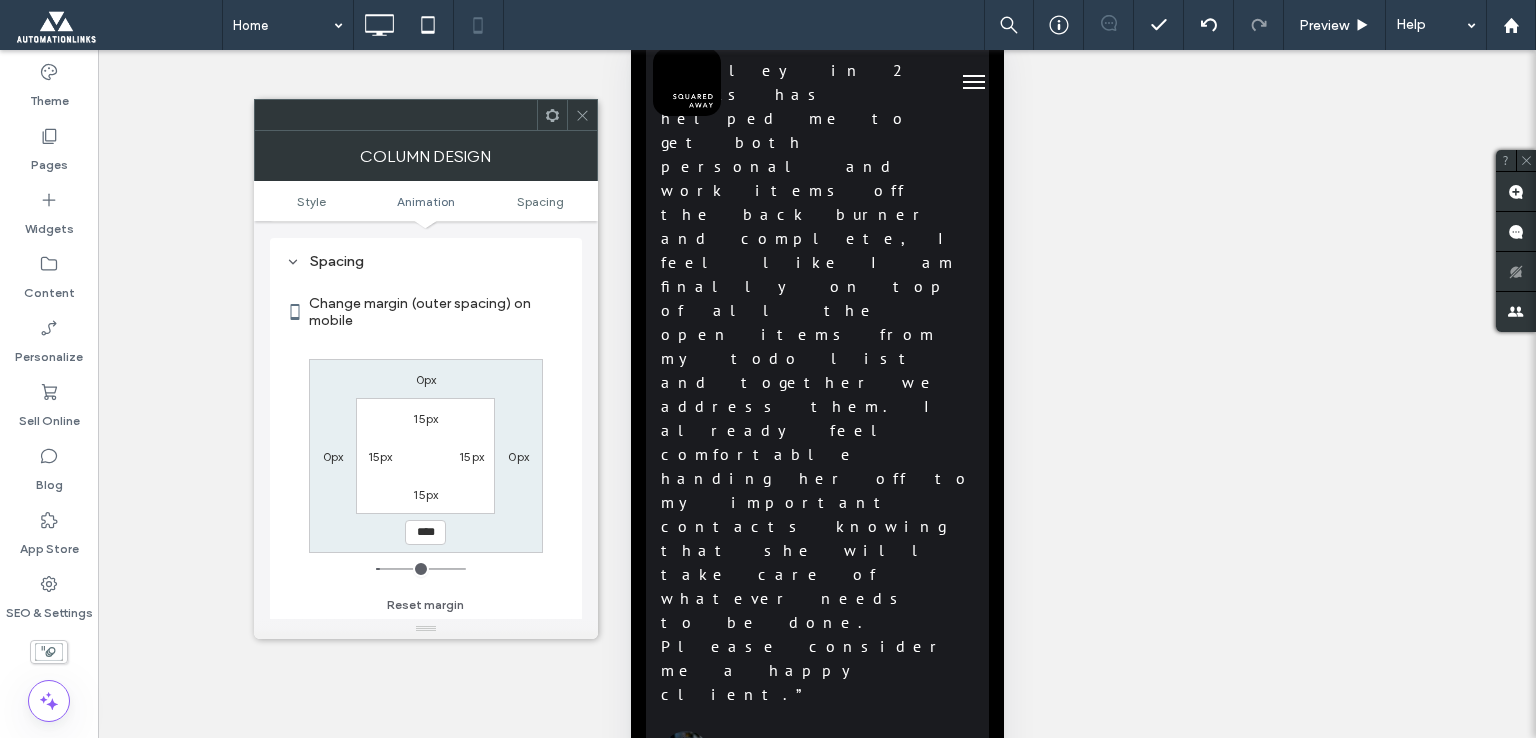 click at bounding box center [582, 115] 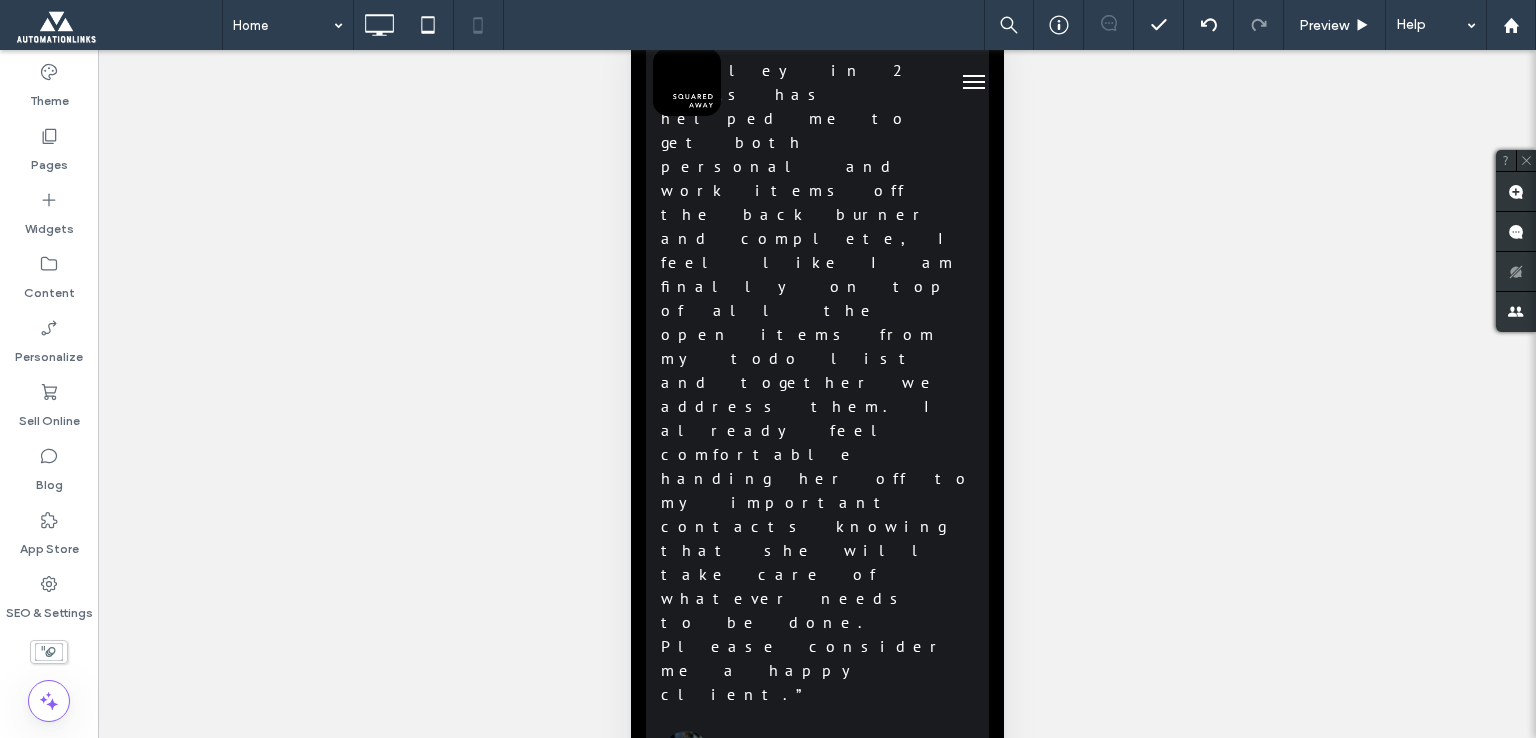 click at bounding box center [816, 5720] 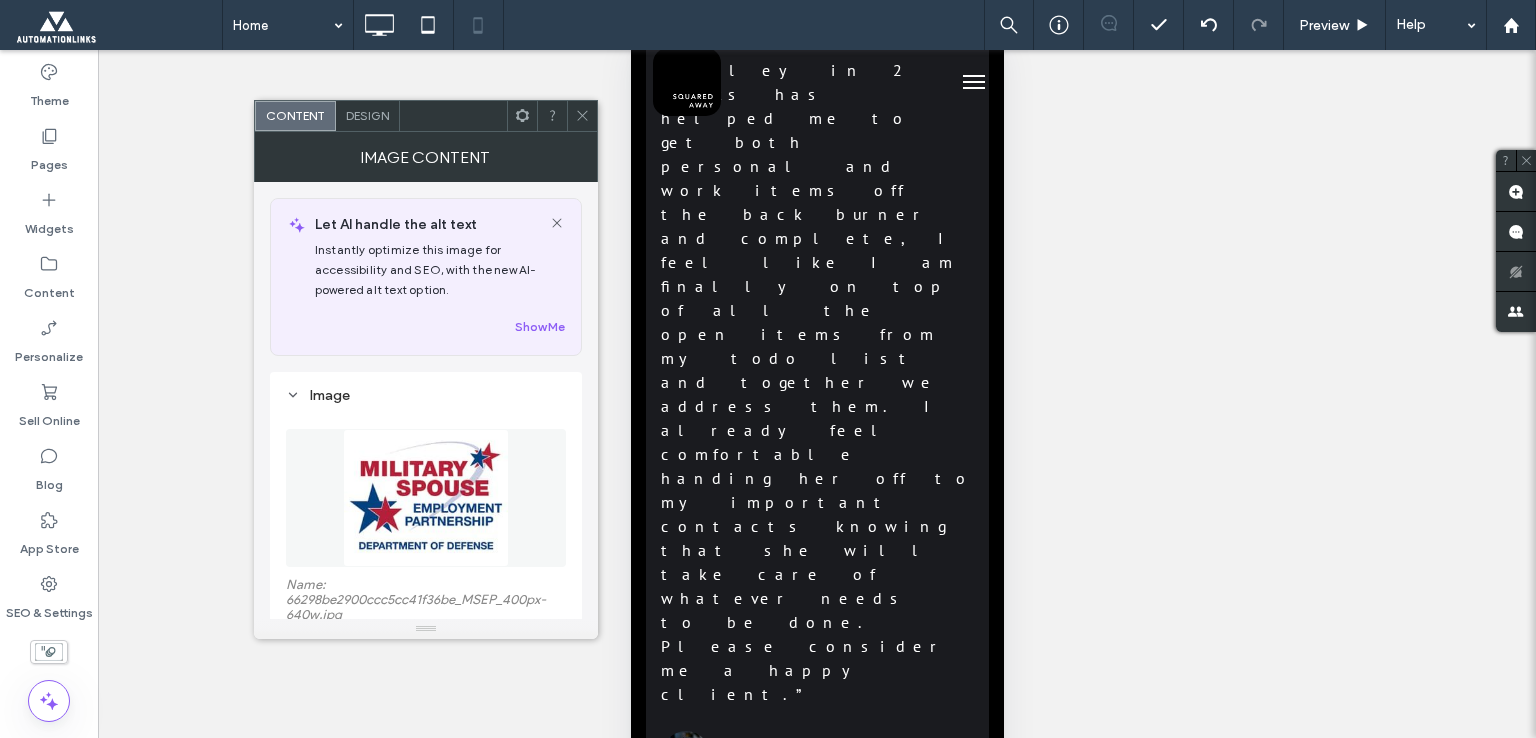 click on "Design" at bounding box center [368, 116] 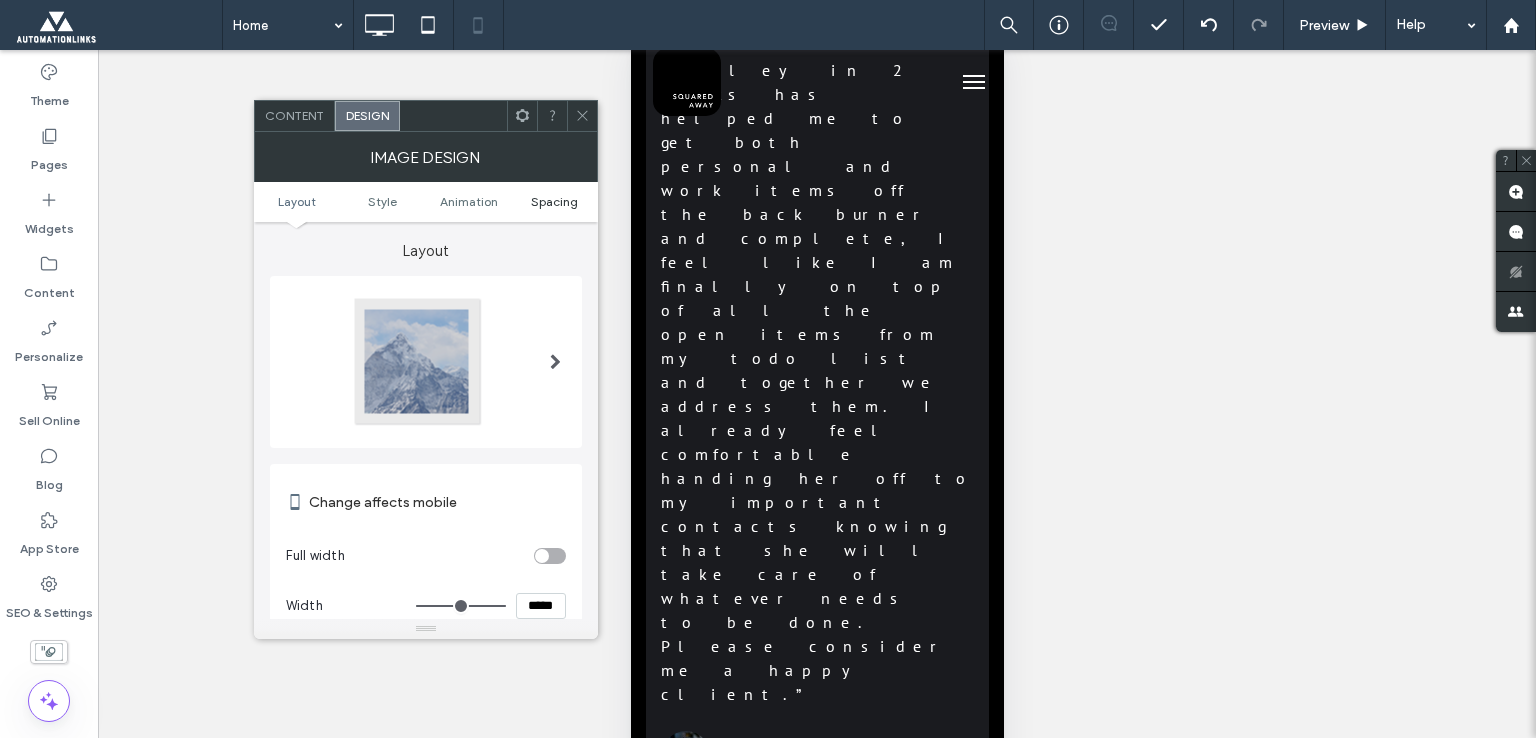 click on "Spacing" at bounding box center (554, 201) 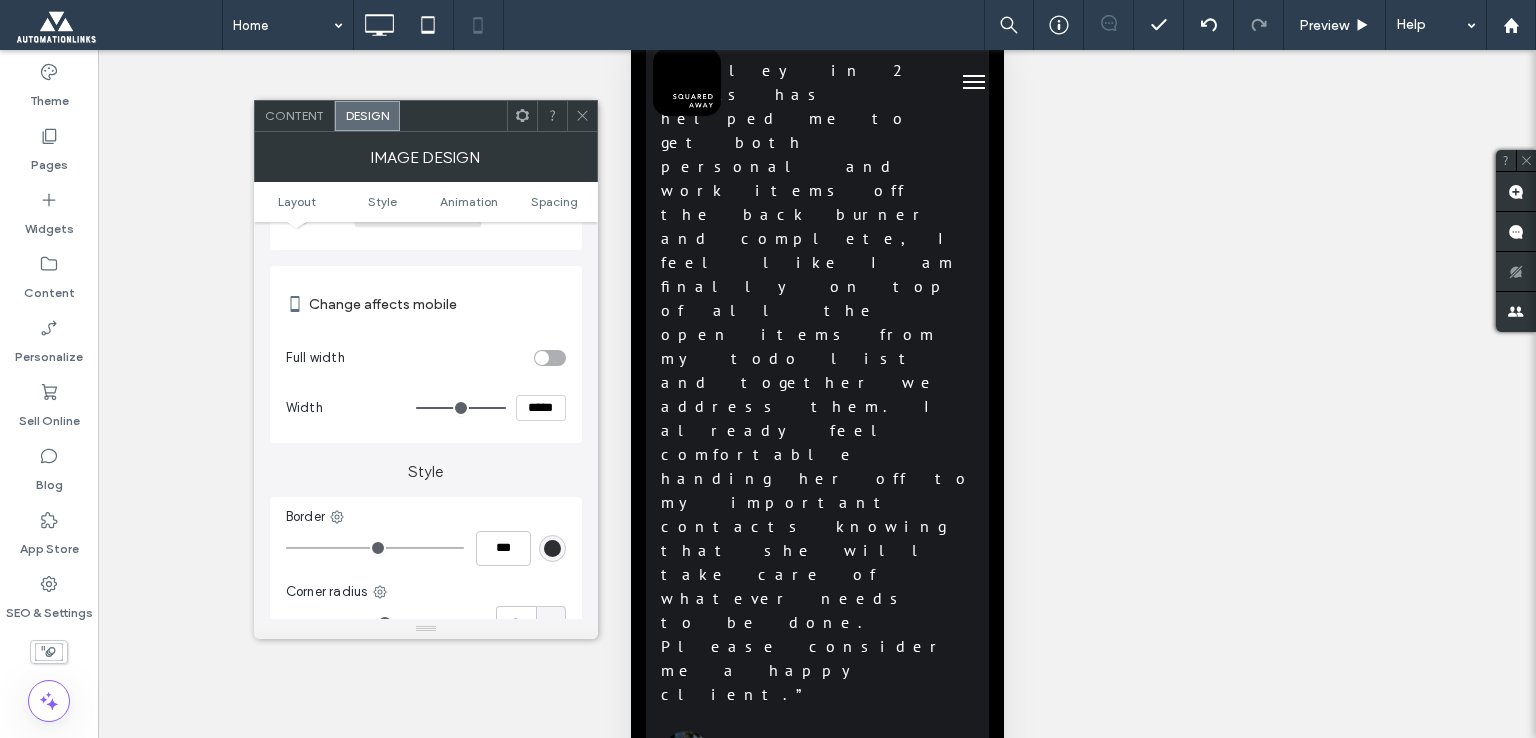 scroll, scrollTop: 0, scrollLeft: 0, axis: both 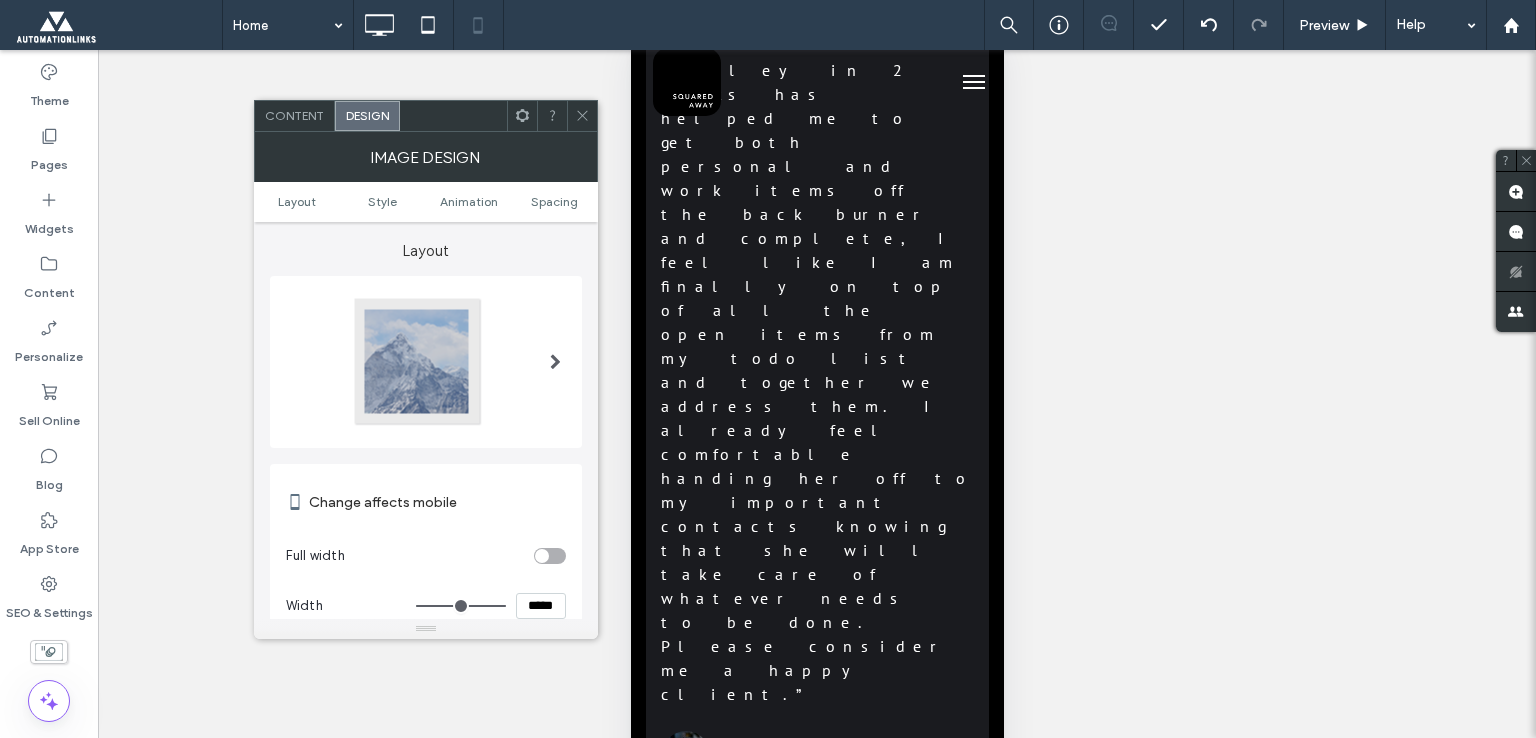 click on "*****" at bounding box center (541, 606) 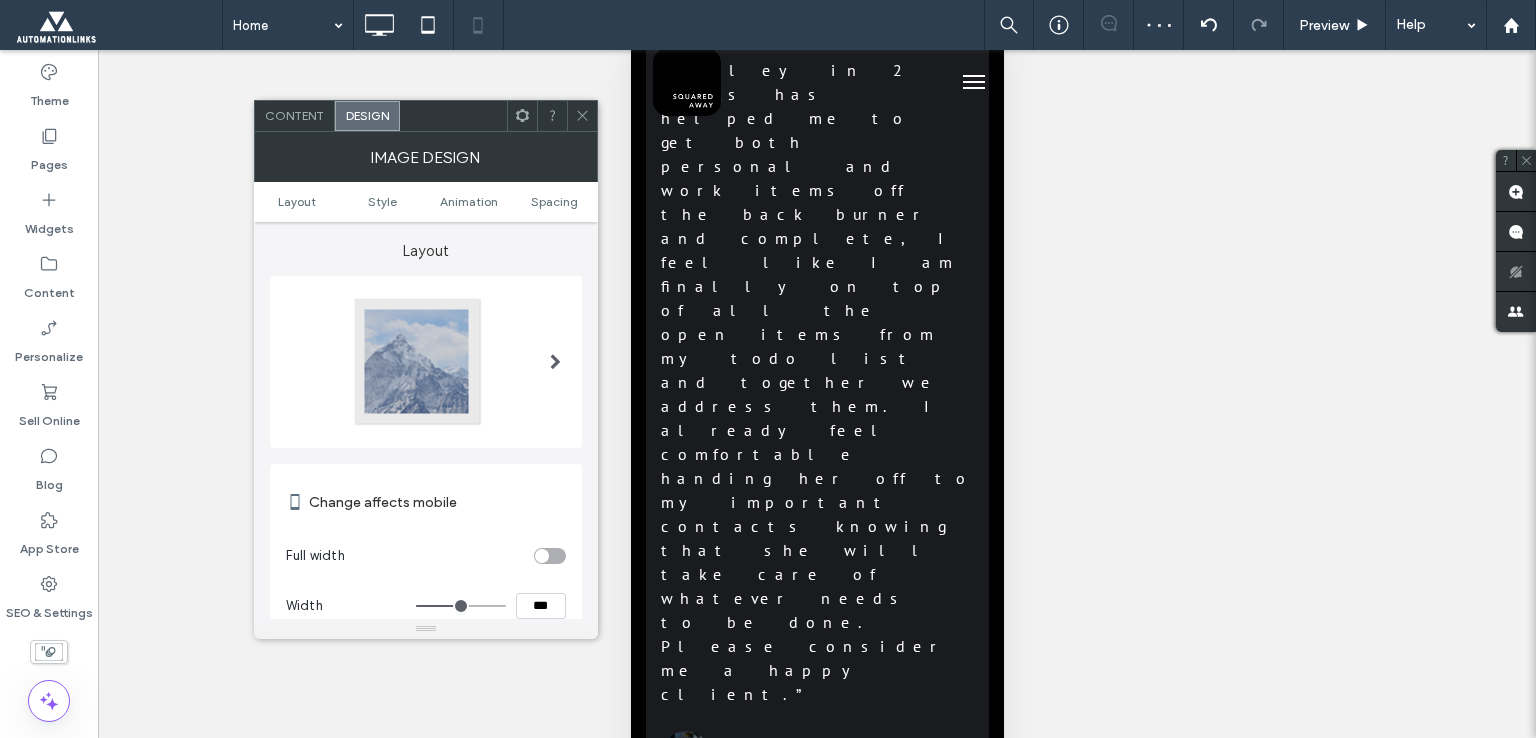 type on "*****" 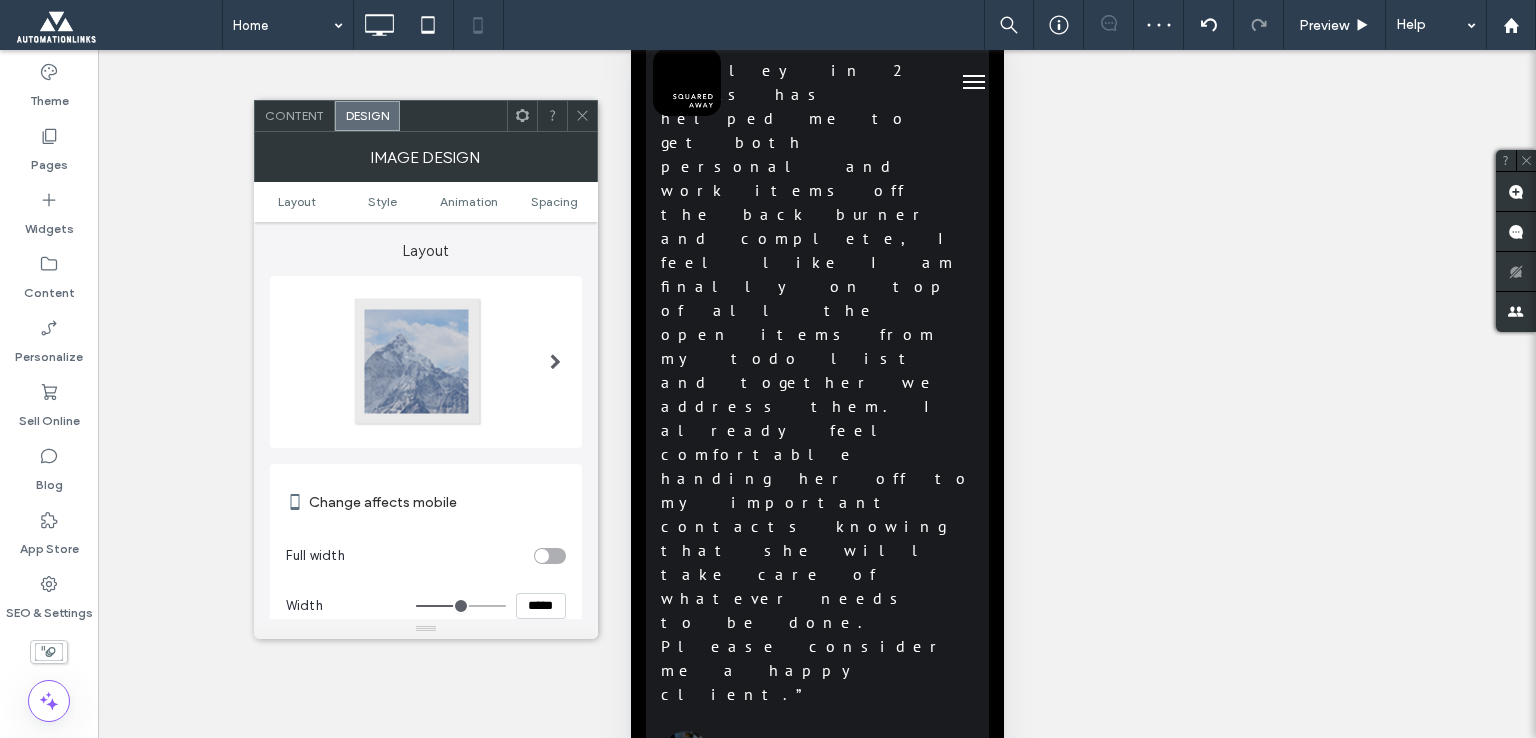 type on "***" 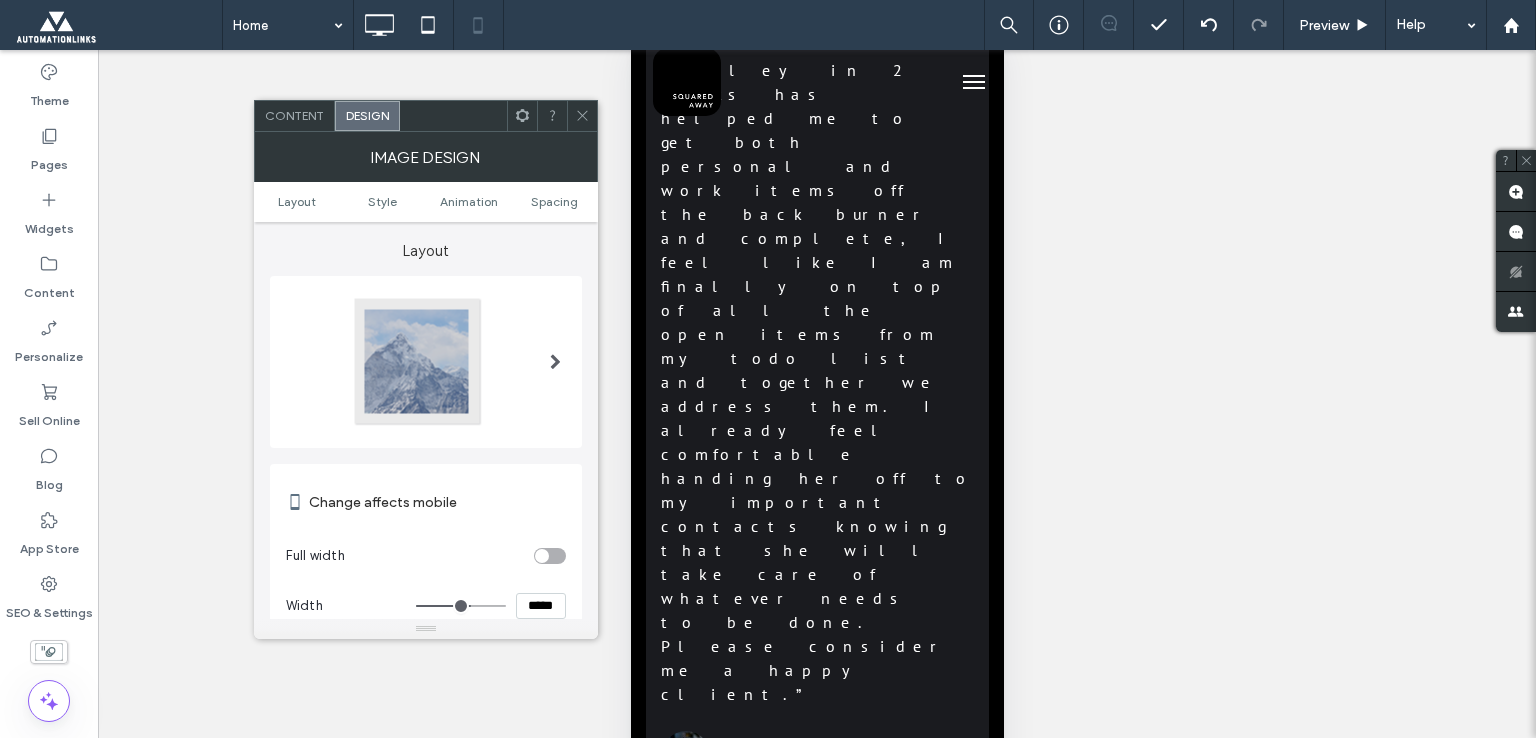 click at bounding box center (582, 116) 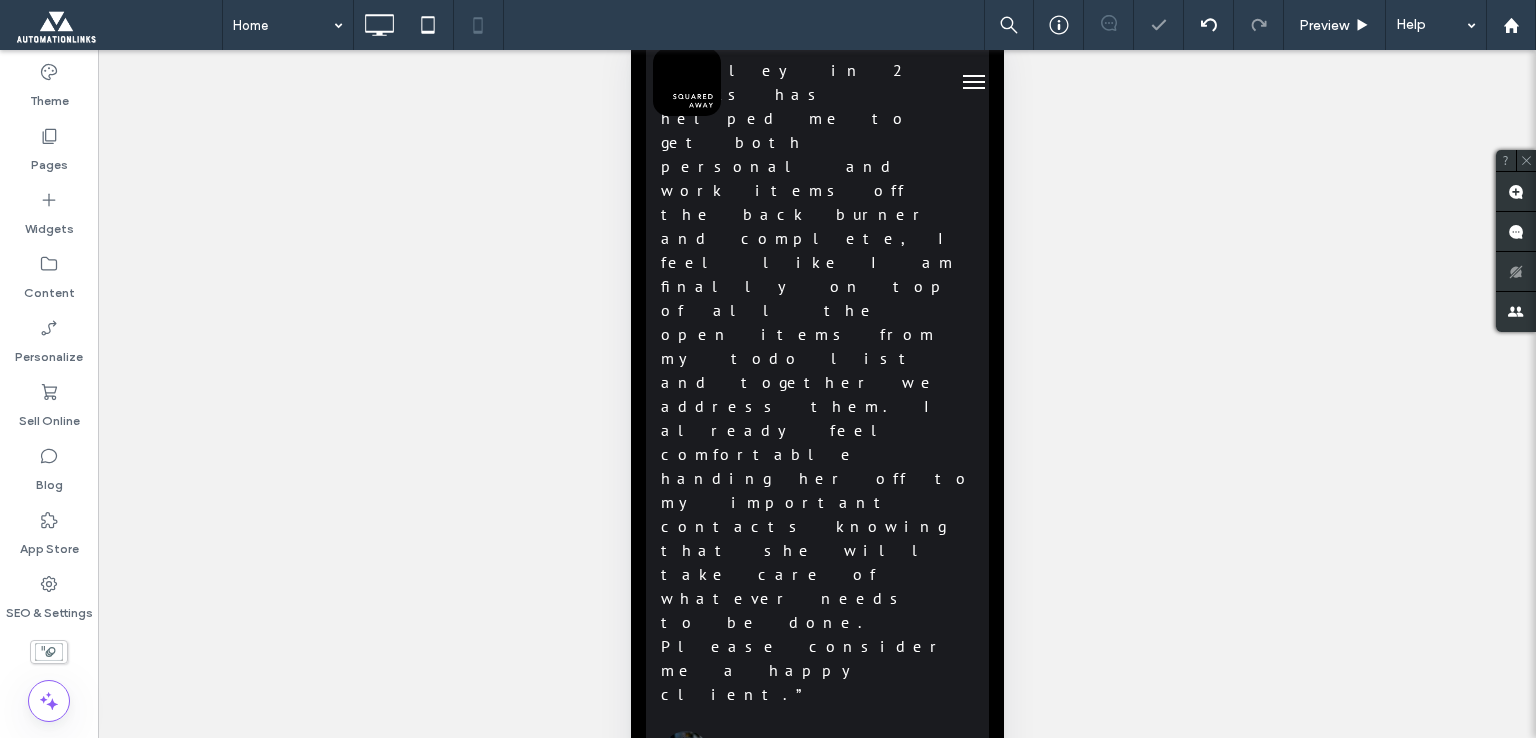 click on "Military Spouse Employment Partnership
Committed Partner
Click To Paste" at bounding box center [816, 5702] 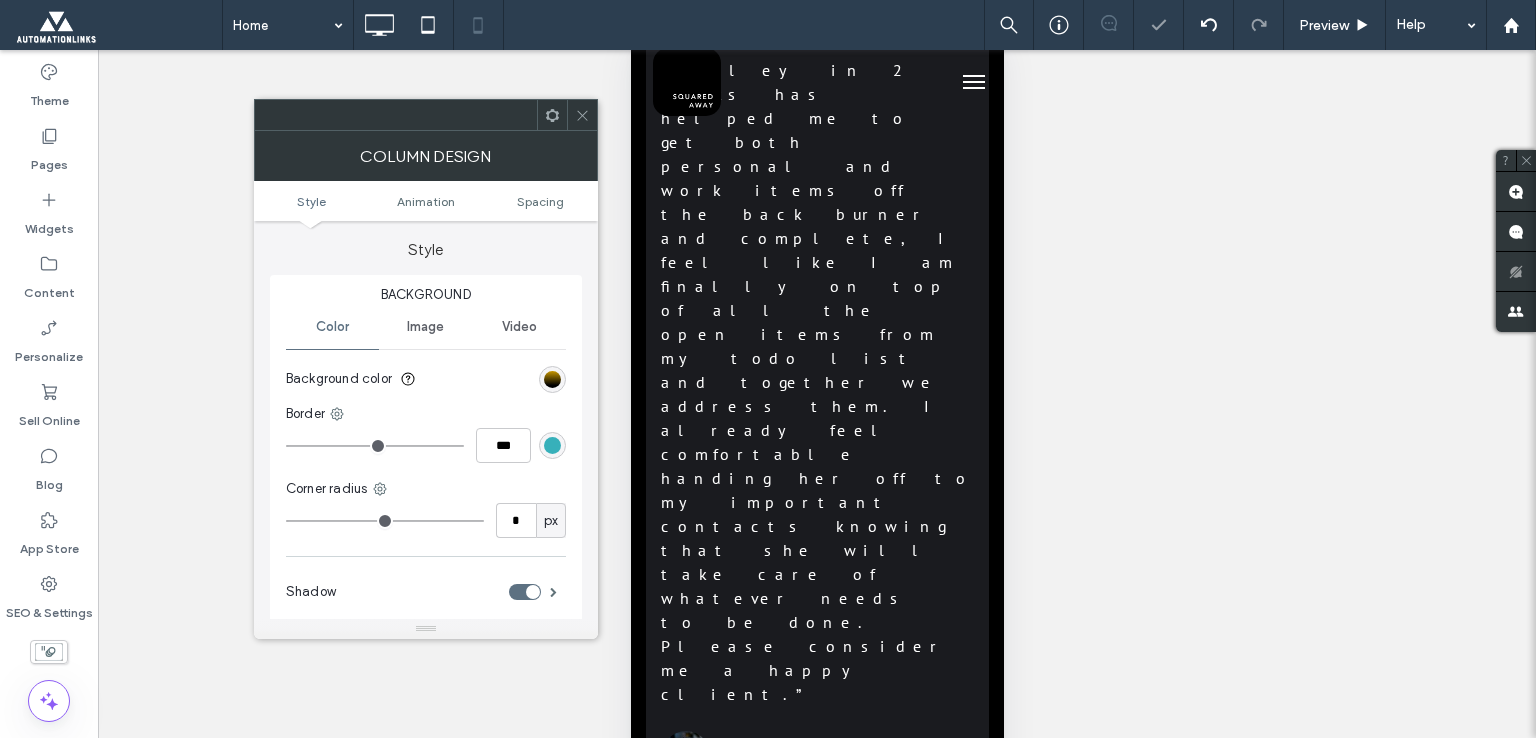 type on "**" 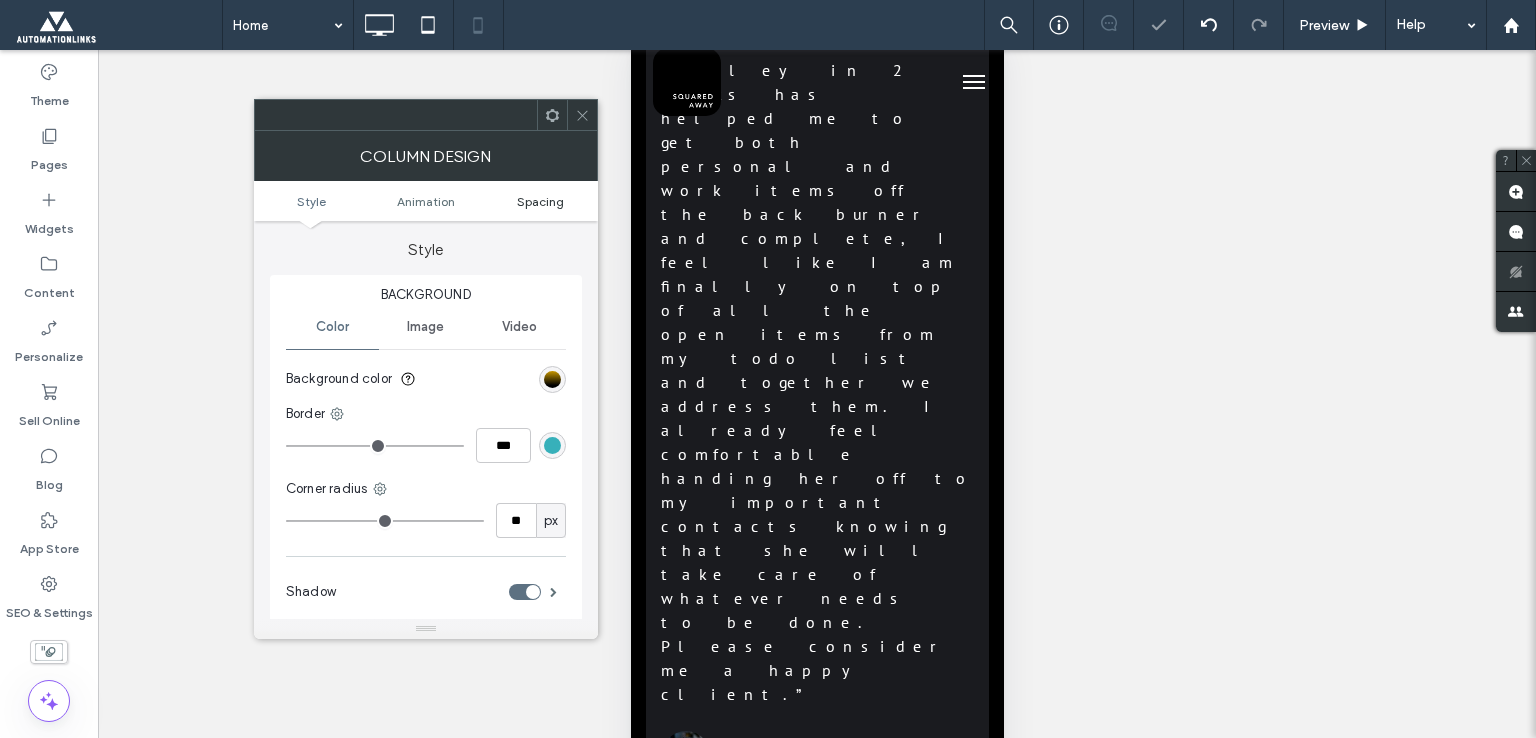 click on "Spacing" at bounding box center (540, 201) 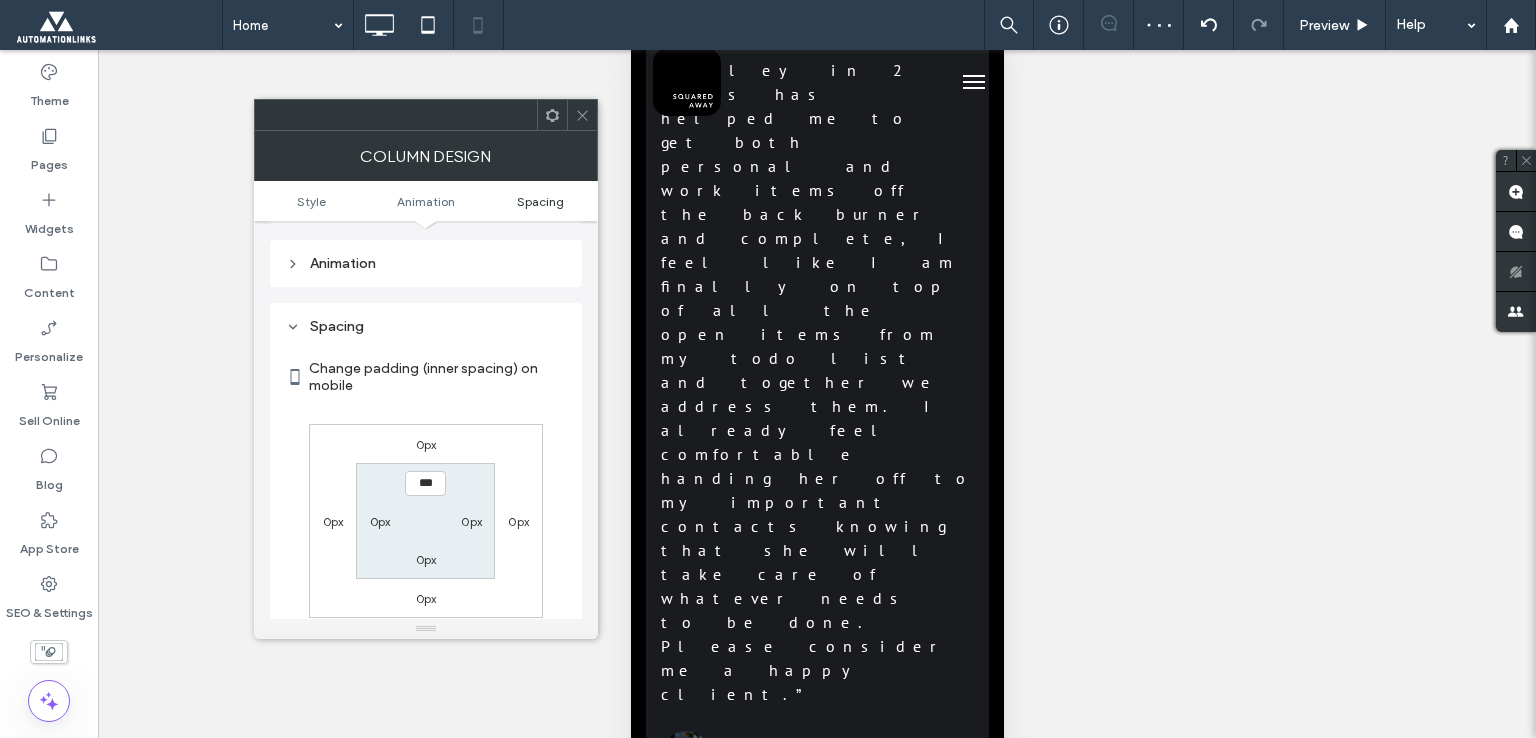 scroll, scrollTop: 468, scrollLeft: 0, axis: vertical 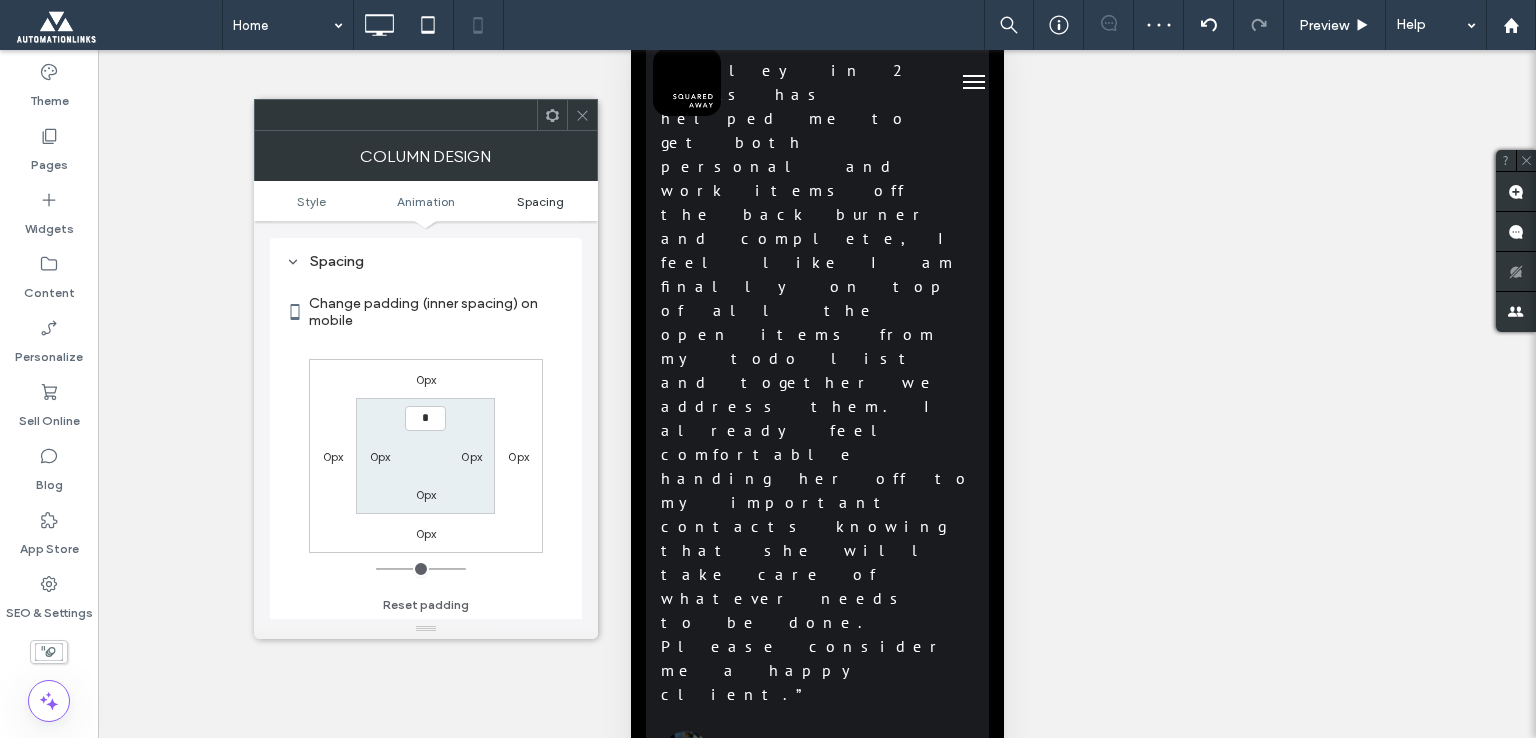 type on "**" 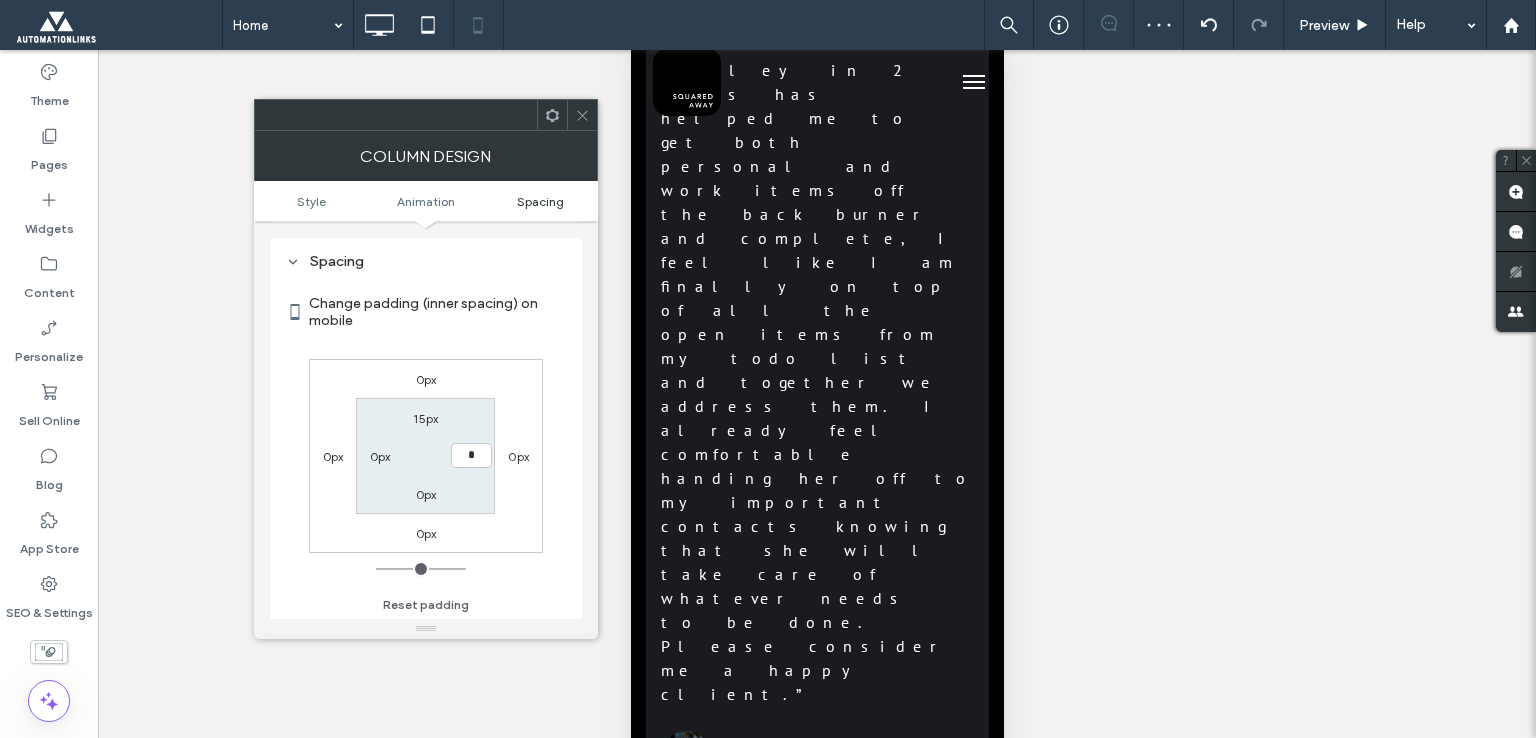 type on "**" 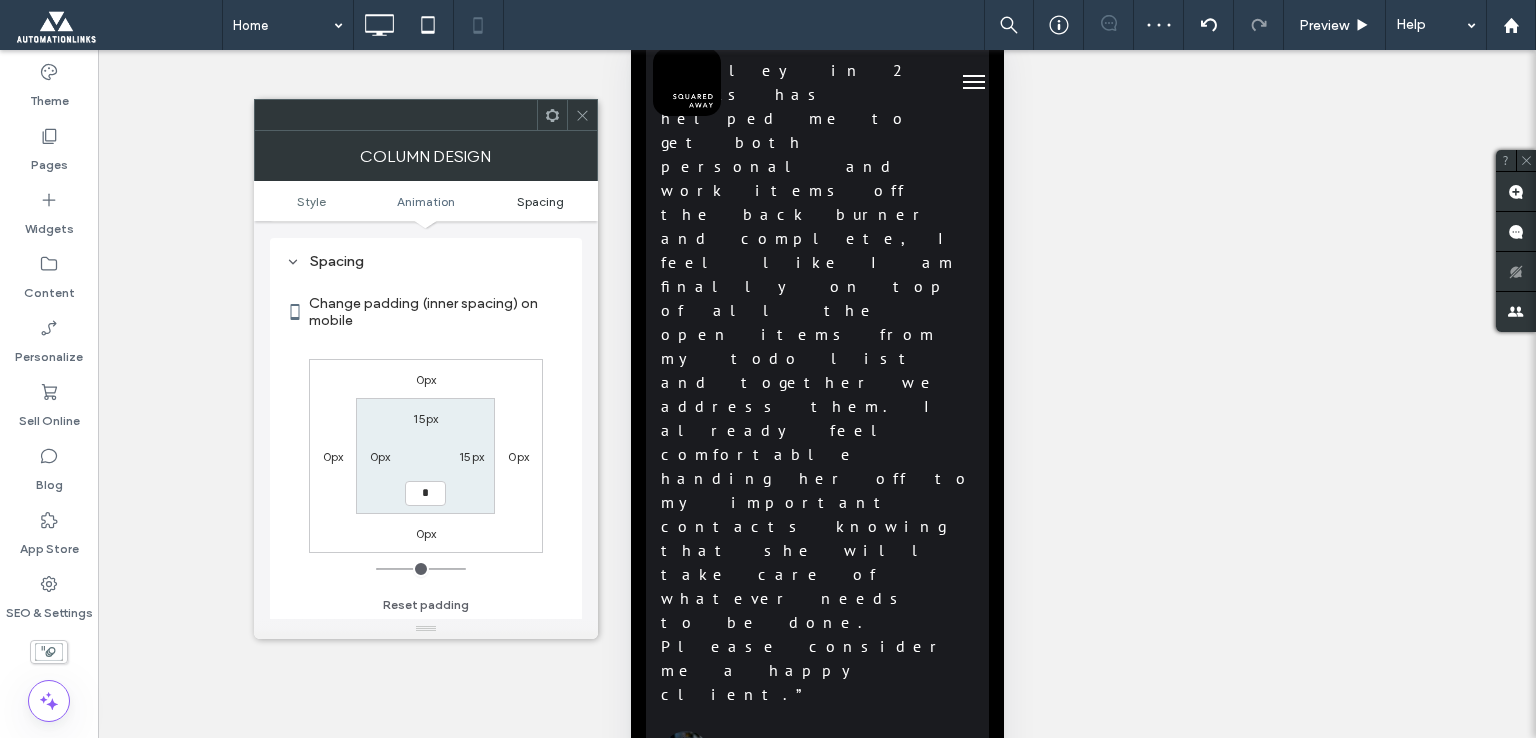 type on "**" 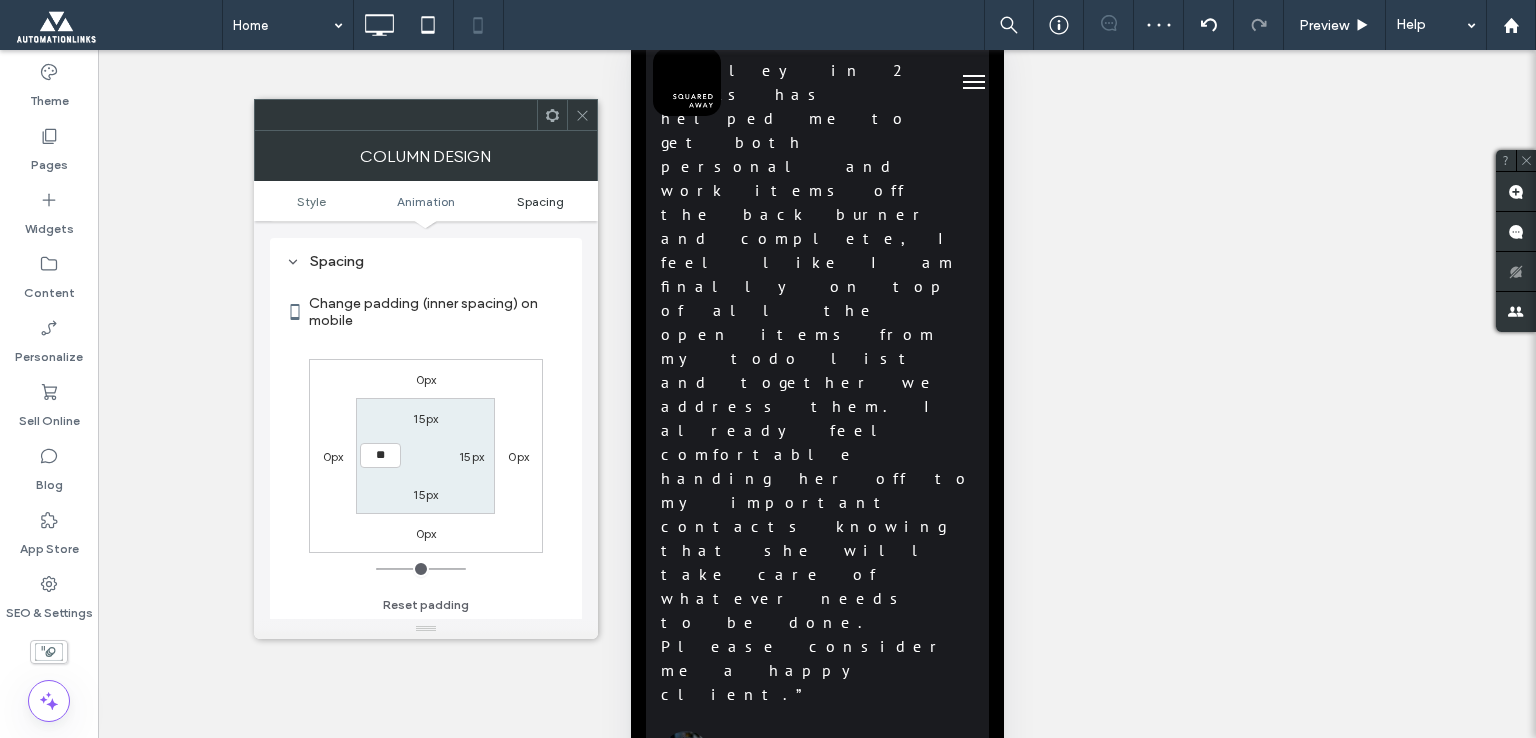 type on "**" 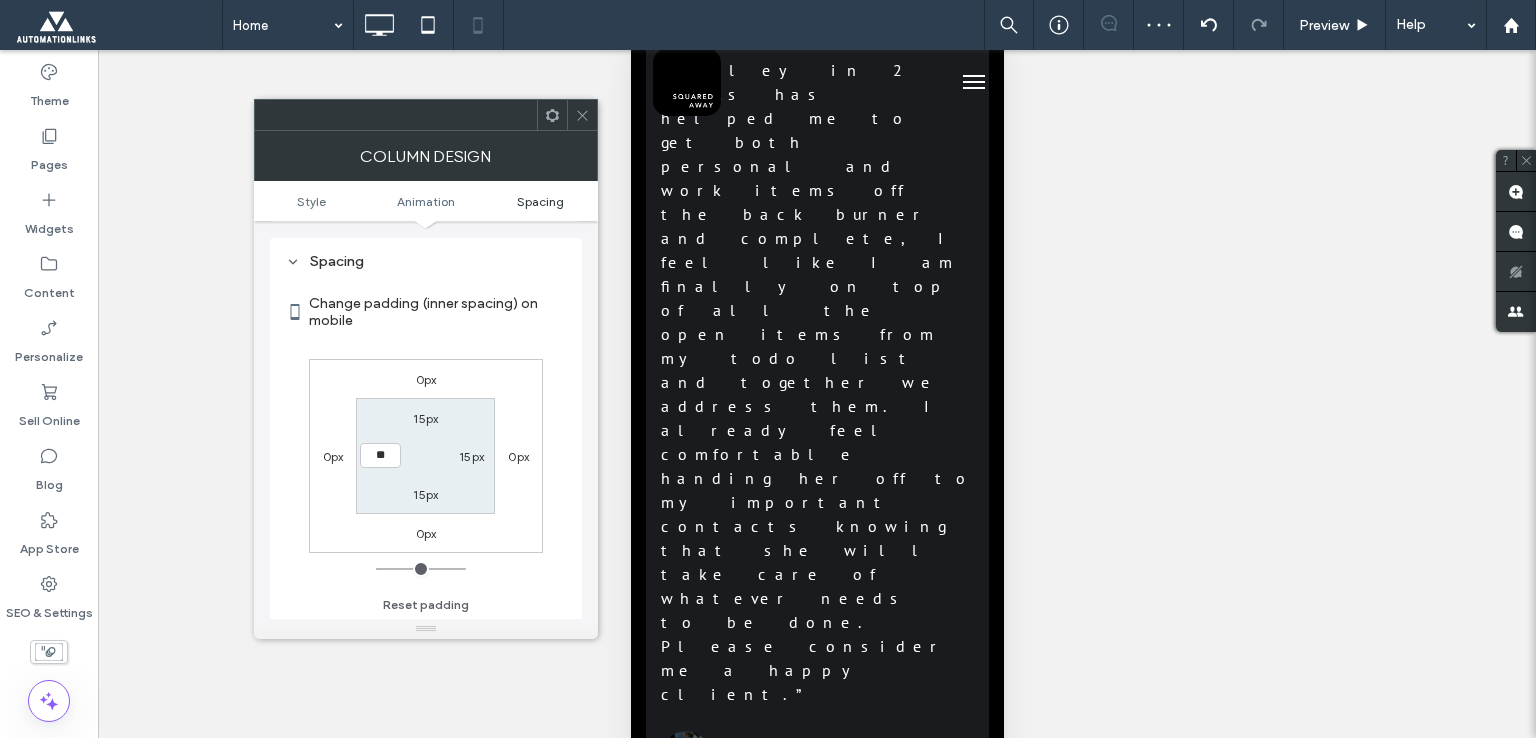 type on "**" 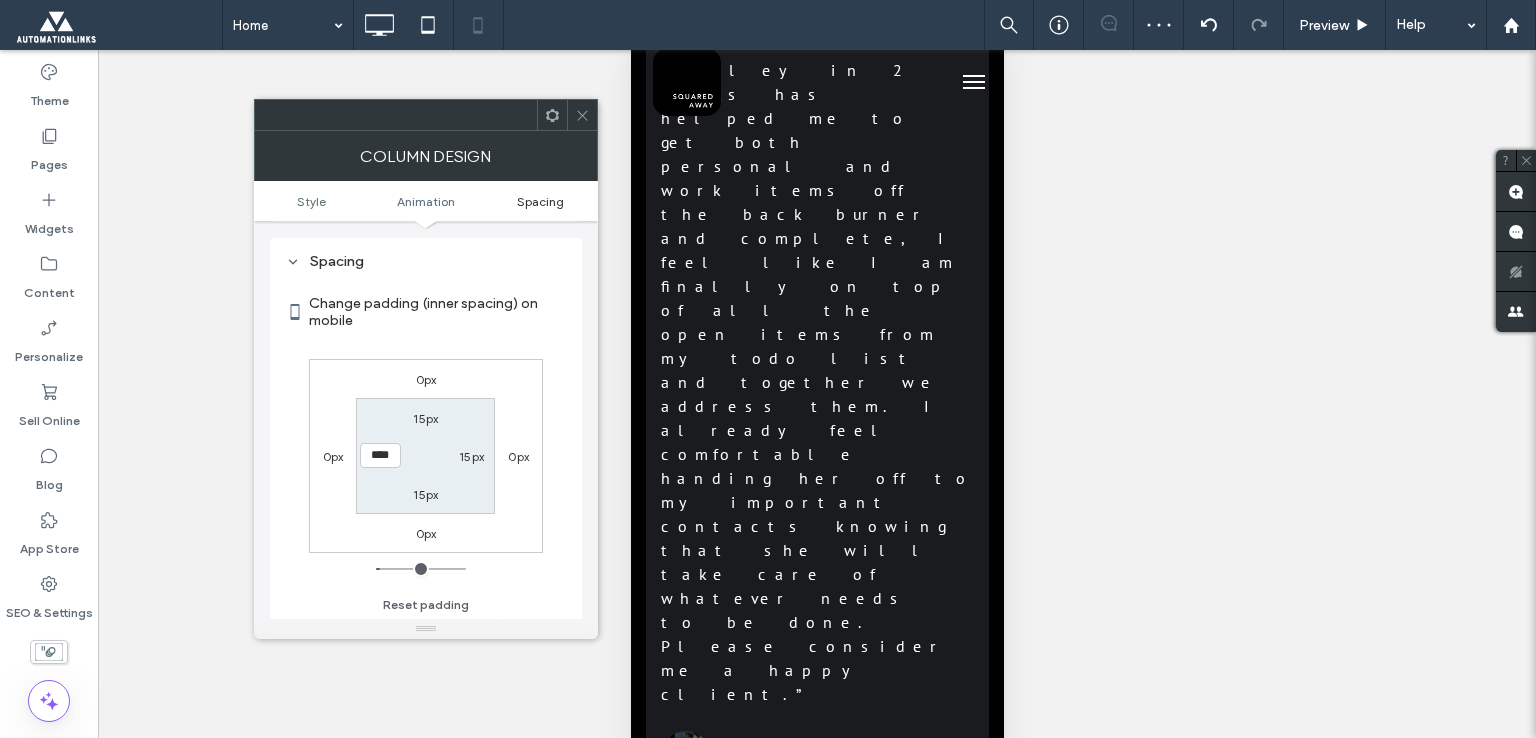 type on "*" 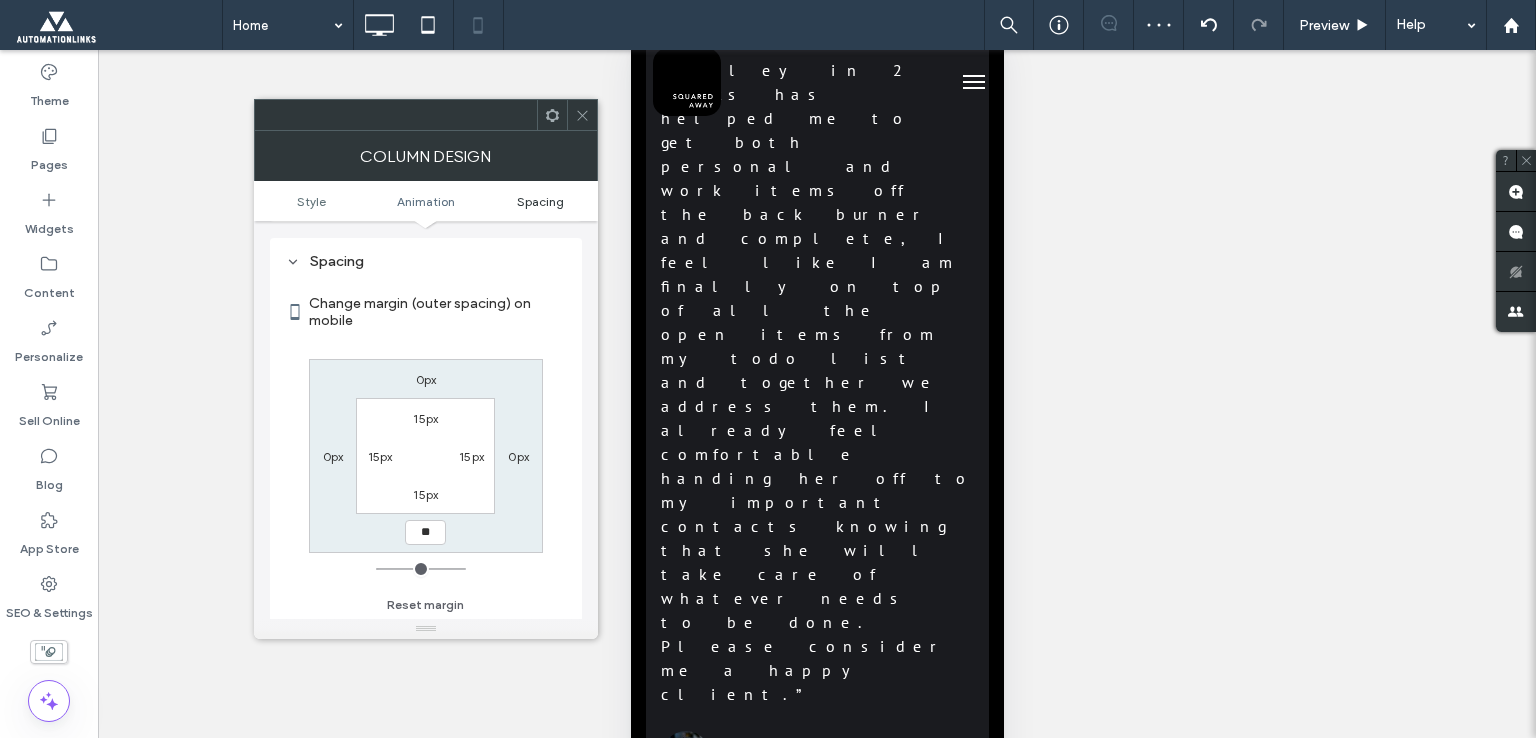 type on "**" 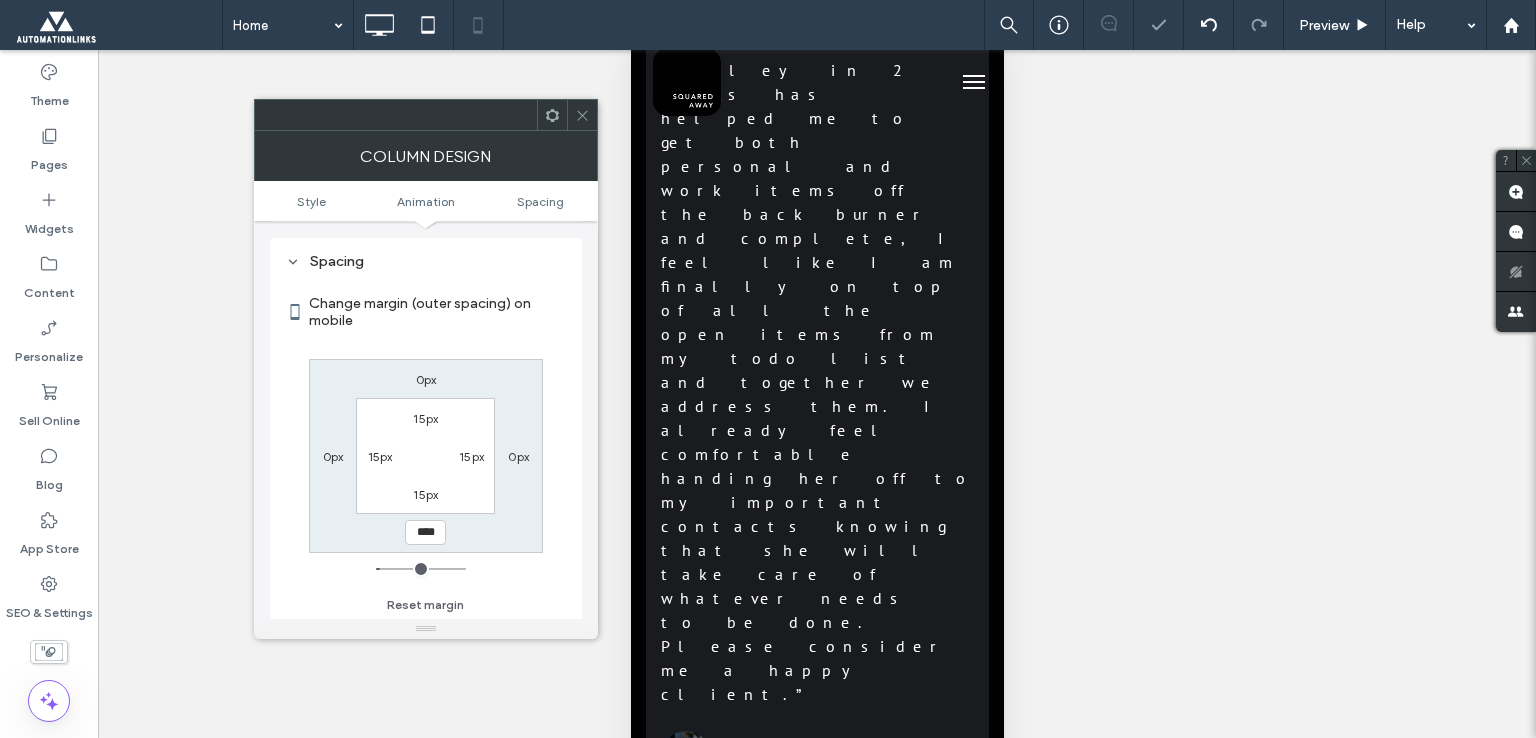 click at bounding box center (582, 115) 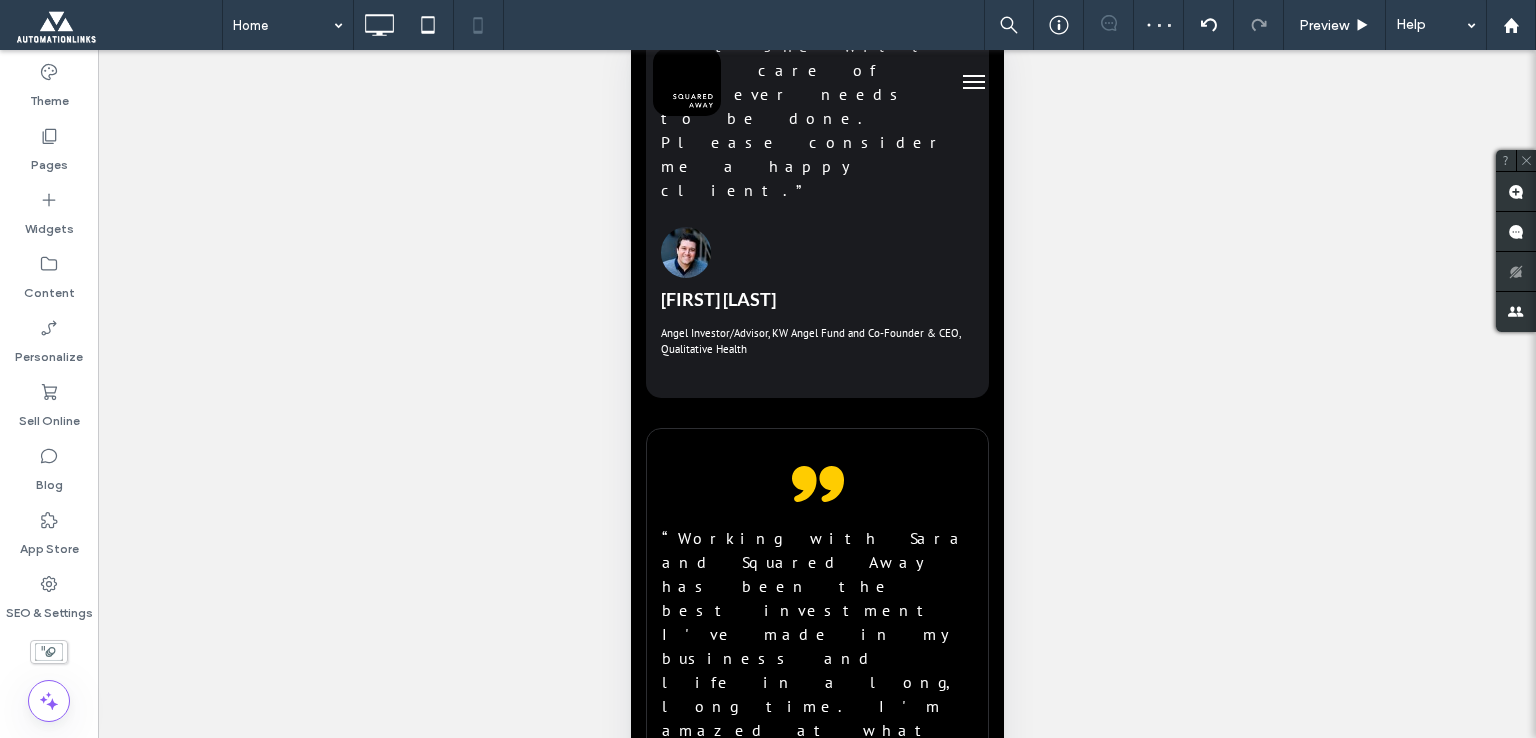 scroll, scrollTop: 12200, scrollLeft: 0, axis: vertical 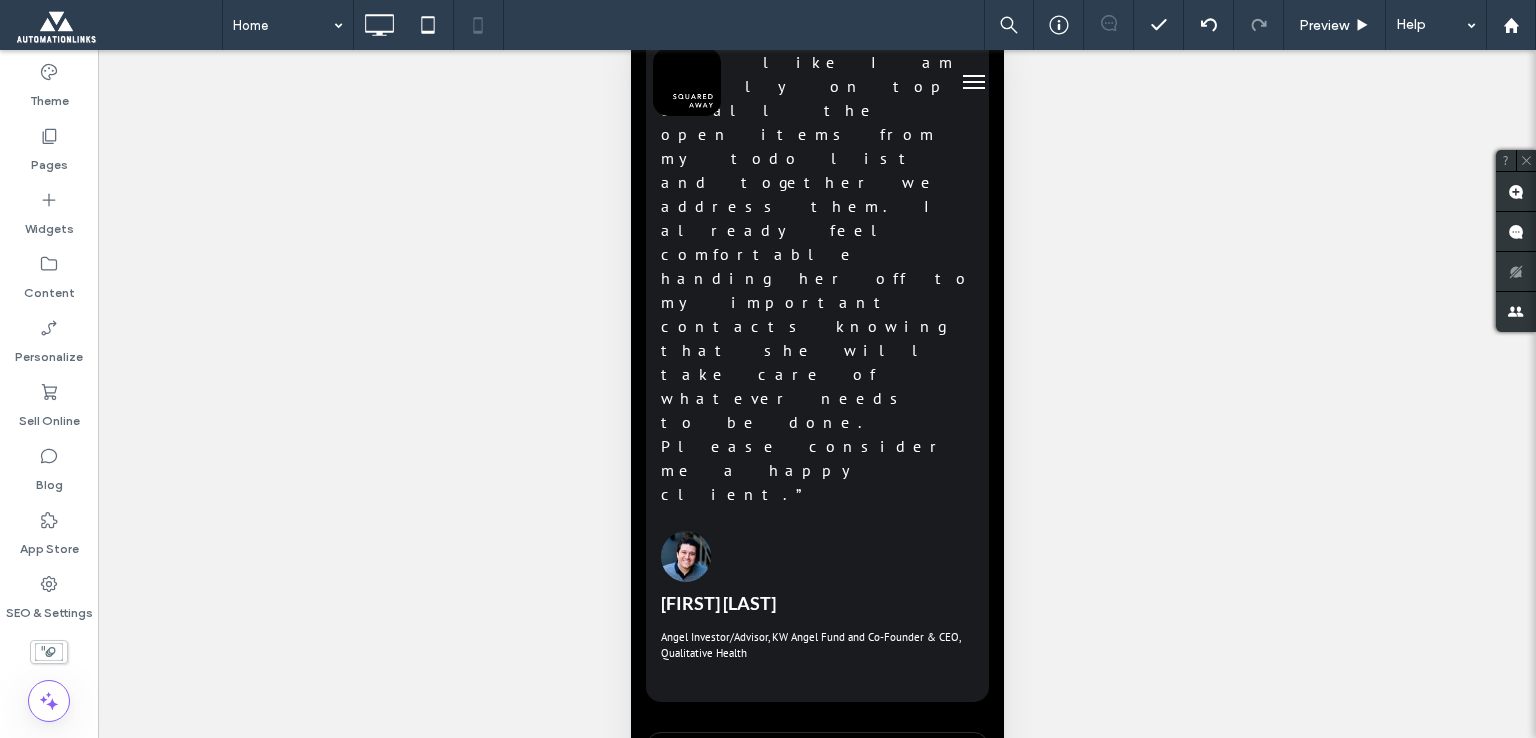 click on "Dreamers & Doers
Member Organization
Click To Paste" at bounding box center [816, 5822] 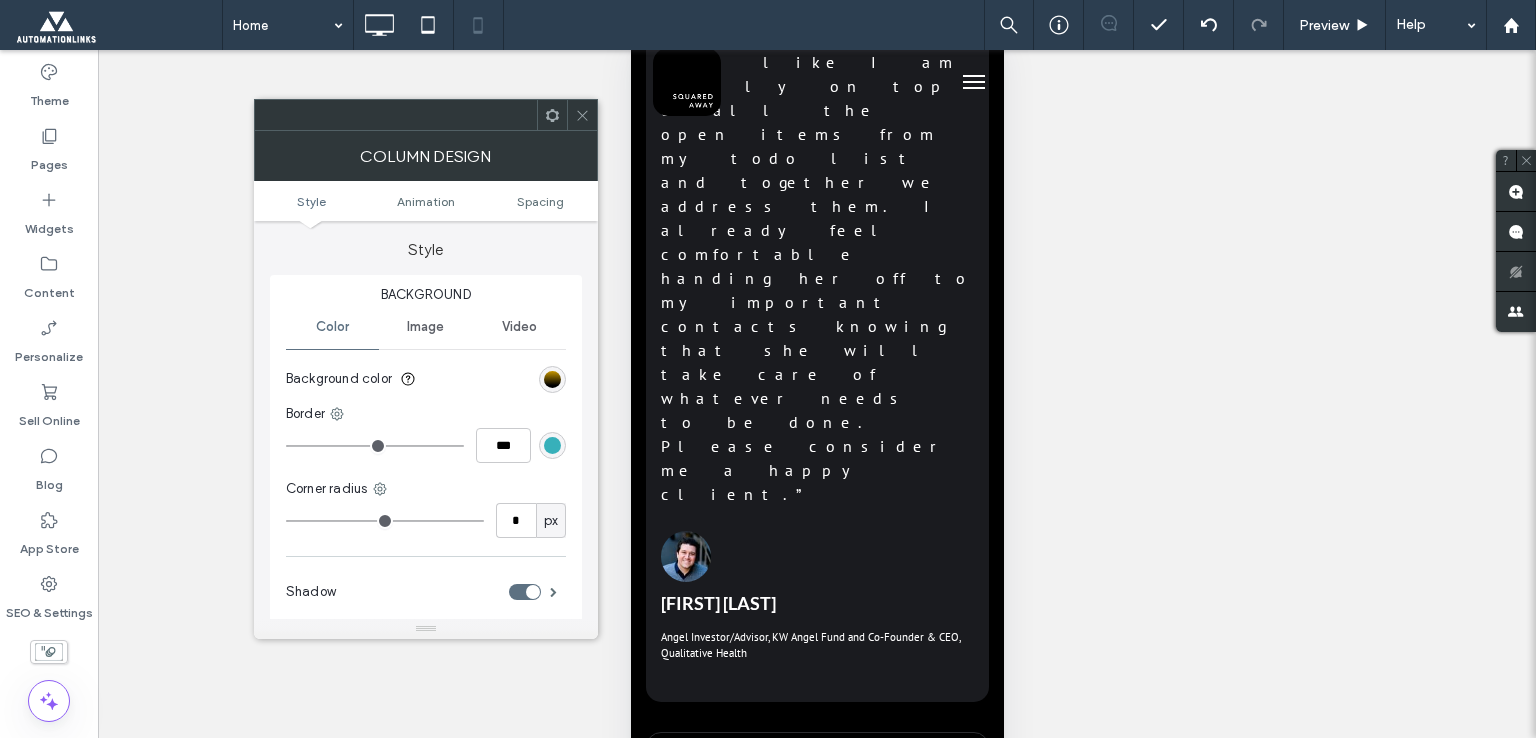 type on "**" 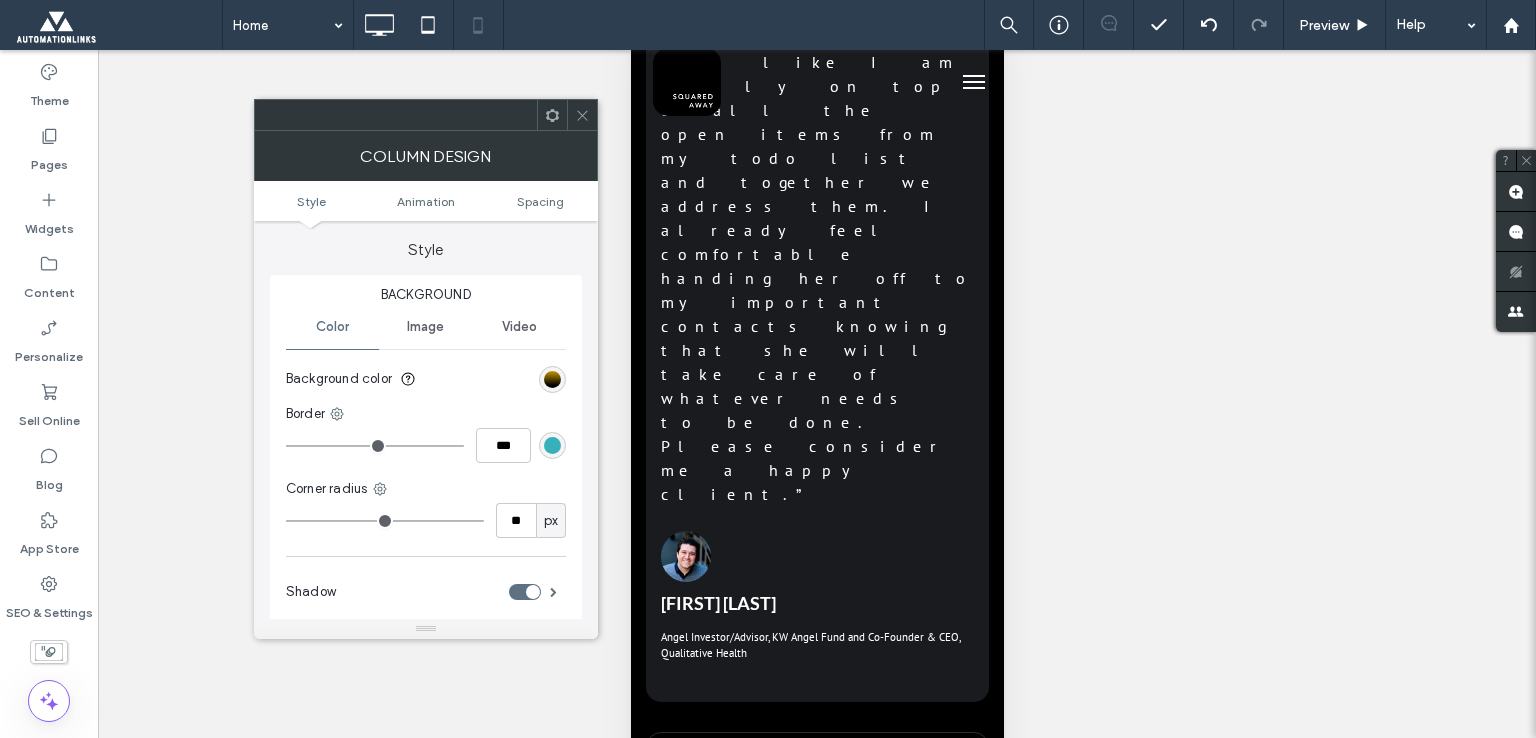 click on "Style Animation Spacing" at bounding box center (426, 201) 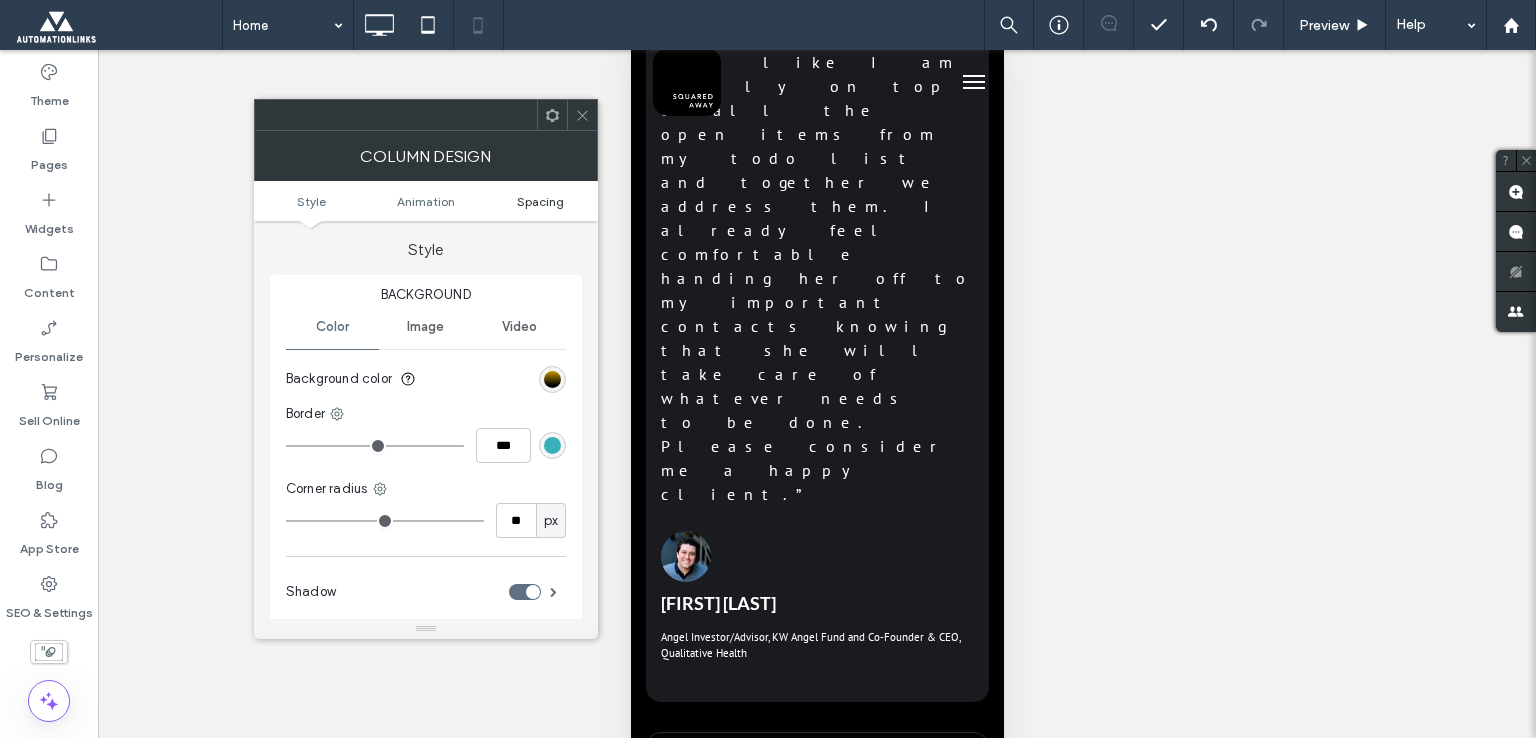 click on "Spacing" at bounding box center (540, 201) 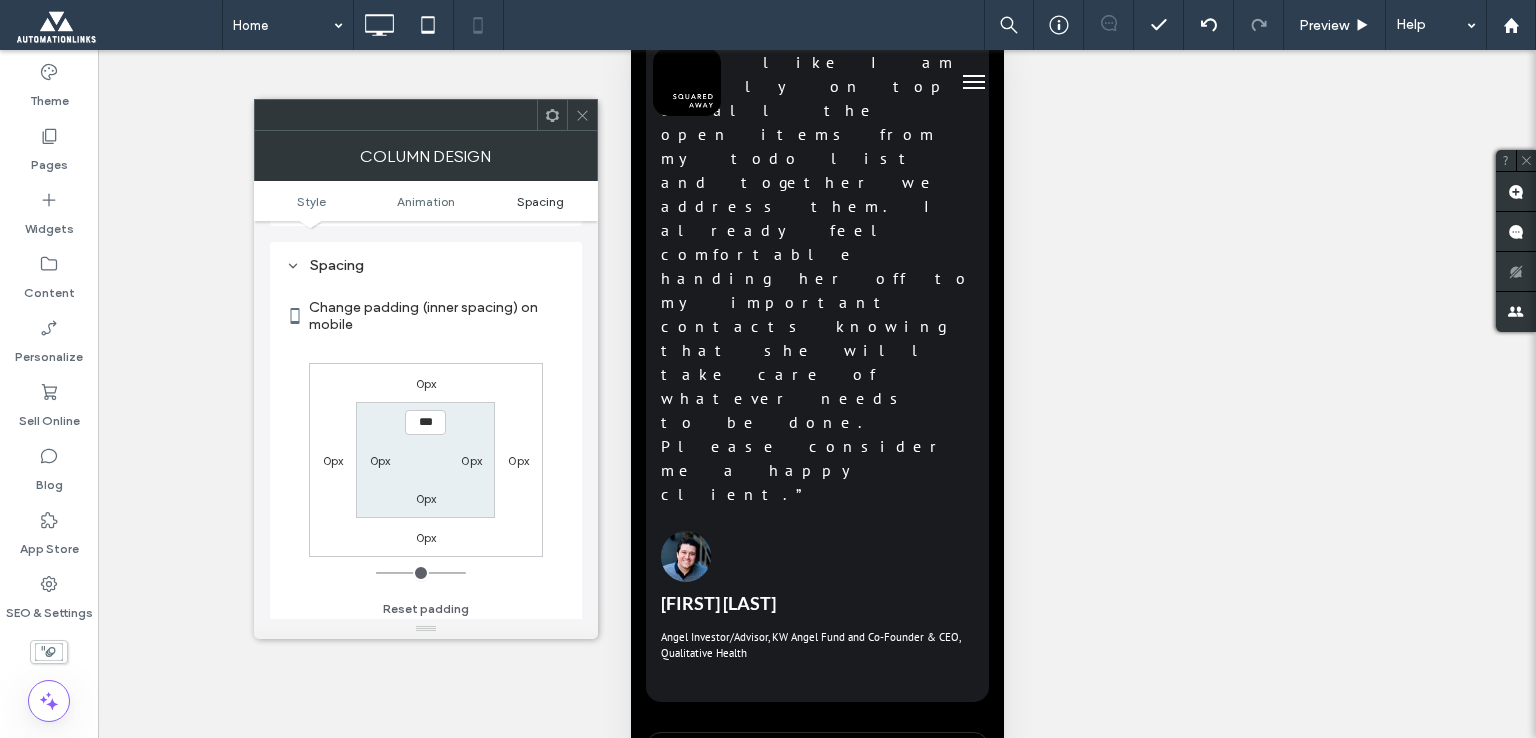 scroll, scrollTop: 468, scrollLeft: 0, axis: vertical 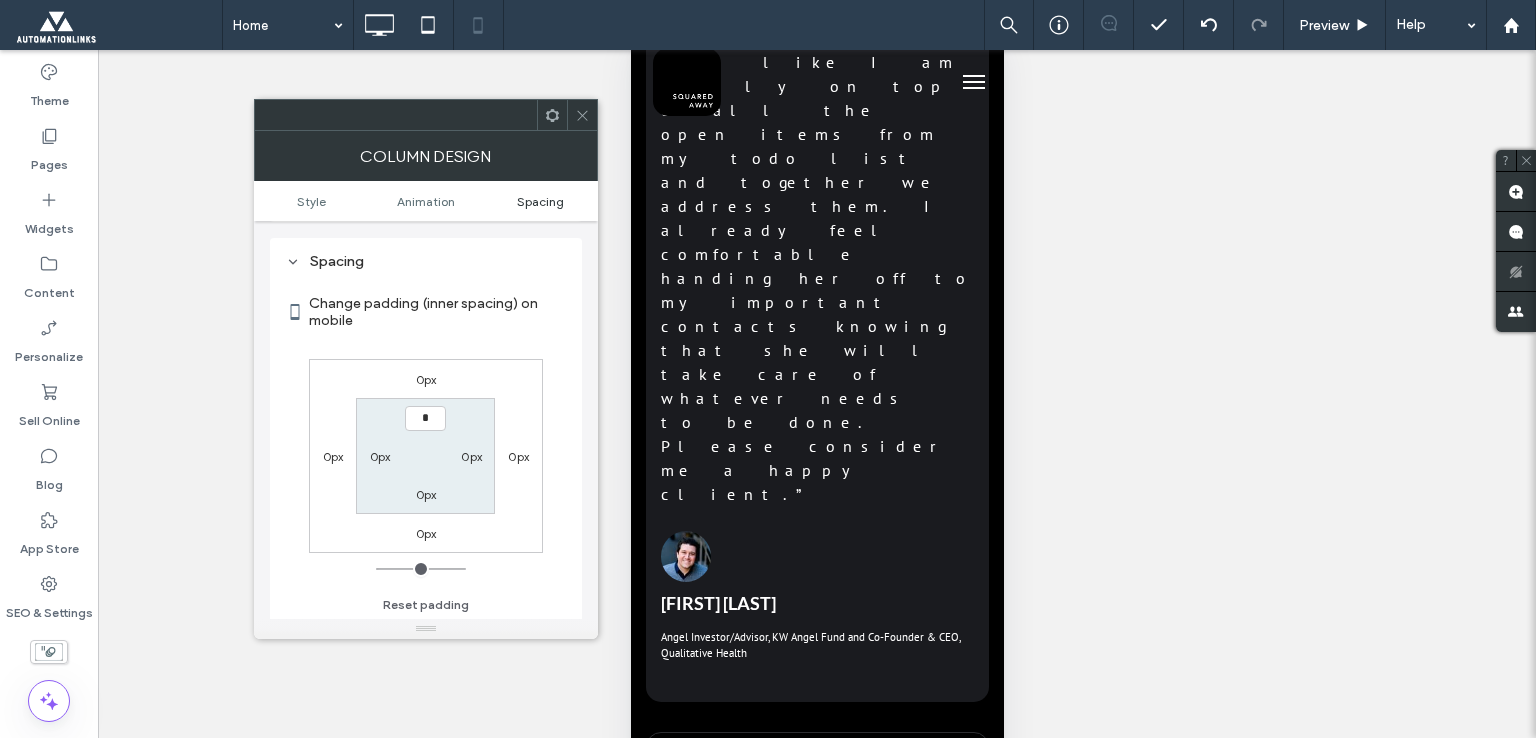 type on "**" 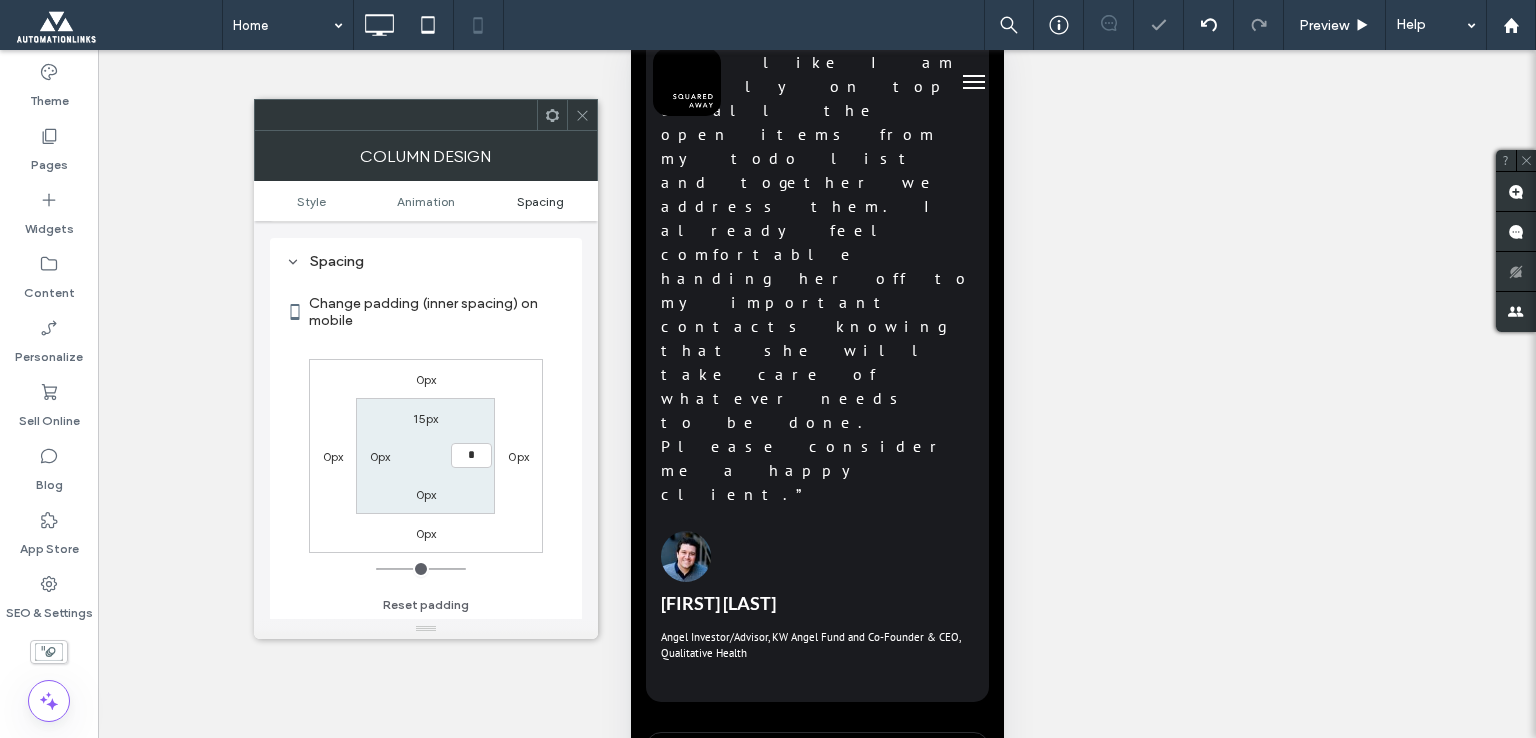 type on "**" 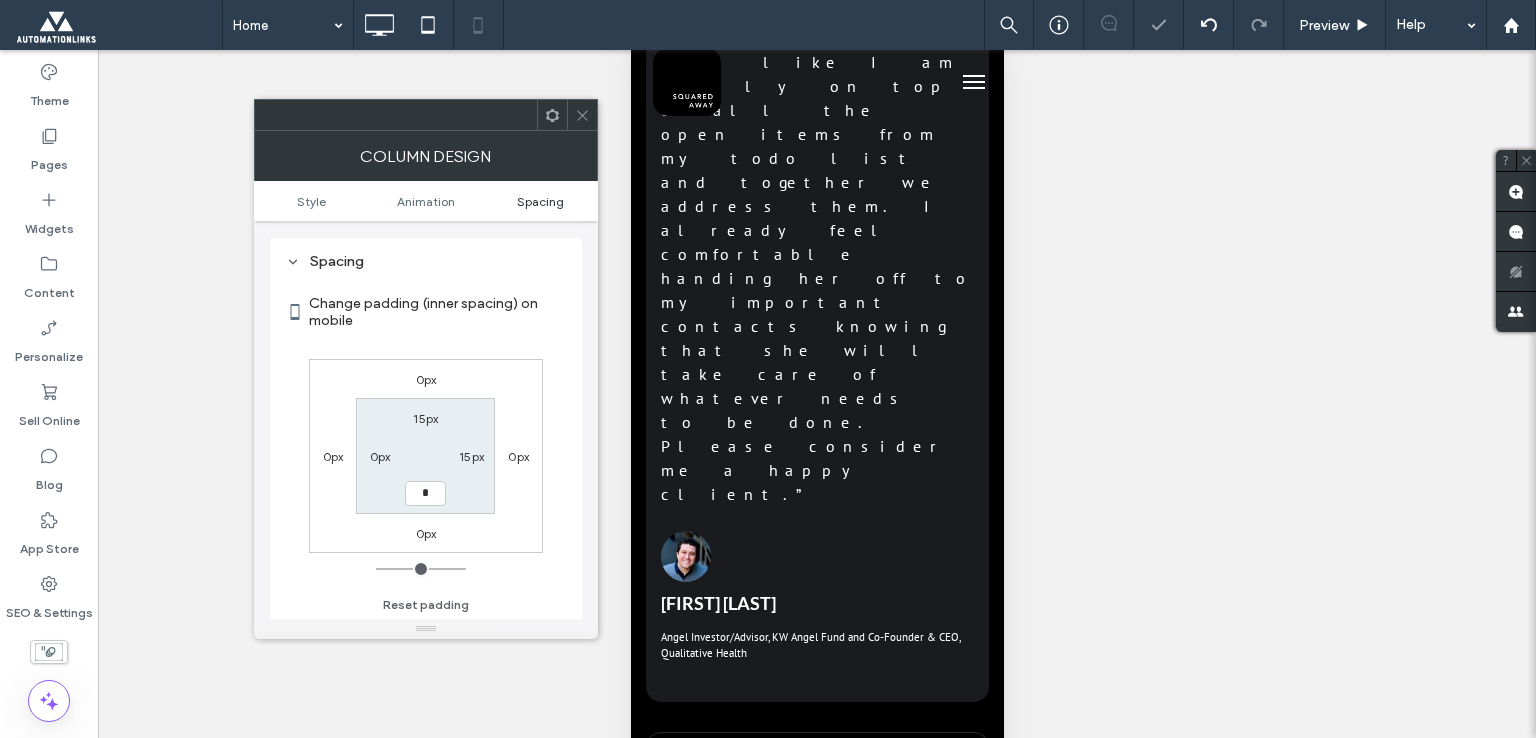 type on "**" 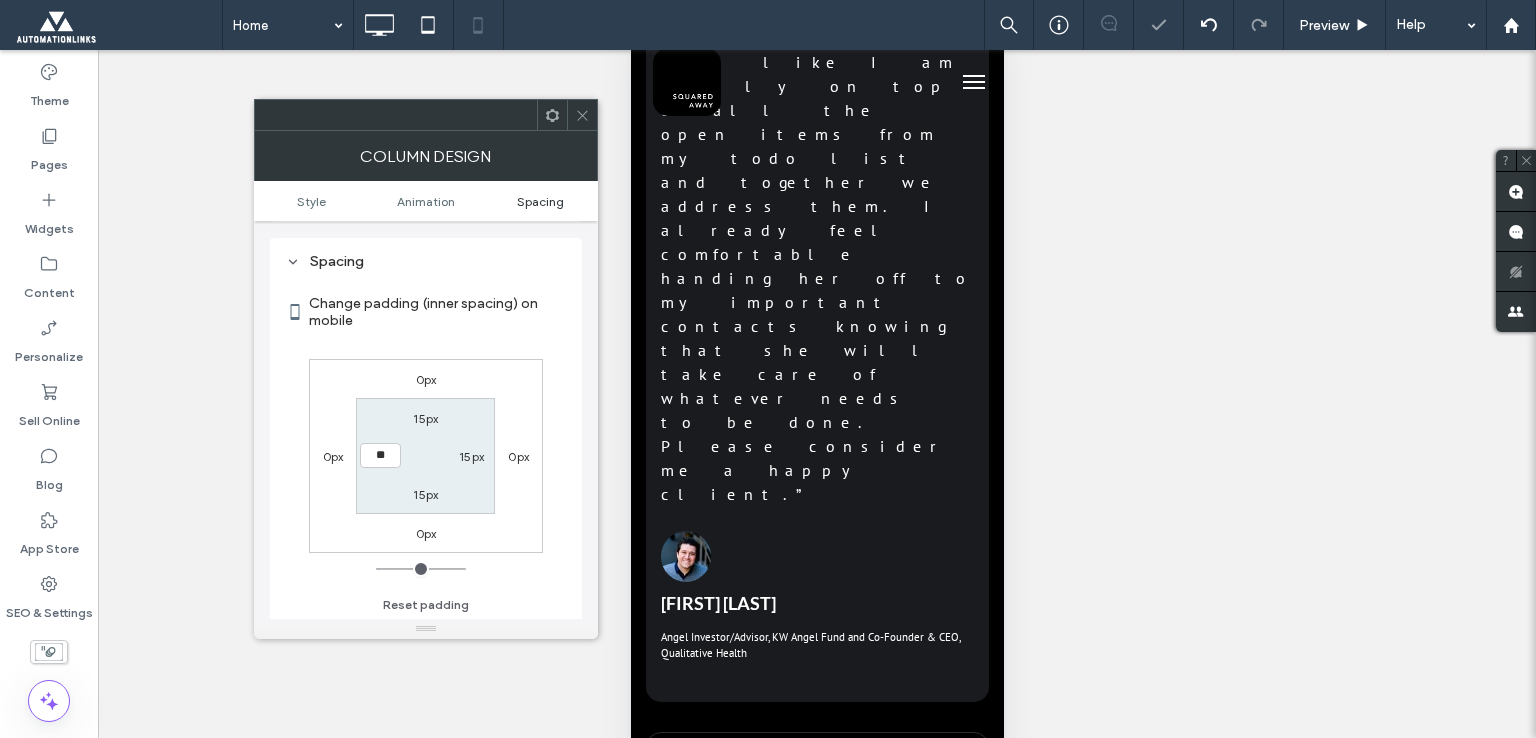 type on "**" 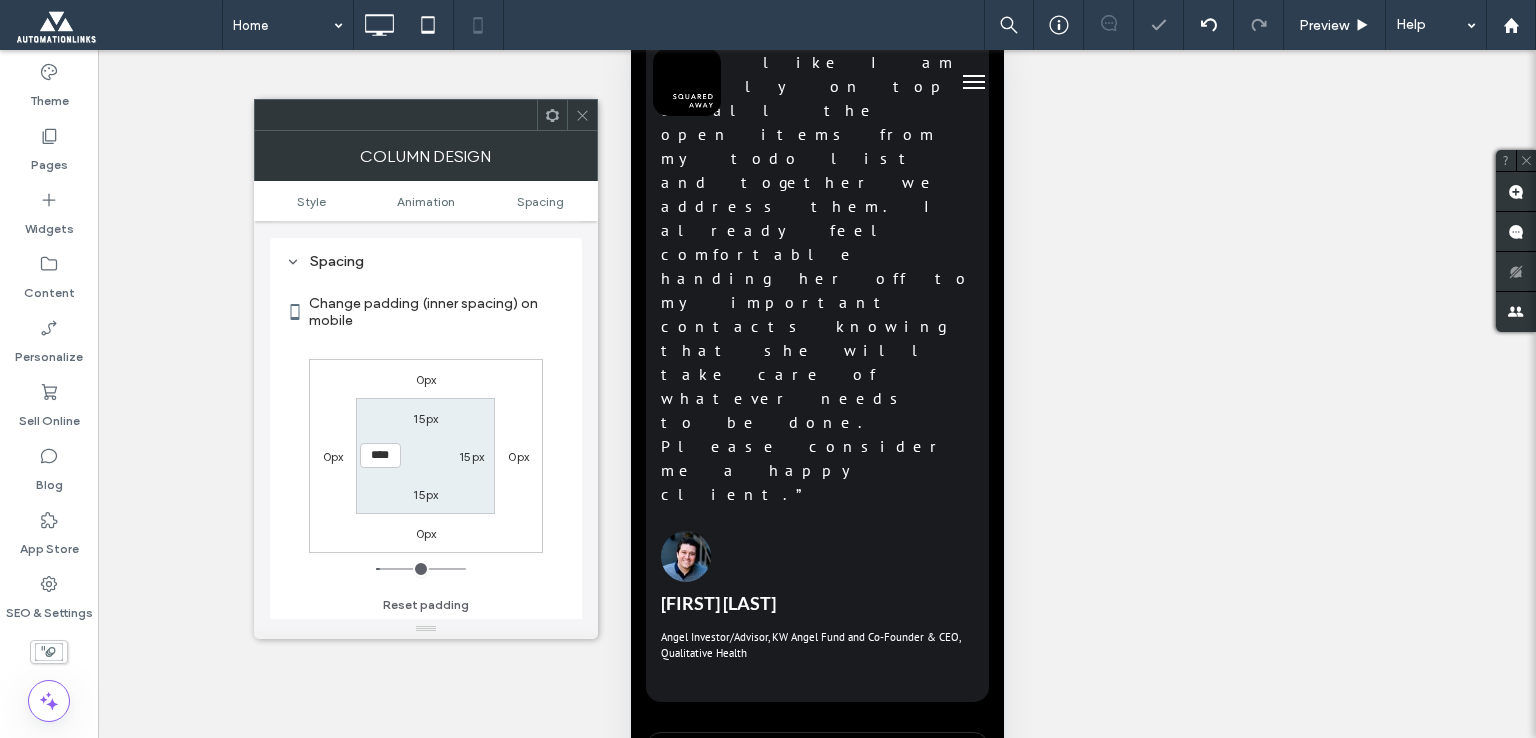 click 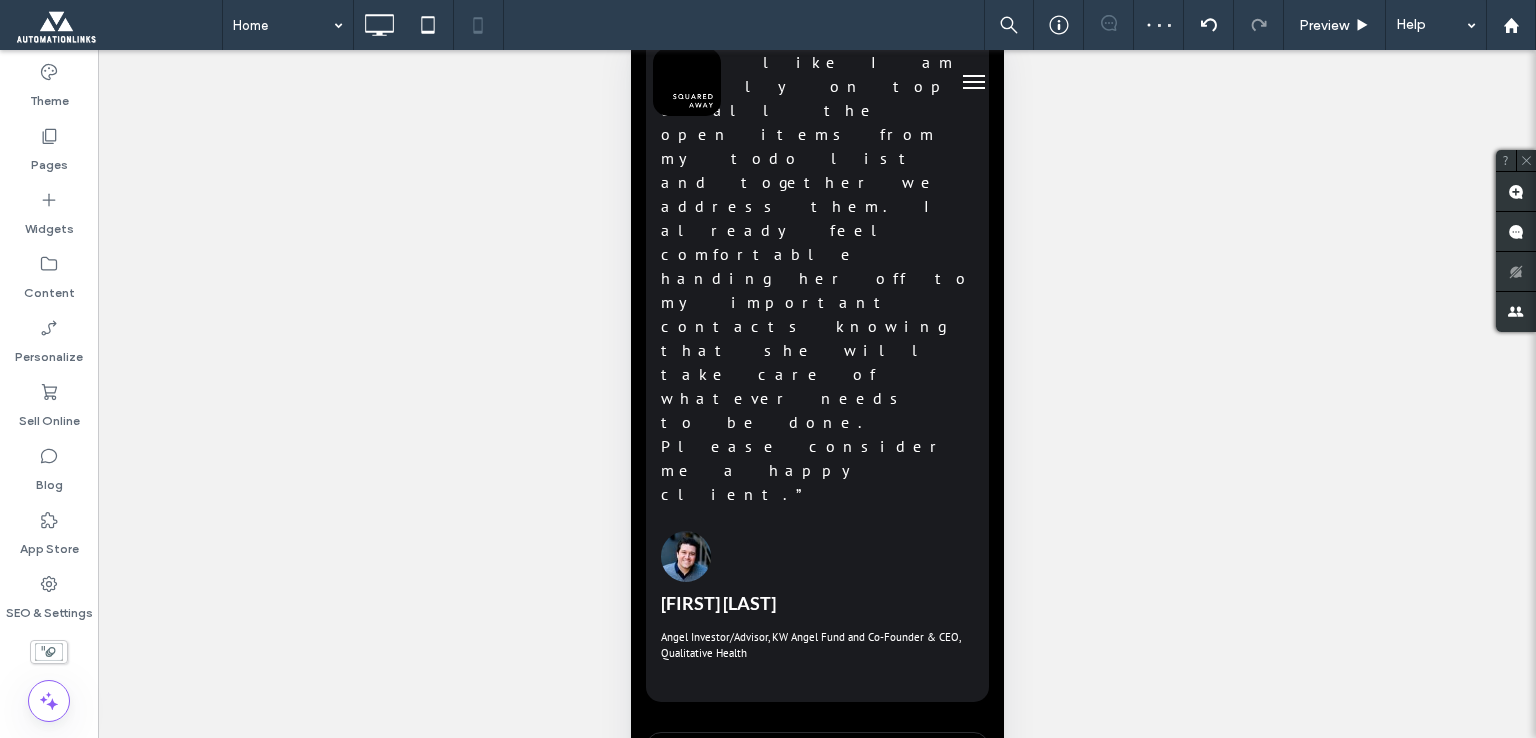 click at bounding box center (816, 5788) 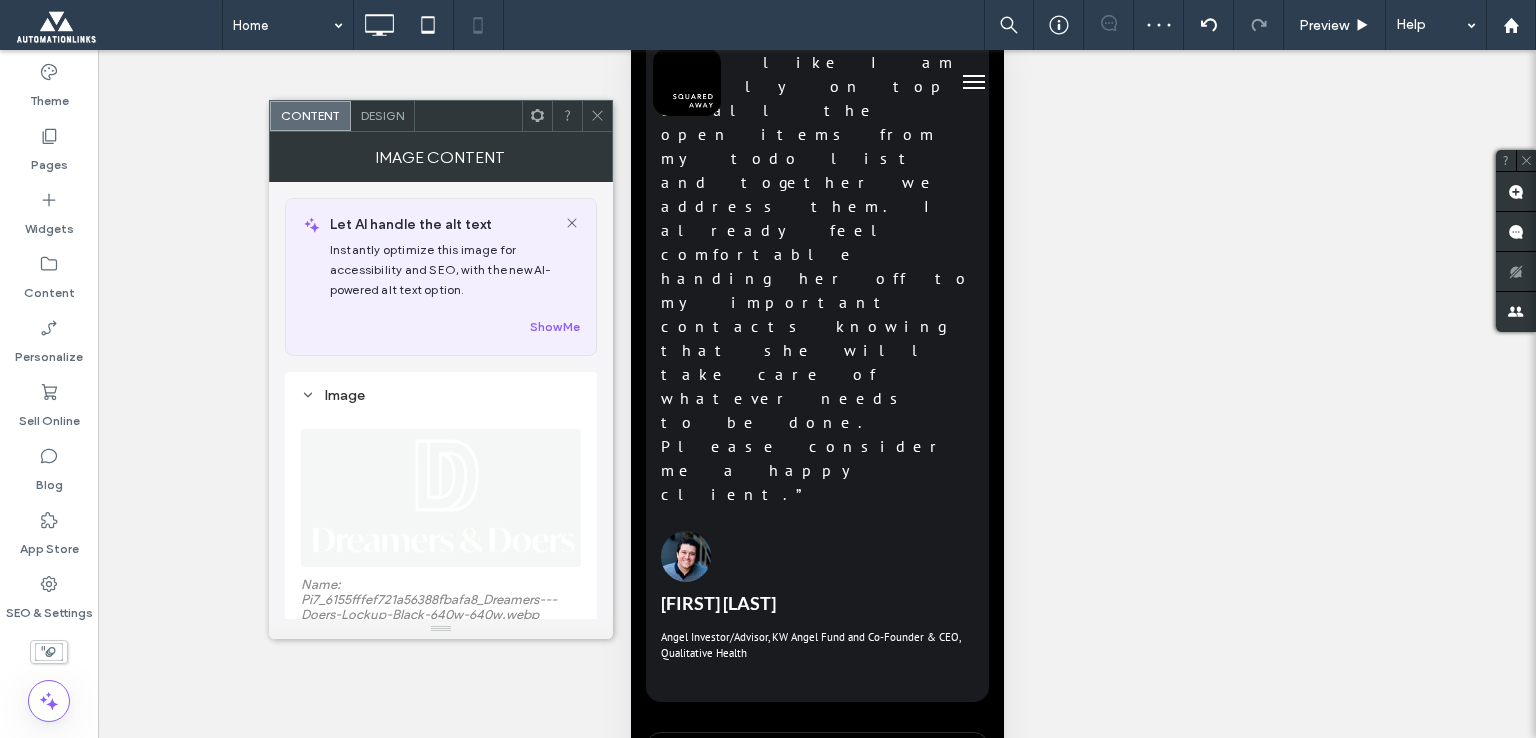 click on "Design" at bounding box center [383, 116] 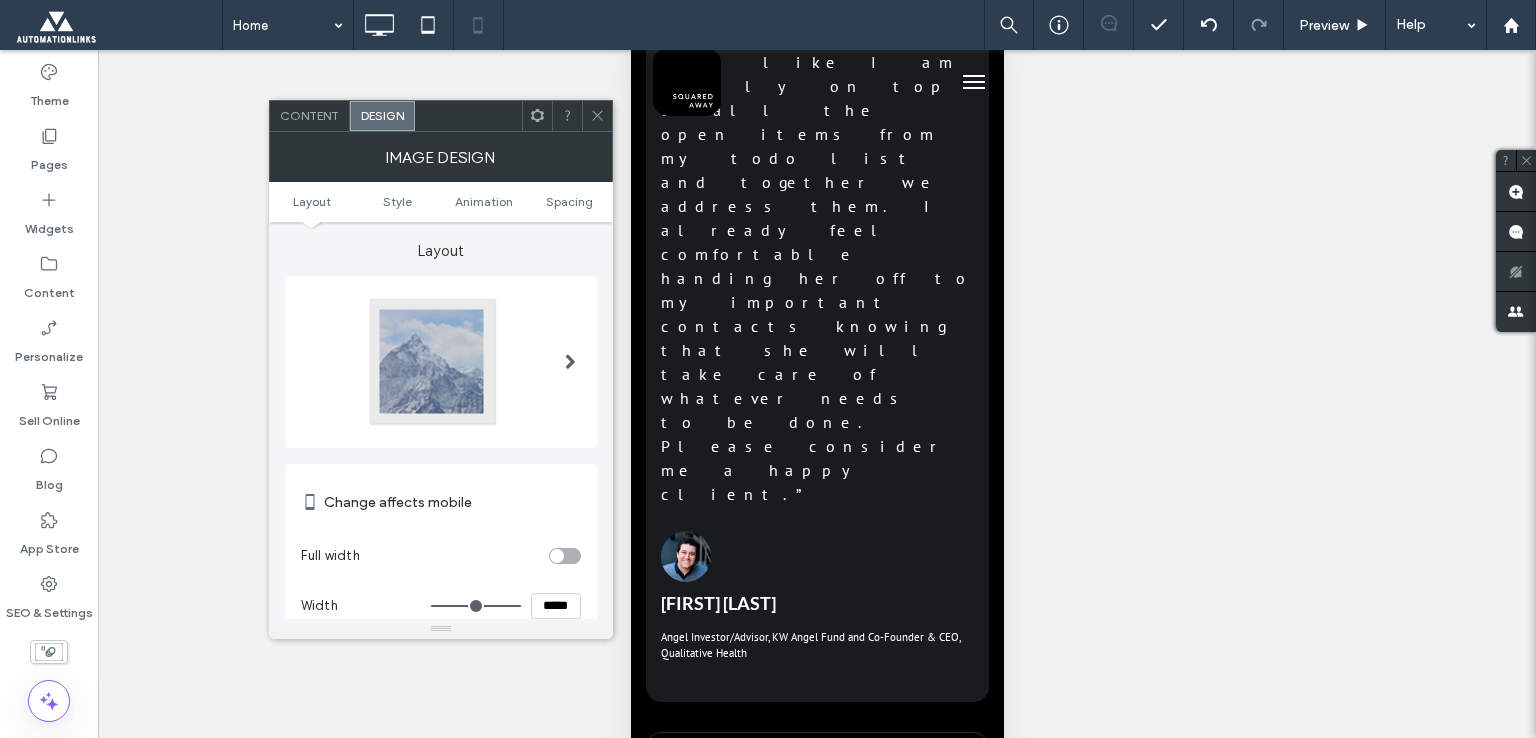 click at bounding box center [441, 629] 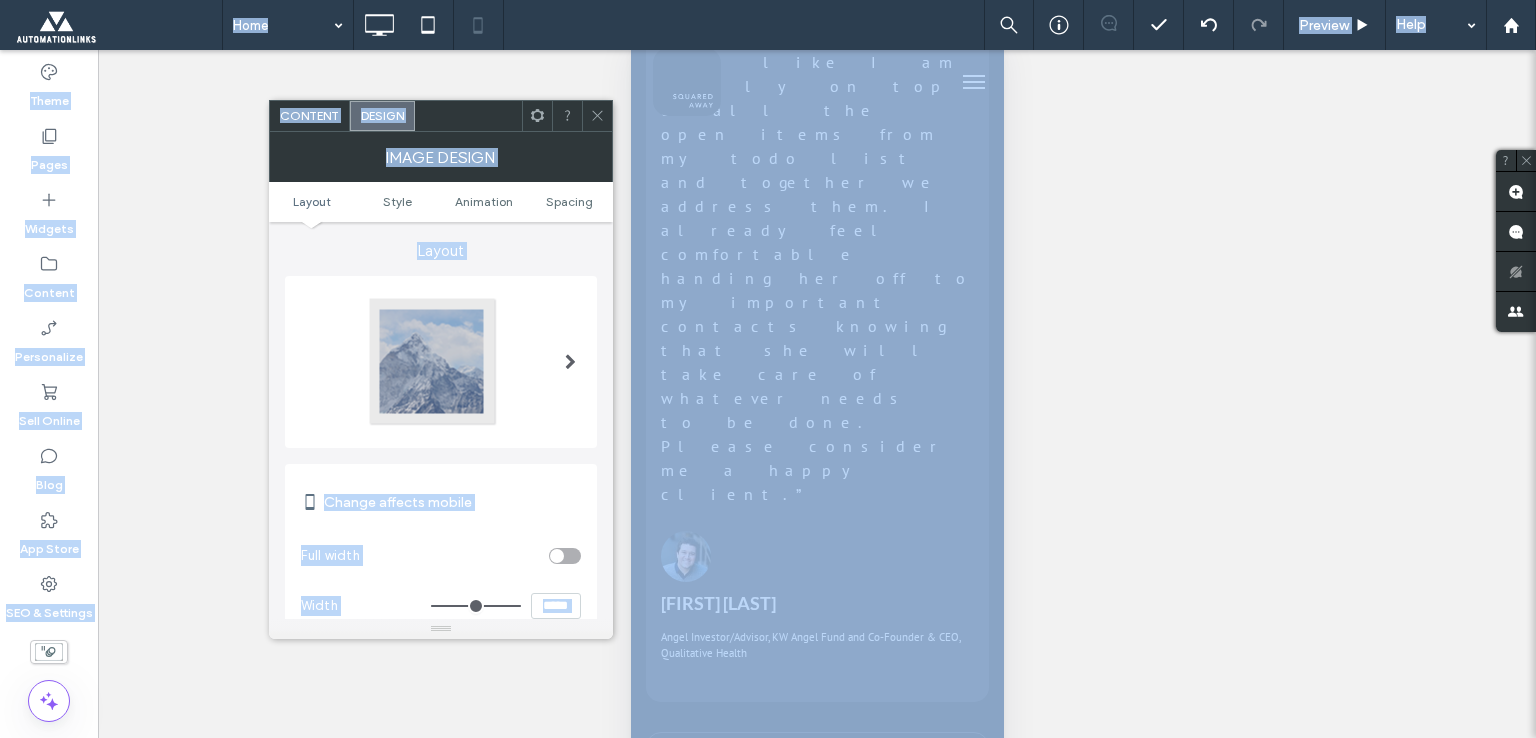click on "*****" at bounding box center [556, 606] 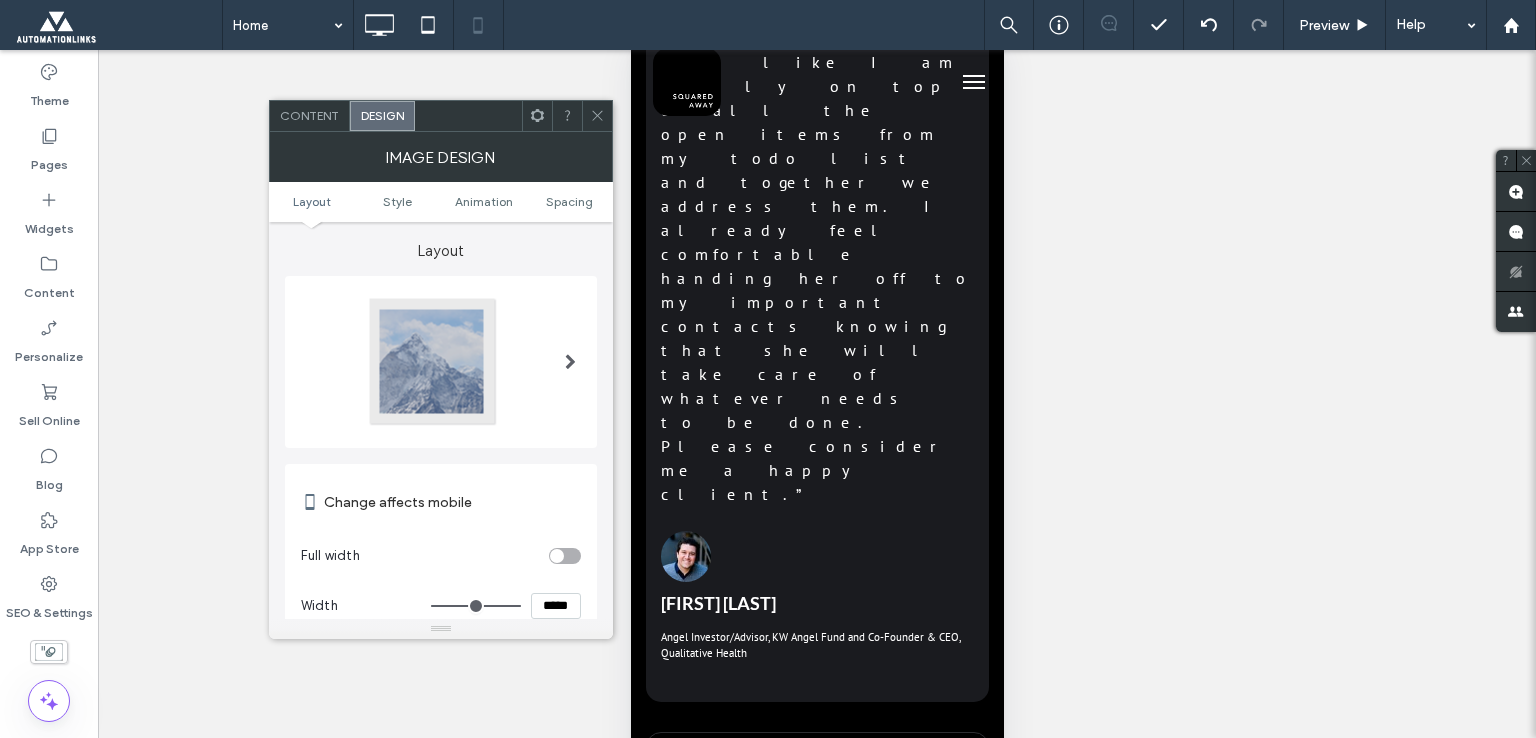 click on "*****" at bounding box center [556, 606] 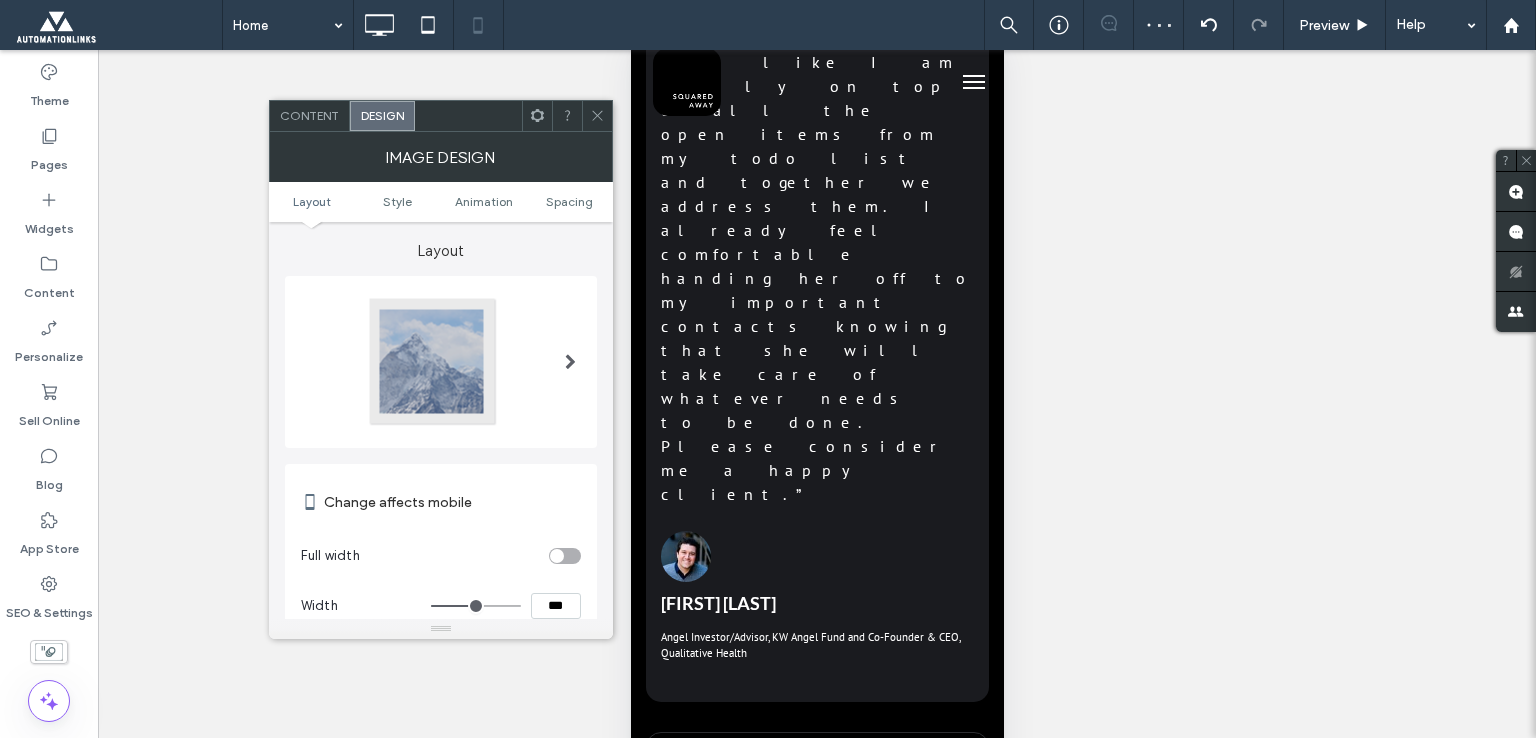type on "*****" 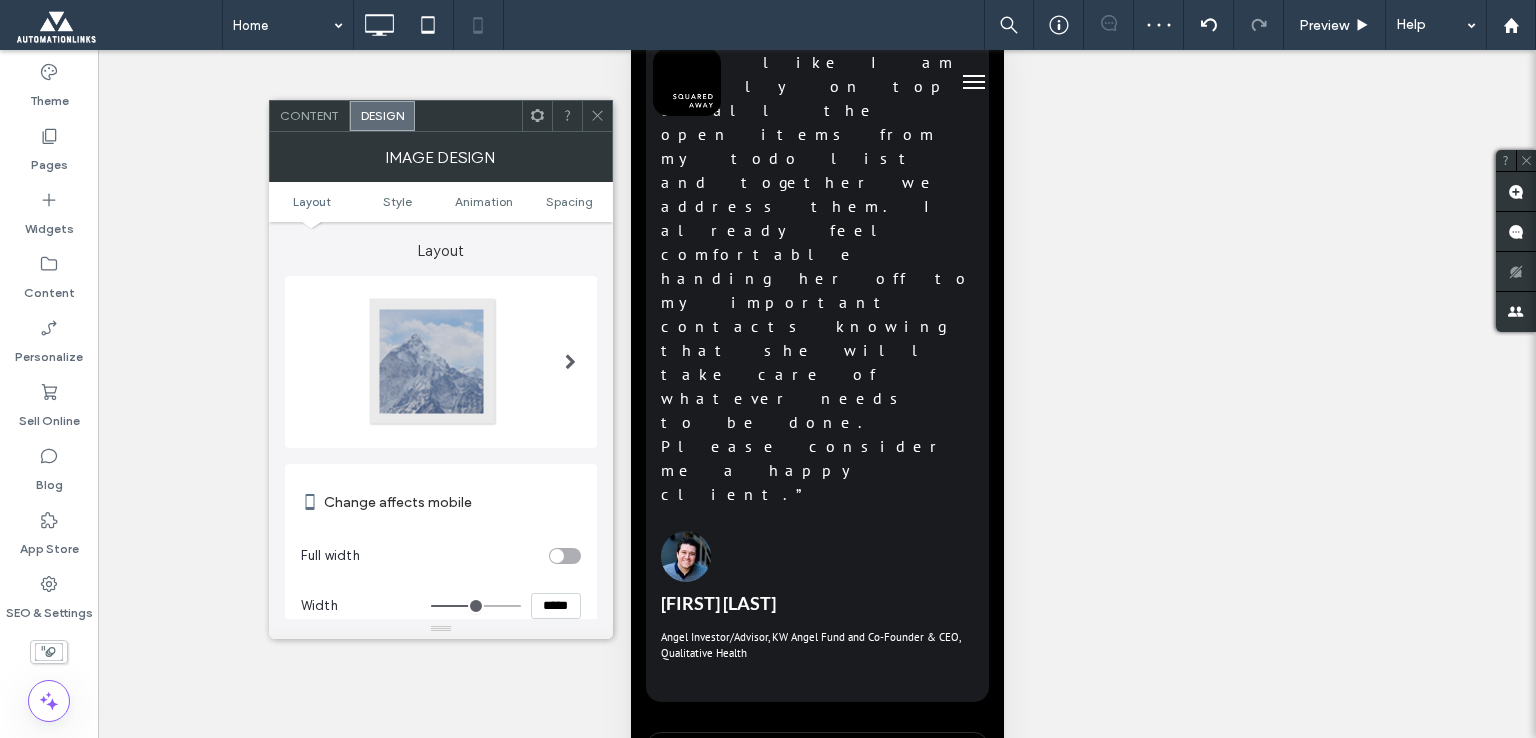 type on "***" 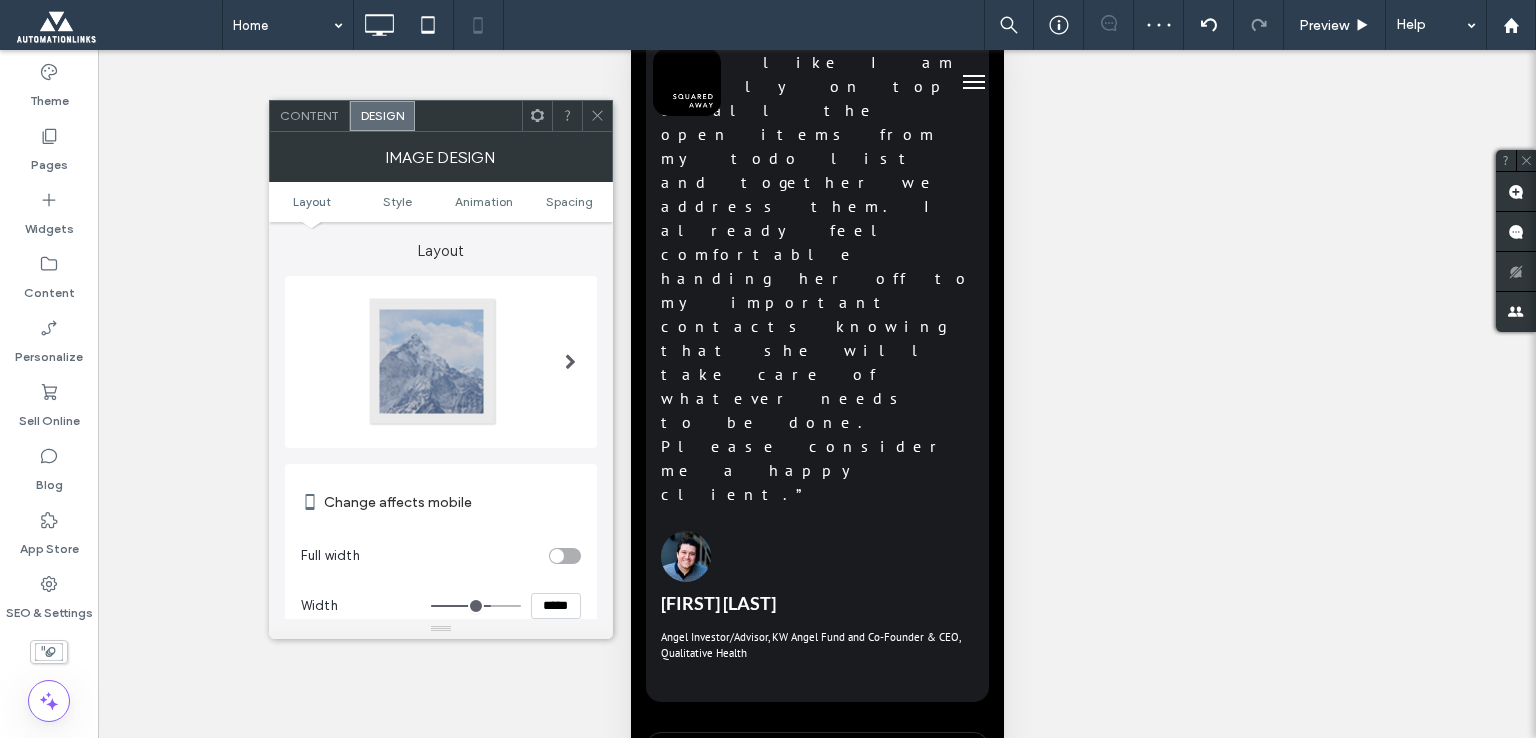 drag, startPoint x: 592, startPoint y: 110, endPoint x: 57, endPoint y: 154, distance: 536.8063 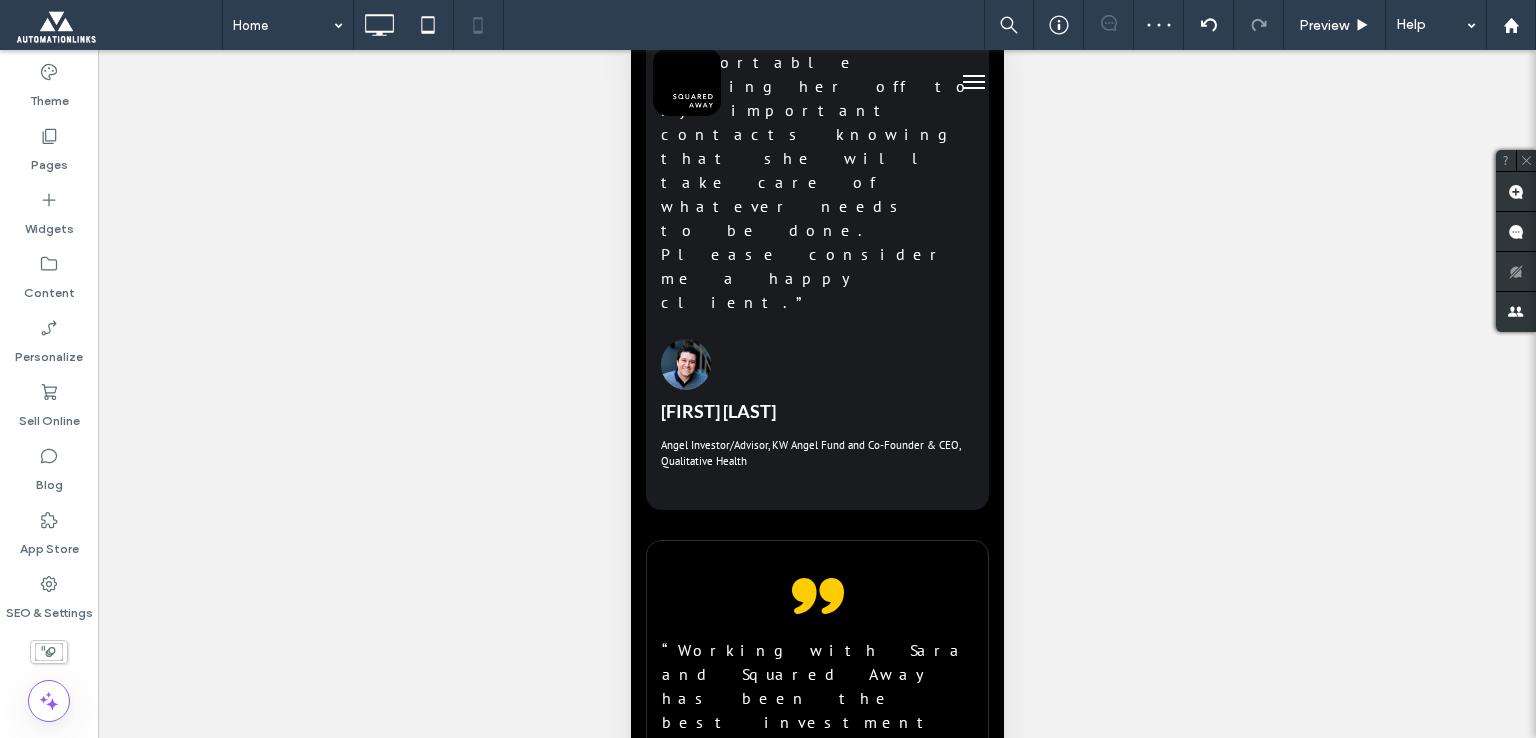 scroll, scrollTop: 12400, scrollLeft: 0, axis: vertical 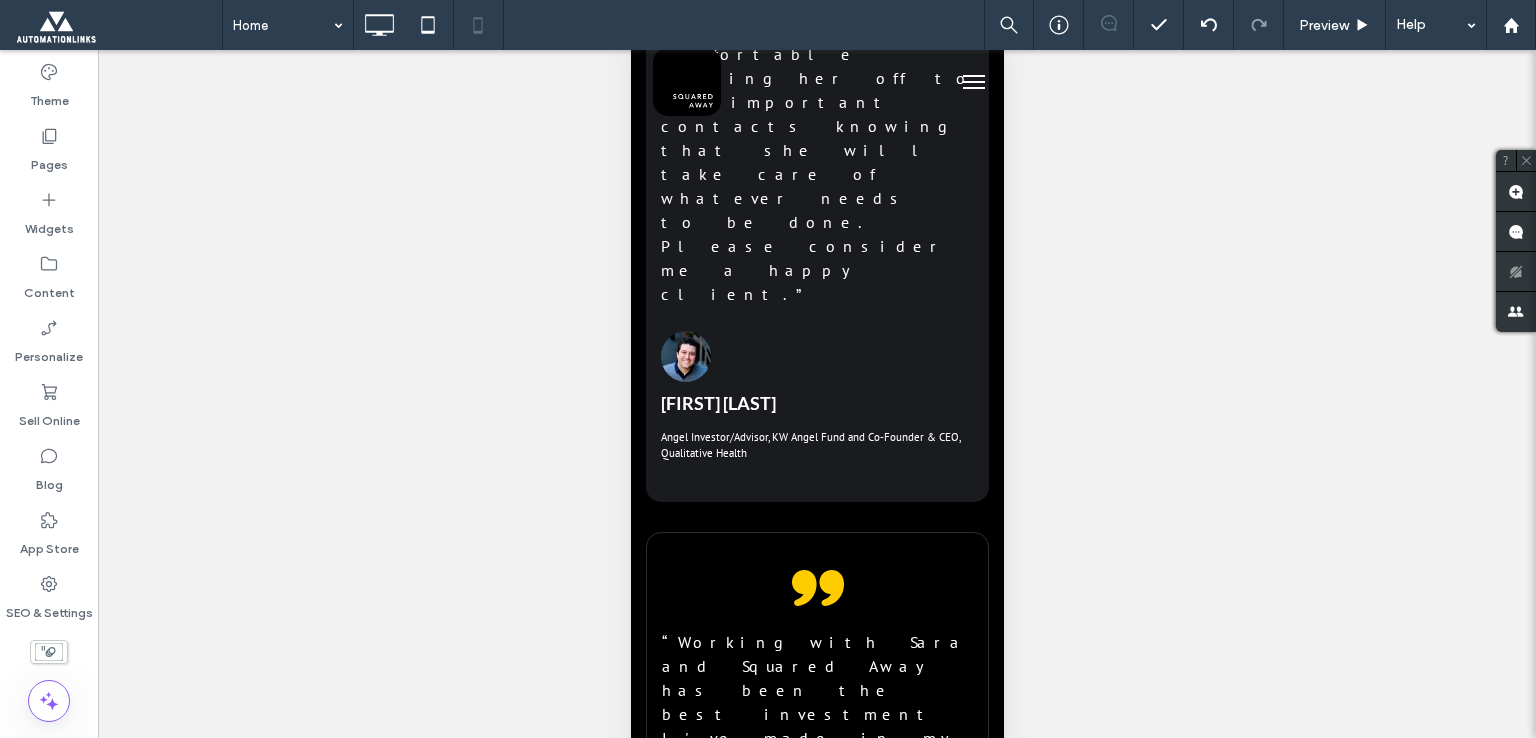 click on "We're honored to be recognized by some amazing organizations.
REWARDS & RECOGNITION
Inc. 5000
Fastest Growing Companies
Click To Paste
Military Spouse Employment Partnership
Committed Partner
Click To Paste
Dreamers & Doers
Member Organization
Click To Paste
Click To Paste
Row + Add Section" at bounding box center (816, 5229) 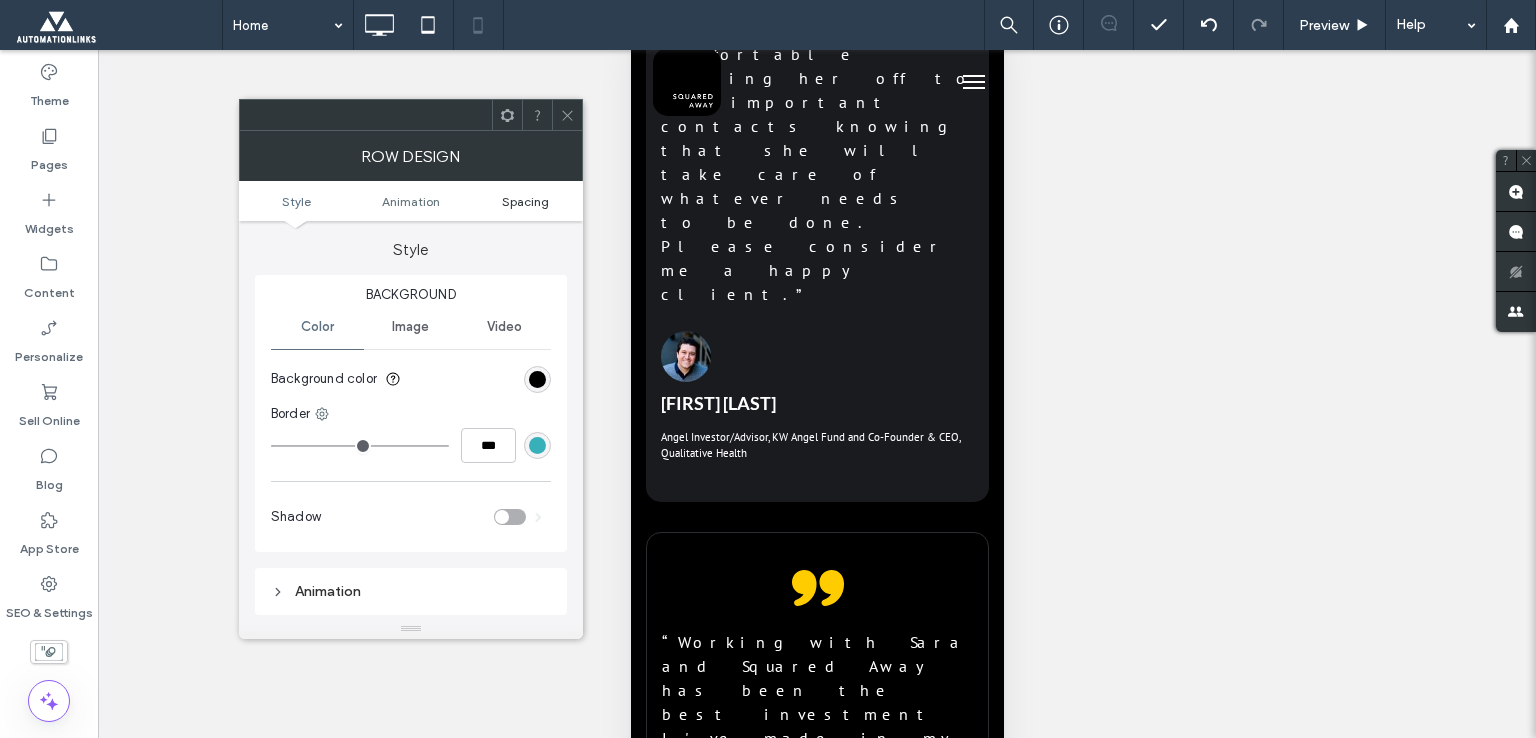 click on "Spacing" at bounding box center [525, 201] 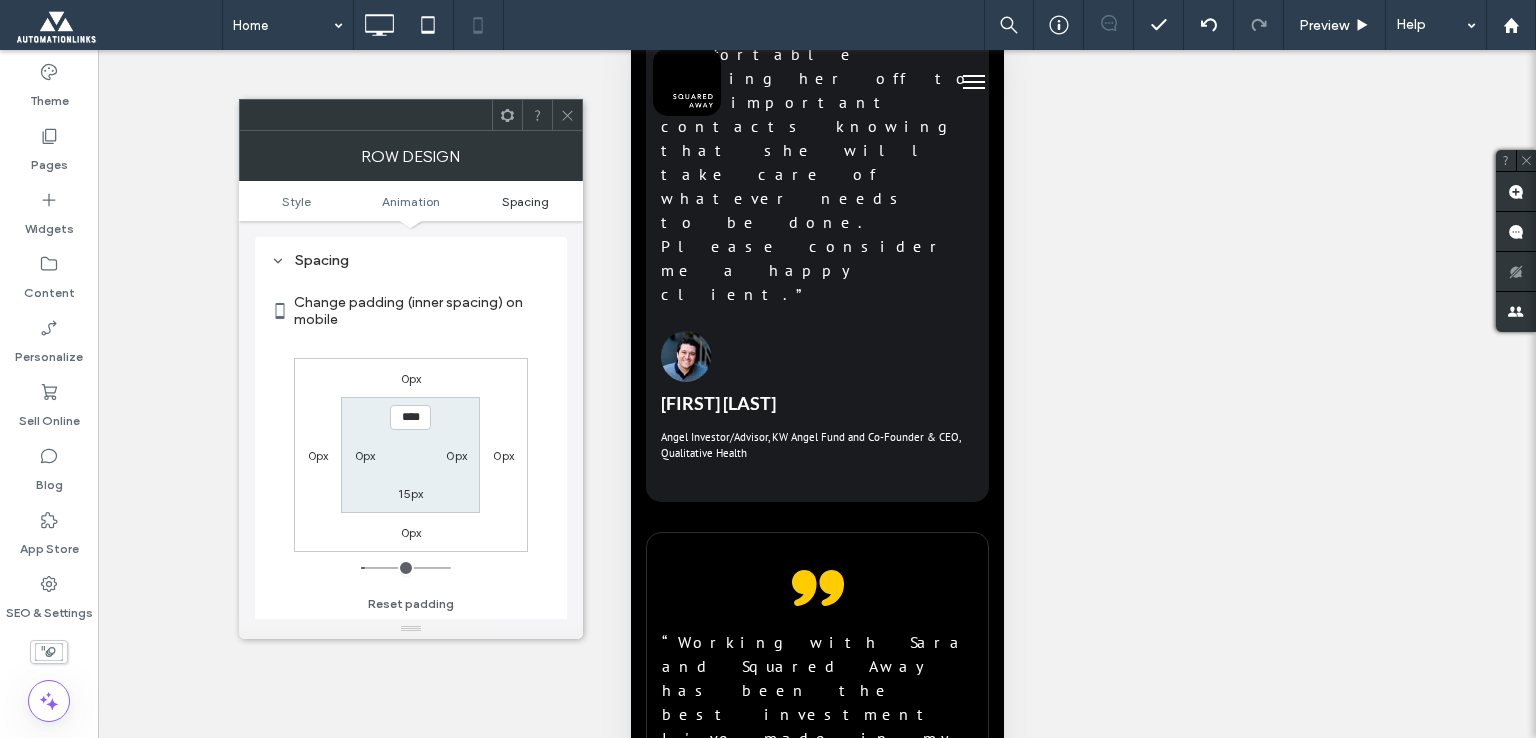 scroll, scrollTop: 394, scrollLeft: 0, axis: vertical 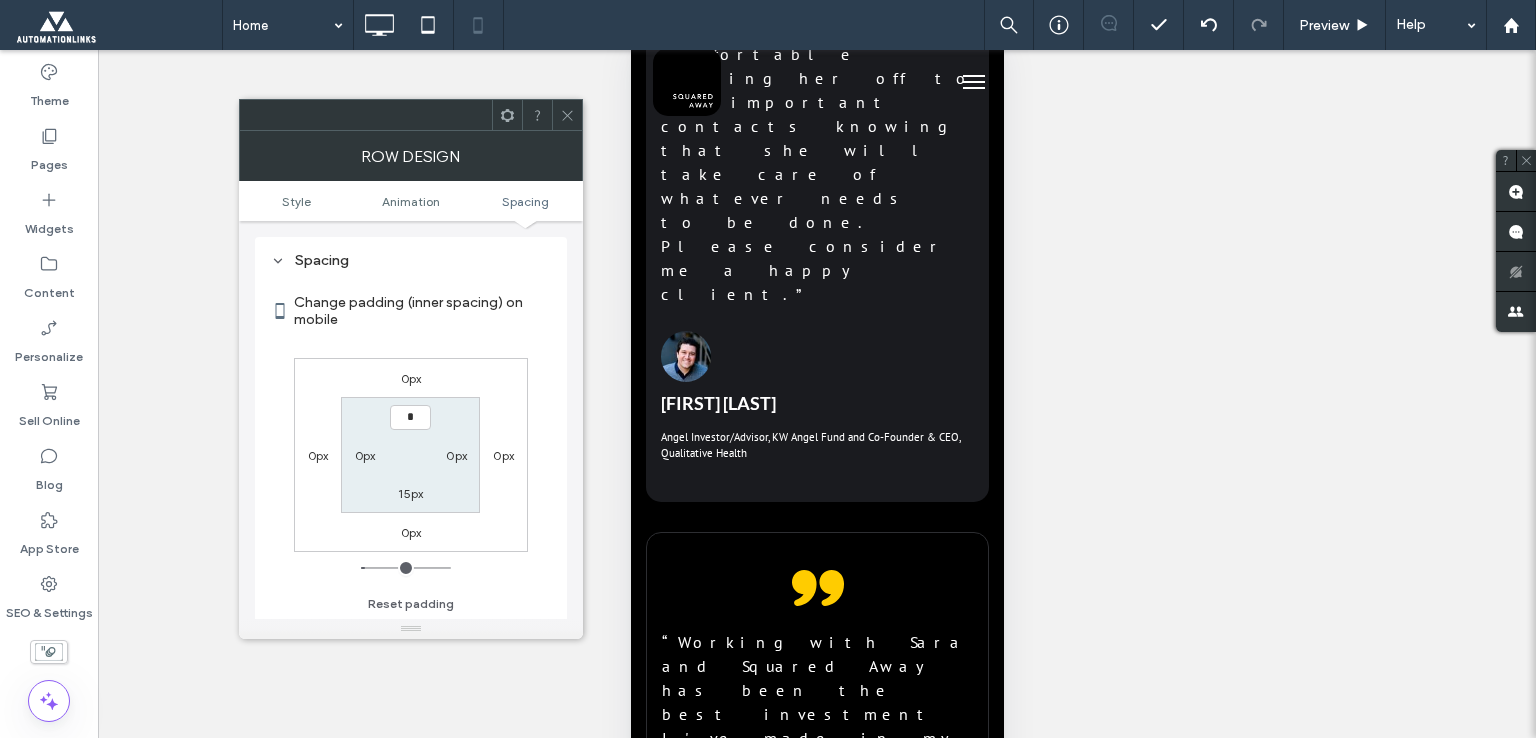 type on "**" 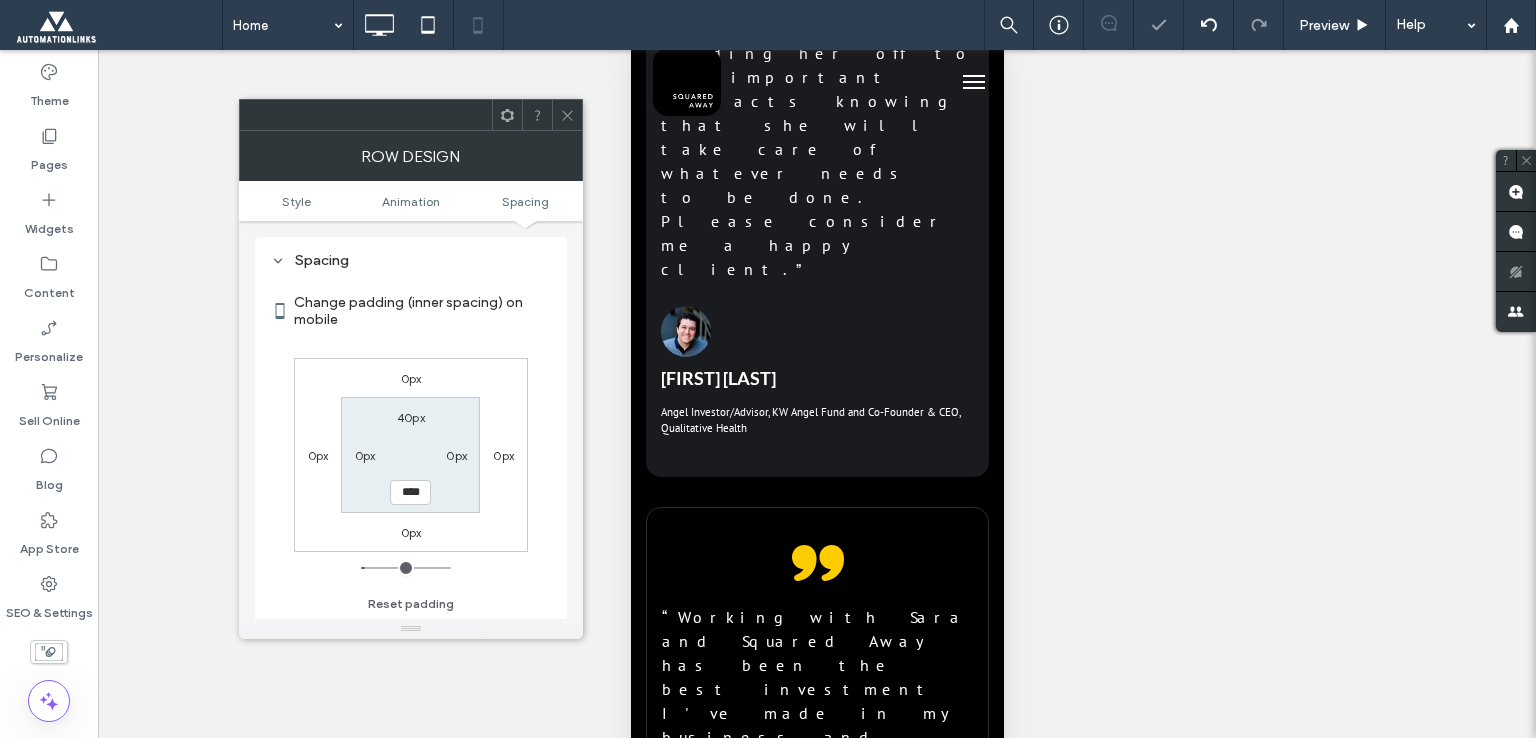 type on "**" 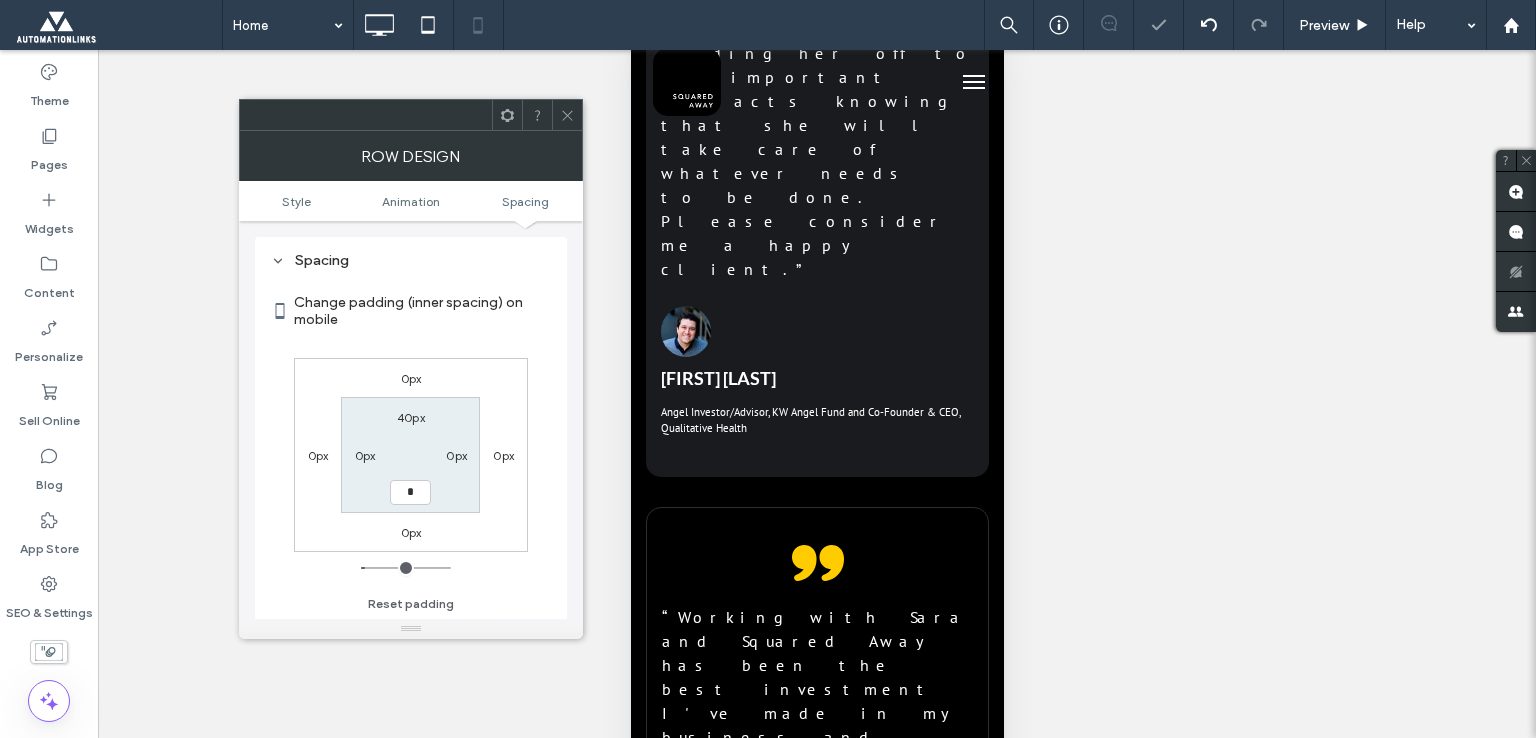 type on "**" 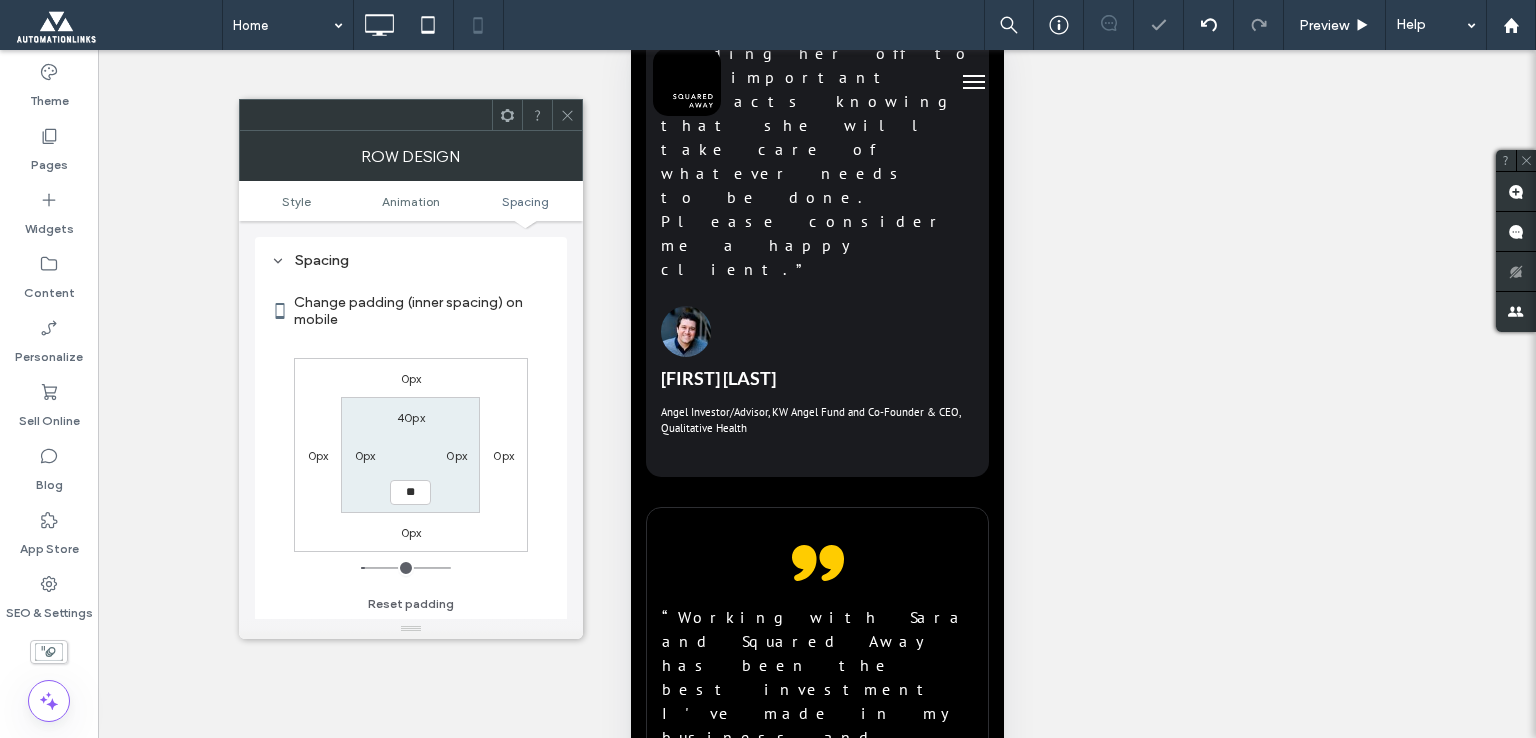 type on "*" 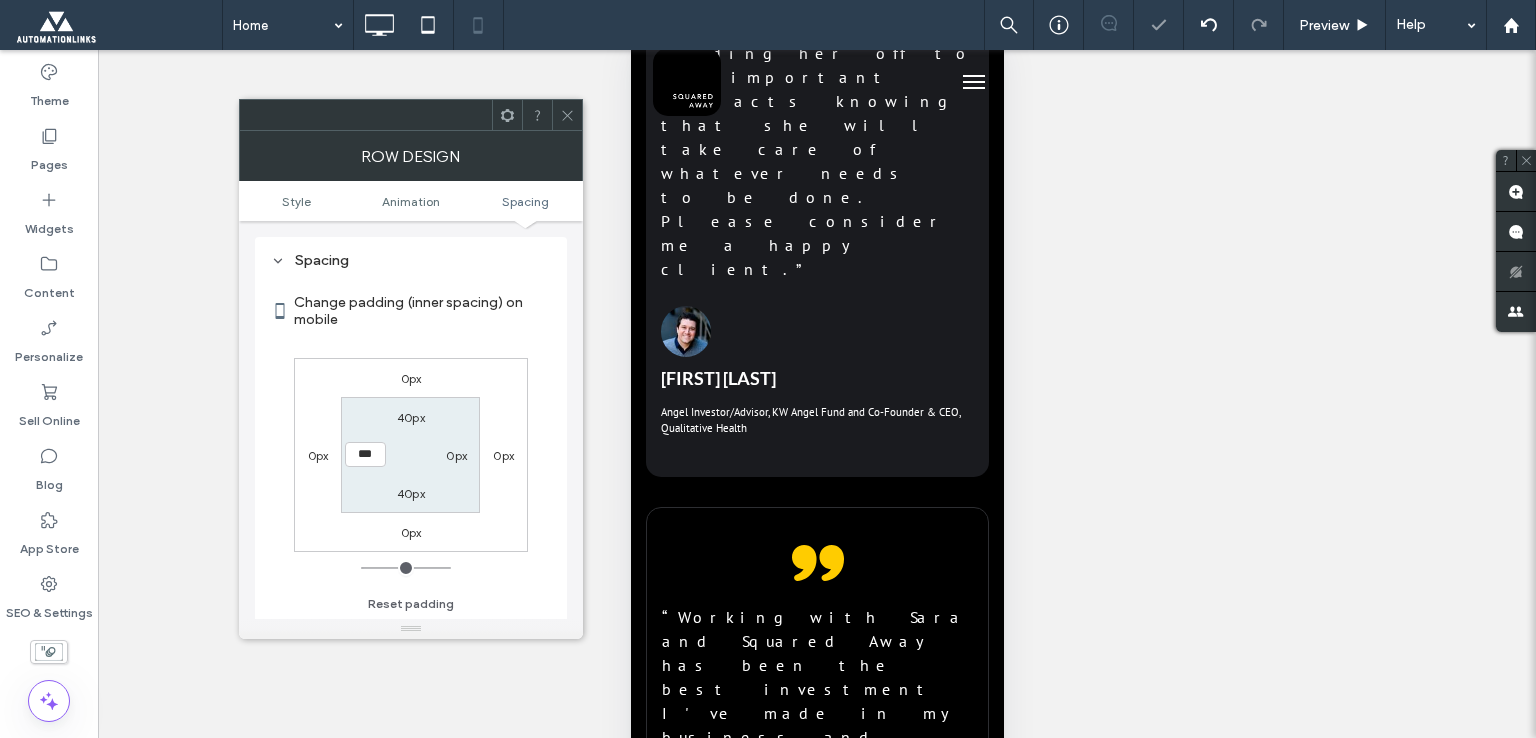 scroll, scrollTop: 12450, scrollLeft: 0, axis: vertical 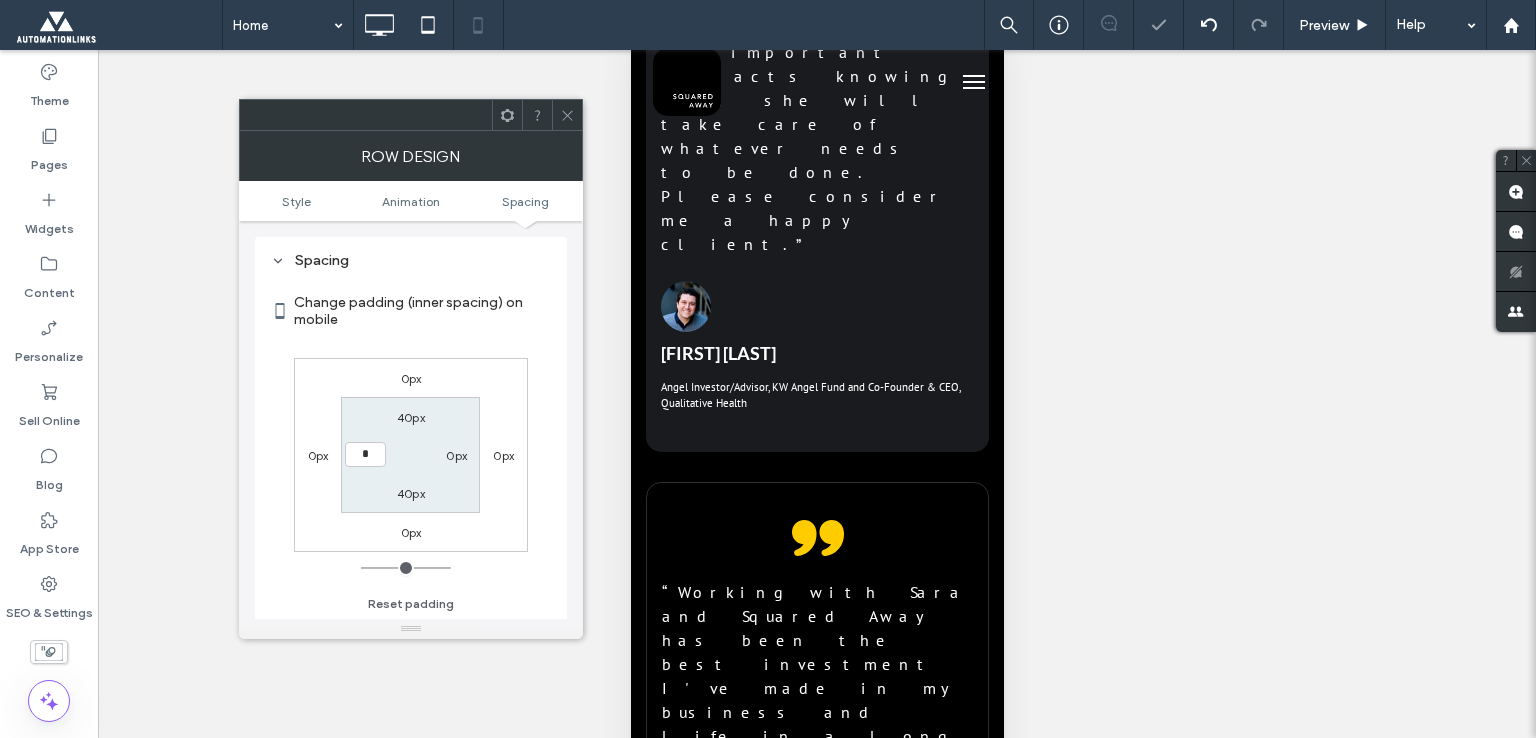 type on "**" 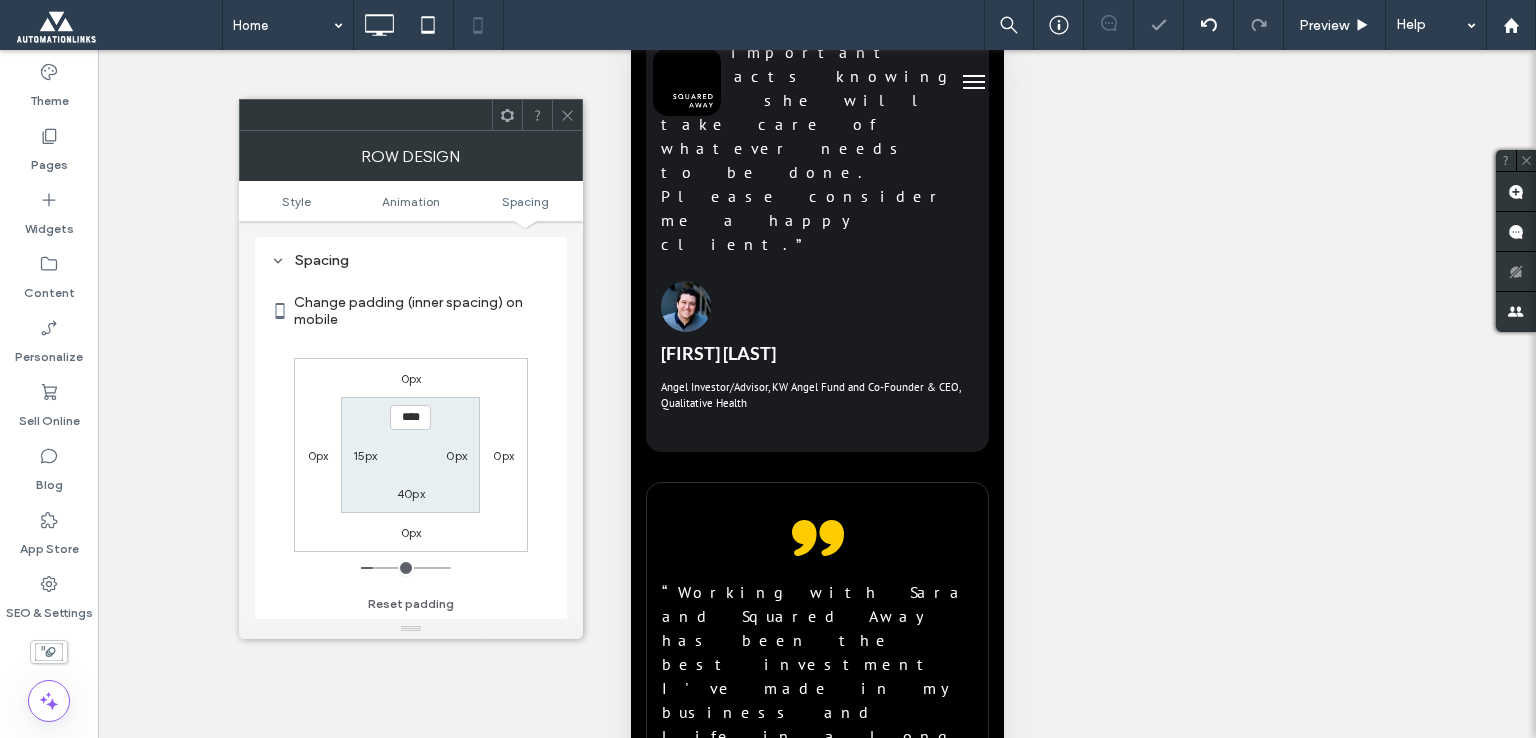 type on "*" 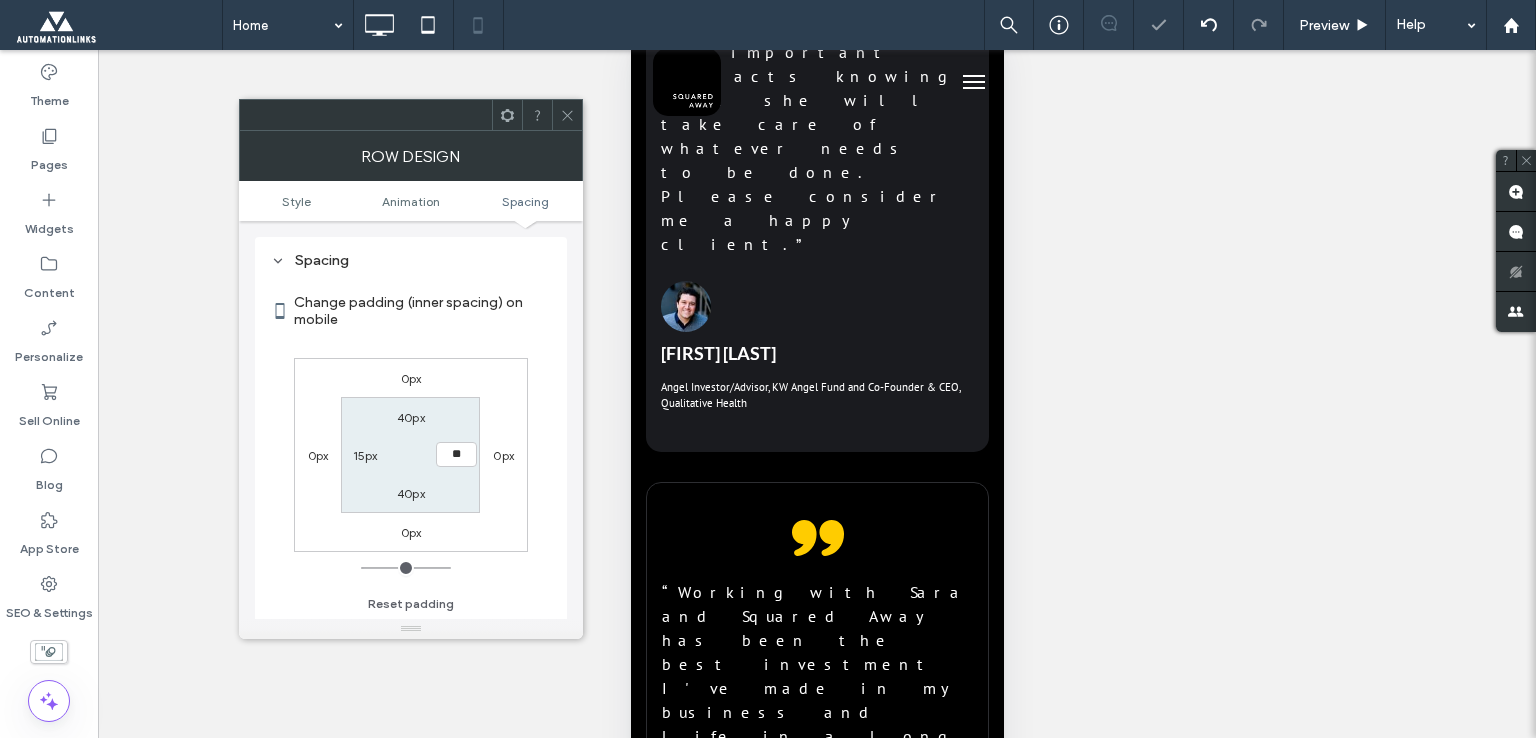 type on "**" 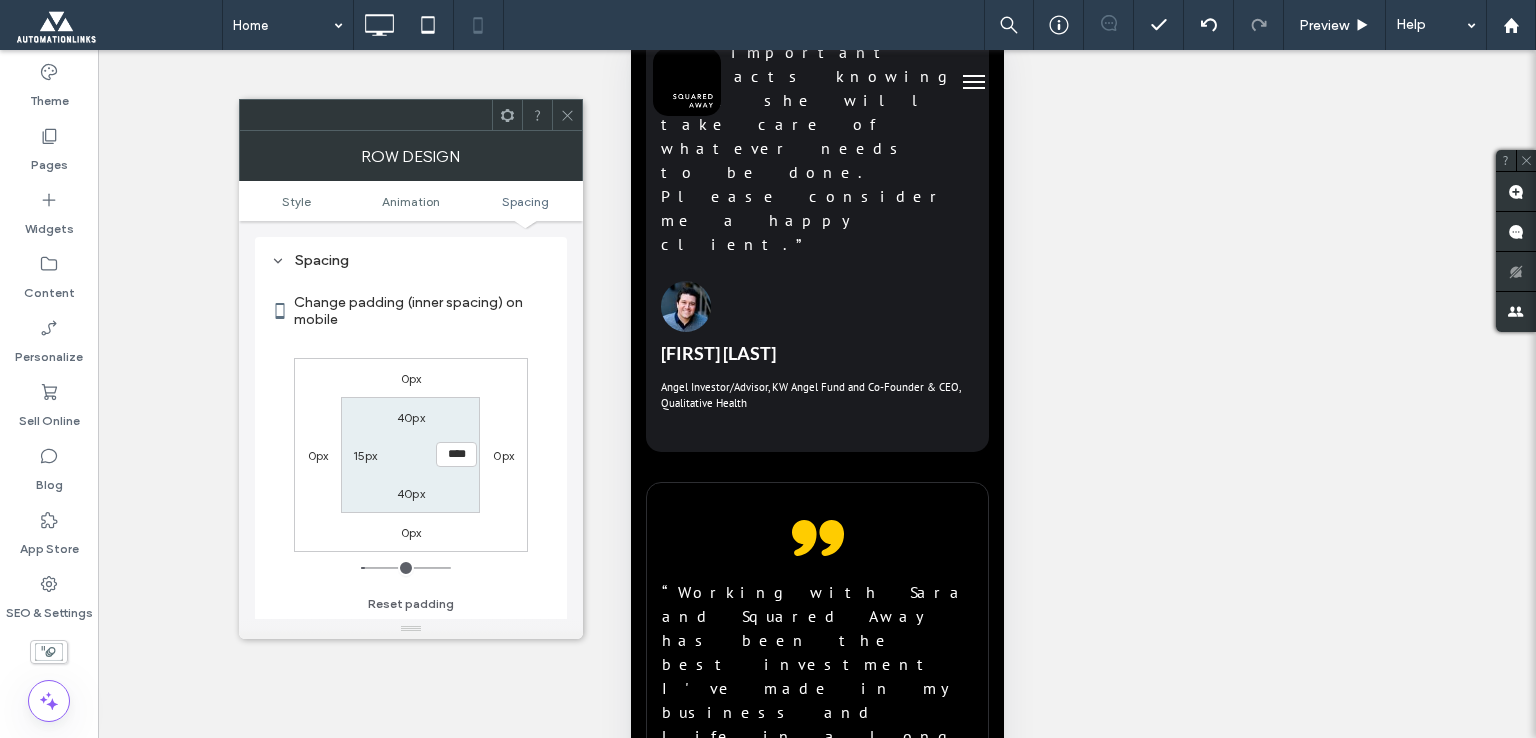 click 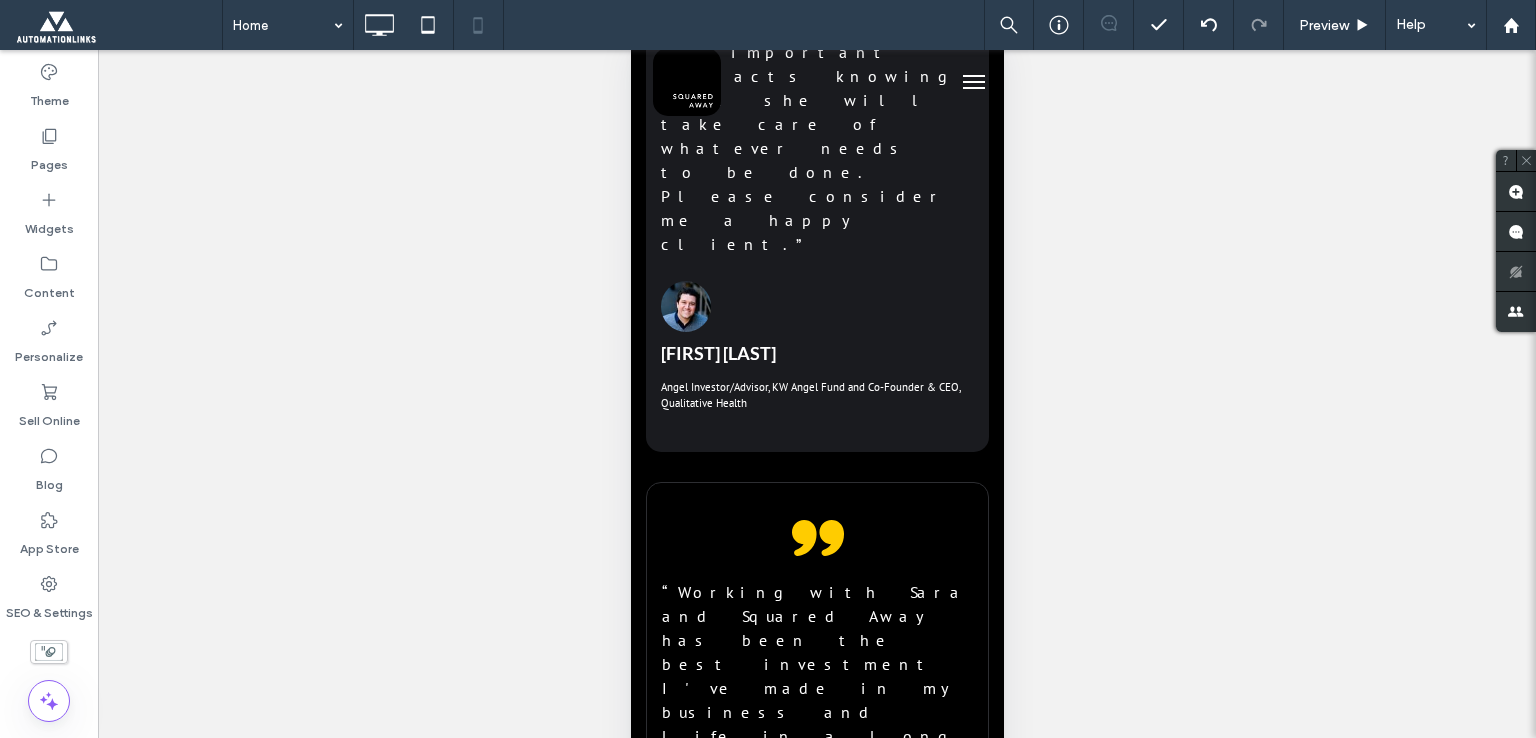 click at bounding box center (655, 5801) 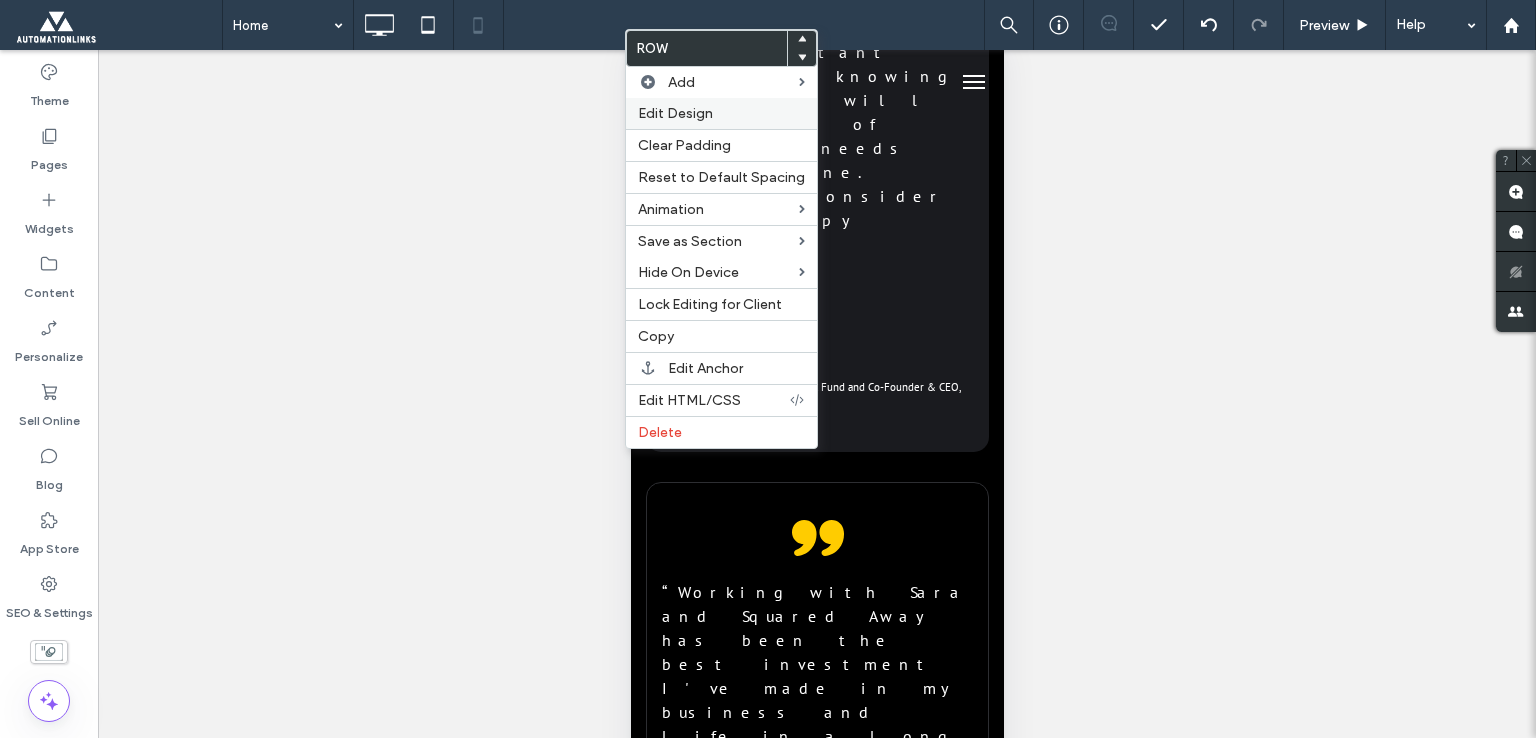 click on "Edit Design" at bounding box center (721, 113) 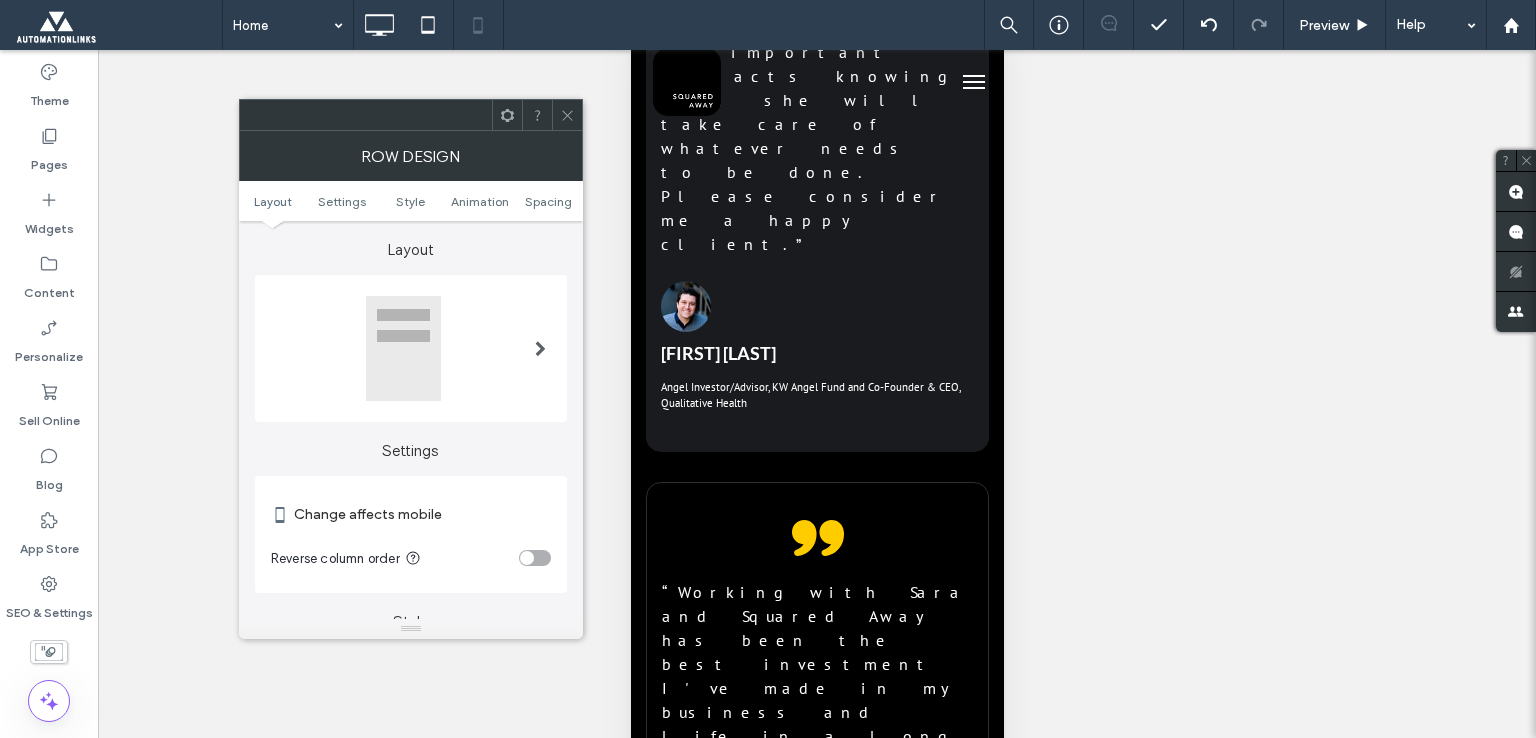 click on "Layout Settings Style Animation Spacing" at bounding box center (411, 201) 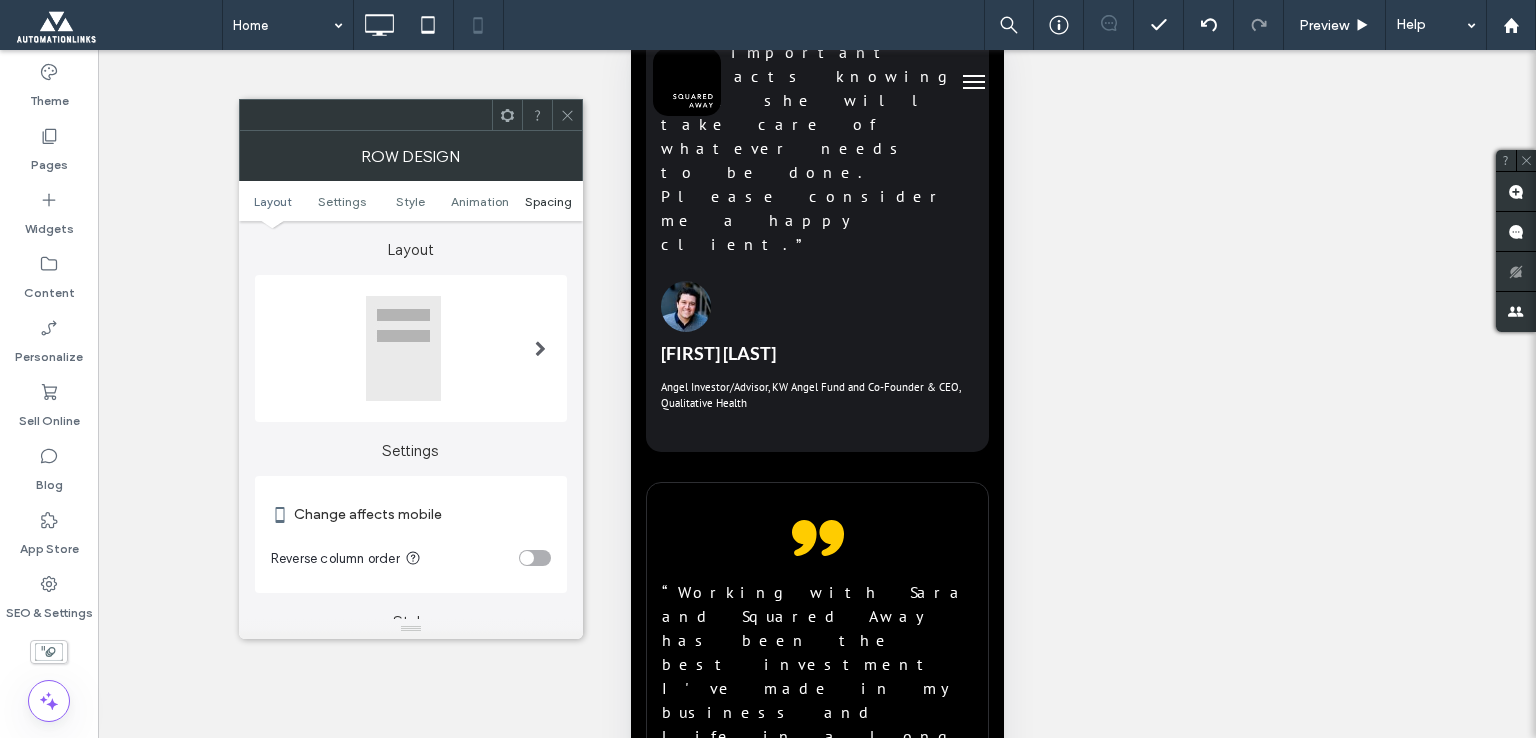 click on "Spacing" at bounding box center [548, 201] 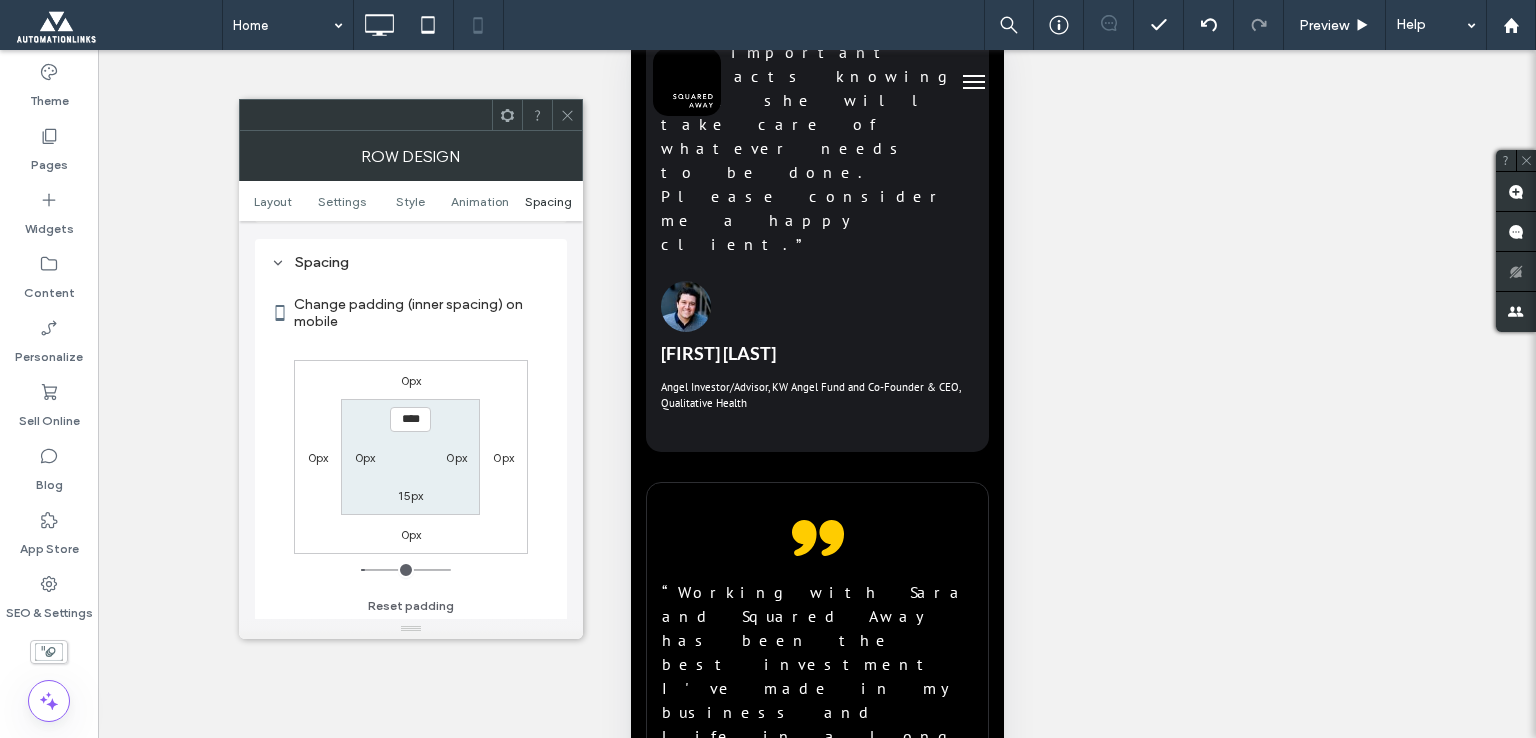 scroll, scrollTop: 766, scrollLeft: 0, axis: vertical 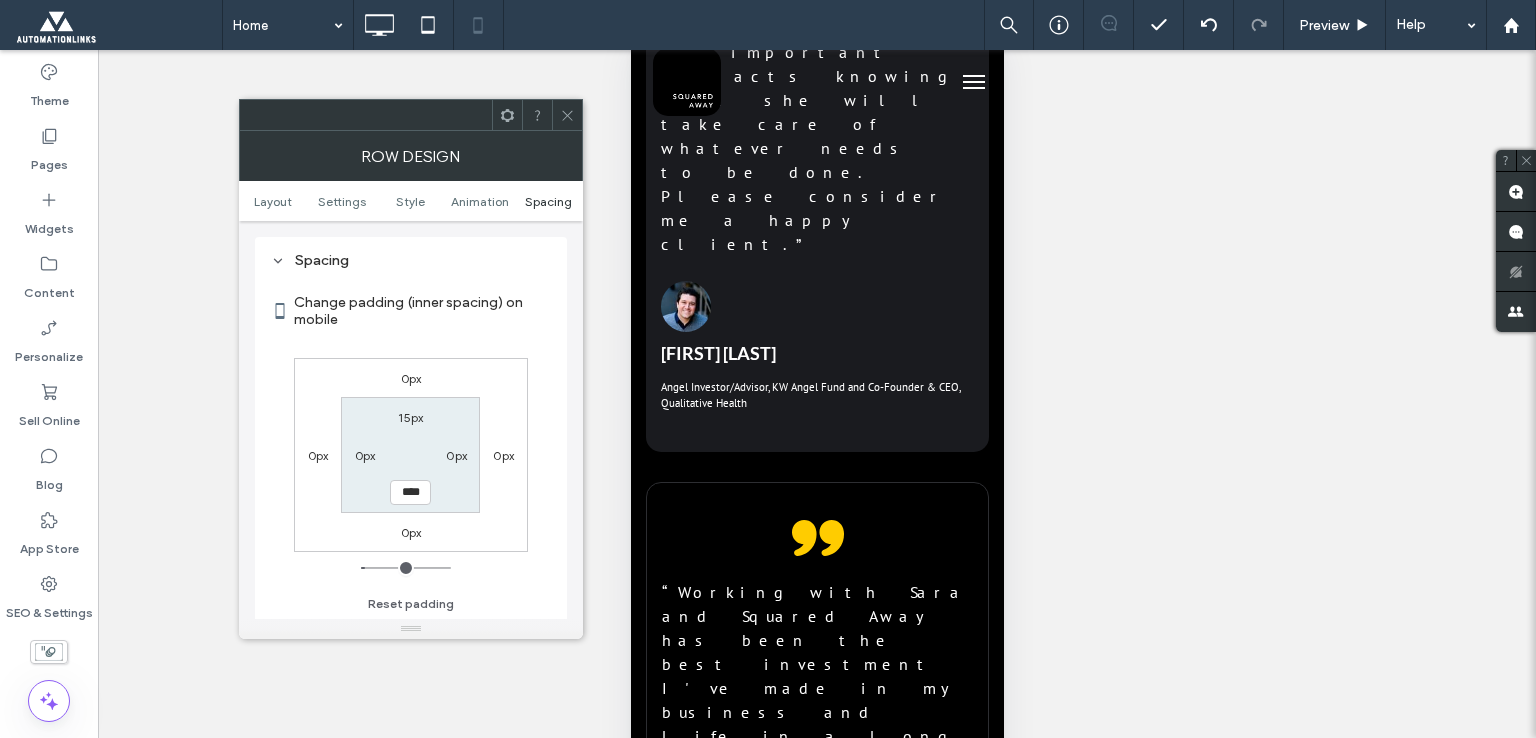 type on "*" 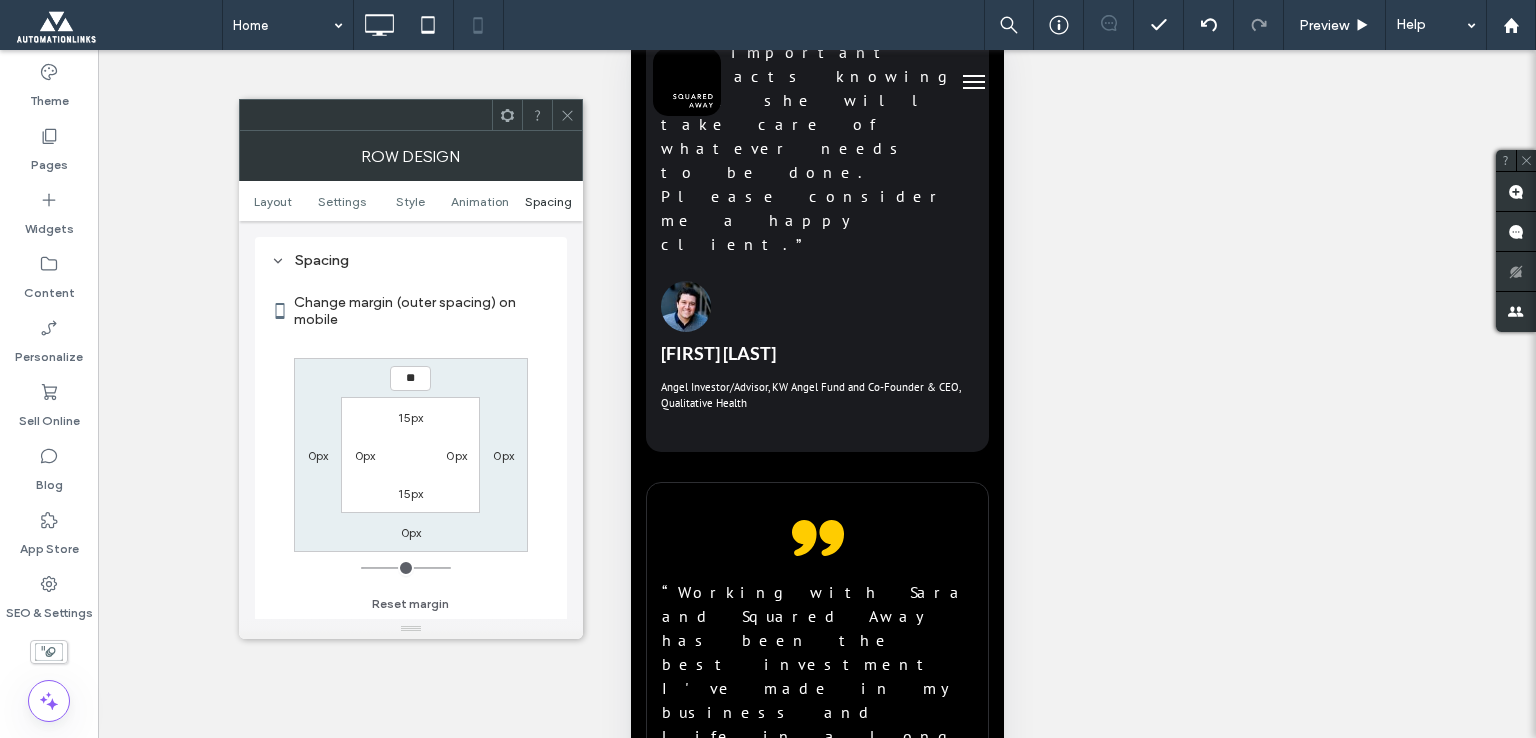 type on "**" 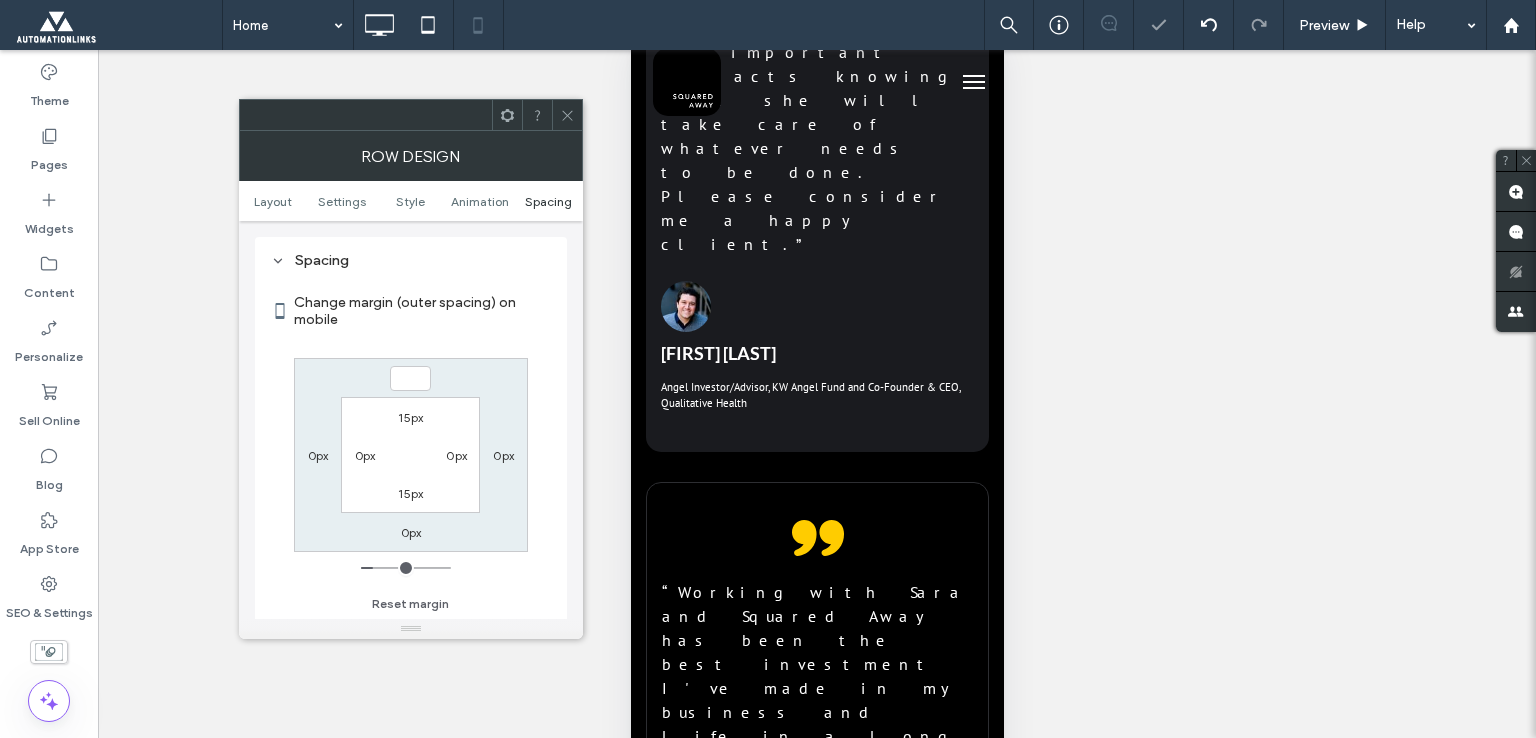 type 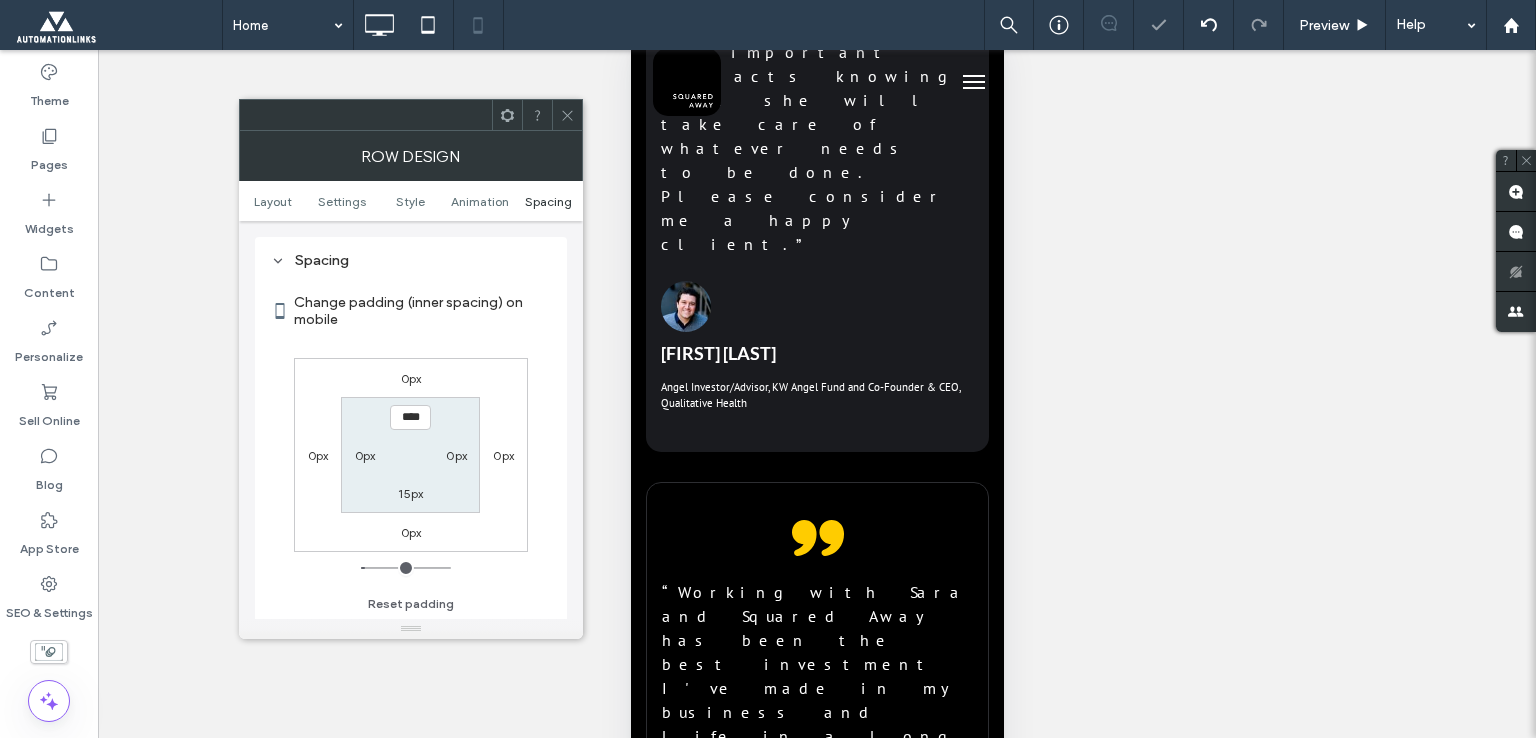 type on "*" 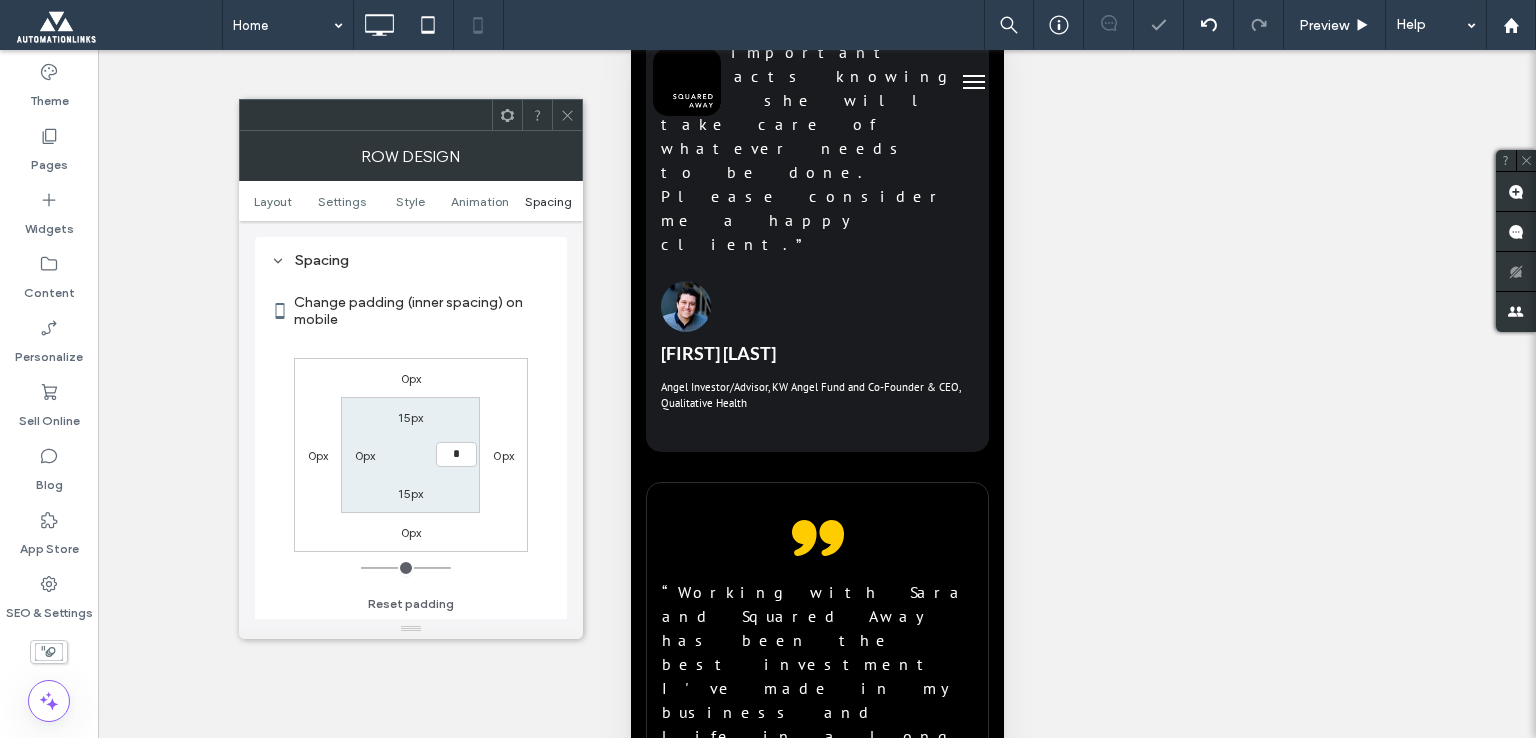 type on "**" 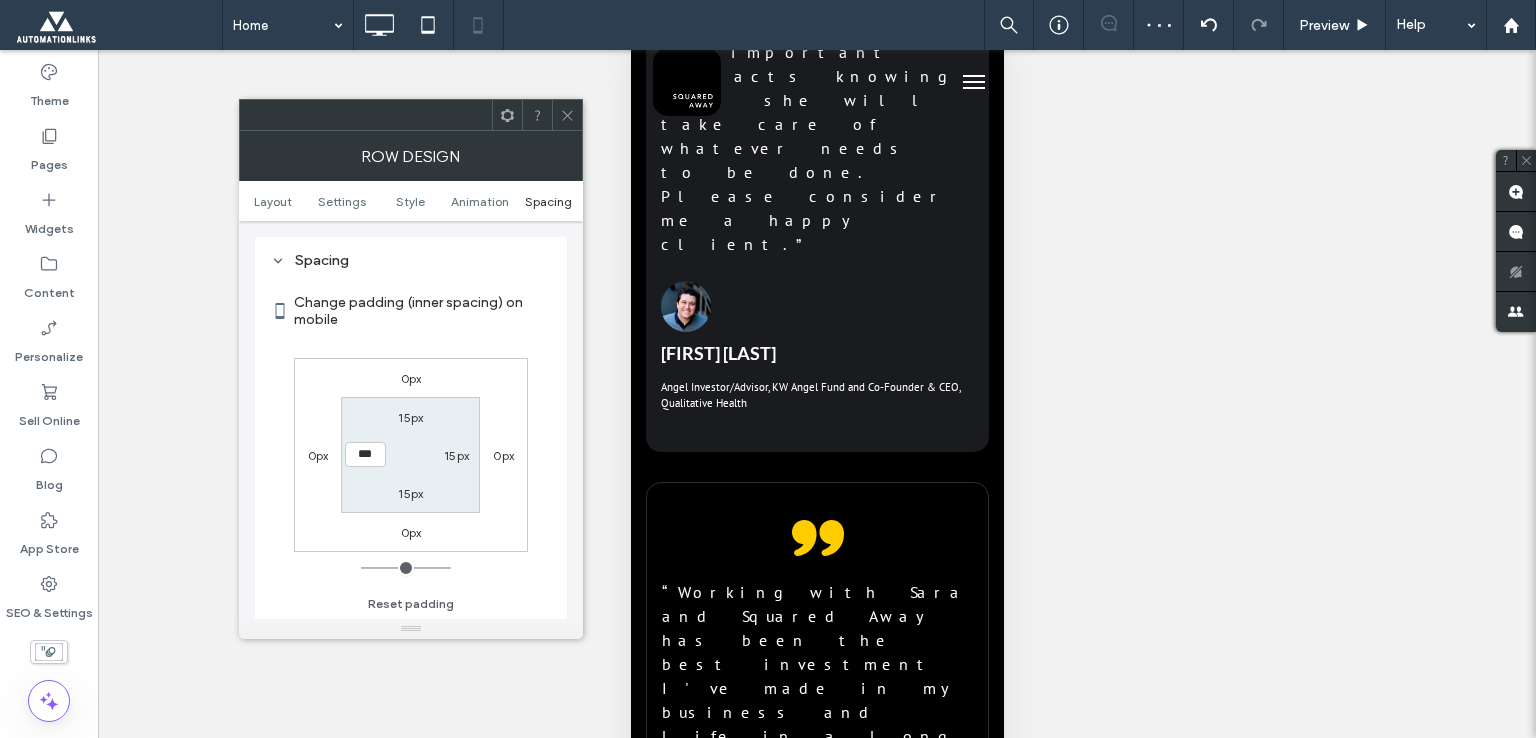 type on "*" 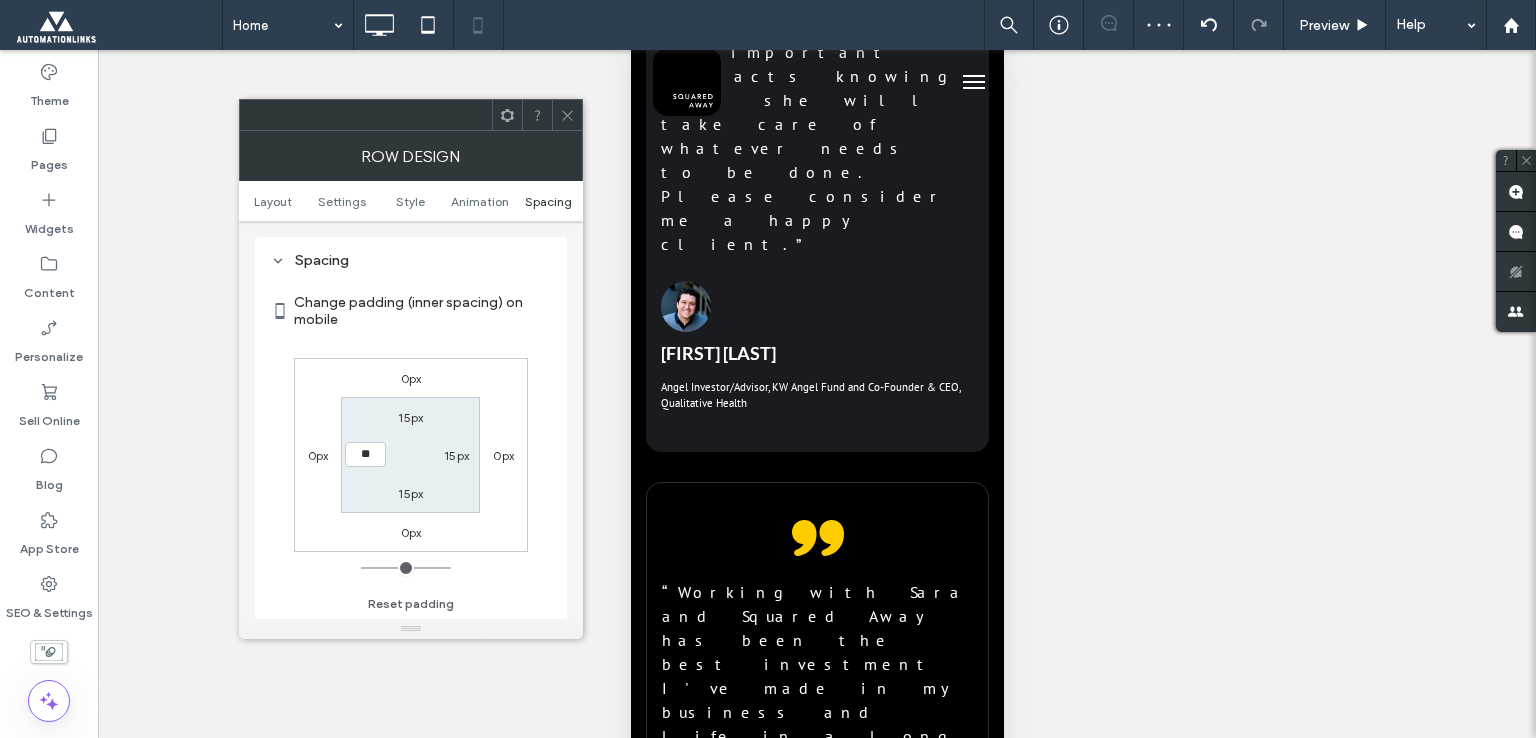 type on "**" 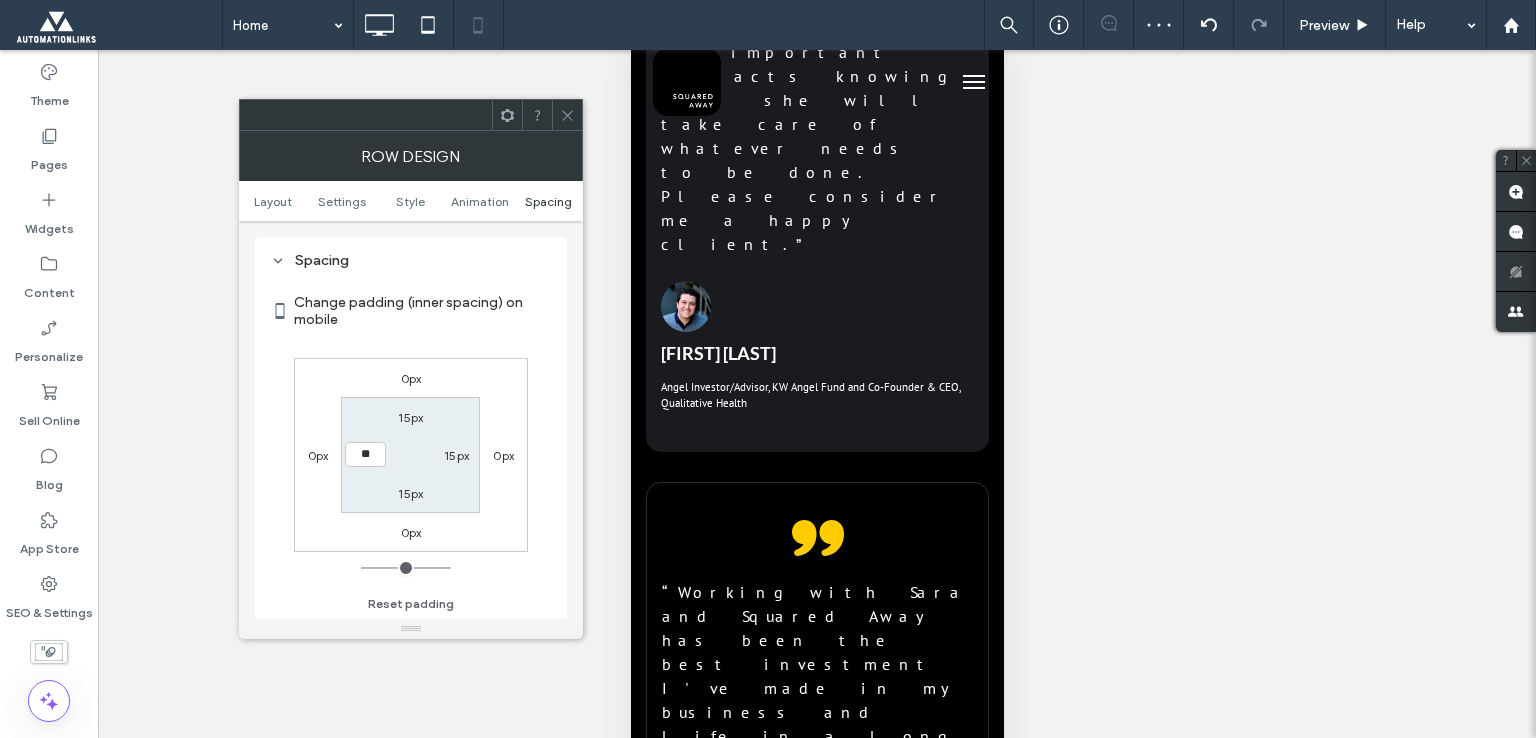 type on "****" 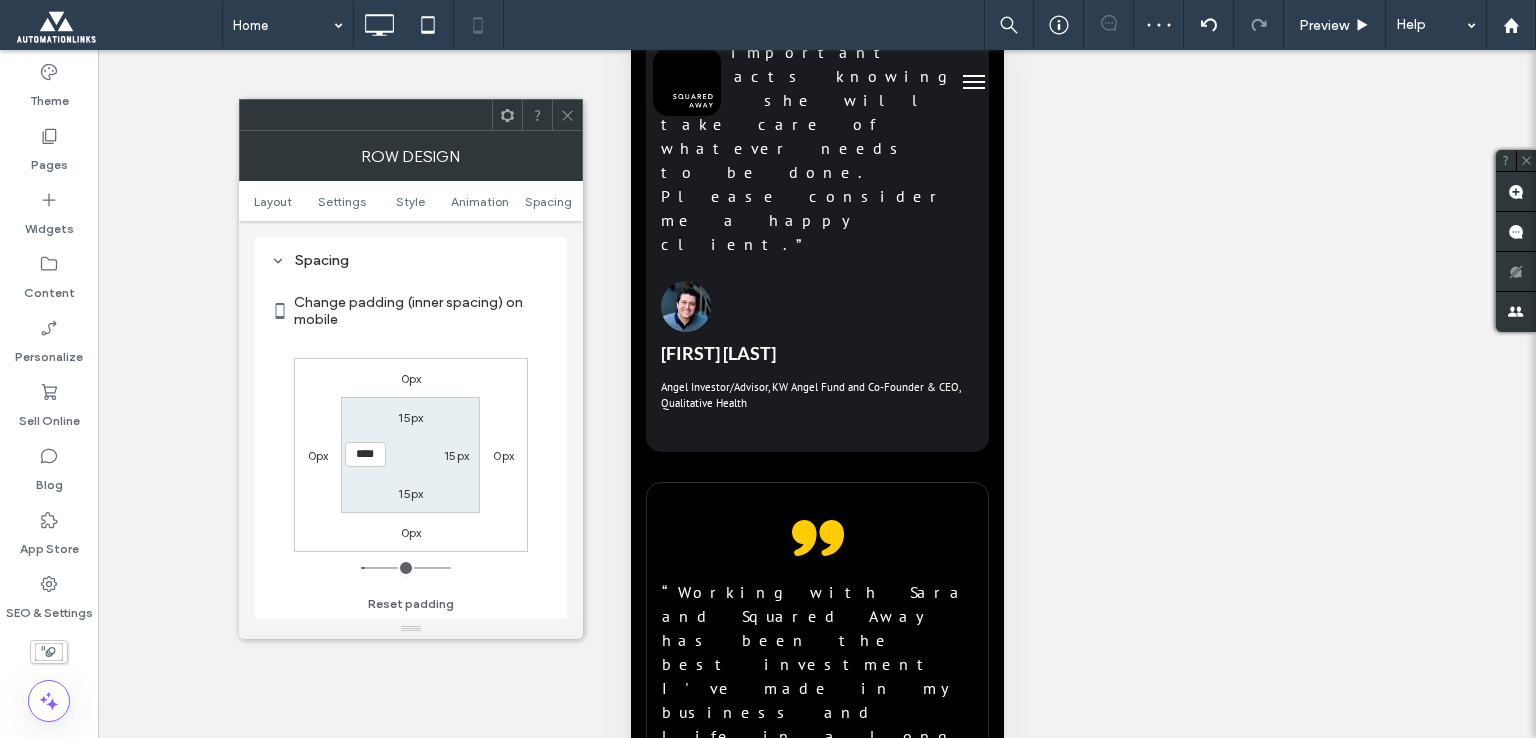 drag, startPoint x: 578, startPoint y: 106, endPoint x: 8, endPoint y: 135, distance: 570.73724 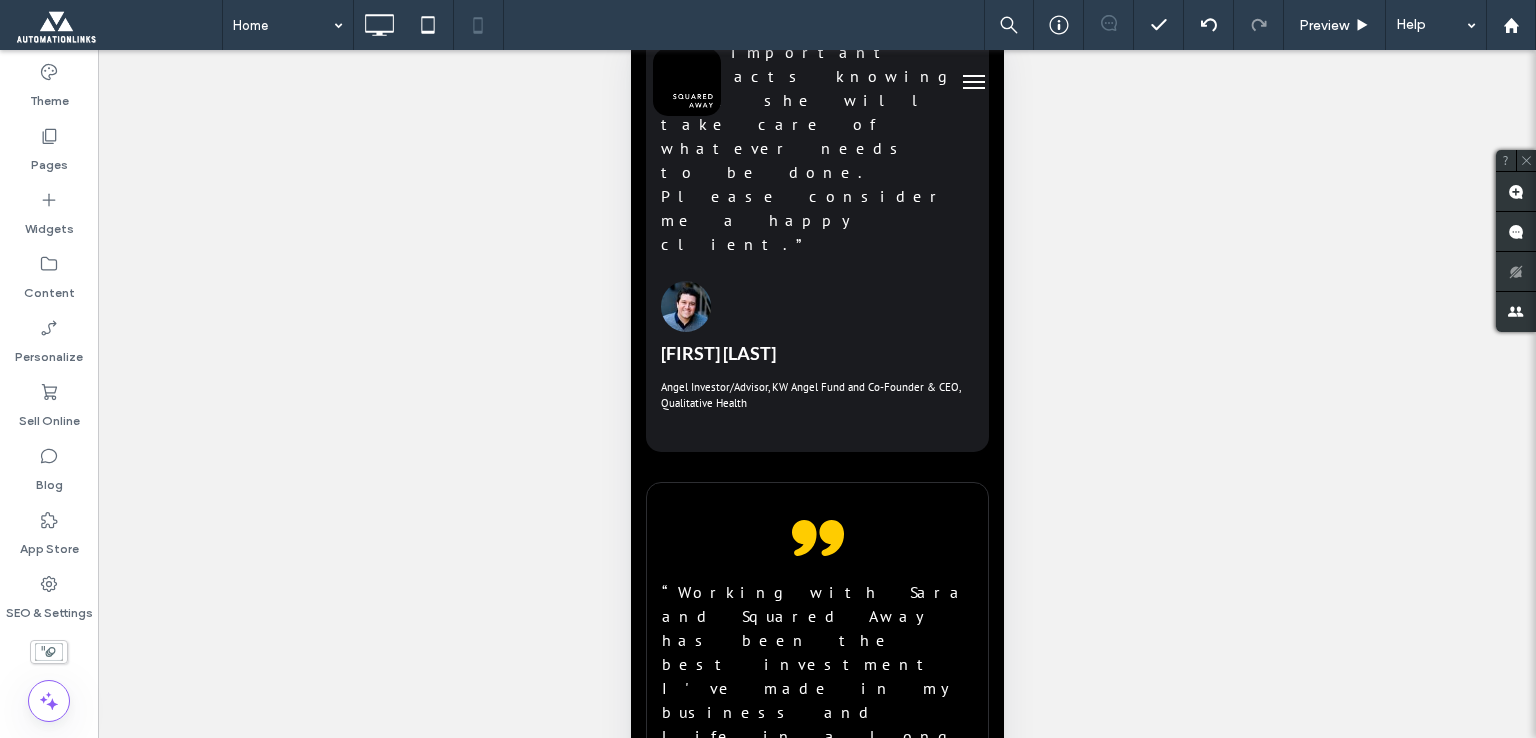 click on "Connect with a thriving community of military spouses who are building successful careers and businesses. Share experiences, learn from others, and grow together." at bounding box center (816, 5982) 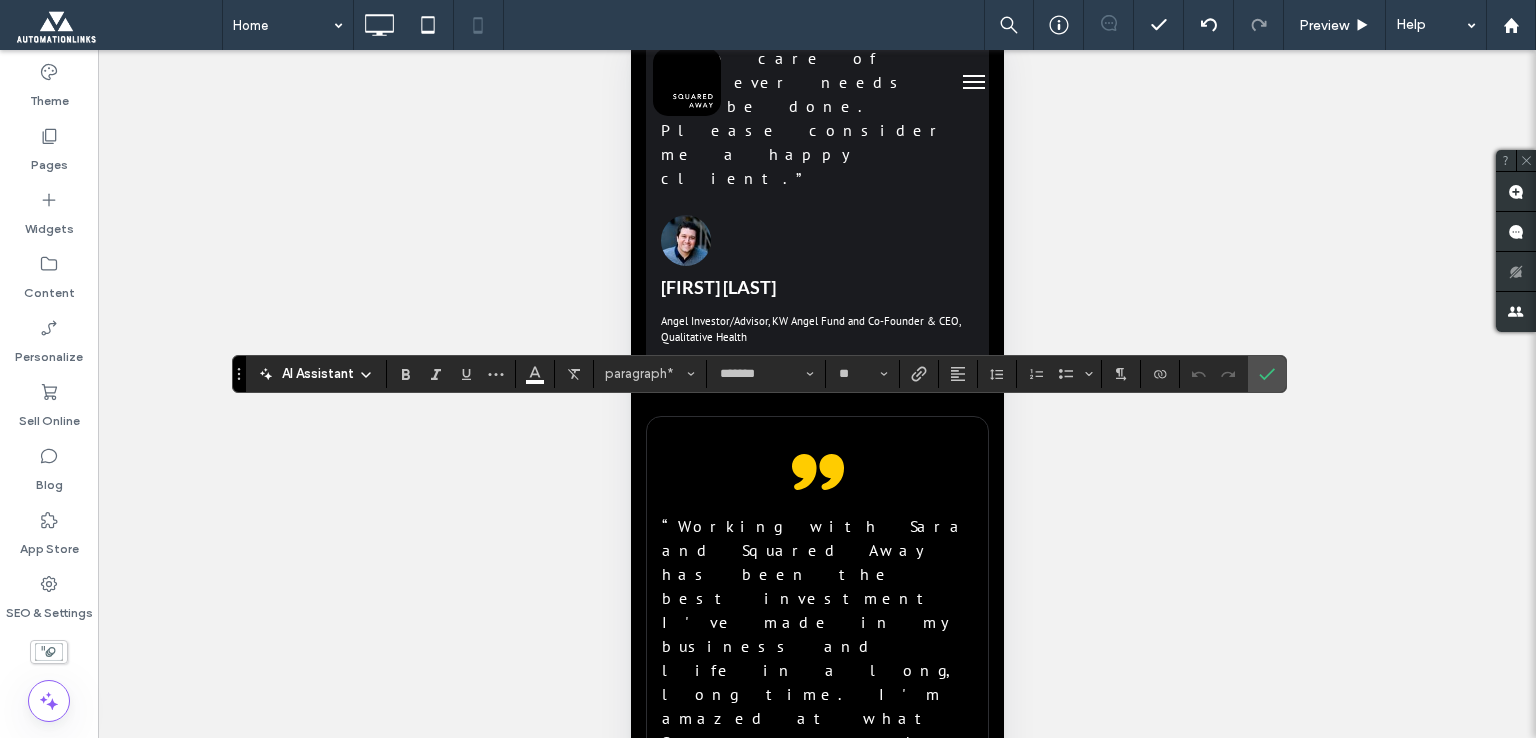 scroll, scrollTop: 12550, scrollLeft: 0, axis: vertical 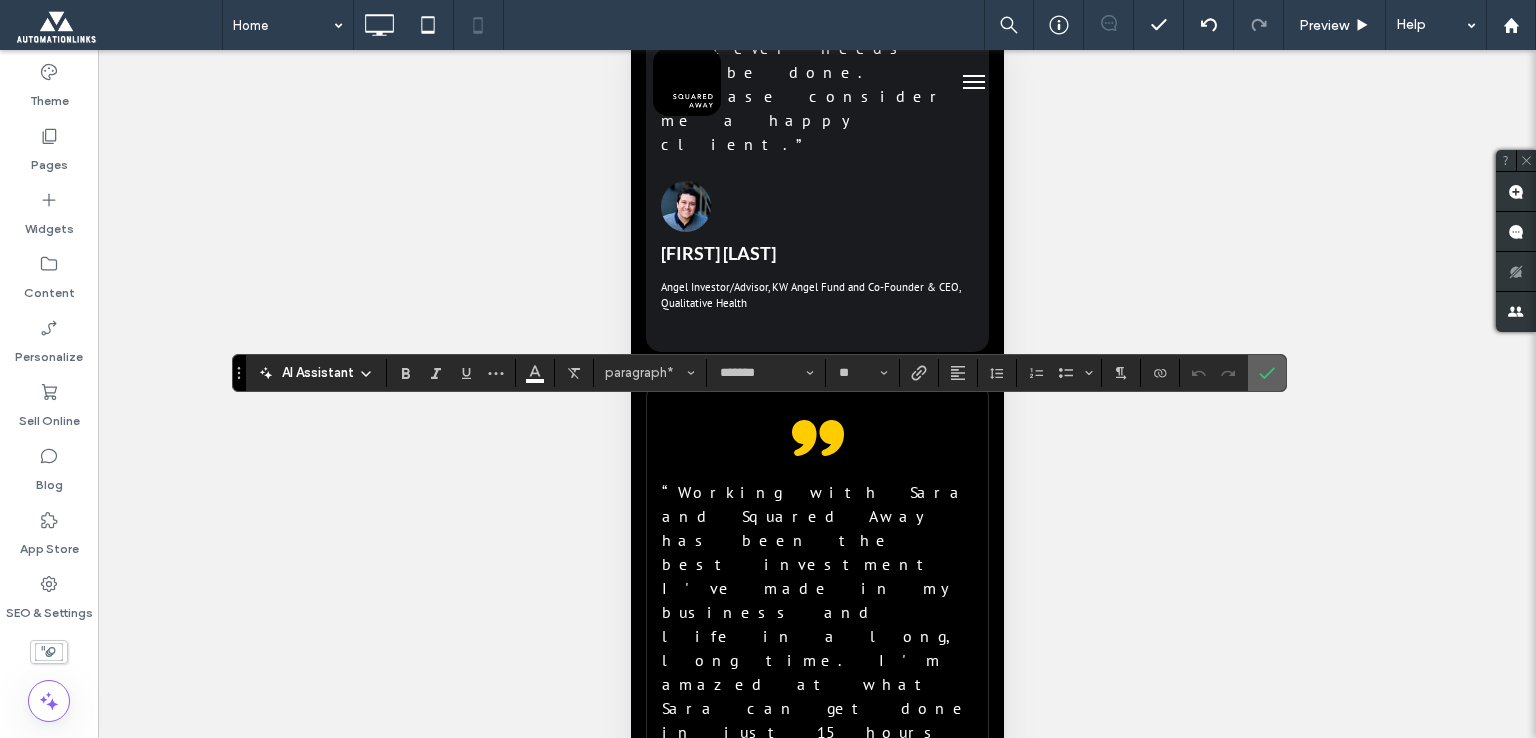 click at bounding box center [1267, 373] 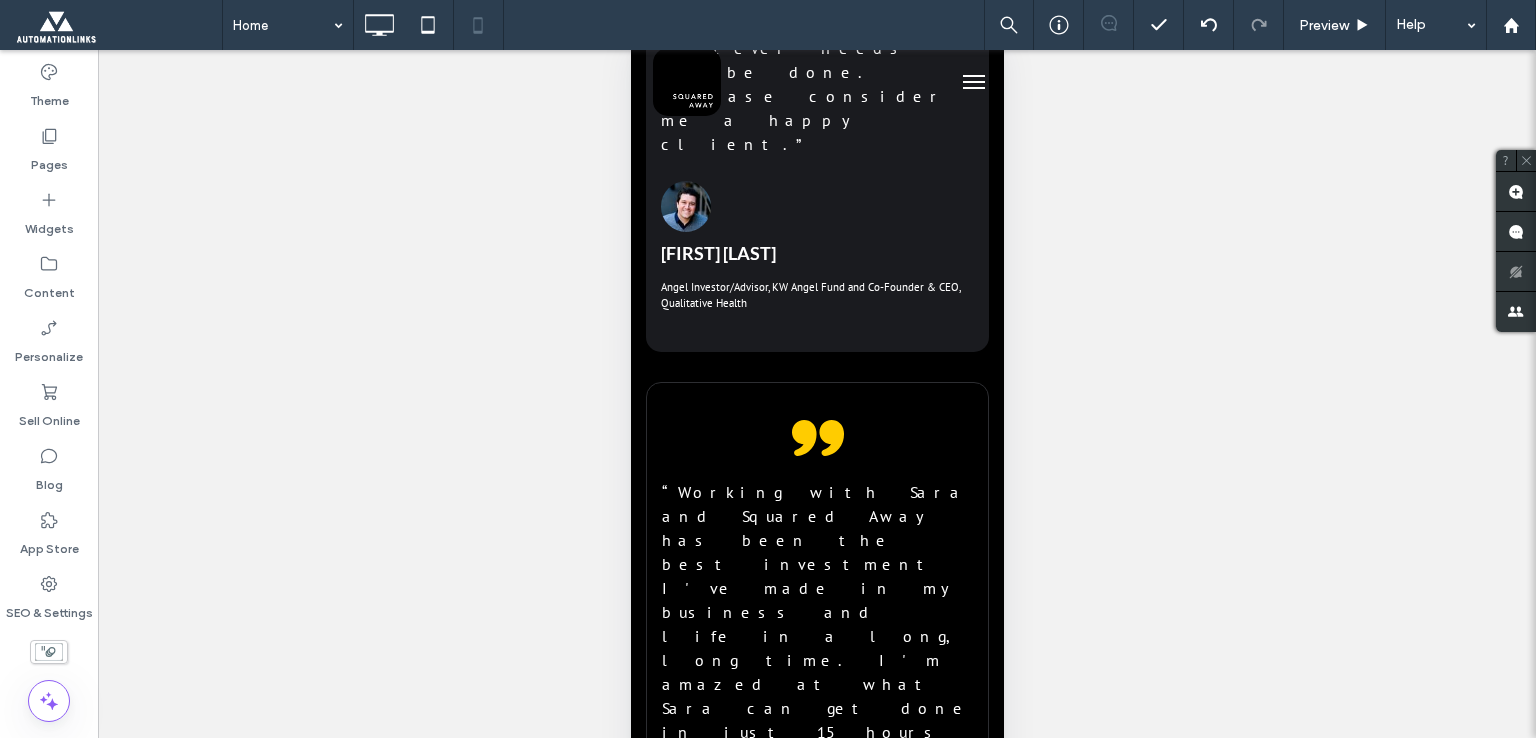 click on "JOIN OUR COMMUNITY" at bounding box center [816, 5724] 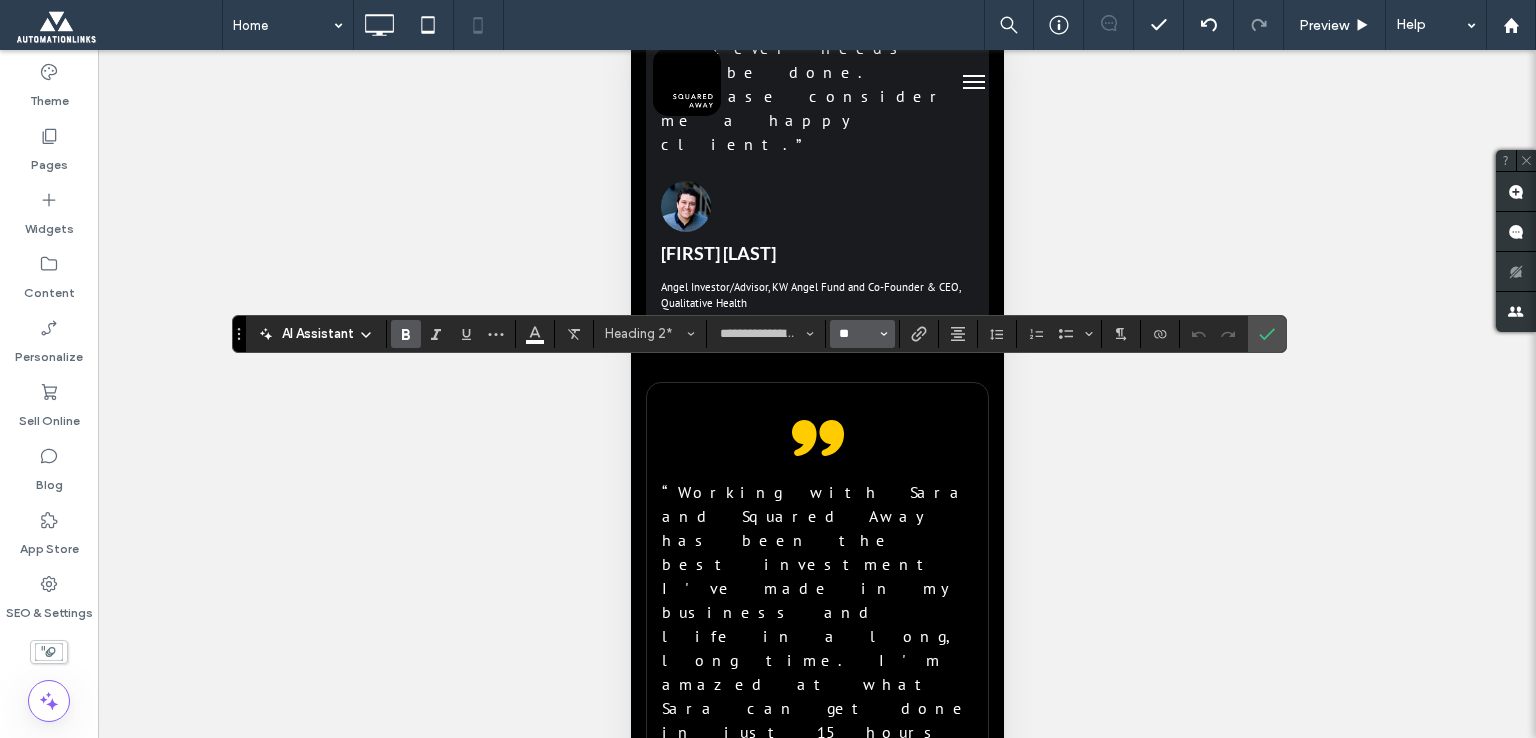 click on "**" at bounding box center (856, 334) 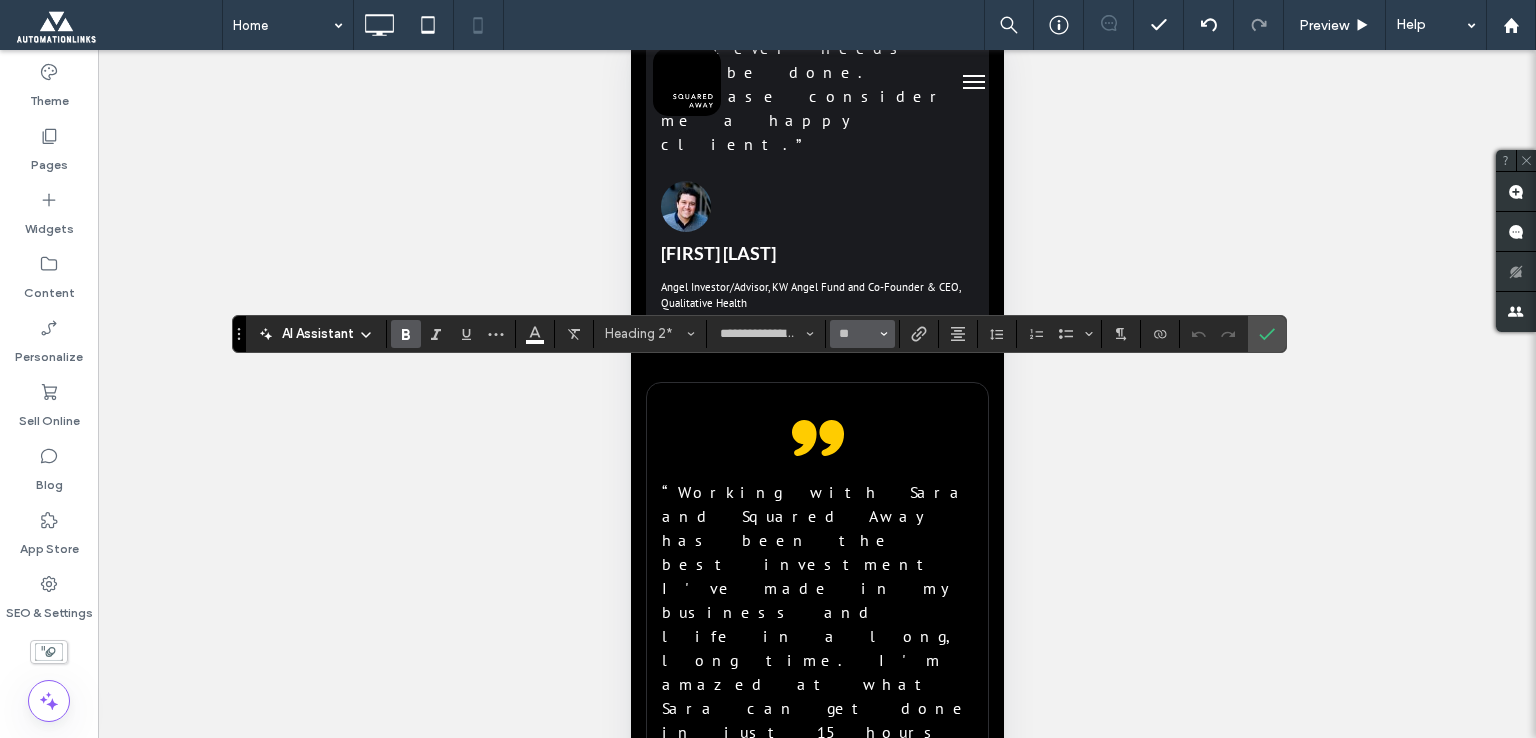 type on "**" 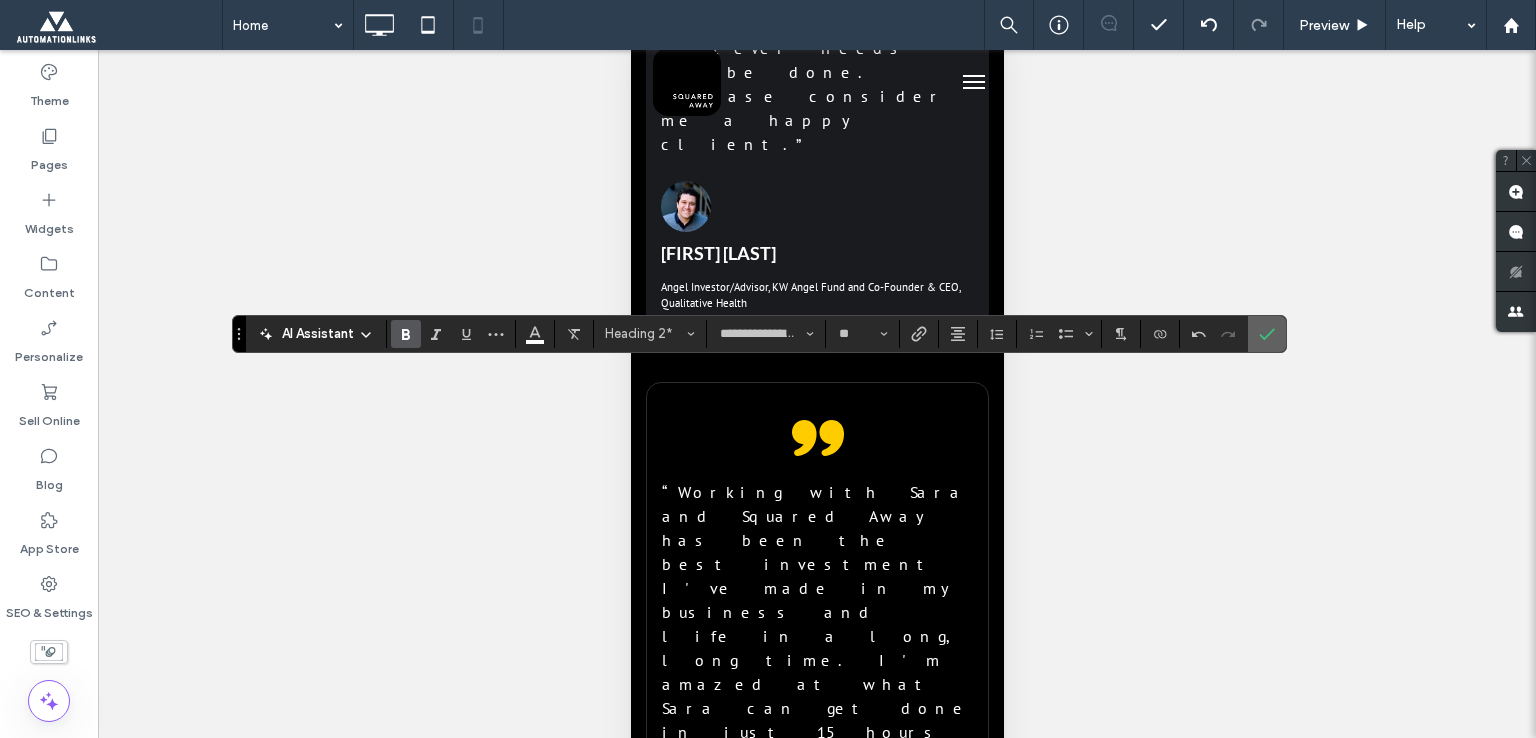 click at bounding box center (1267, 334) 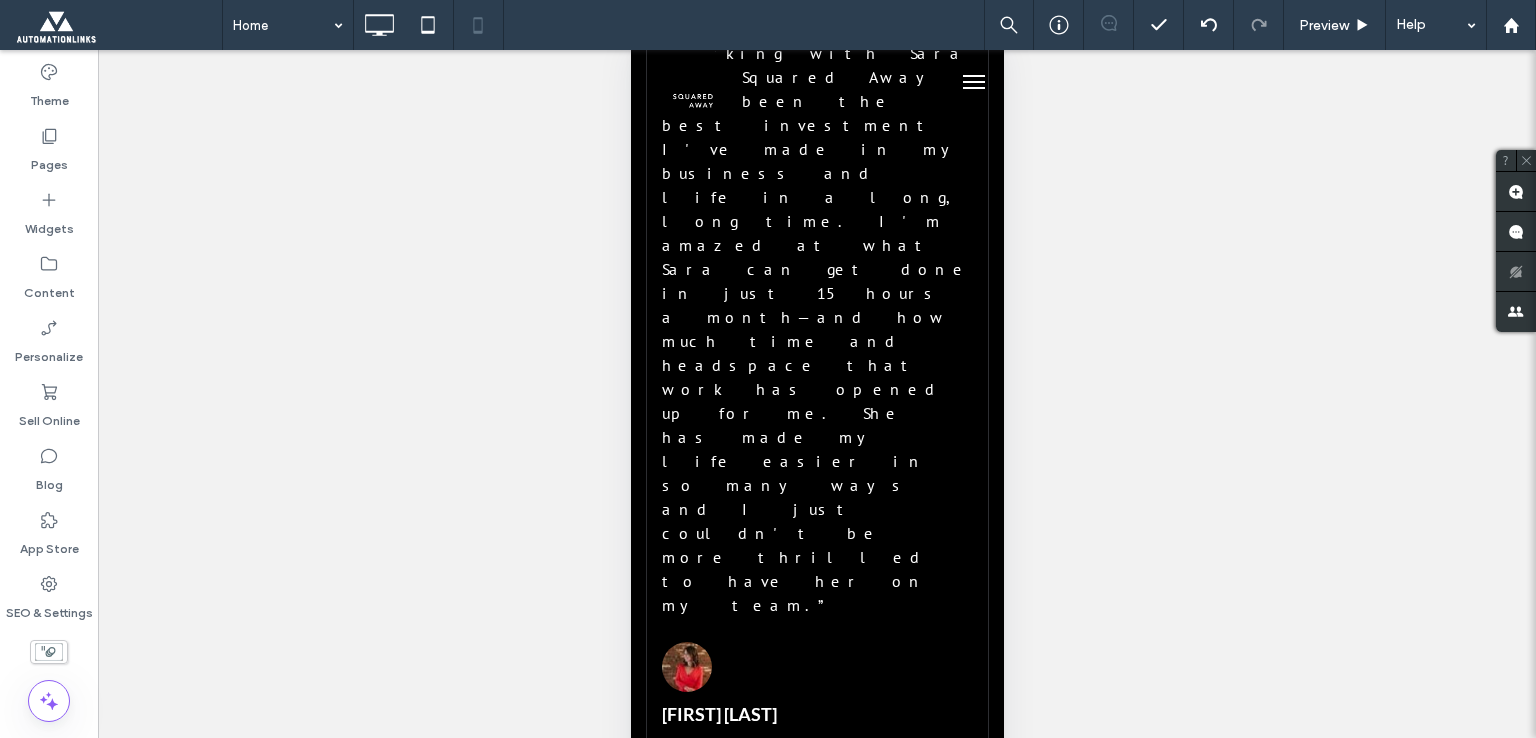 scroll, scrollTop: 13250, scrollLeft: 0, axis: vertical 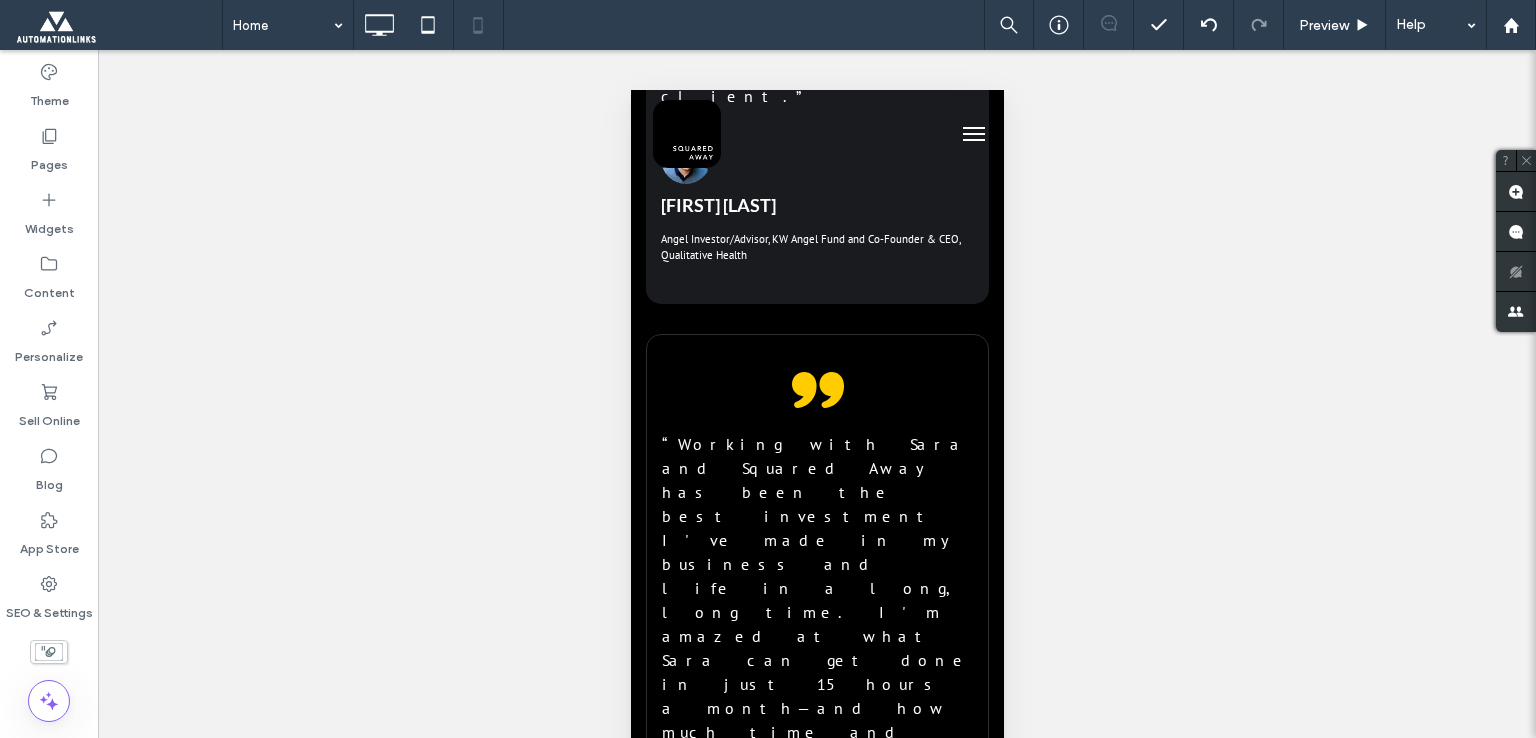 click on "JOIN OUR COMMUNITY
Connect with a thriving community of military spouses who are building successful careers and businesses. Share experiences, learn from others, and grow together.
Military Spouse Network Connect with fellow military spouses who understand the unique challenges and opportunities of military life. Business Resources Access tools, templates, and guides specifically designed for military spouse entrepreneurs and professionals. Professional Development Workshops and training sessions focused on building skills that translate across military moves and career changes. Success Stories Learn from other military spouses who have built successful careers and businesses with Squared Away support. Title or Question Describe the item or answer the question so that site visitors who are interested get more information. You can emphasize this text with bullets, italics or bold, and add links. Button Button
Click To Paste
Click To Paste
Row + Add Section" at bounding box center (816, 6129) 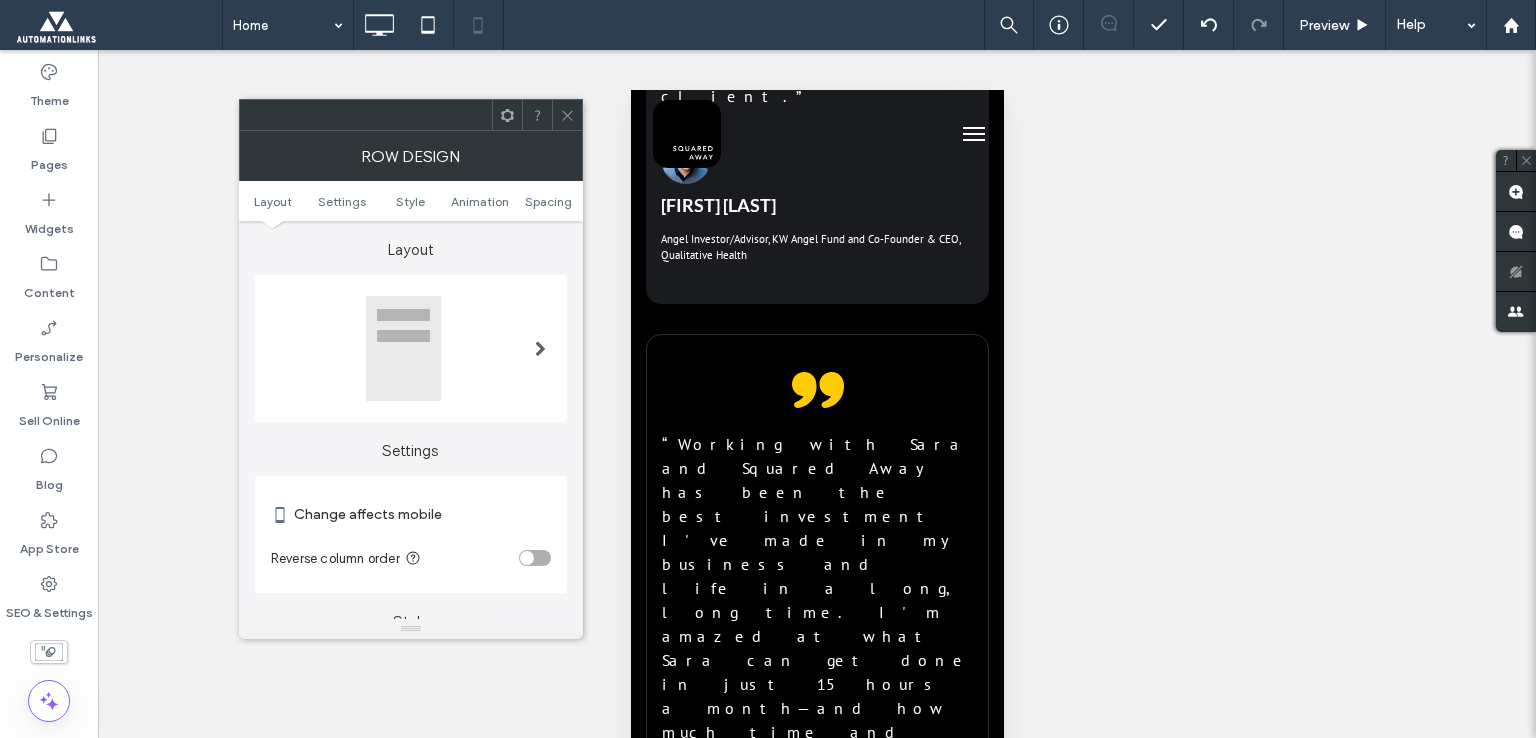 click on "Reverse column order" at bounding box center [411, 558] 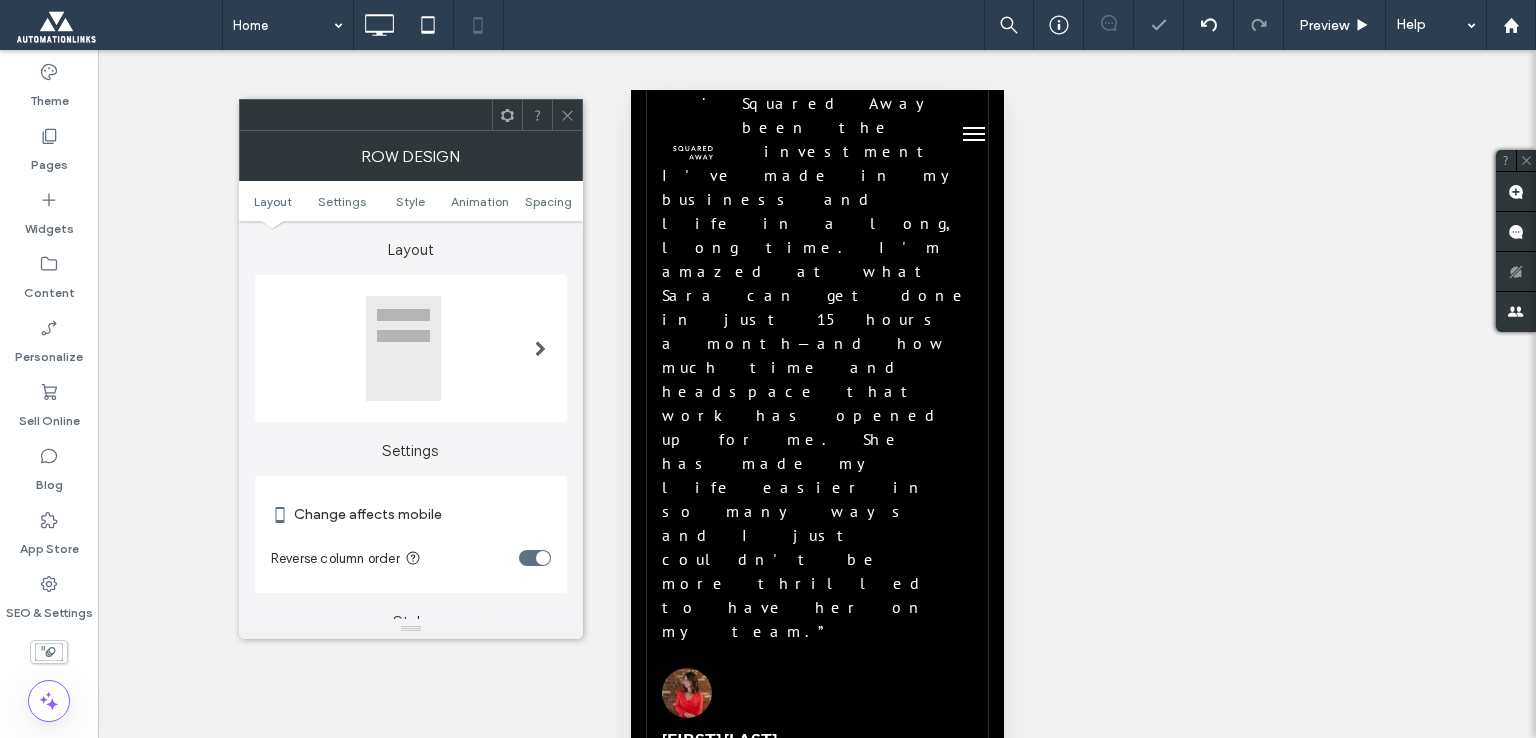 scroll, scrollTop: 13050, scrollLeft: 0, axis: vertical 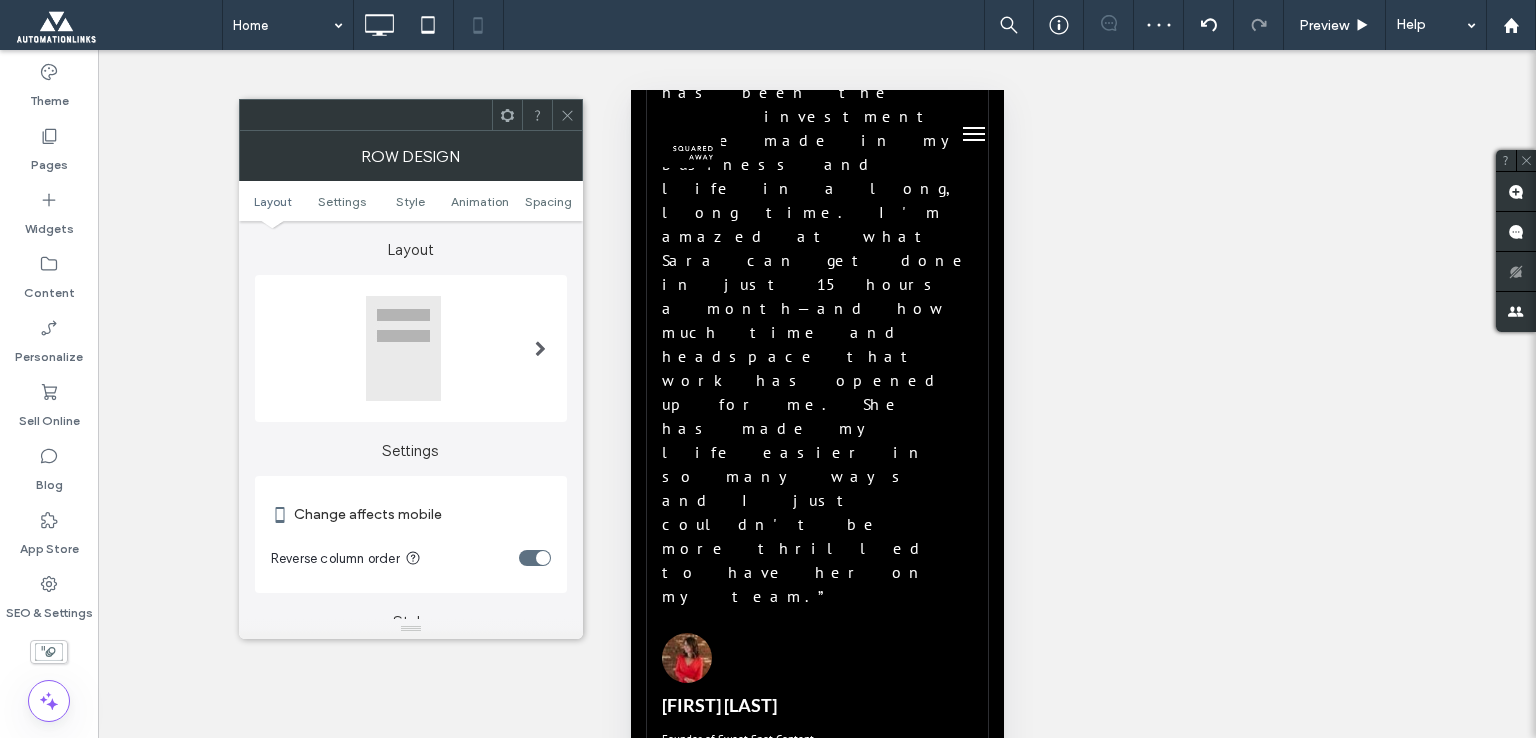 click 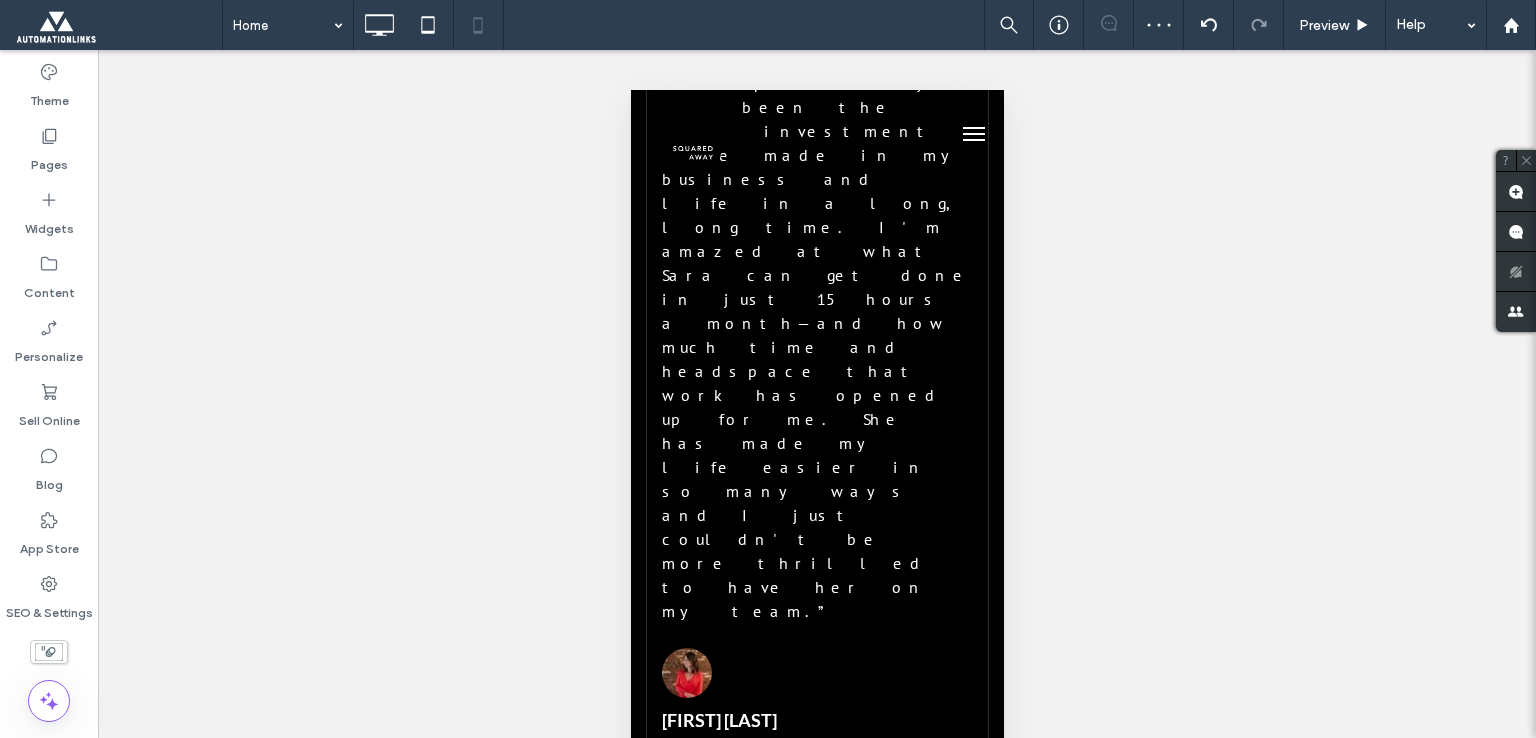 scroll, scrollTop: 12850, scrollLeft: 0, axis: vertical 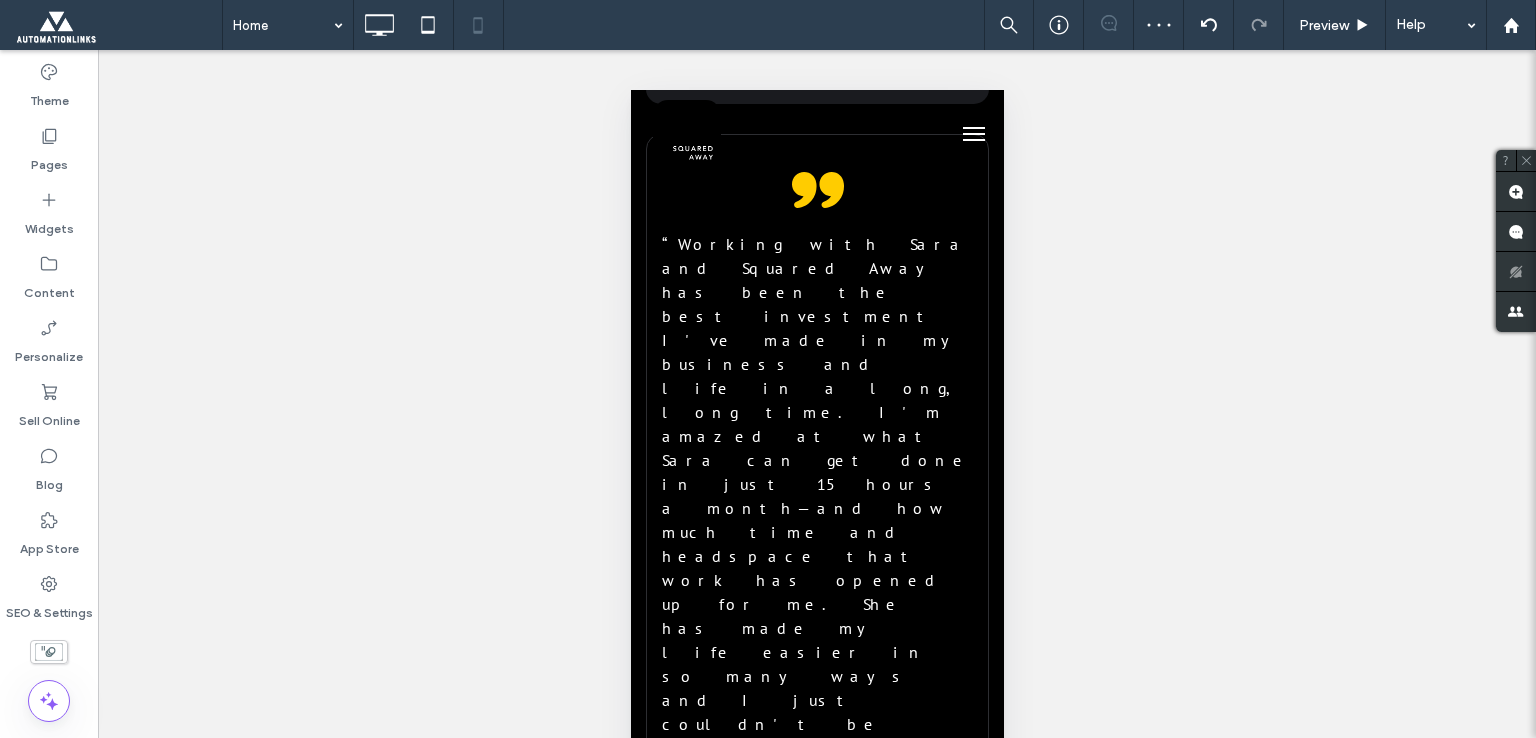 click at bounding box center [816, 5608] 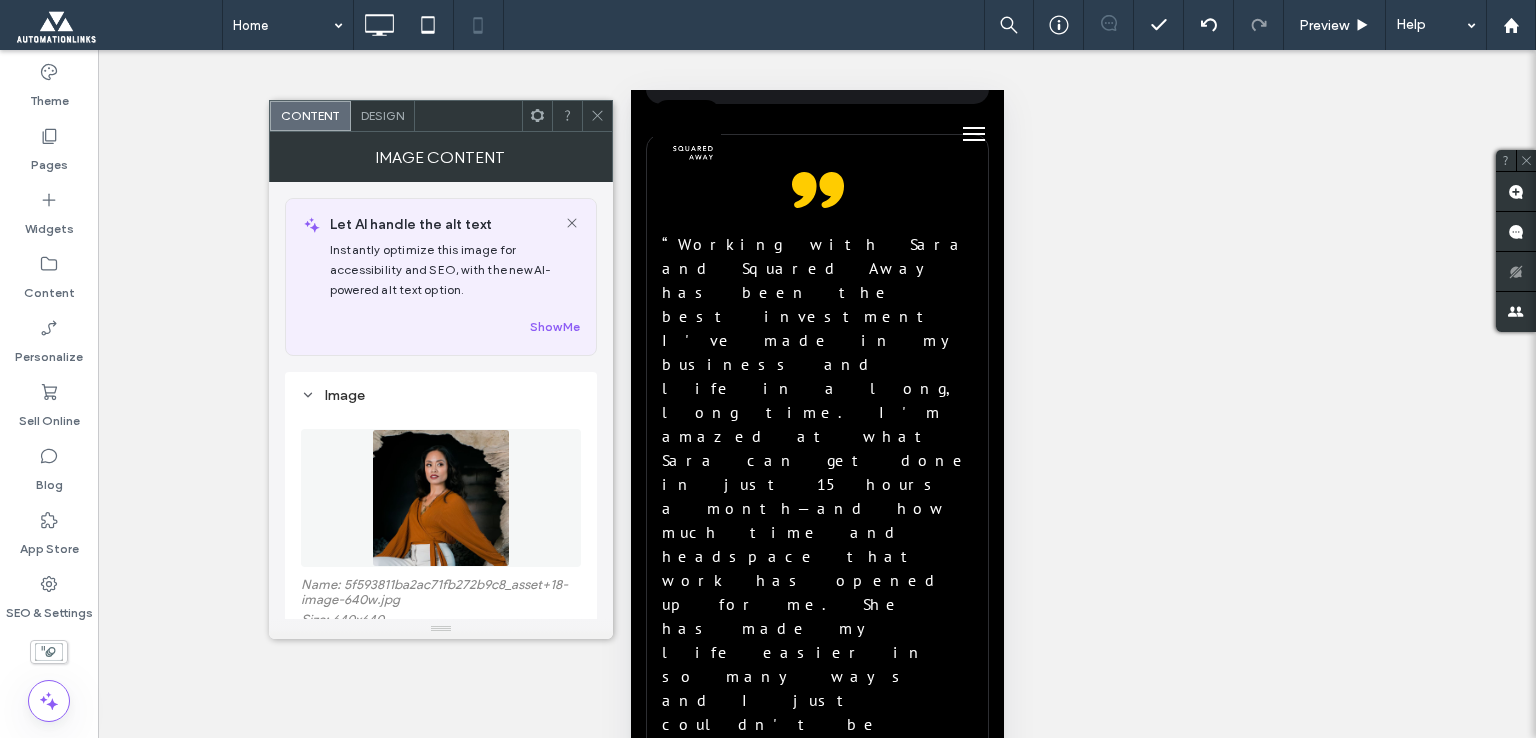 click on "Design" at bounding box center [383, 116] 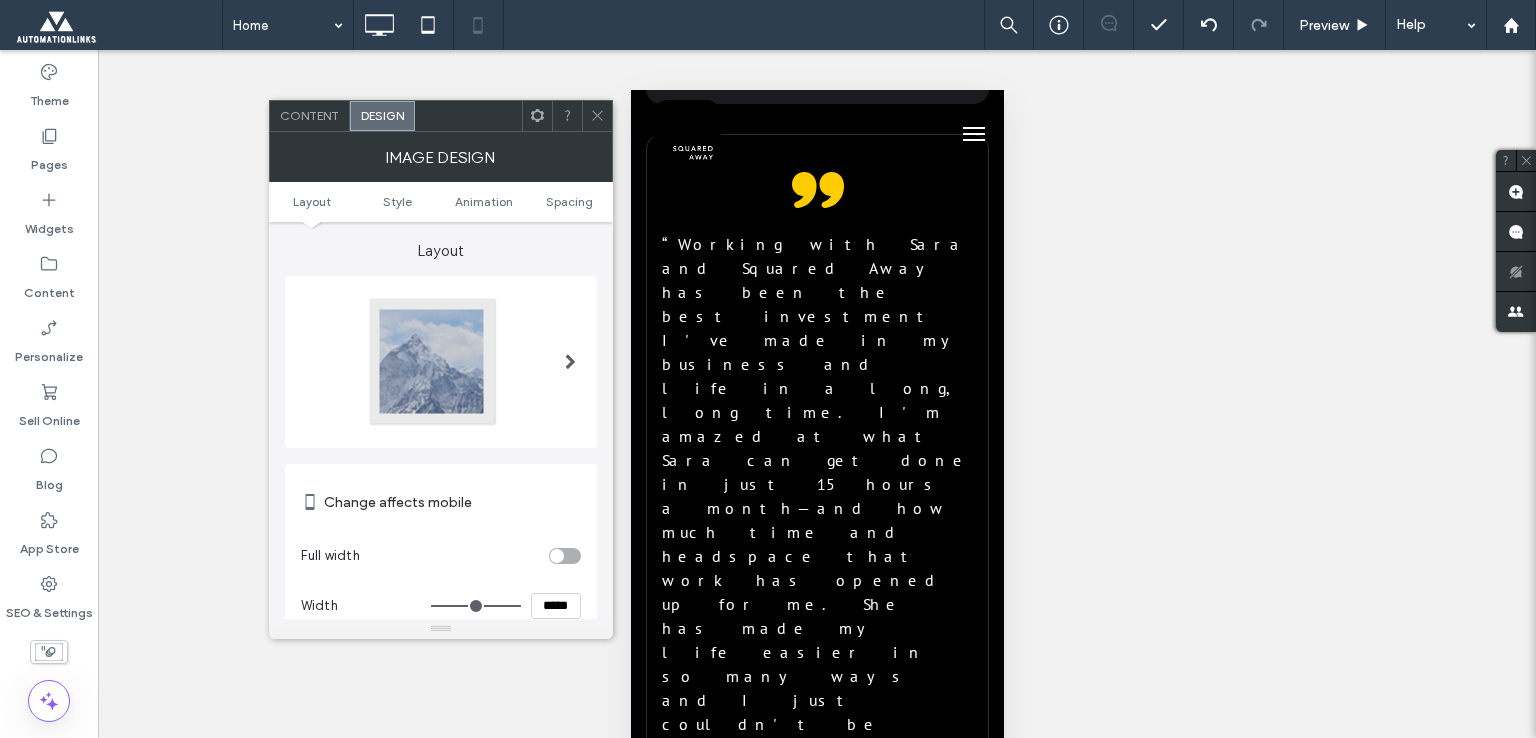 click on "Design" at bounding box center [382, 116] 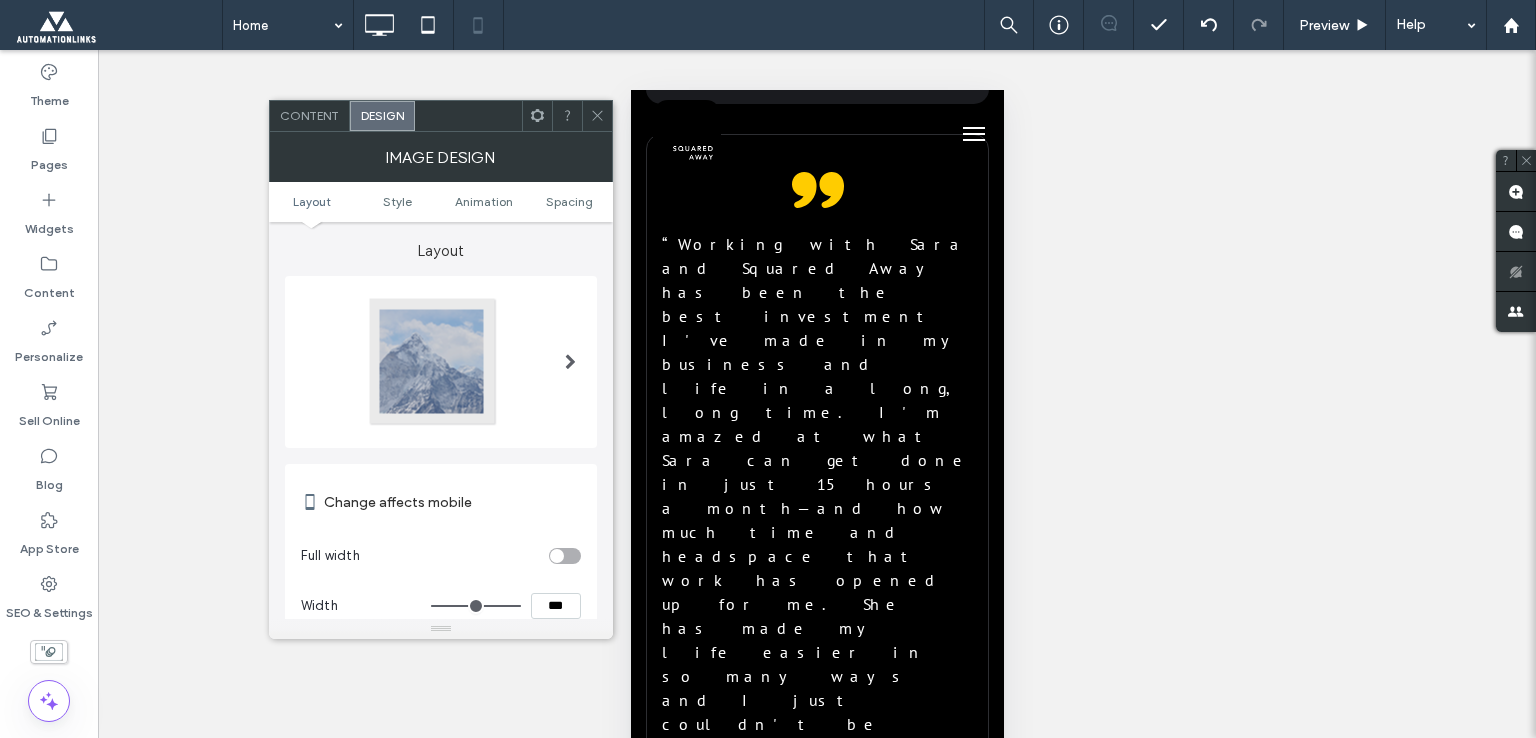type on "*****" 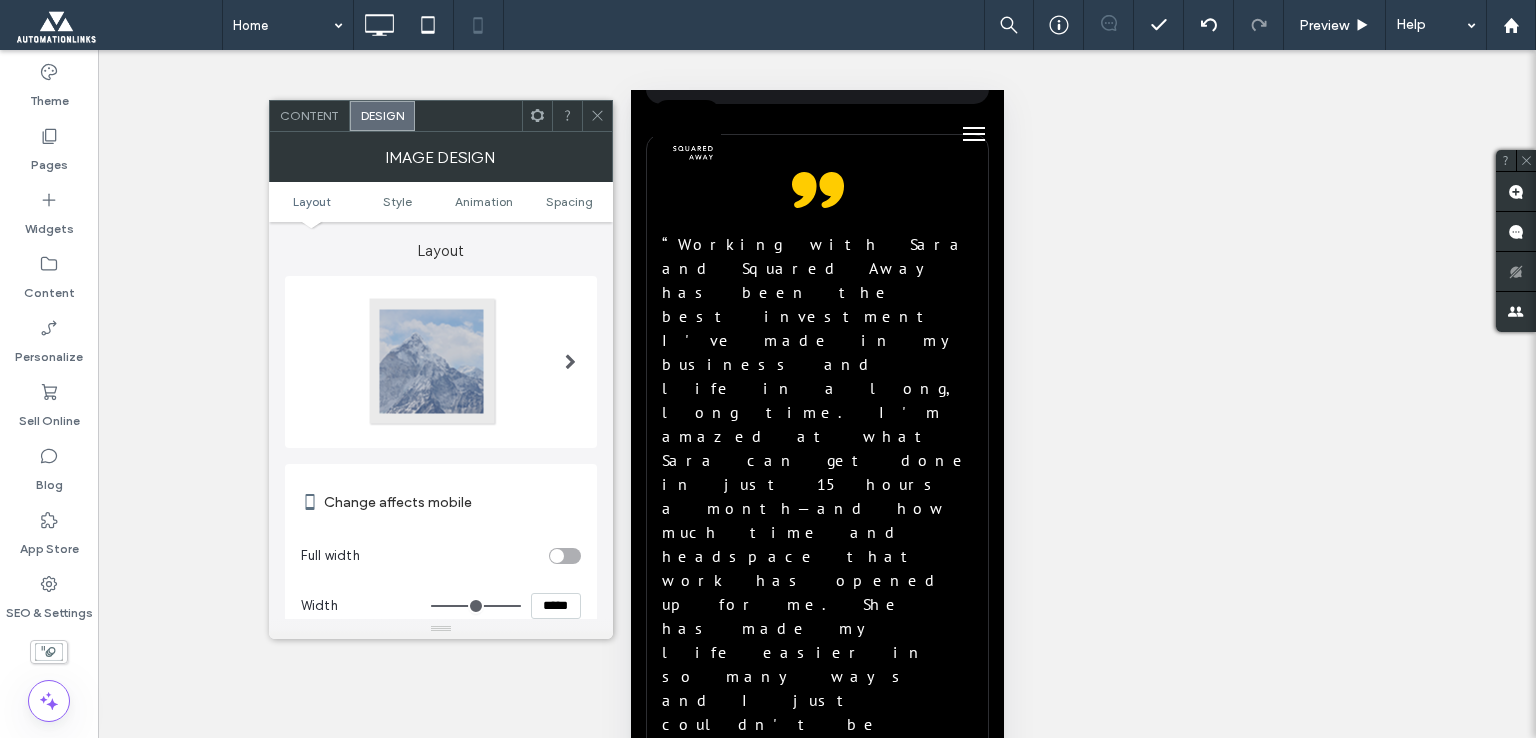 type on "***" 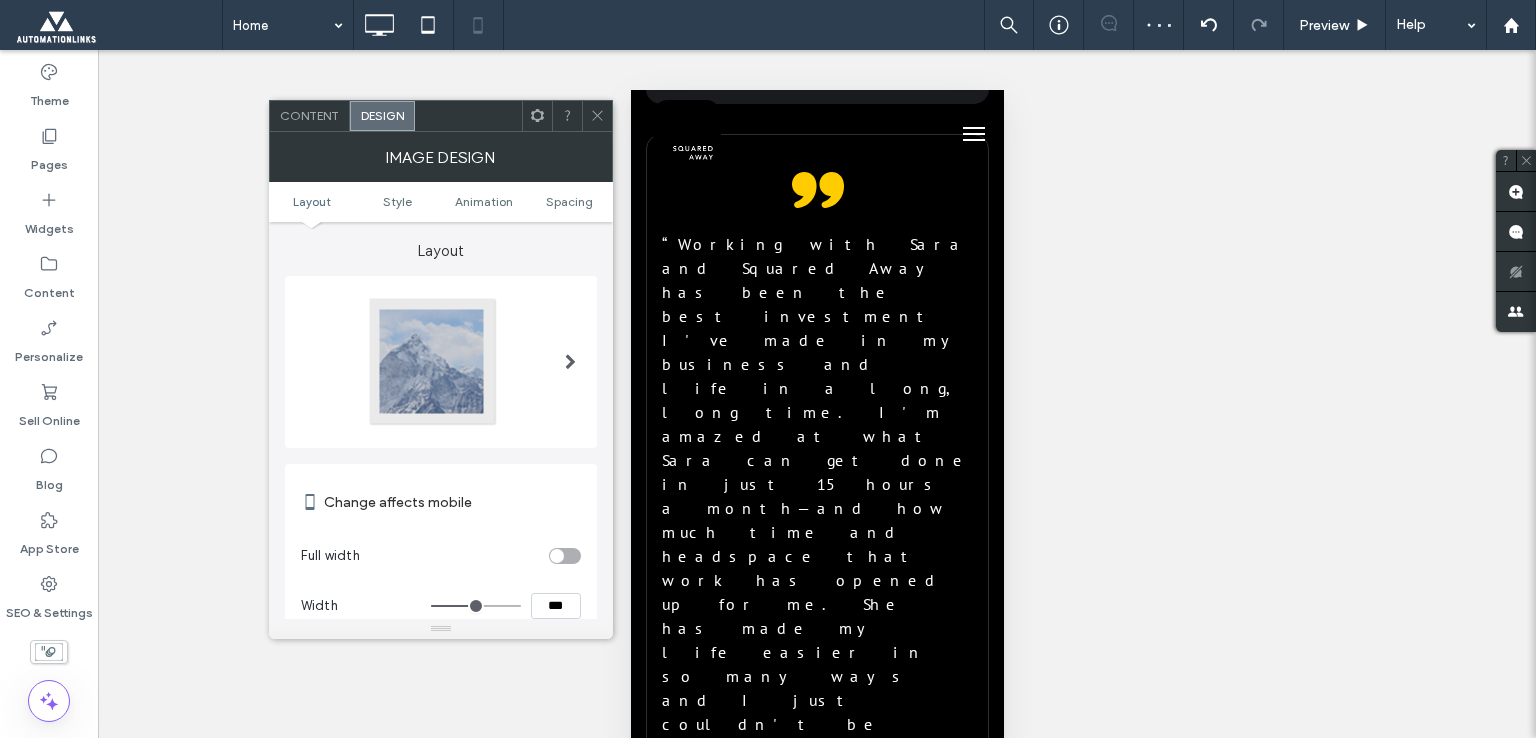 type on "*****" 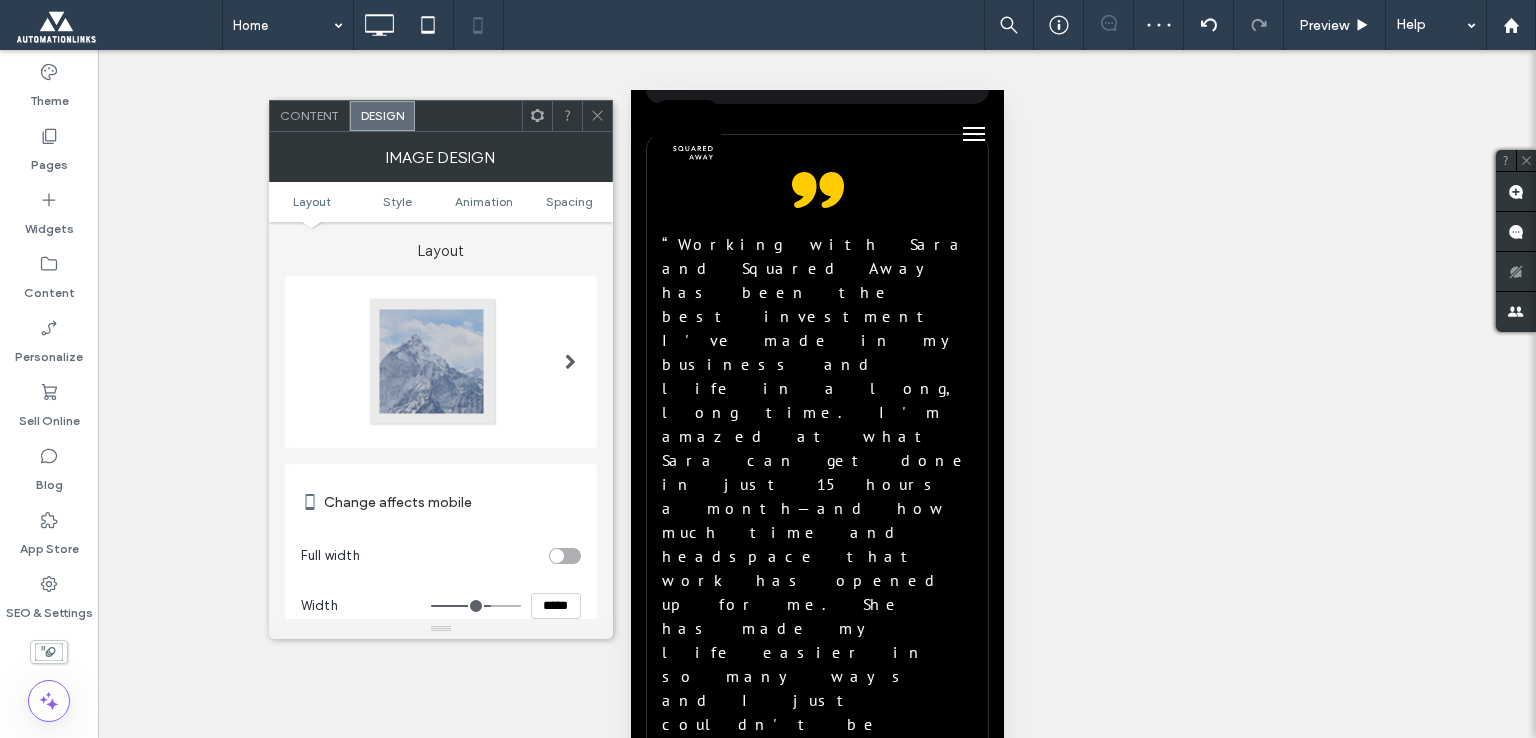 type on "***" 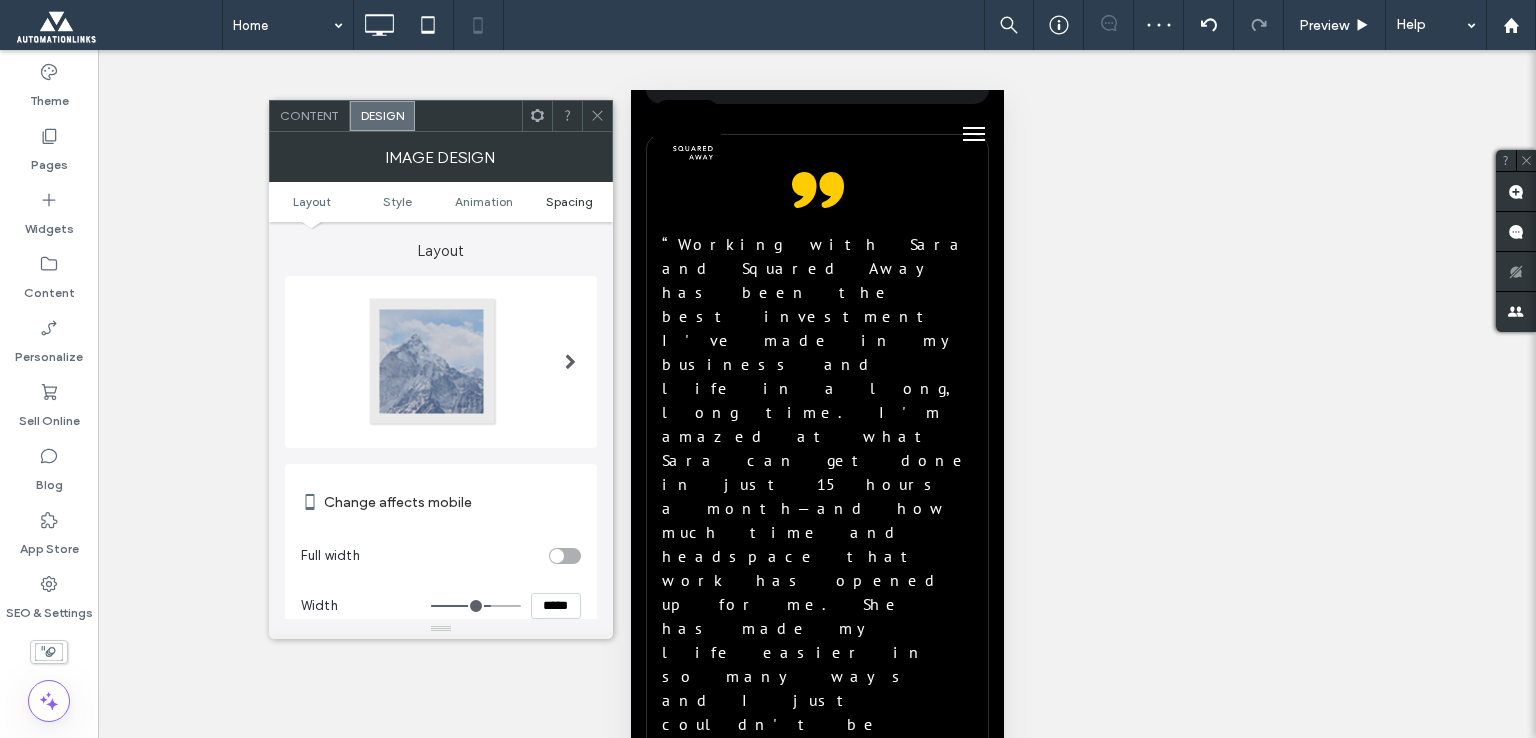 click on "Spacing" at bounding box center (569, 201) 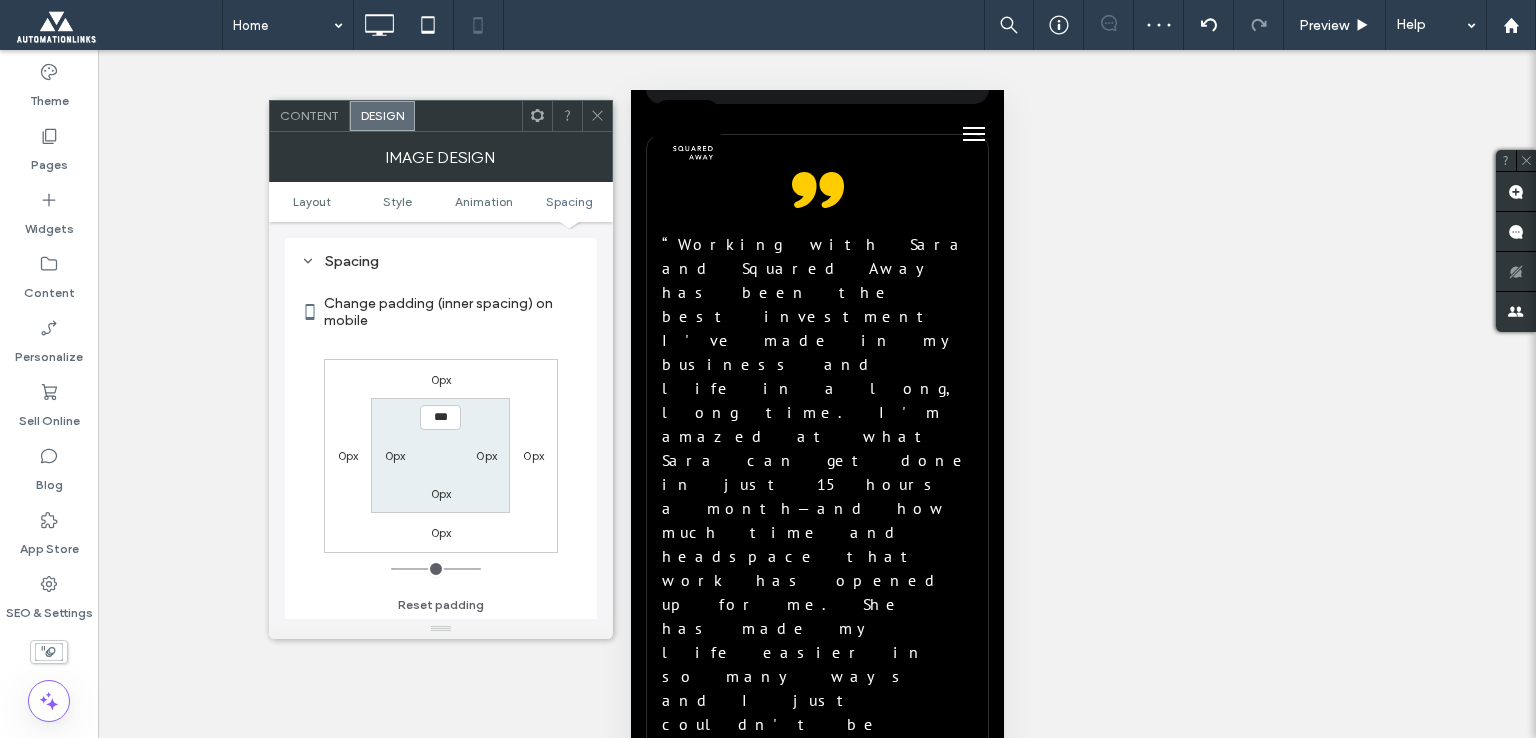scroll, scrollTop: 798, scrollLeft: 0, axis: vertical 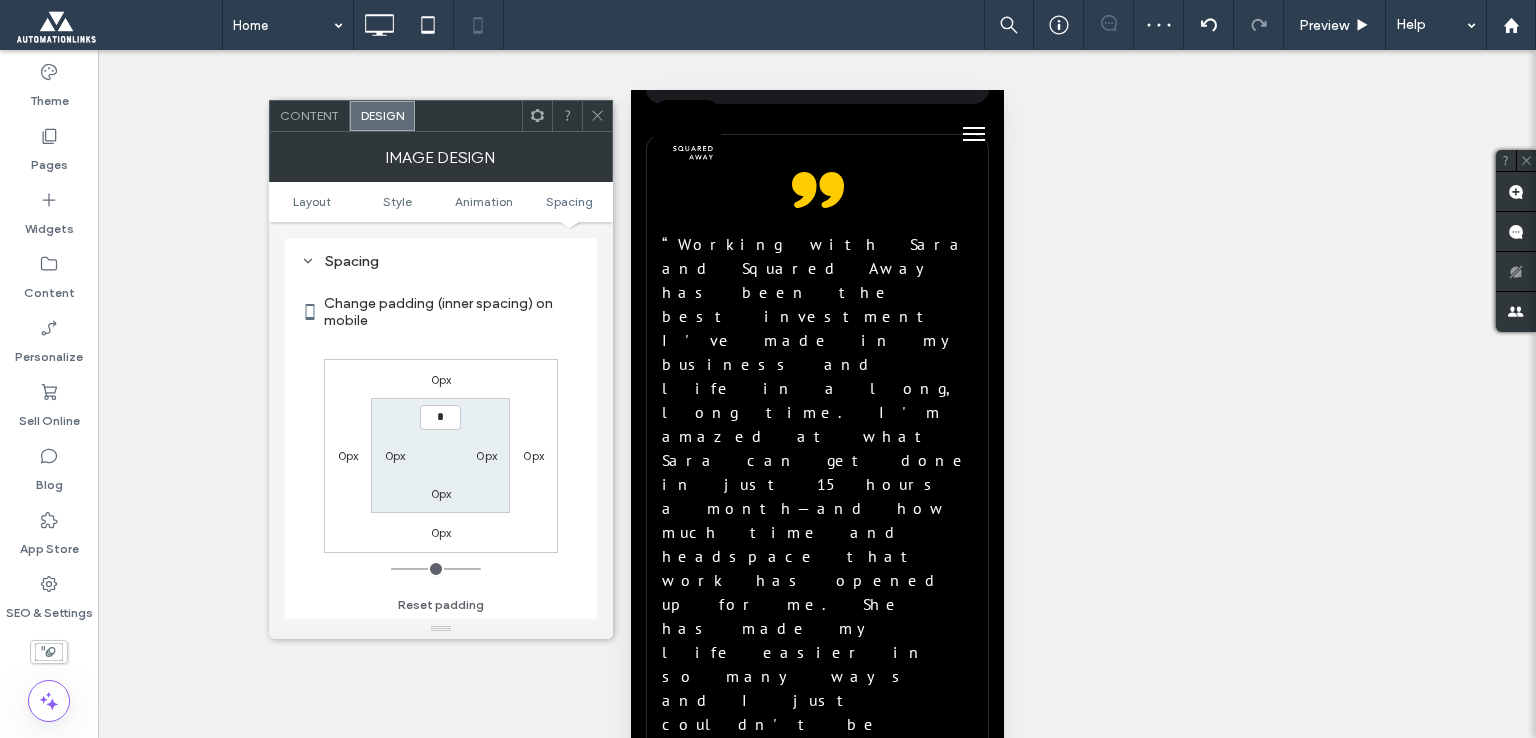 type on "**" 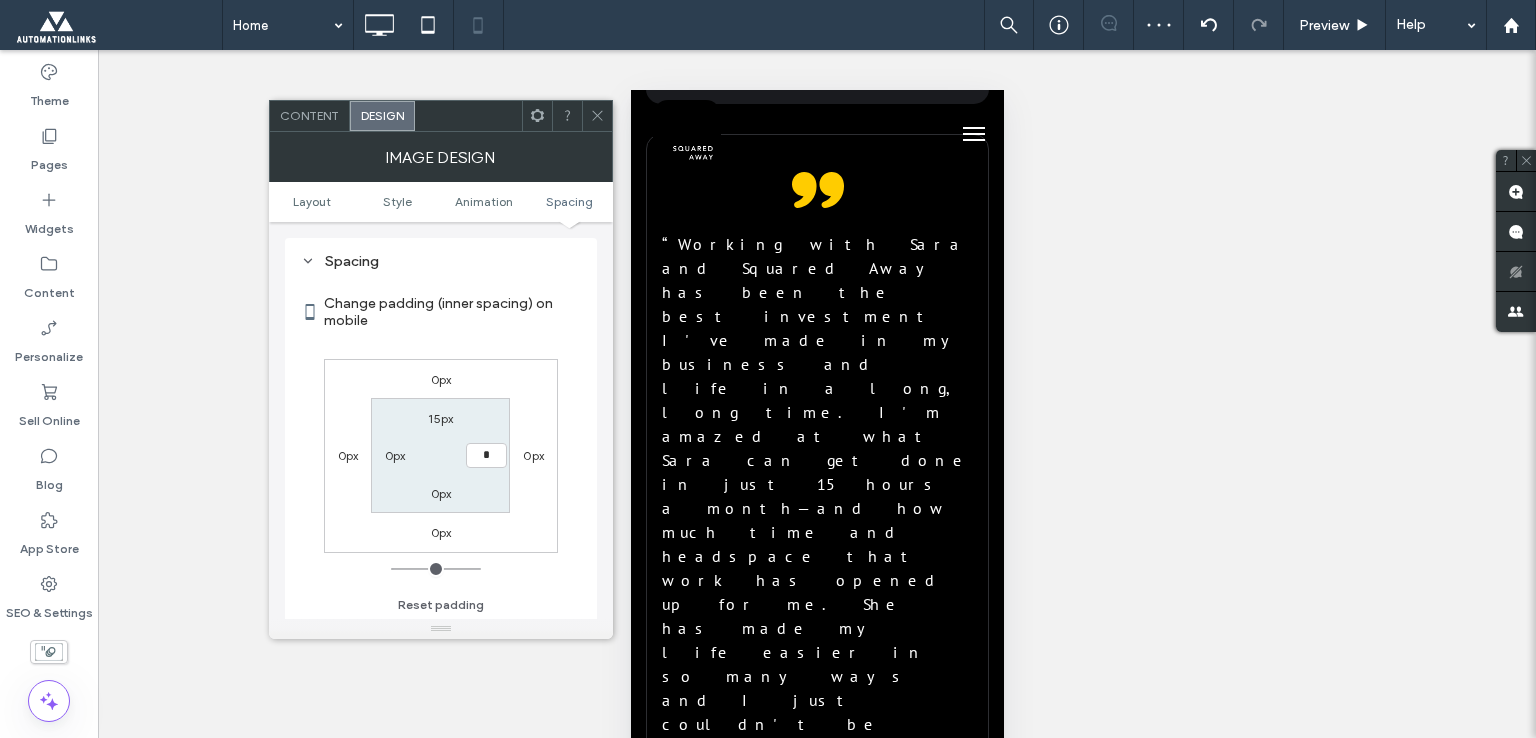 type on "**" 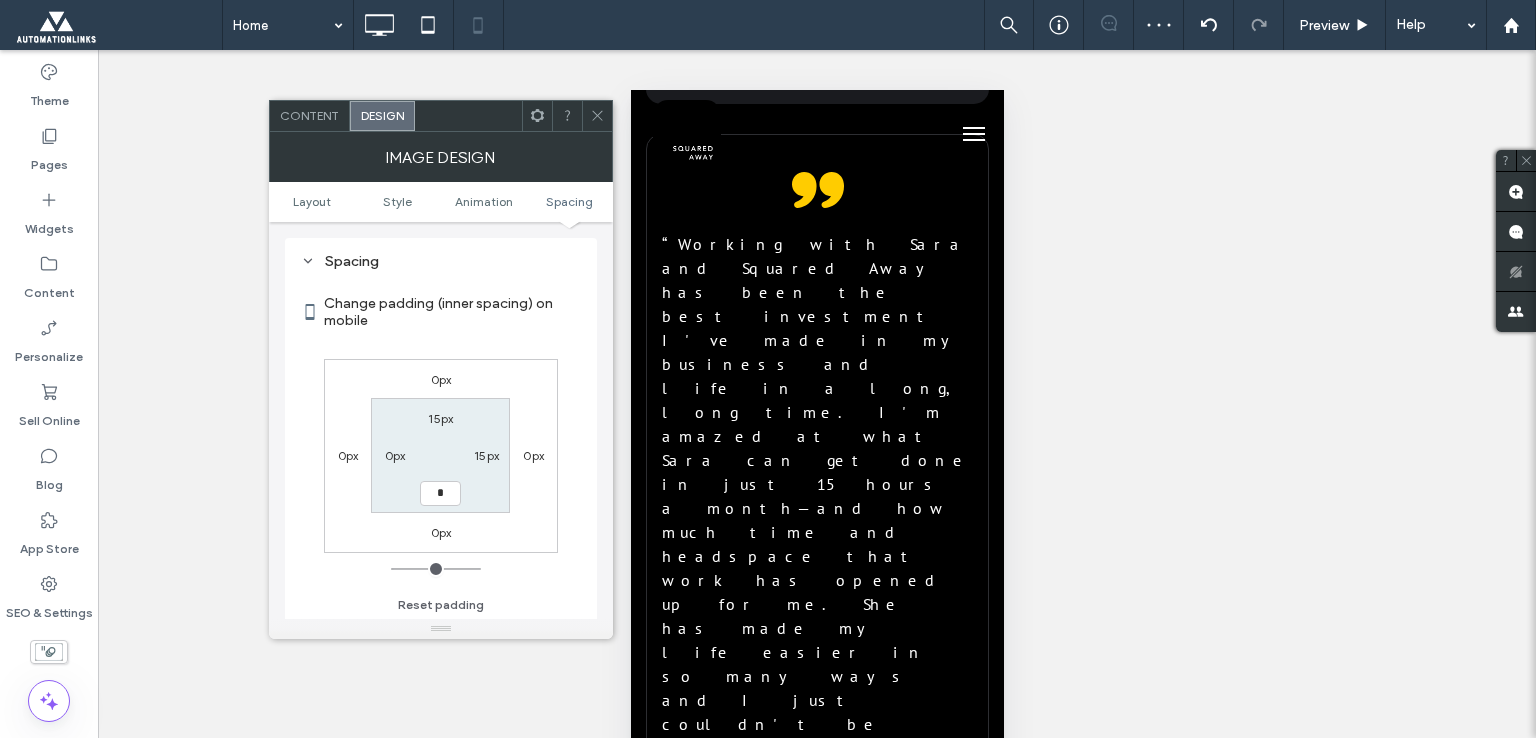 type on "**" 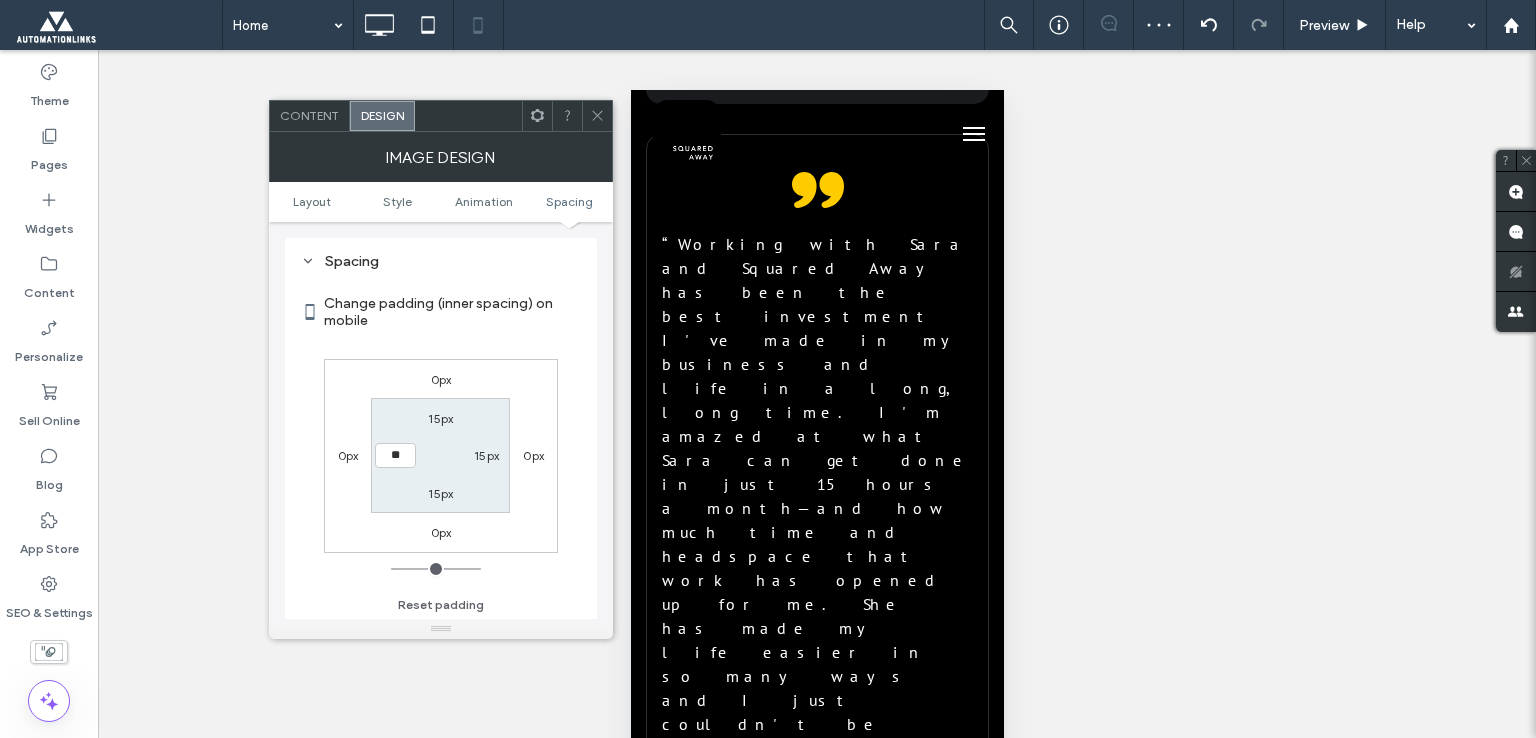 type on "**" 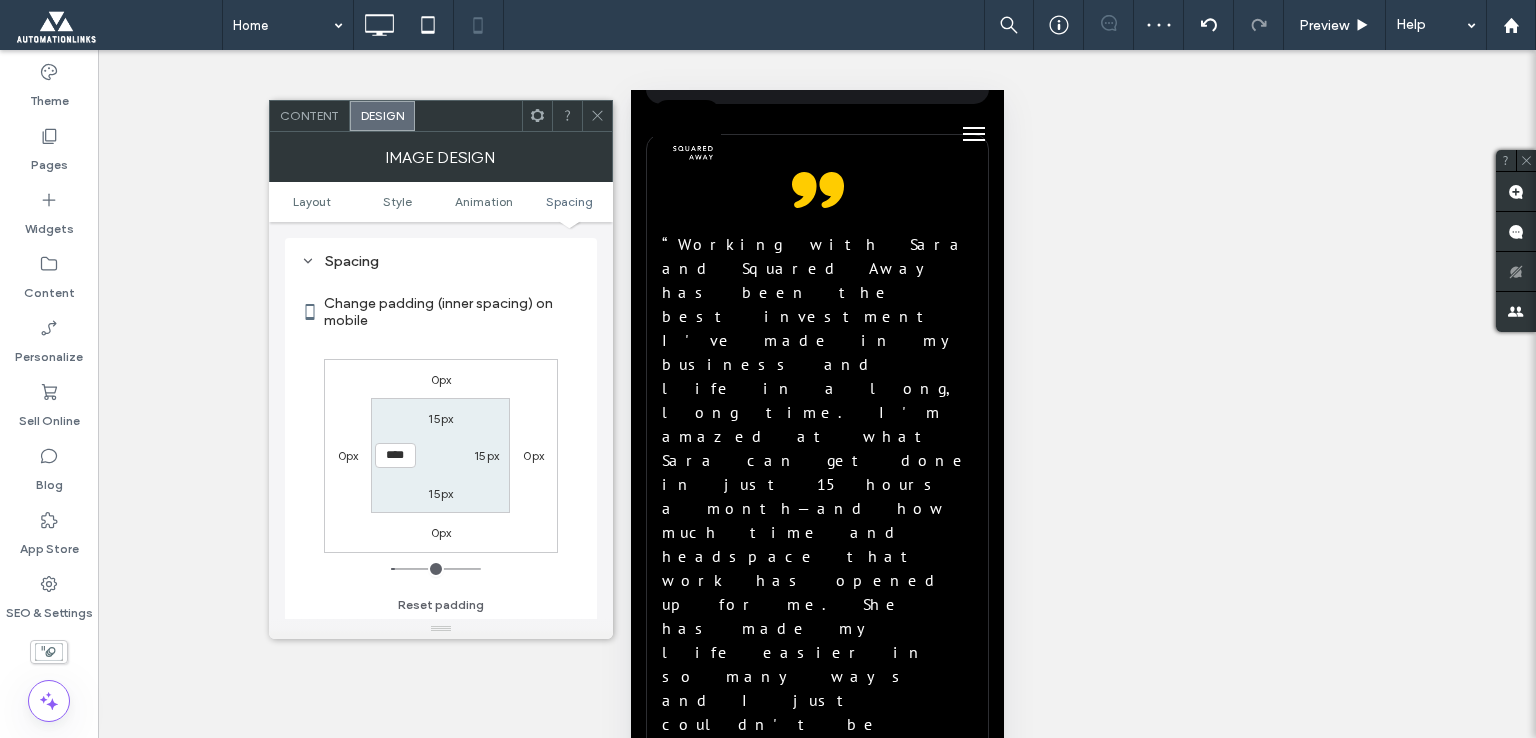 click at bounding box center [597, 116] 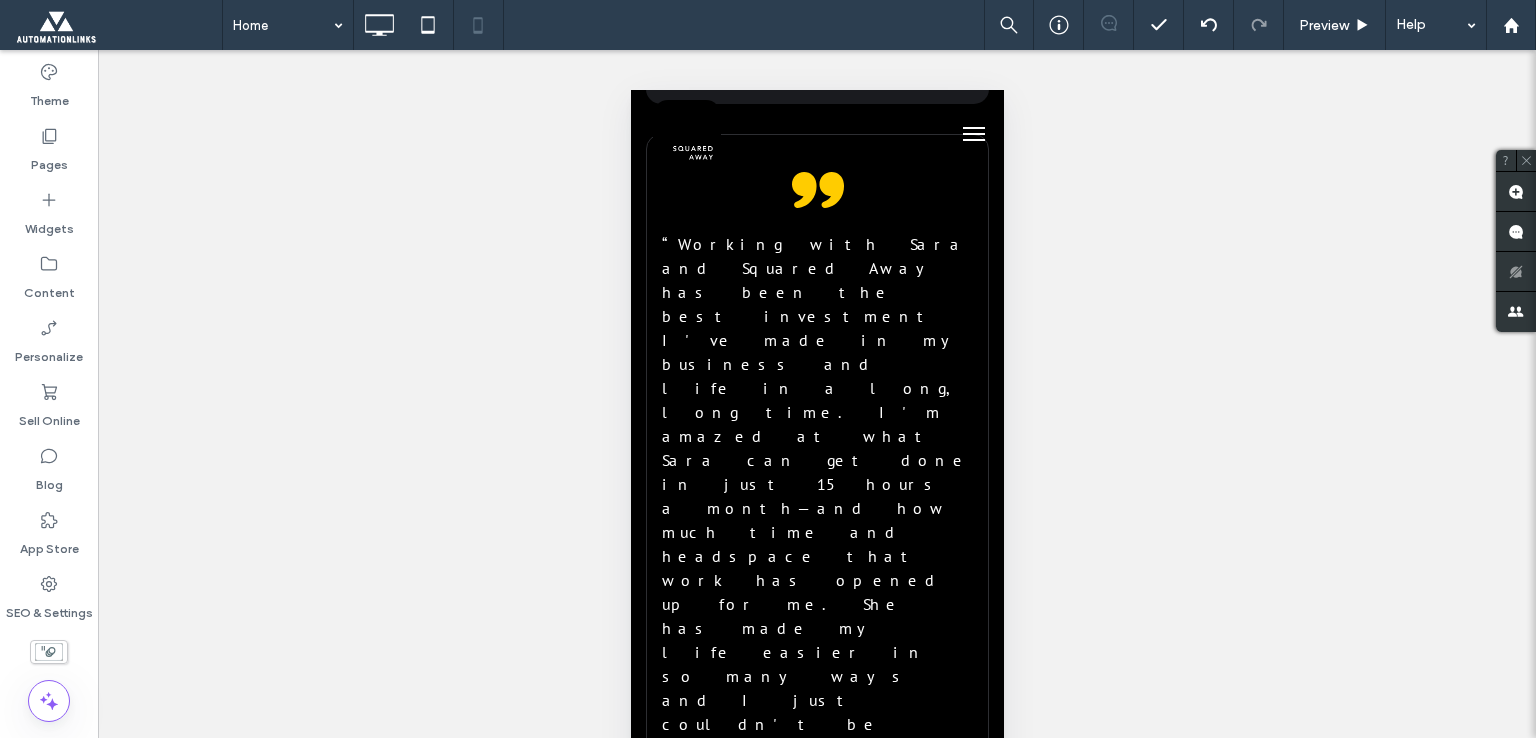 drag, startPoint x: 779, startPoint y: 193, endPoint x: 730, endPoint y: 225, distance: 58.5235 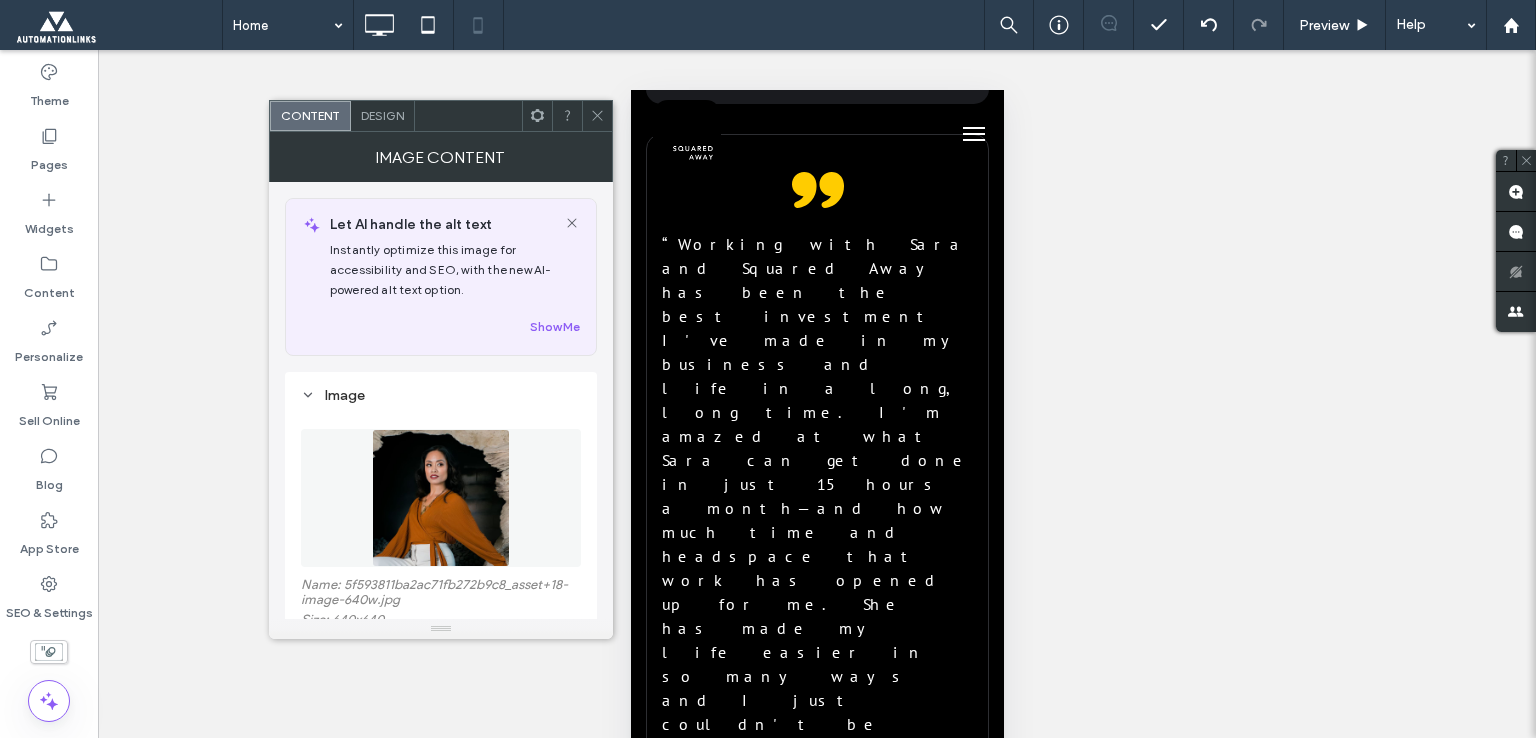 click 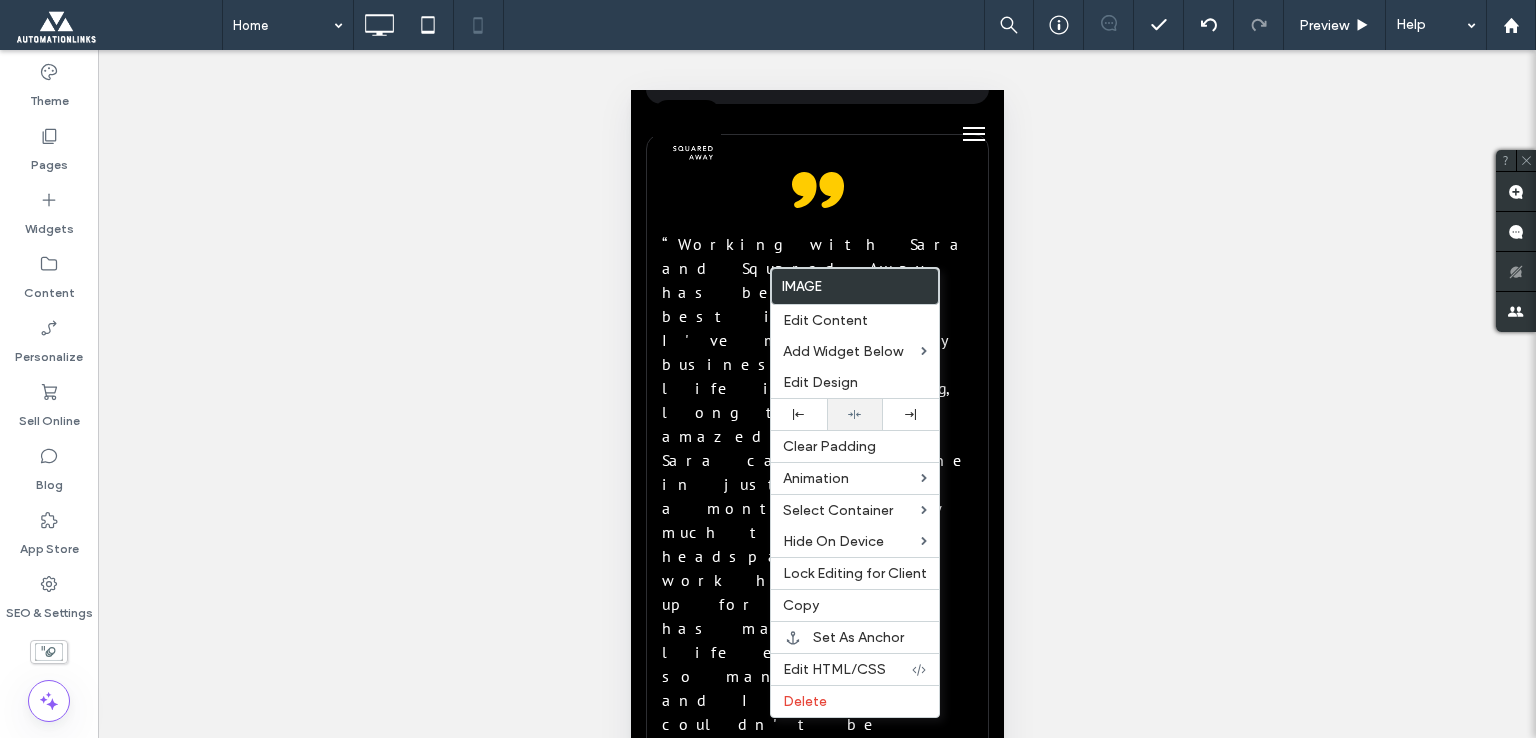 click at bounding box center [855, 414] 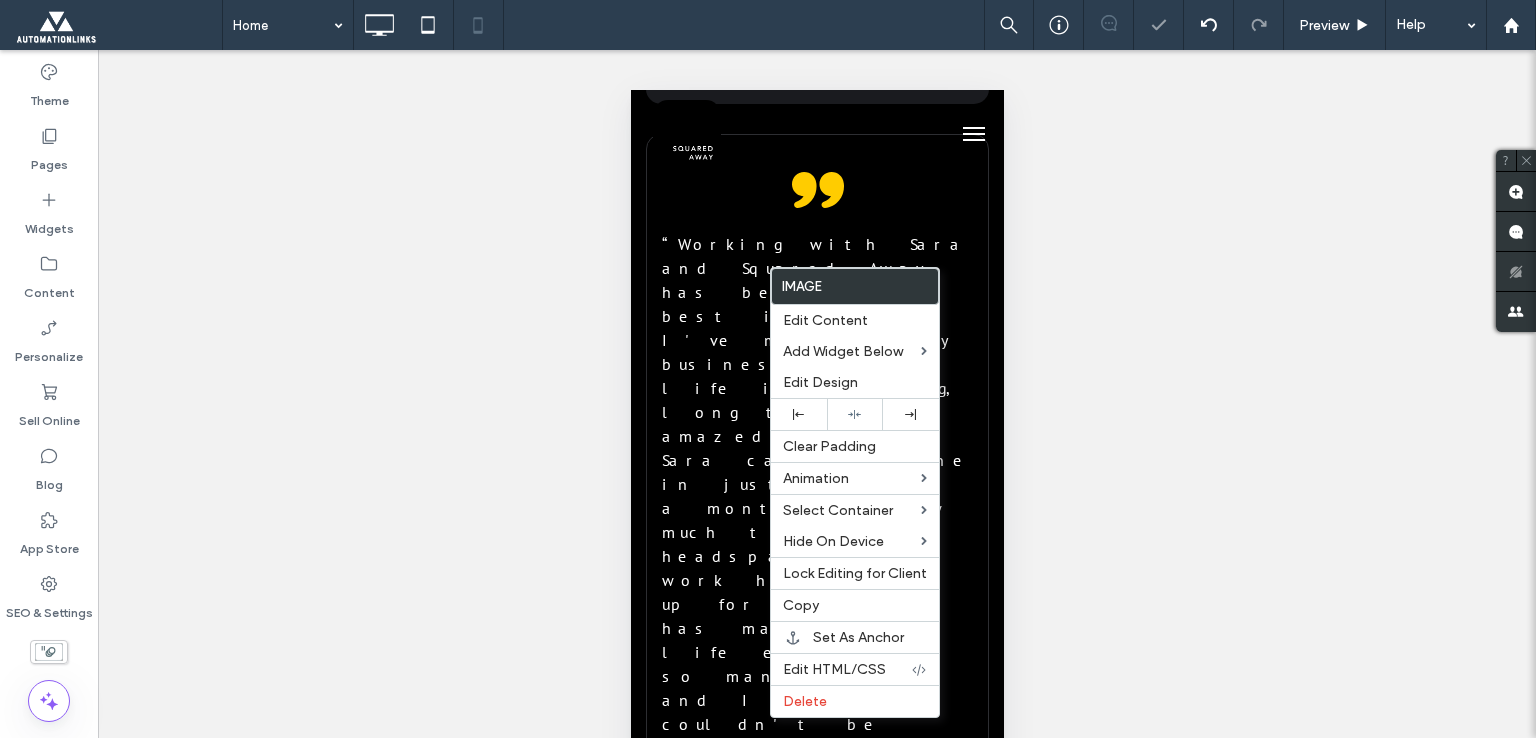 click on "JOIN OUR COMMUNITY
Connect with a thriving community of military spouses who are building successful careers and businesses. Share experiences, learn from others, and grow together.
Military Spouse Network Connect with fellow military spouses who understand the unique challenges and opportunities of military life. Business Resources Access tools, templates, and guides specifically designed for military spouse entrepreneurs and professionals. Professional Development Workshops and training sessions focused on building skills that translate across military moves and career changes. Success Stories Learn from other military spouses who have built successful careers and businesses with Squared Away support. Title or Question Describe the item or answer the question so that site visitors who are interested get more information. You can emphasize this text with bullets, italics or bold, and add links. Button Button
Click To Paste" at bounding box center [816, 5973] 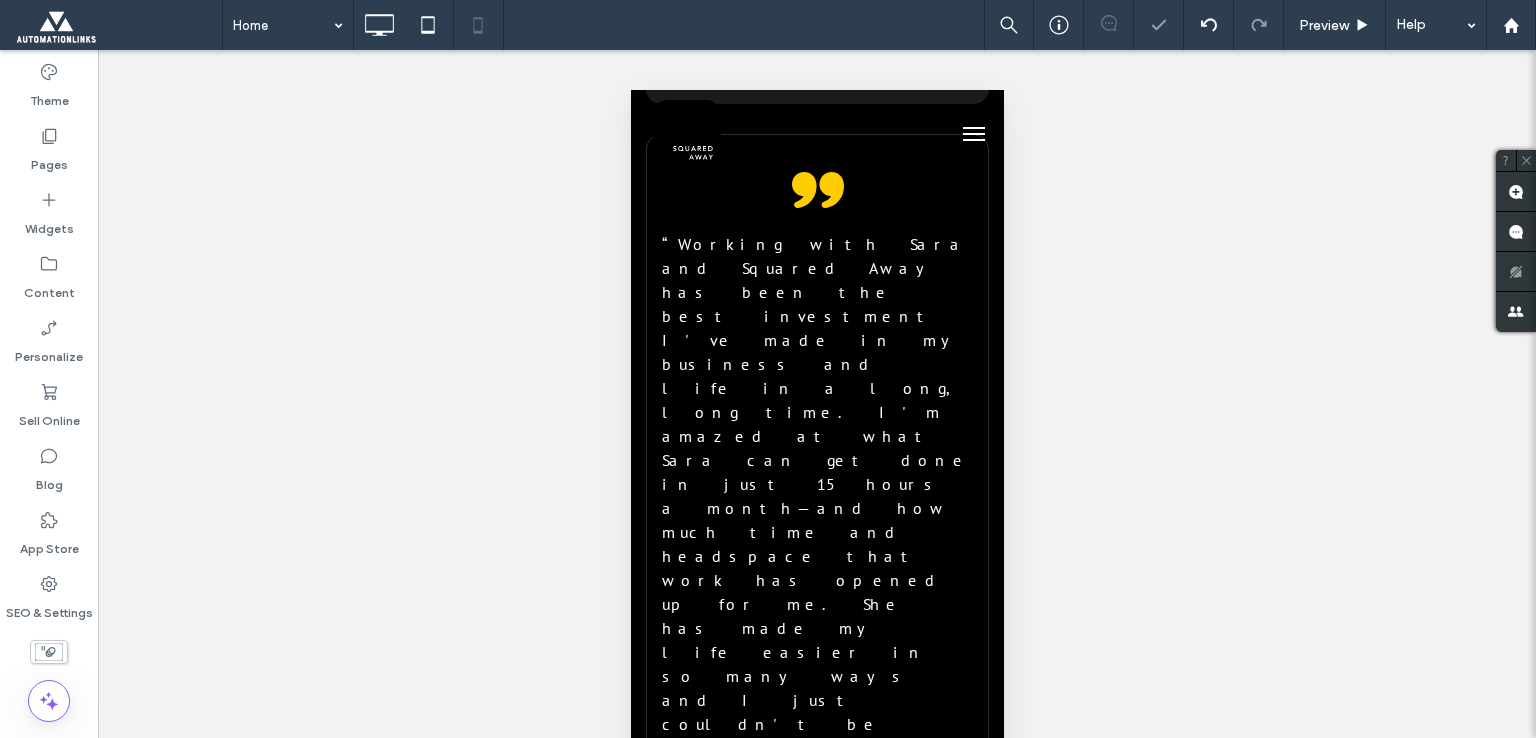 click on "Connect with a thriving community of military spouses who are building successful careers and businesses. Share experiences, learn from others, and grow together." at bounding box center [816, 5830] 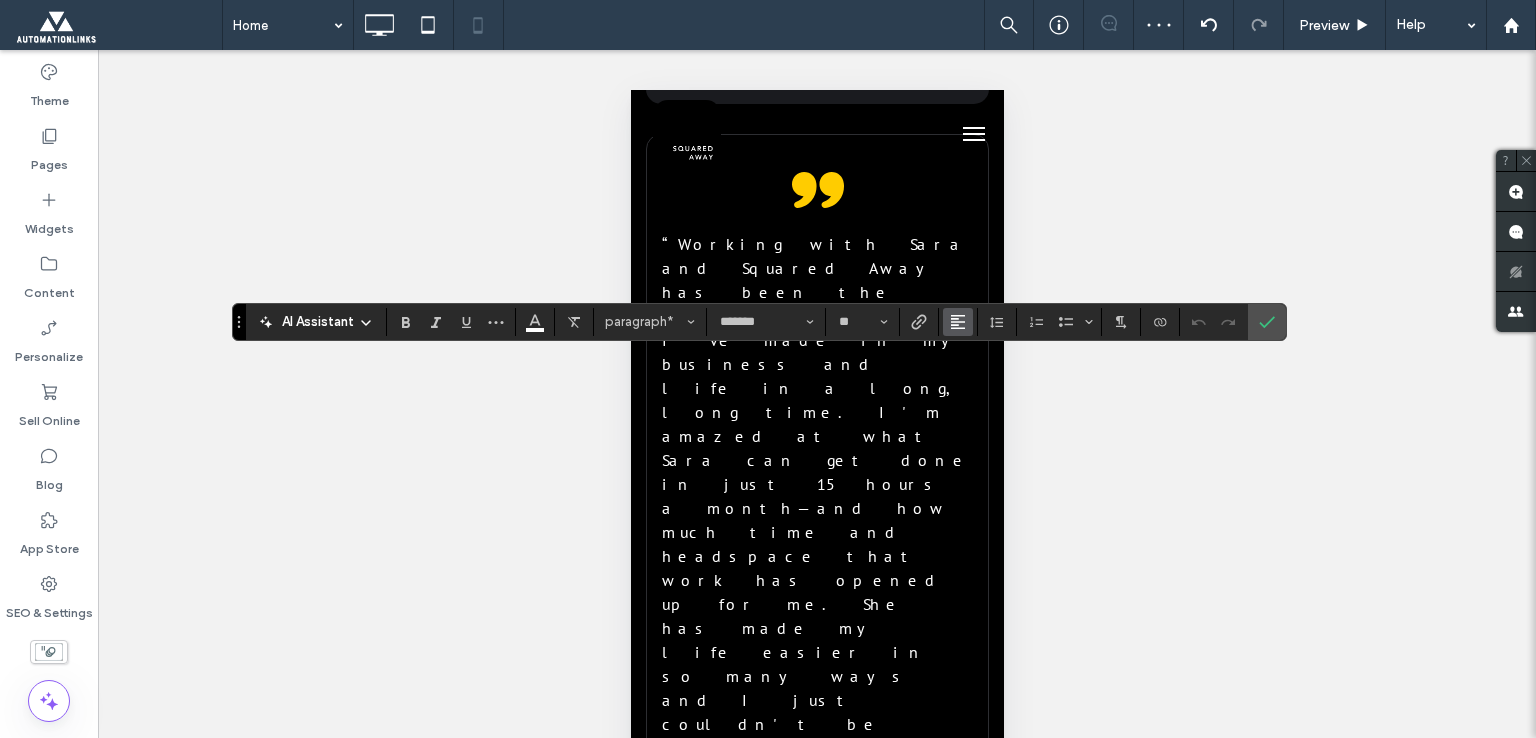 click 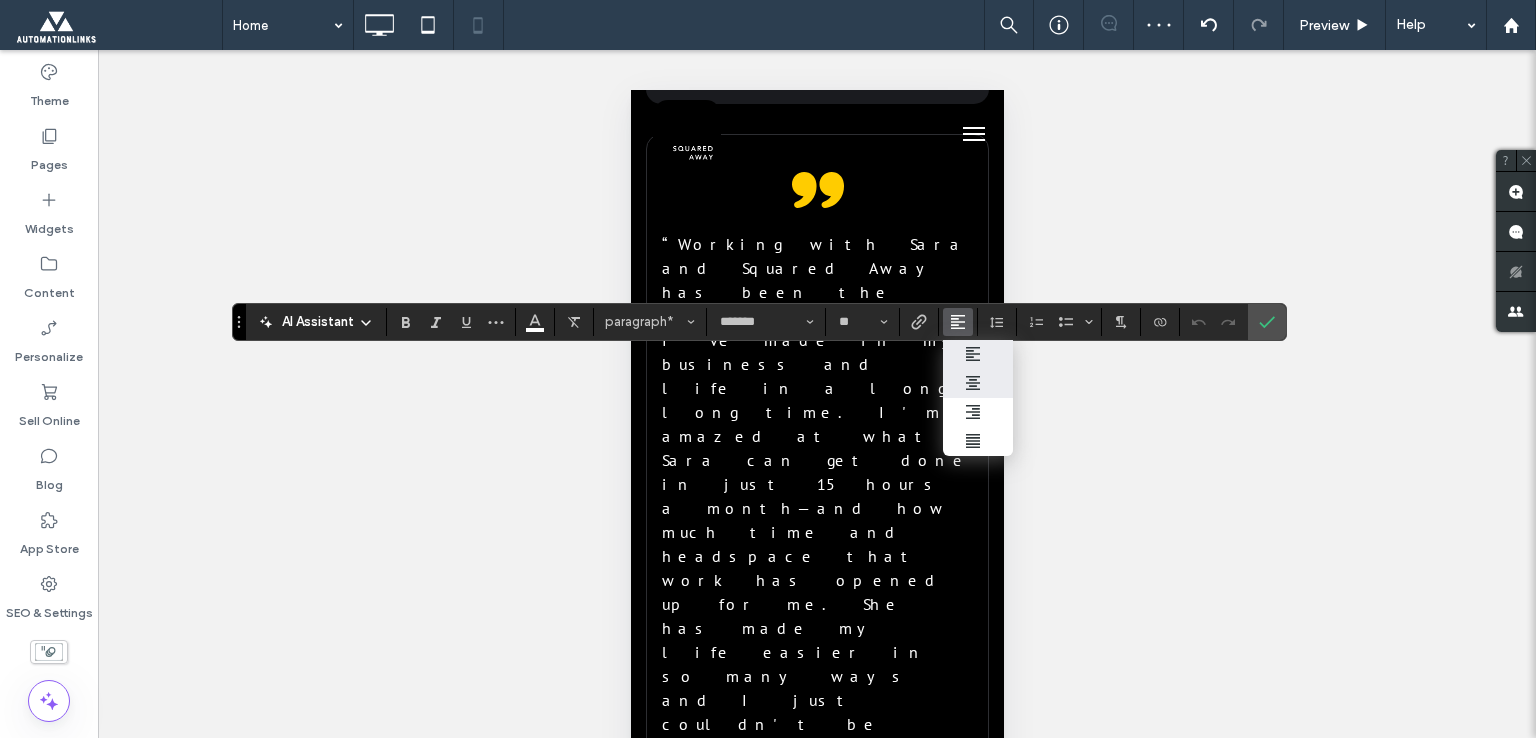 click at bounding box center (978, 383) 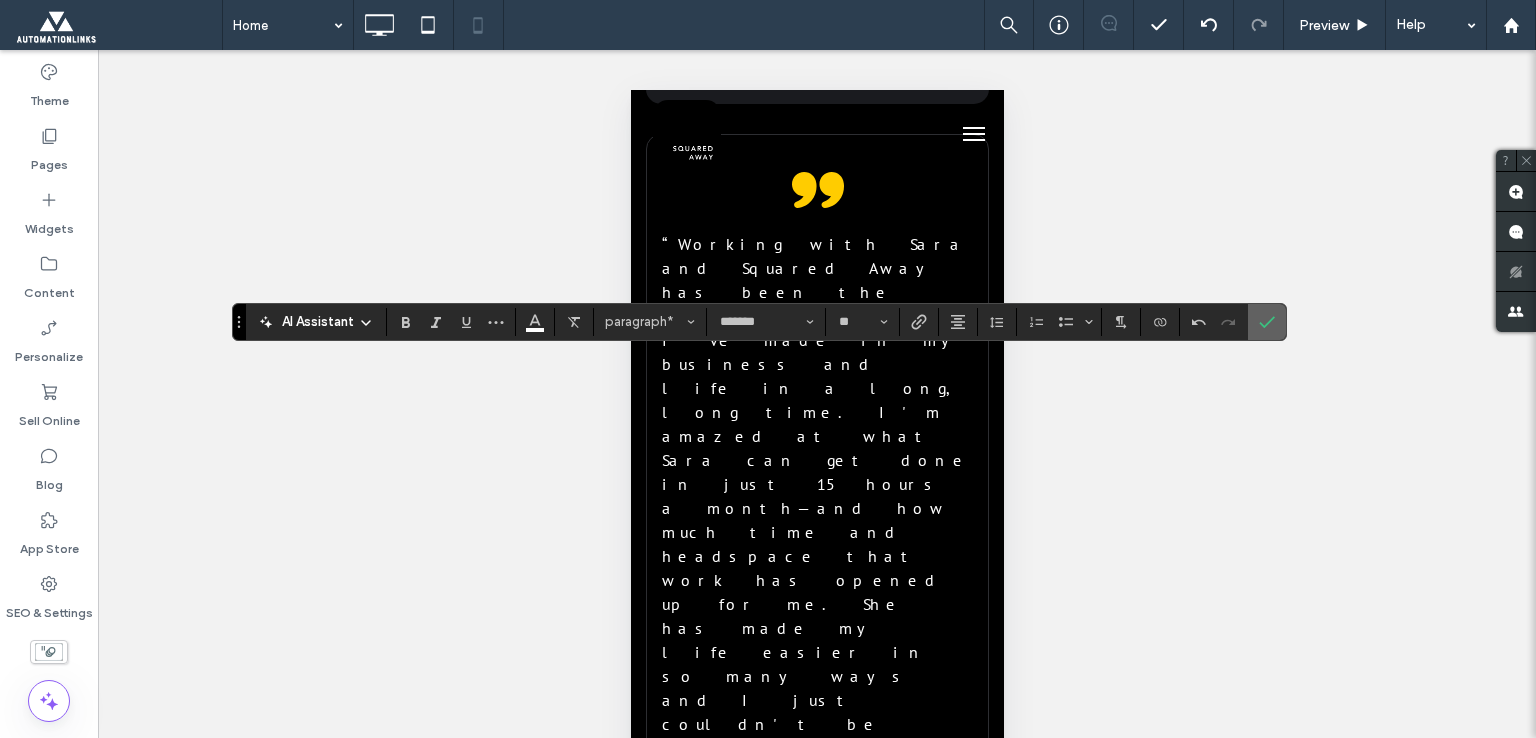 click at bounding box center [1267, 322] 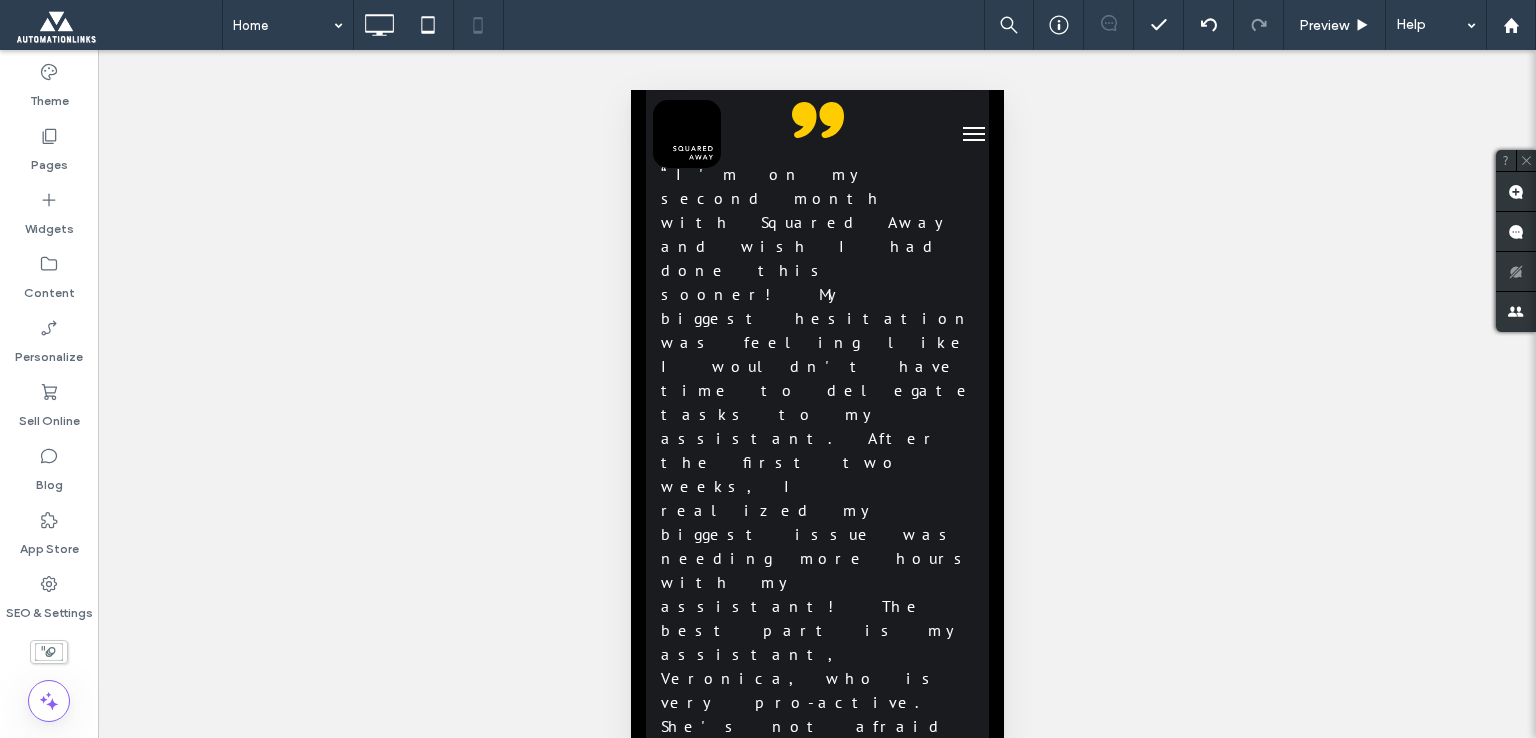 scroll, scrollTop: 13393, scrollLeft: 0, axis: vertical 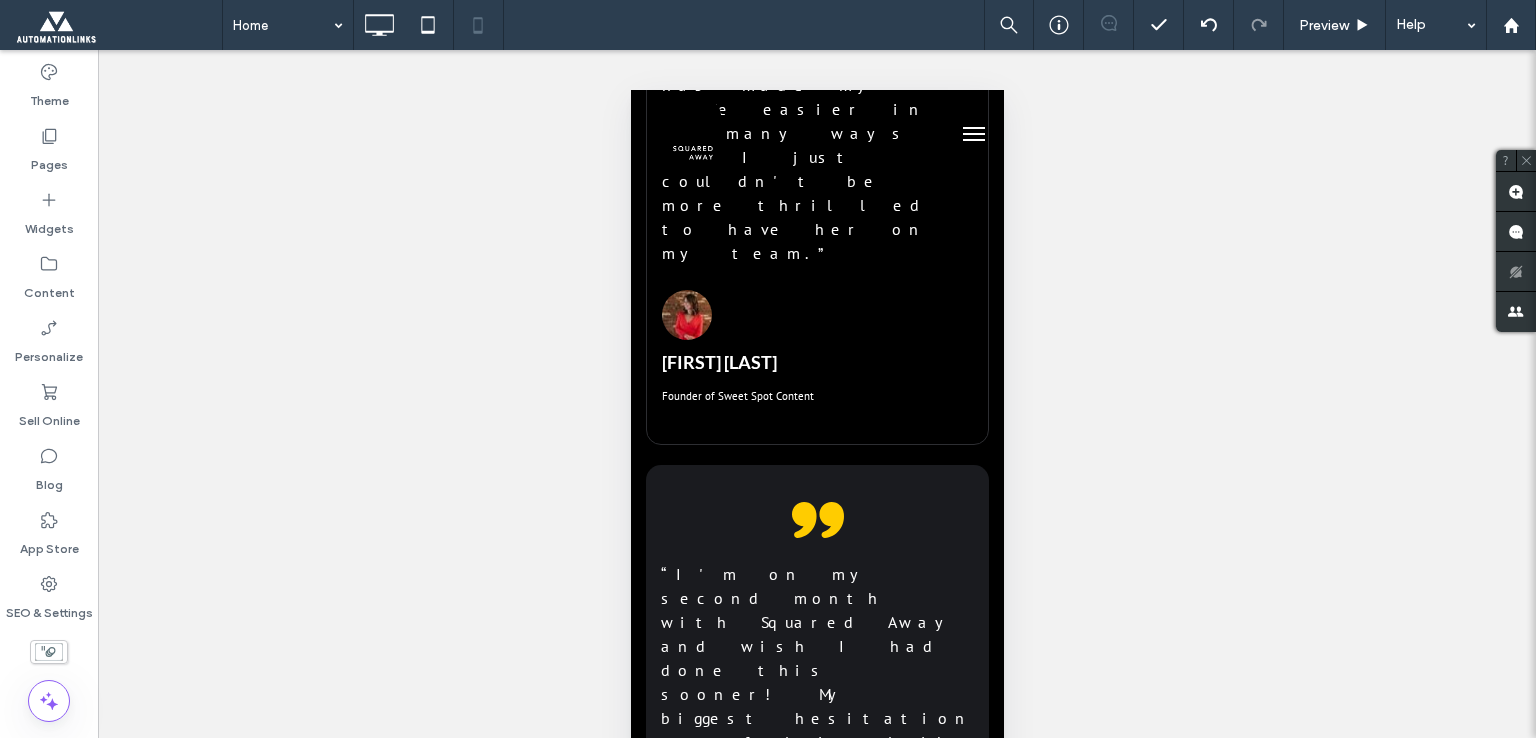 click at bounding box center (655, 5782) 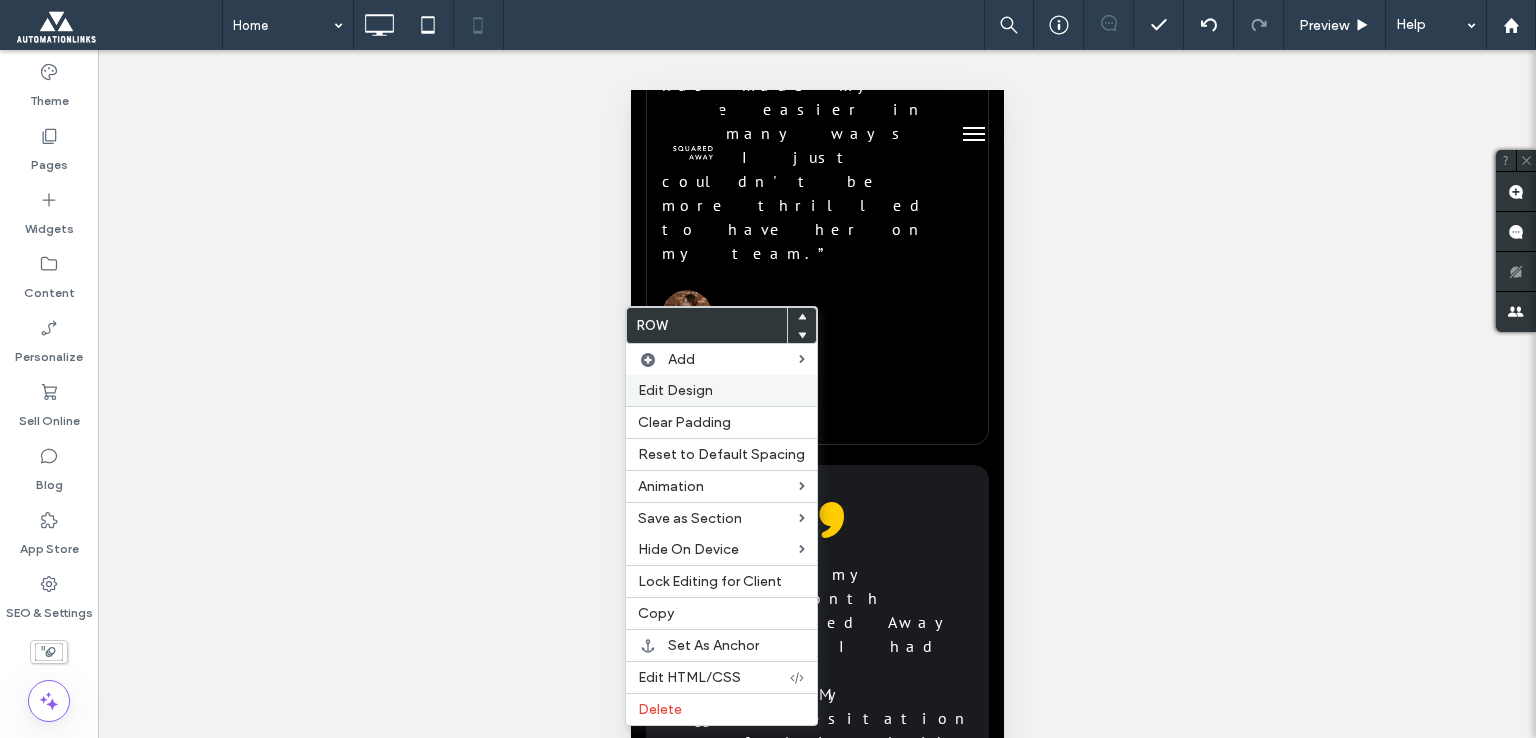 click on "Edit Design" at bounding box center [675, 390] 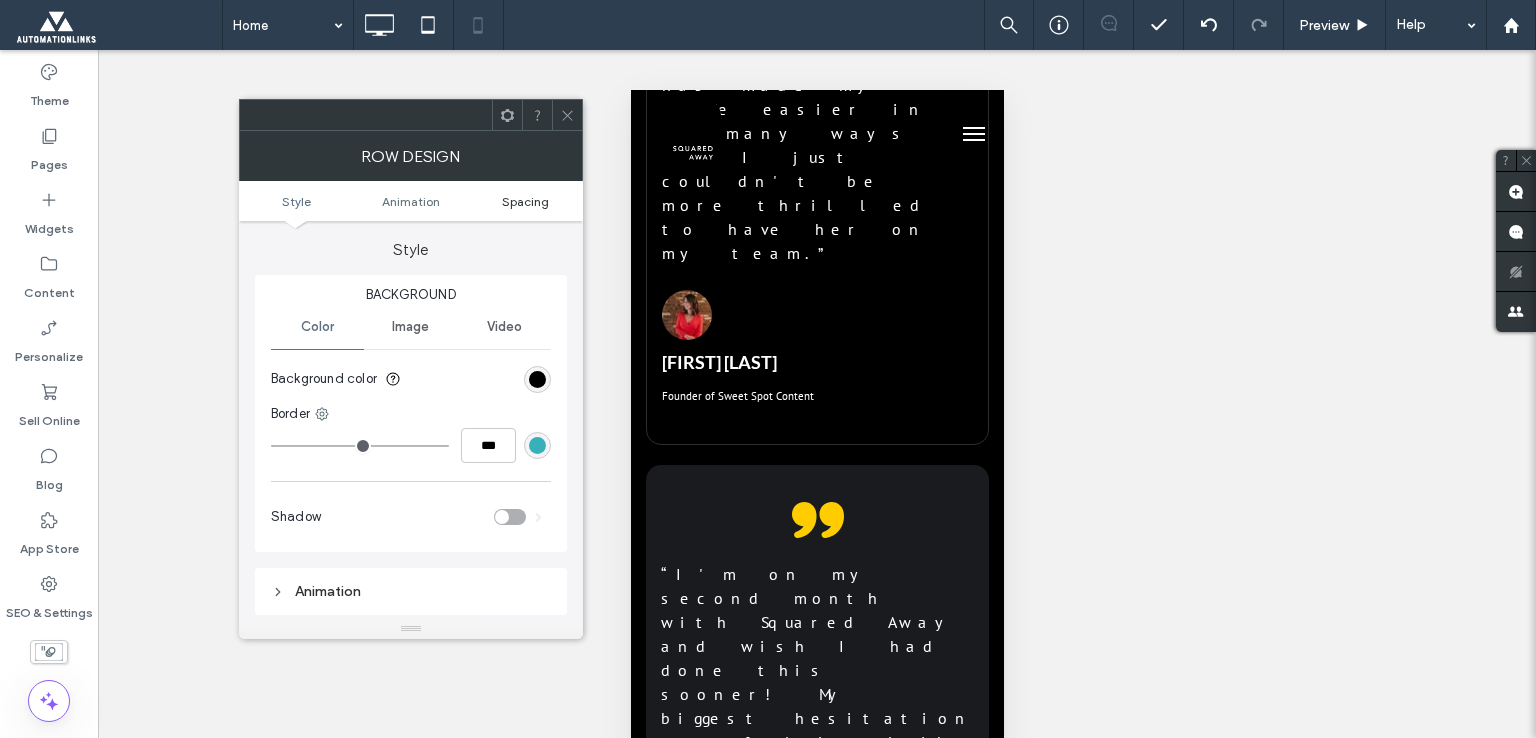 click on "Spacing" at bounding box center [525, 201] 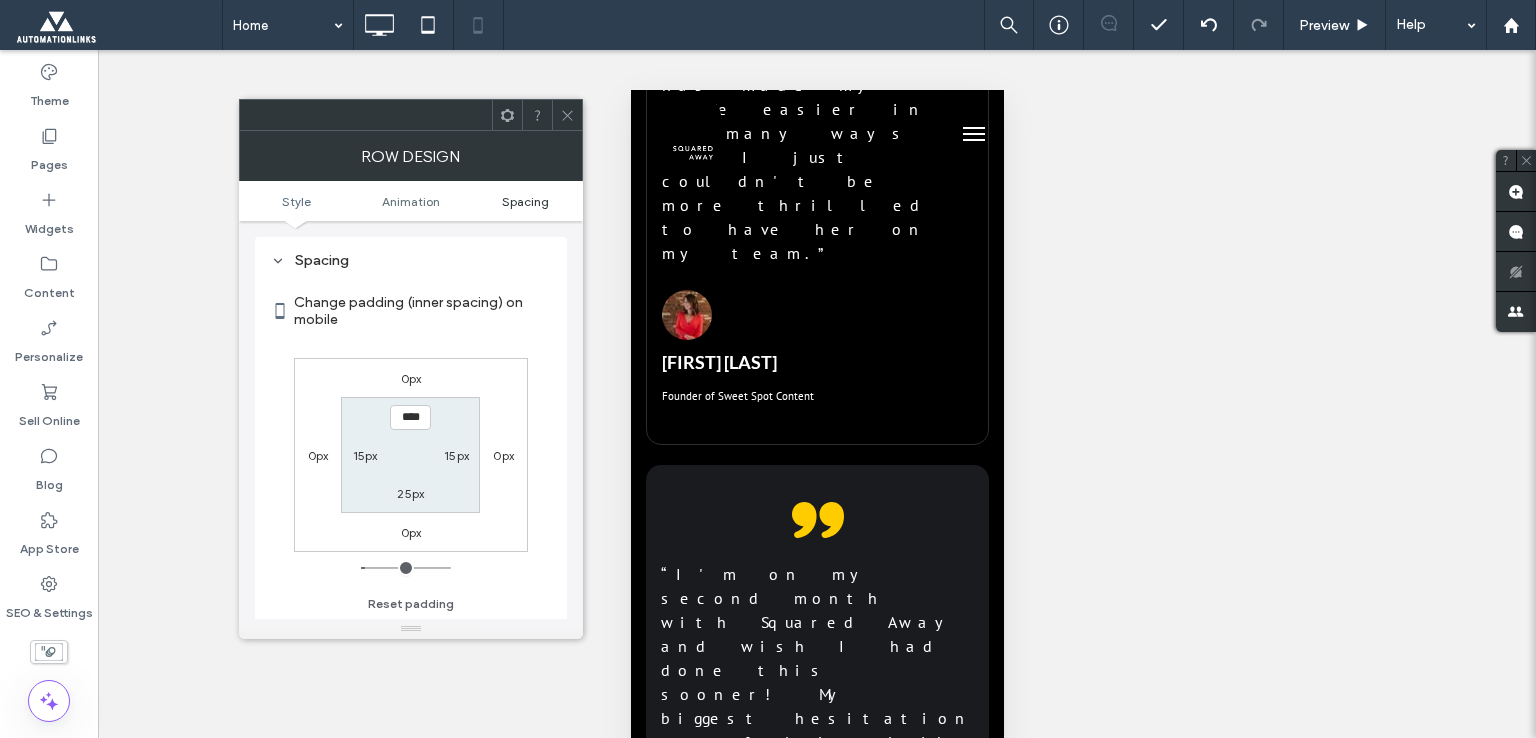 scroll, scrollTop: 394, scrollLeft: 0, axis: vertical 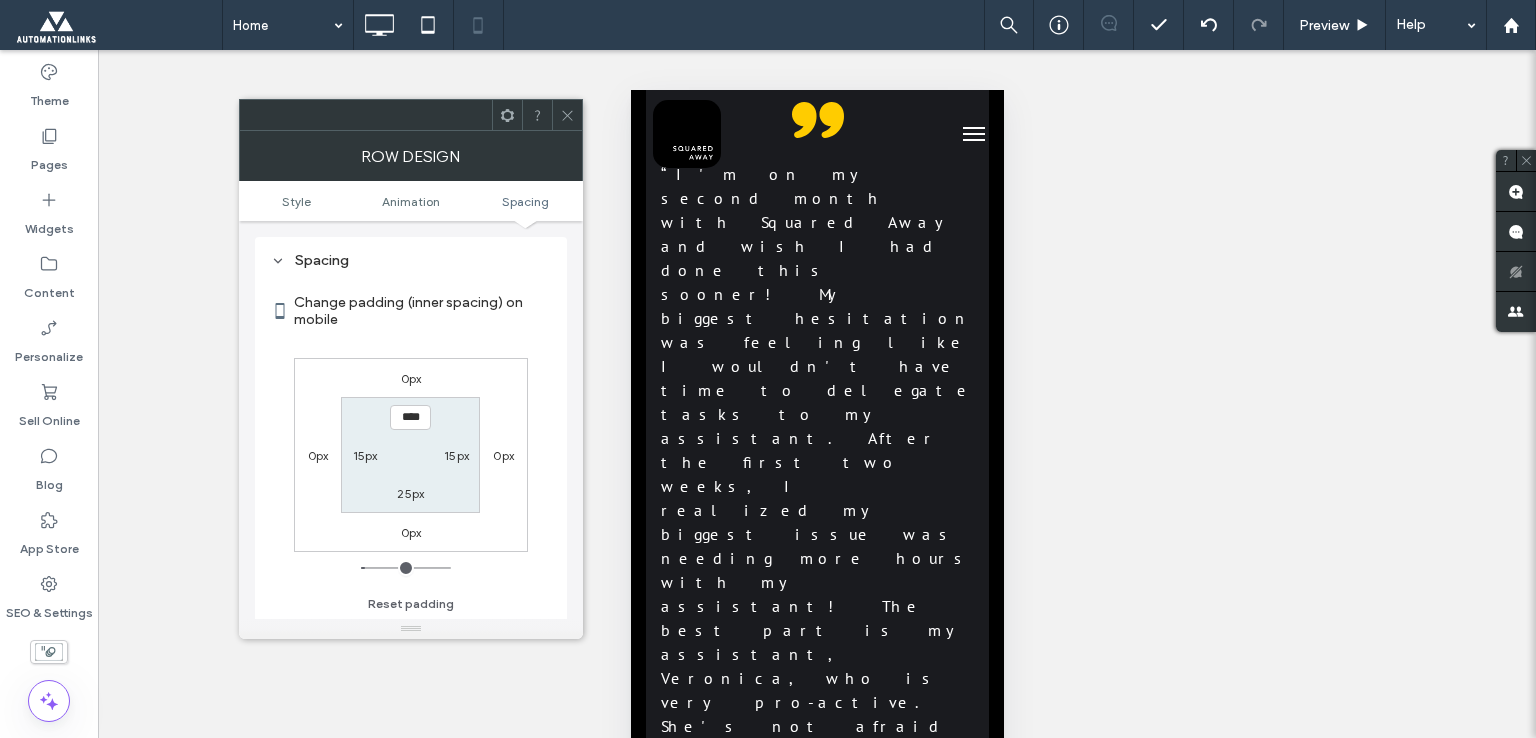 drag, startPoint x: 568, startPoint y: 120, endPoint x: 54, endPoint y: 217, distance: 523.07263 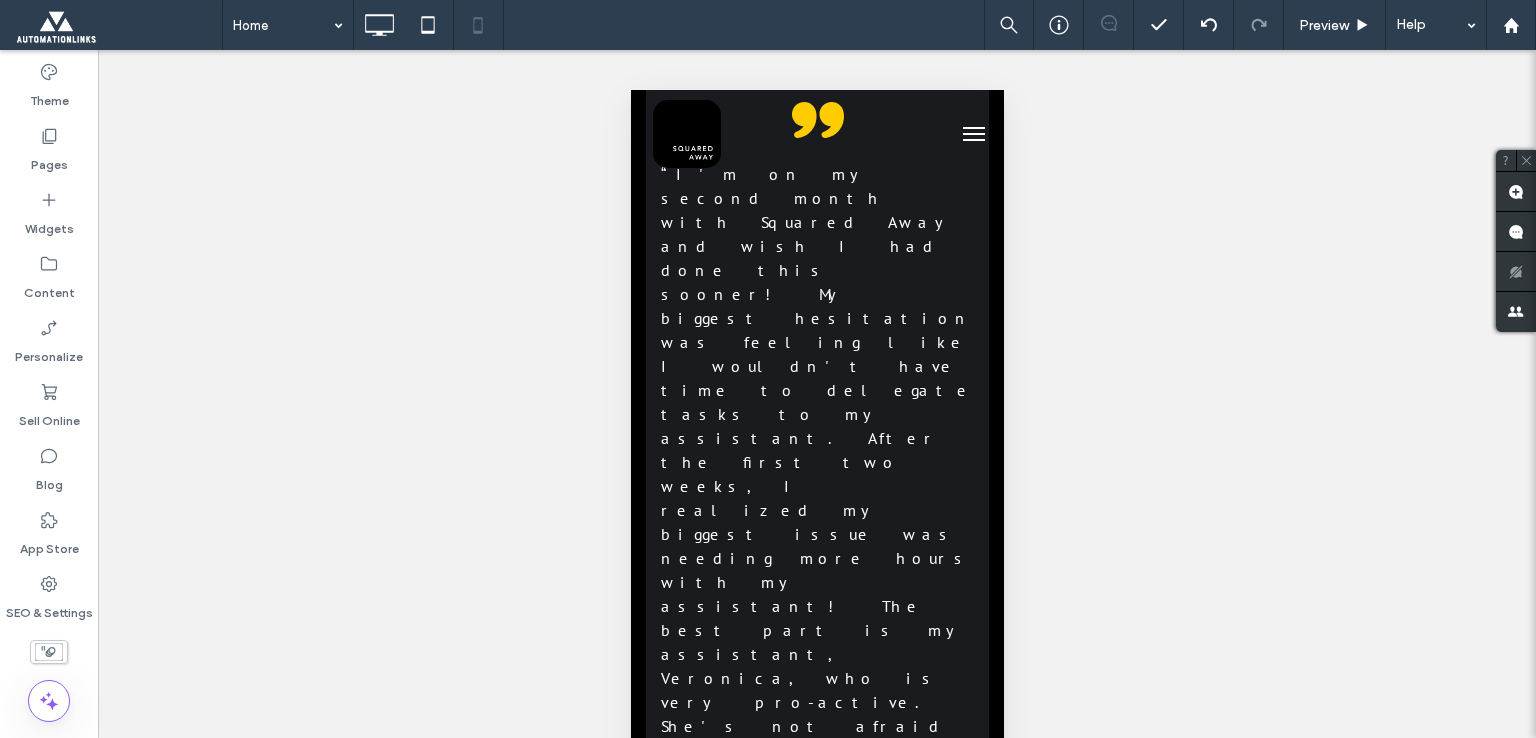 click at bounding box center [816, 6211] 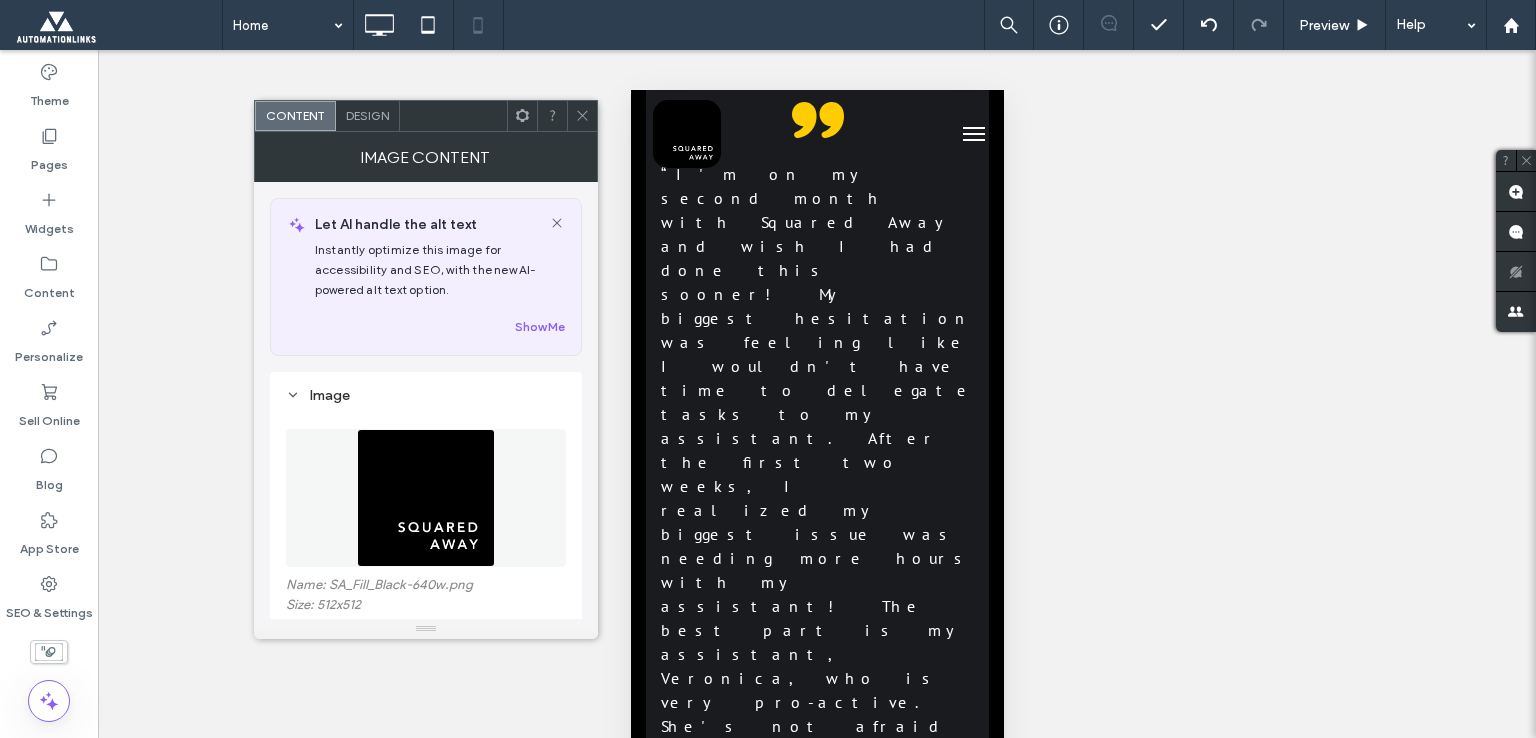 click on "Design" at bounding box center (368, 116) 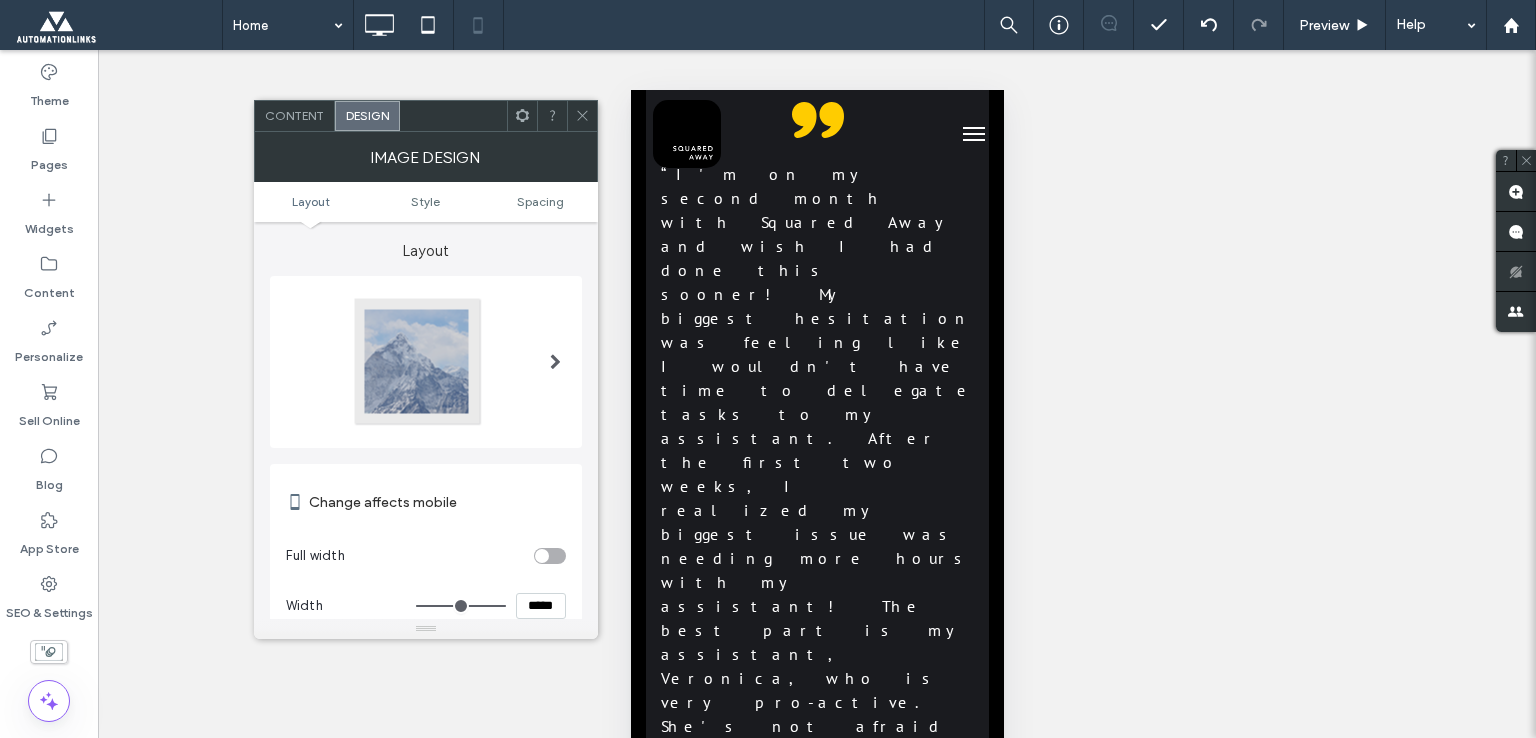 type on "***" 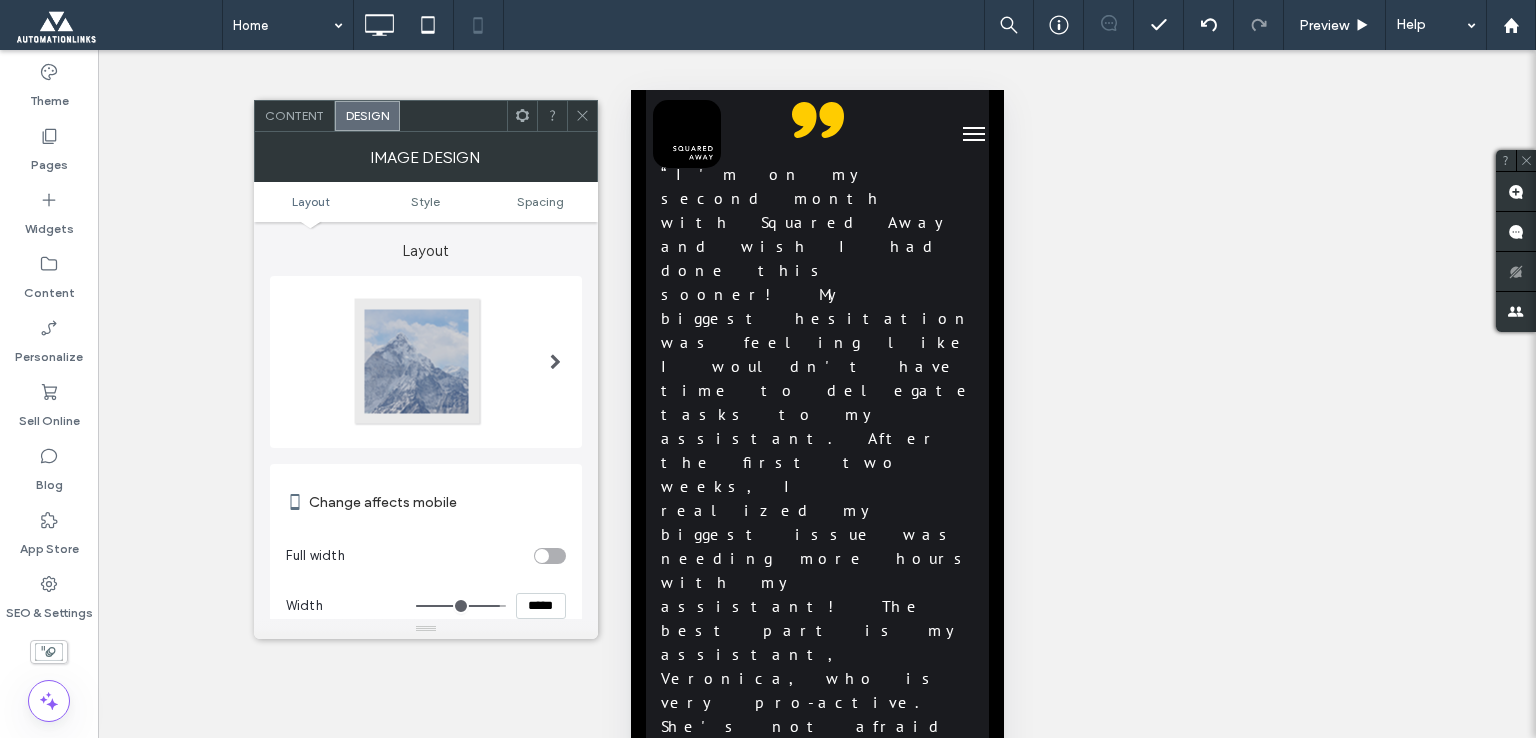 type on "***" 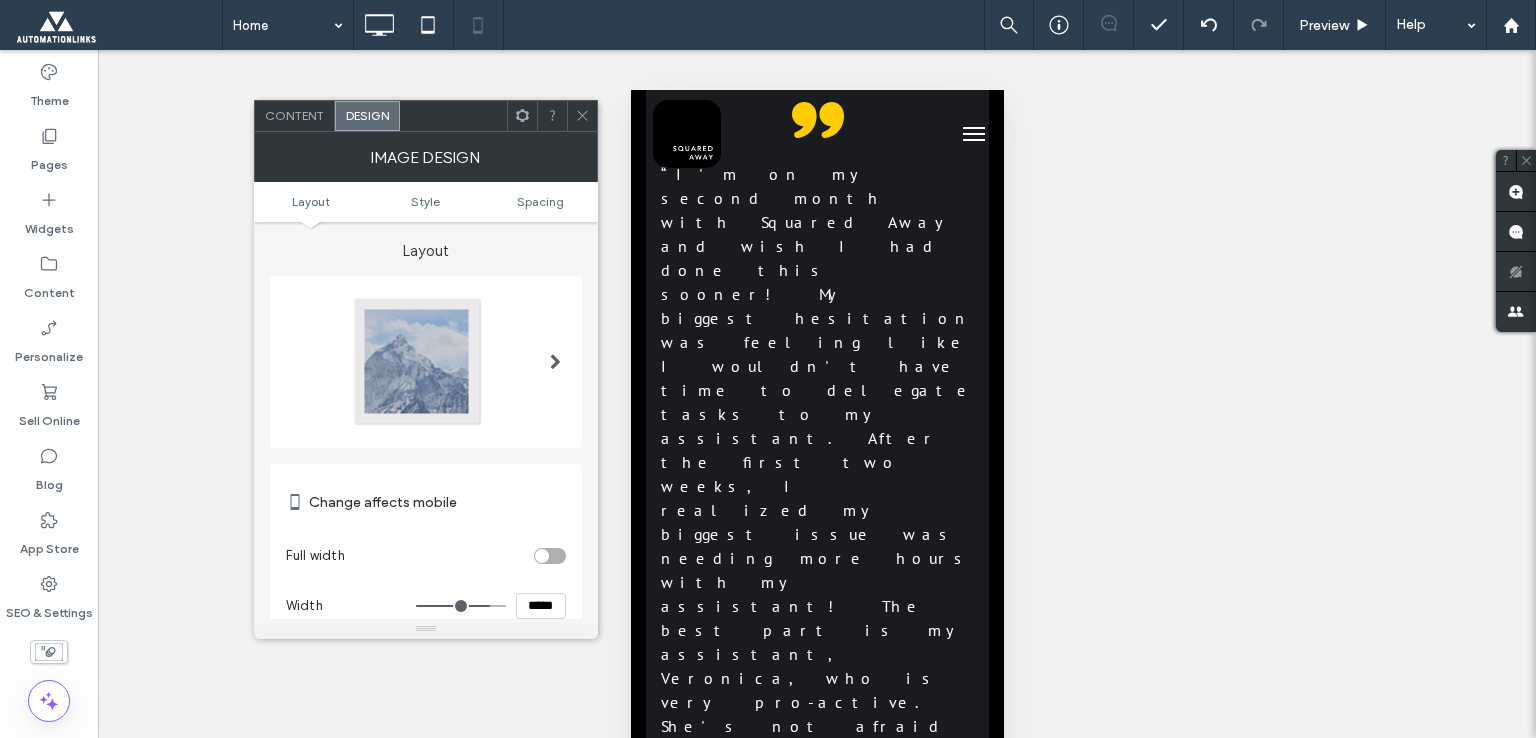 type on "***" 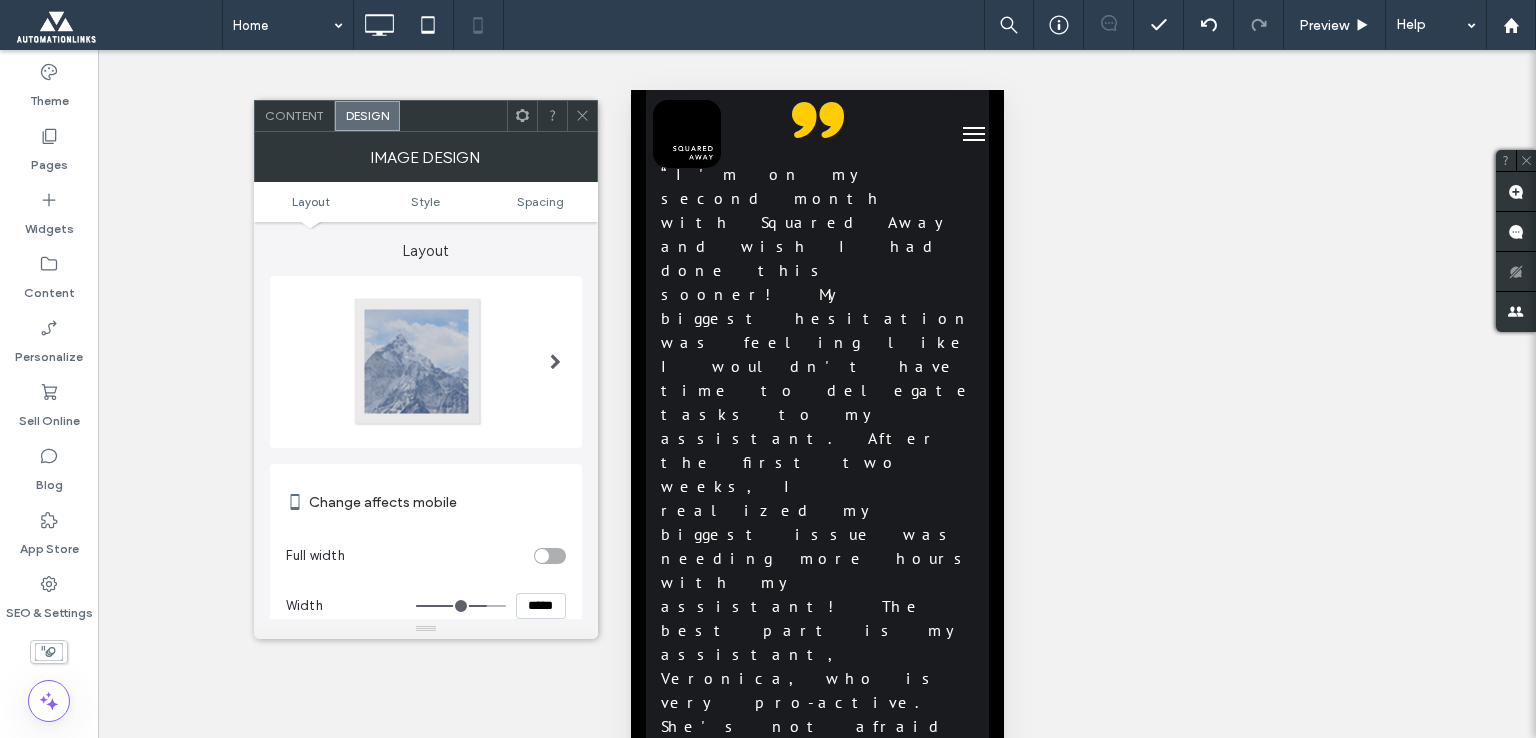 type on "***" 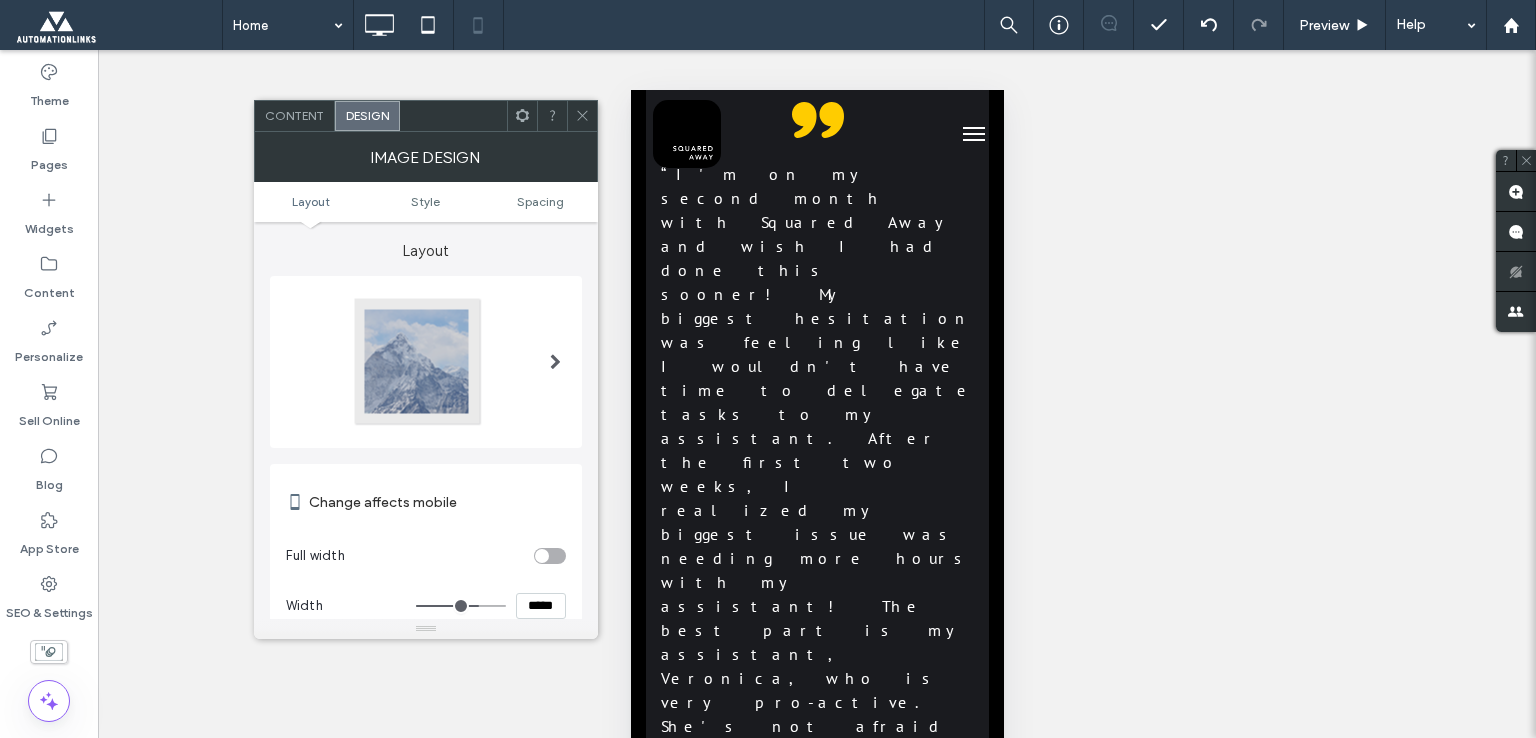 type on "***" 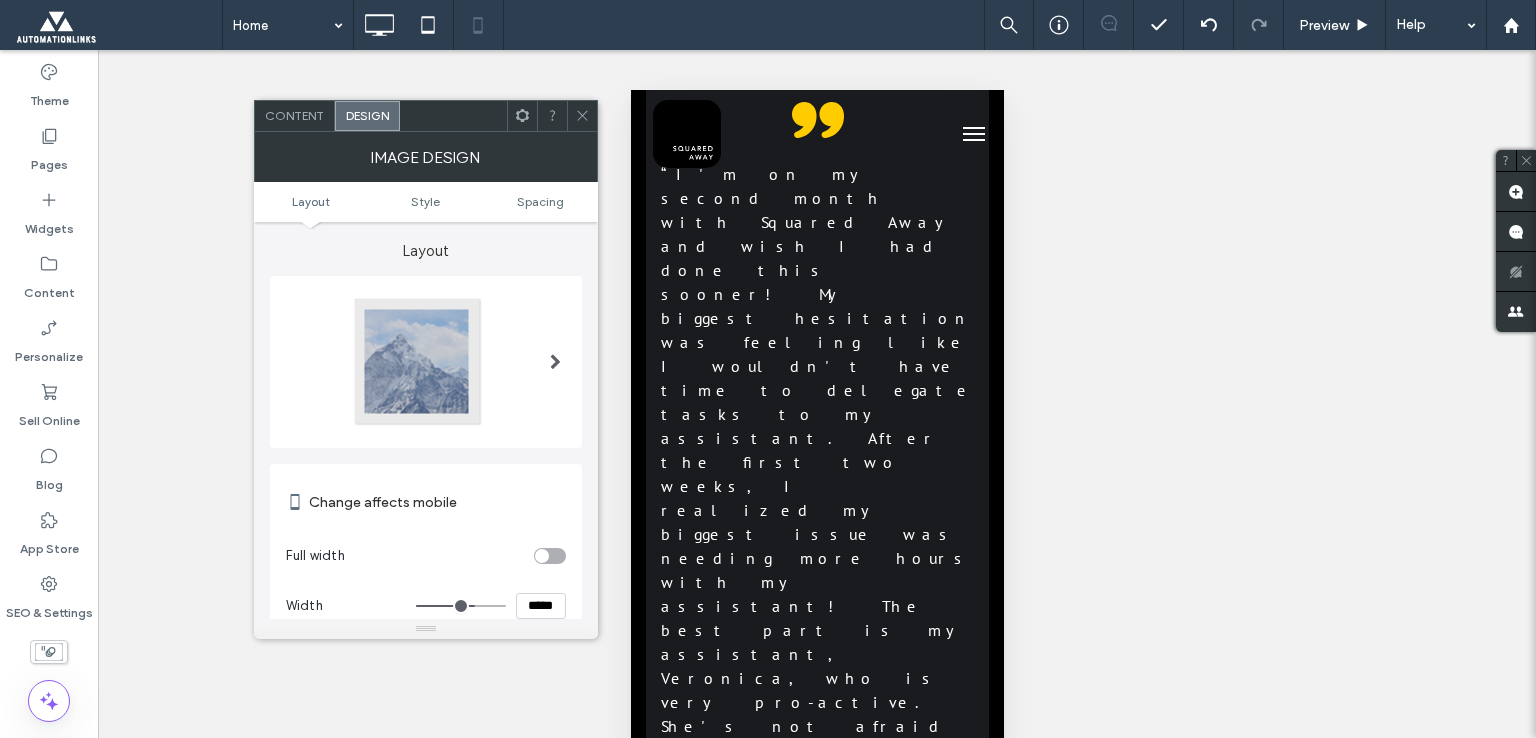 type on "***" 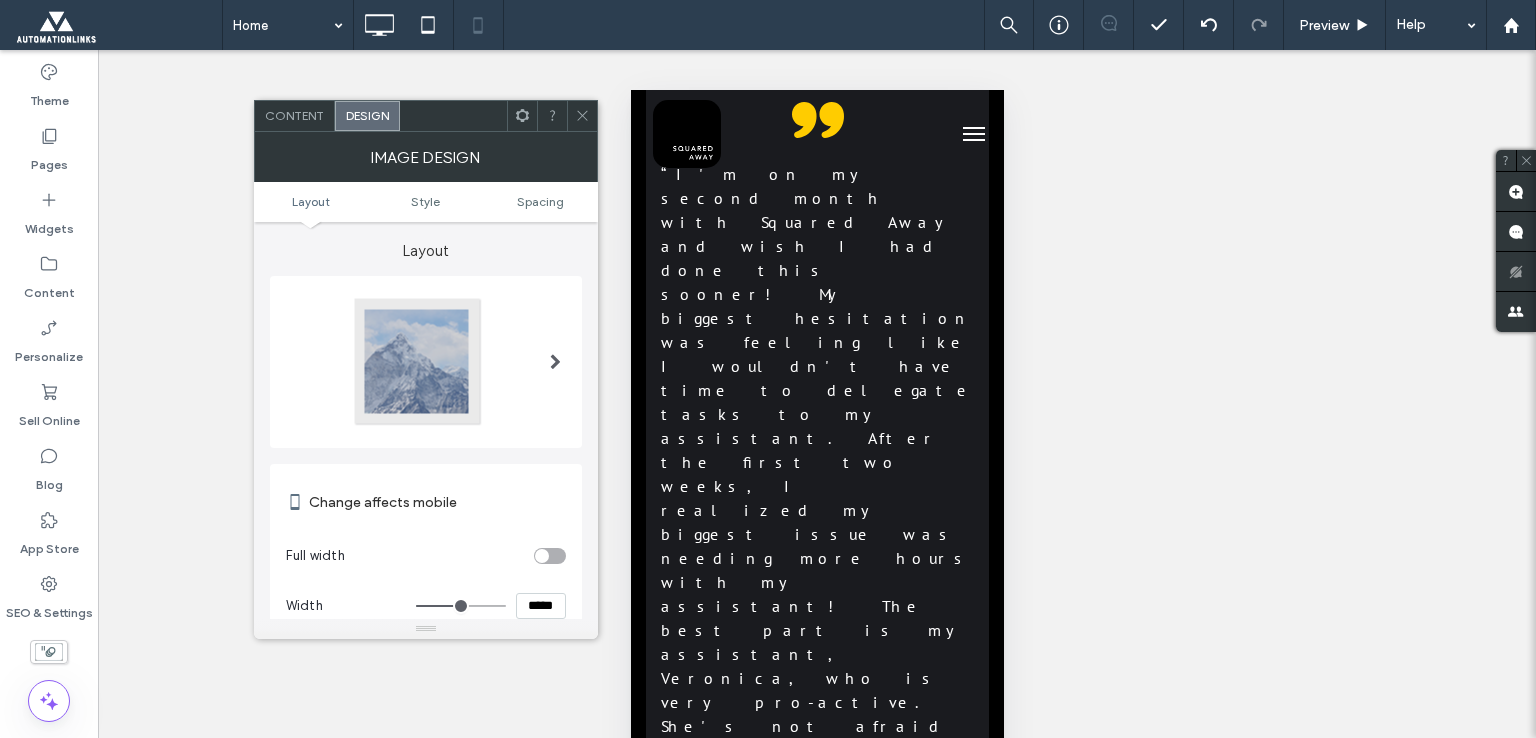 type on "***" 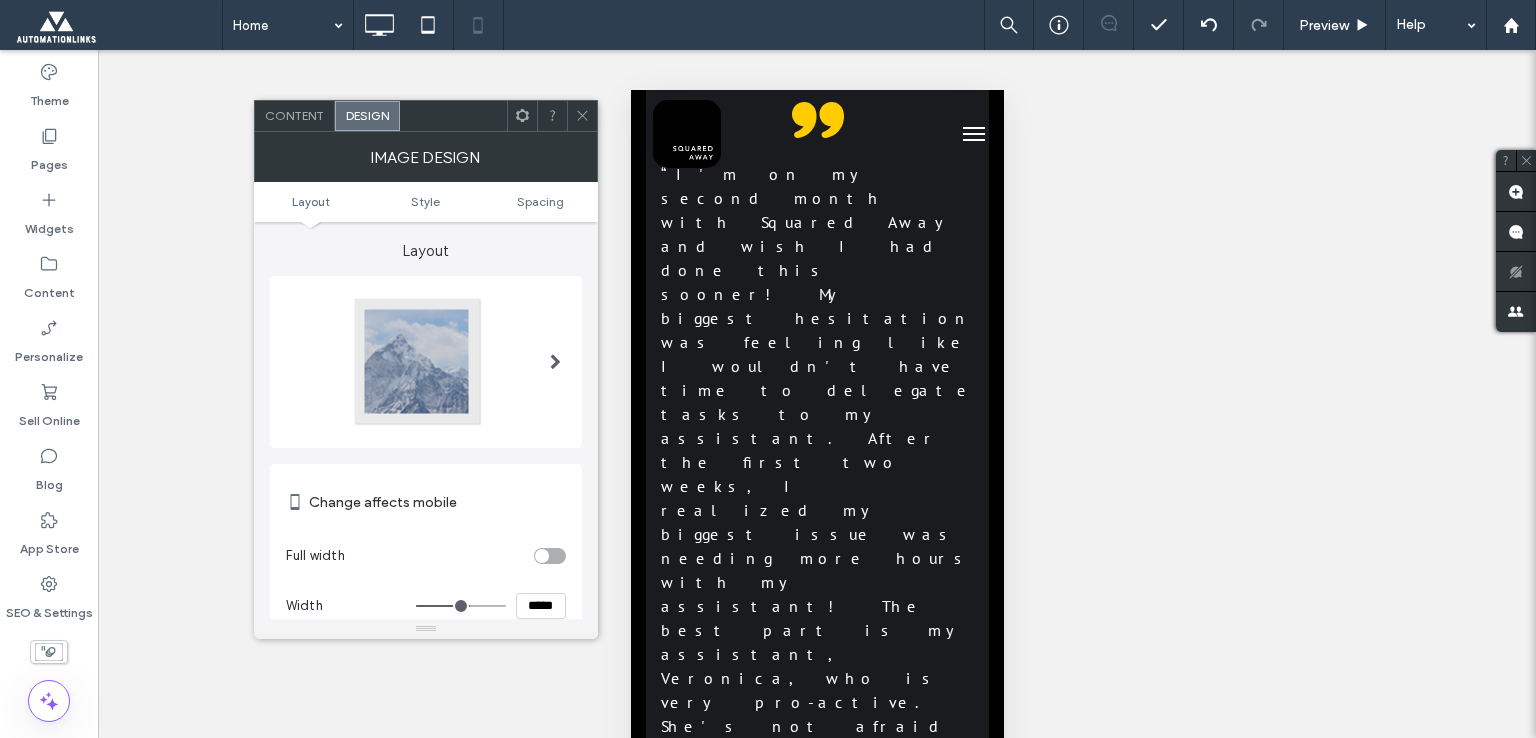drag, startPoint x: 496, startPoint y: 608, endPoint x: 468, endPoint y: 604, distance: 28.284271 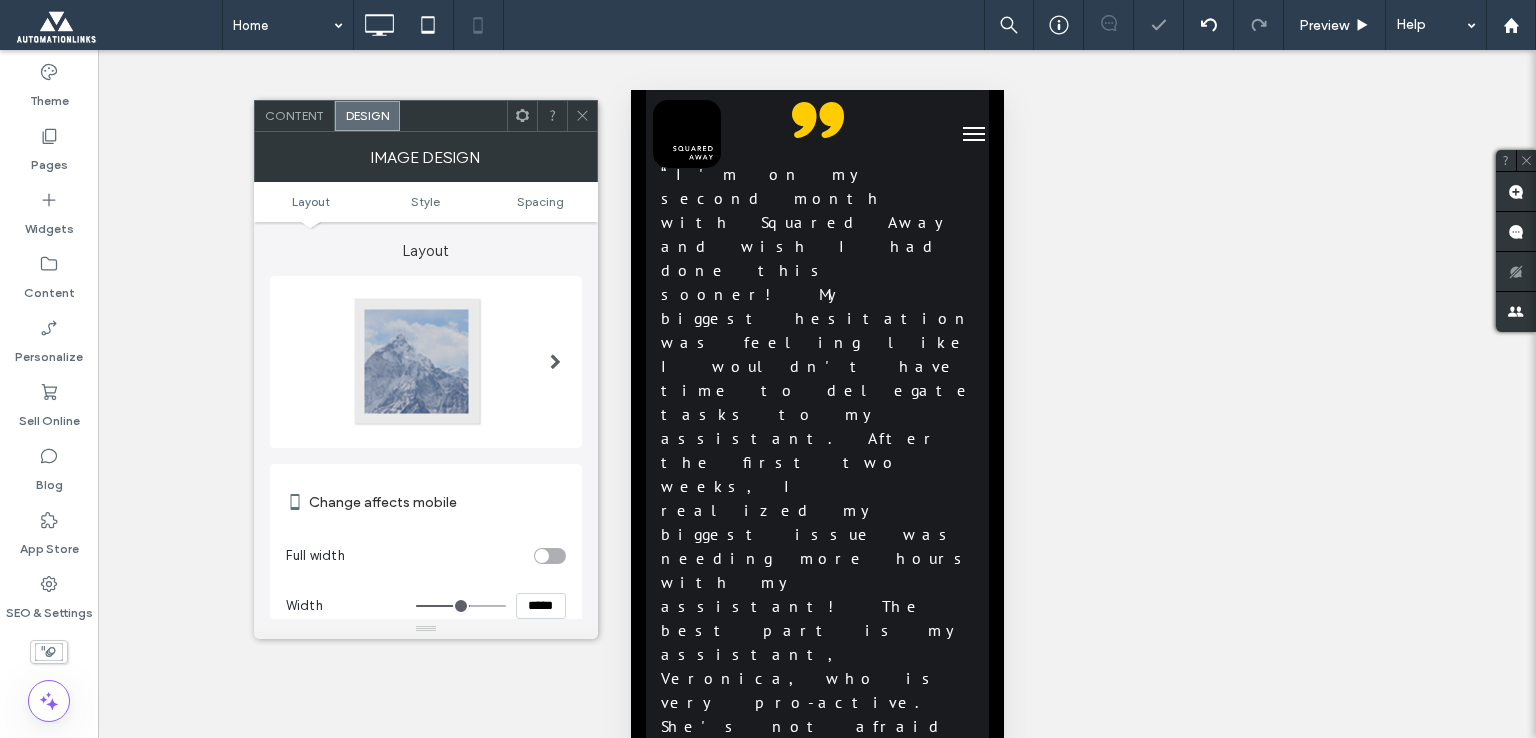 click 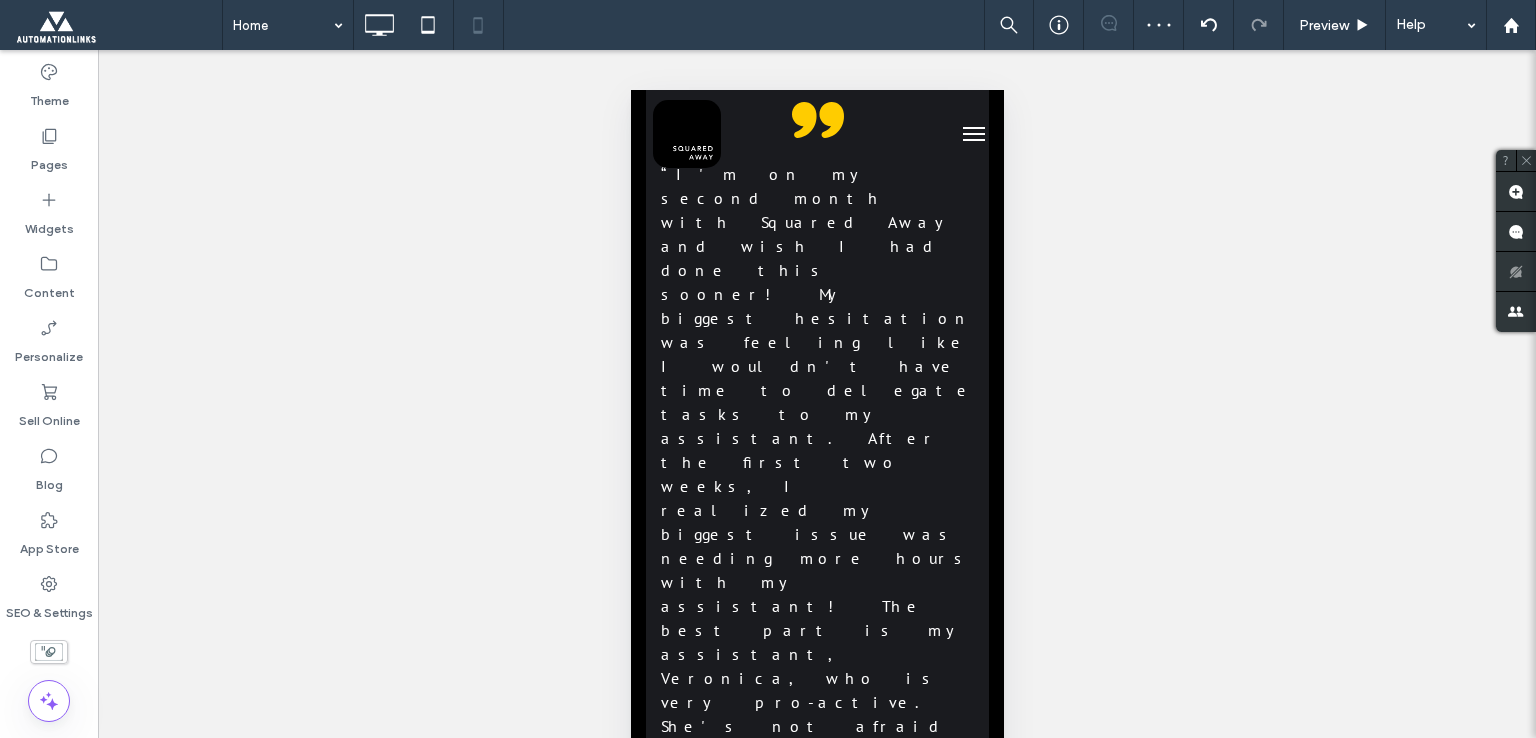 click at bounding box center [816, 6139] 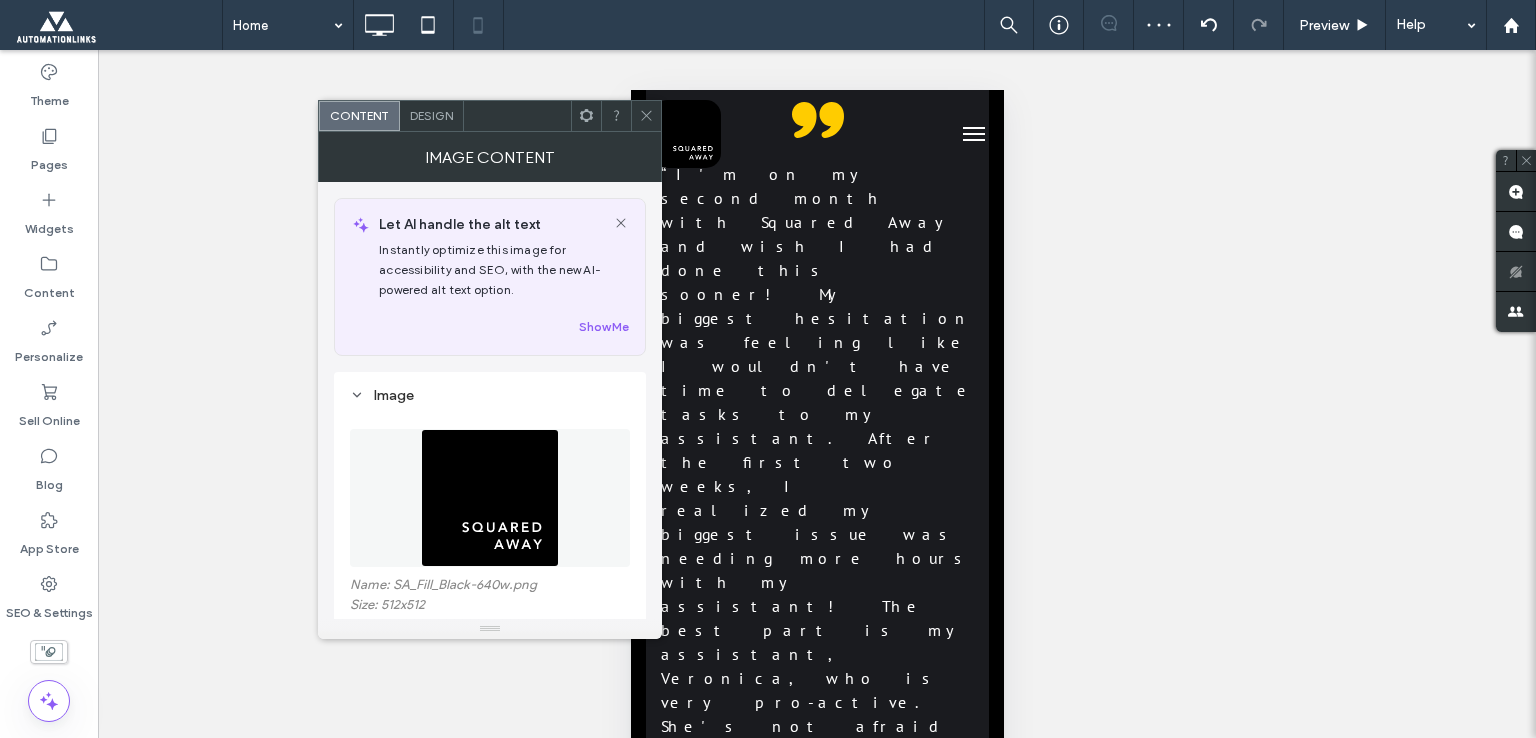 click on "Design" at bounding box center [431, 115] 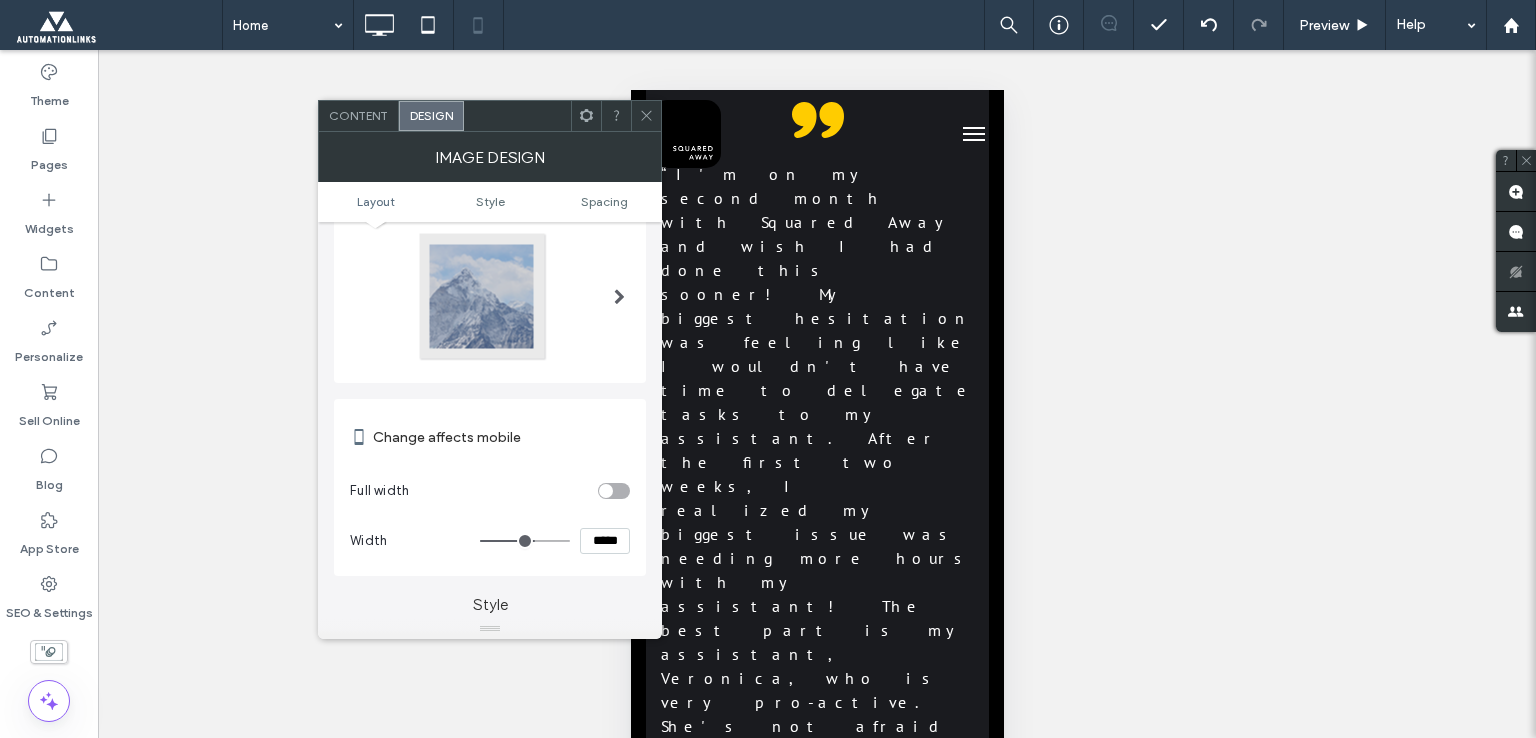 scroll, scrollTop: 100, scrollLeft: 0, axis: vertical 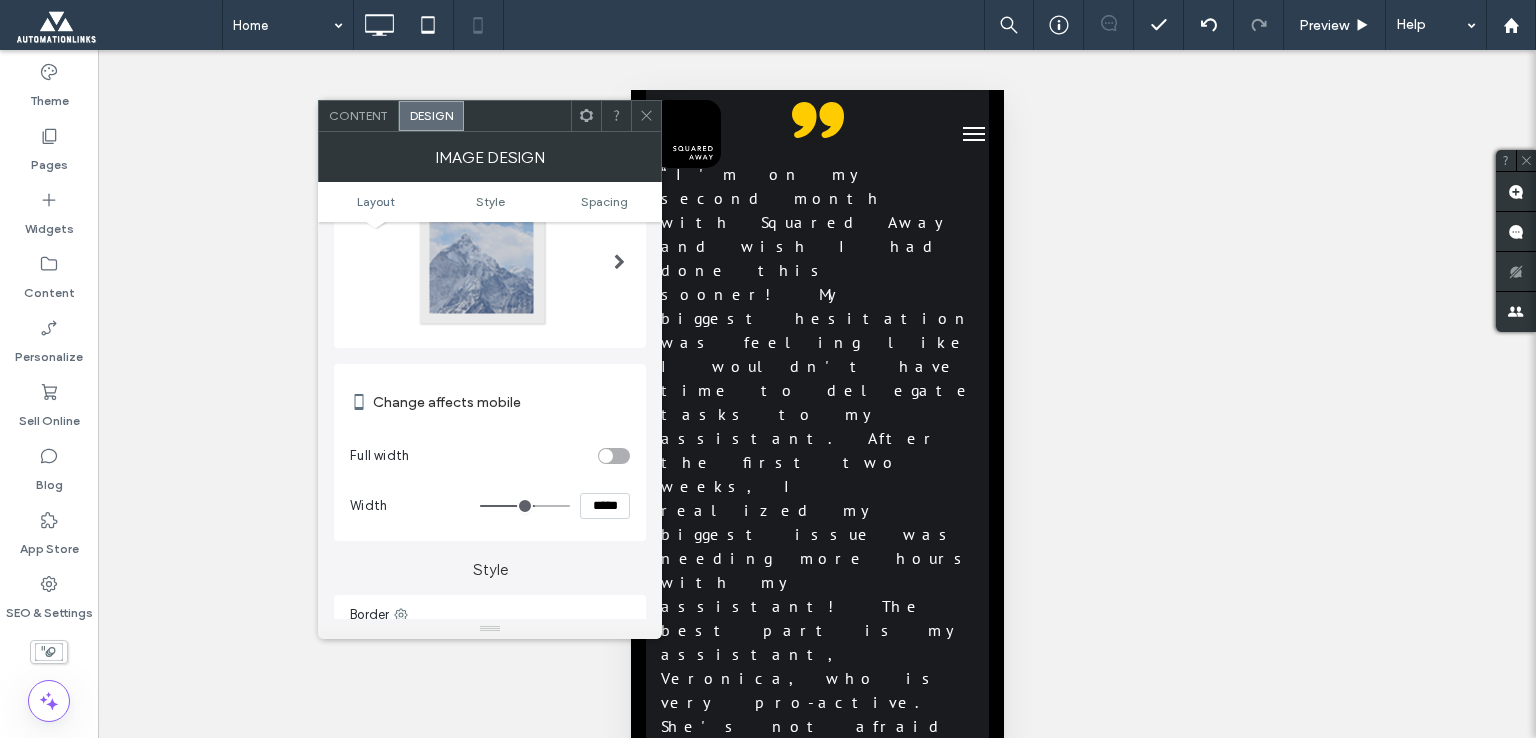click on "*****" at bounding box center [605, 506] 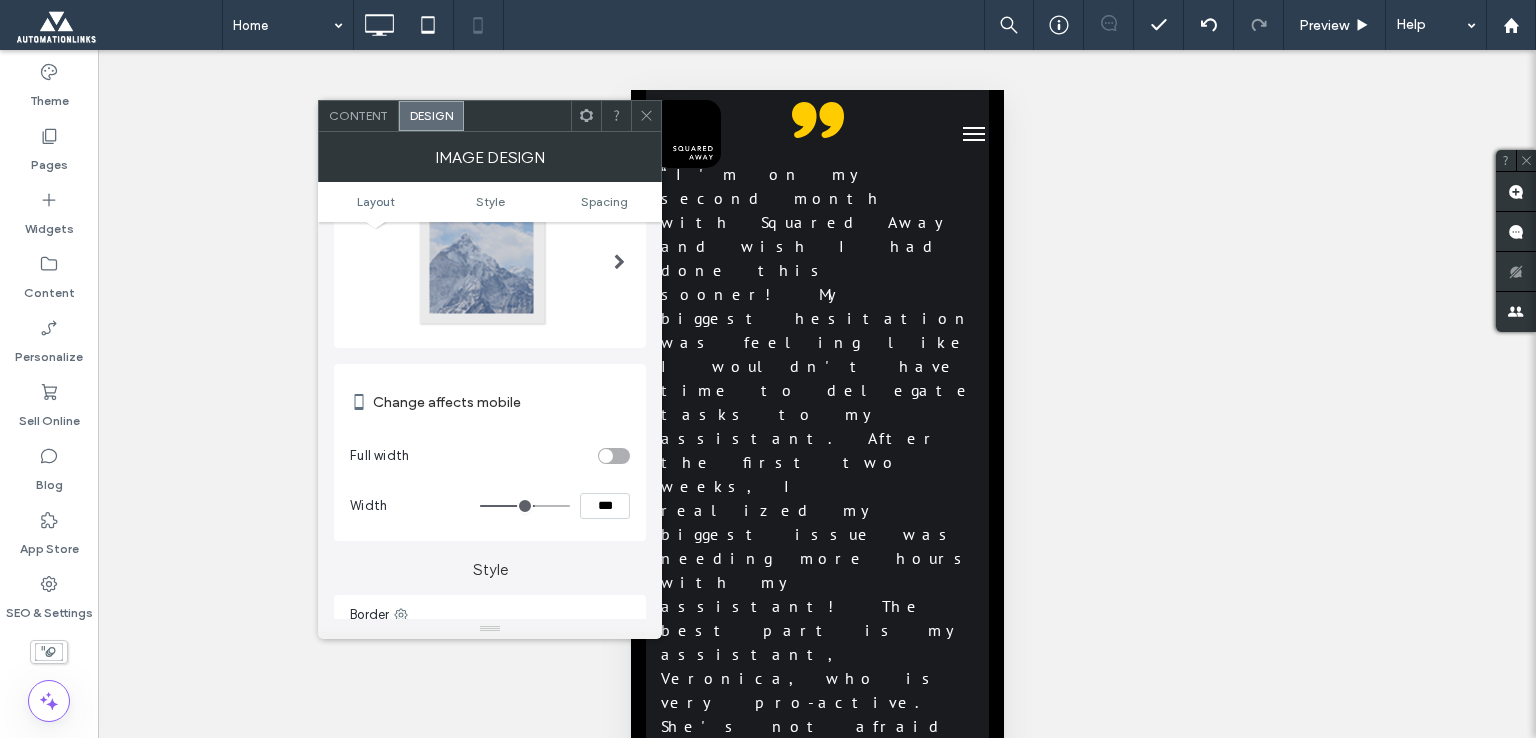 type on "*****" 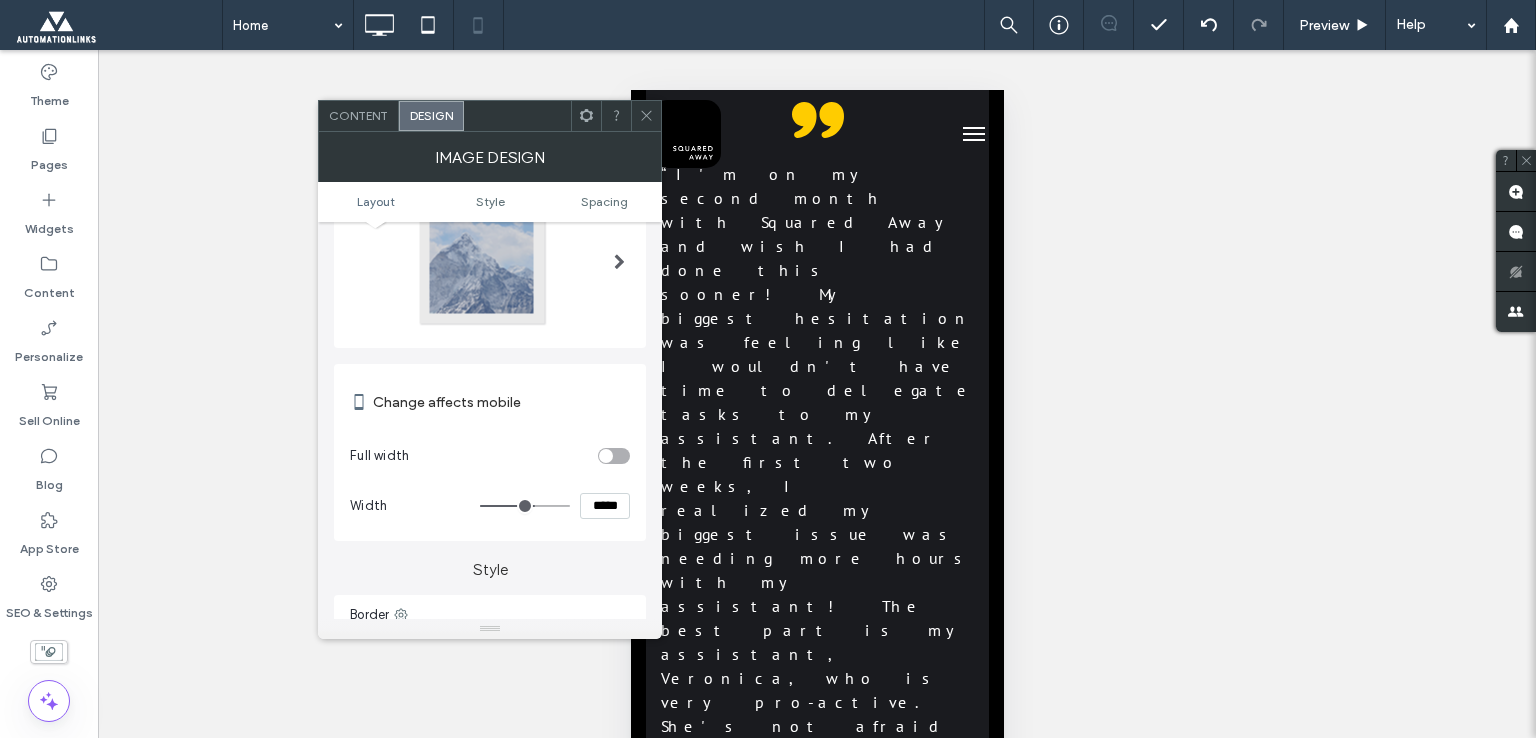type on "***" 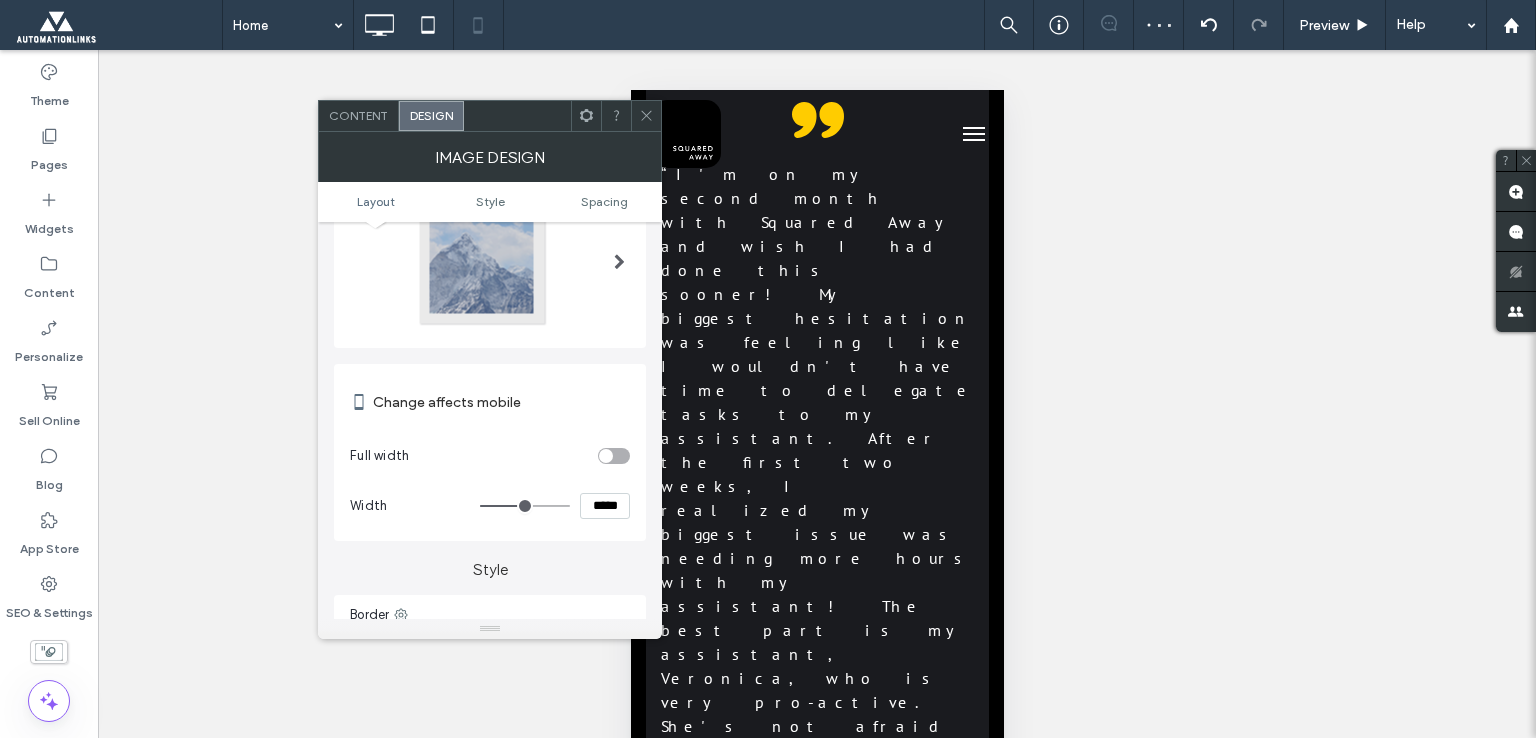 click 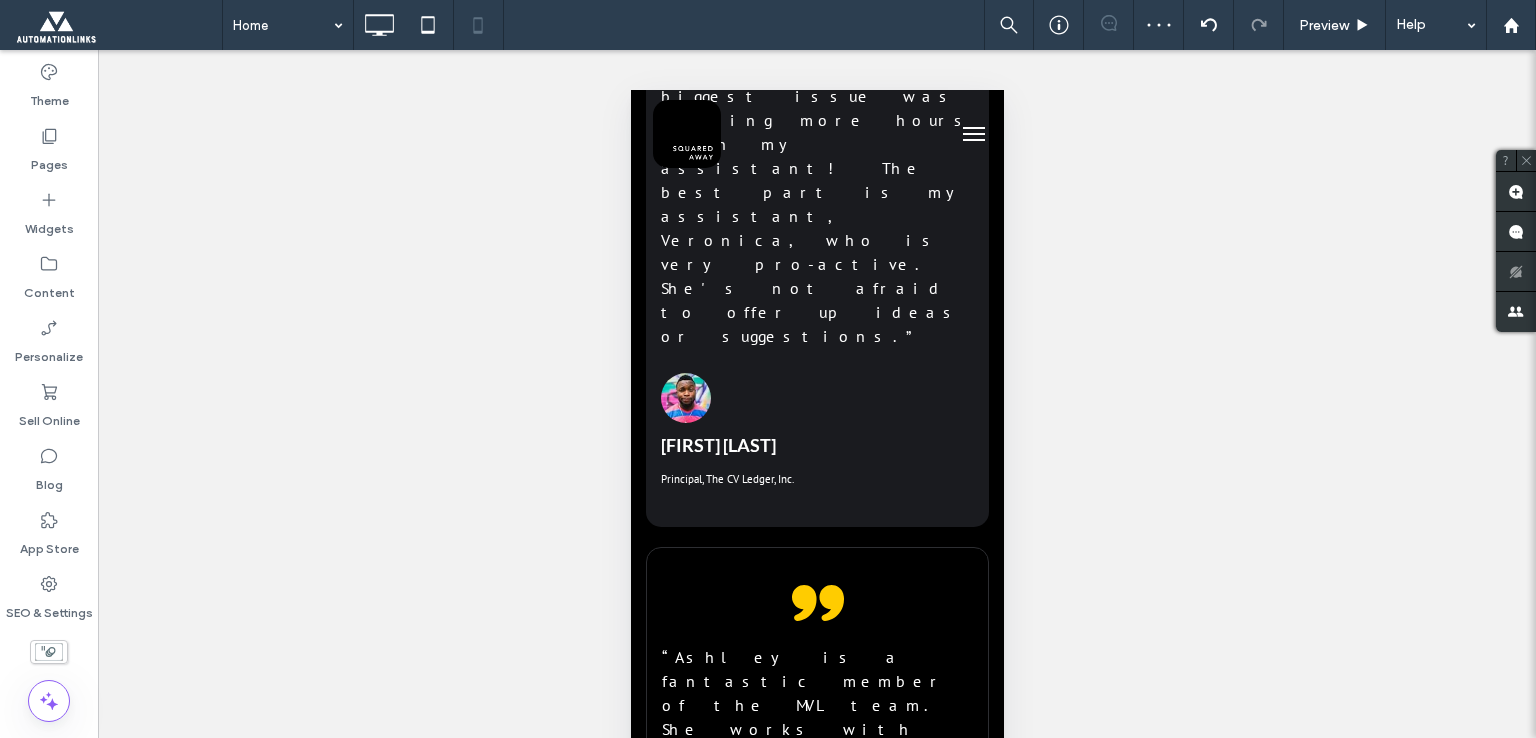 scroll, scrollTop: 14330, scrollLeft: 0, axis: vertical 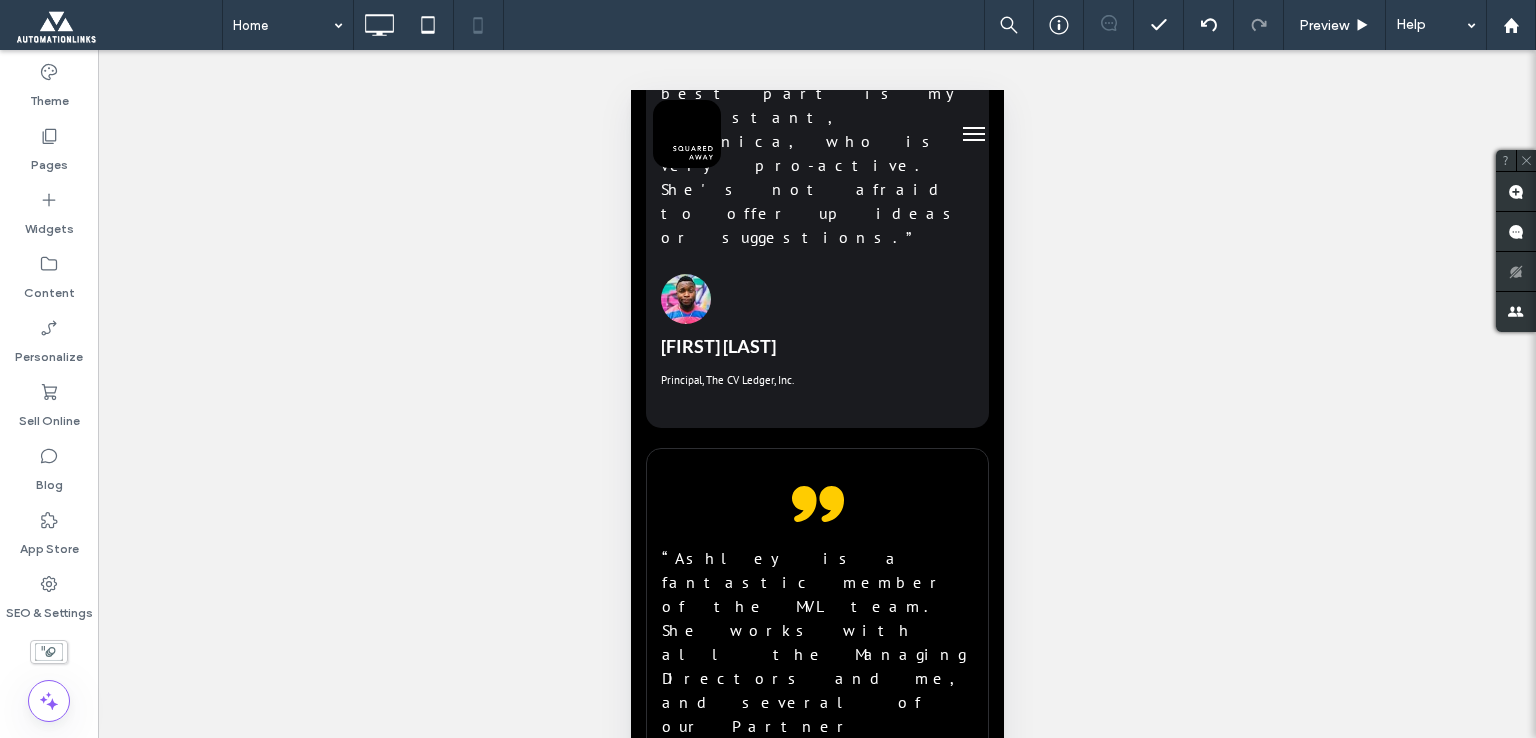 click on "*******" at bounding box center [803, 6320] 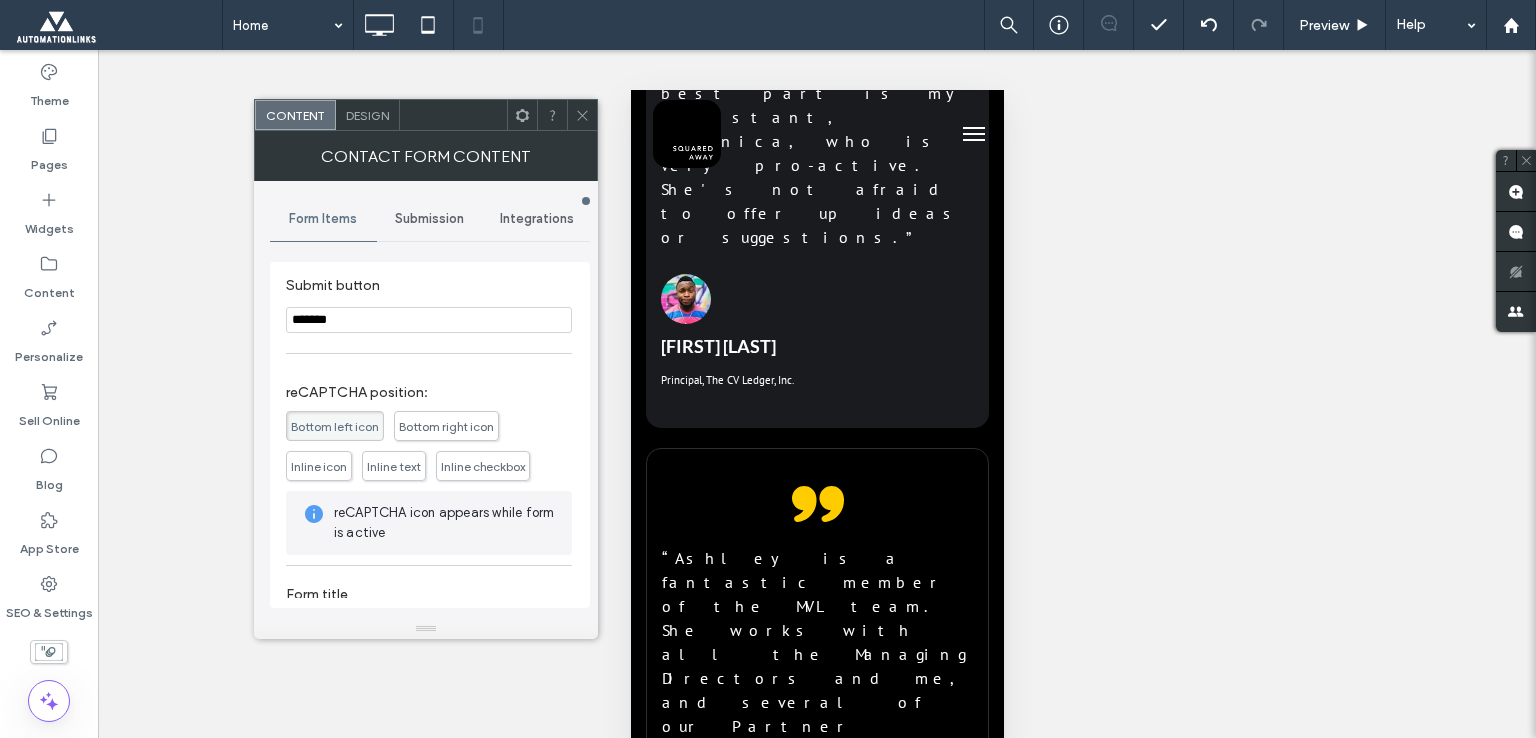 scroll, scrollTop: 247, scrollLeft: 0, axis: vertical 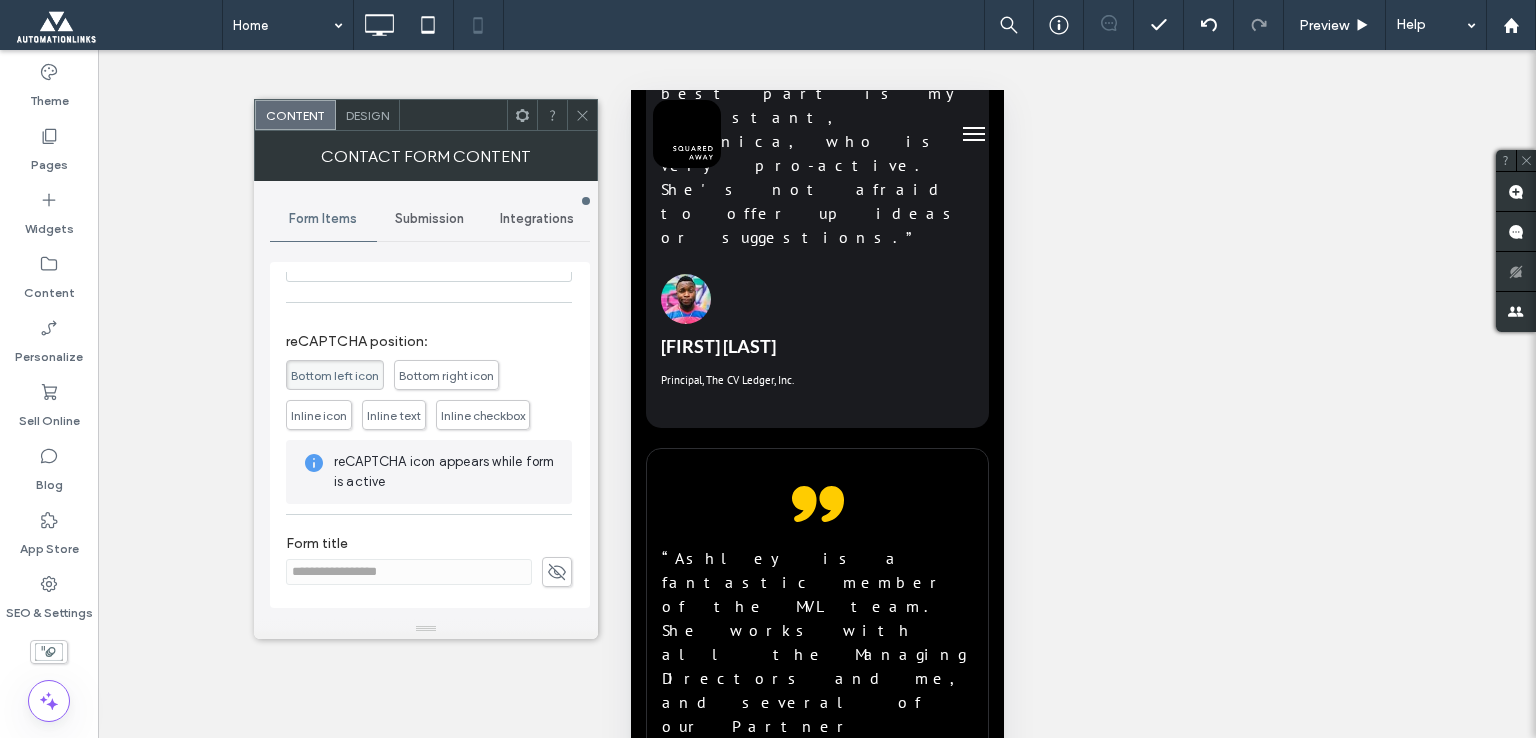 click on "Design" at bounding box center (368, 115) 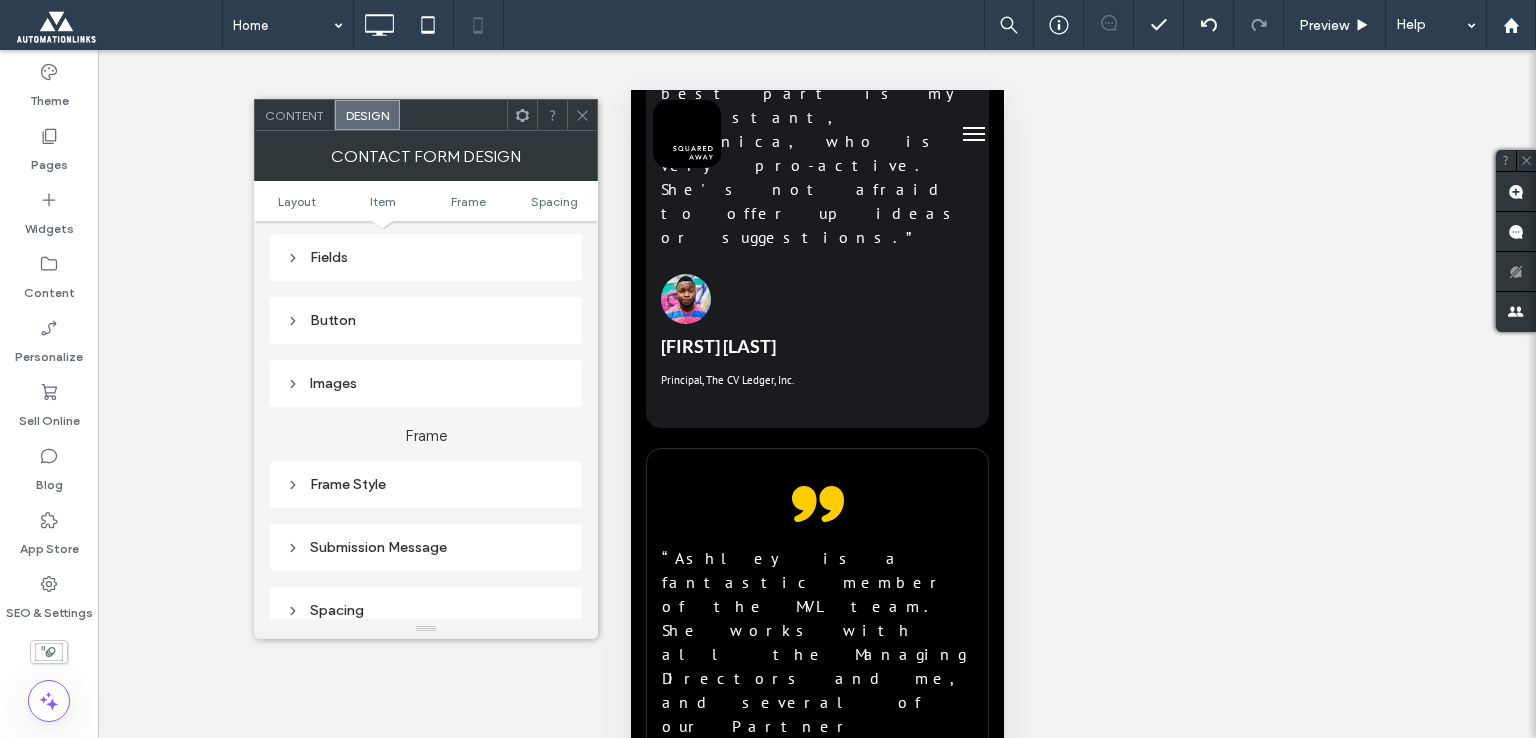 scroll, scrollTop: 300, scrollLeft: 0, axis: vertical 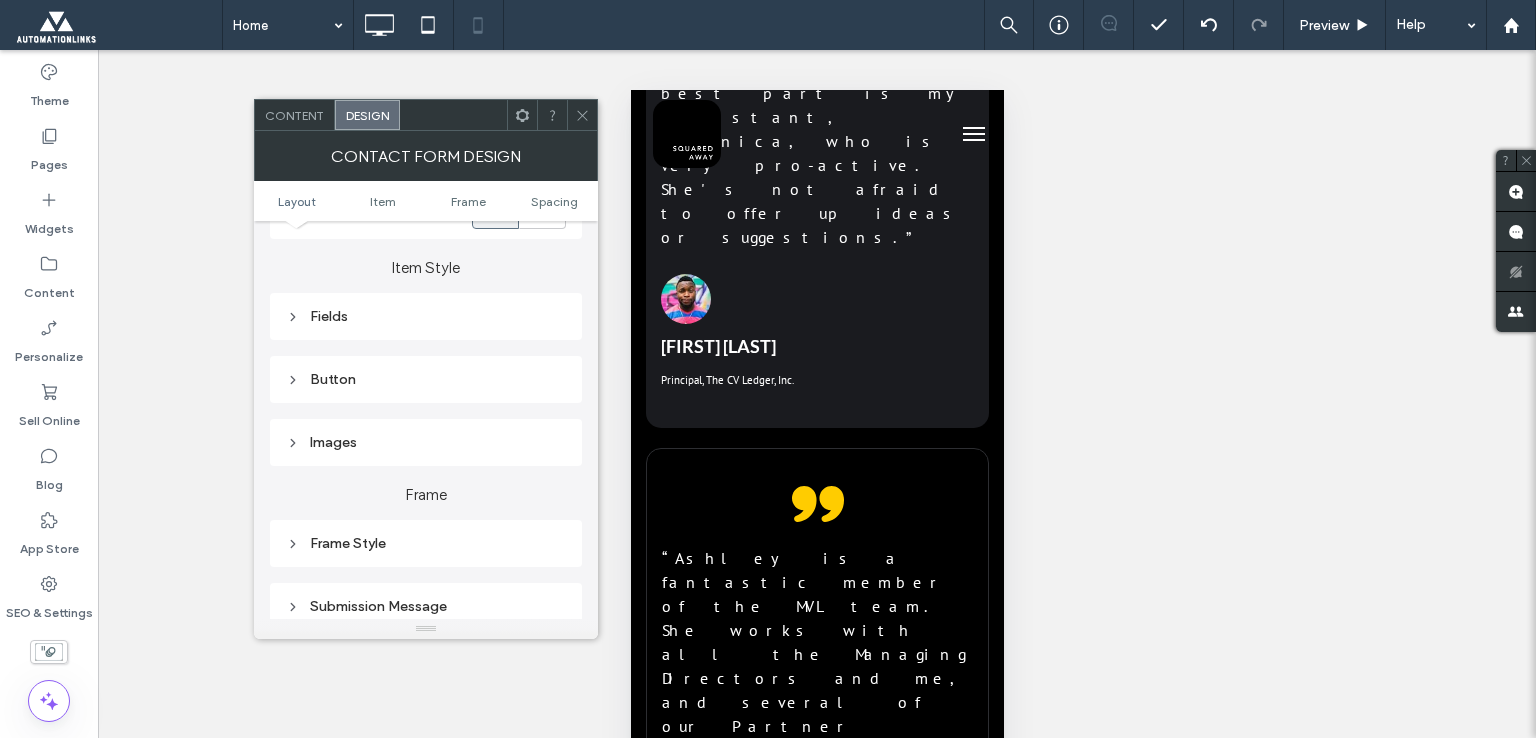 click on "Button" at bounding box center [426, 379] 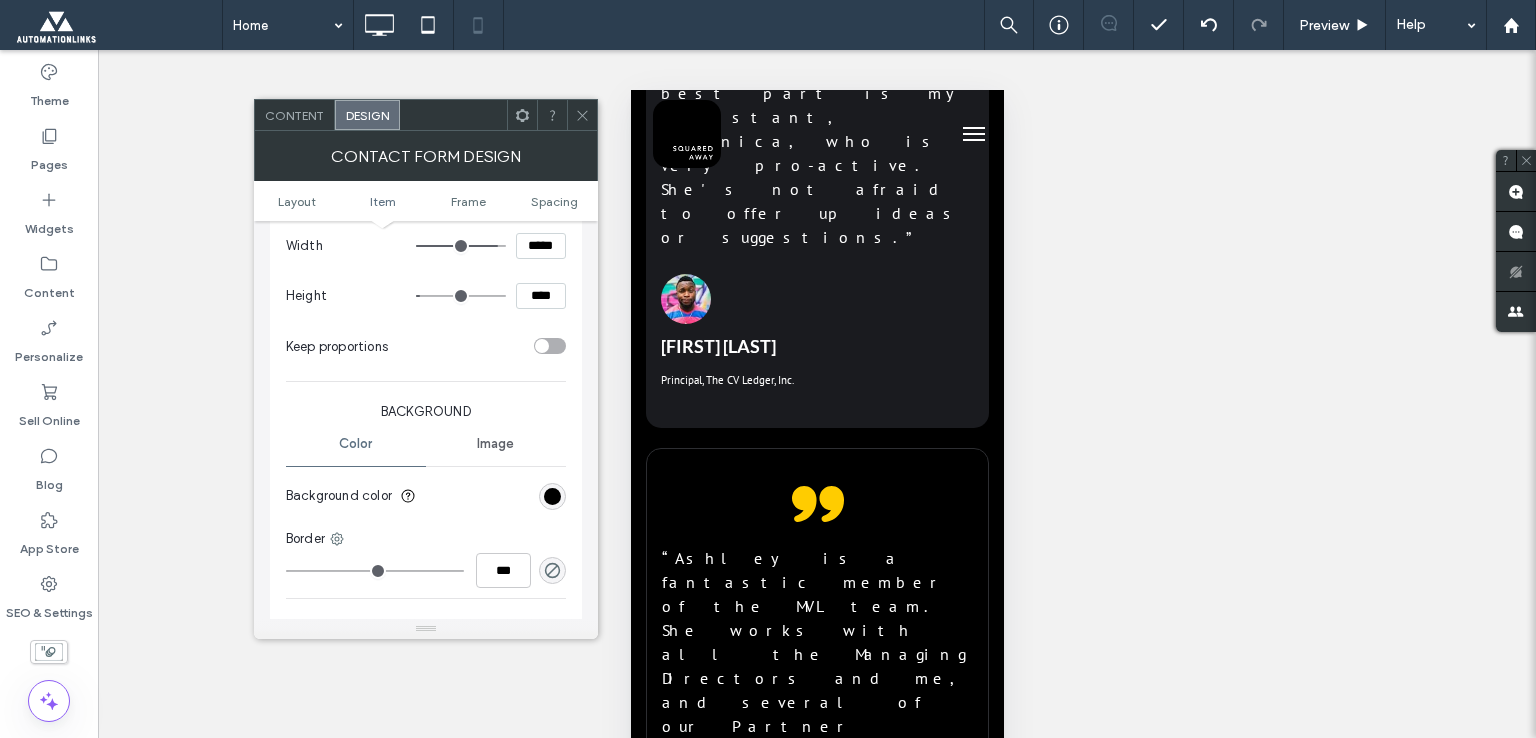 scroll, scrollTop: 700, scrollLeft: 0, axis: vertical 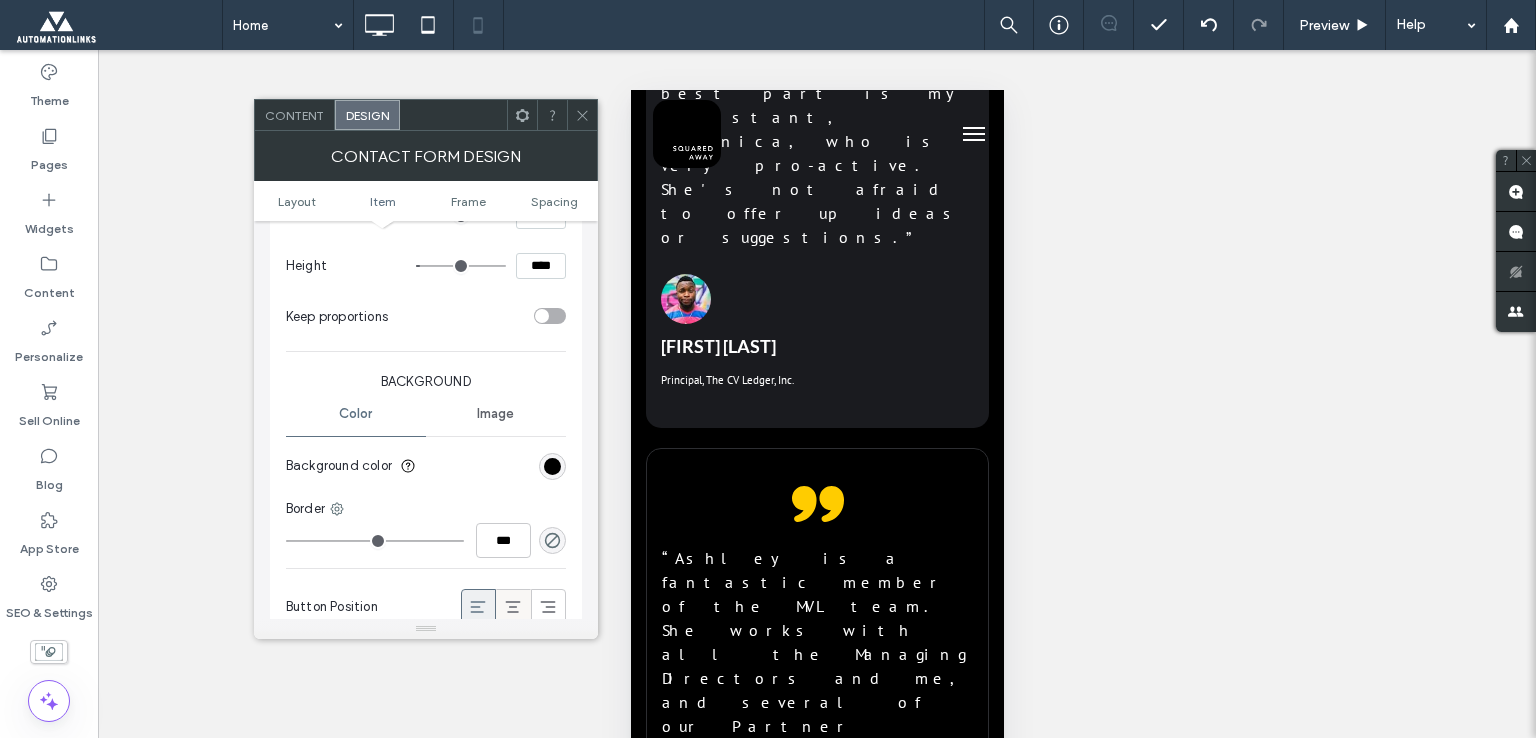 click at bounding box center (513, 606) 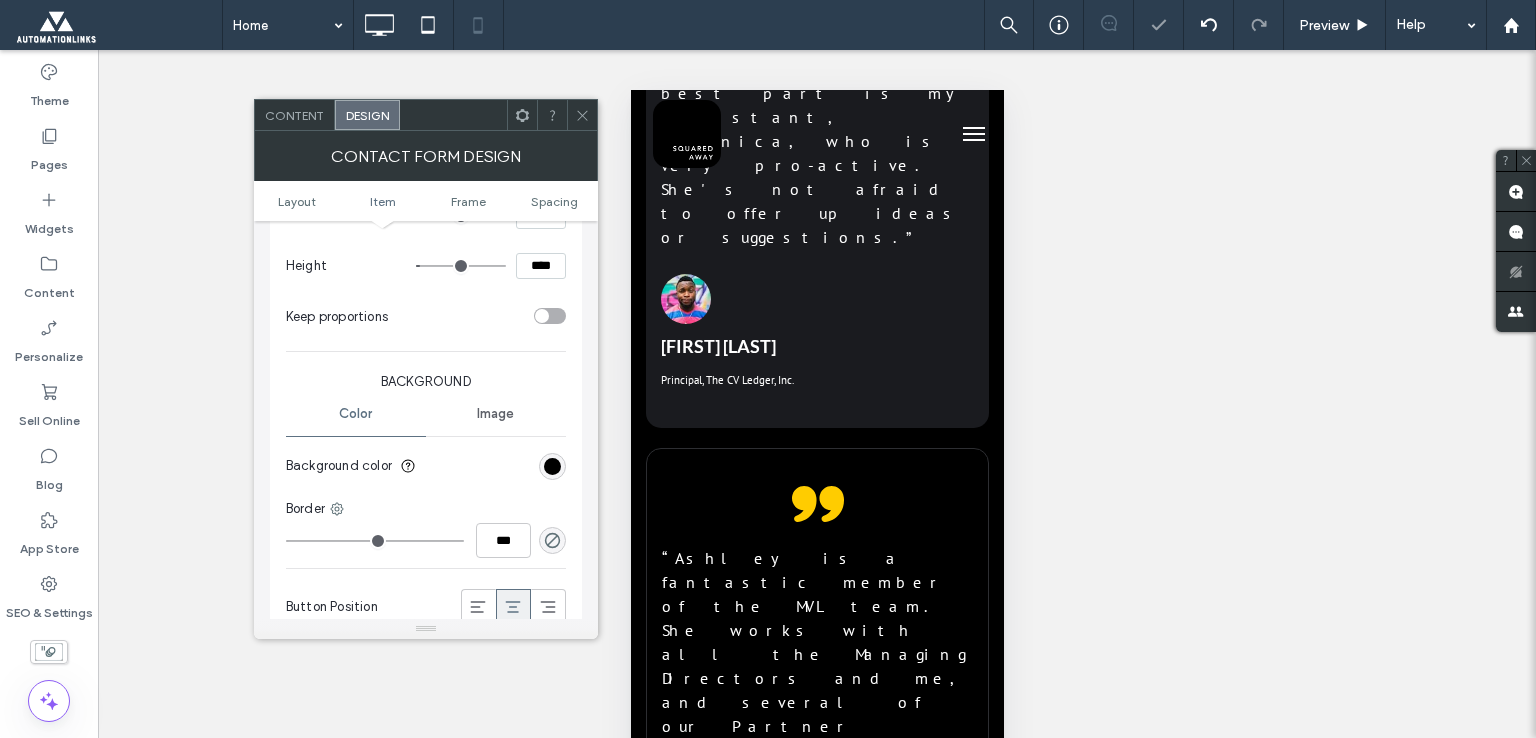 click 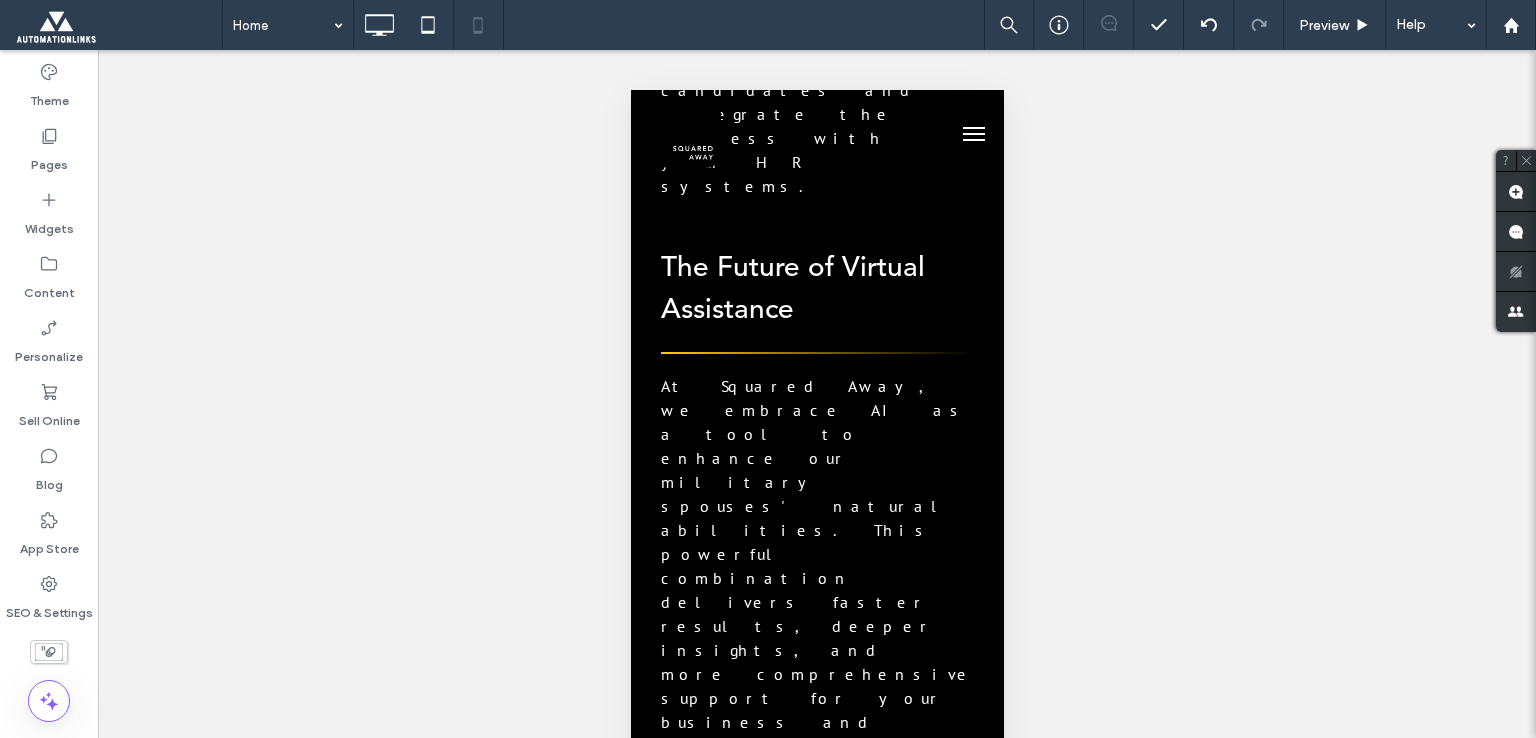 scroll, scrollTop: 6230, scrollLeft: 0, axis: vertical 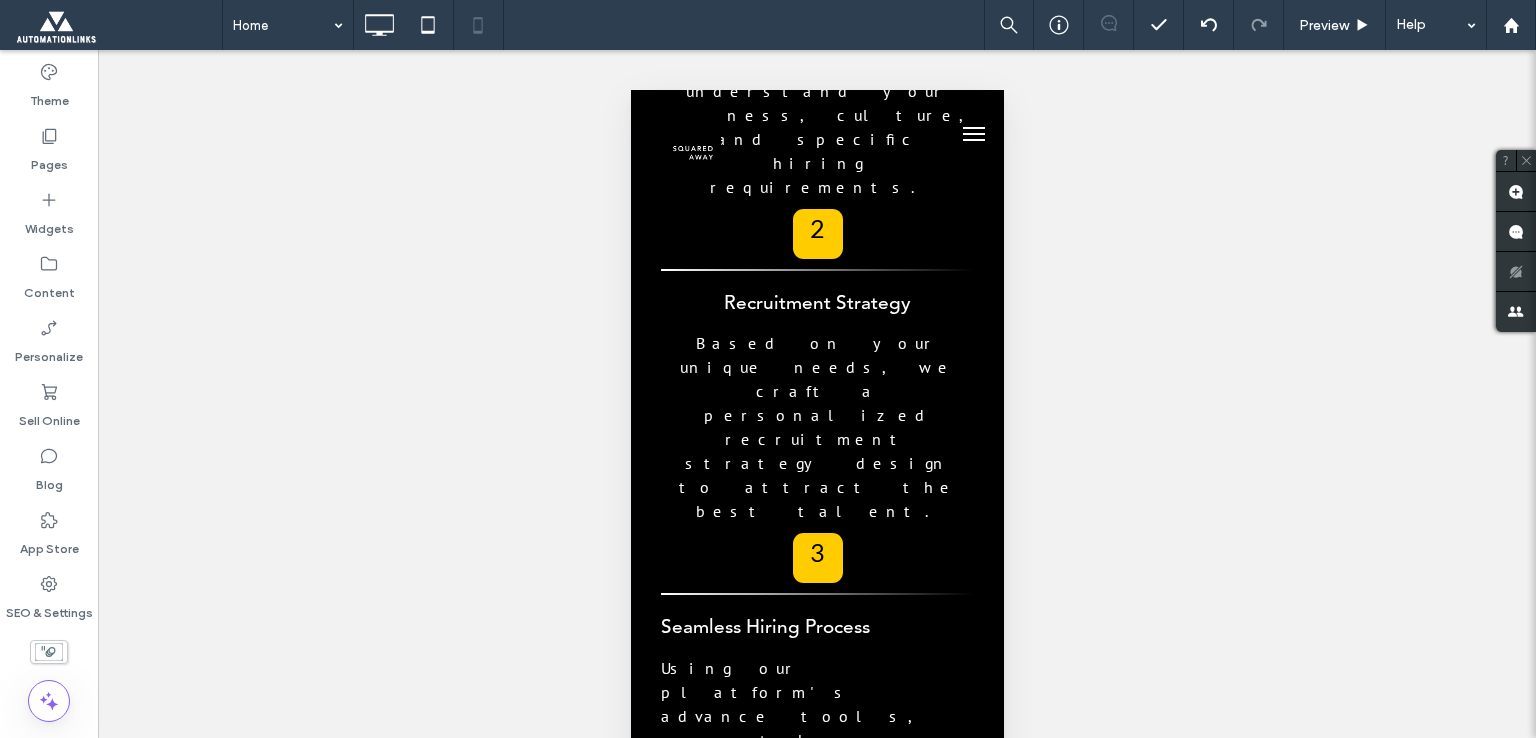 click at bounding box center [973, 134] 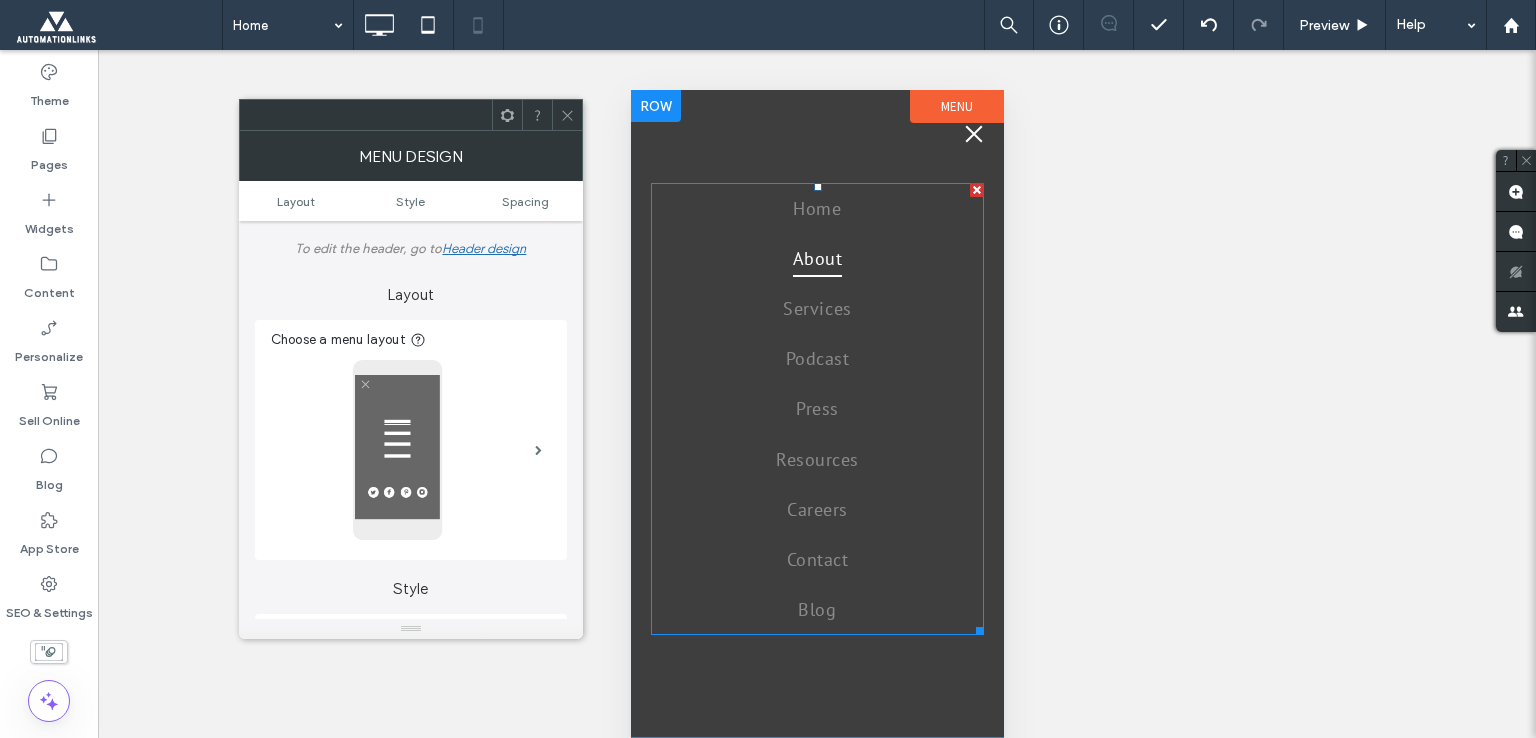 click on "About" at bounding box center [816, 258] 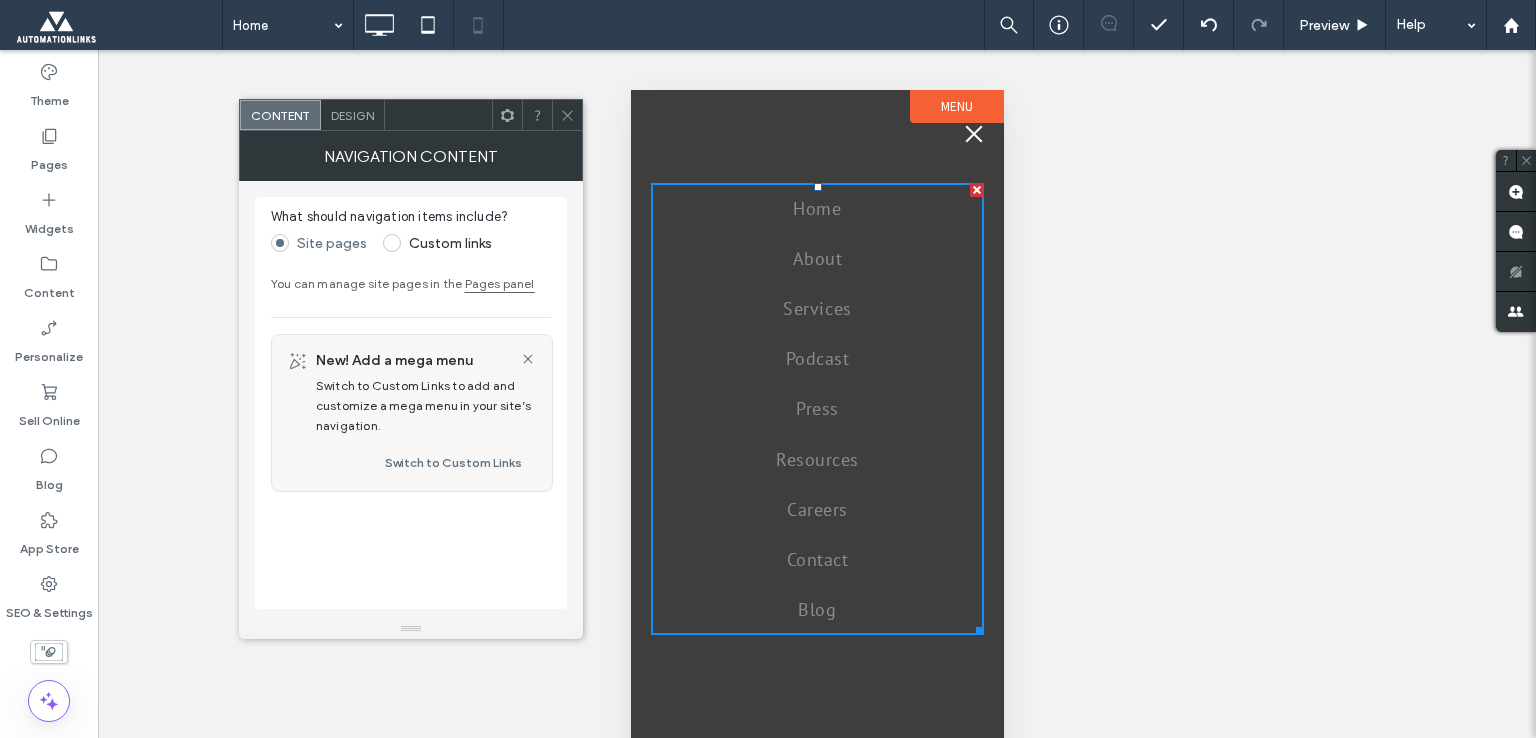 type 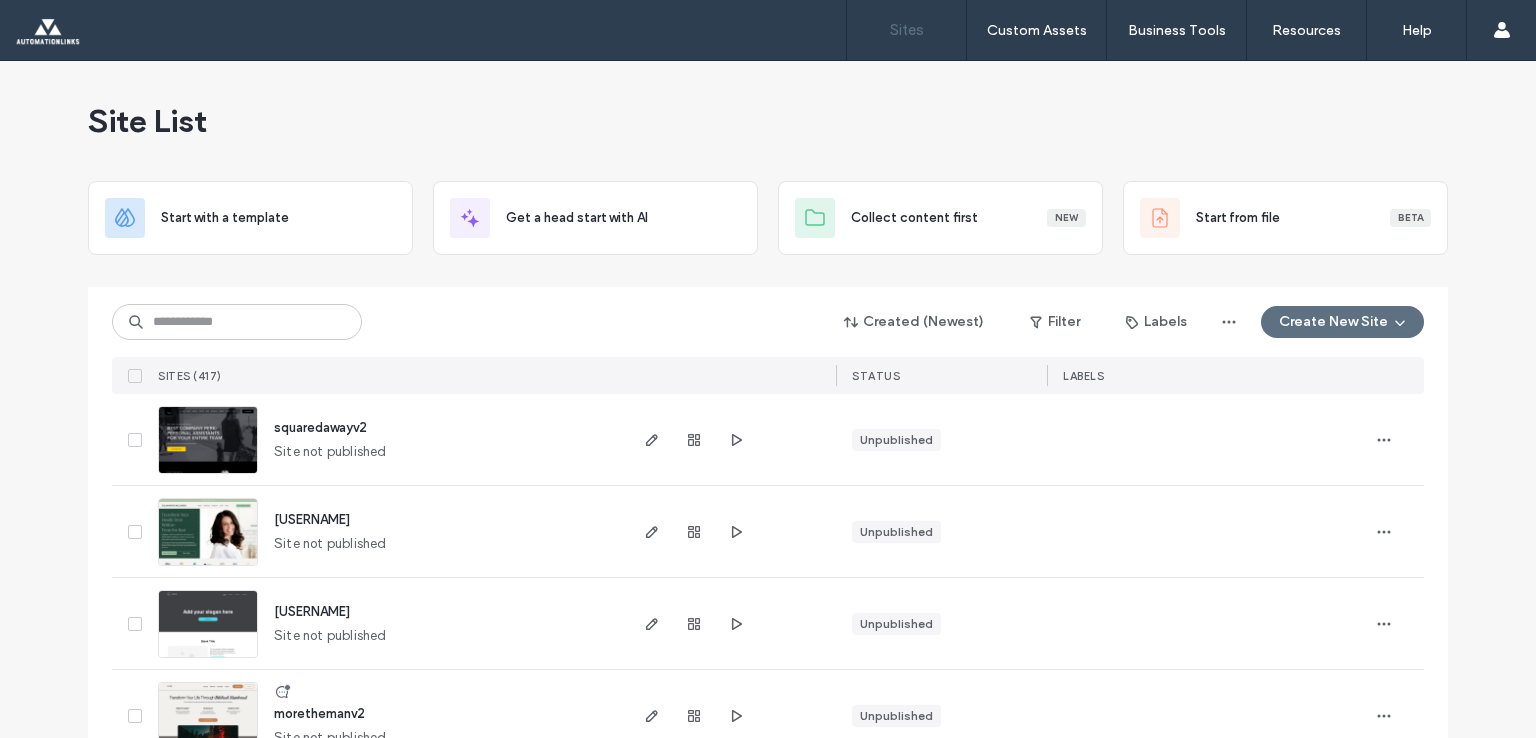 scroll, scrollTop: 0, scrollLeft: 0, axis: both 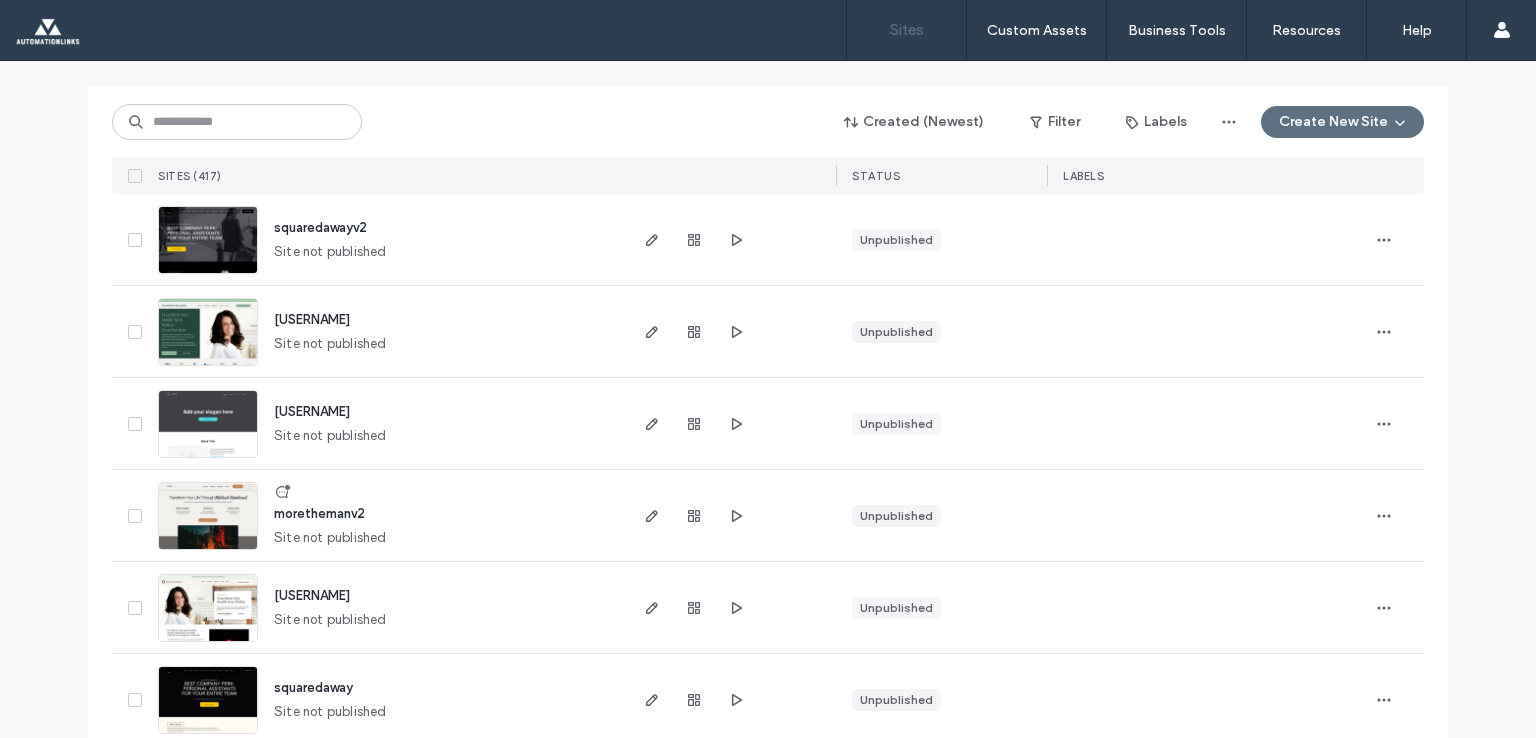 click on "morethemanv2" at bounding box center [319, 513] 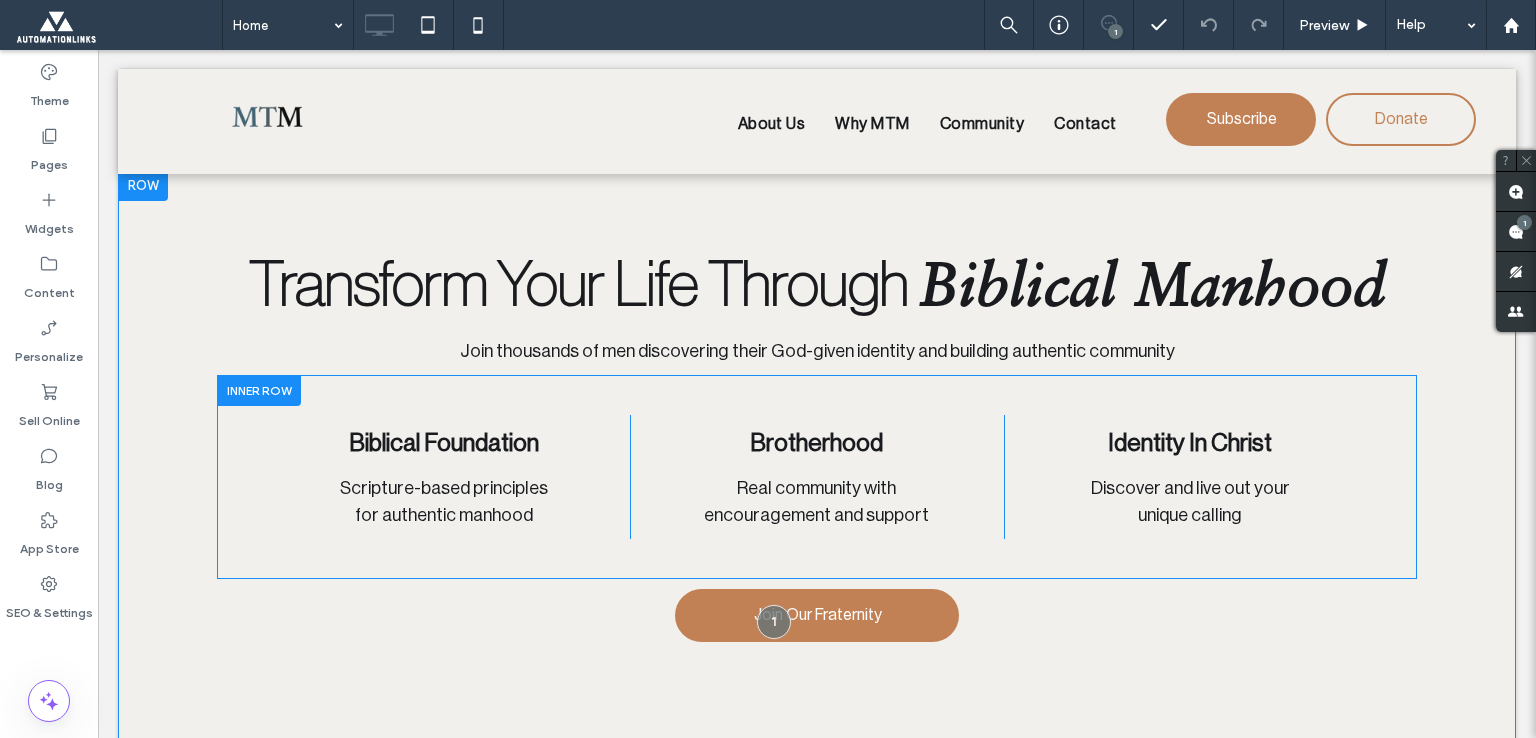 scroll, scrollTop: 0, scrollLeft: 0, axis: both 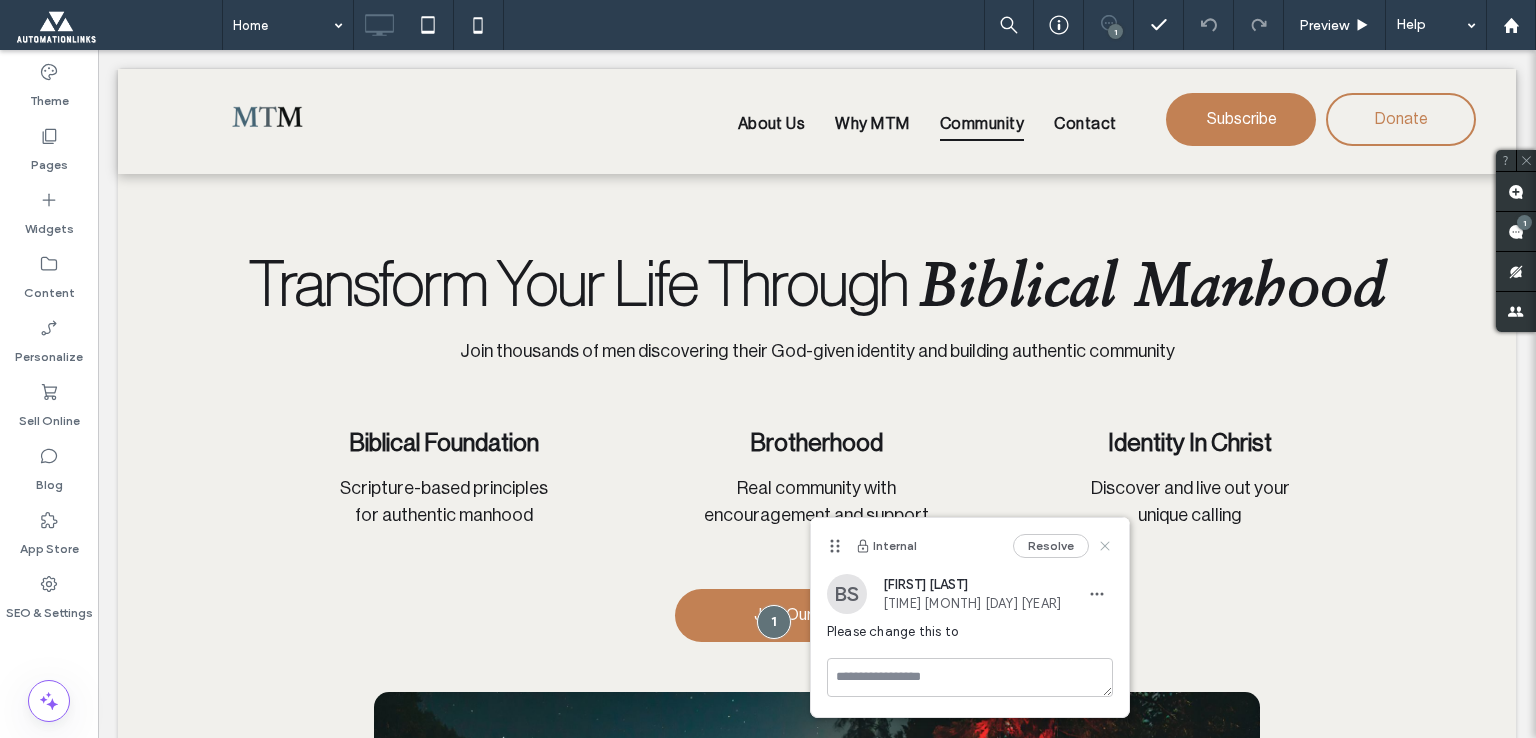 click 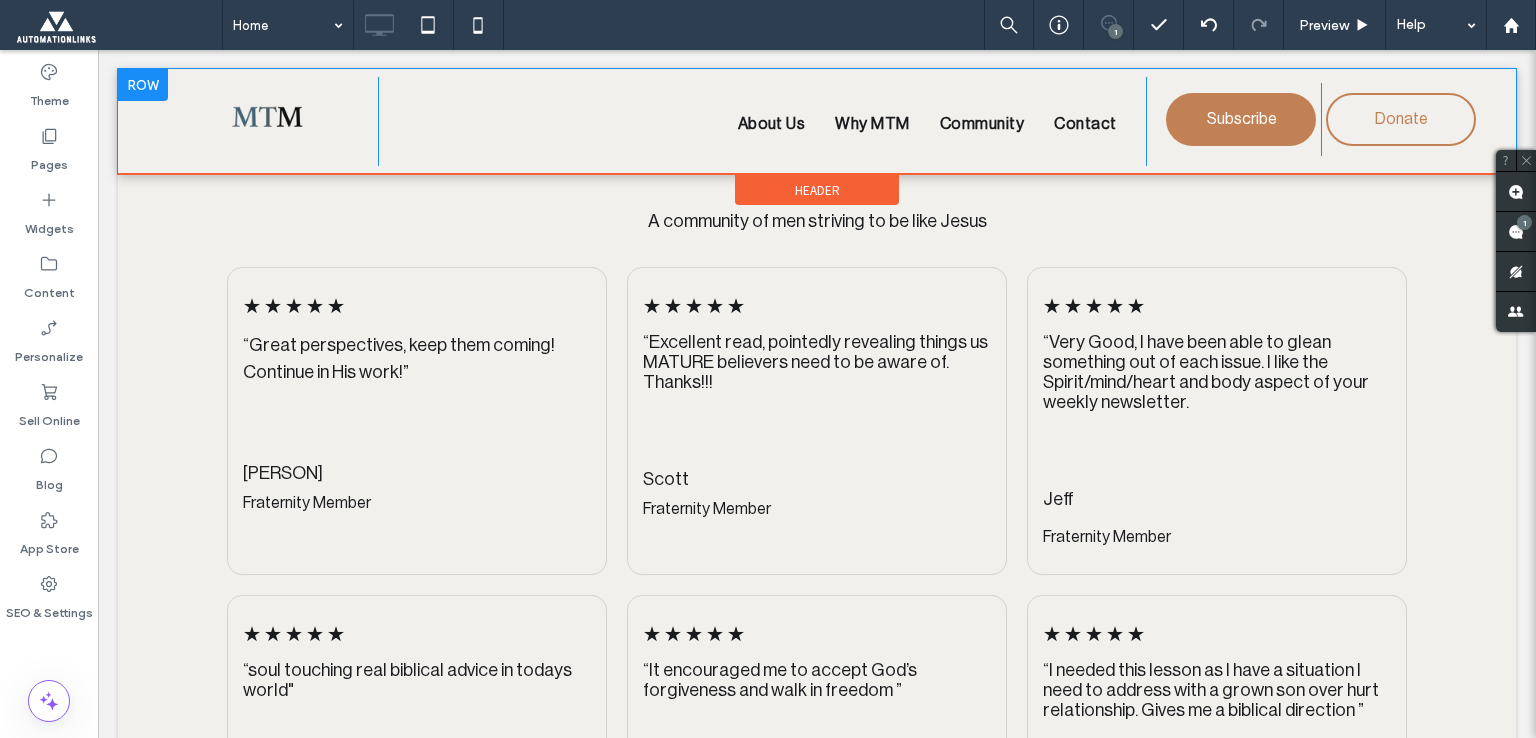 scroll, scrollTop: 7200, scrollLeft: 0, axis: vertical 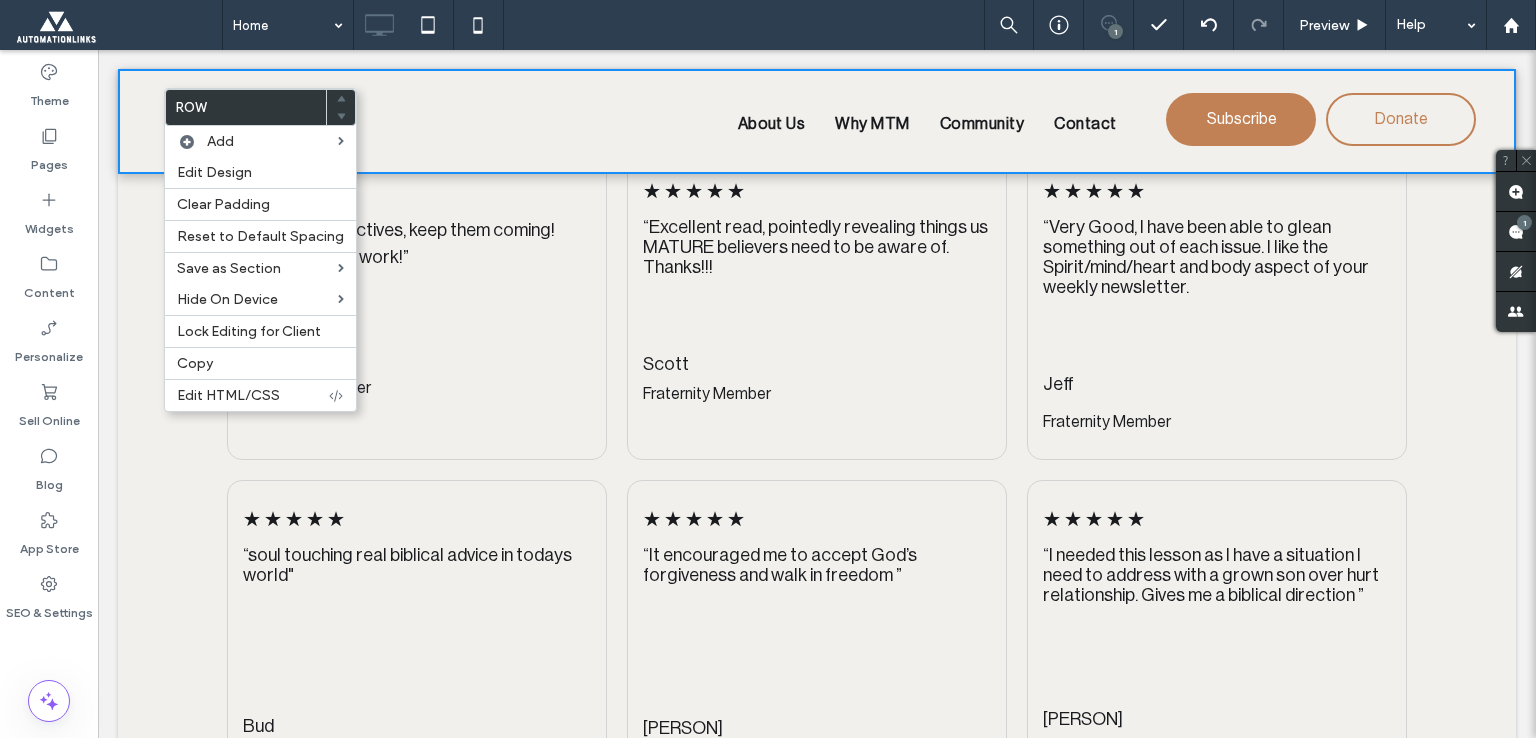 click on "About Us
Why MTM
Community
Contact
Click To Paste" at bounding box center (762, 121) 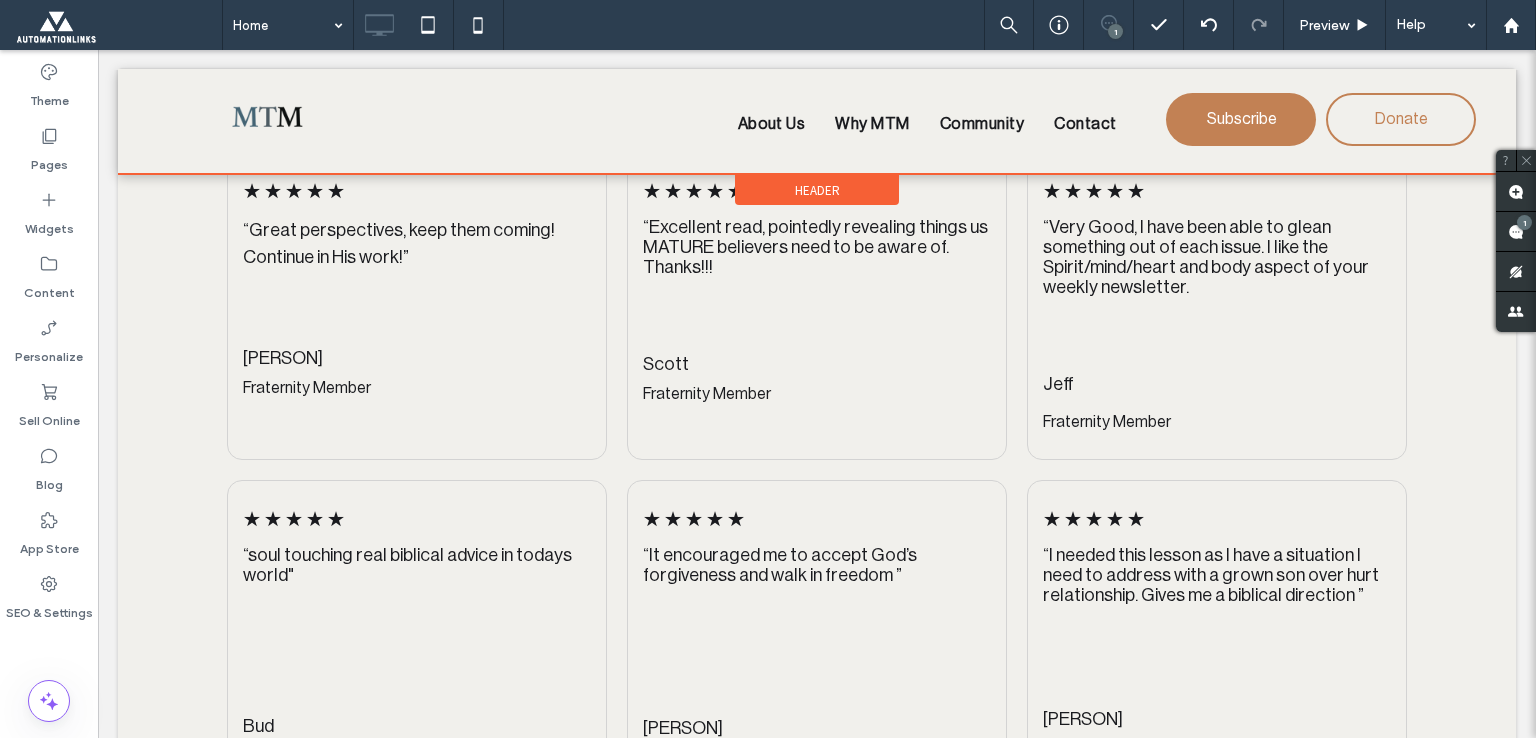 click on "Header" at bounding box center (817, 190) 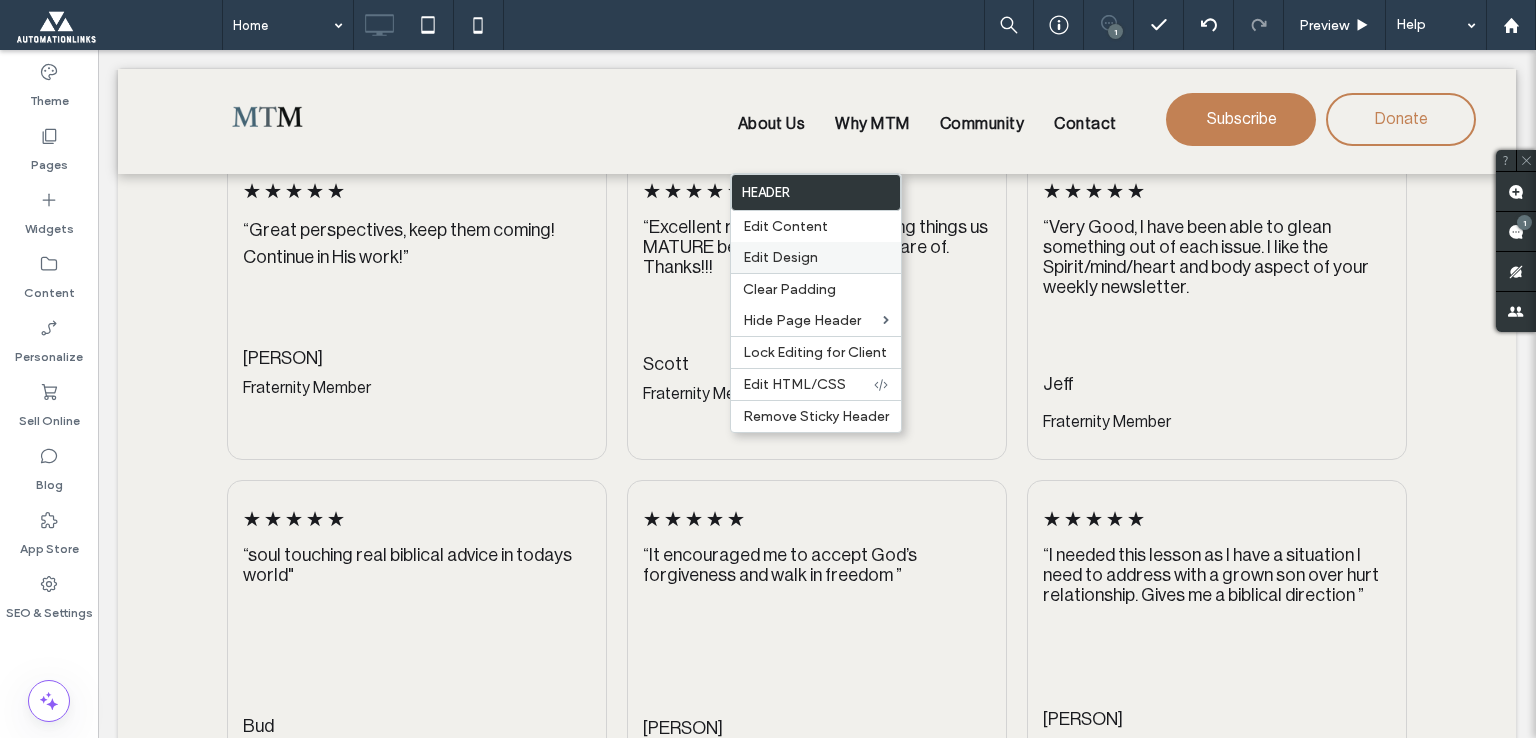 click on "Edit Design" at bounding box center (780, 257) 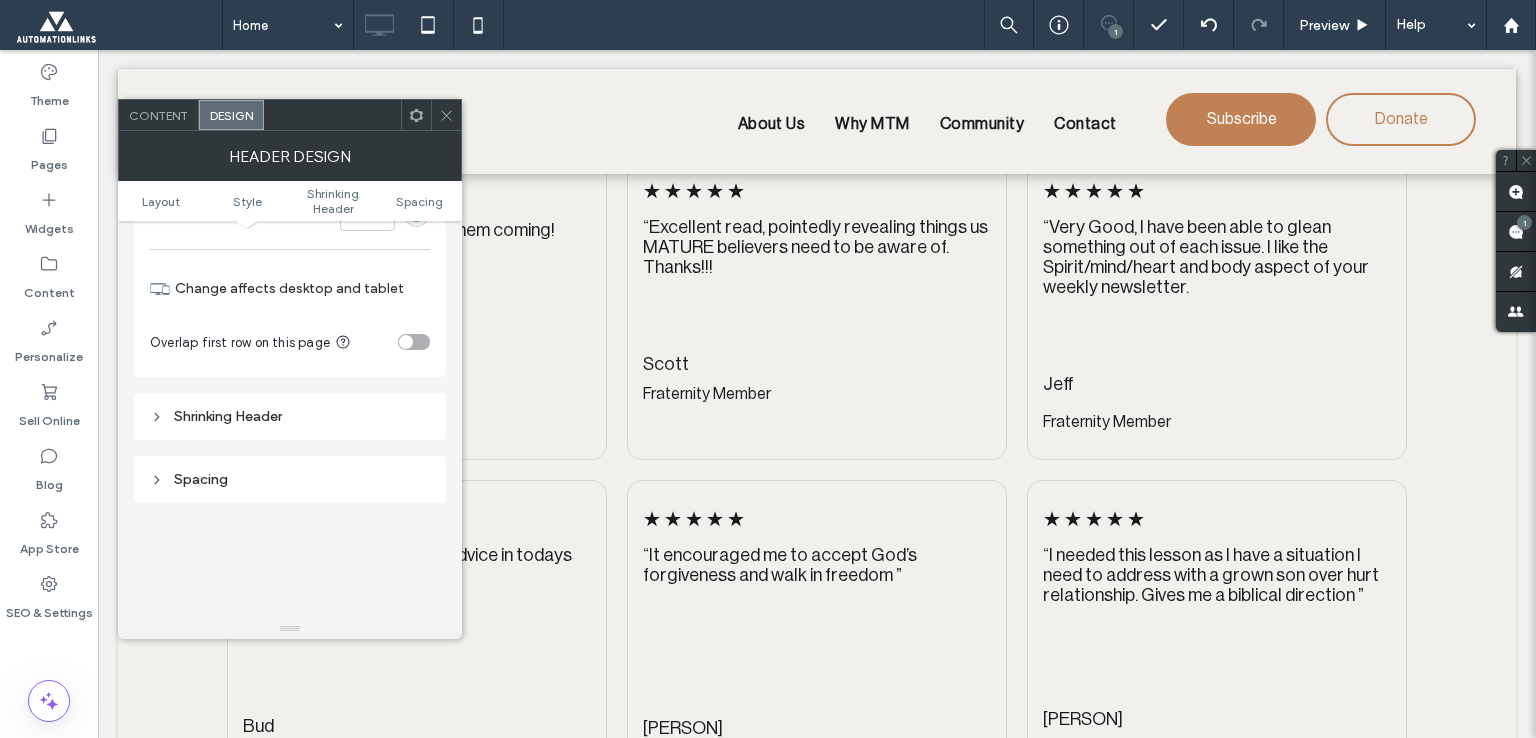 scroll, scrollTop: 500, scrollLeft: 0, axis: vertical 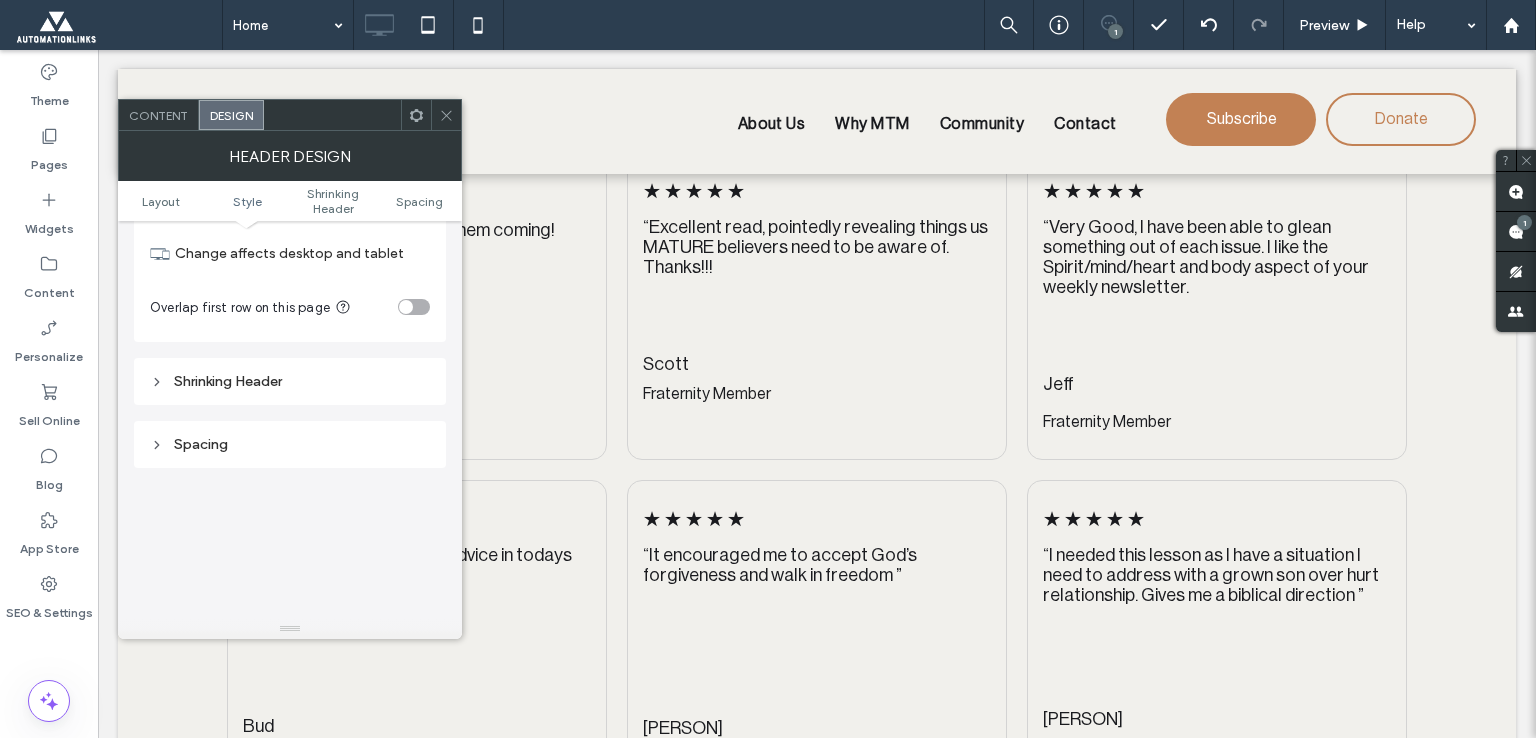 click 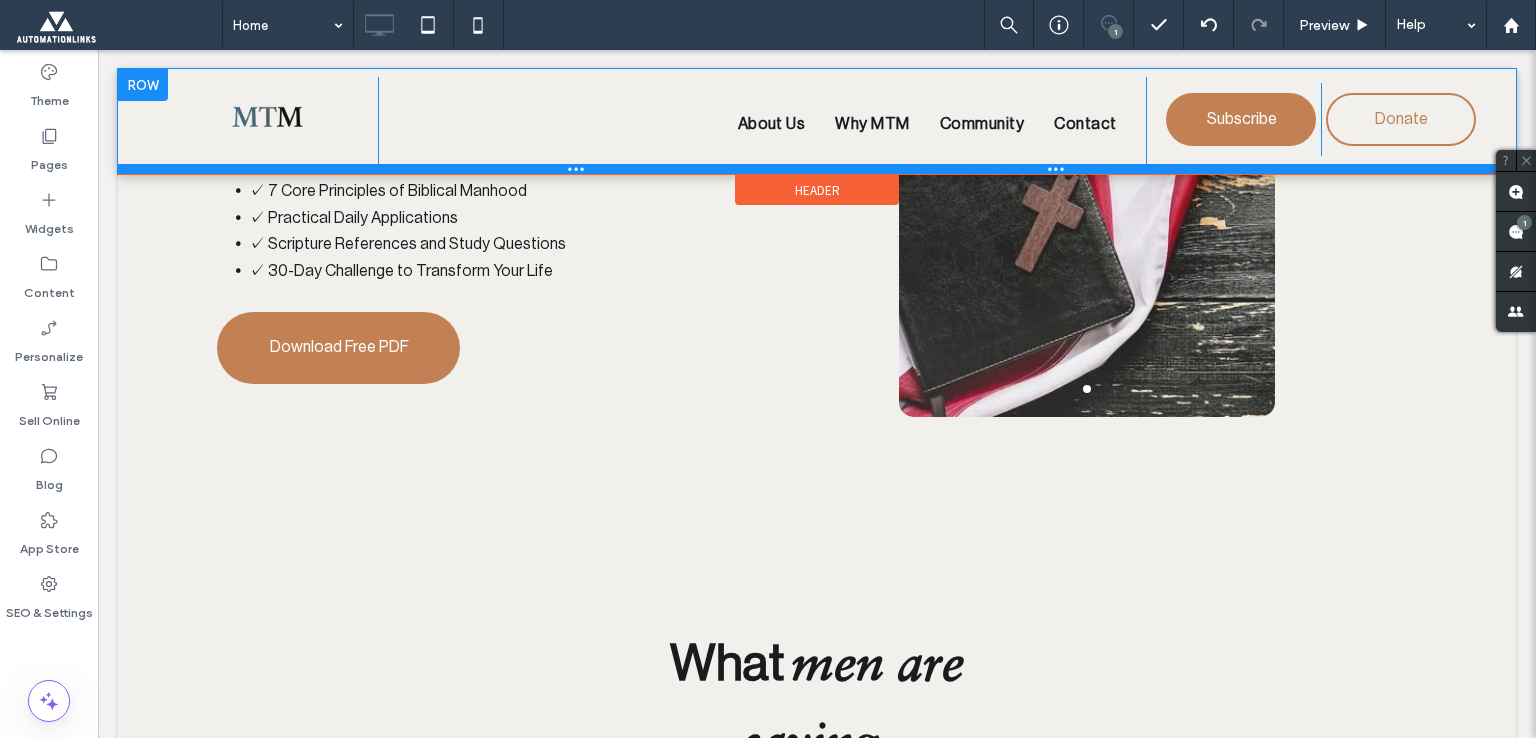 scroll, scrollTop: 6200, scrollLeft: 0, axis: vertical 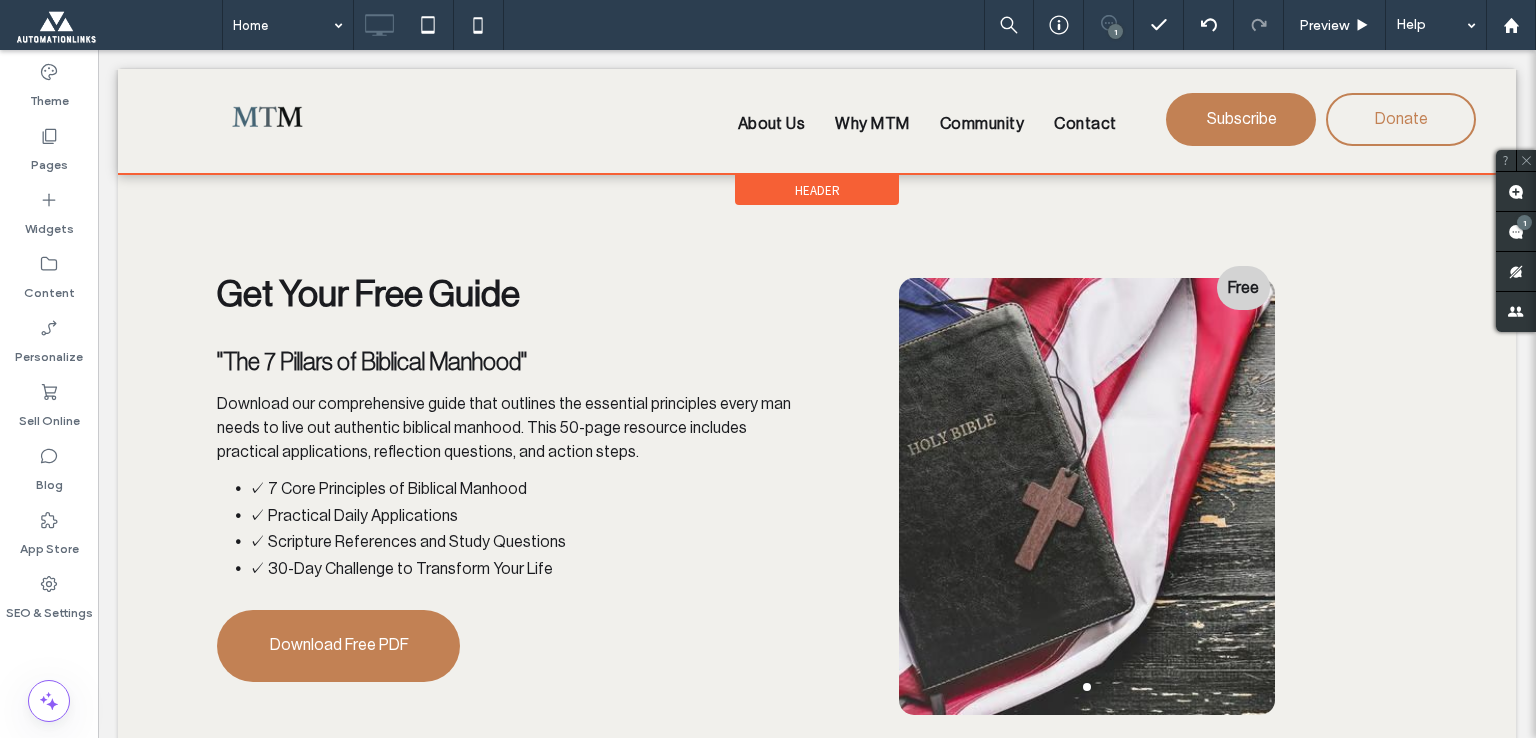 click on "Header" at bounding box center (817, 190) 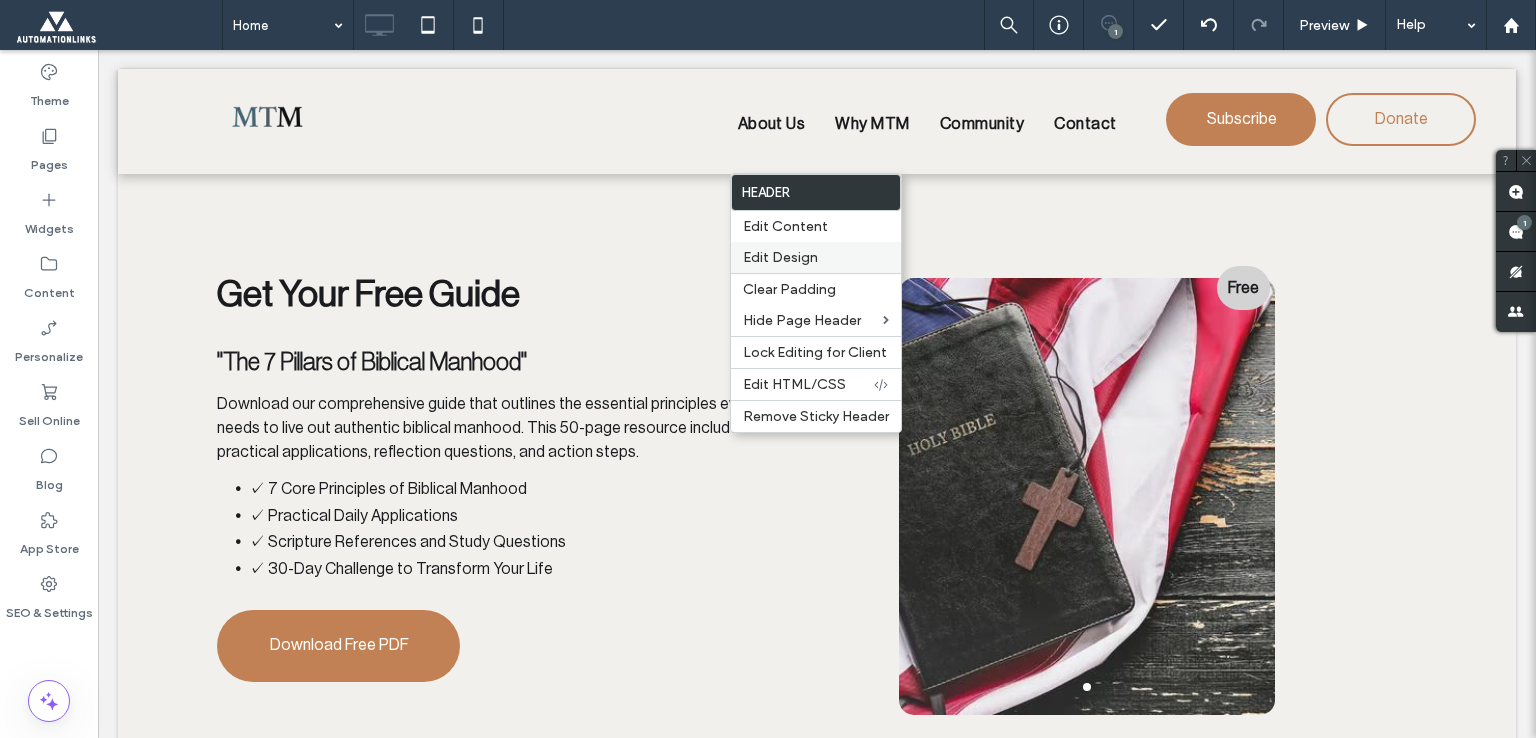 click on "Edit Design" at bounding box center [780, 257] 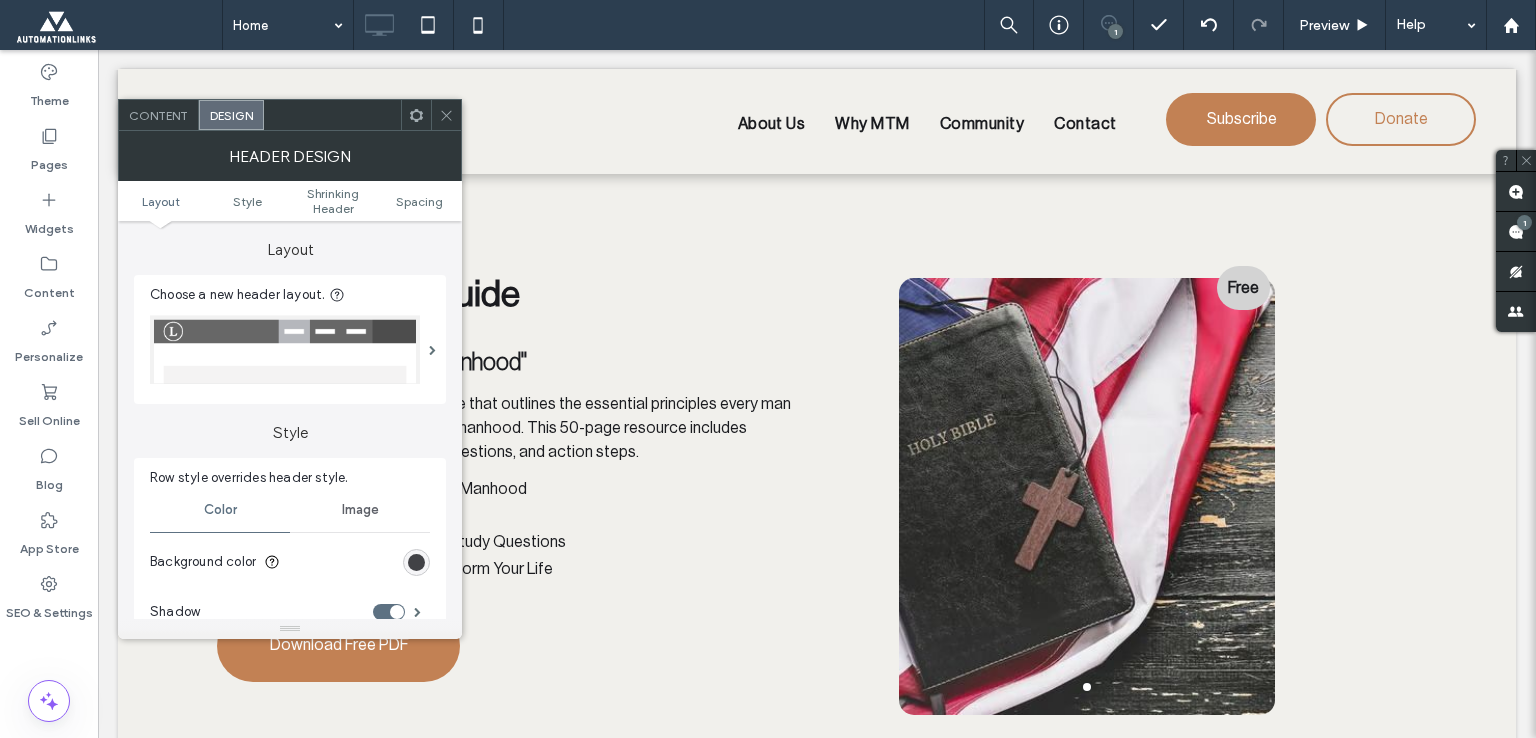 click 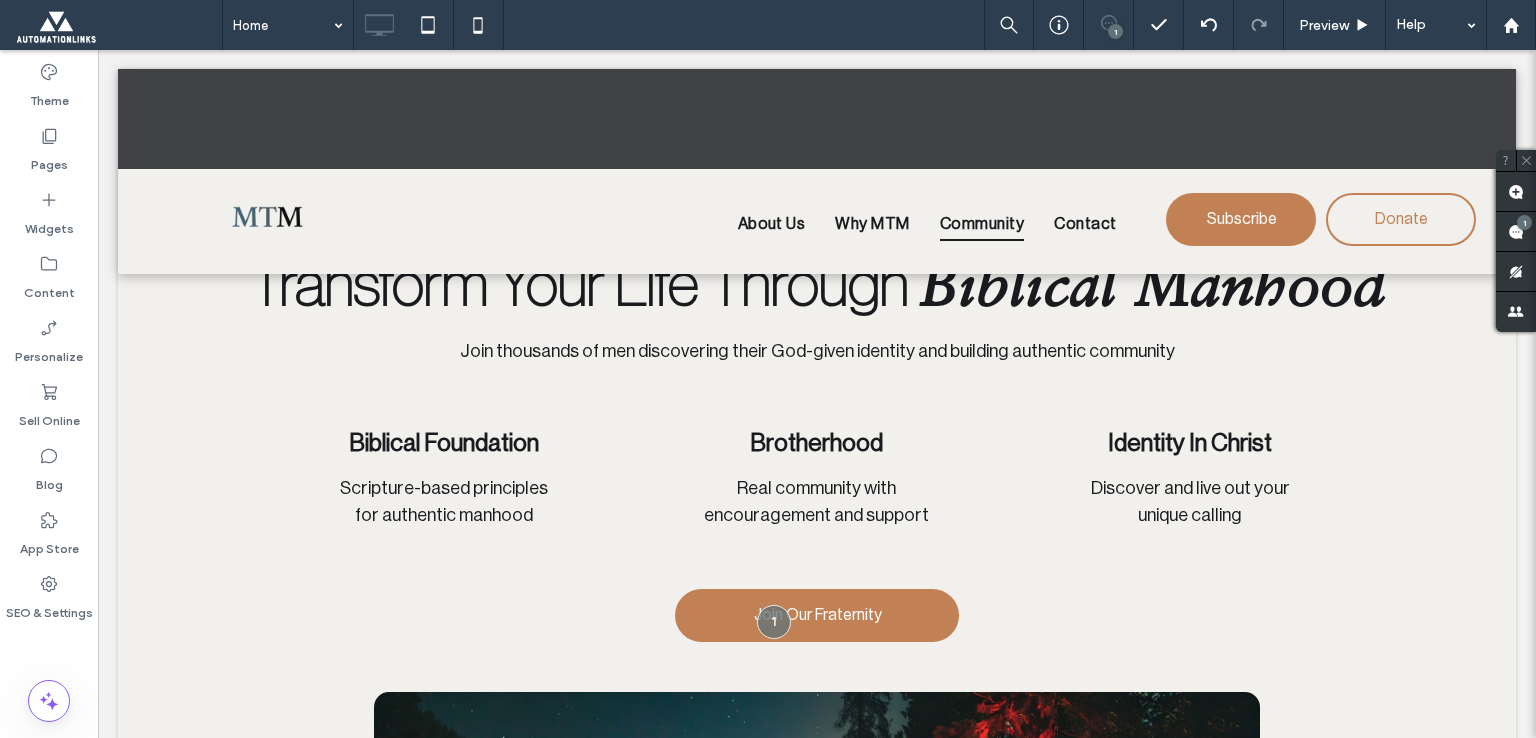 scroll, scrollTop: 0, scrollLeft: 0, axis: both 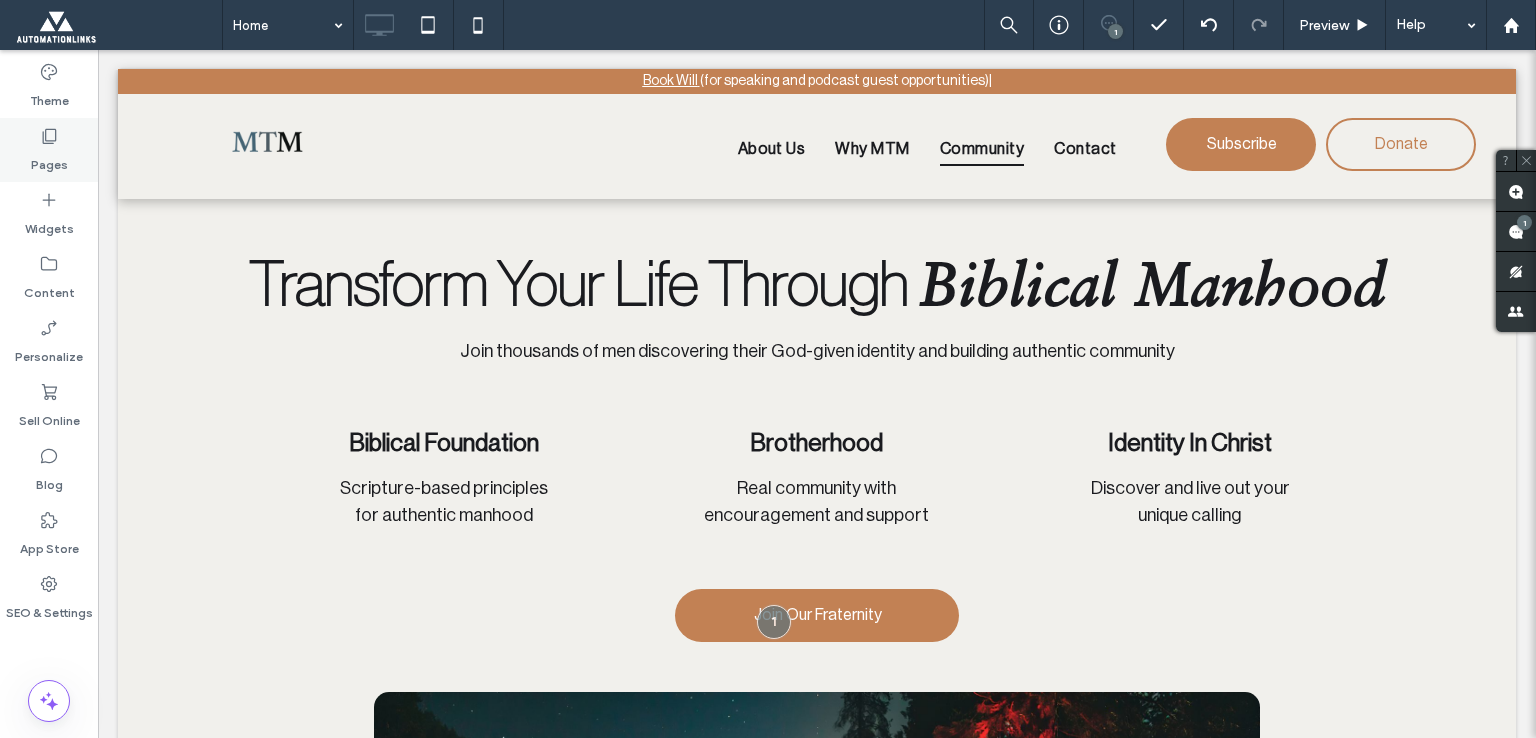click on "Pages" at bounding box center [49, 150] 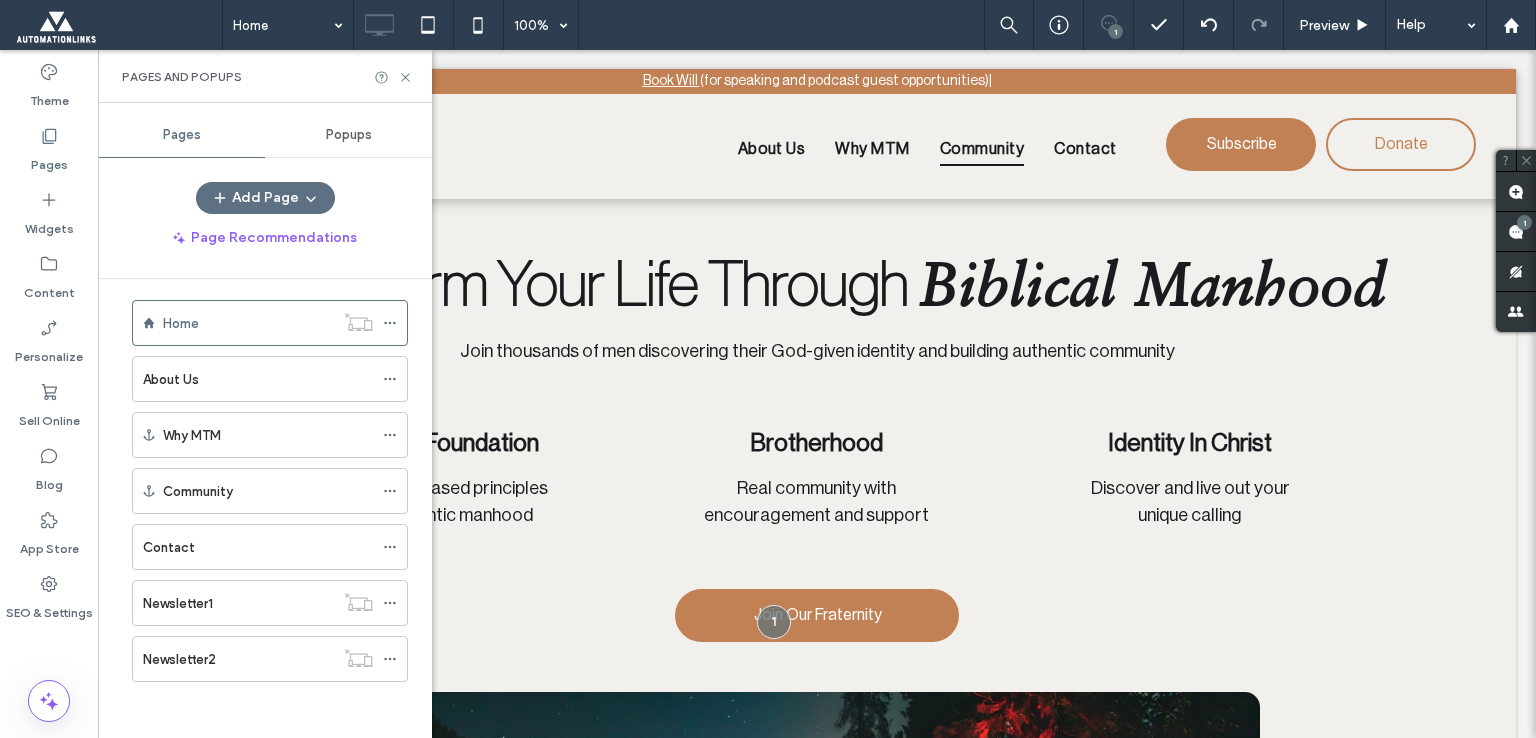 scroll, scrollTop: 0, scrollLeft: 0, axis: both 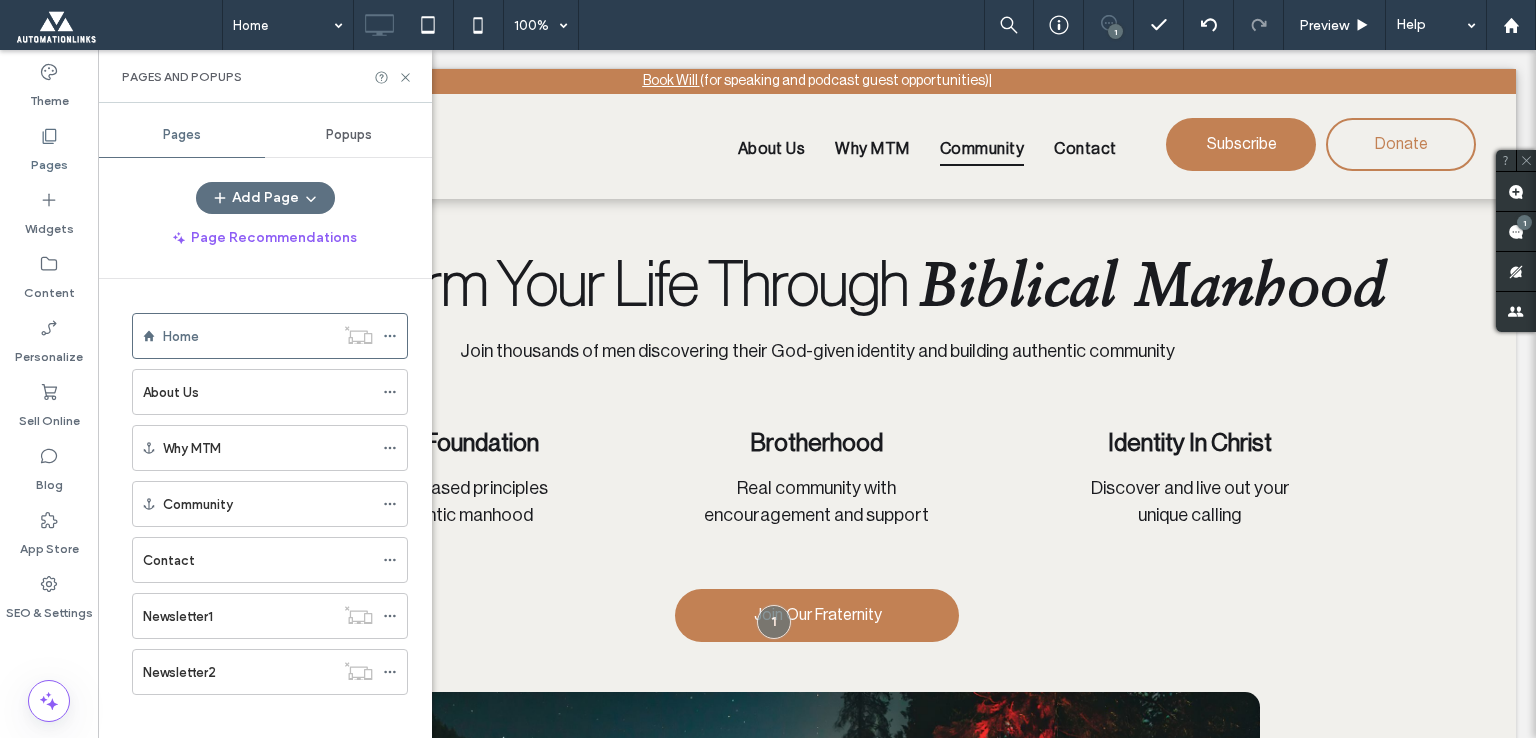 click on "Pages" at bounding box center (49, 150) 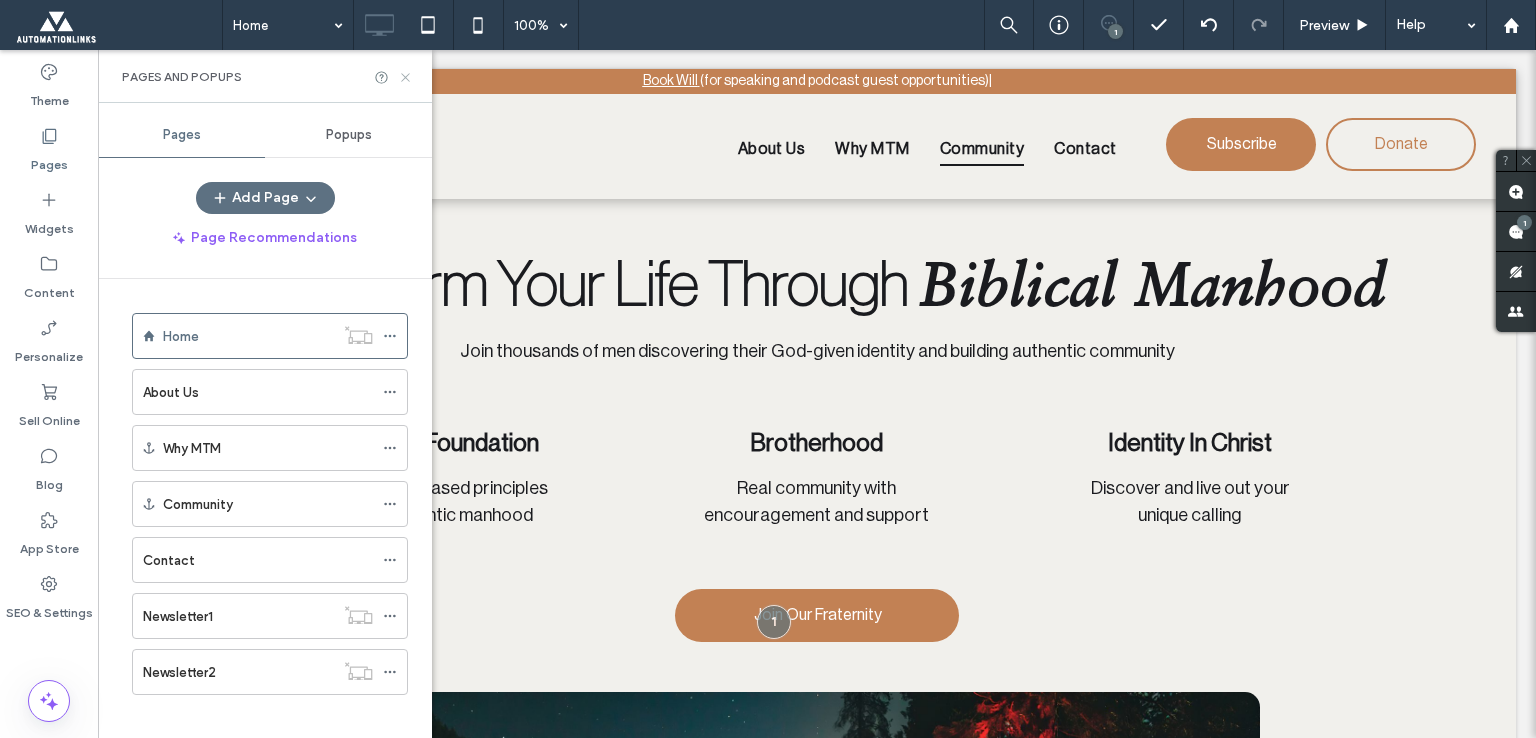 click 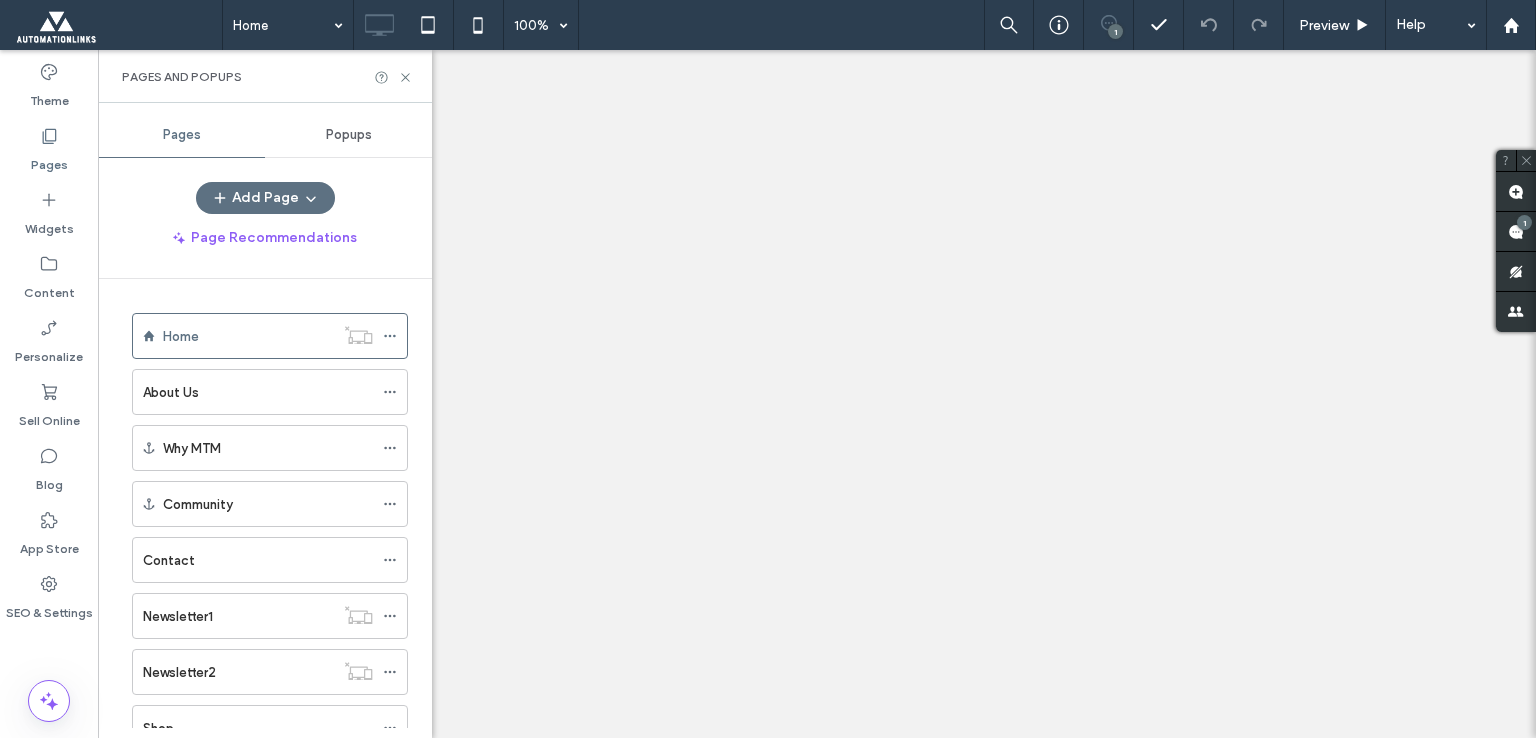 scroll, scrollTop: 0, scrollLeft: 0, axis: both 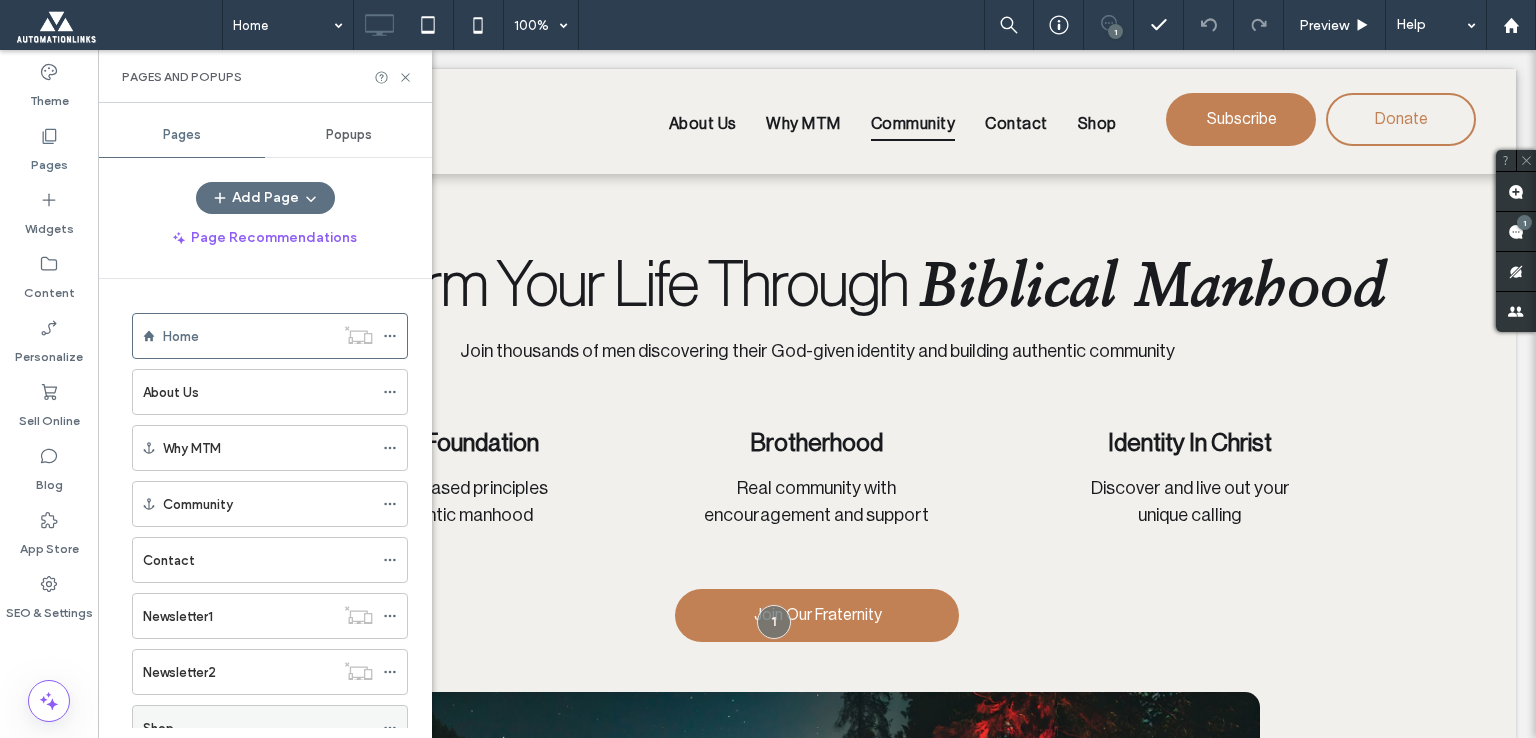 click on "Shop" at bounding box center [258, 728] 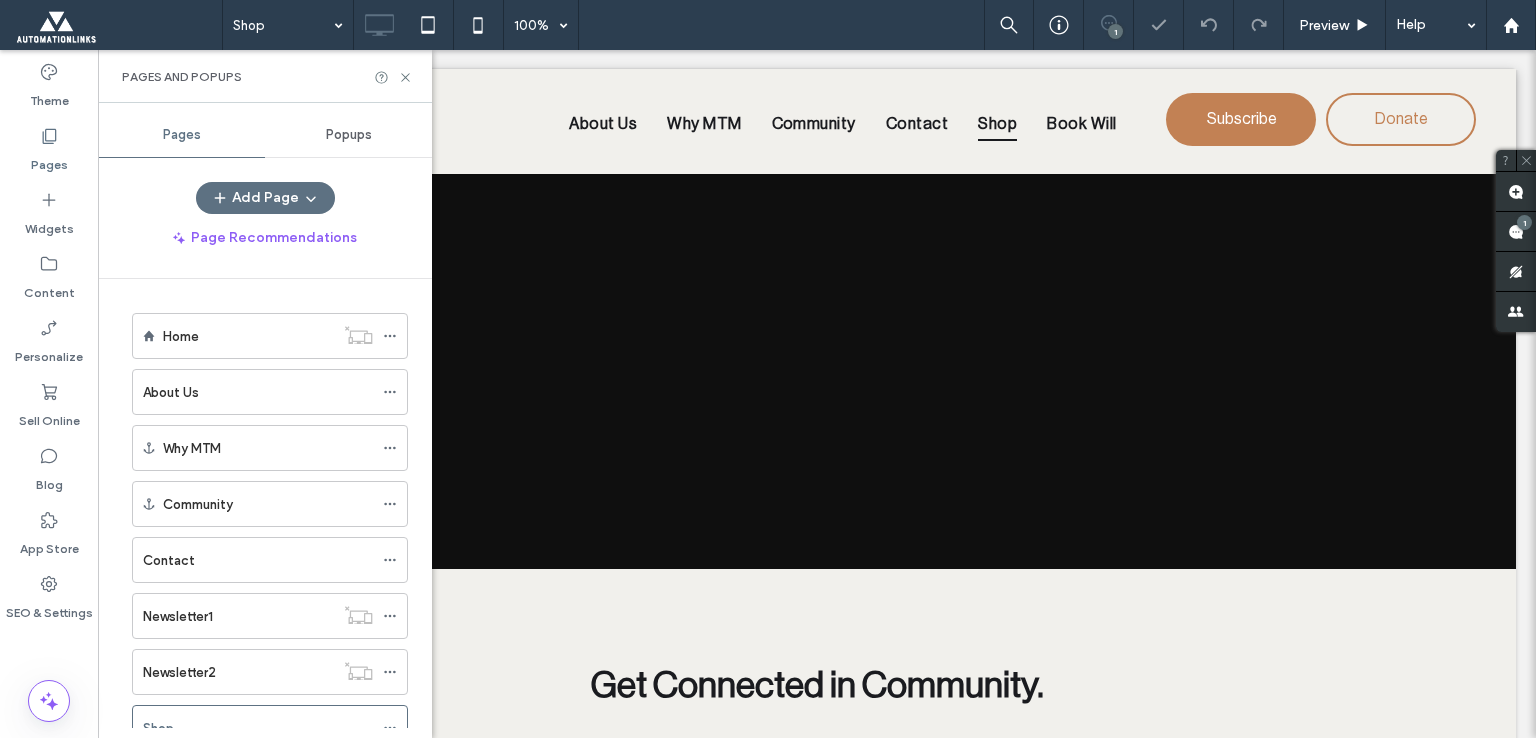 scroll, scrollTop: 0, scrollLeft: 0, axis: both 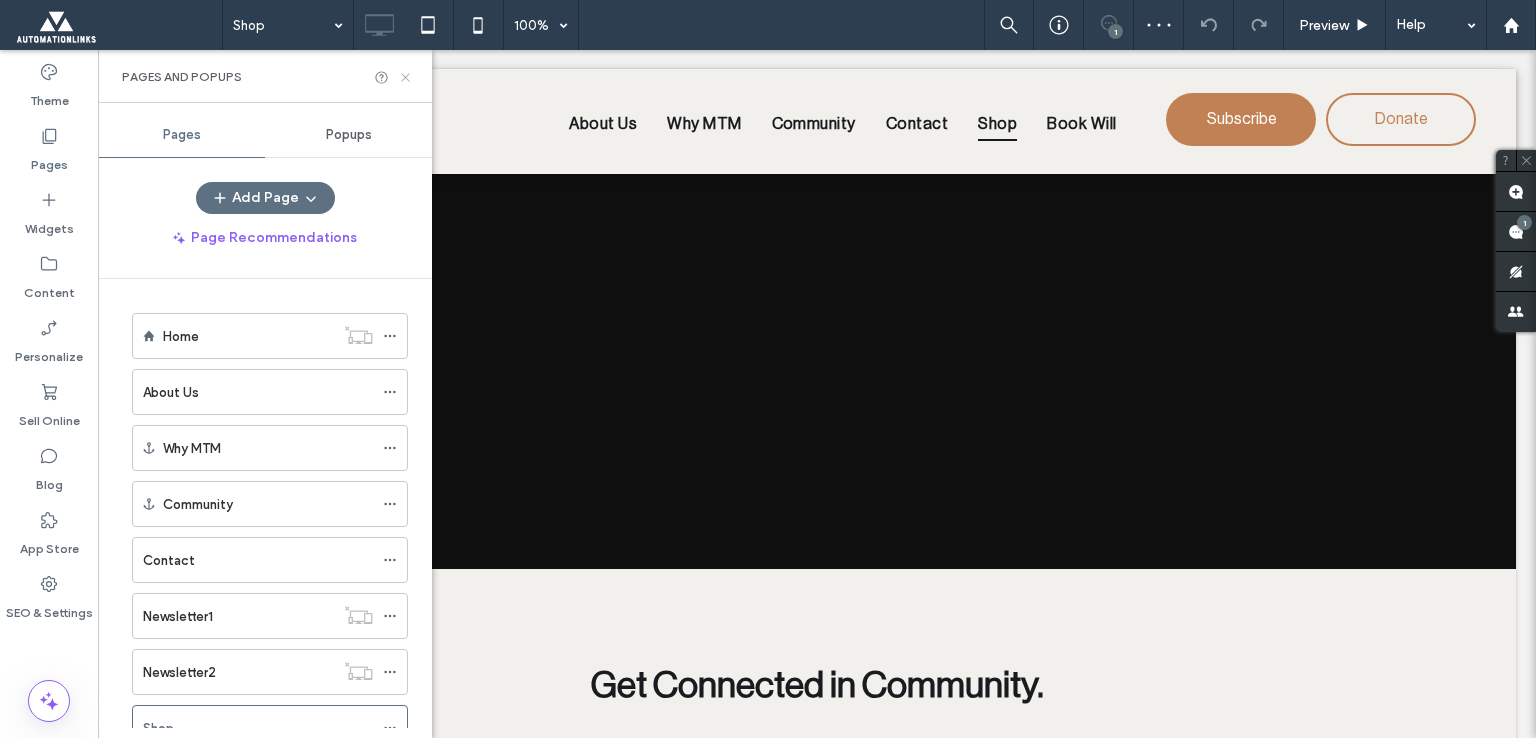 click 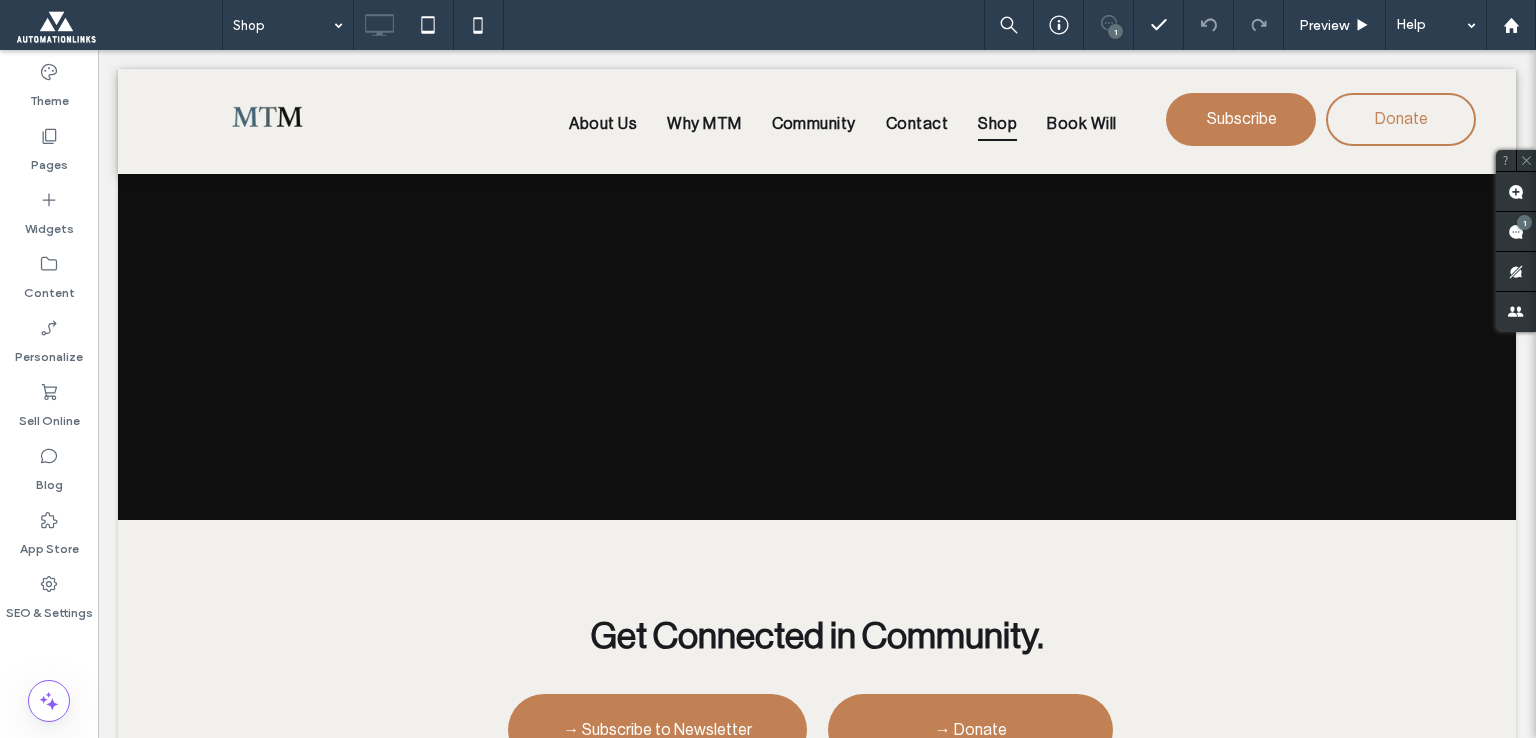 scroll, scrollTop: 66, scrollLeft: 0, axis: vertical 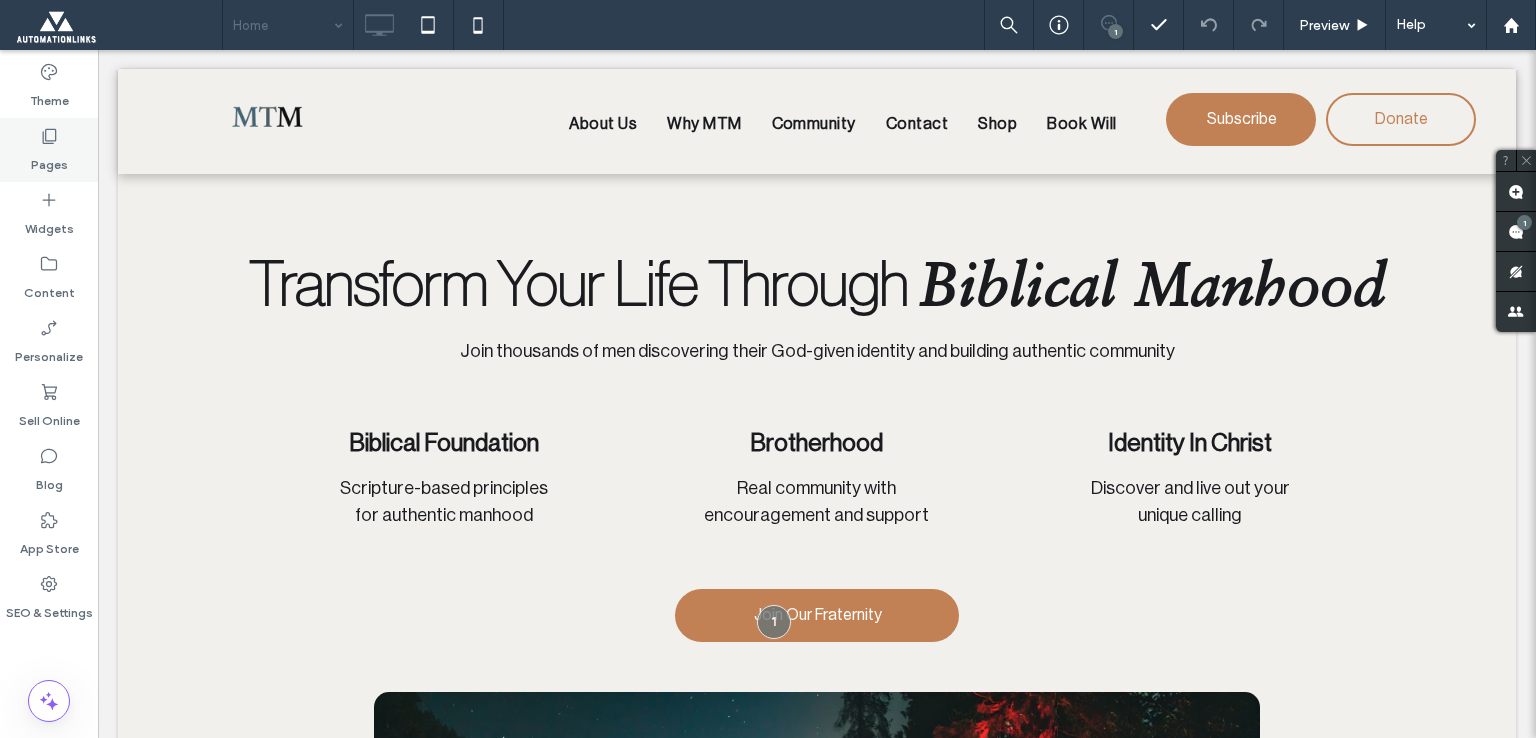 click on "Pages" at bounding box center [49, 160] 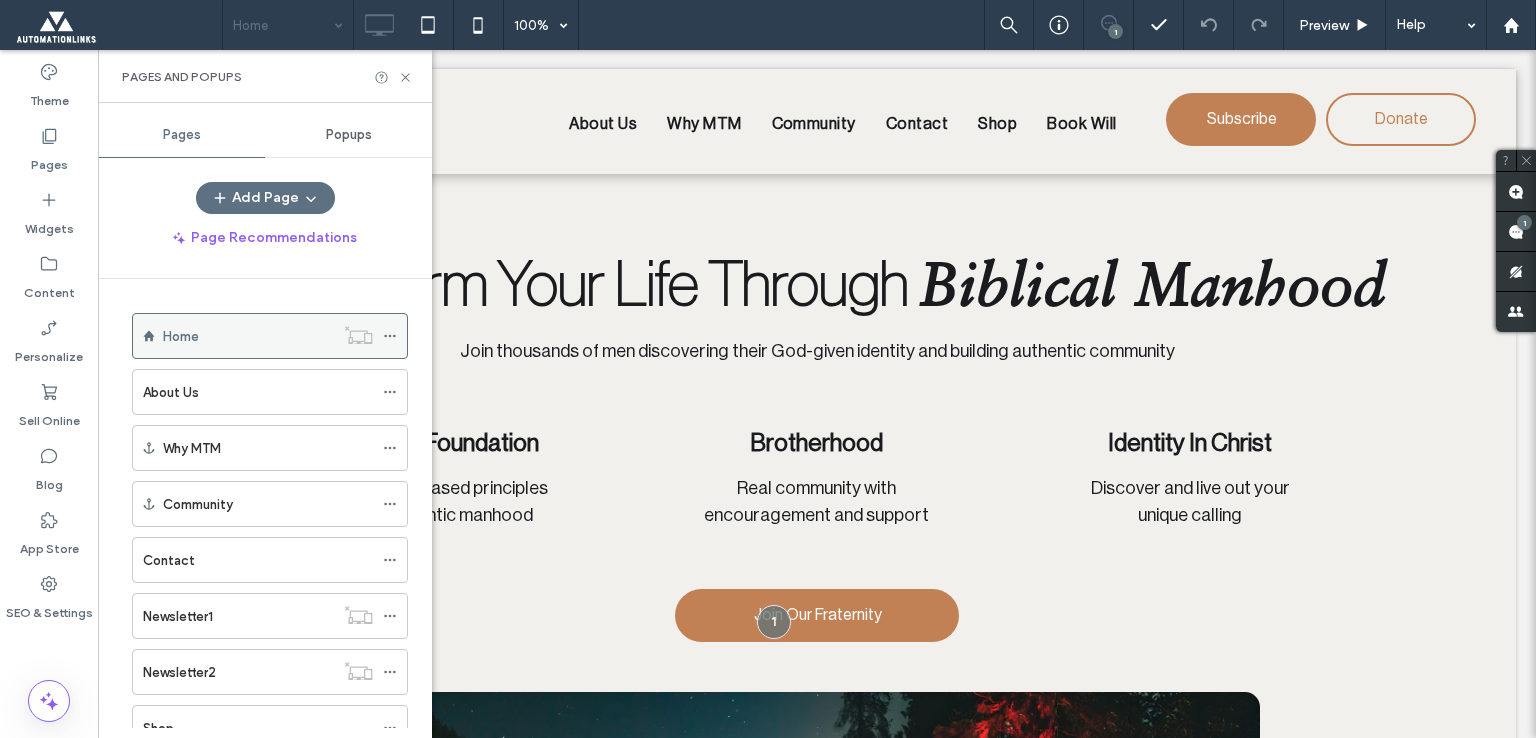 click on "Home" at bounding box center [248, 336] 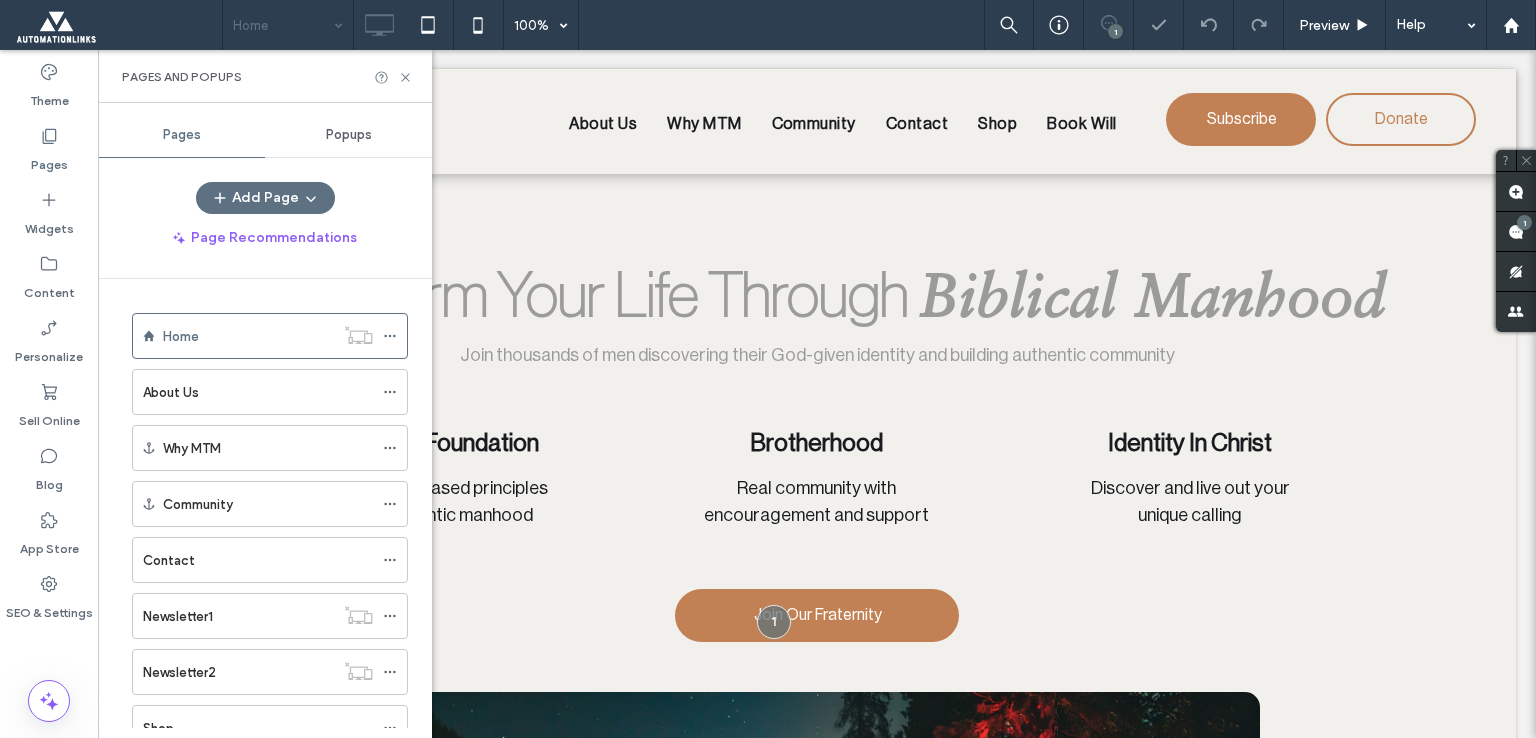 scroll, scrollTop: 0, scrollLeft: 0, axis: both 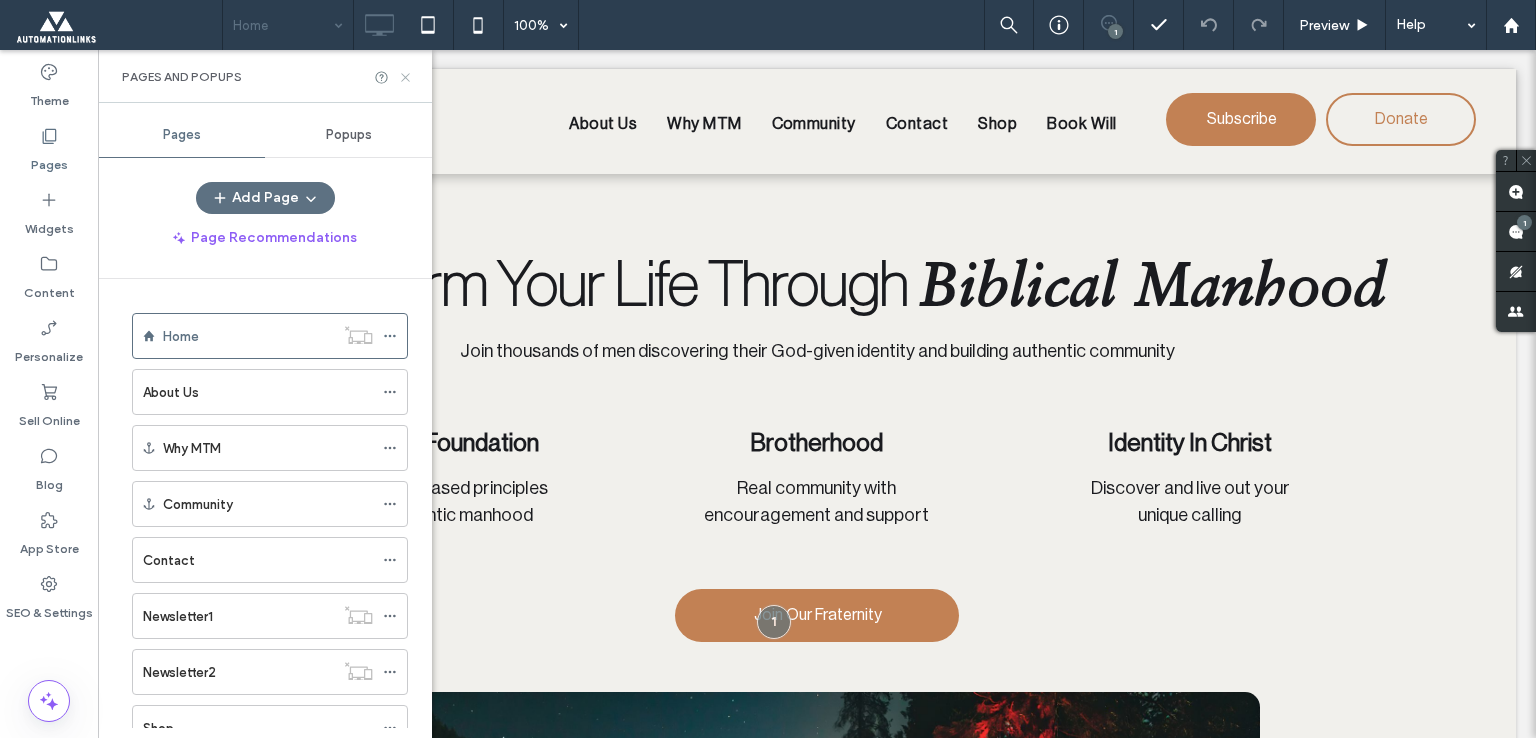 click 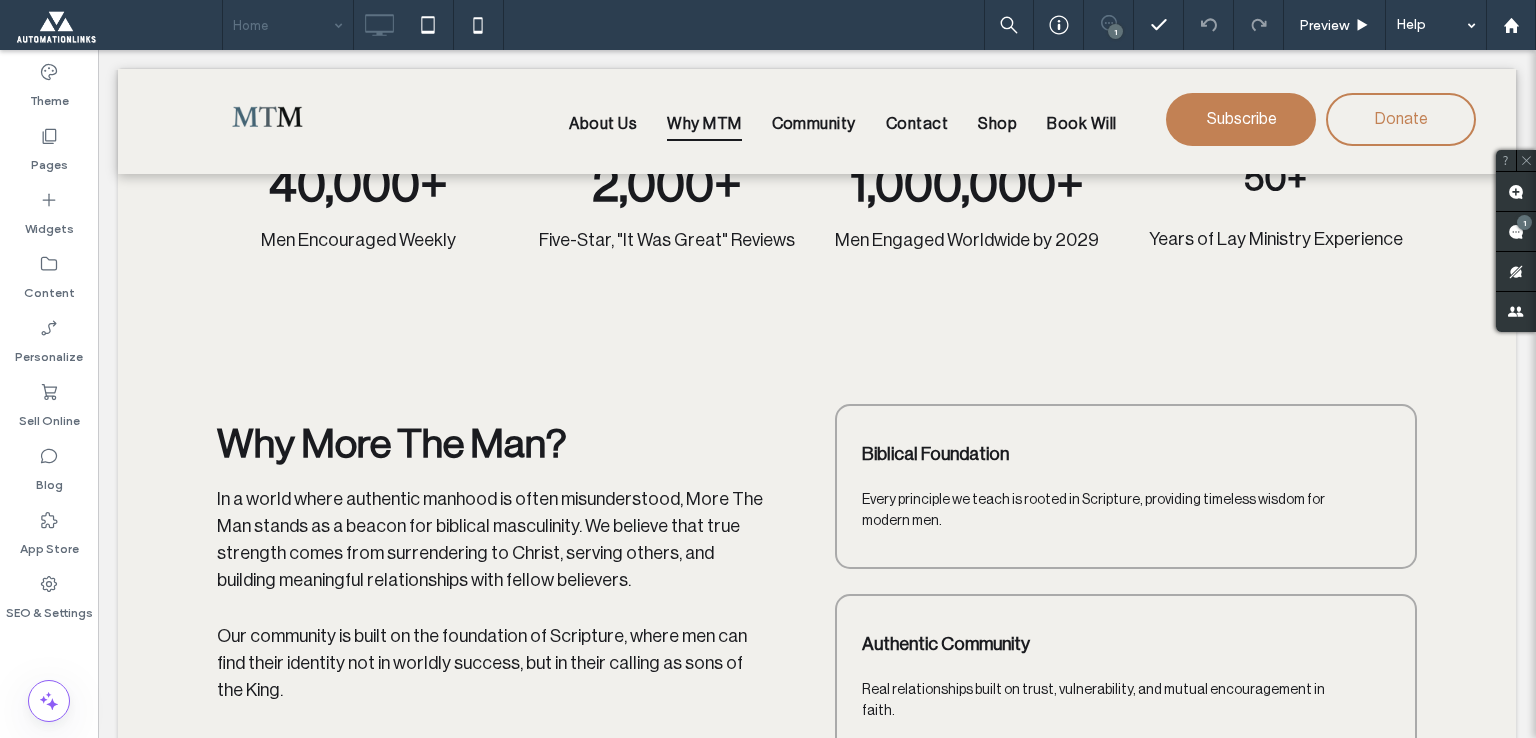 scroll, scrollTop: 0, scrollLeft: 0, axis: both 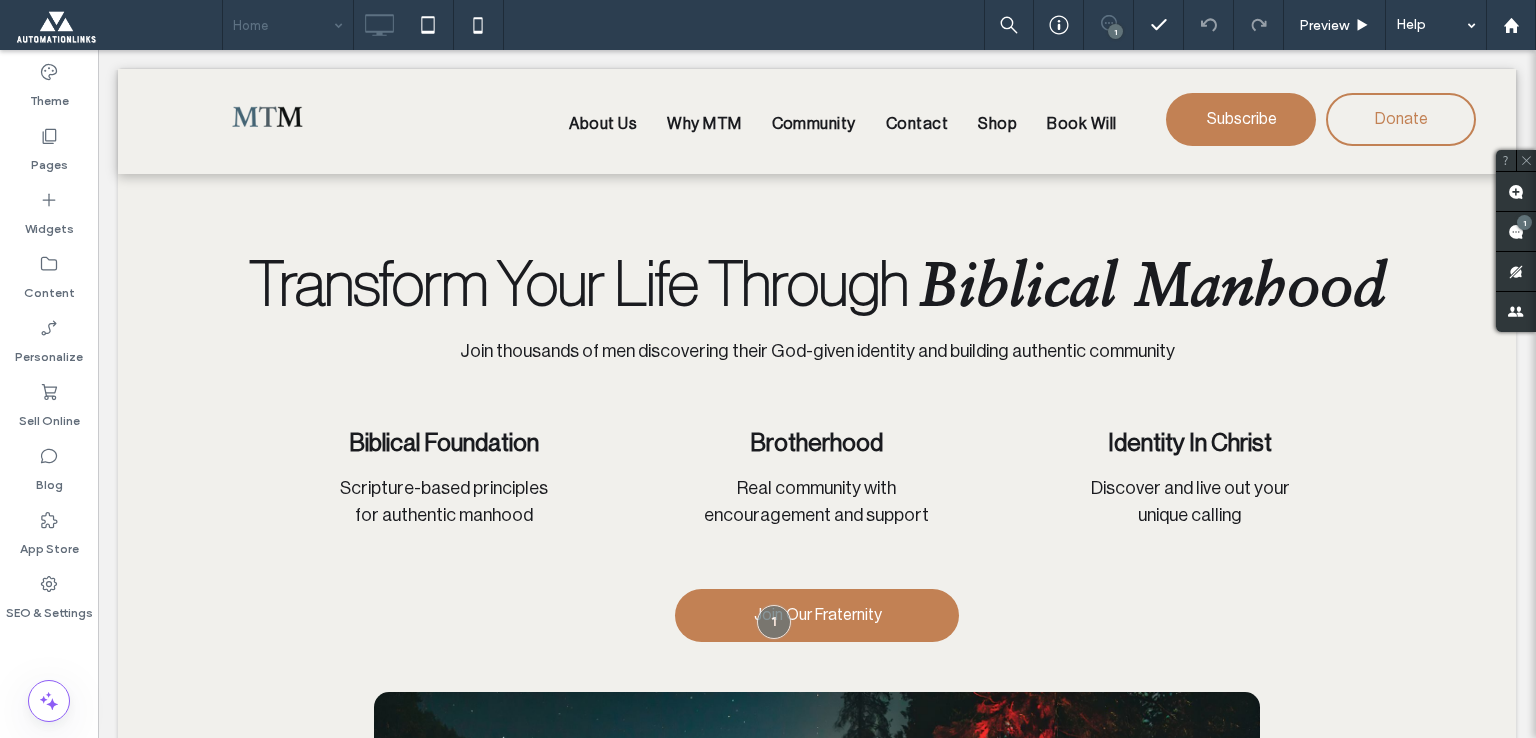 drag, startPoint x: 1535, startPoint y: 96, endPoint x: 1628, endPoint y: 71, distance: 96.30161 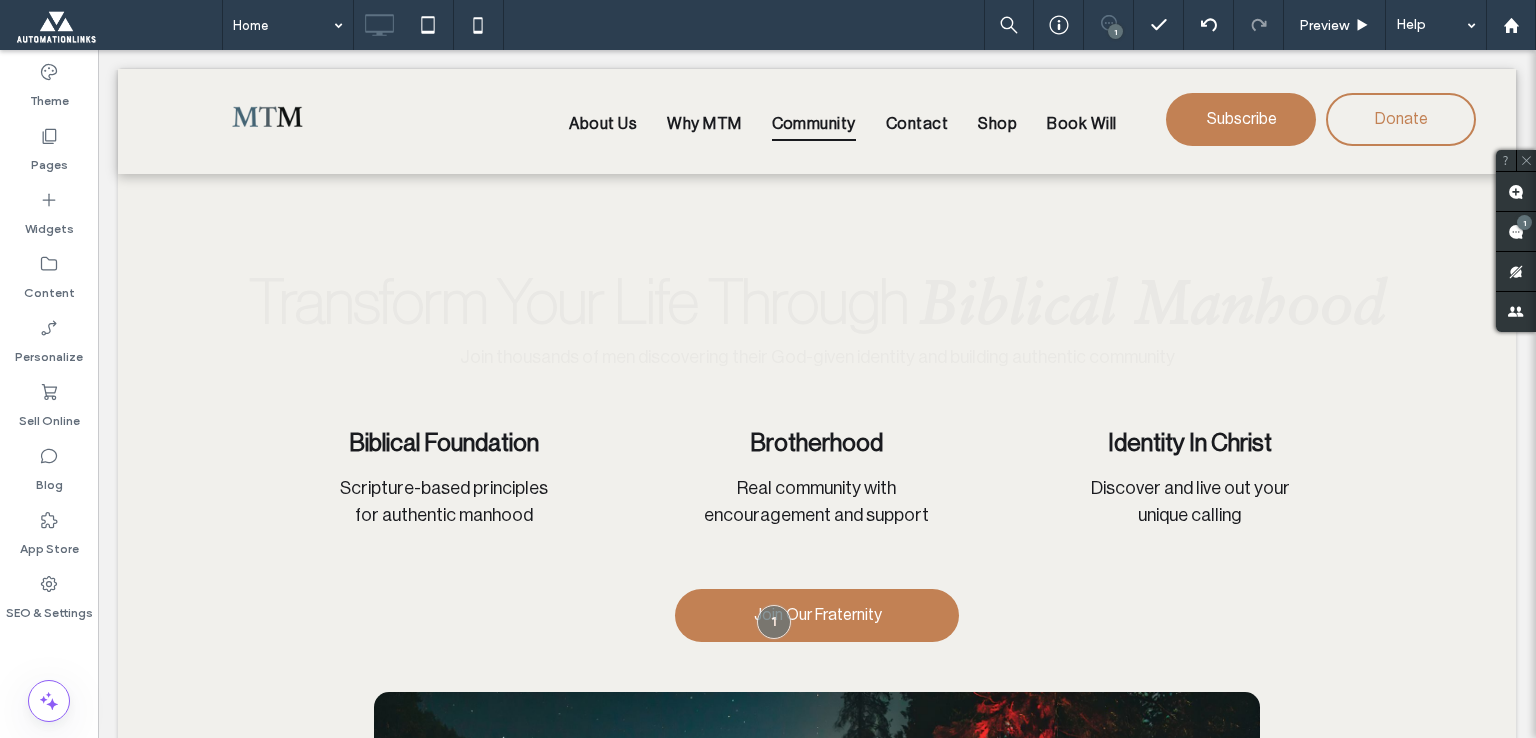 scroll, scrollTop: 0, scrollLeft: 0, axis: both 